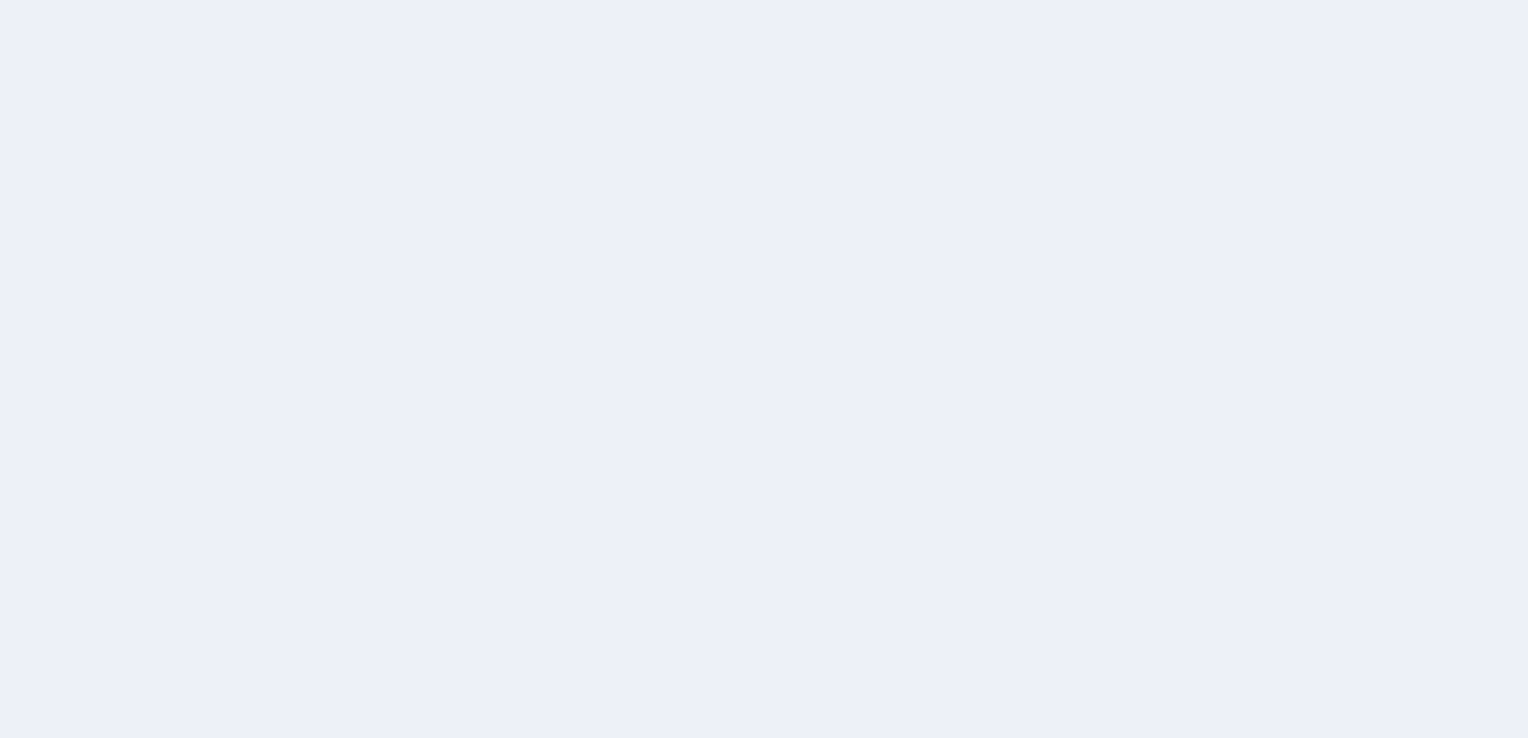 scroll, scrollTop: 0, scrollLeft: 0, axis: both 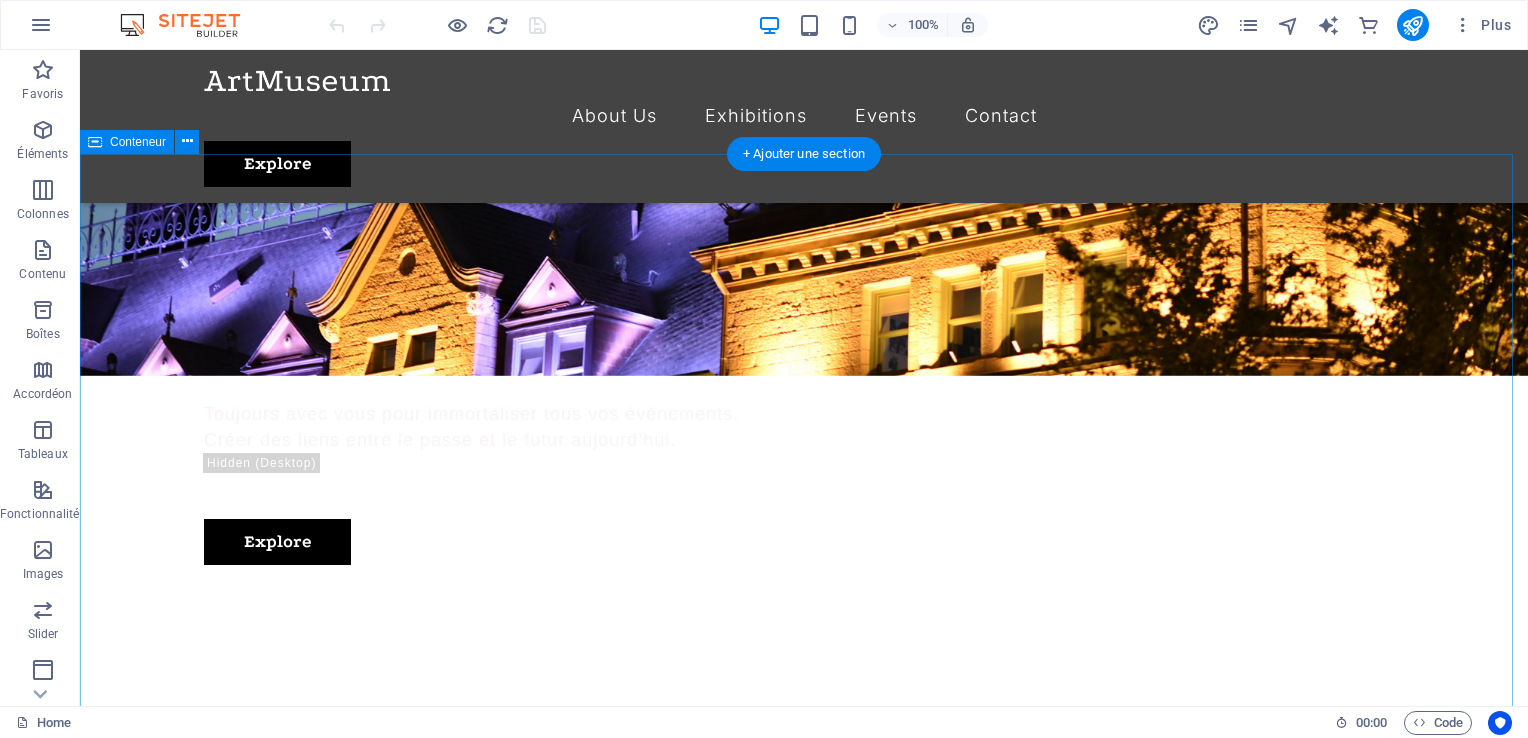 click on "About Us Exhibitions Events Contact" at bounding box center [804, 116] 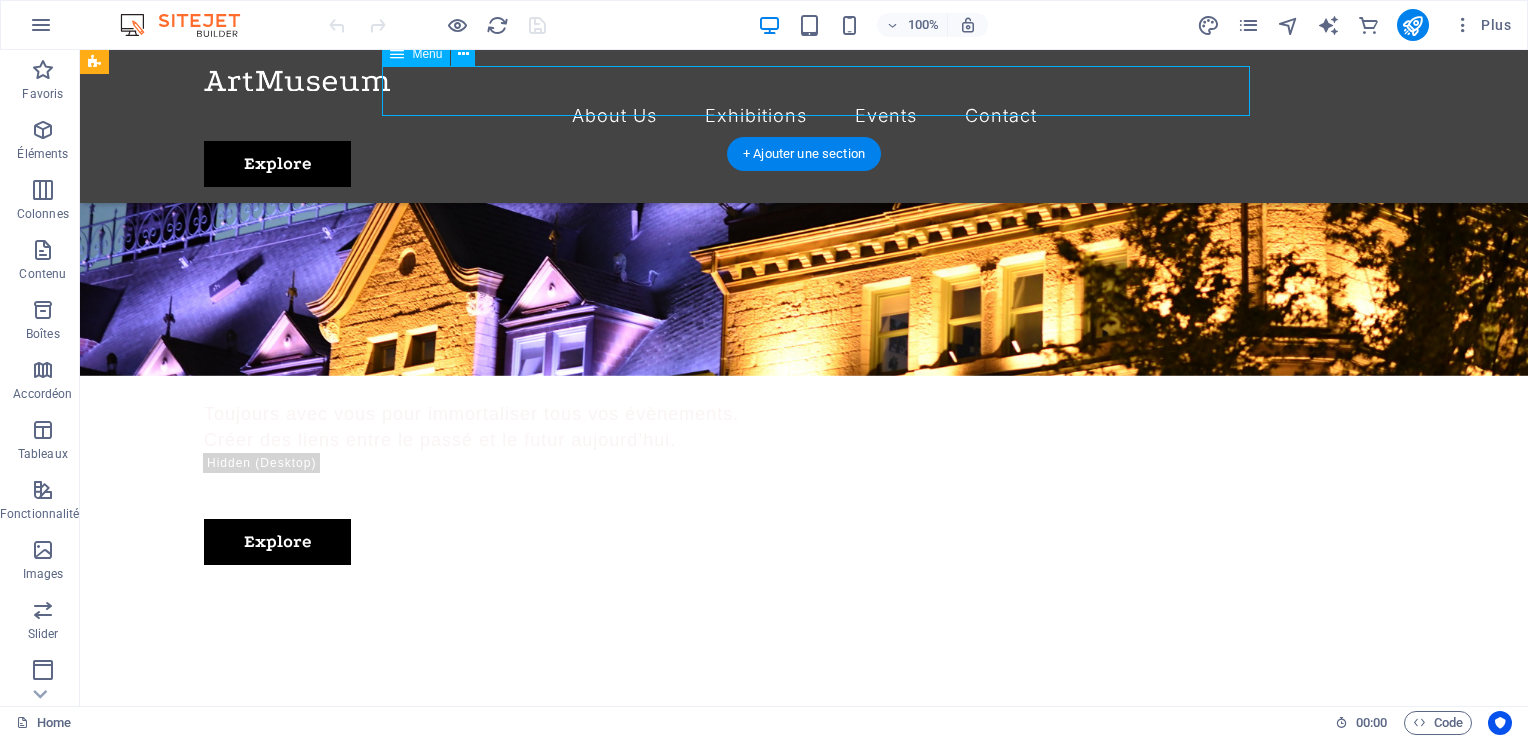 click on "About Us Exhibitions Events Contact" at bounding box center (804, 116) 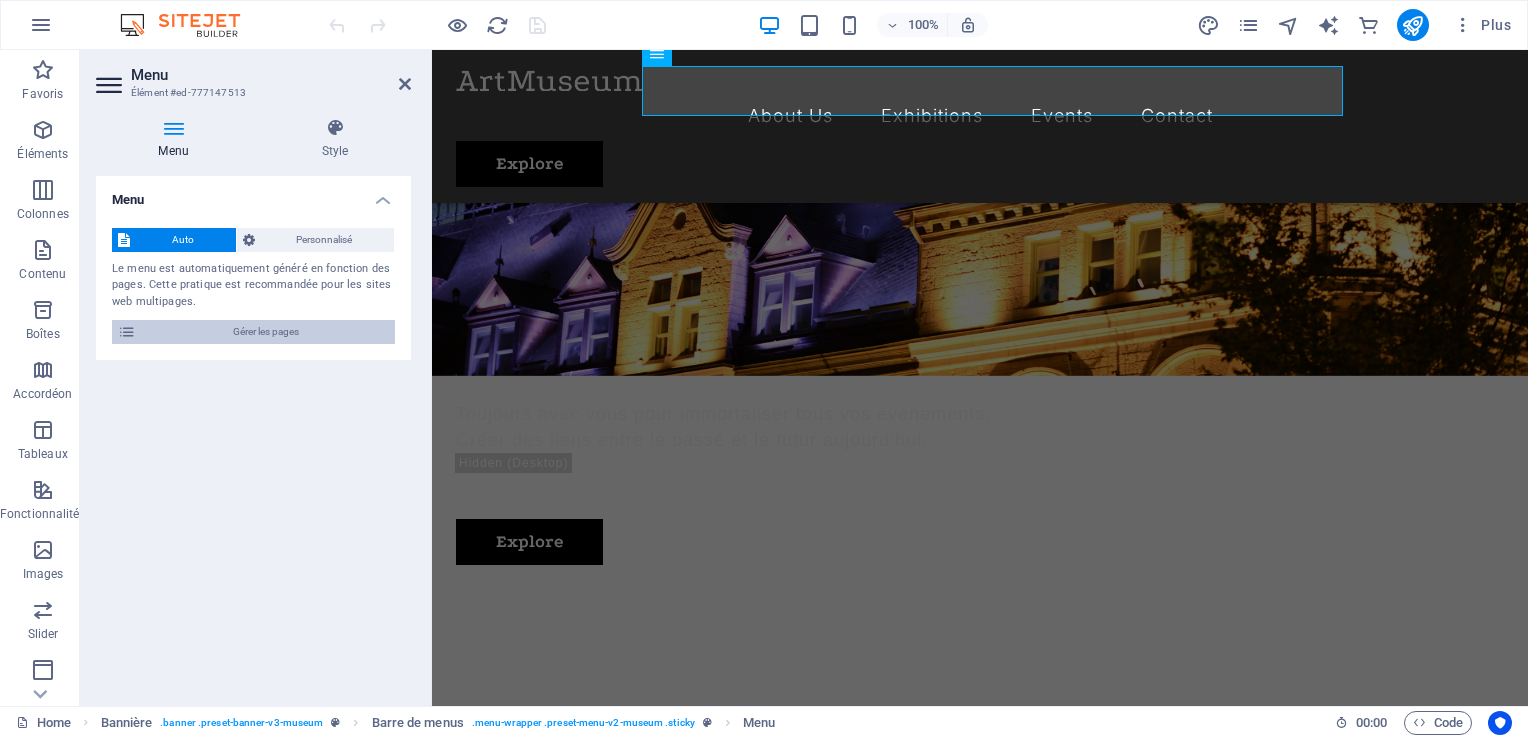click on "Gérer les pages" at bounding box center (265, 332) 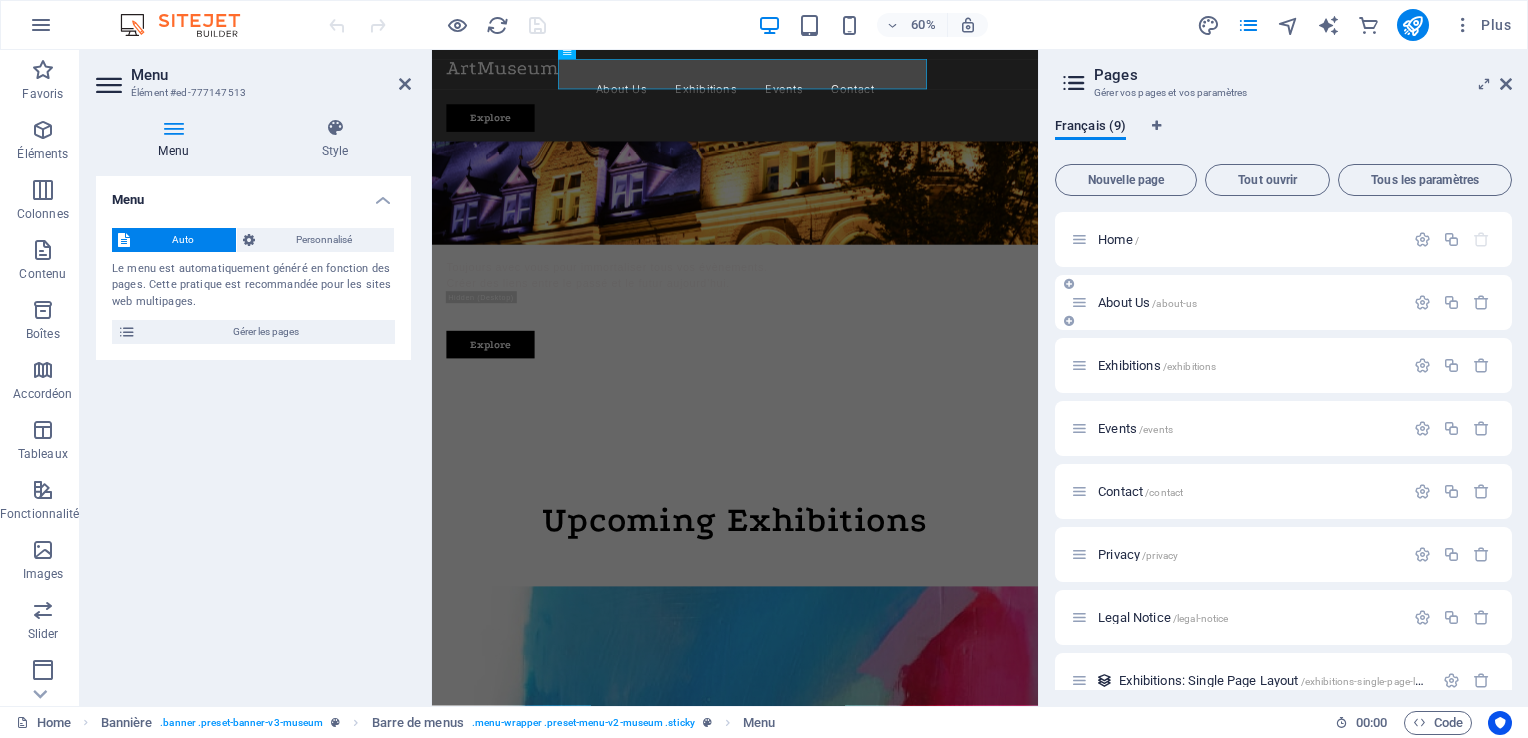 click on "/about-us" at bounding box center (1174, 303) 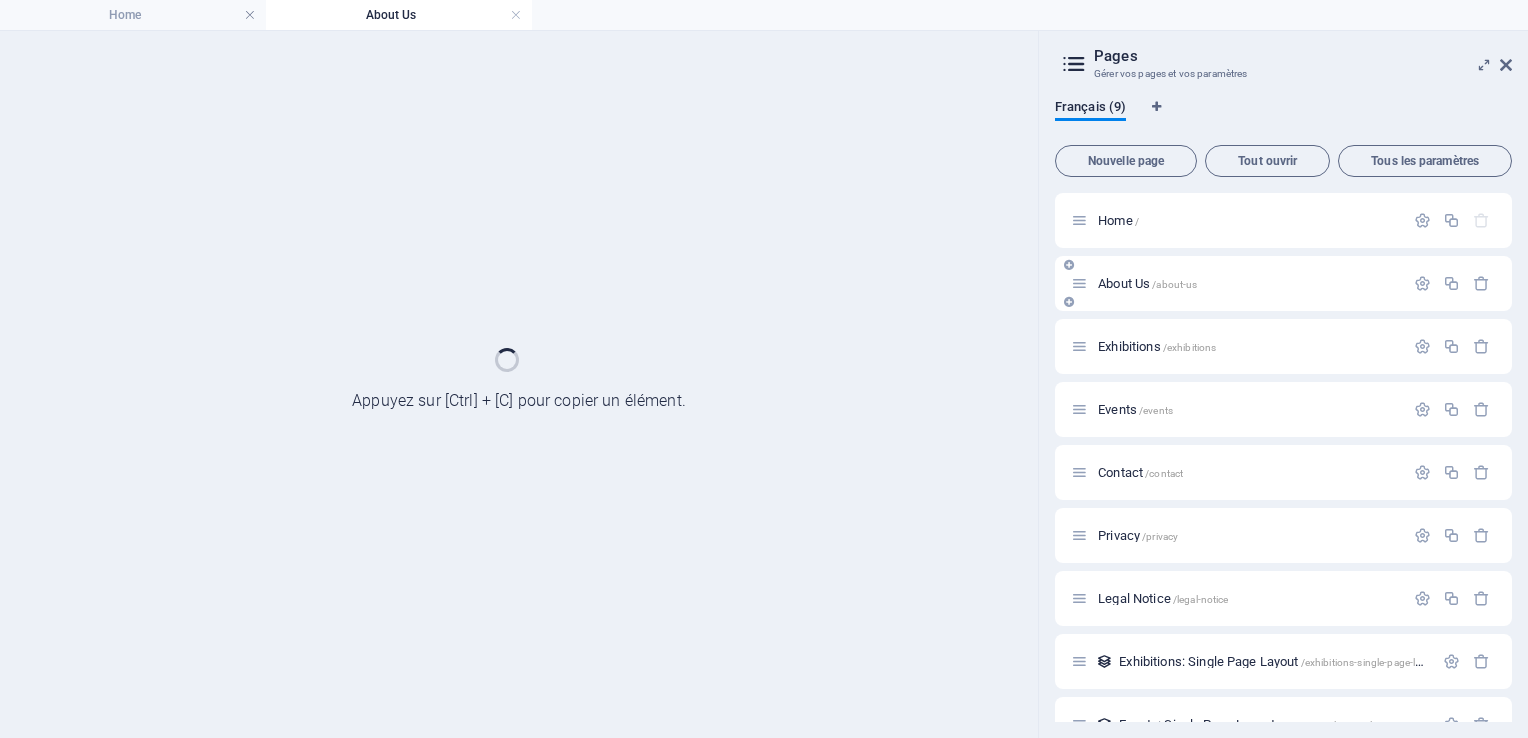 scroll, scrollTop: 0, scrollLeft: 0, axis: both 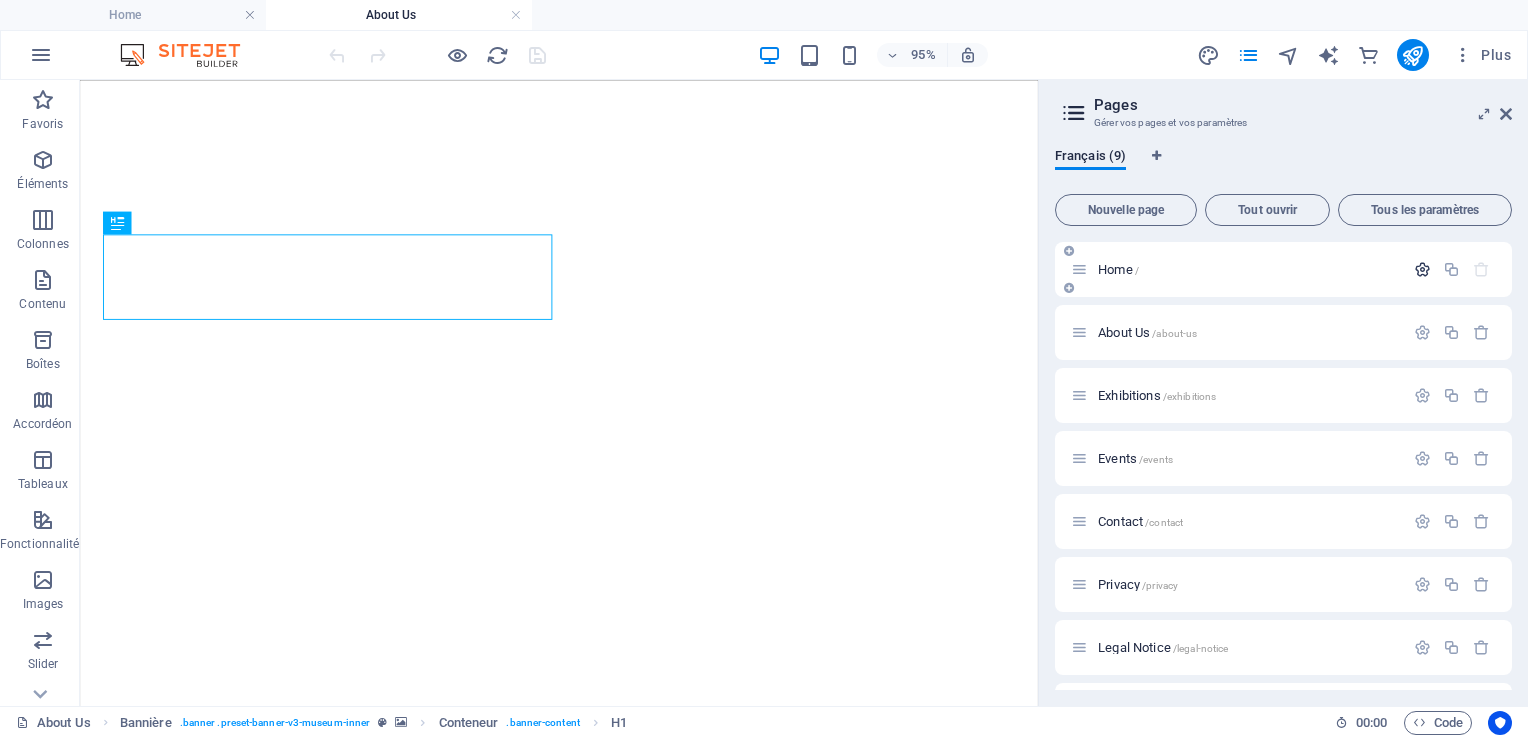 click at bounding box center (1422, 269) 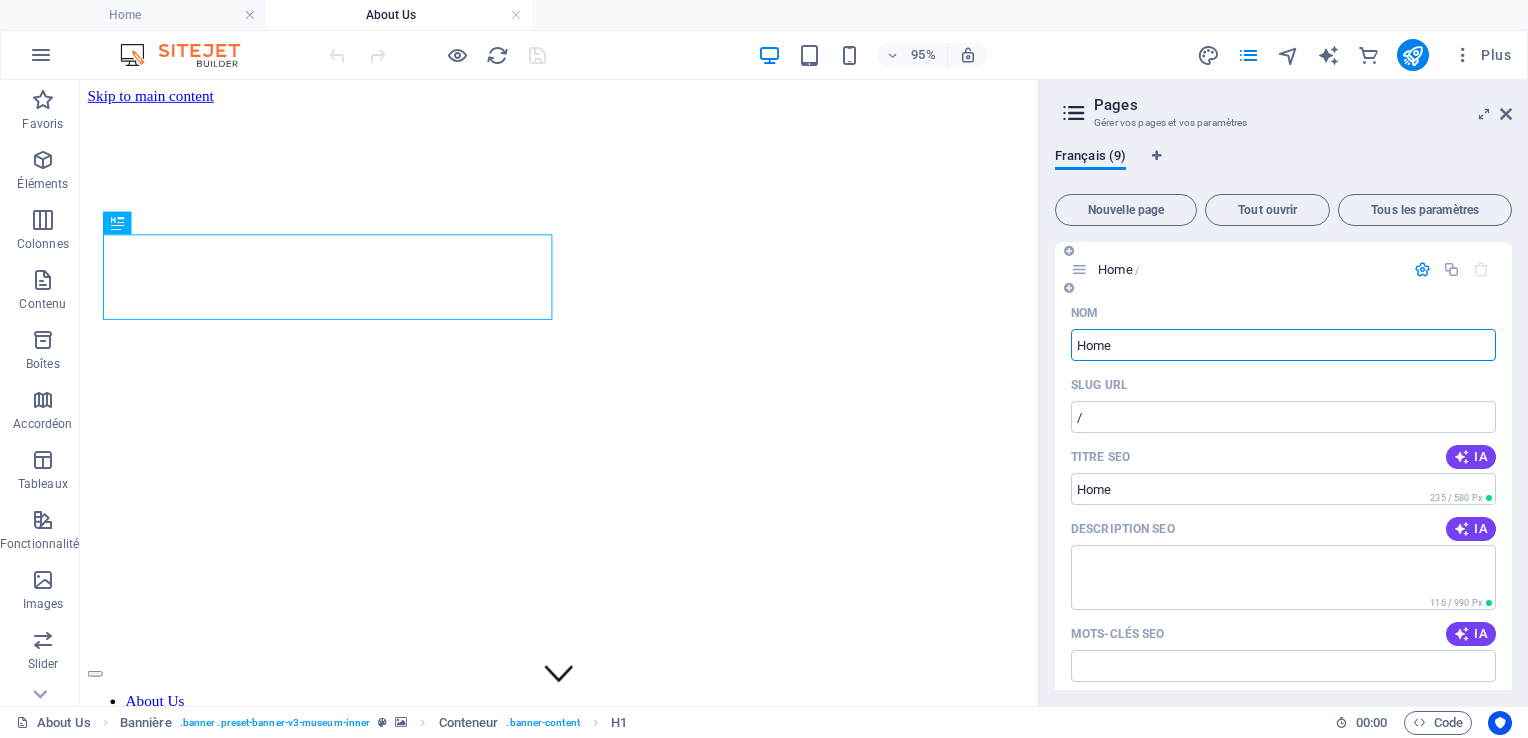 scroll, scrollTop: 0, scrollLeft: 0, axis: both 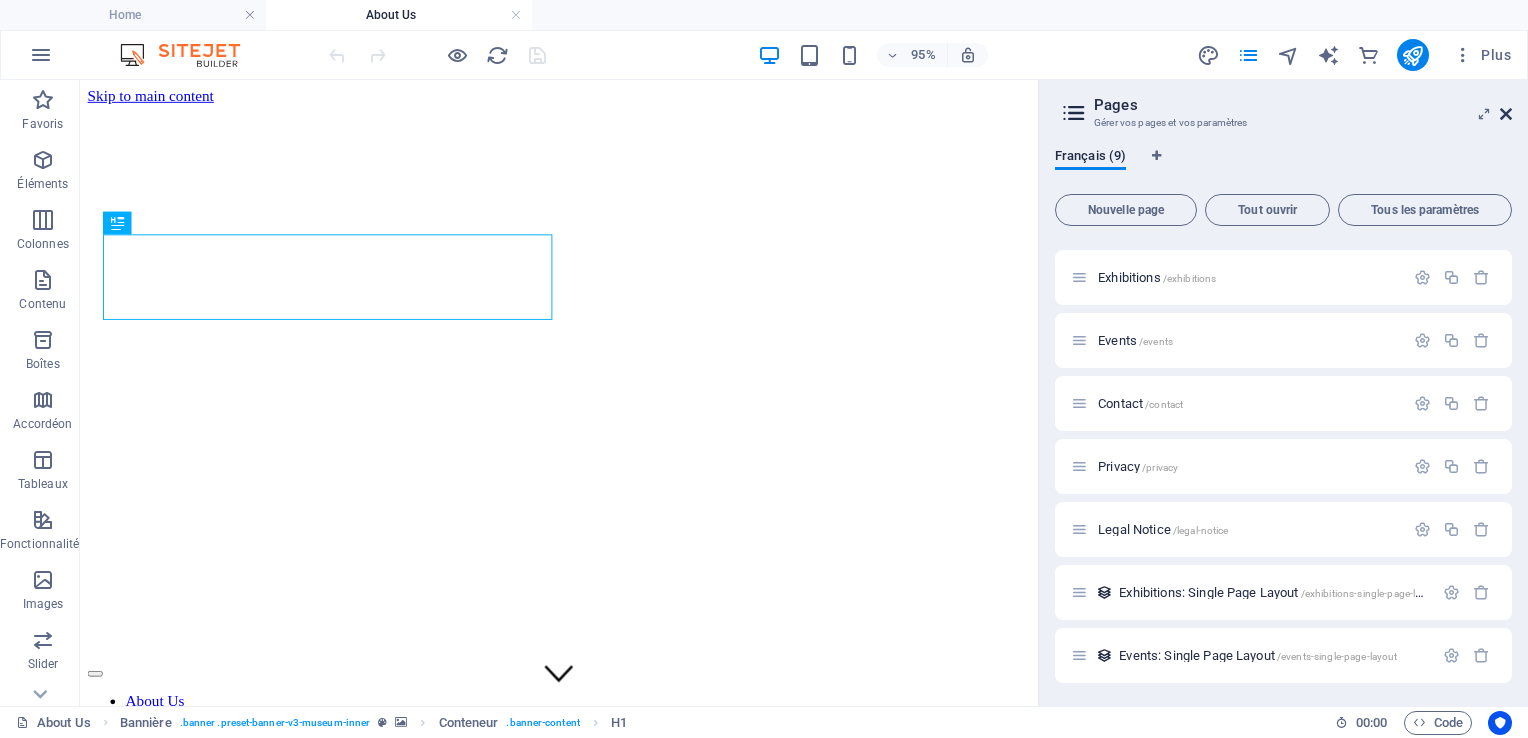 click at bounding box center (1506, 114) 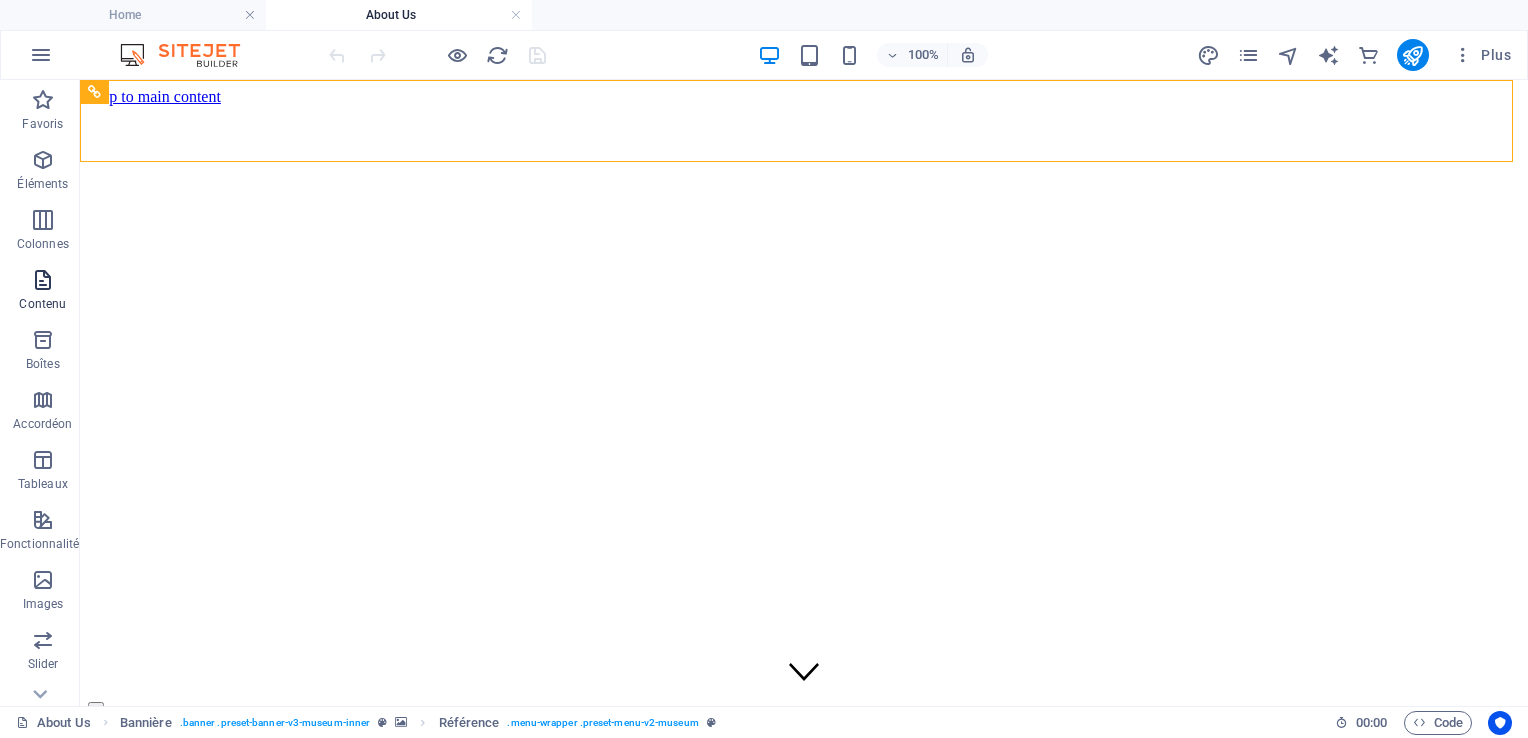 click on "Contenu" at bounding box center (42, 304) 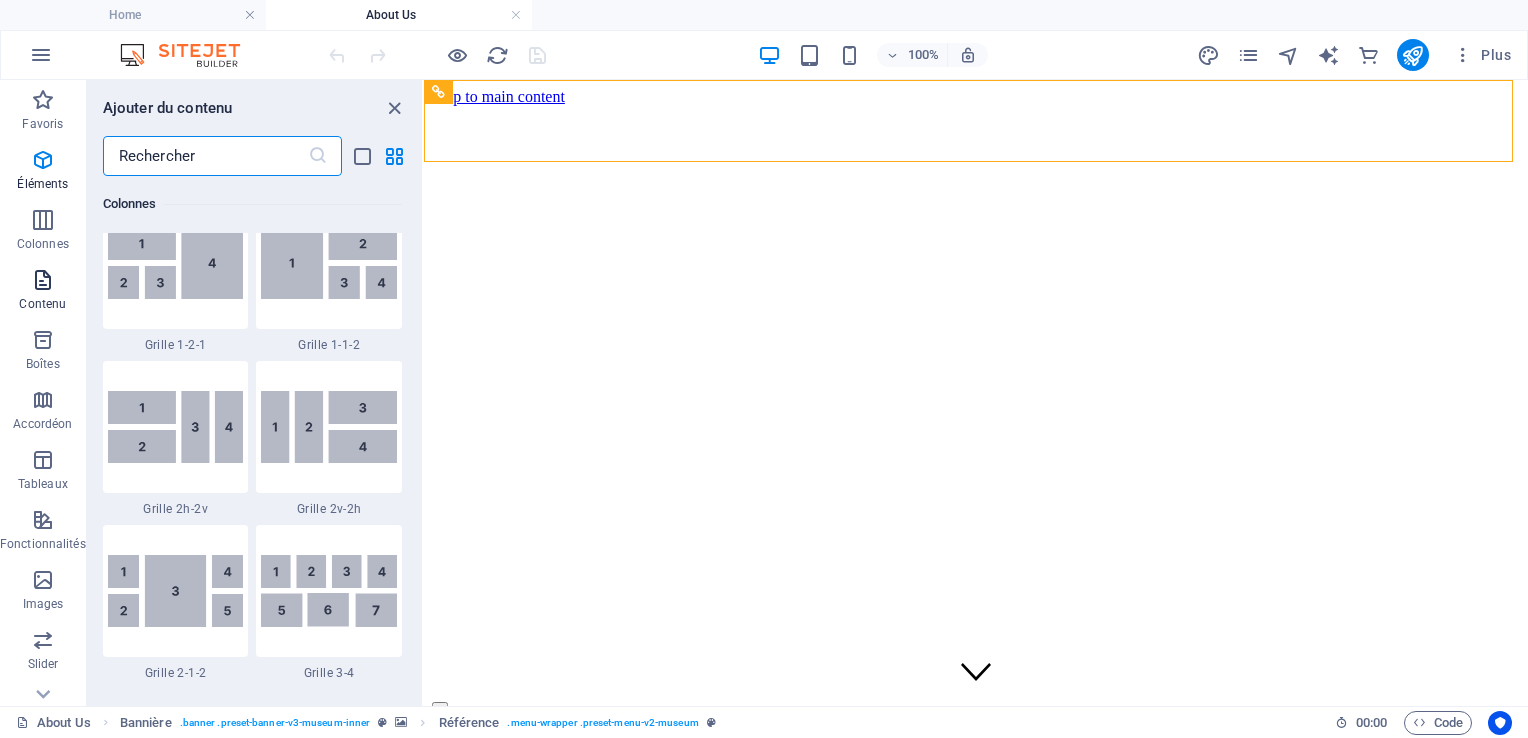 scroll, scrollTop: 3499, scrollLeft: 0, axis: vertical 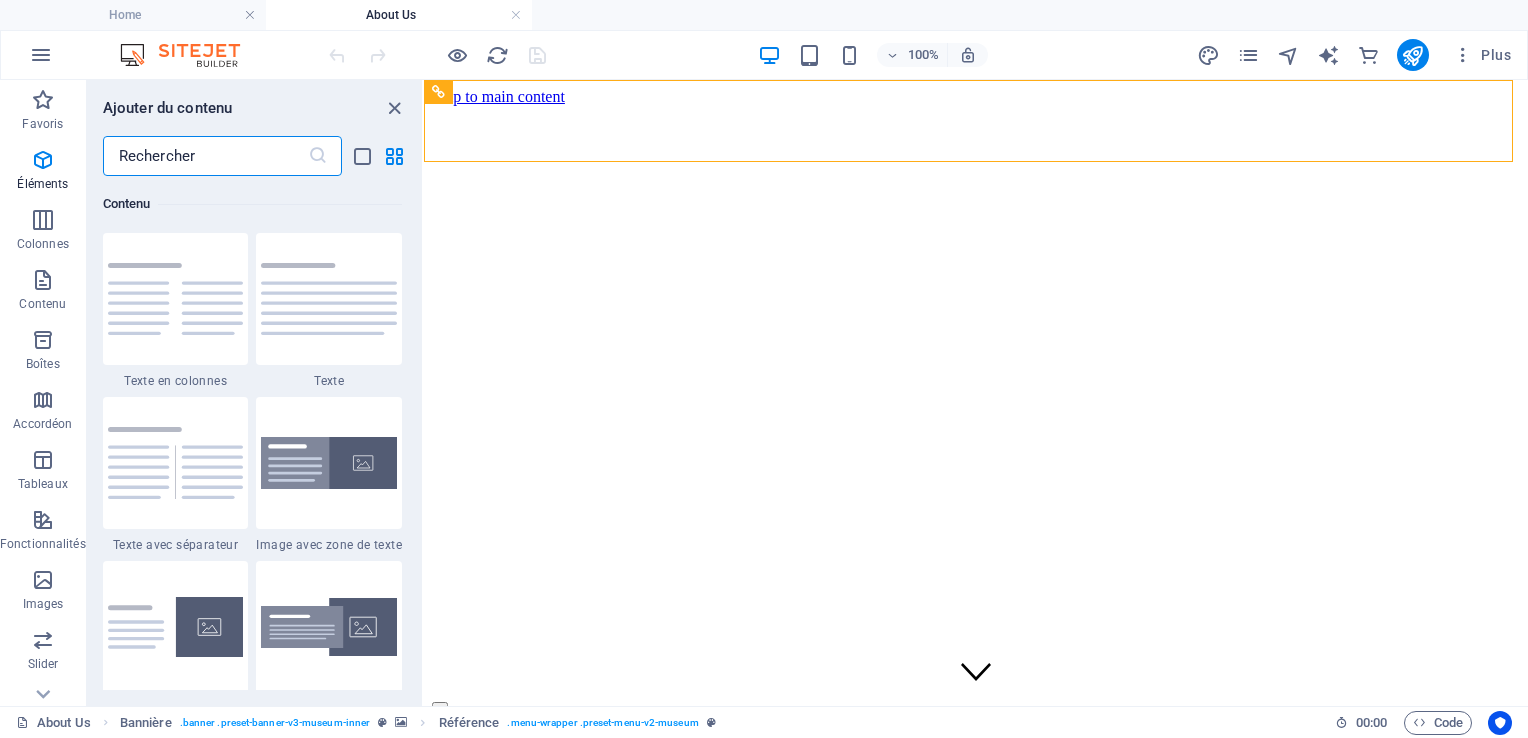 click on "About Us Exhibitions Events Contact" at bounding box center (976, 761) 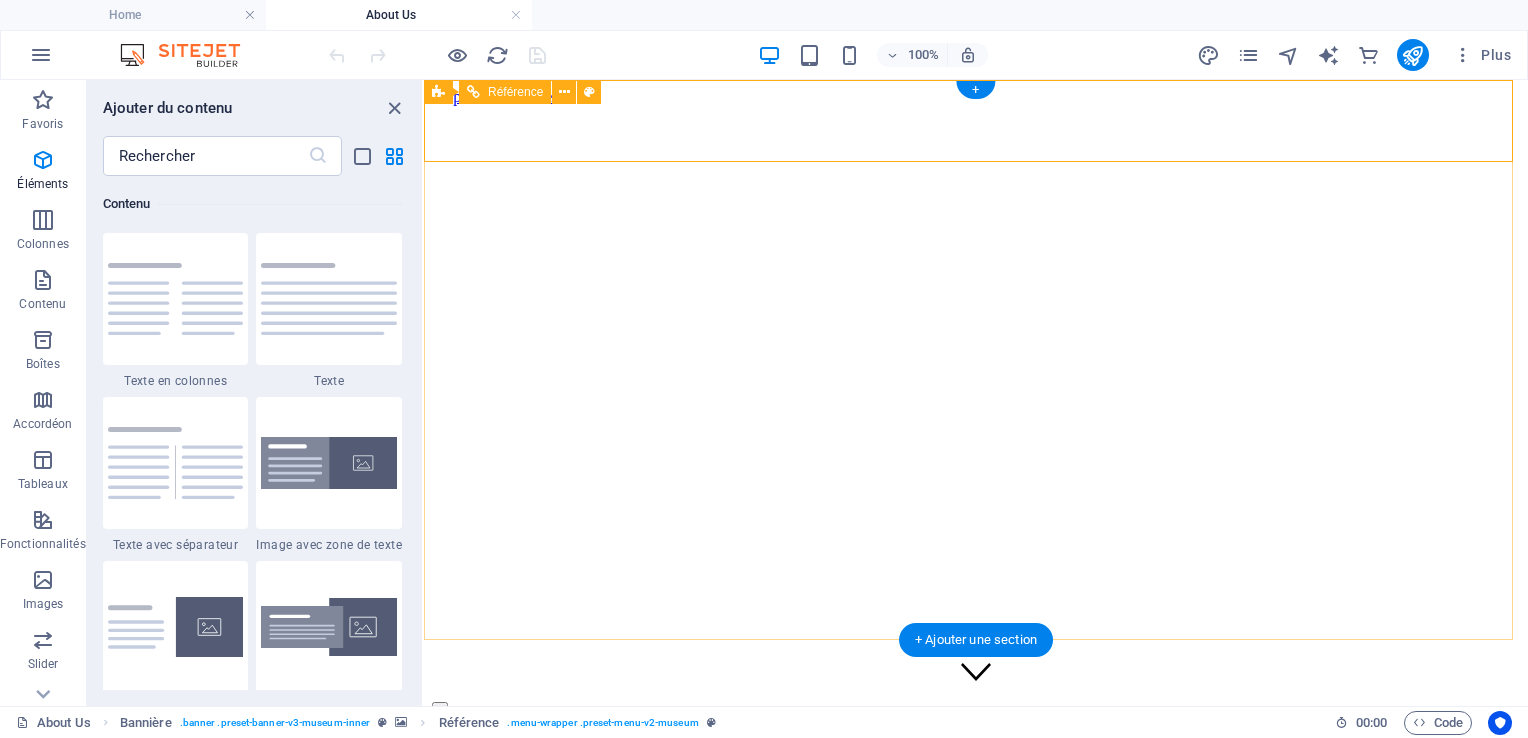 click on "About Us Exhibitions Events Contact" at bounding box center (976, 761) 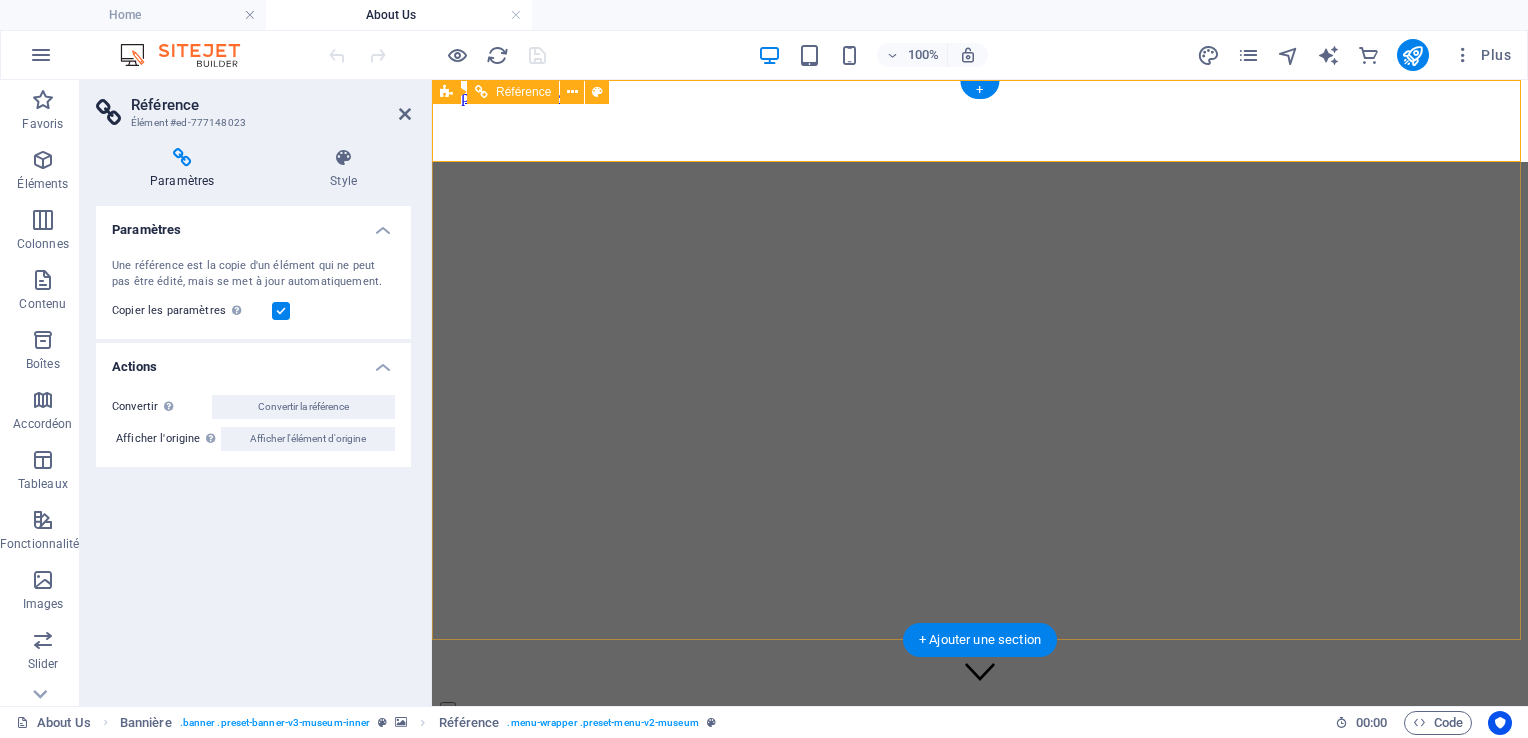 click on "About Us Exhibitions Events Contact" at bounding box center (980, 761) 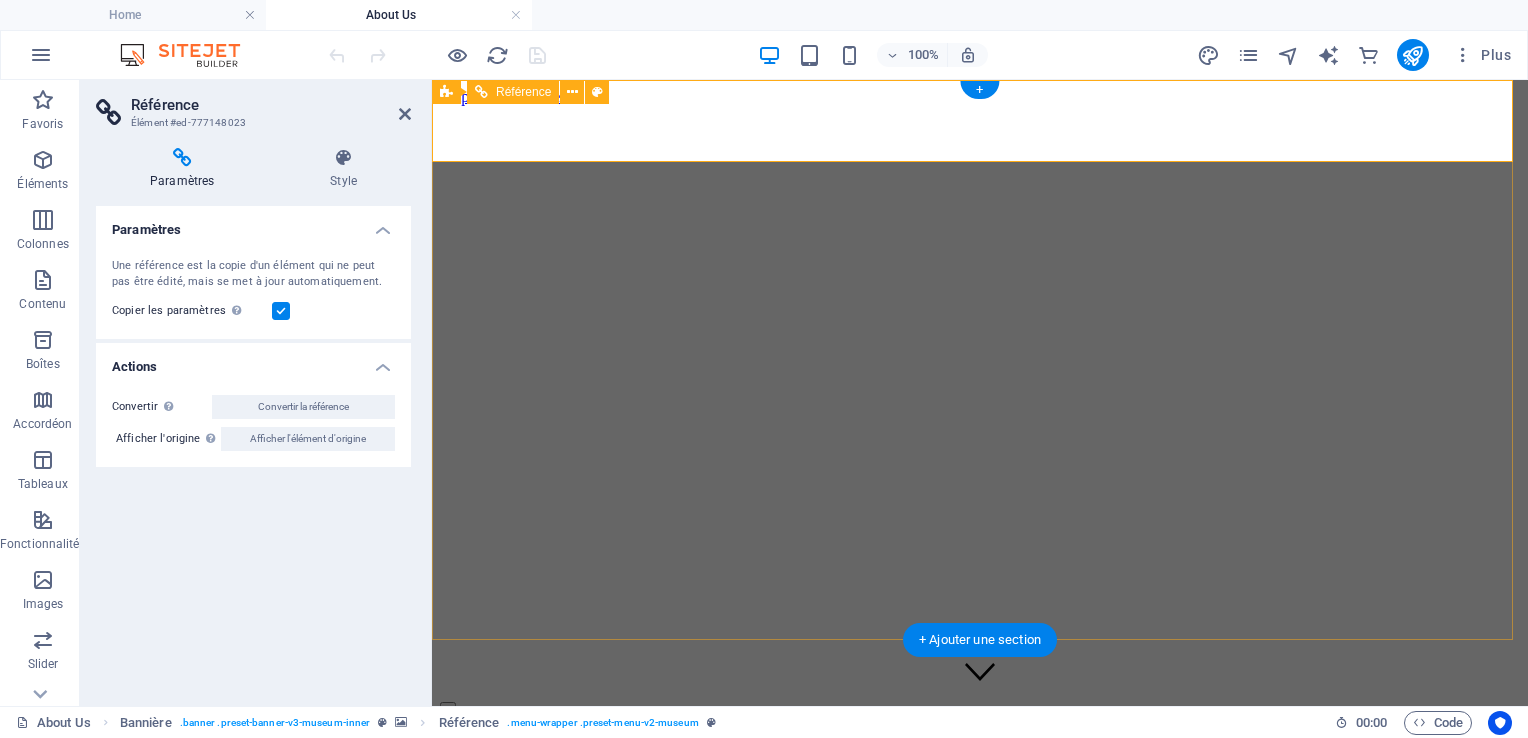 click on "About Us Exhibitions Events Contact" at bounding box center (980, 761) 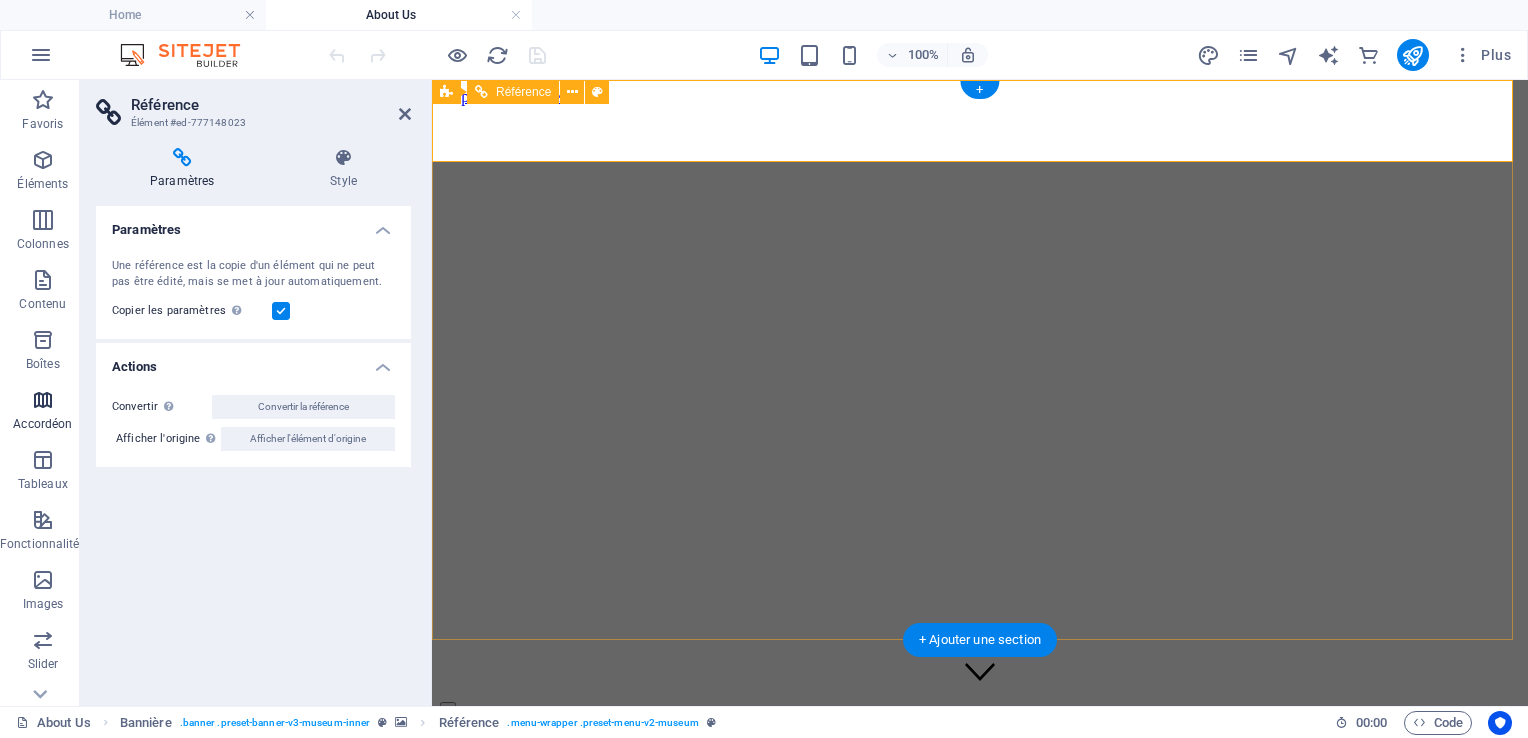 click on "Accordéon" at bounding box center (42, 424) 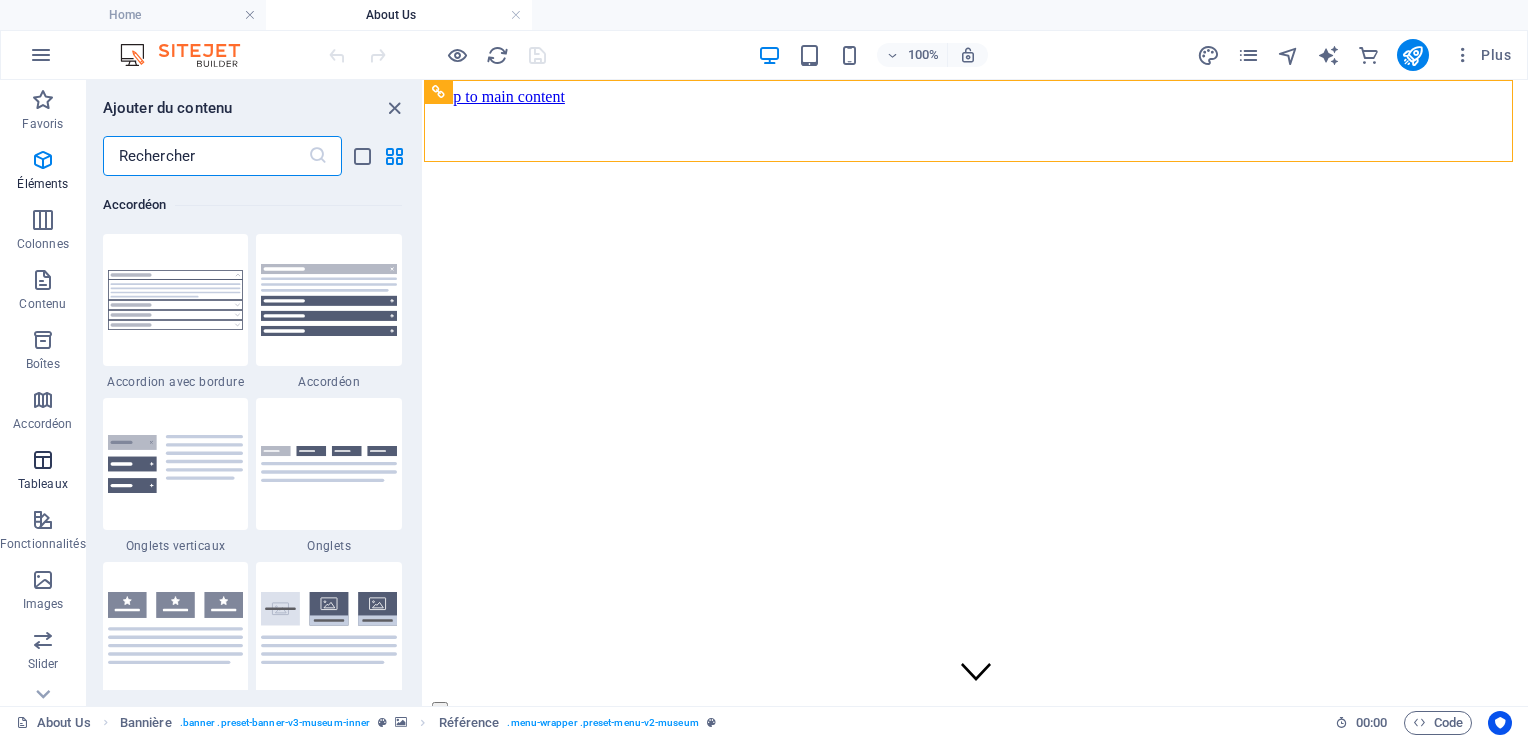 click on "Tableaux" at bounding box center [43, 484] 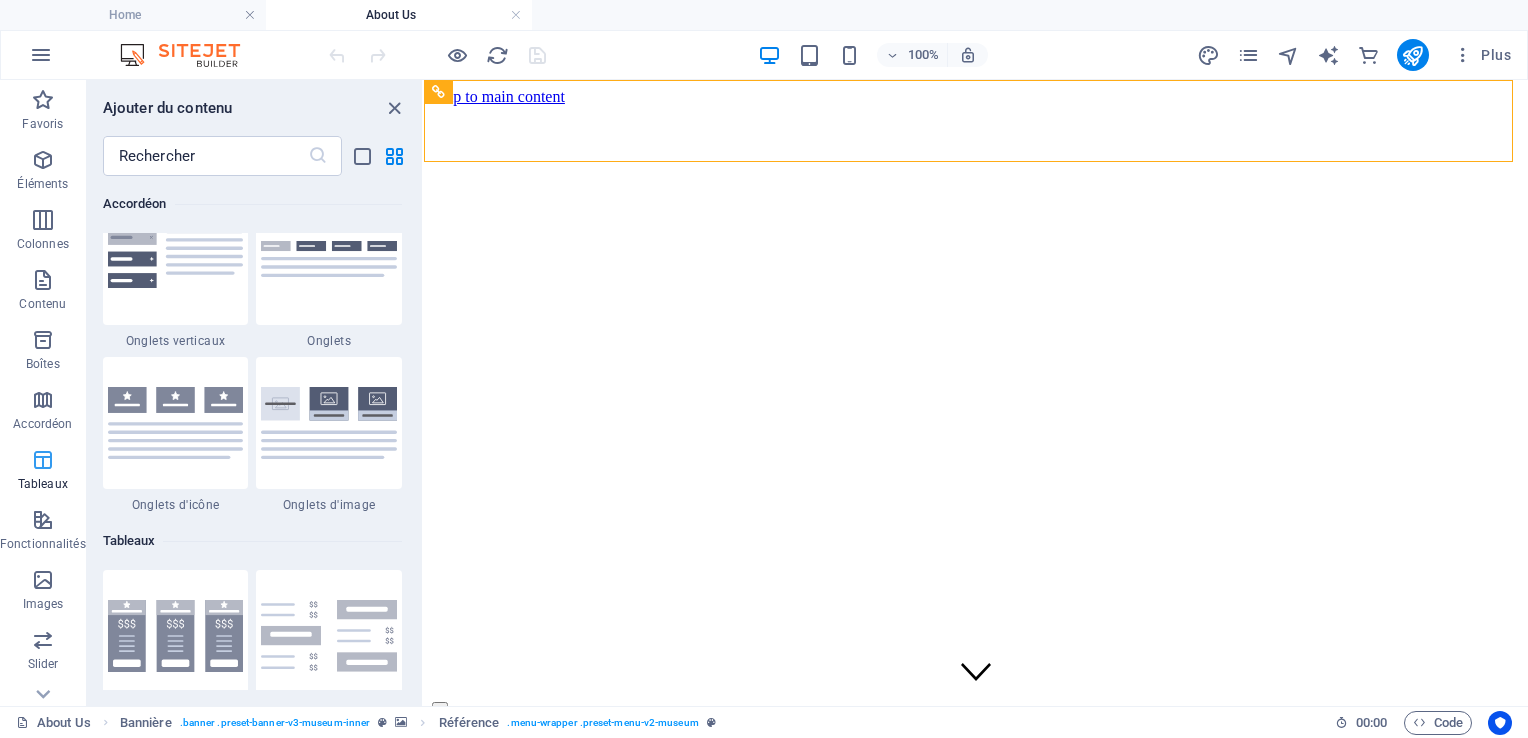 scroll, scrollTop: 6925, scrollLeft: 0, axis: vertical 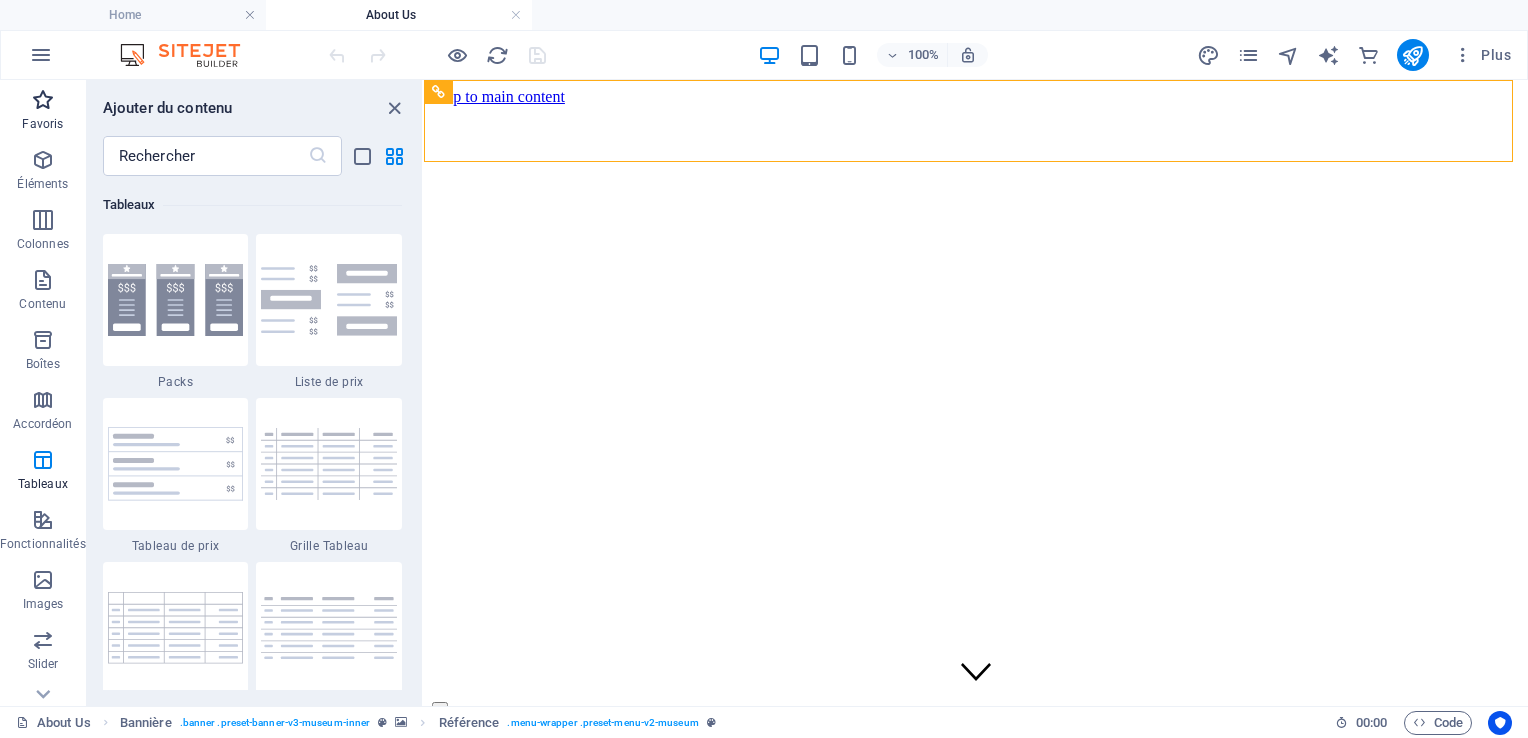 click at bounding box center (43, 100) 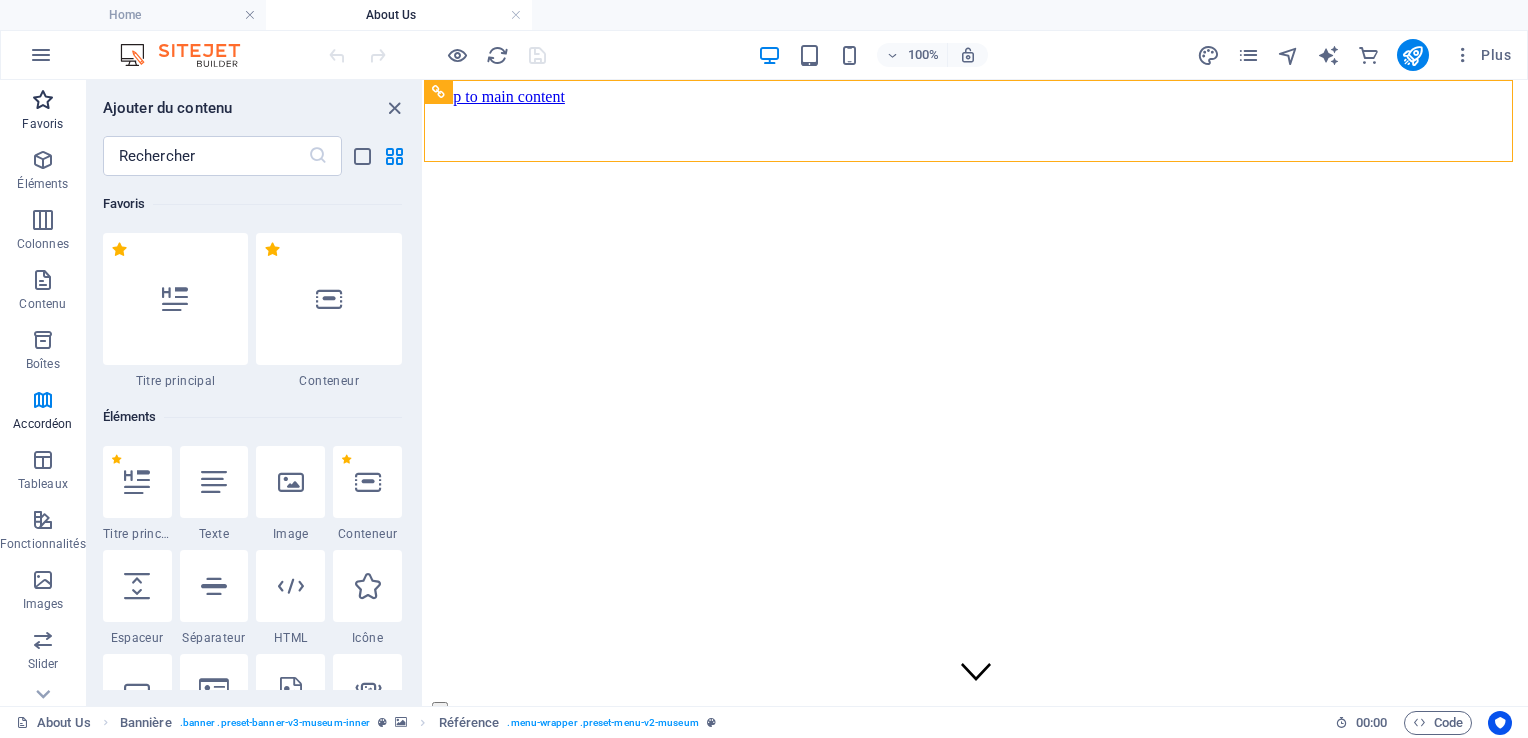 scroll, scrollTop: 0, scrollLeft: 0, axis: both 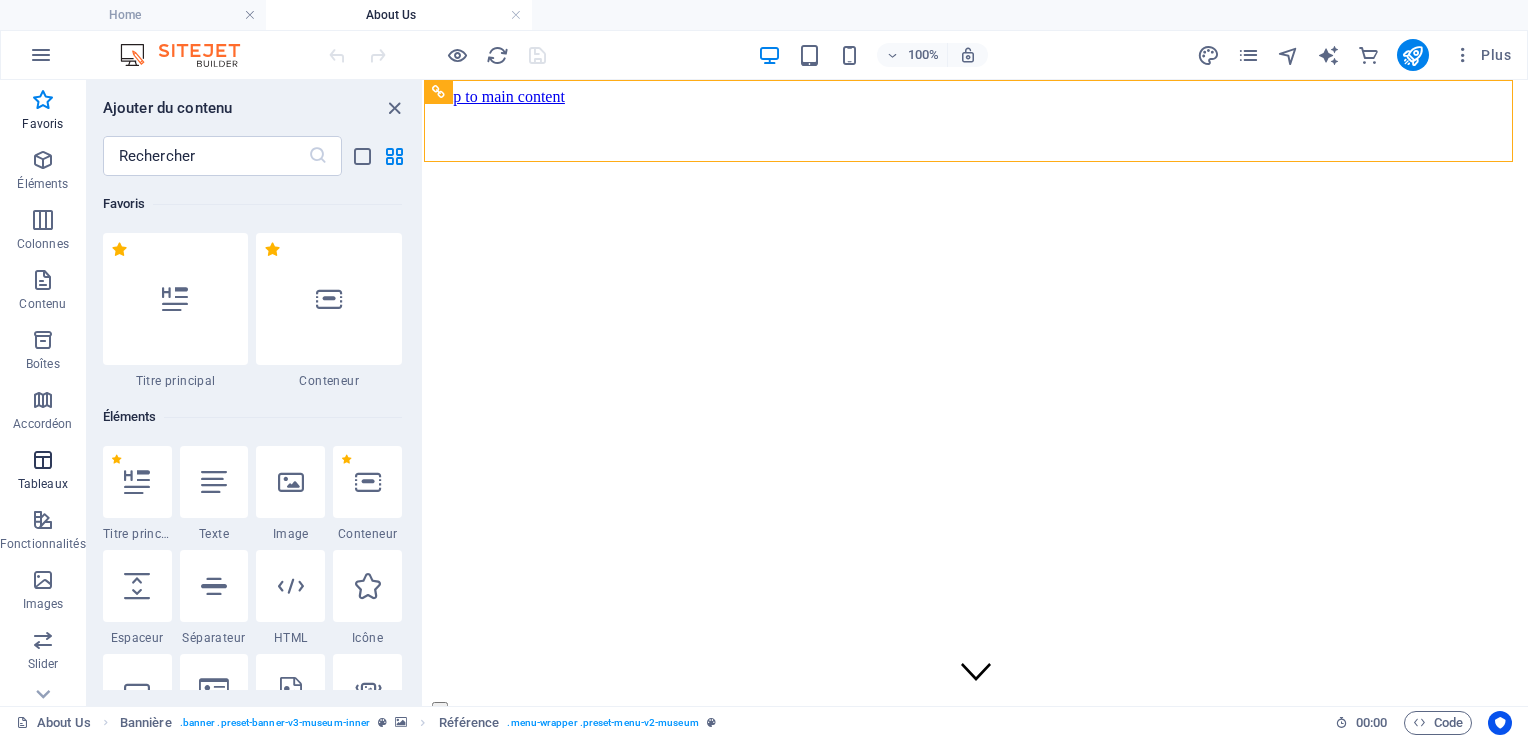 click on "Tableaux" at bounding box center [43, 484] 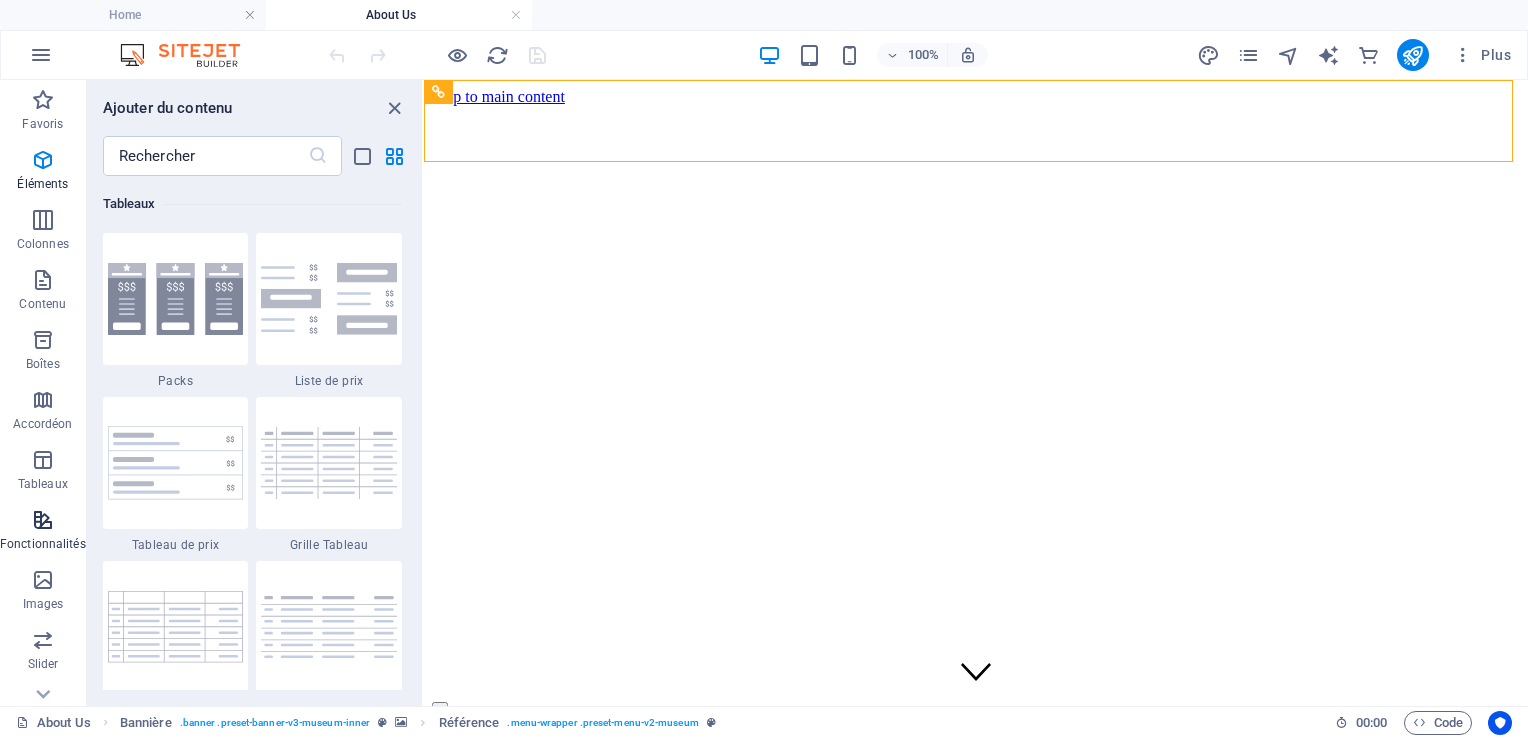 click on "Fonctionnalités" at bounding box center (43, 544) 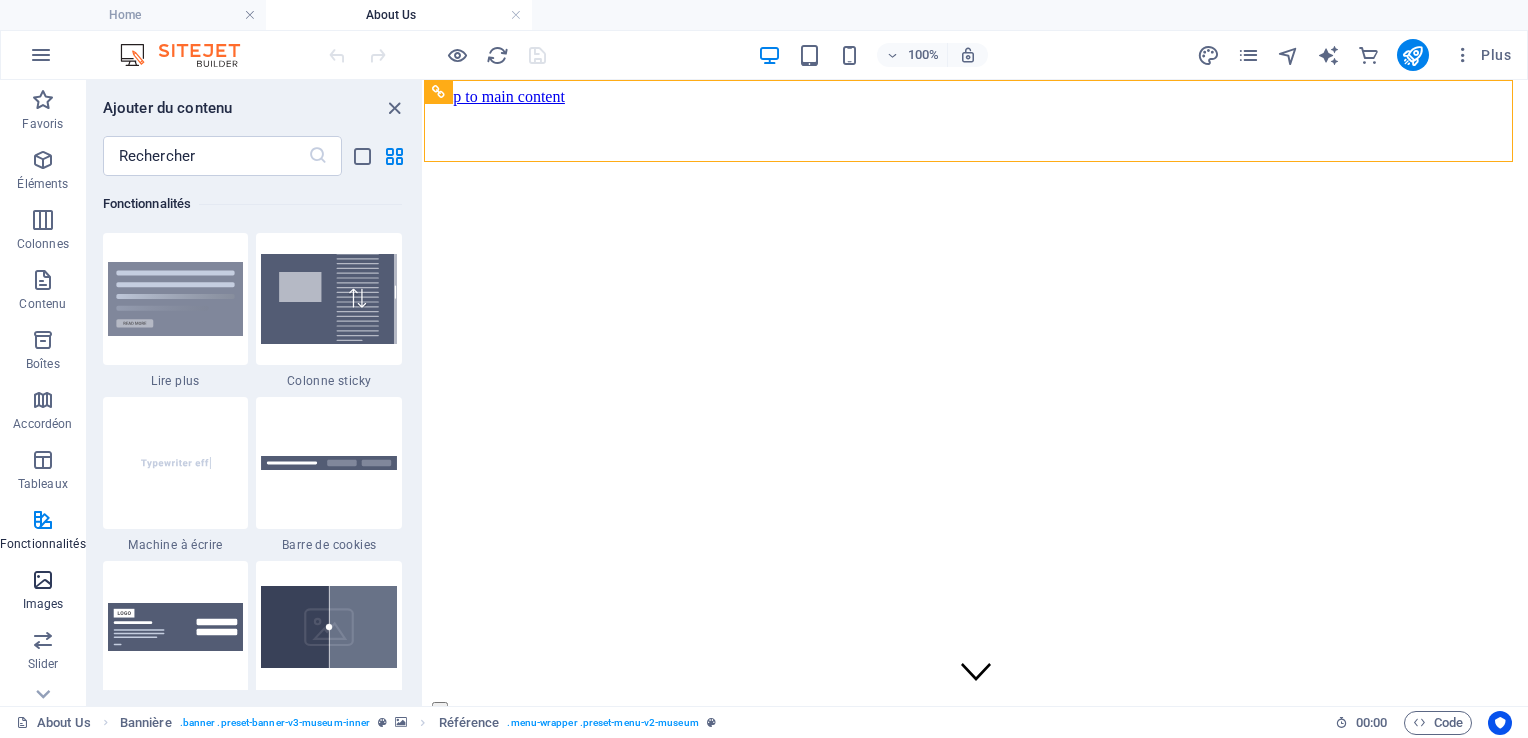 click on "Images" at bounding box center (43, 604) 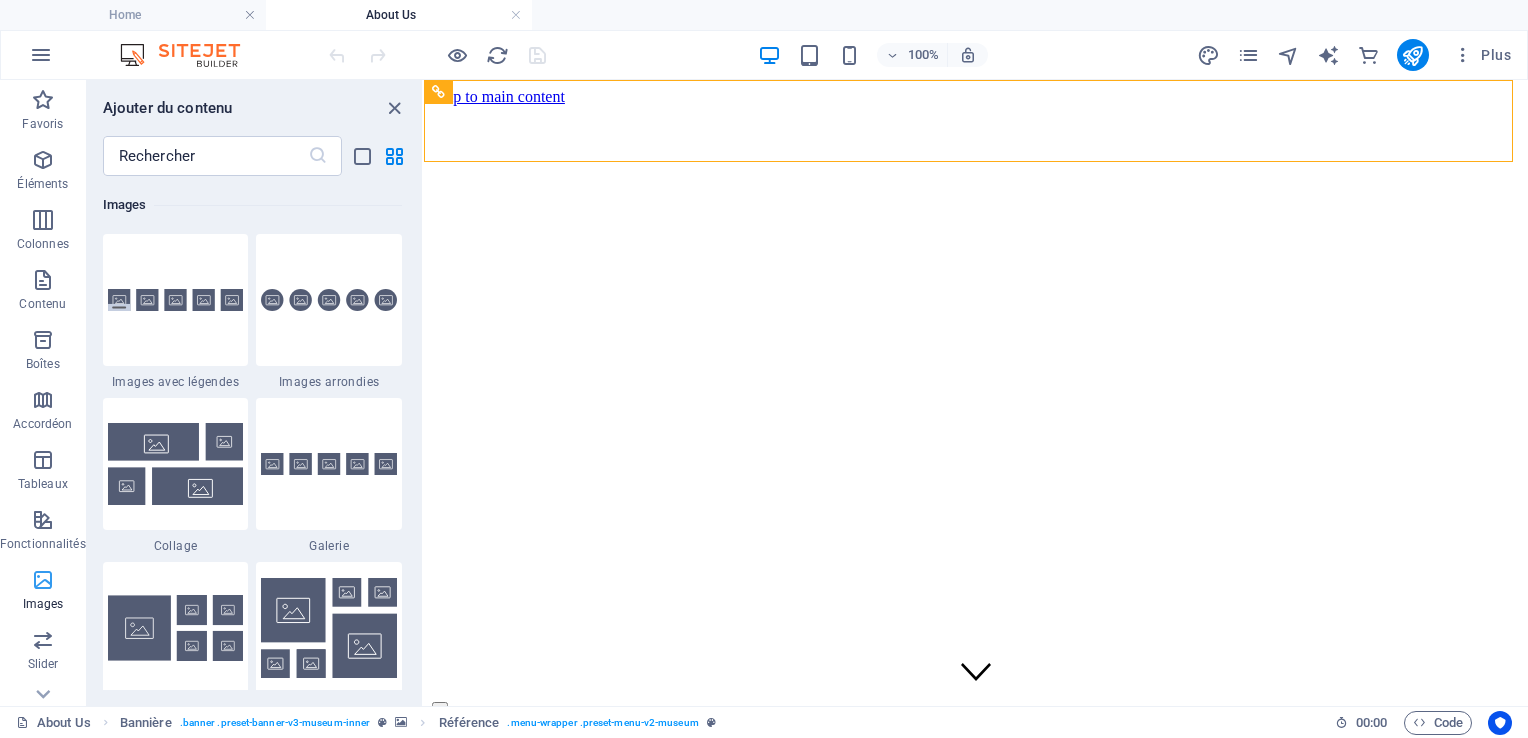 scroll, scrollTop: 10140, scrollLeft: 0, axis: vertical 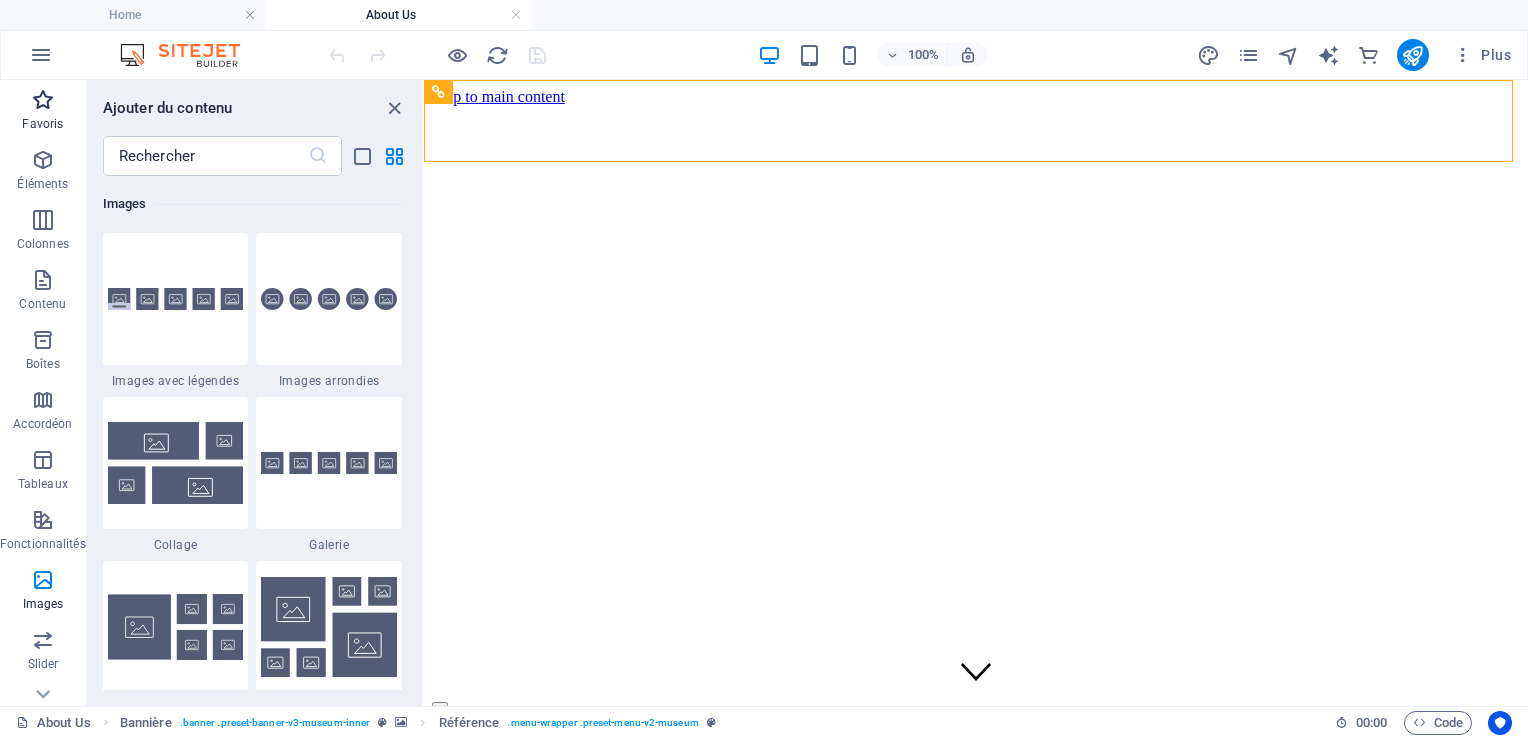 click on "Favoris" at bounding box center (42, 124) 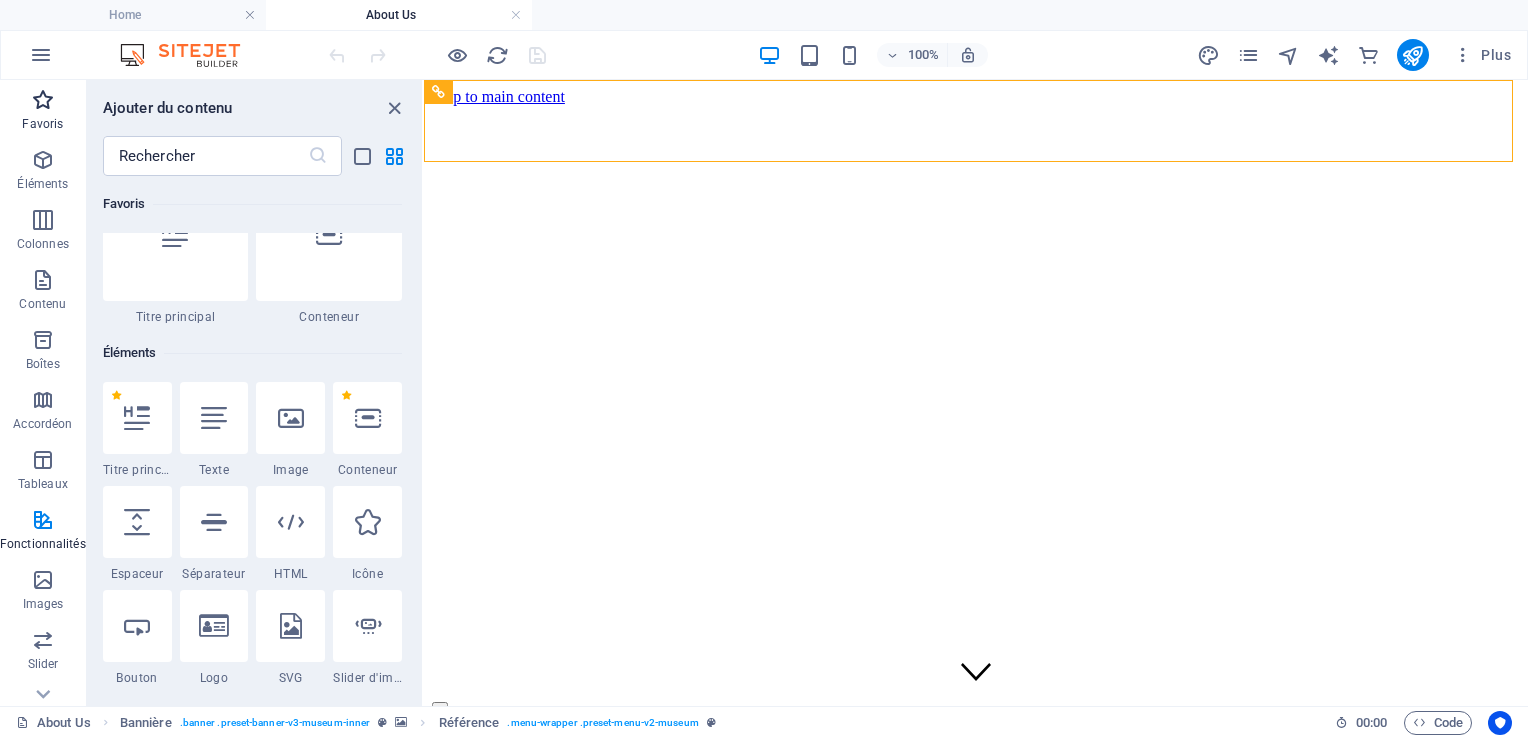 scroll, scrollTop: 0, scrollLeft: 0, axis: both 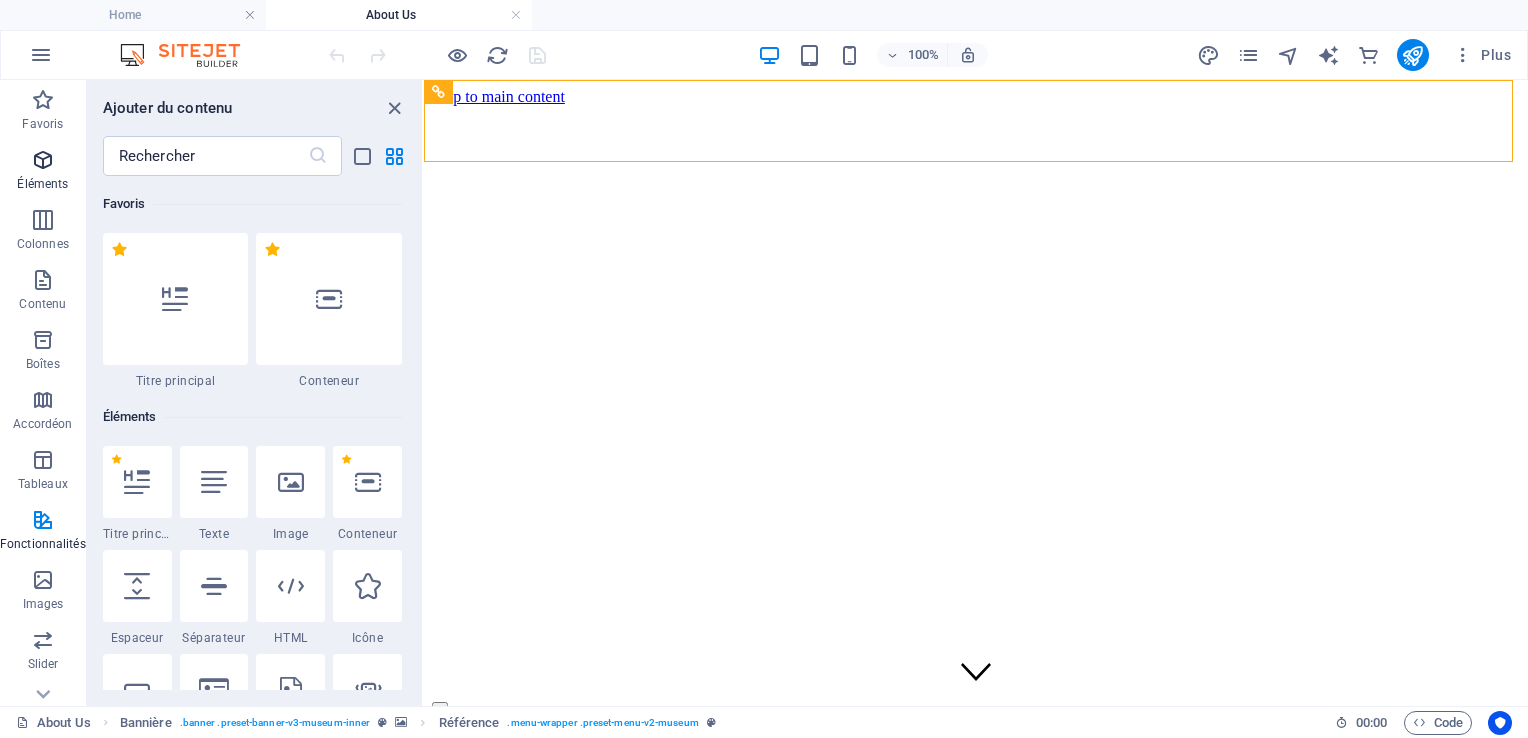 click on "Éléments" at bounding box center [42, 184] 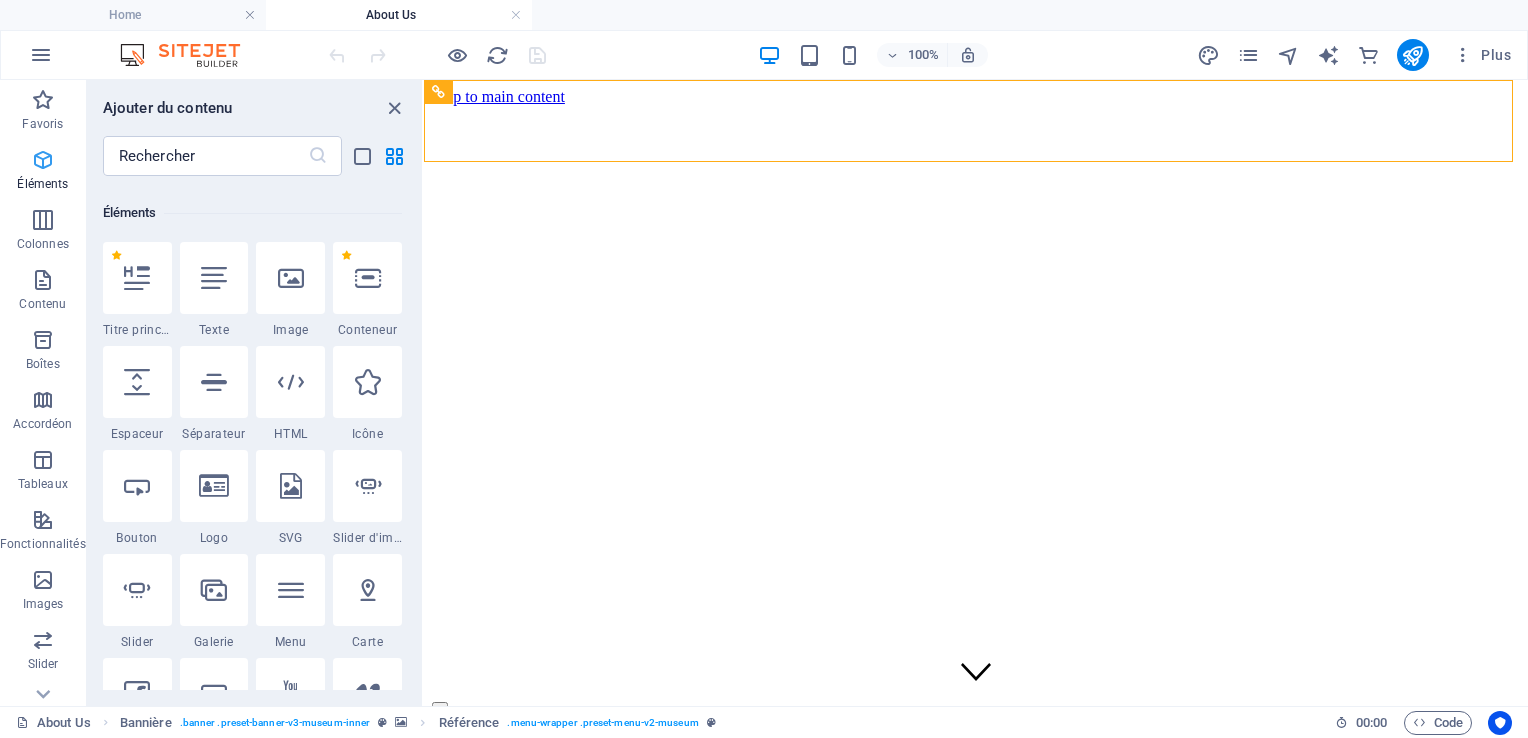scroll, scrollTop: 212, scrollLeft: 0, axis: vertical 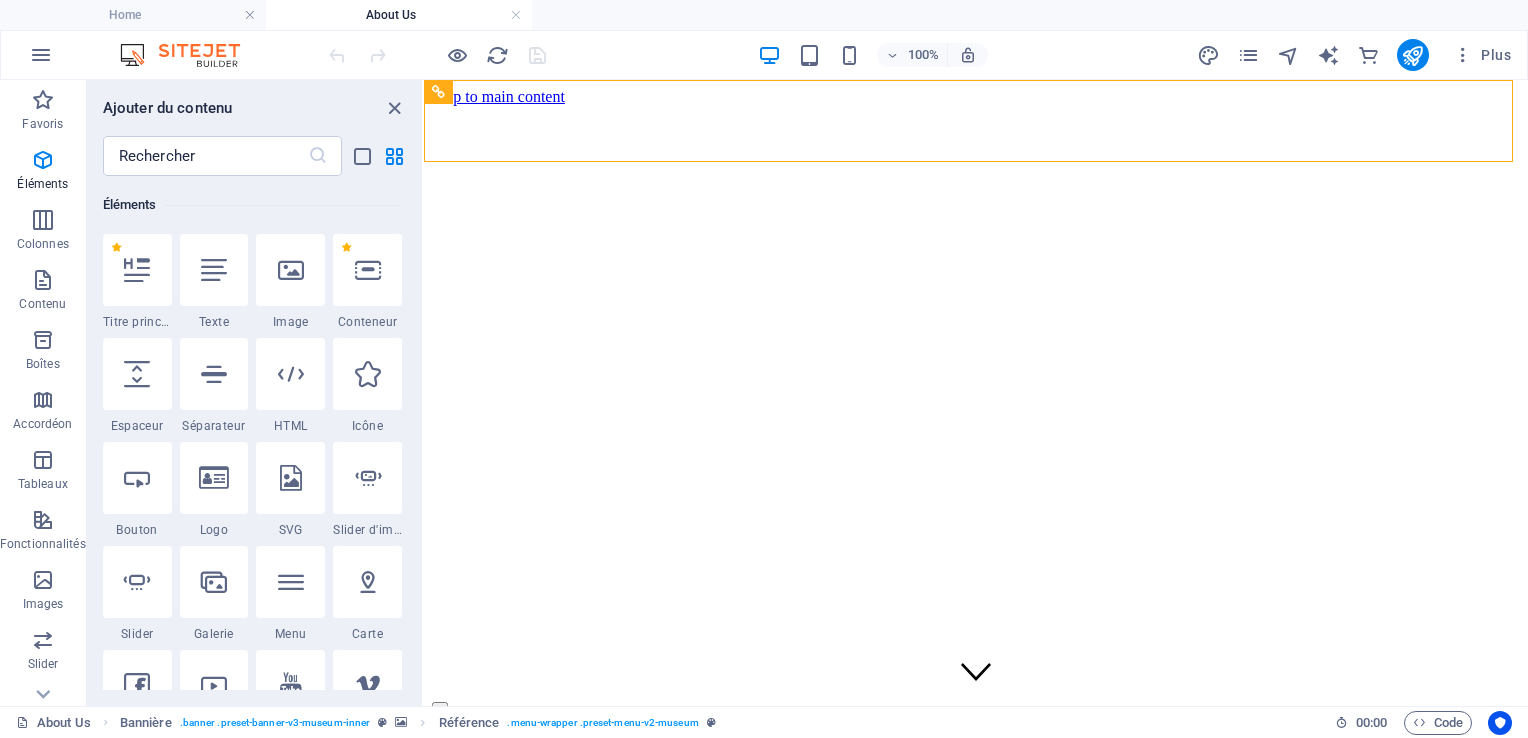 click on "About Us Exhibitions Events Contact" at bounding box center [976, 761] 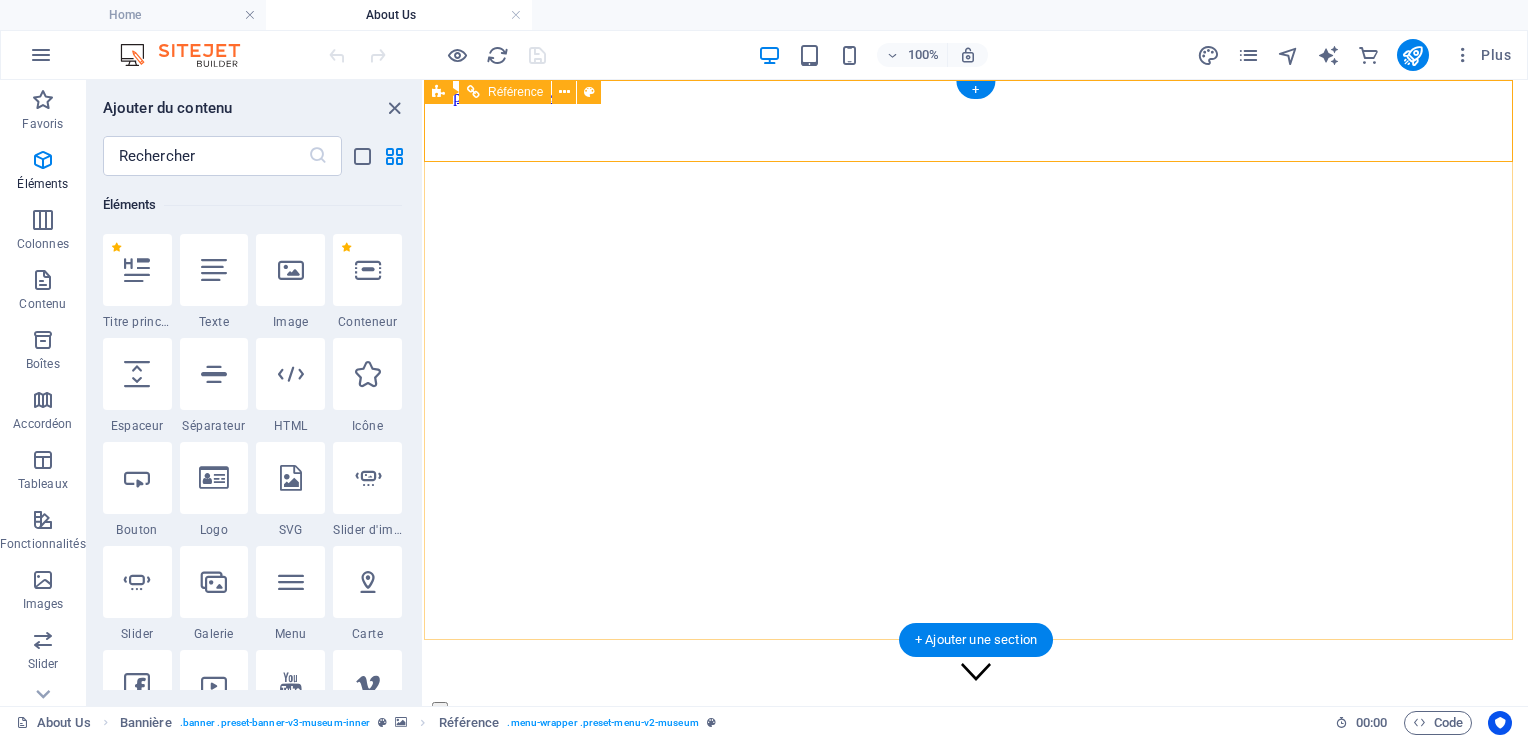 click on "About Us Exhibitions Events Contact" at bounding box center (976, 761) 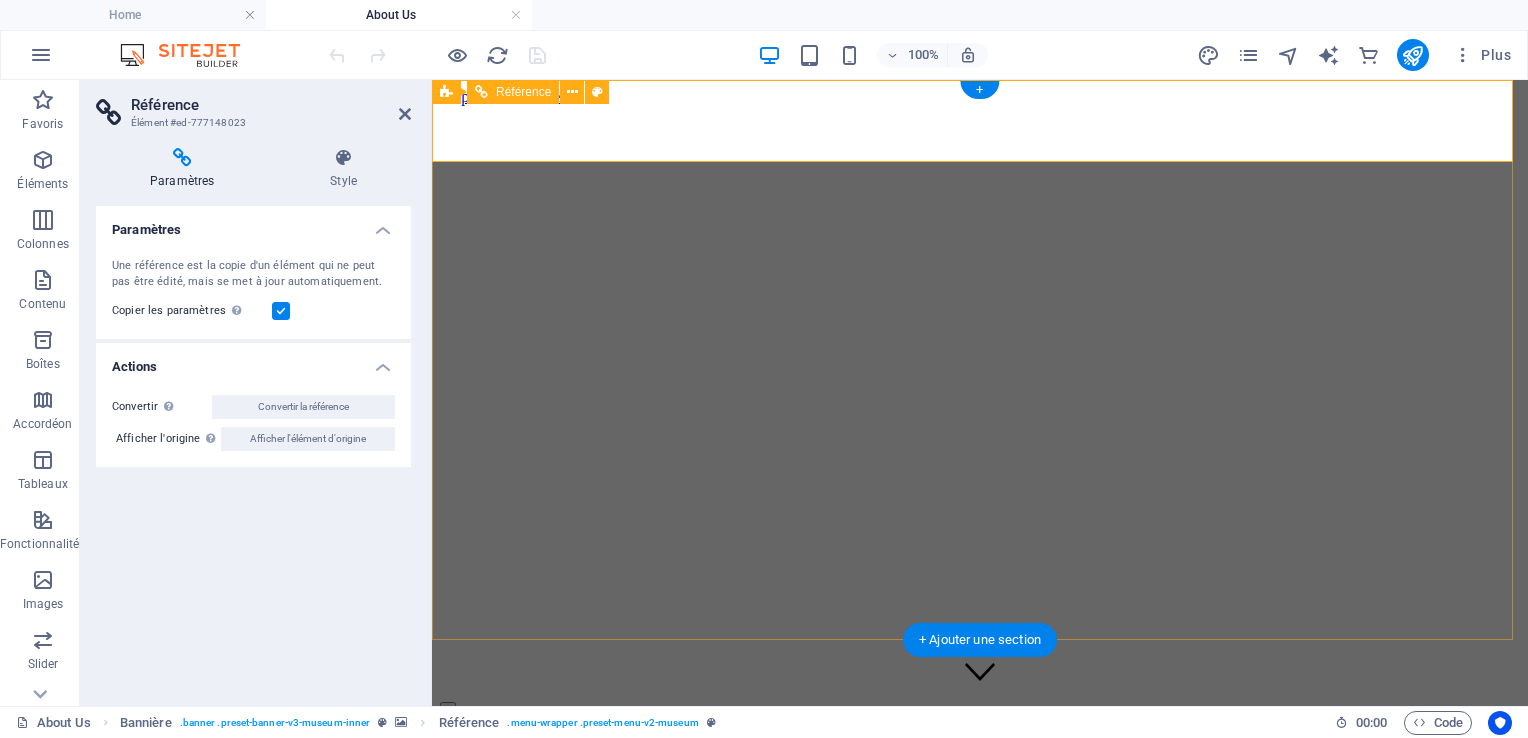 click on "About Us Exhibitions Events Contact" at bounding box center (980, 761) 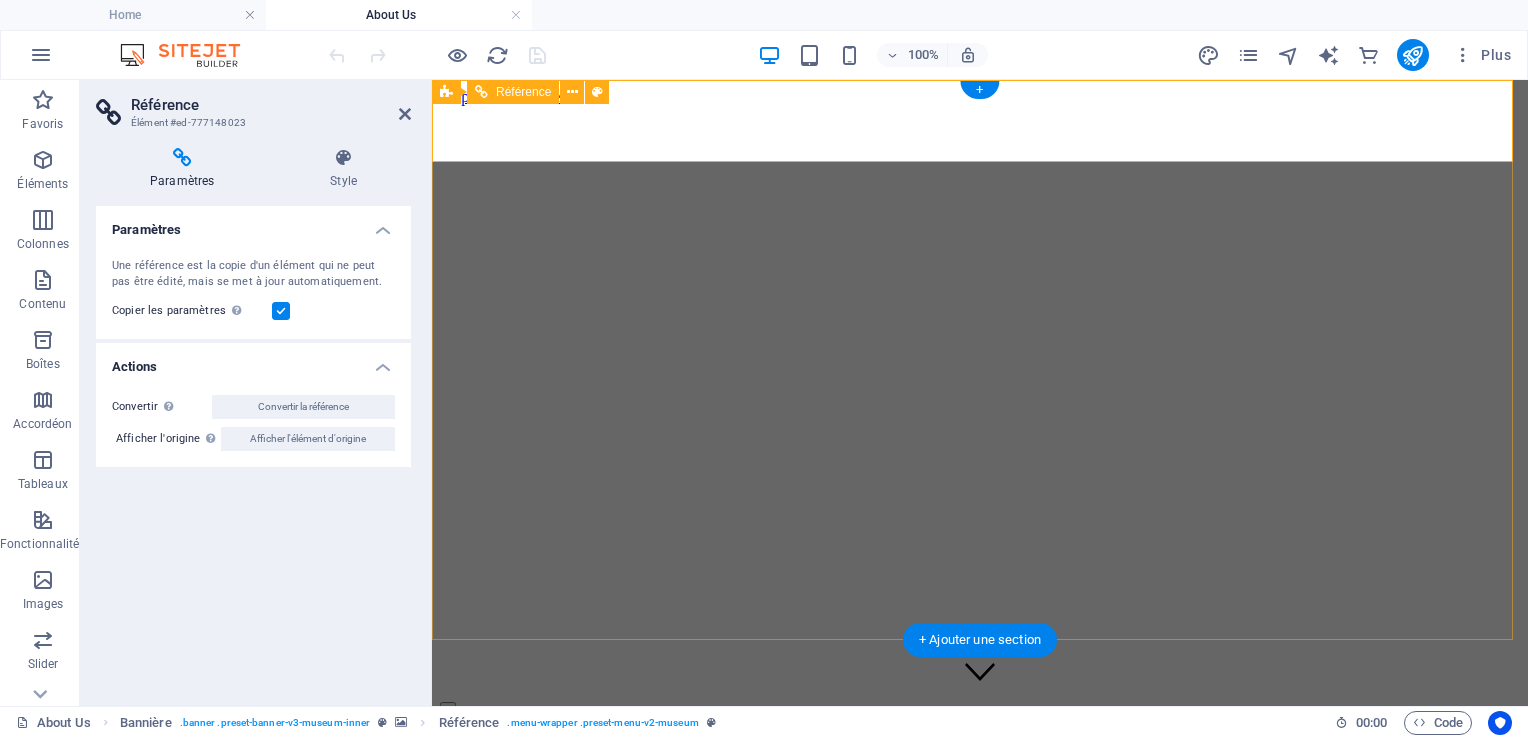 click on "About Us Exhibitions Events Contact" at bounding box center (980, 761) 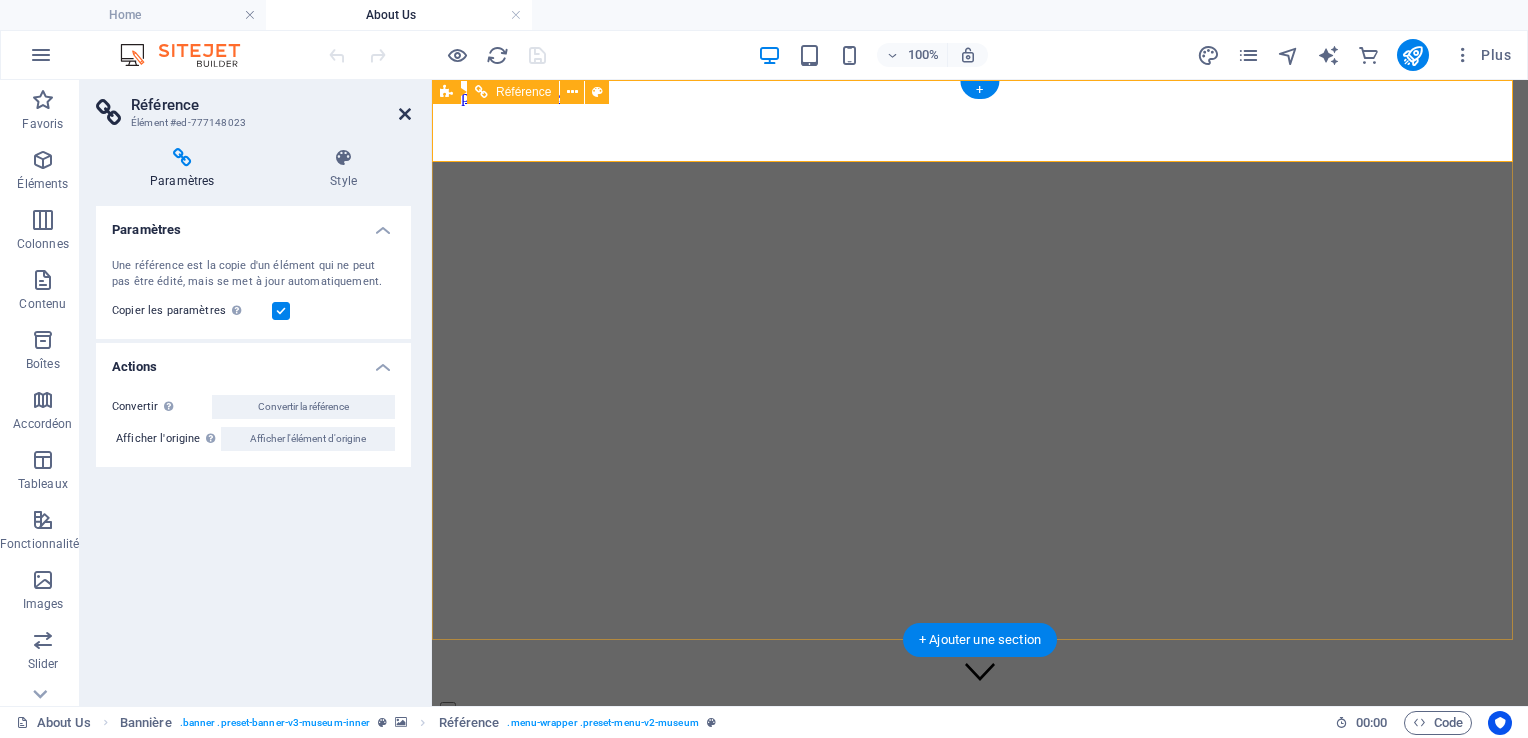 click at bounding box center [405, 114] 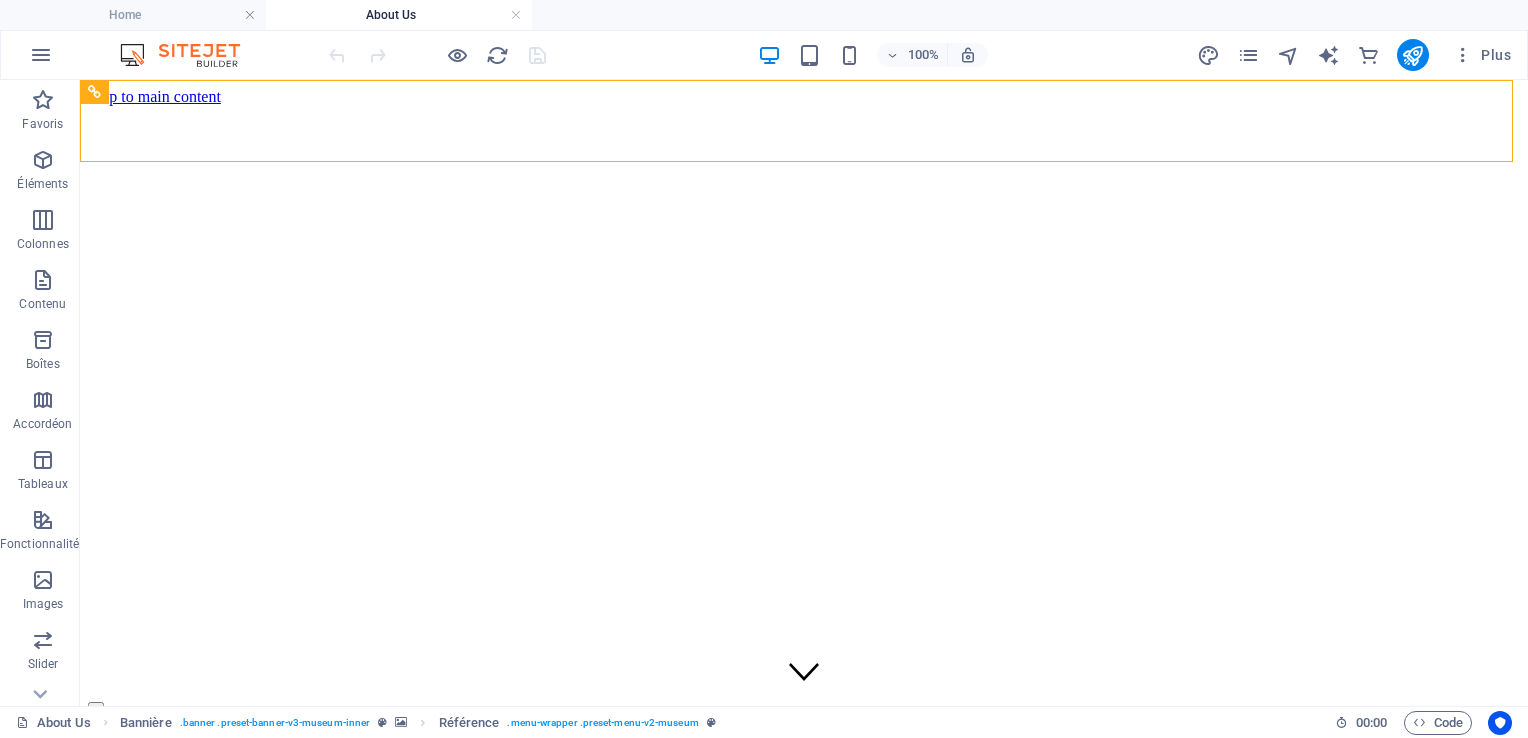 click on "About Us Exhibitions Events Contact" at bounding box center [804, 761] 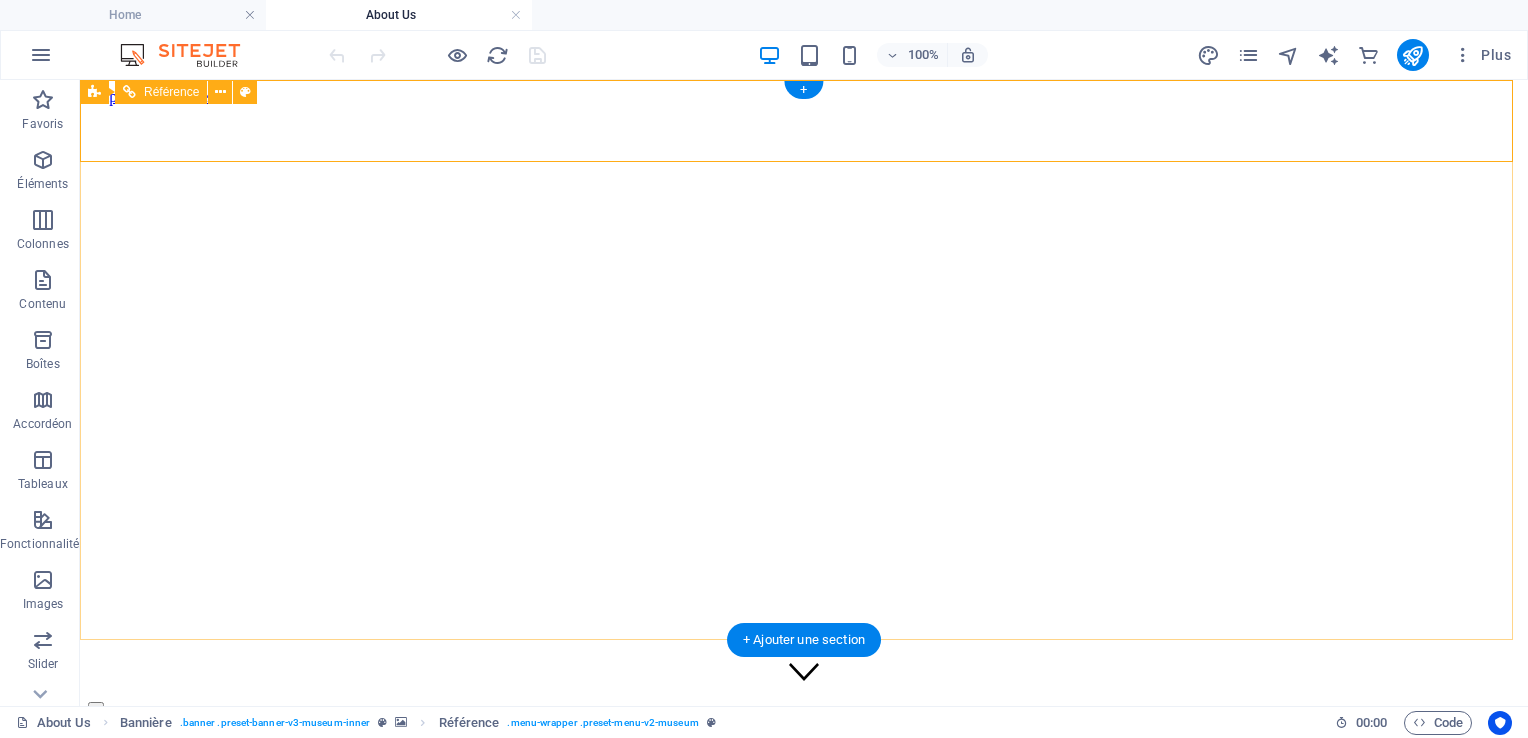 click on "About Us Exhibitions Events Contact" at bounding box center [804, 761] 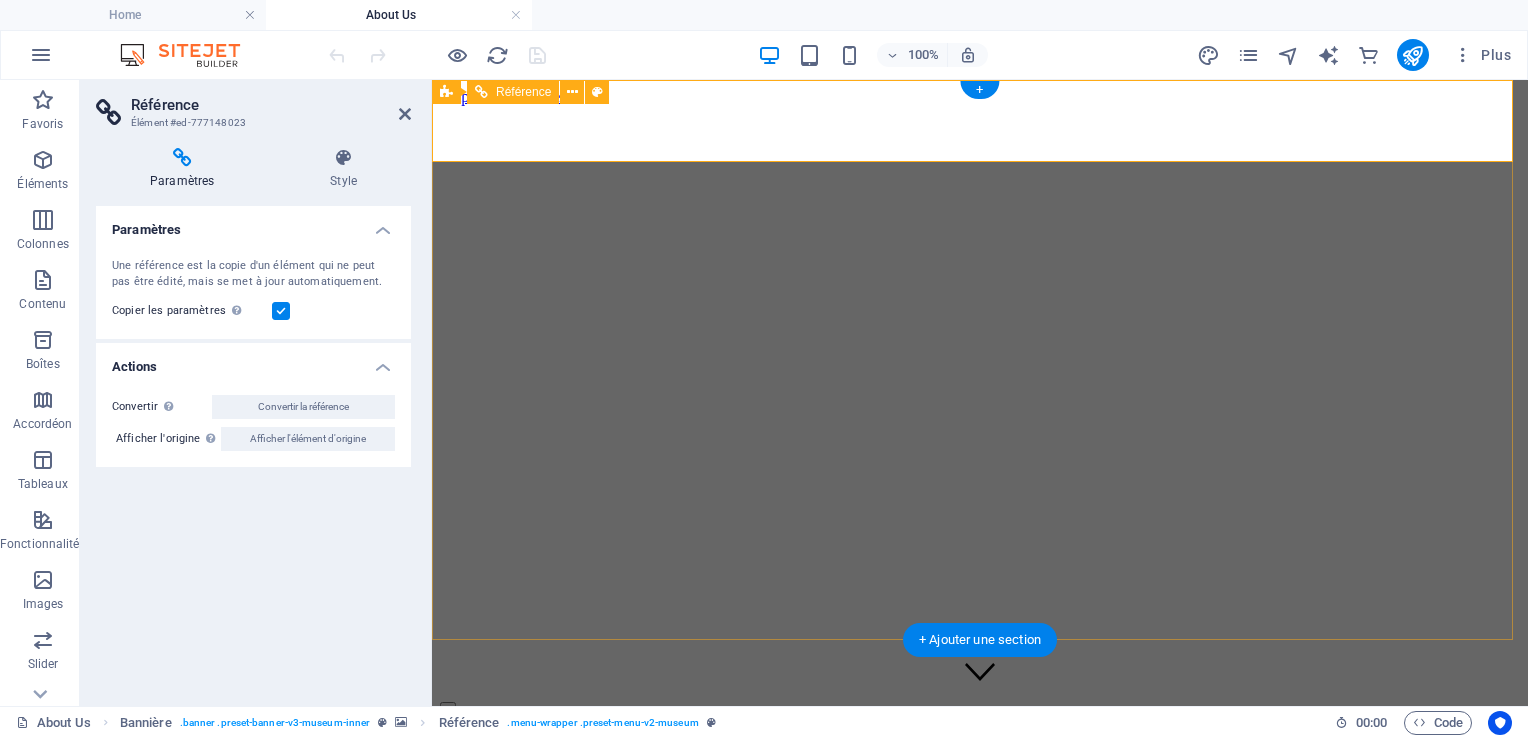 click on "About Us Exhibitions Events Contact" at bounding box center [980, 761] 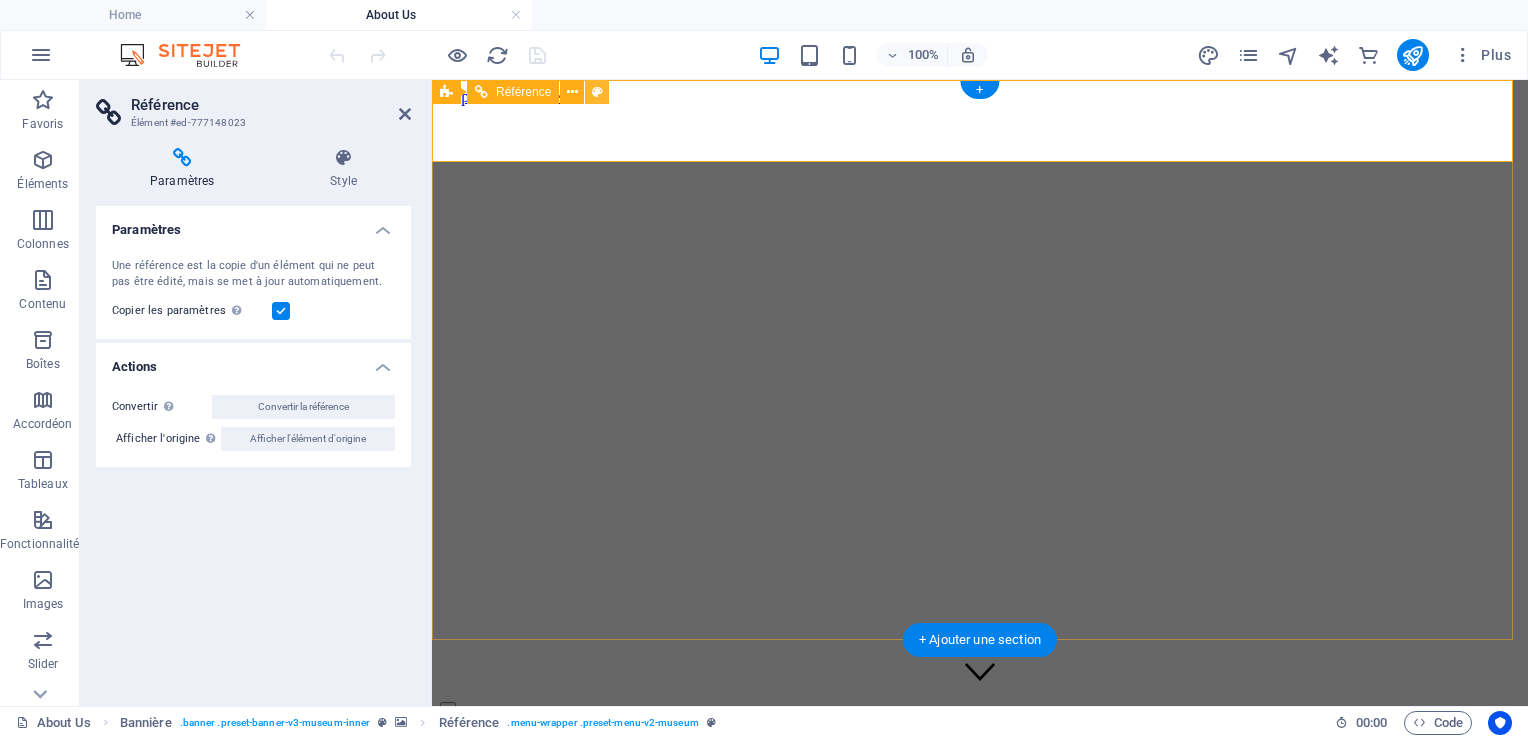 click at bounding box center [597, 92] 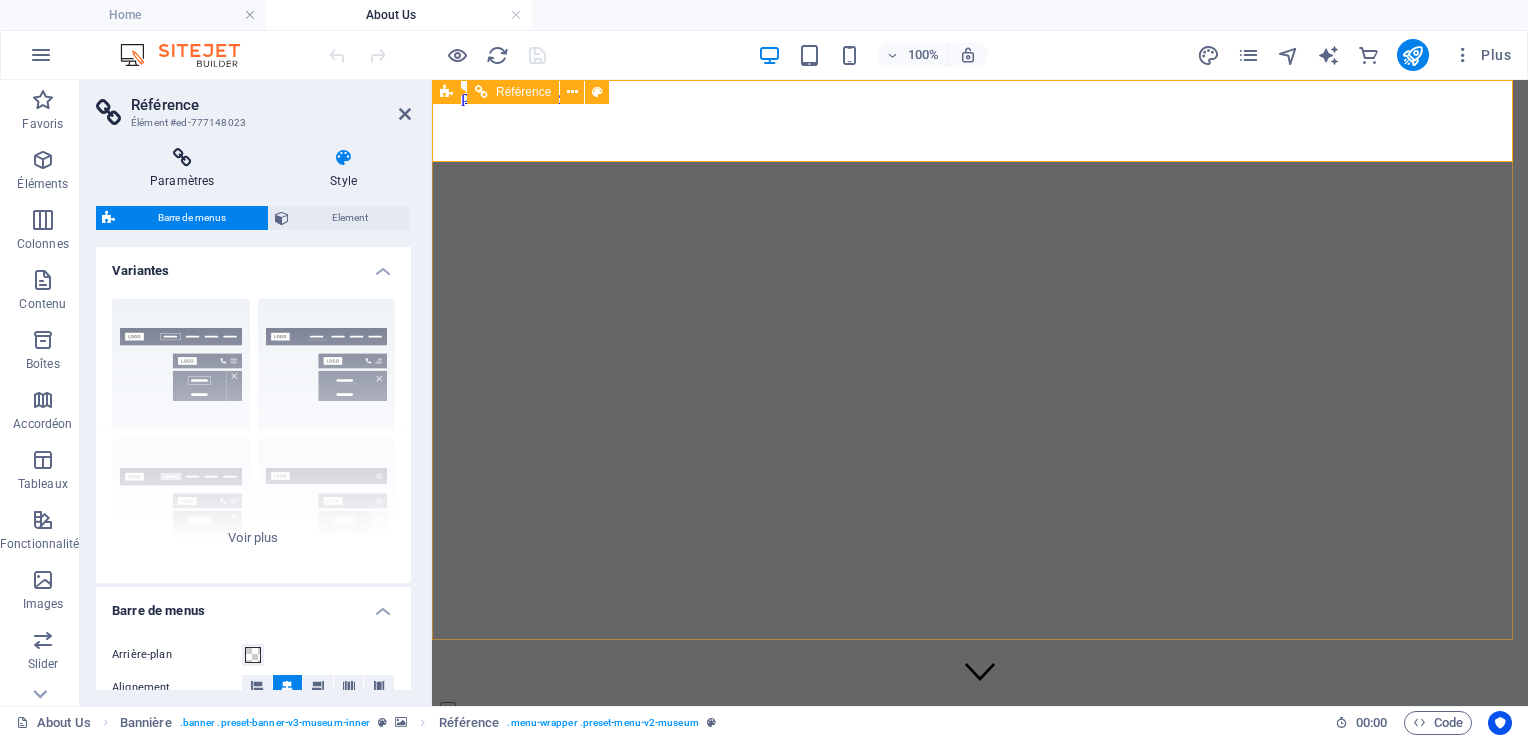 click on "Paramètres" at bounding box center [186, 169] 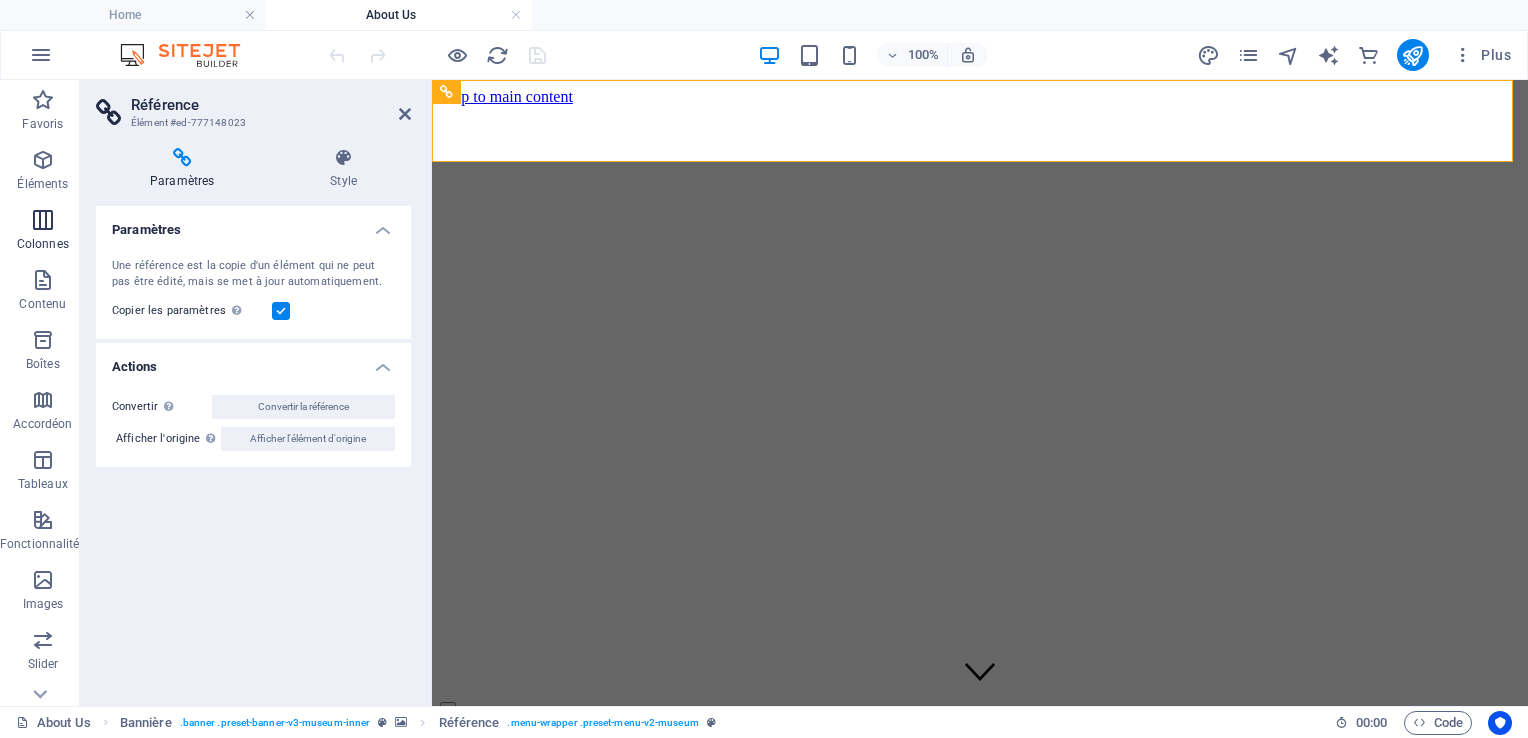 click on "Colonnes" at bounding box center (43, 232) 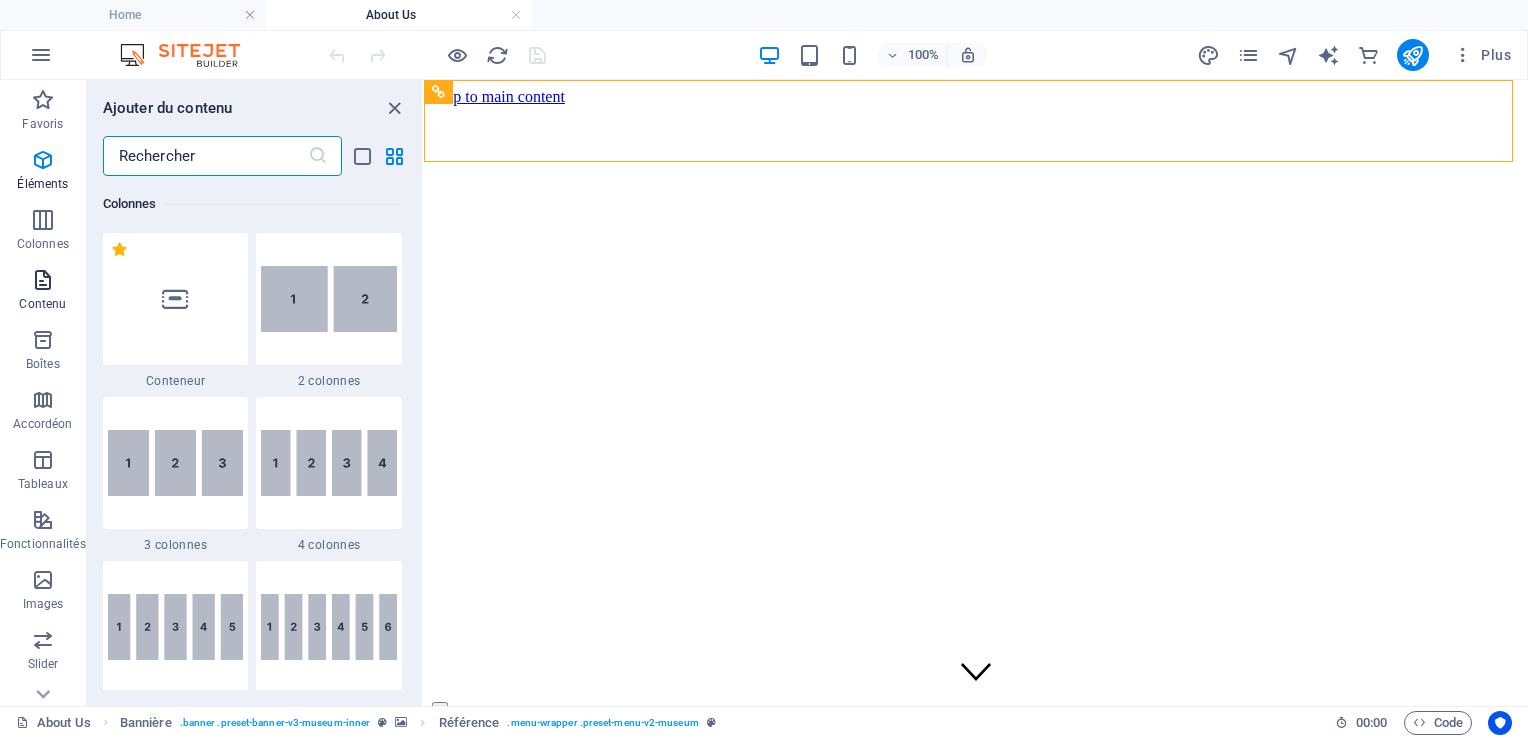 click on "Contenu" at bounding box center (42, 304) 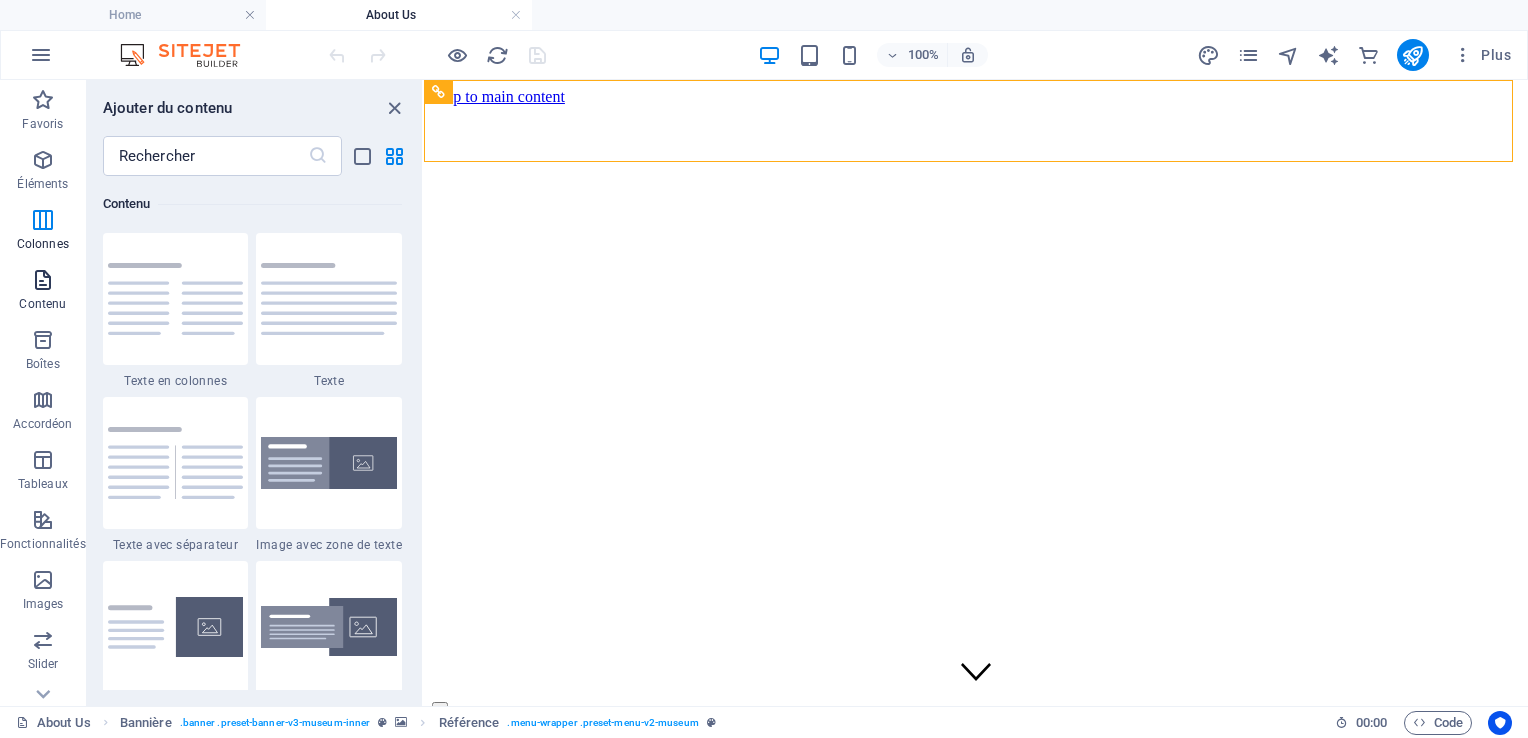 scroll, scrollTop: 3499, scrollLeft: 0, axis: vertical 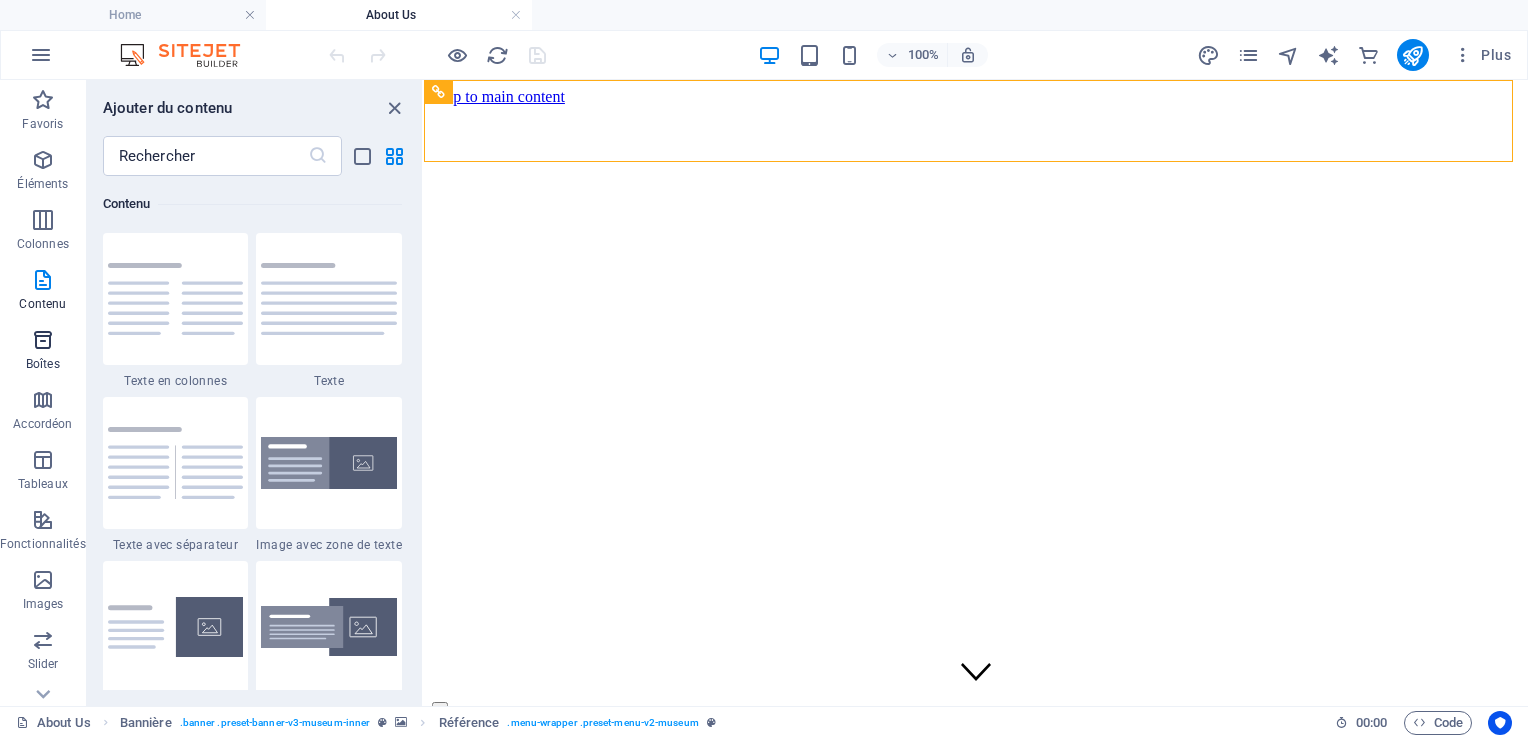 click on "Boîtes" at bounding box center [43, 364] 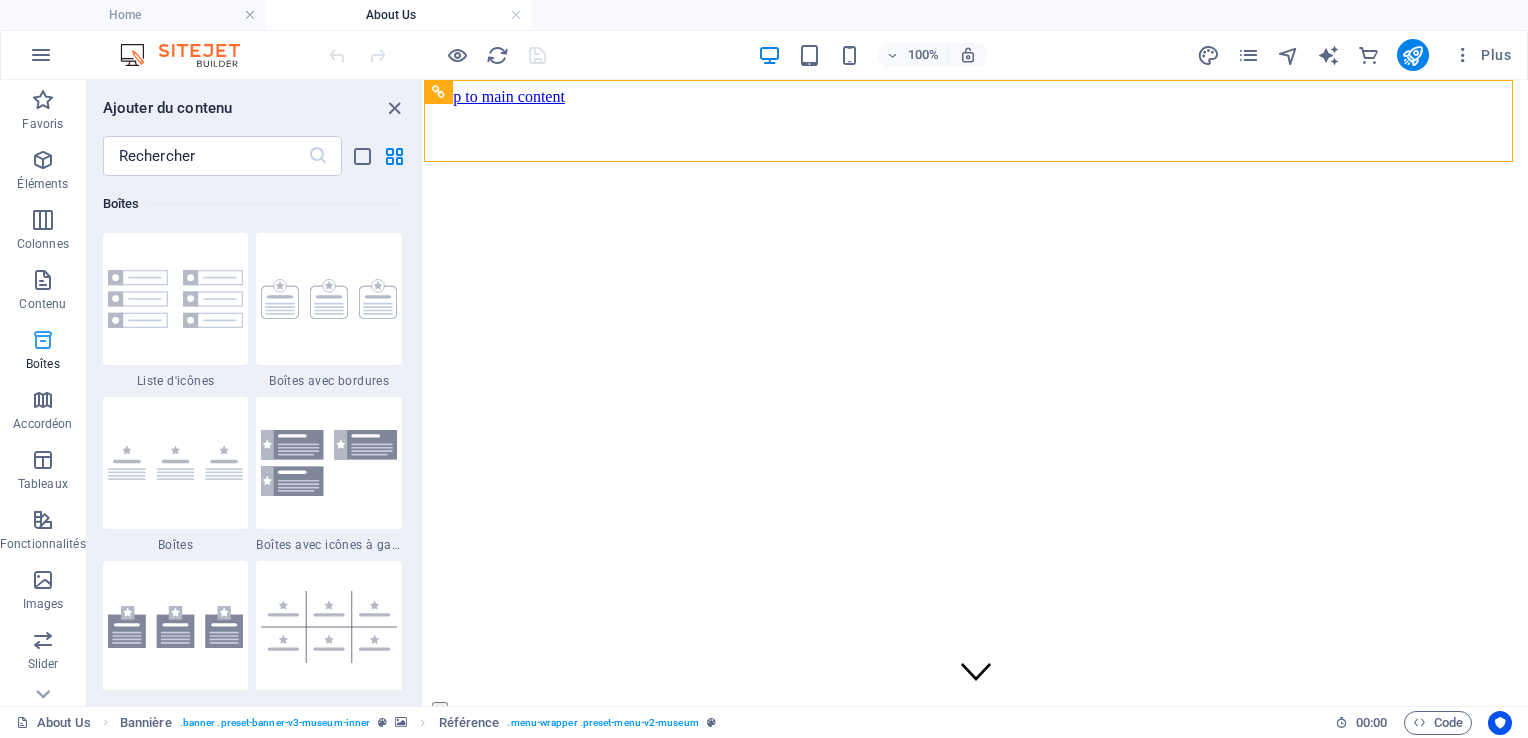 scroll, scrollTop: 5516, scrollLeft: 0, axis: vertical 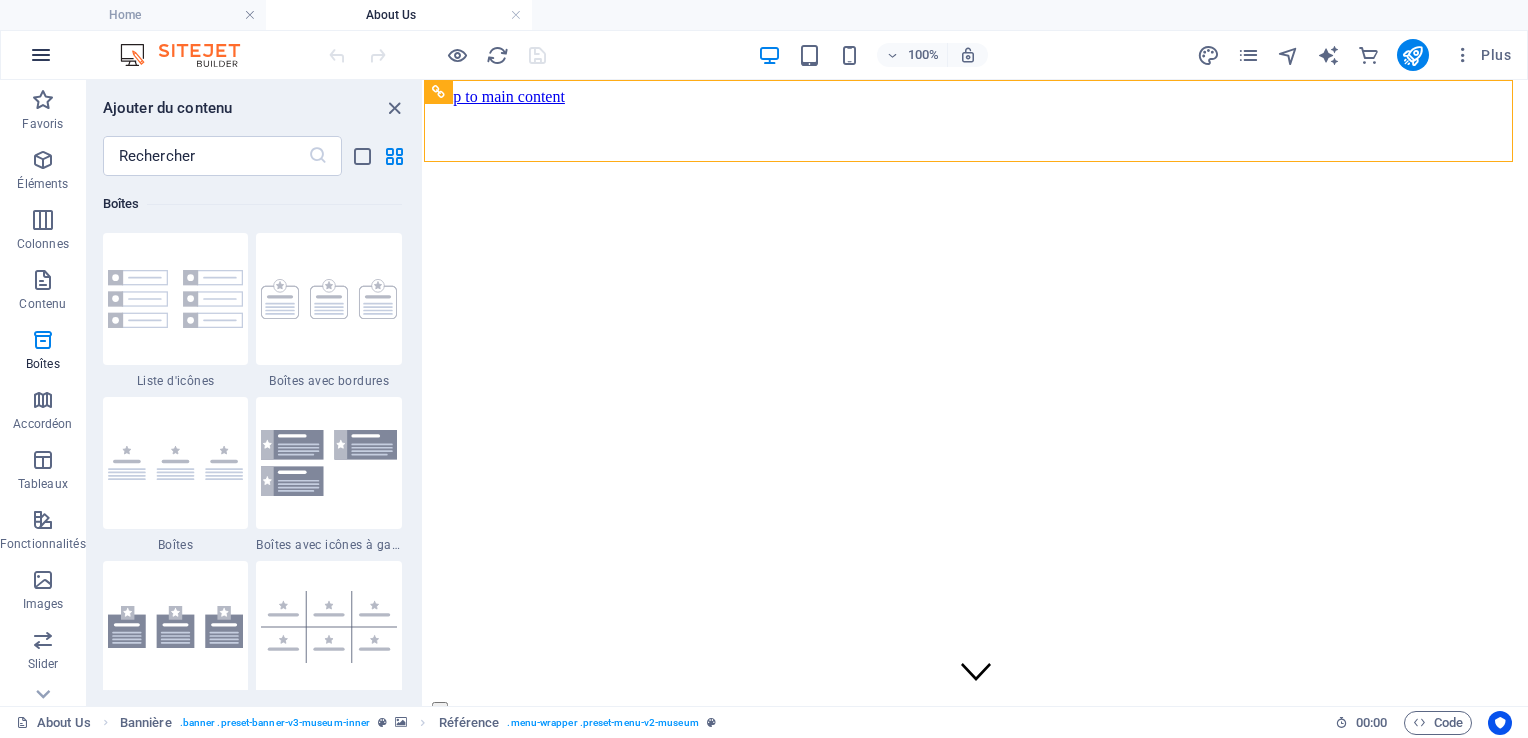 click at bounding box center [41, 55] 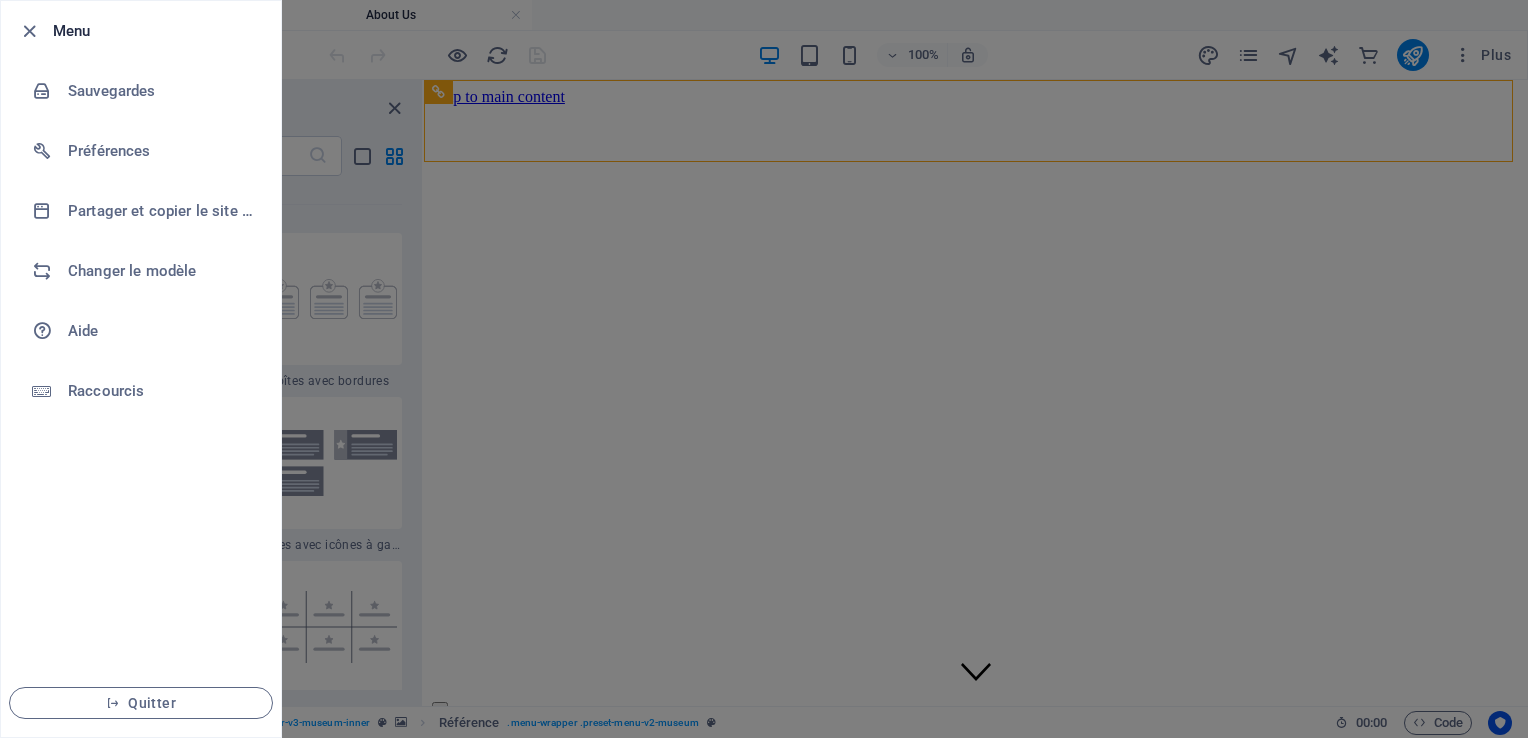 click at bounding box center (764, 369) 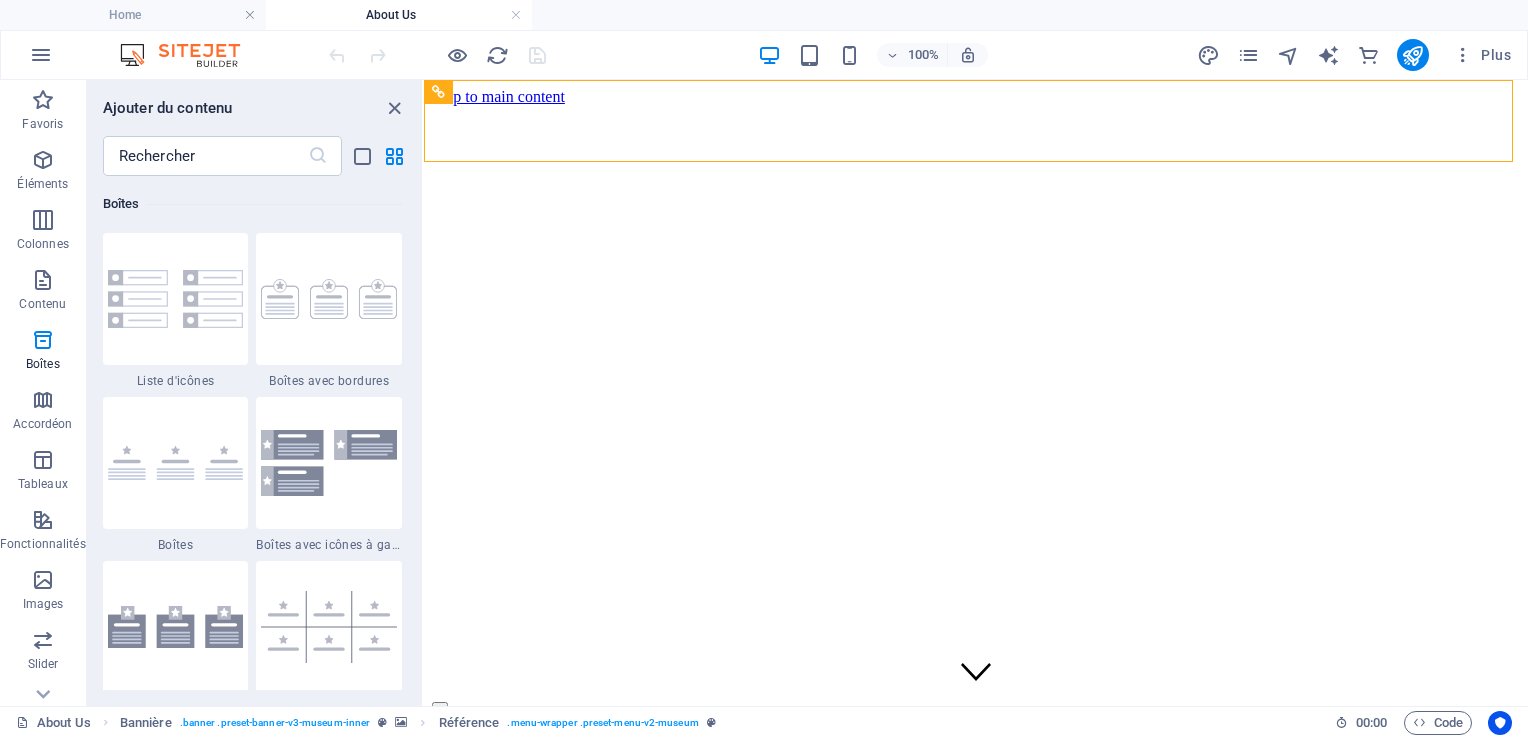 click on "About Us Exhibitions Events Contact" at bounding box center (976, 761) 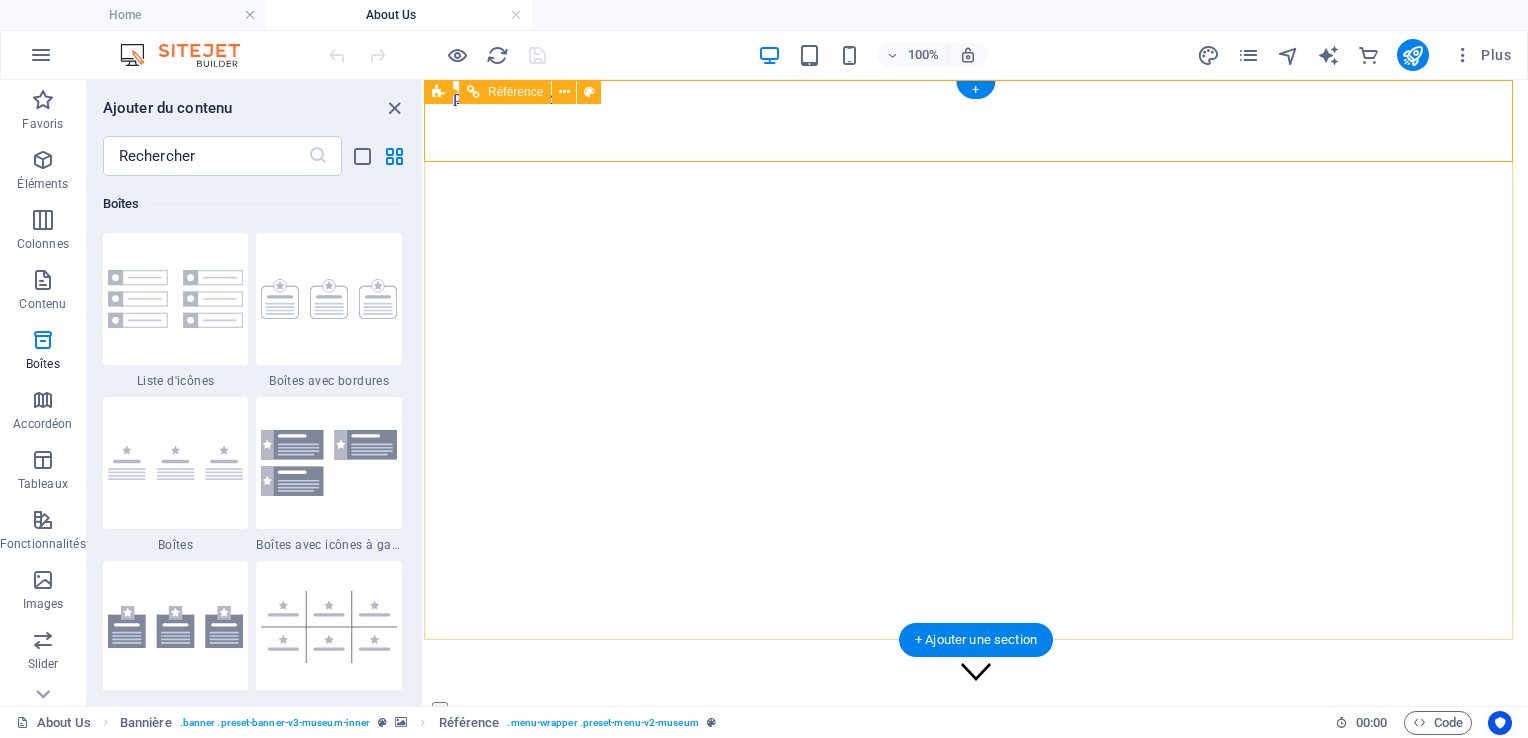 click on "About Us Exhibitions Events Contact" at bounding box center [976, 761] 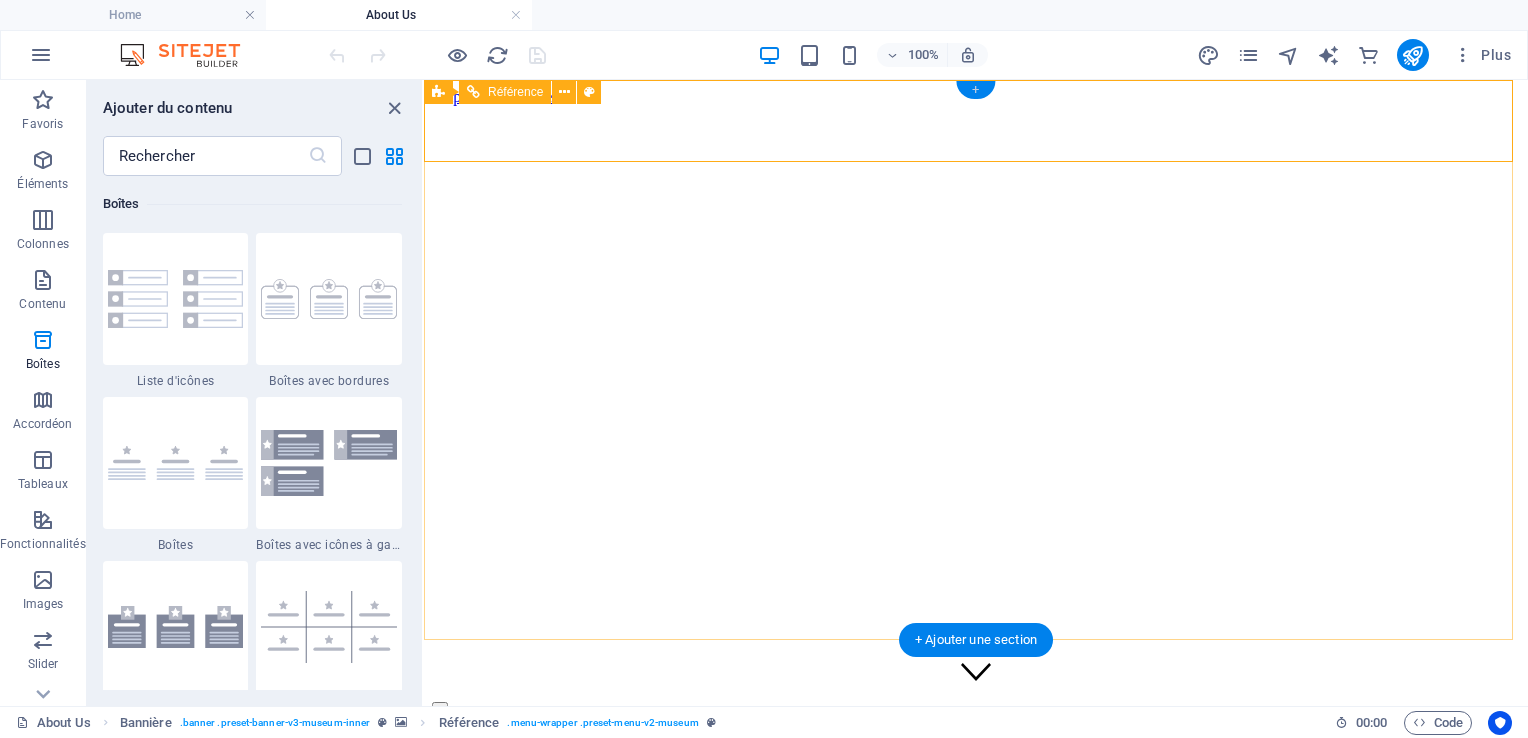 click on "+" at bounding box center [975, 90] 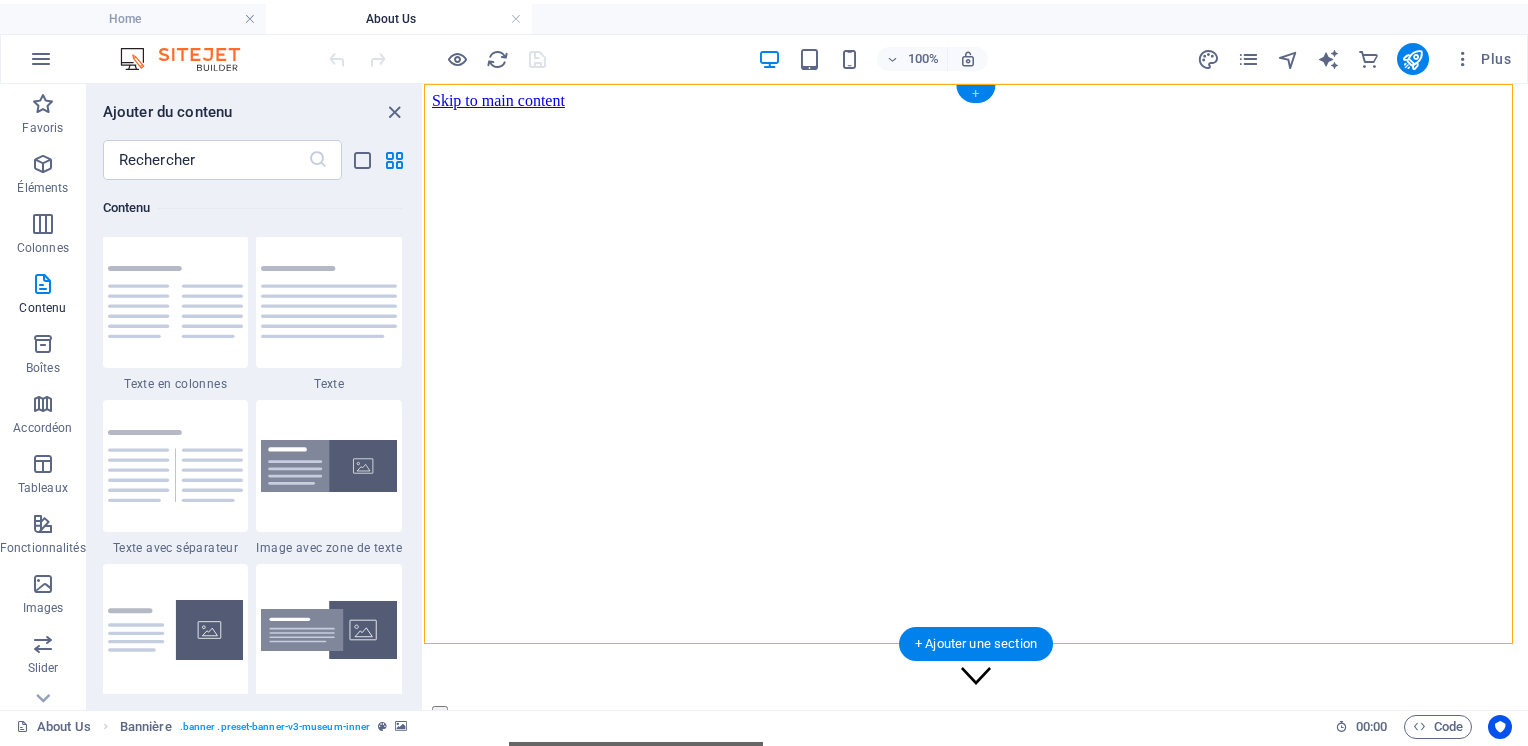 scroll, scrollTop: 3499, scrollLeft: 0, axis: vertical 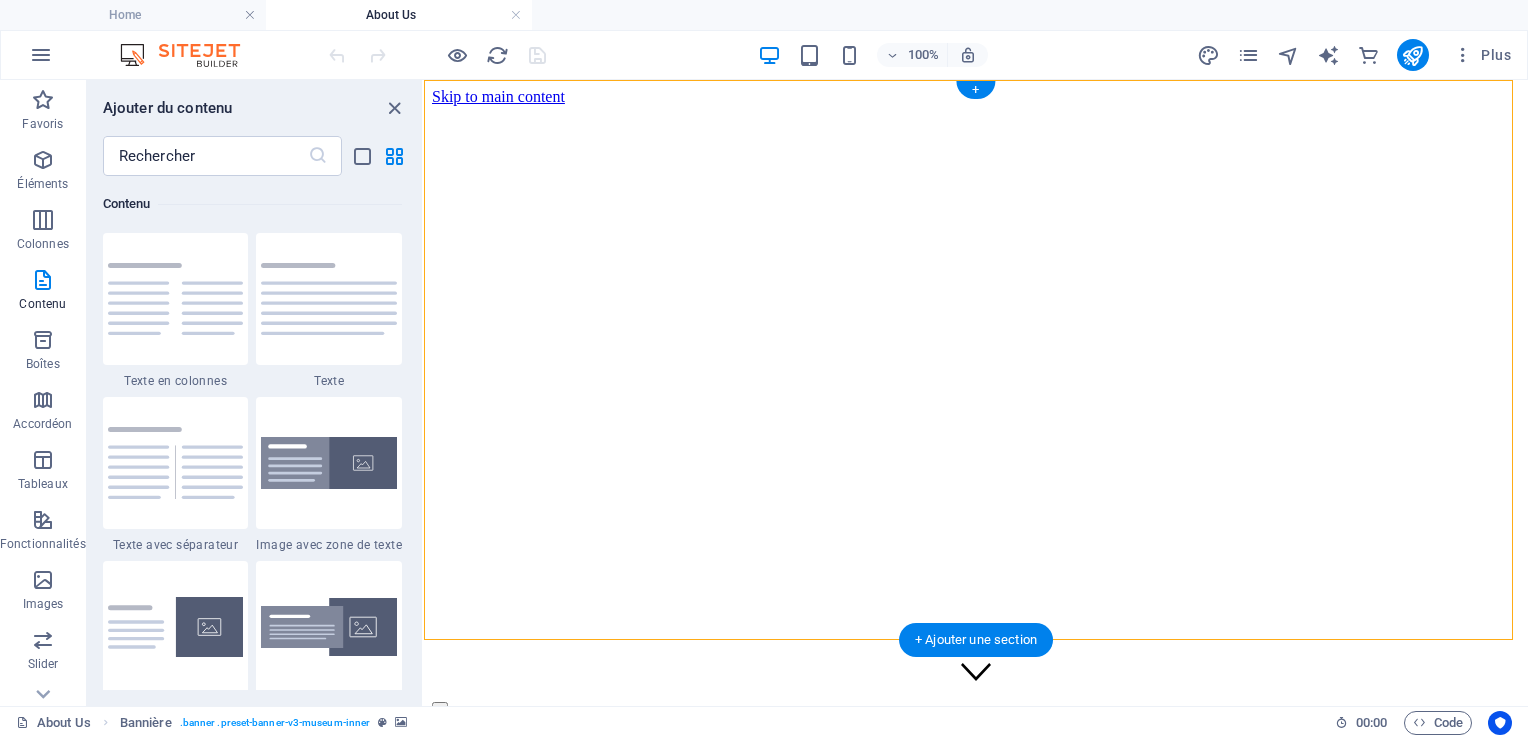 click on "About Us Lorem ipsum dolor sit amet, consectetur adipiscing elit, sed do eiusmod tempor incididunt ut labore Lorem ipsum dolor sit amet, consectetur adipiscing elit, sed do eiusmod tempor incididunt ut labore Learn more" at bounding box center (976, 954) 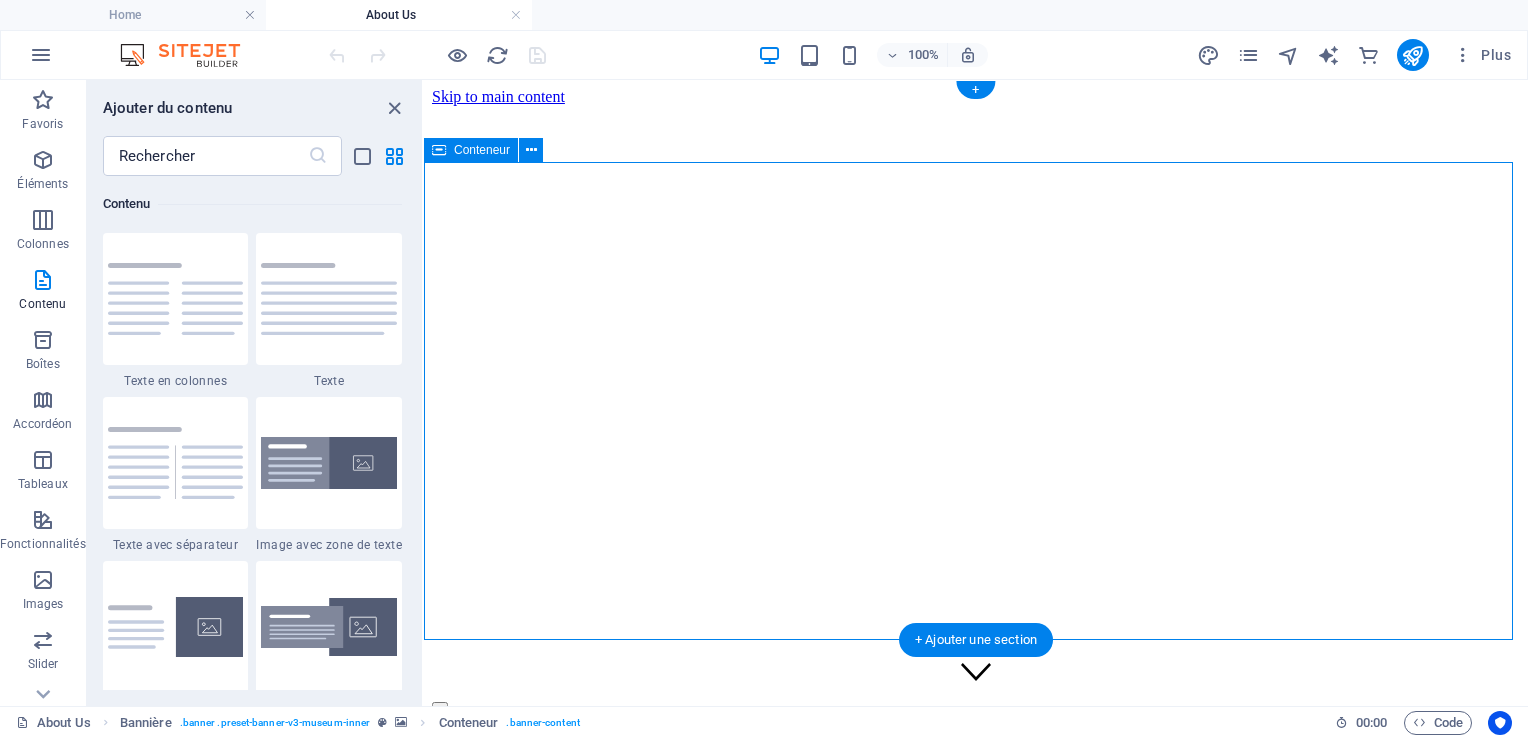 click on "About Us Exhibitions Events Contact" at bounding box center (976, 761) 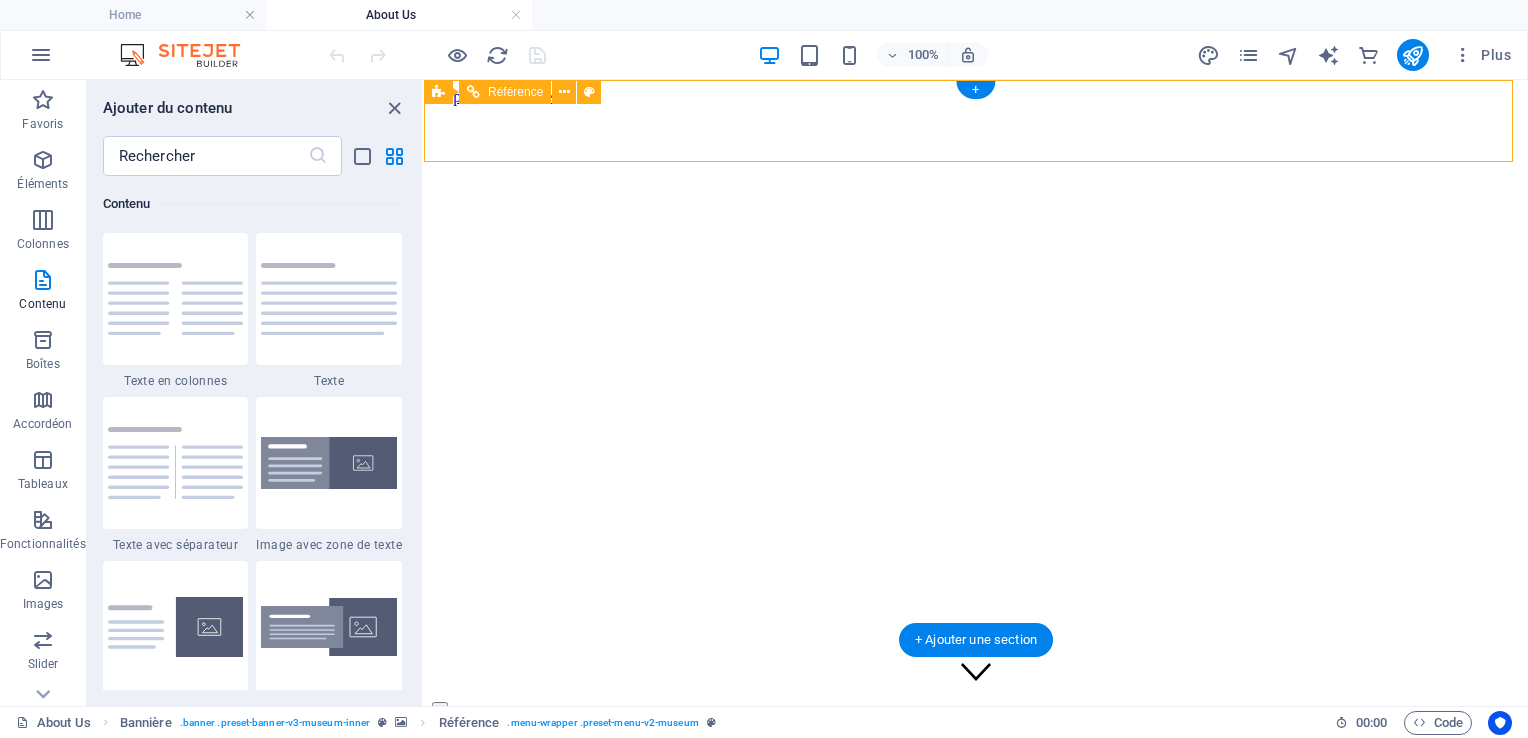 click on "About Us Exhibitions Events Contact" at bounding box center [976, 761] 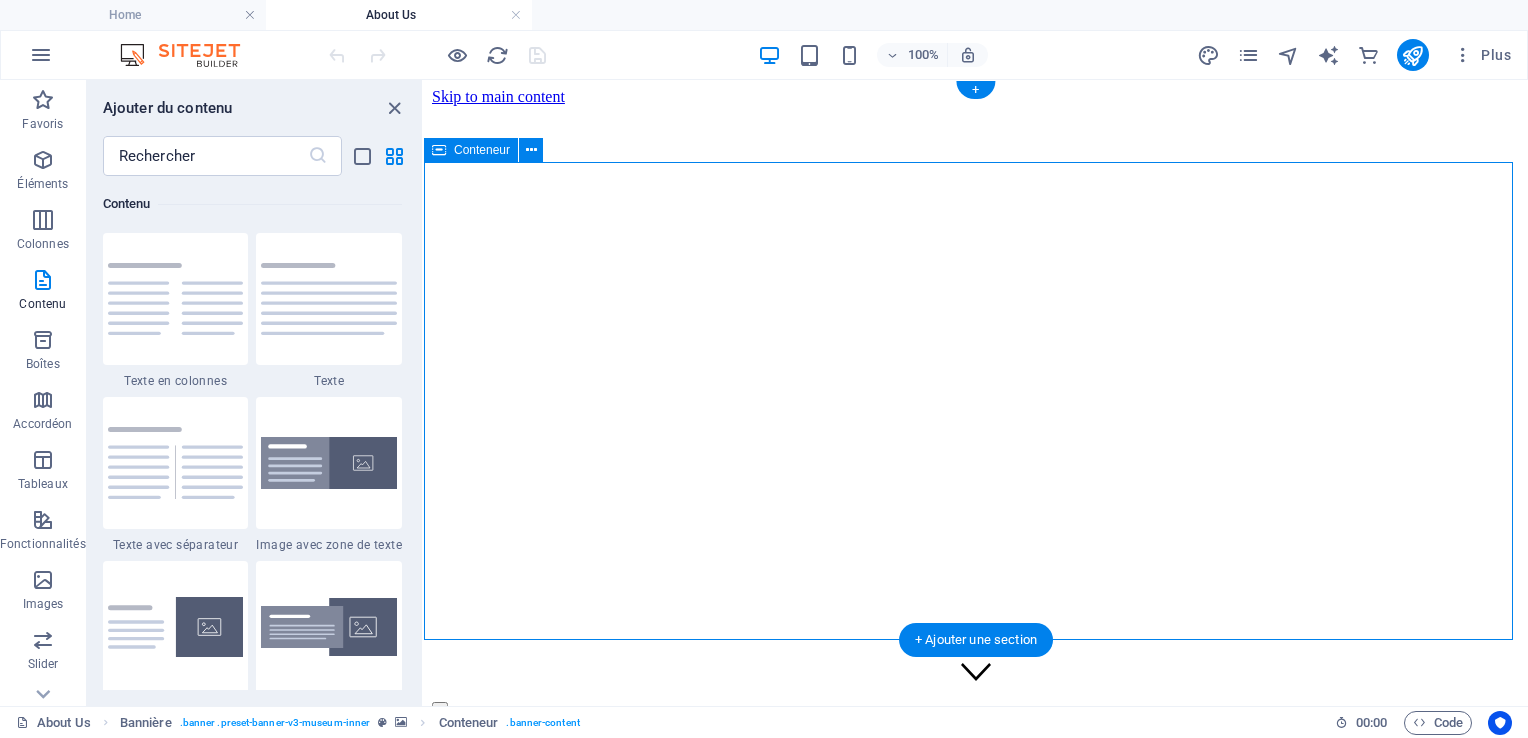 click on "About Us Exhibitions Events Contact" at bounding box center [976, 761] 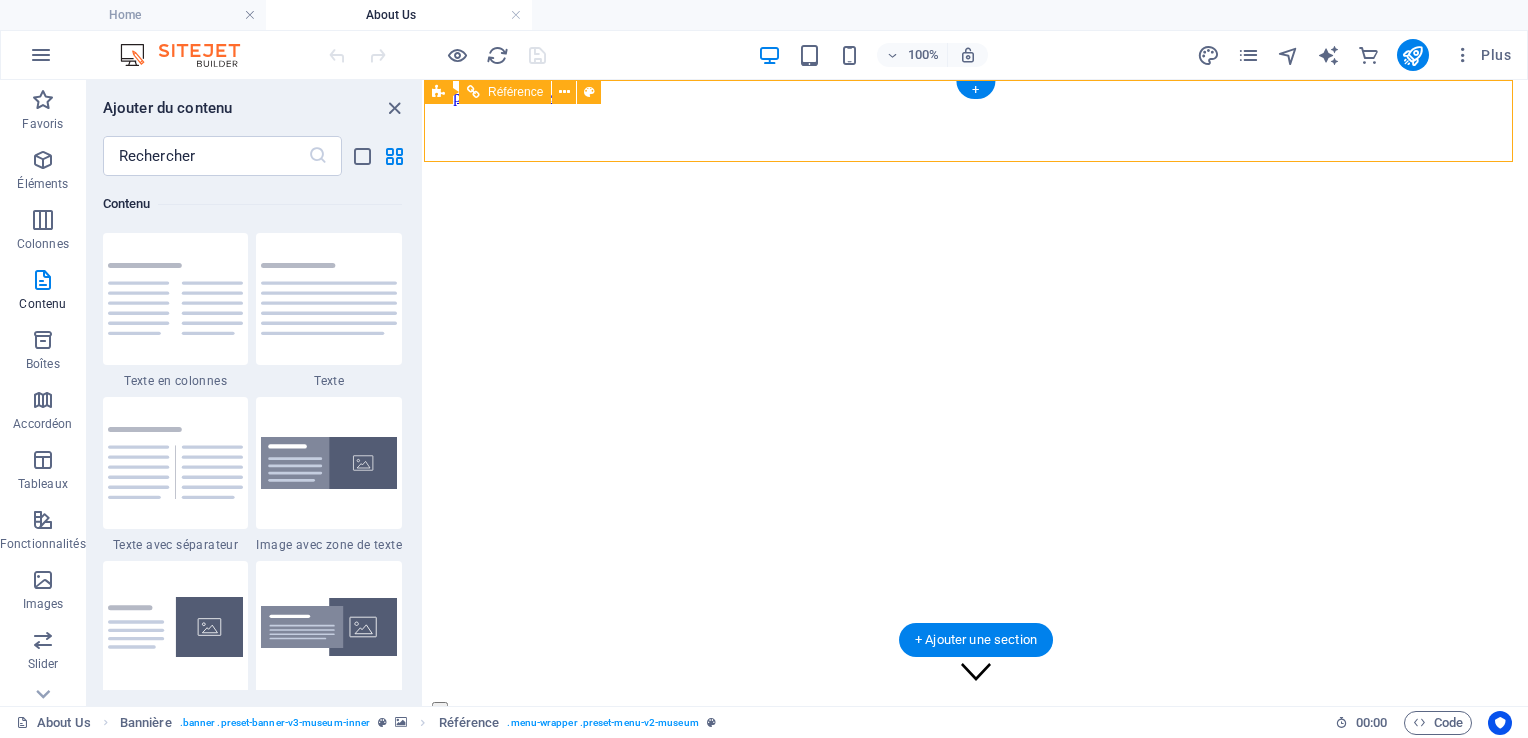 click on "About Us Exhibitions Events Contact" at bounding box center (976, 761) 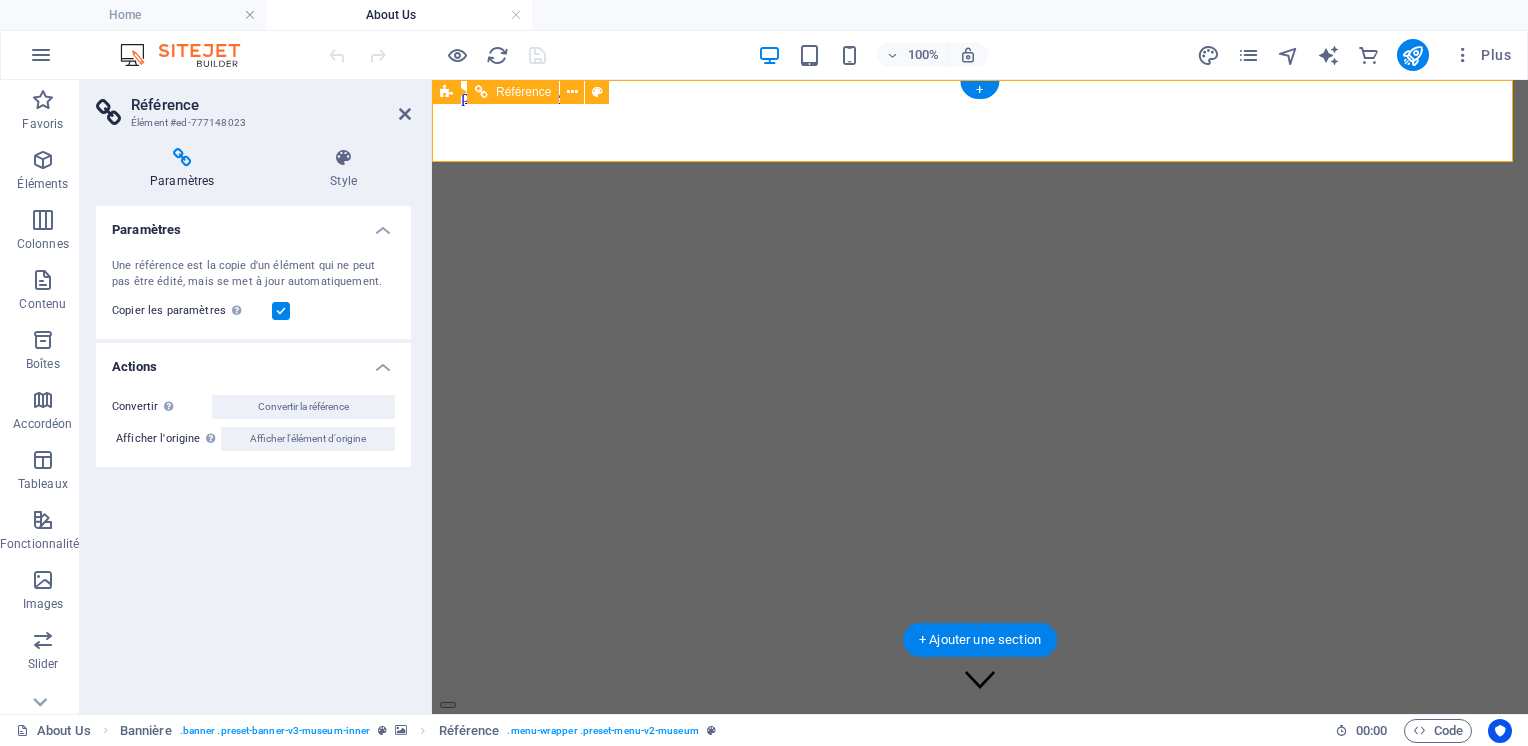 click on "About Us Exhibitions Events Contact Explore" at bounding box center [980, 748] 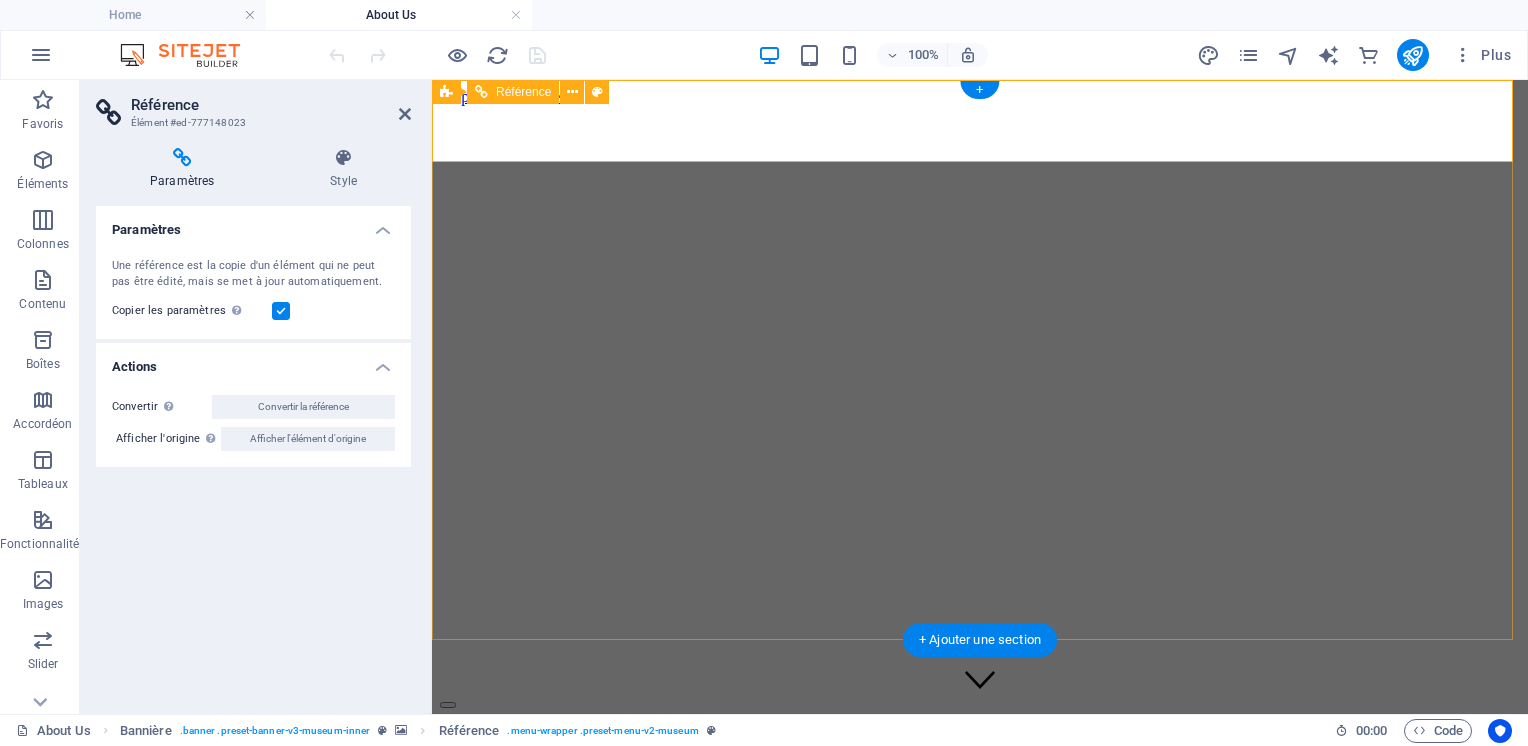 click on "About Us Exhibitions Events Contact" at bounding box center (980, 761) 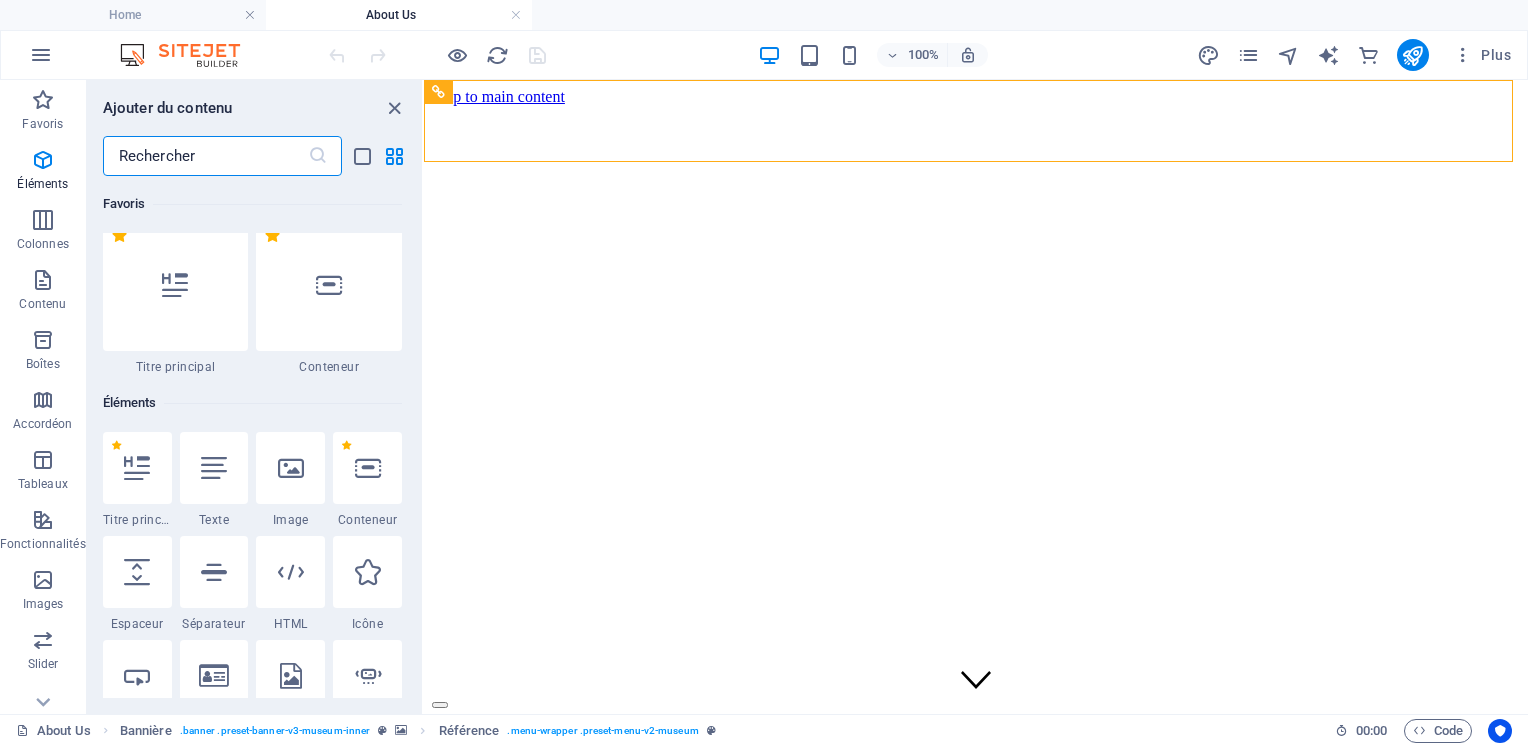 click on "Colonnes" at bounding box center (43, 230) 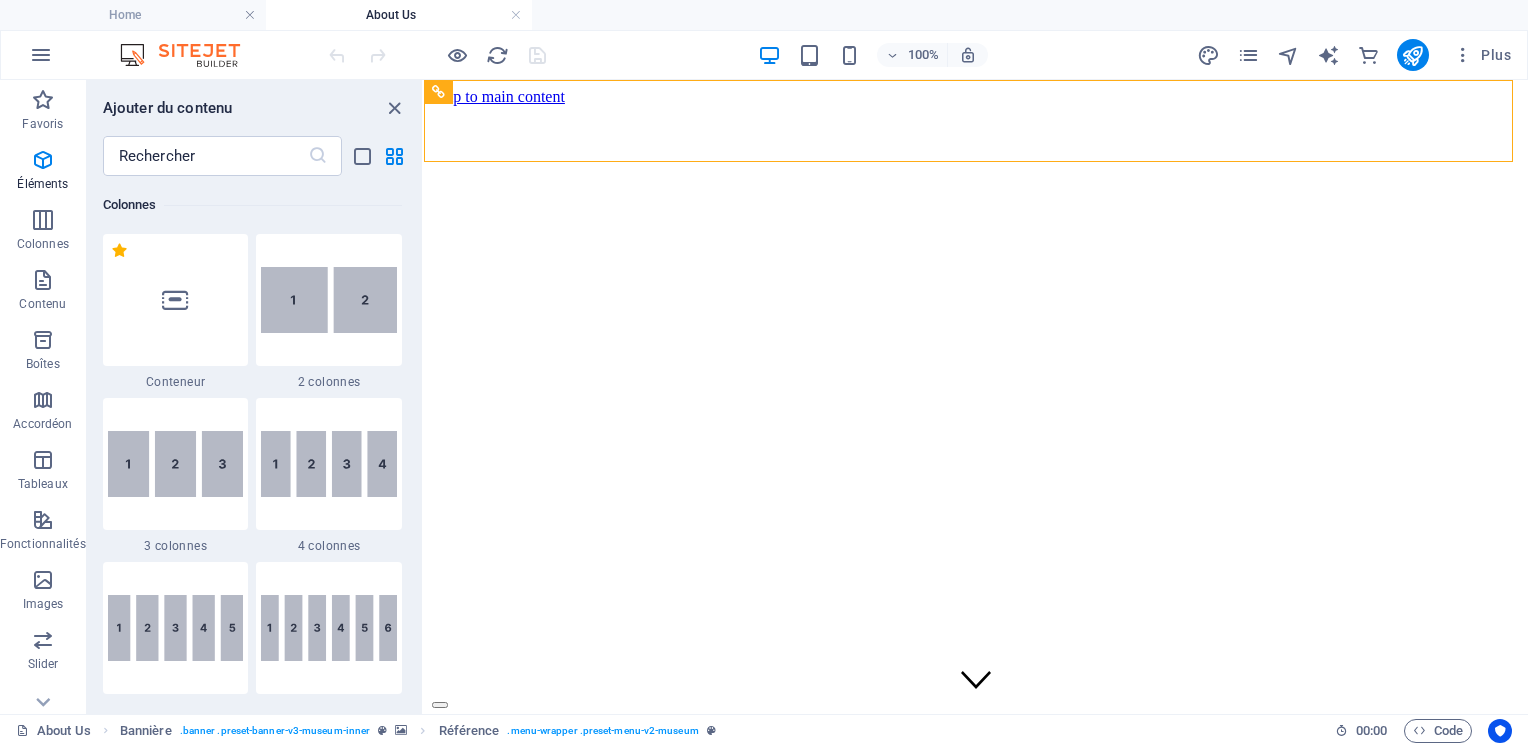 click on "Contenu" at bounding box center (42, 304) 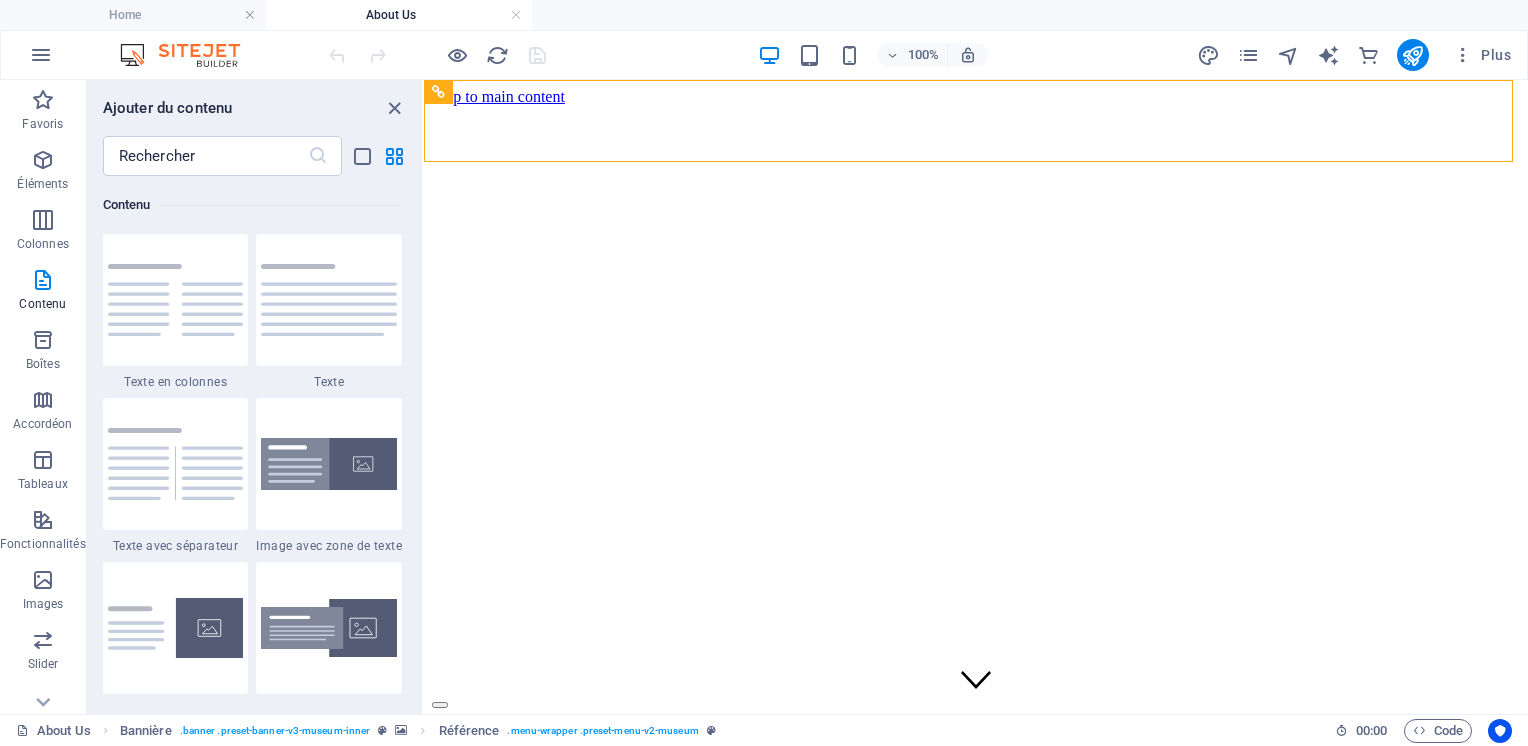 click on "Boîtes" at bounding box center (43, 364) 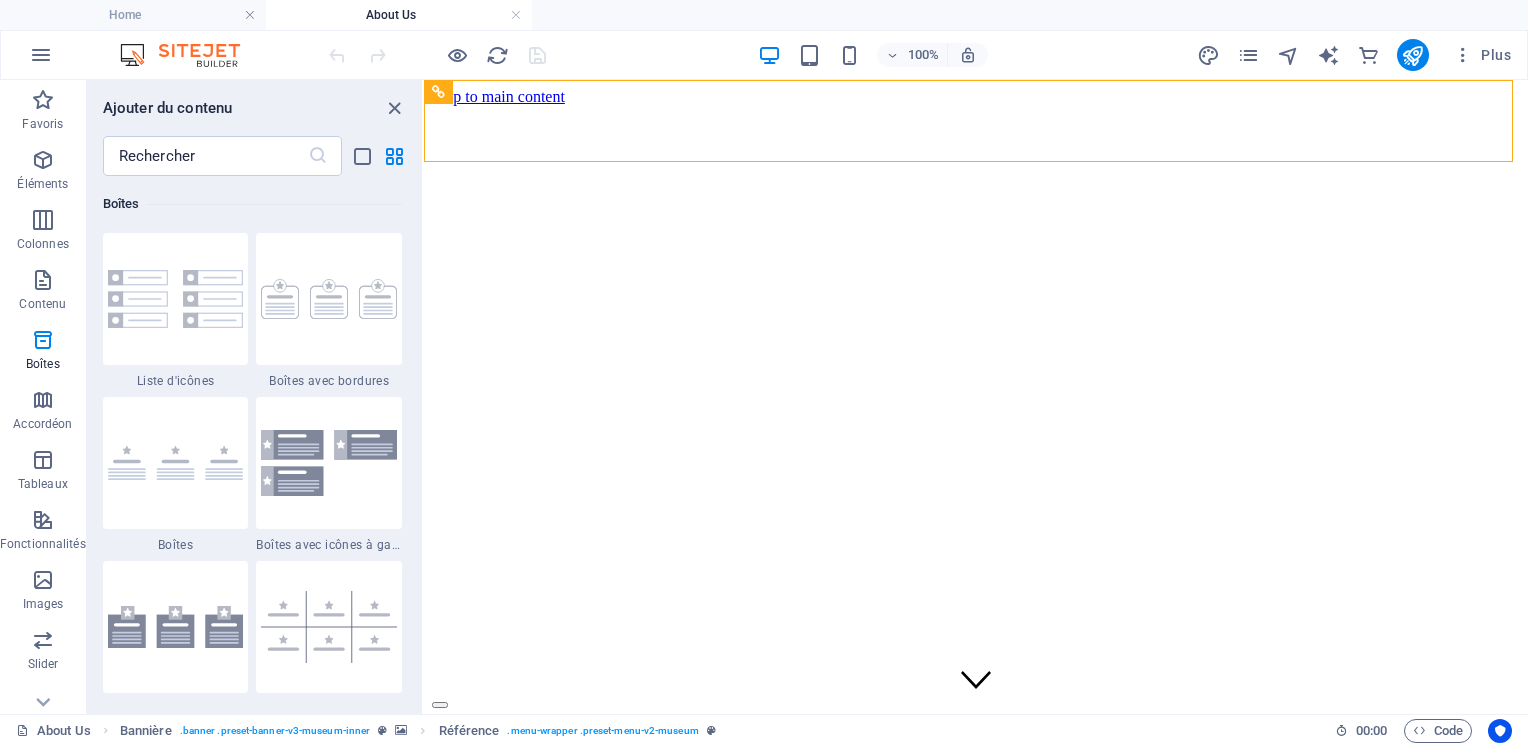 click on "Accordéon" at bounding box center [43, 412] 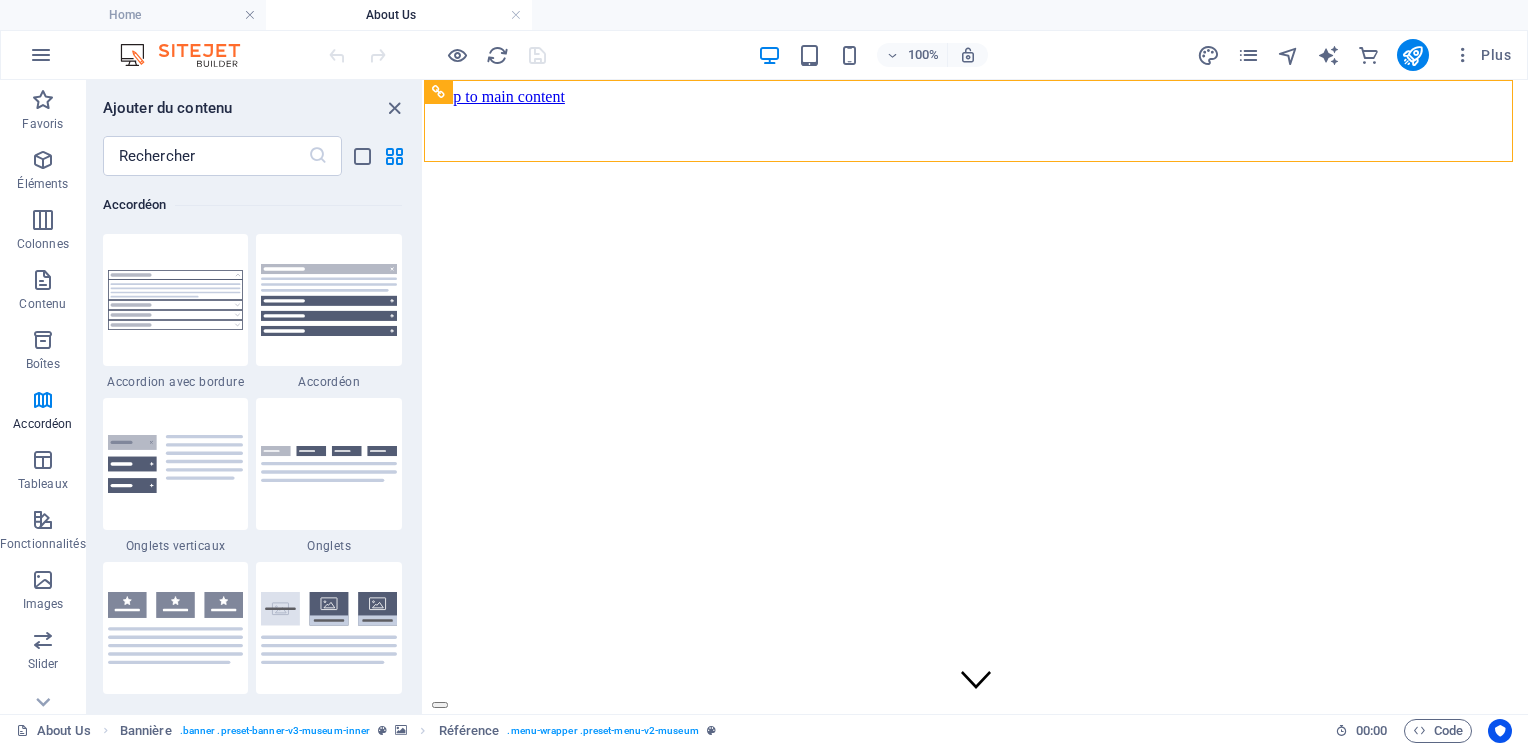 click on "Tableaux" at bounding box center [43, 484] 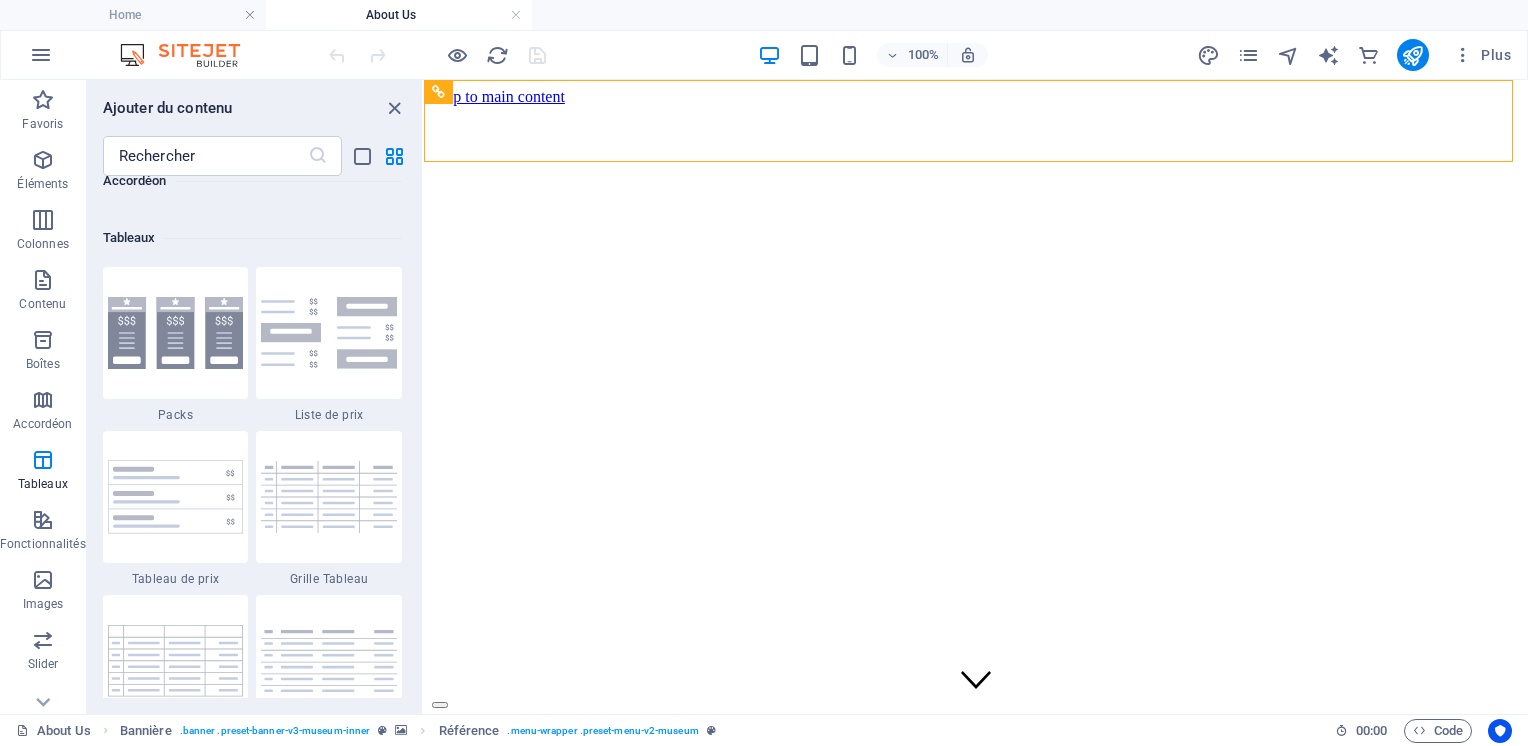 scroll, scrollTop: 6925, scrollLeft: 0, axis: vertical 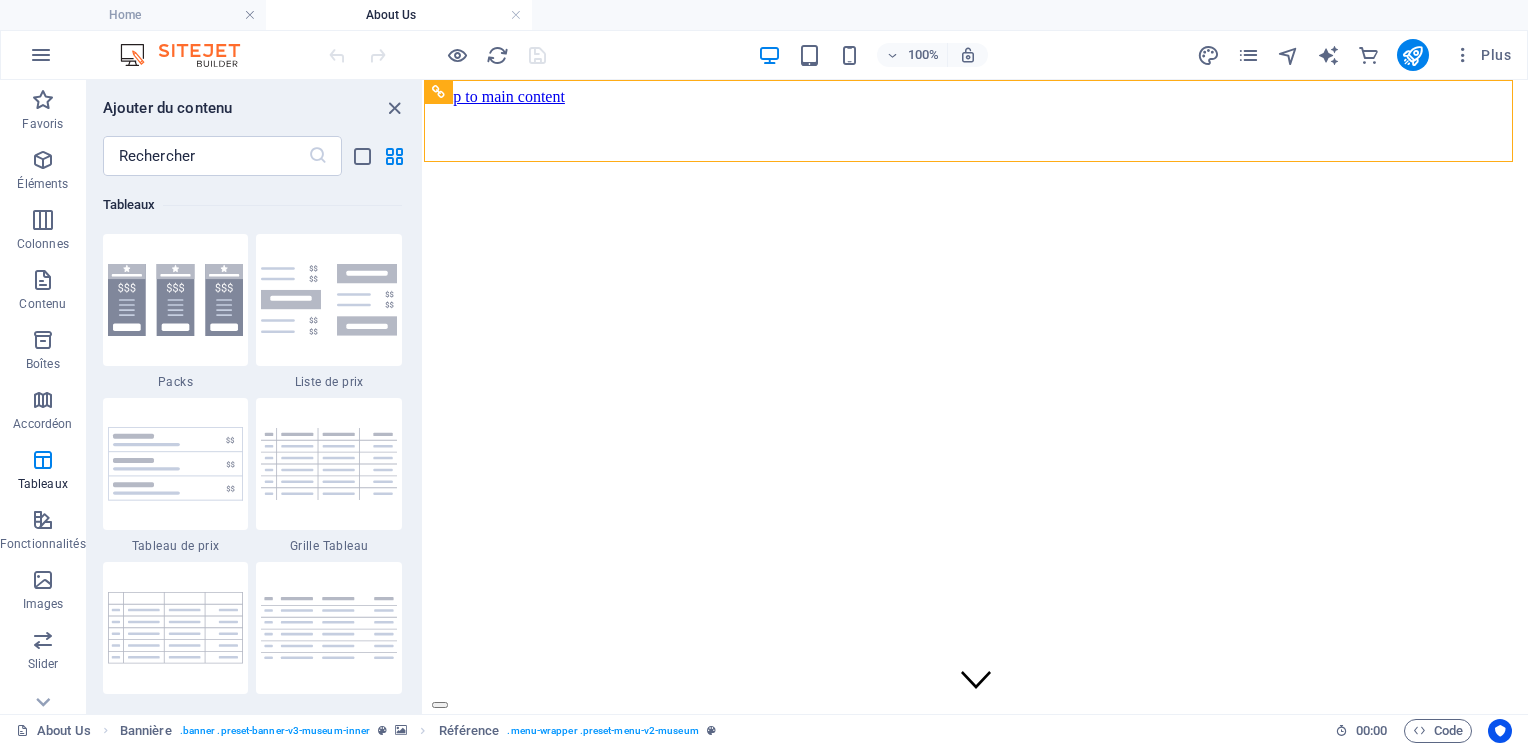 click on "Fonctionnalités" at bounding box center [43, 532] 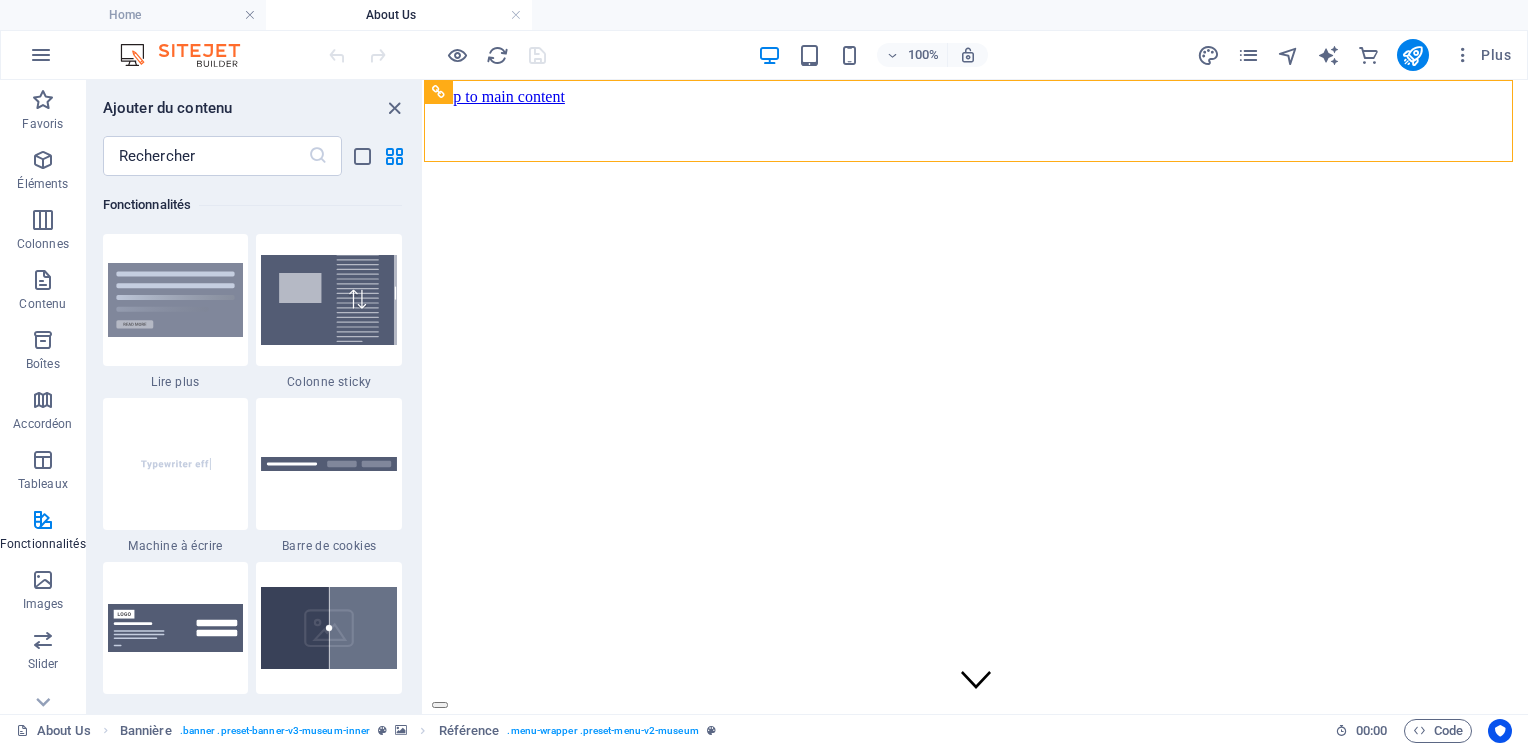 click on "Images" at bounding box center [43, 604] 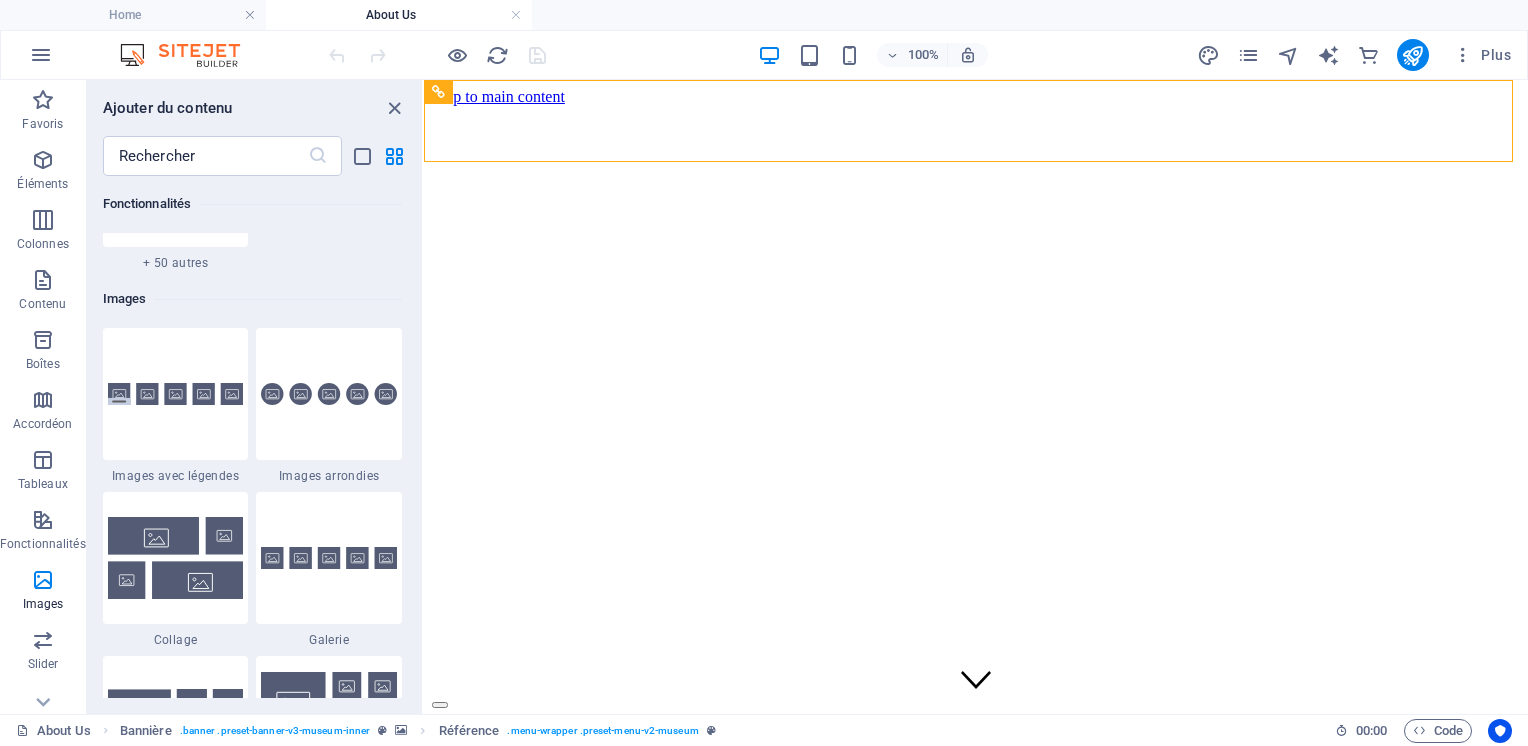 scroll, scrollTop: 10140, scrollLeft: 0, axis: vertical 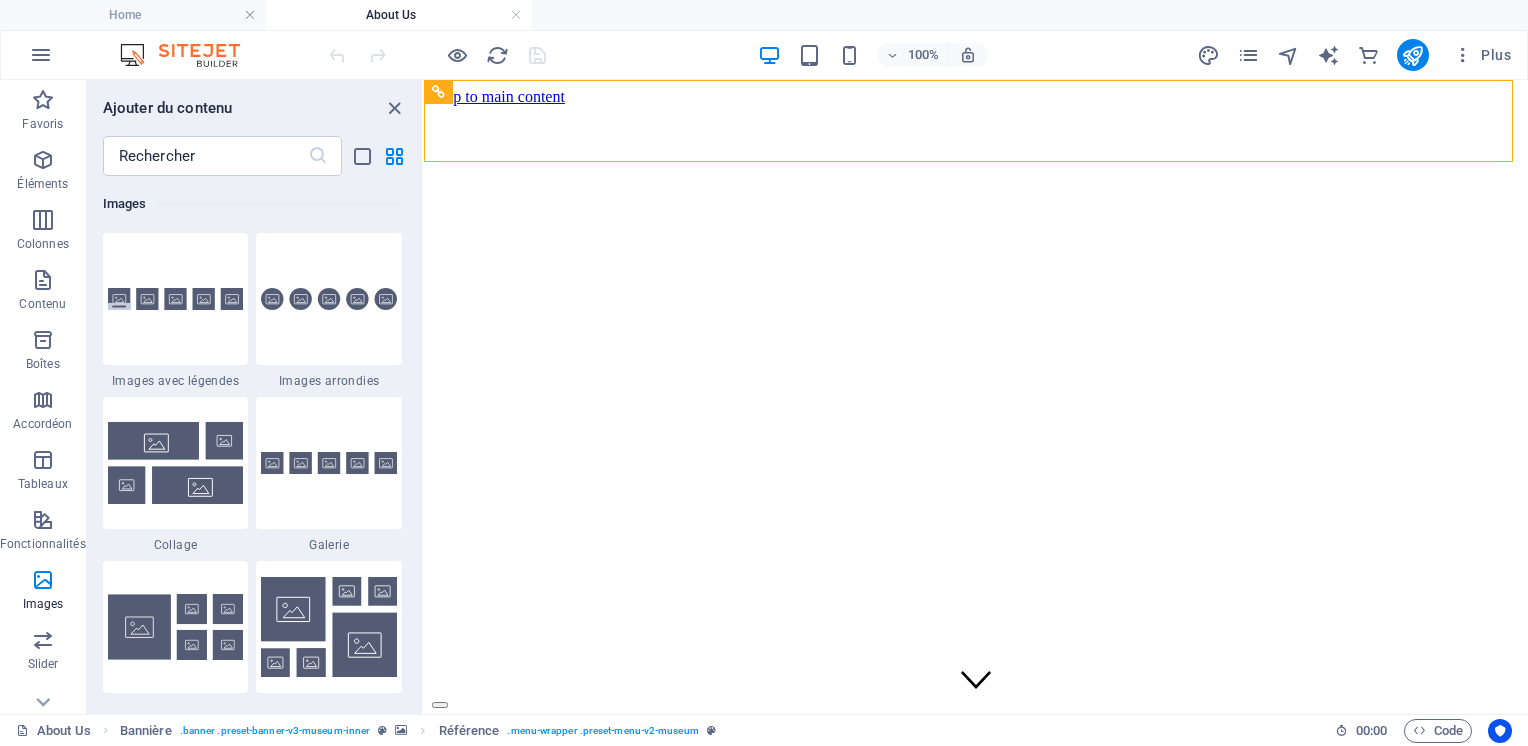 click at bounding box center (394, 108) 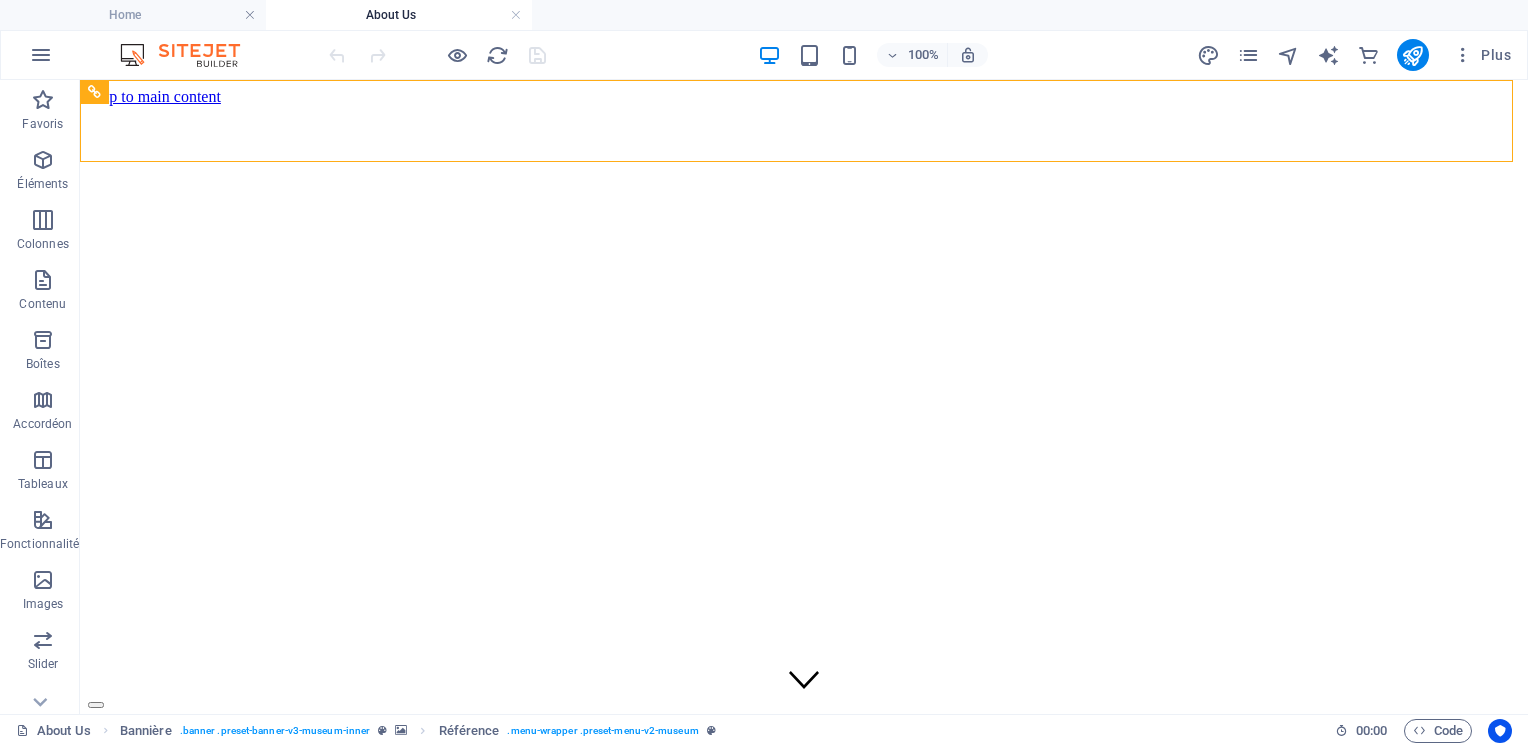 click on "About Us Exhibitions Events Contact" at bounding box center (804, 761) 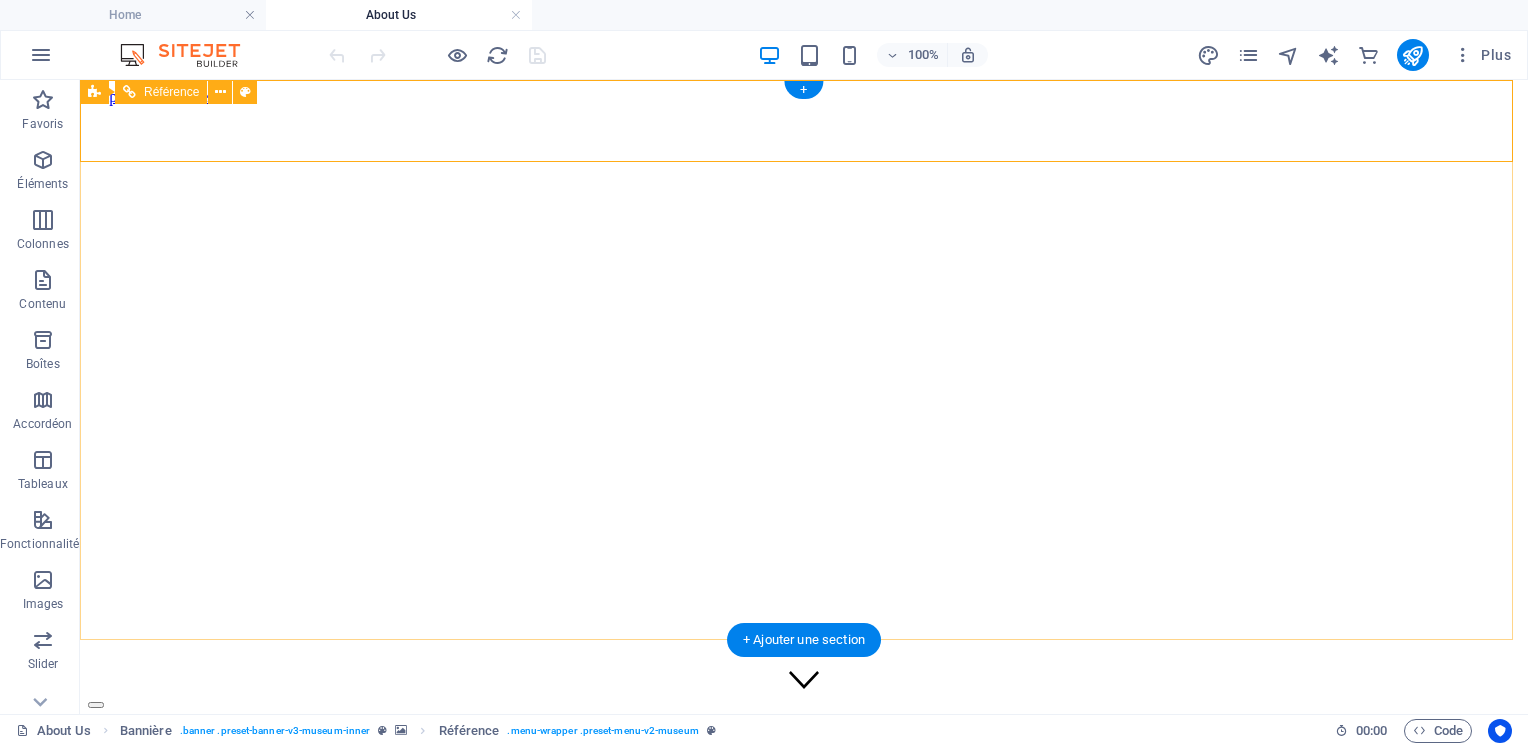 click on "About Us Exhibitions Events Contact Explore" at bounding box center (804, 748) 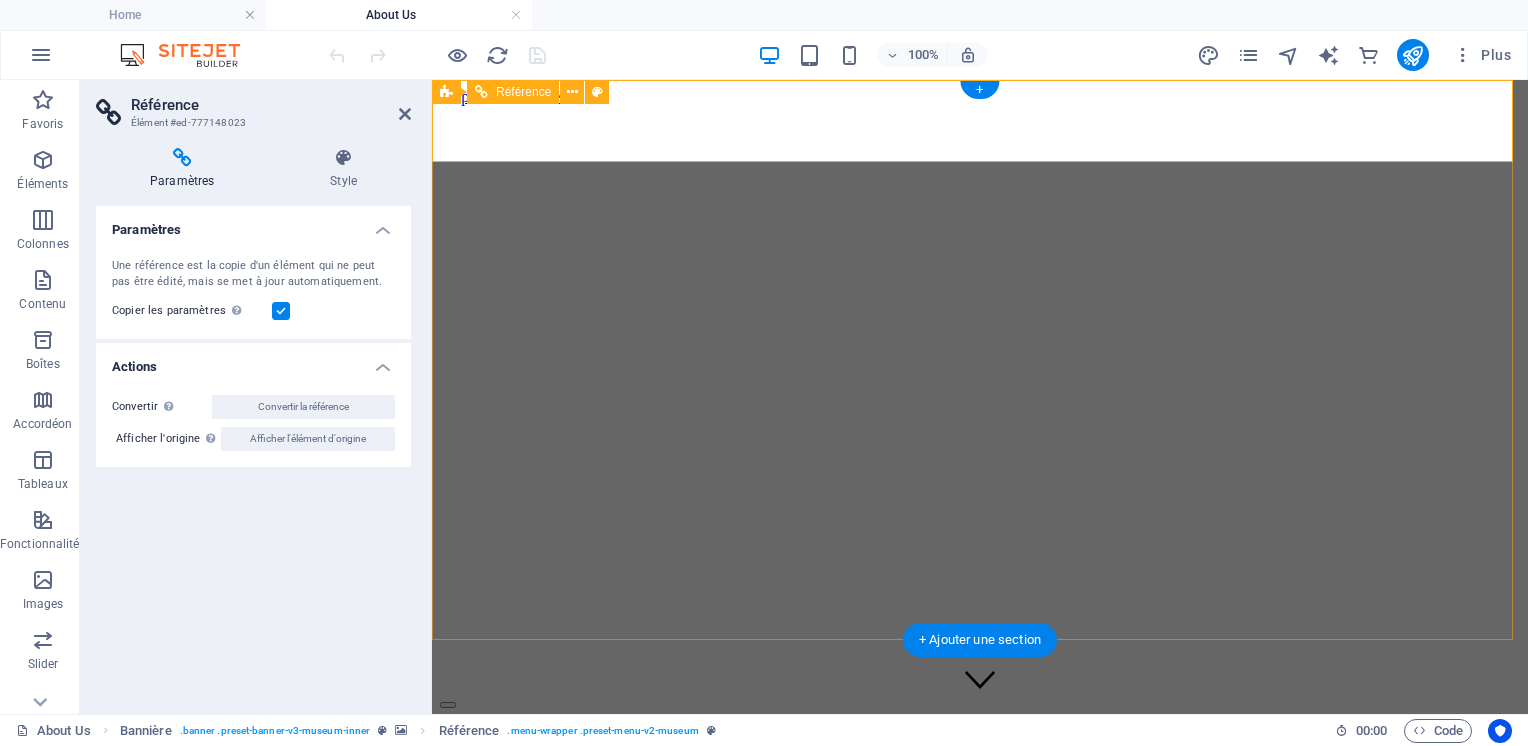 click at bounding box center (405, 114) 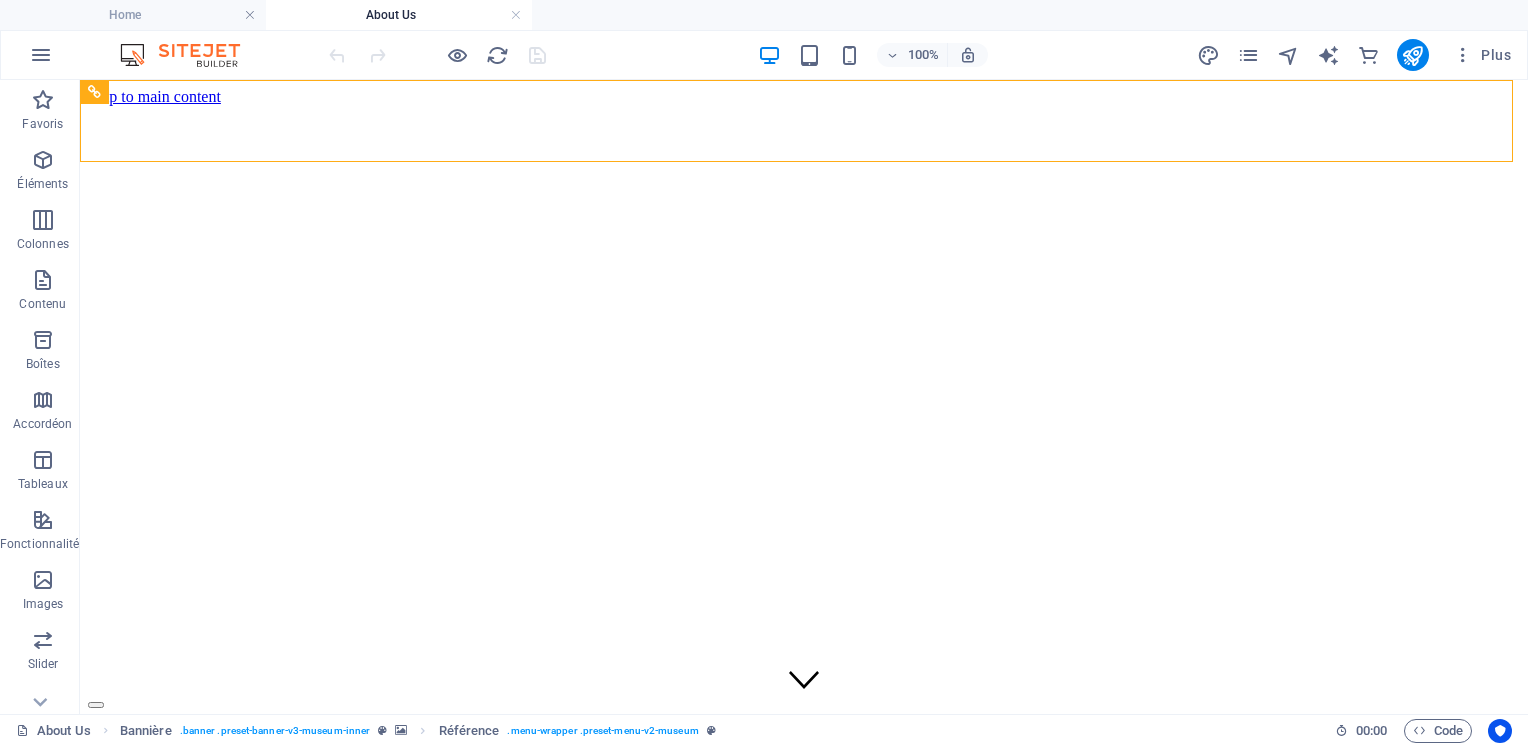 click on "About Us Lorem ipsum dolor sit amet, consectetur adipiscing elit, sed do eiusmod tempor incididunt ut labore Lorem ipsum dolor sit amet, consectetur adipiscing elit, sed do eiusmod tempor incididunt ut labore Learn more" at bounding box center (804, 954) 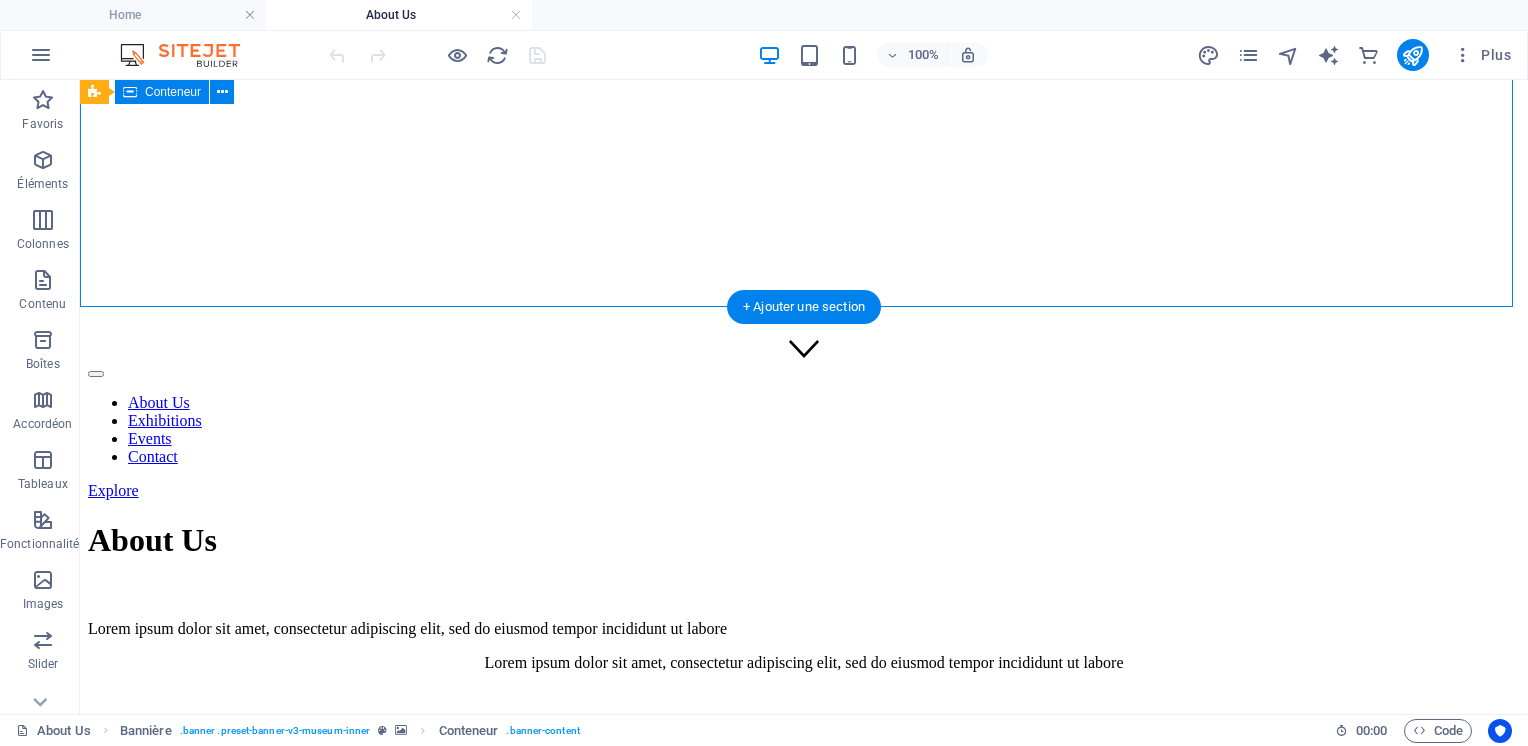 scroll, scrollTop: 332, scrollLeft: 0, axis: vertical 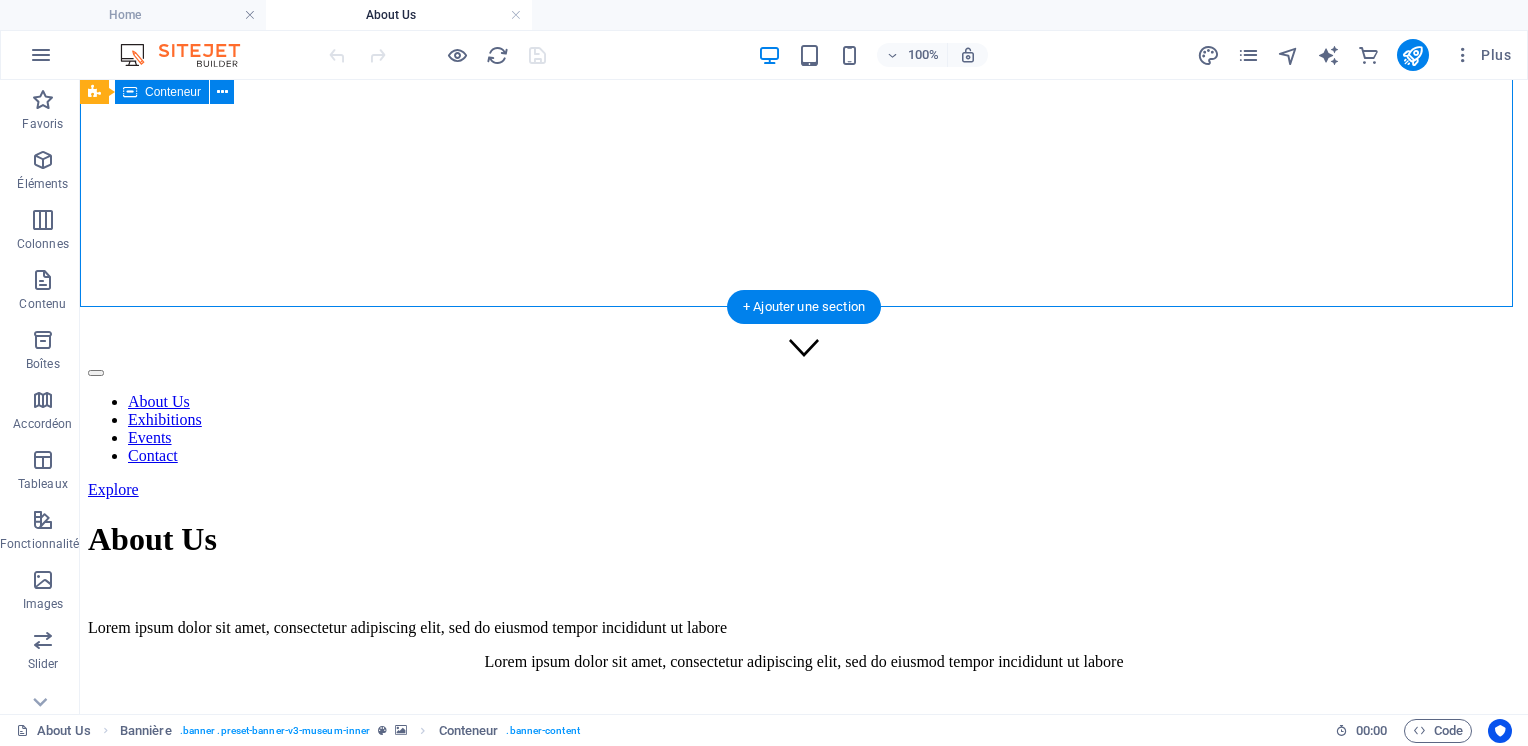 click on "About Us Exhibitions Events Contact" at bounding box center (804, 429) 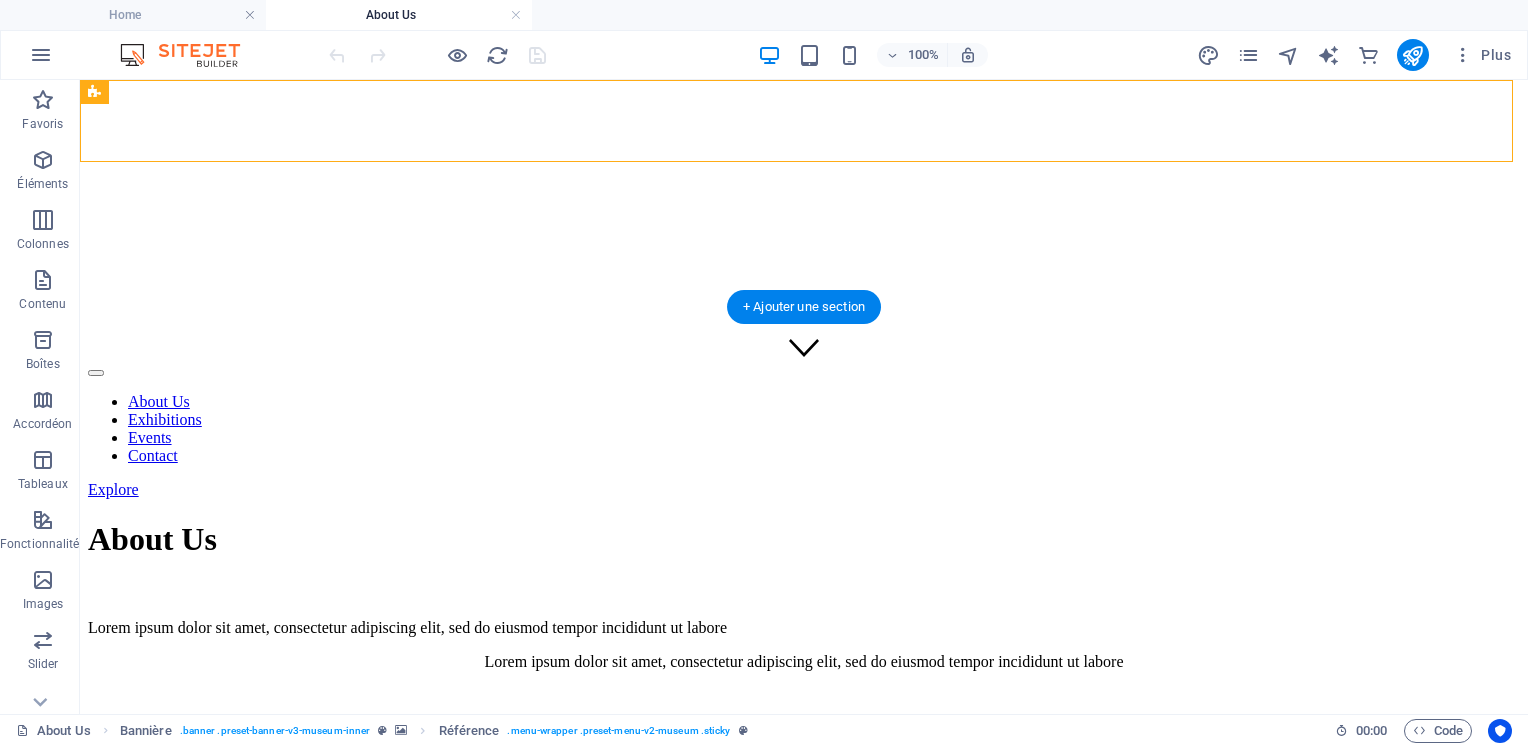 click on "About Us Exhibitions Events Contact" at bounding box center [804, 429] 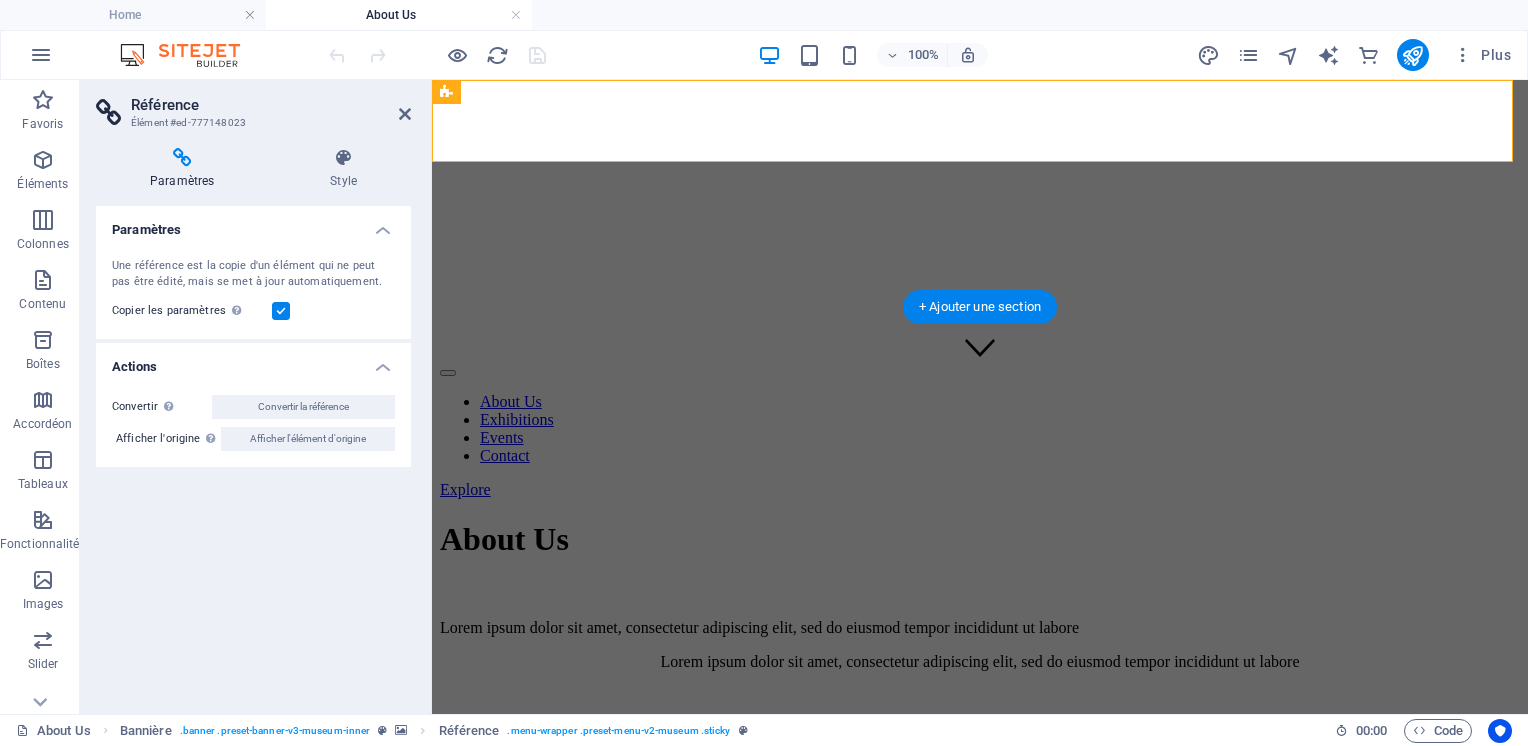 click on "Style" at bounding box center [343, 169] 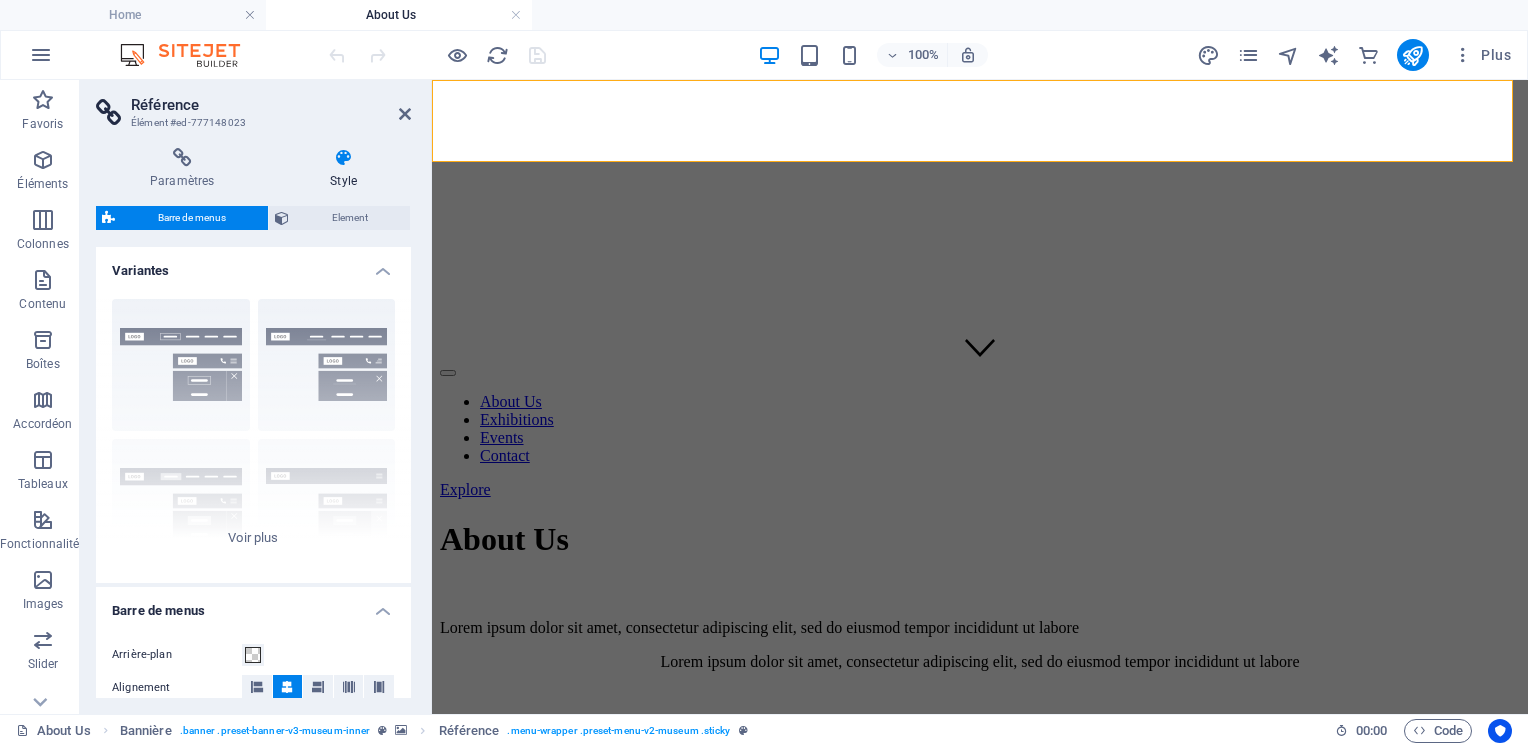 click at bounding box center [182, 158] 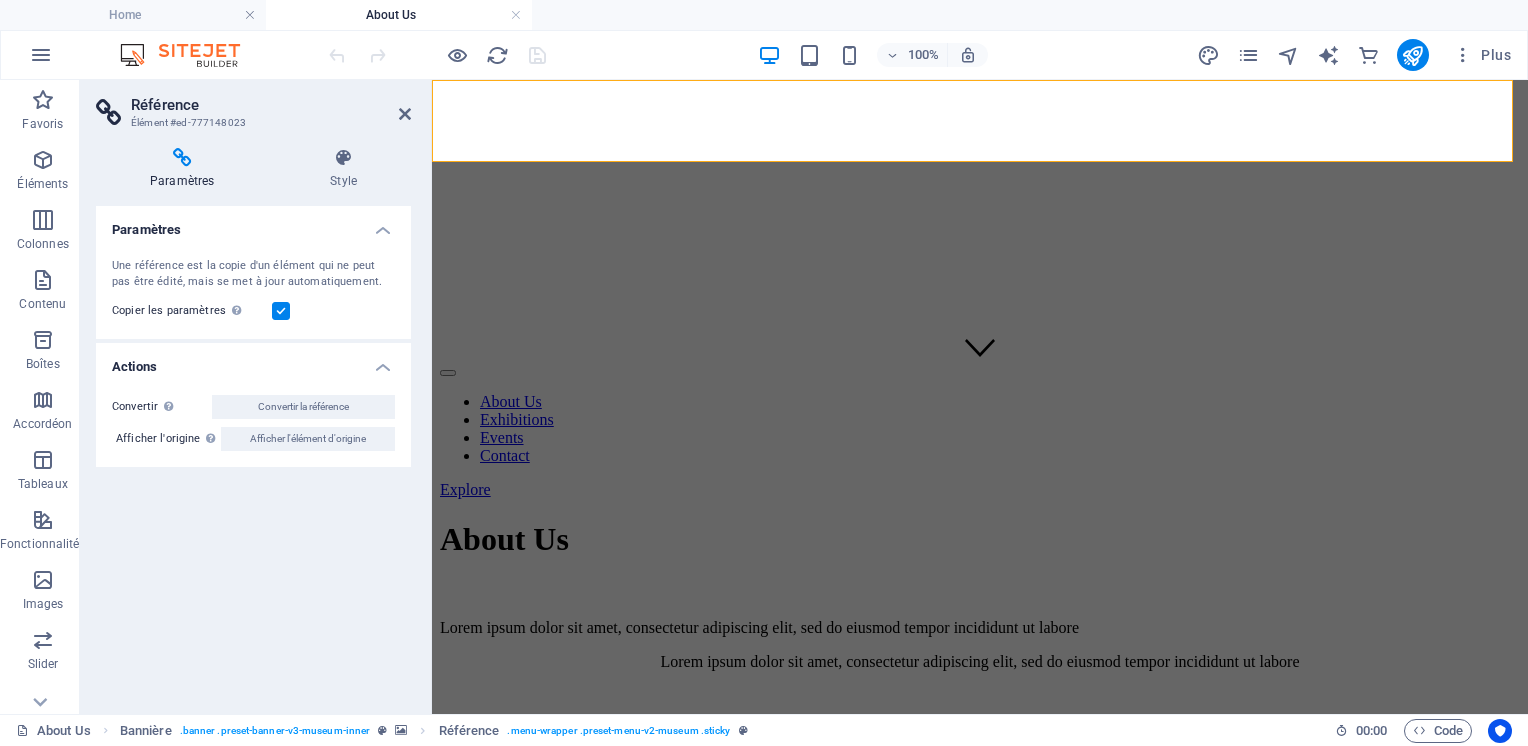 click at bounding box center (281, 311) 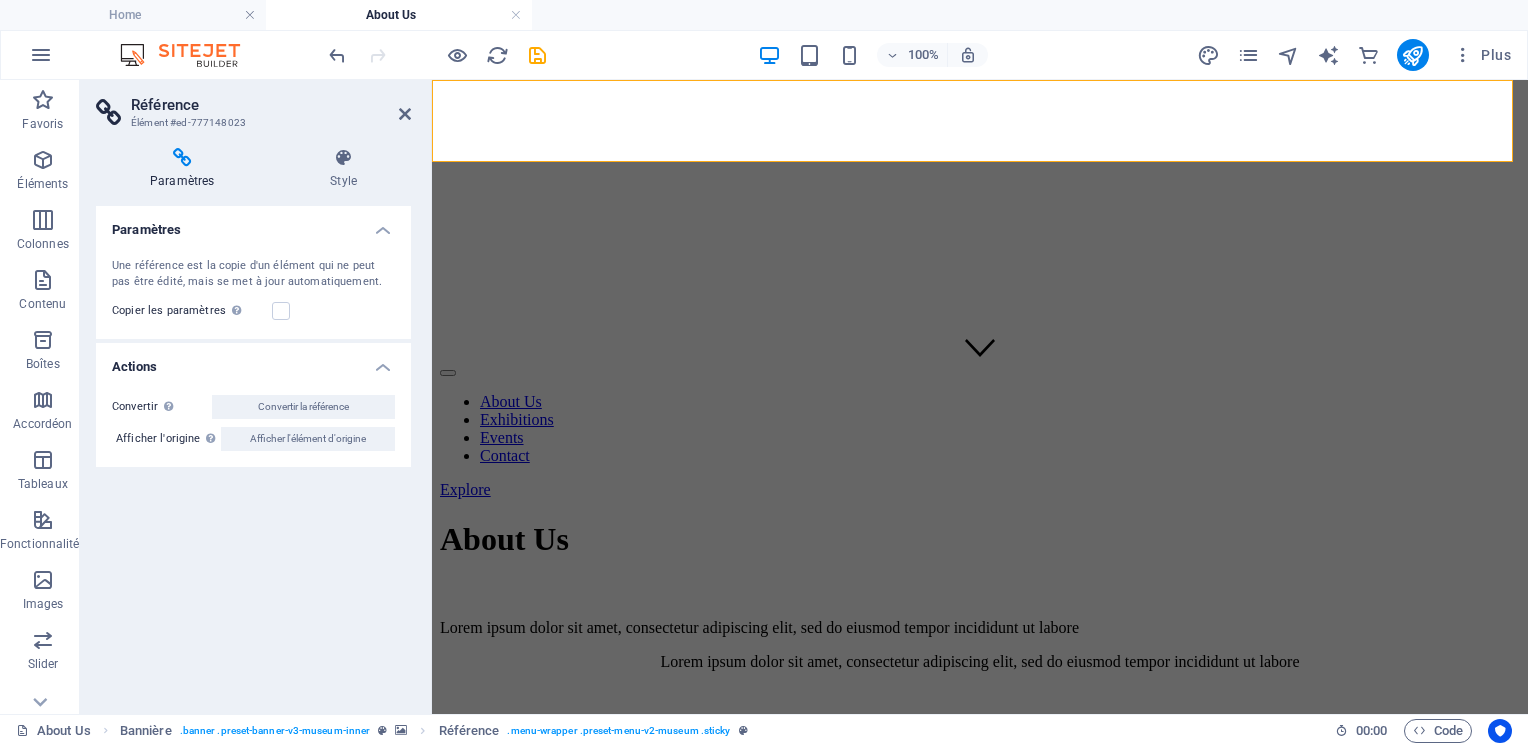 click at bounding box center [281, 311] 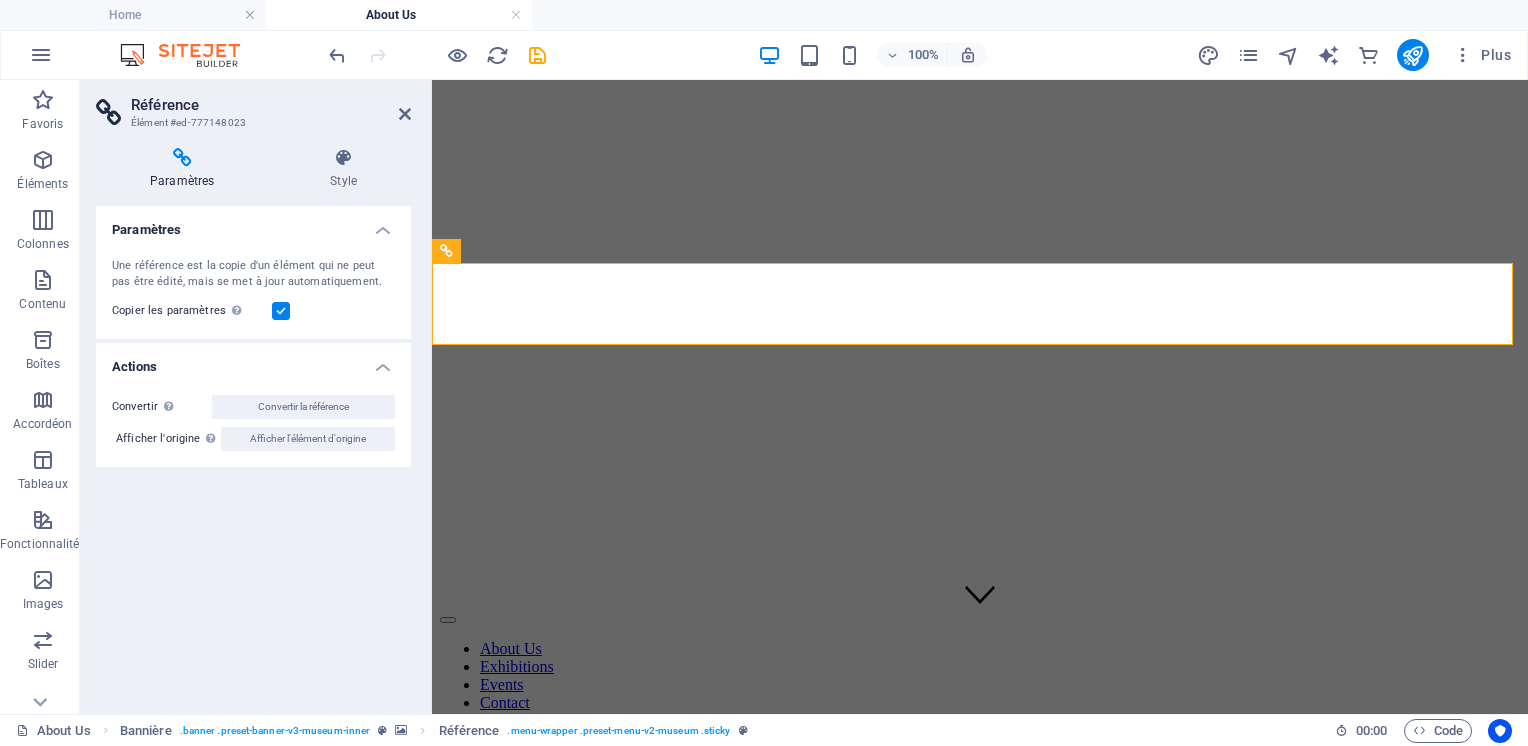 scroll, scrollTop: 0, scrollLeft: 0, axis: both 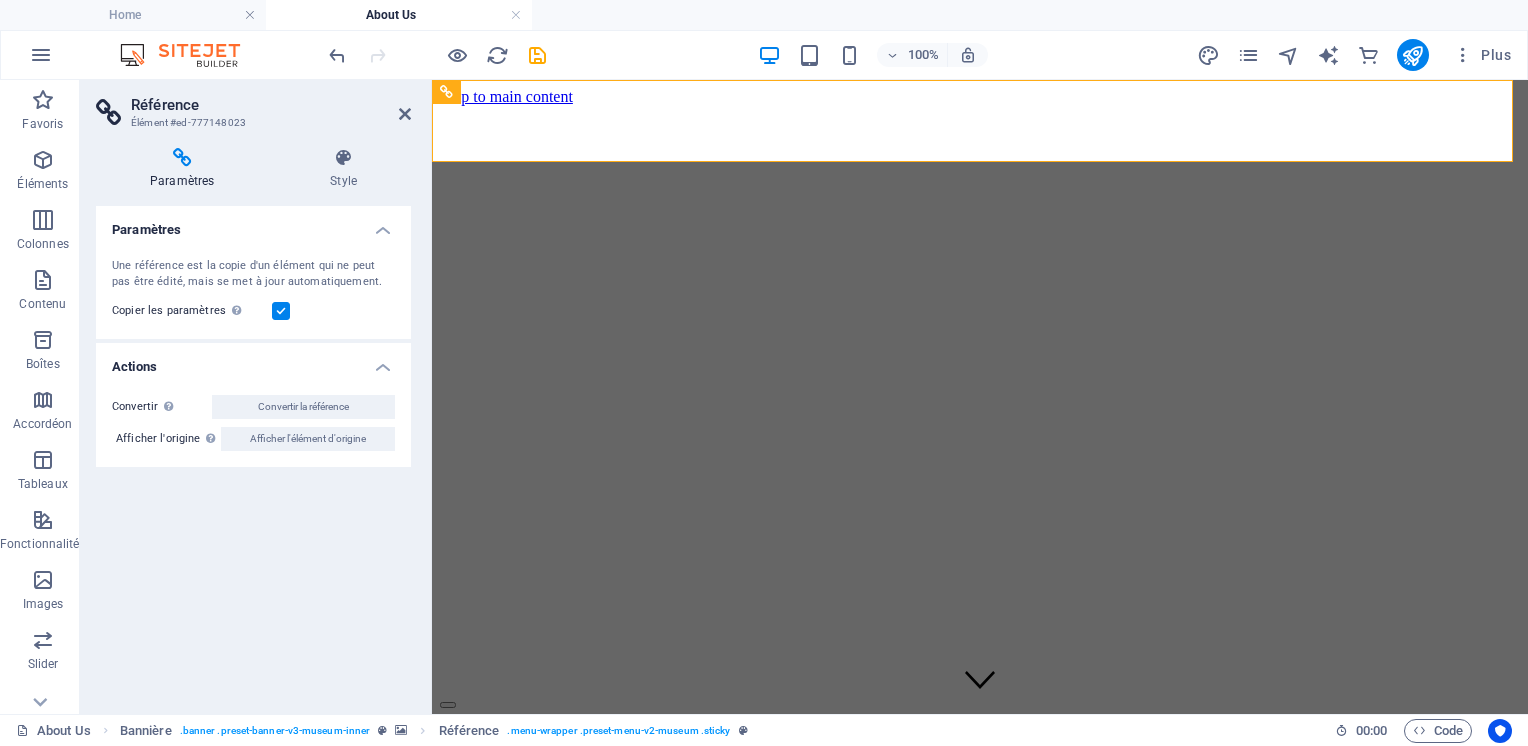 click on "About Us Exhibitions Events Contact" at bounding box center [980, 761] 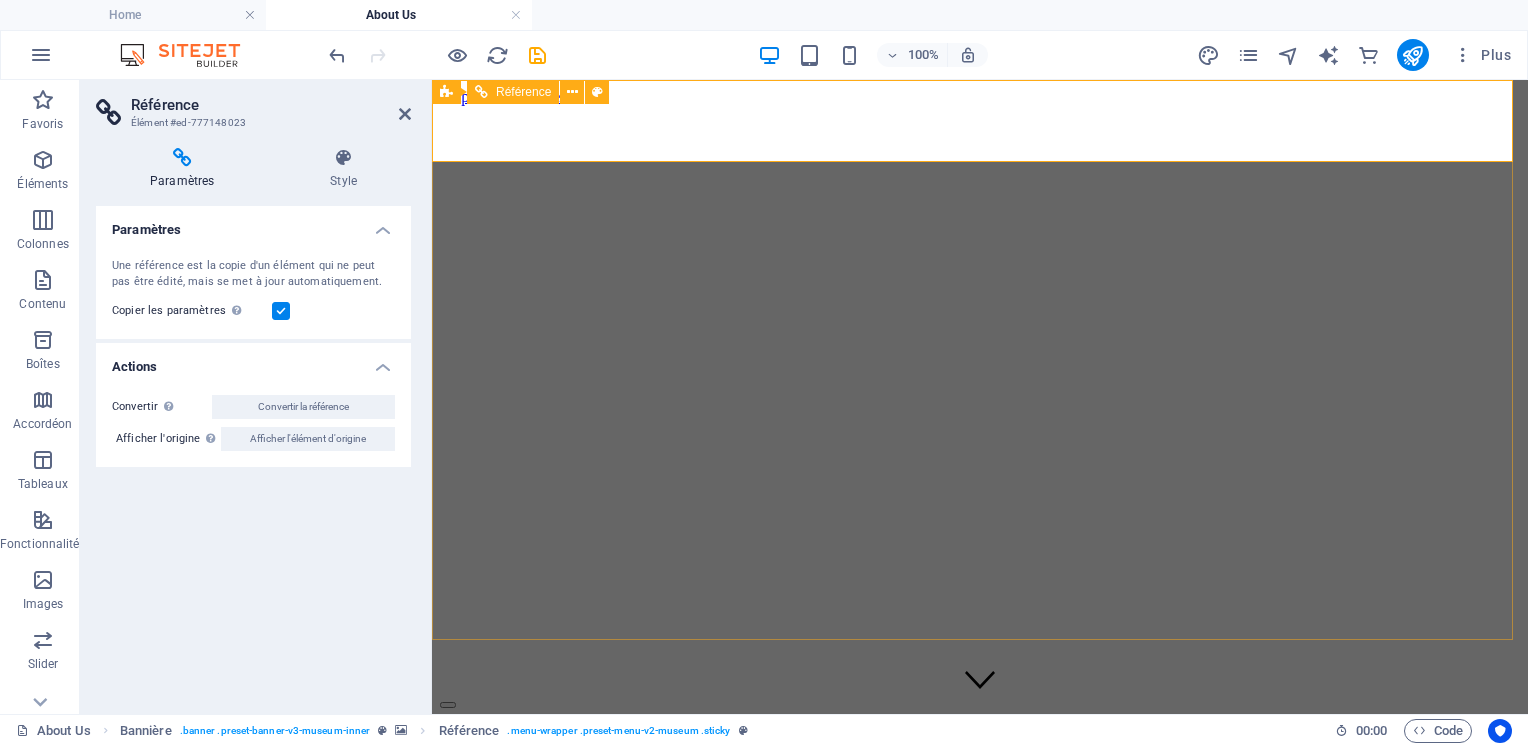 click on "About Us Exhibitions Events Contact" at bounding box center [980, 761] 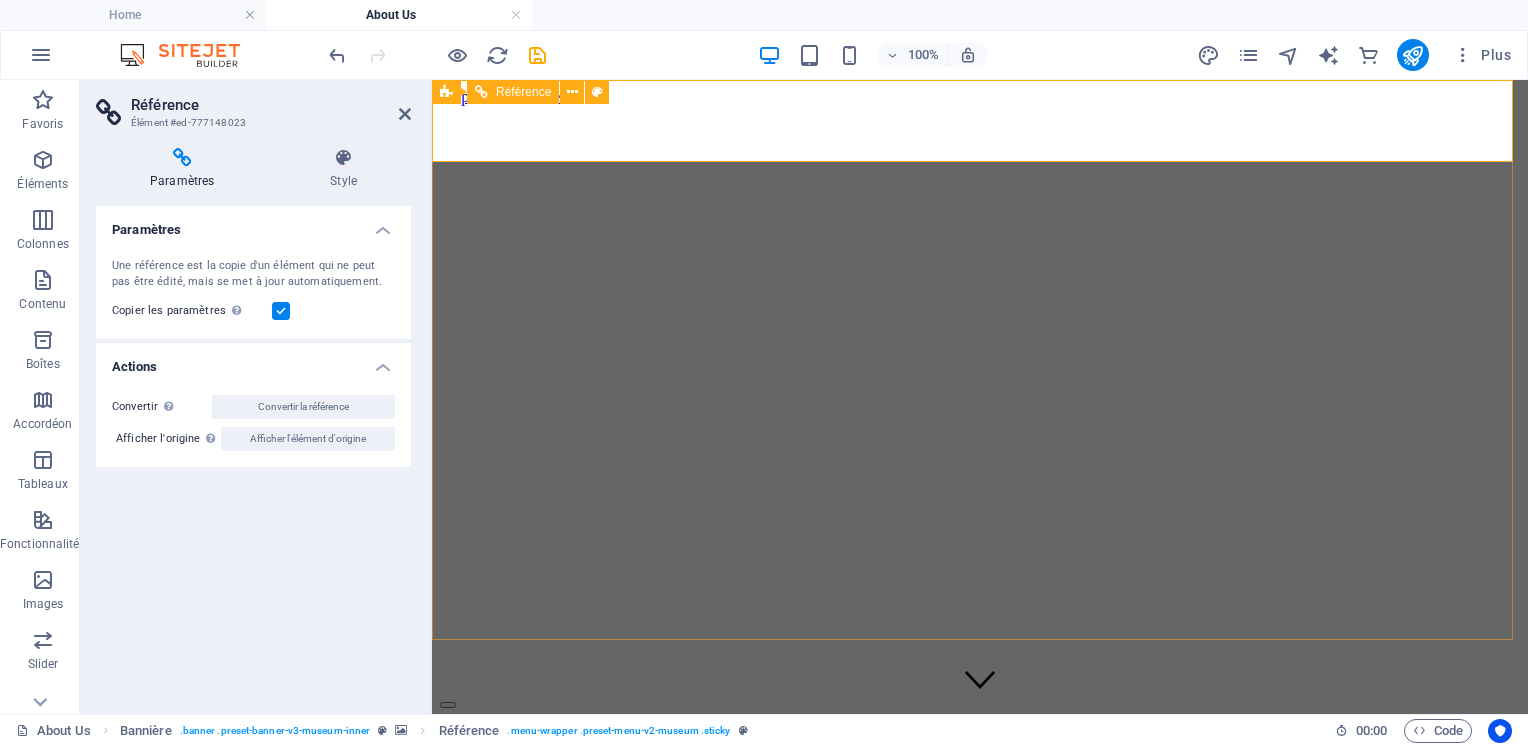 click on "Afficher l'élément d'origine" at bounding box center [308, 439] 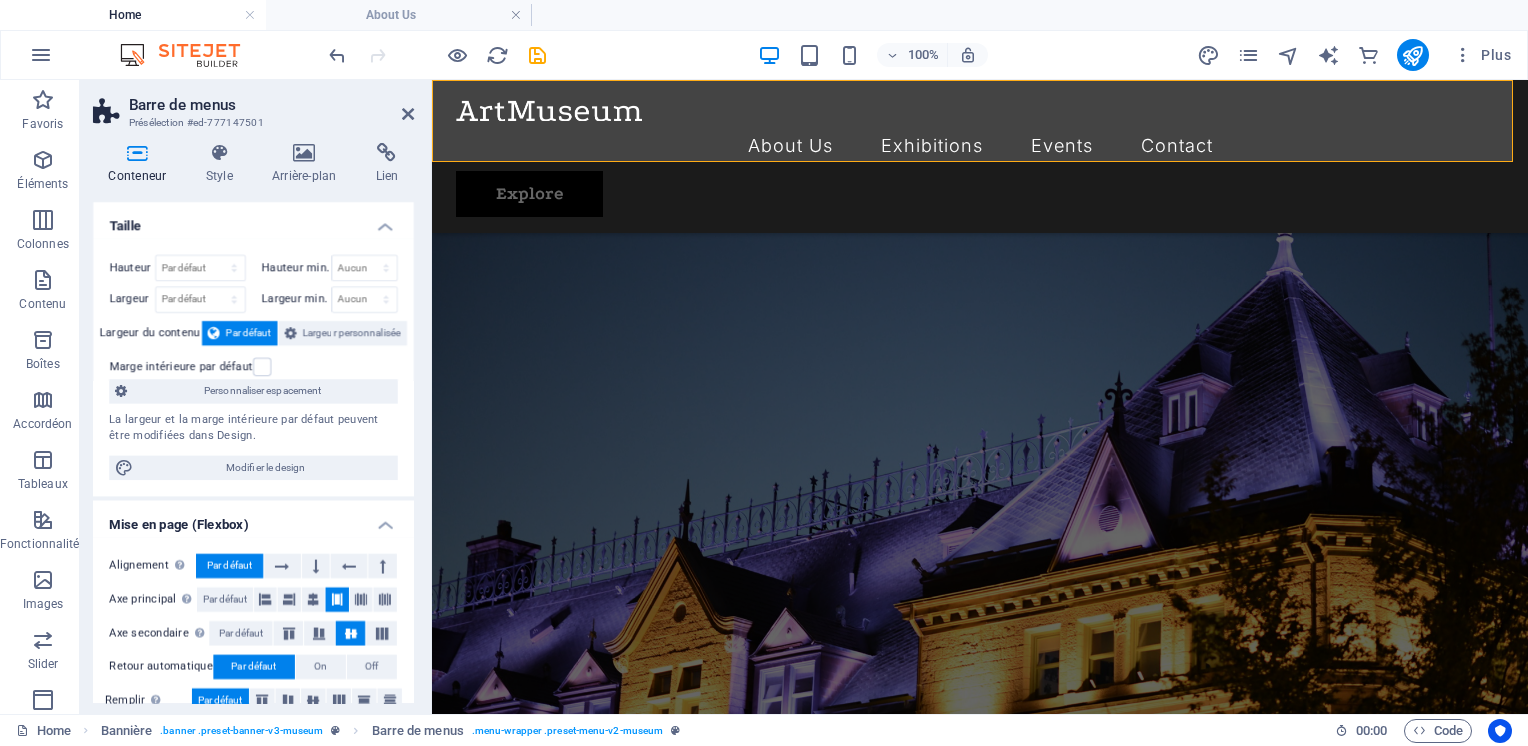 scroll, scrollTop: 504, scrollLeft: 0, axis: vertical 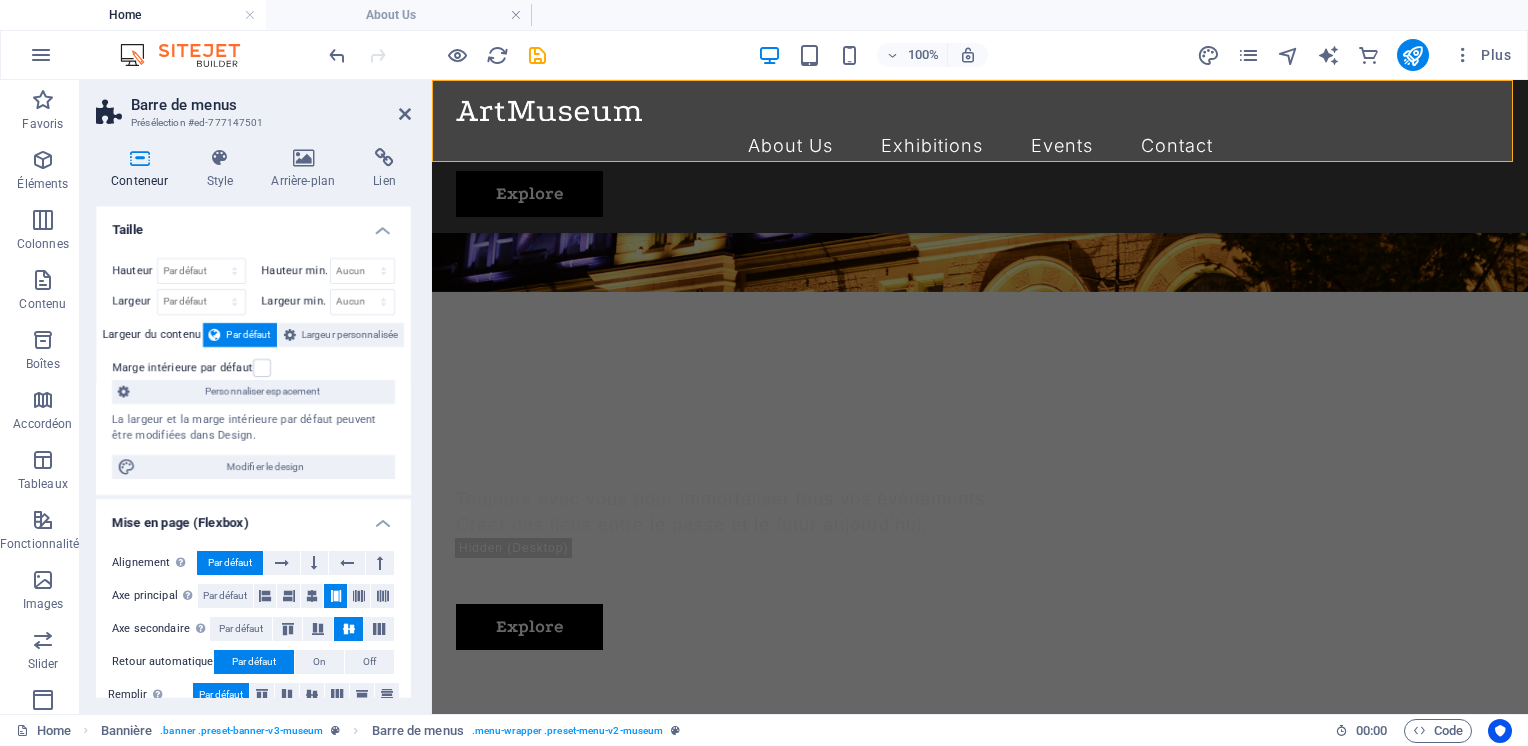 click on "About Us Exhibitions Events Contact" at bounding box center [980, 146] 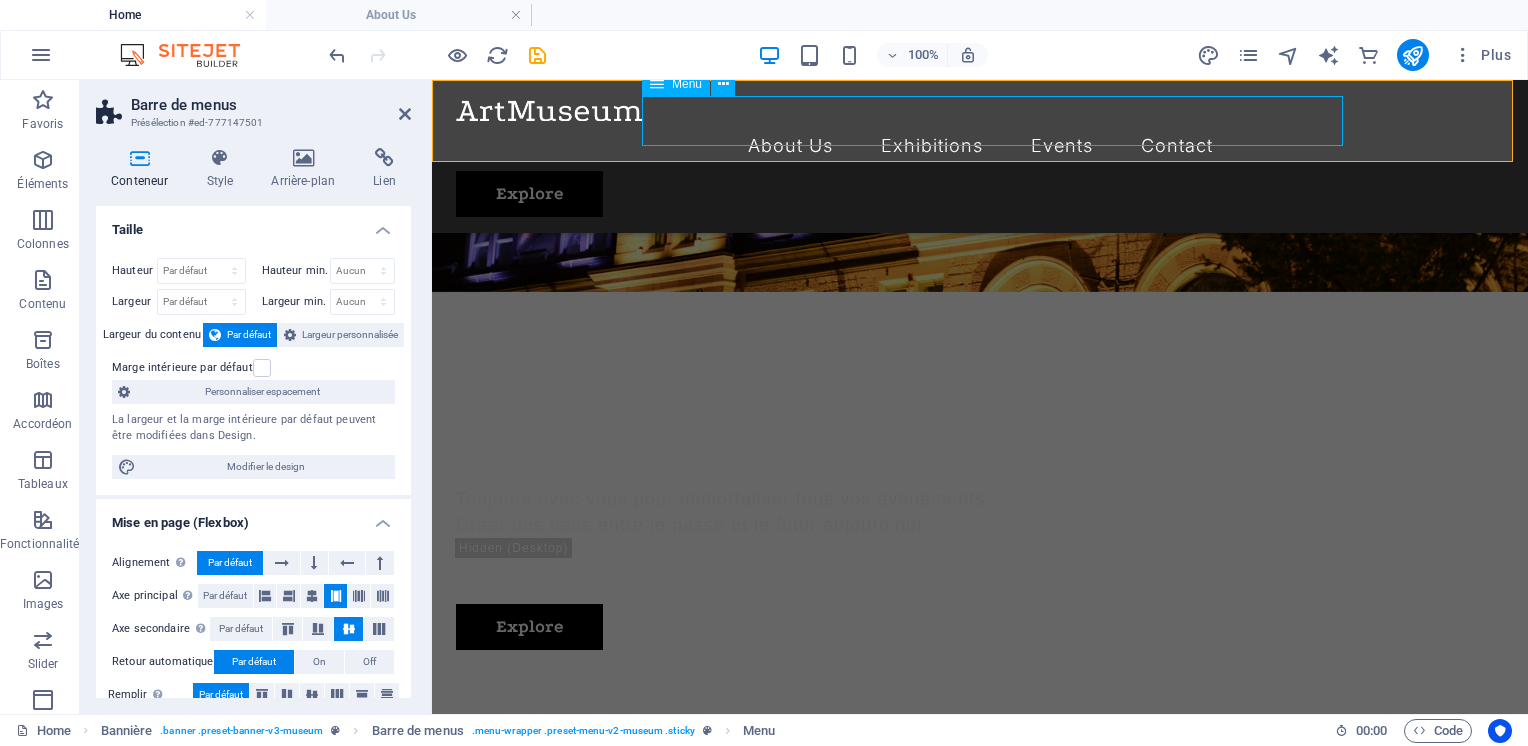 click on "About Us Exhibitions Events Contact" at bounding box center [980, 146] 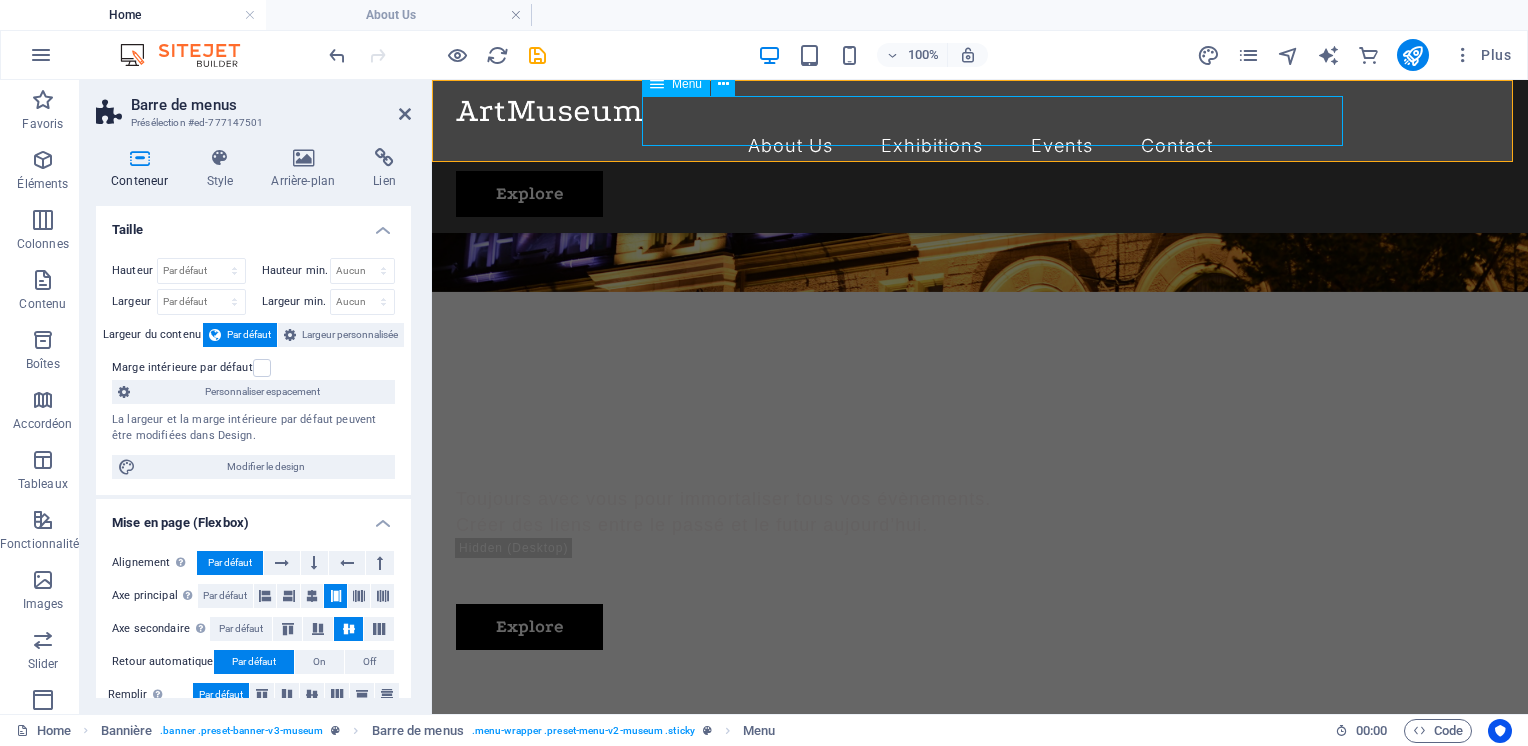 click on "About Us Exhibitions Events Contact" at bounding box center (980, 146) 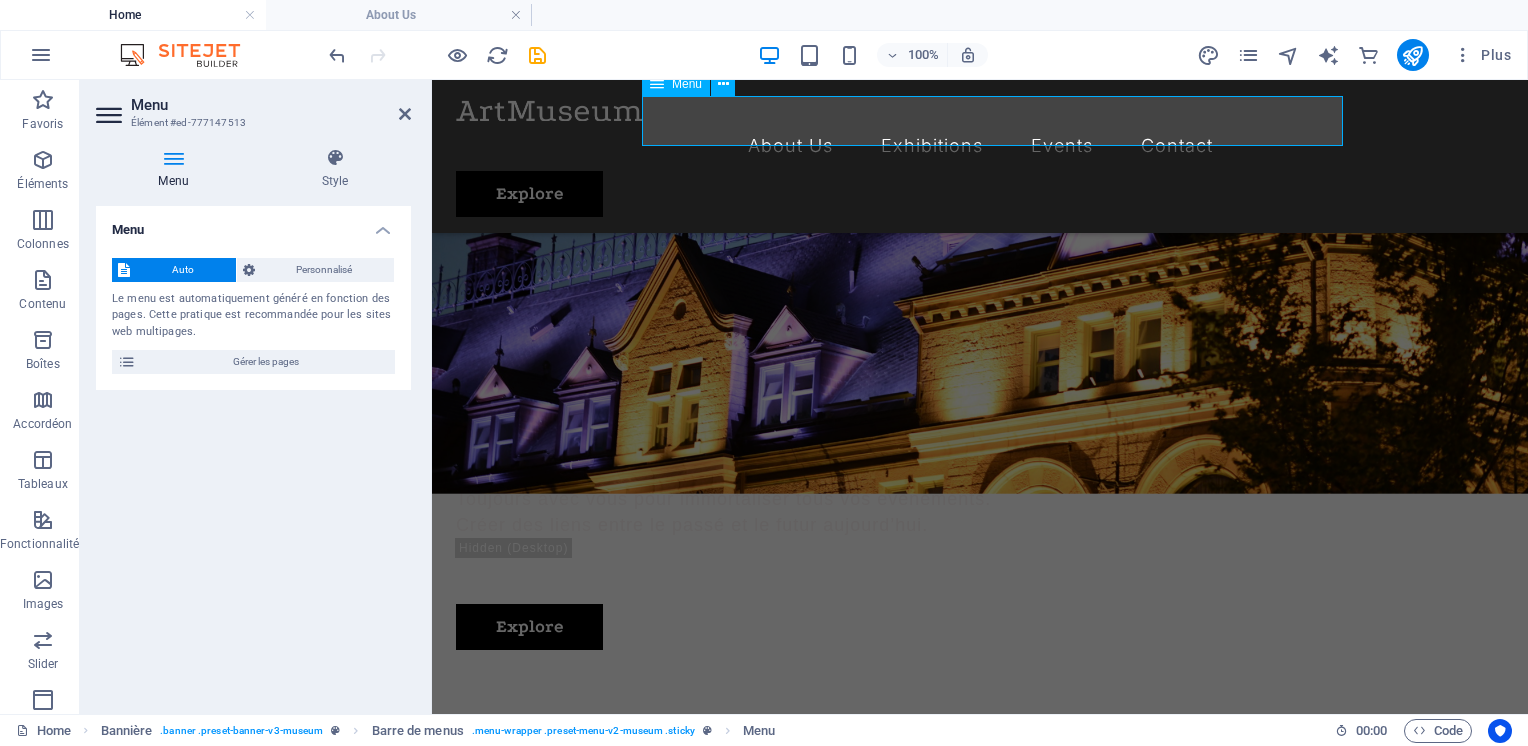 click on "Menu" at bounding box center [676, 84] 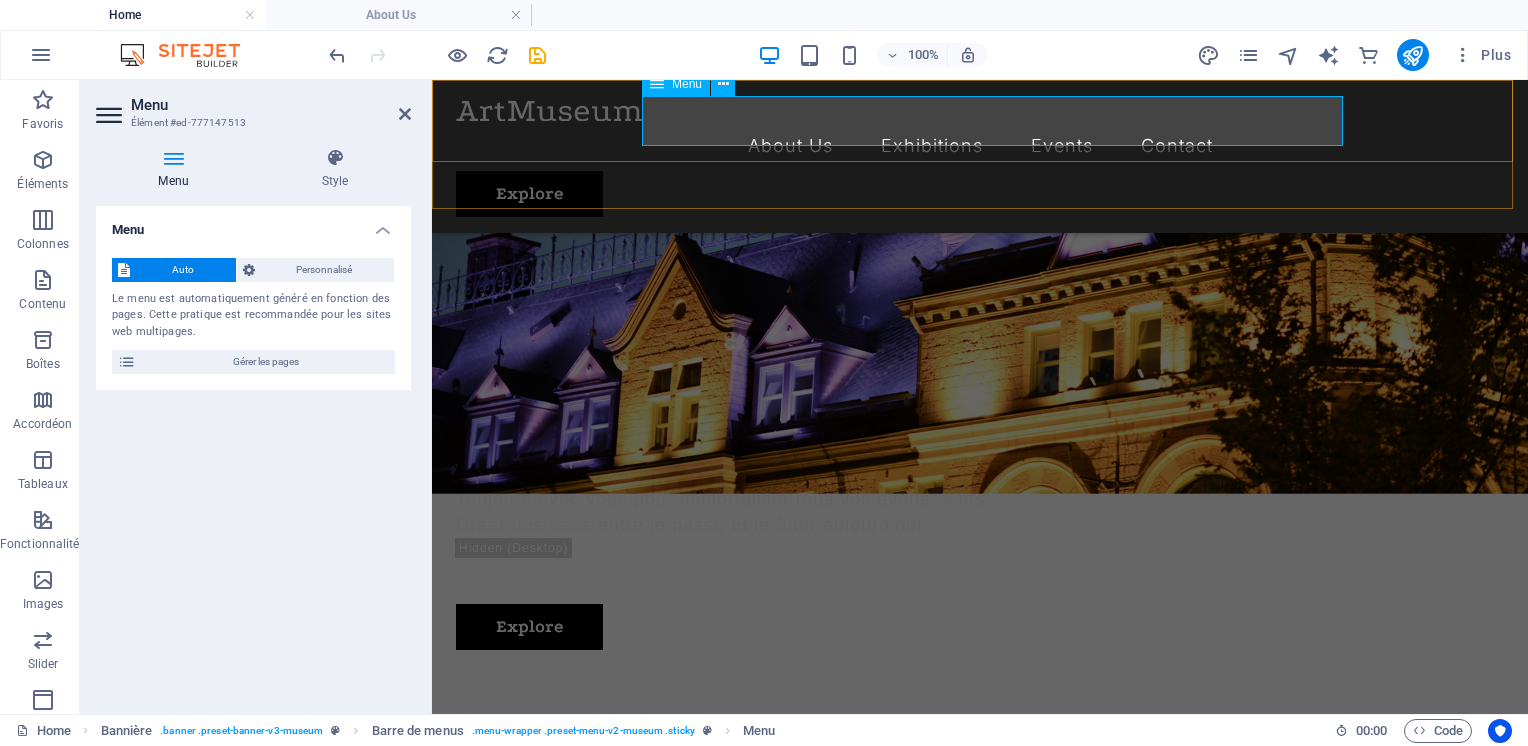 click on "Personnalisé" at bounding box center (325, 270) 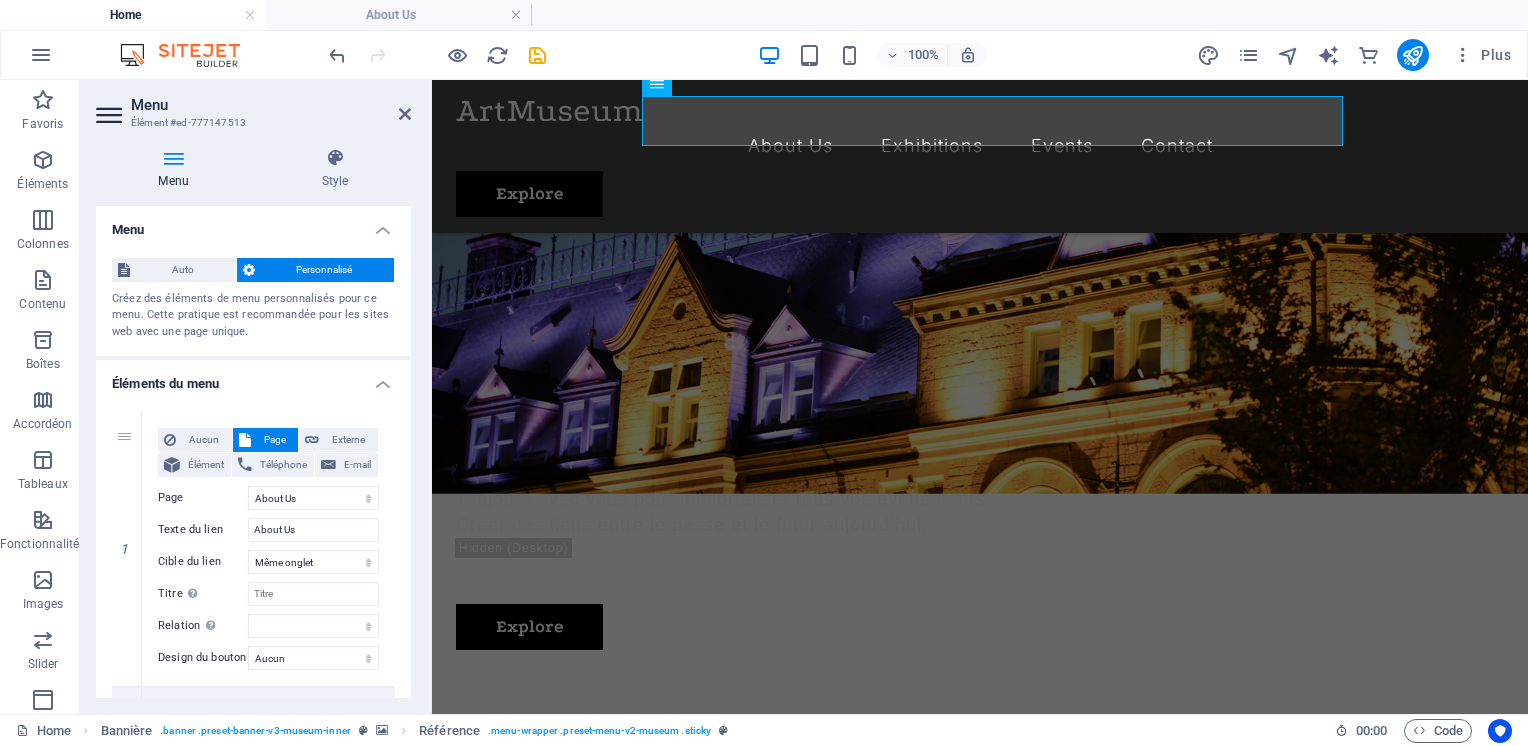 click on "Auto" at bounding box center (183, 270) 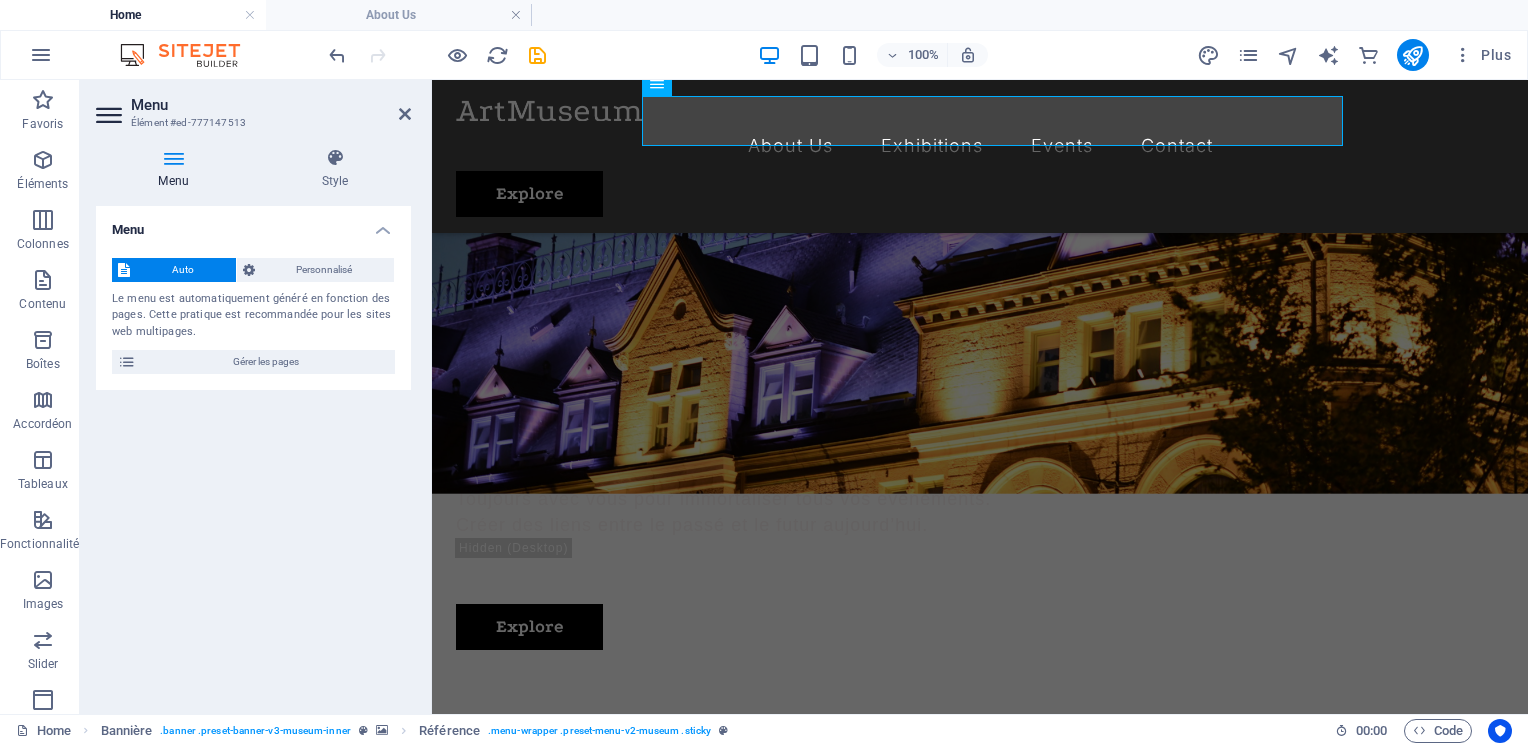 click at bounding box center (127, 362) 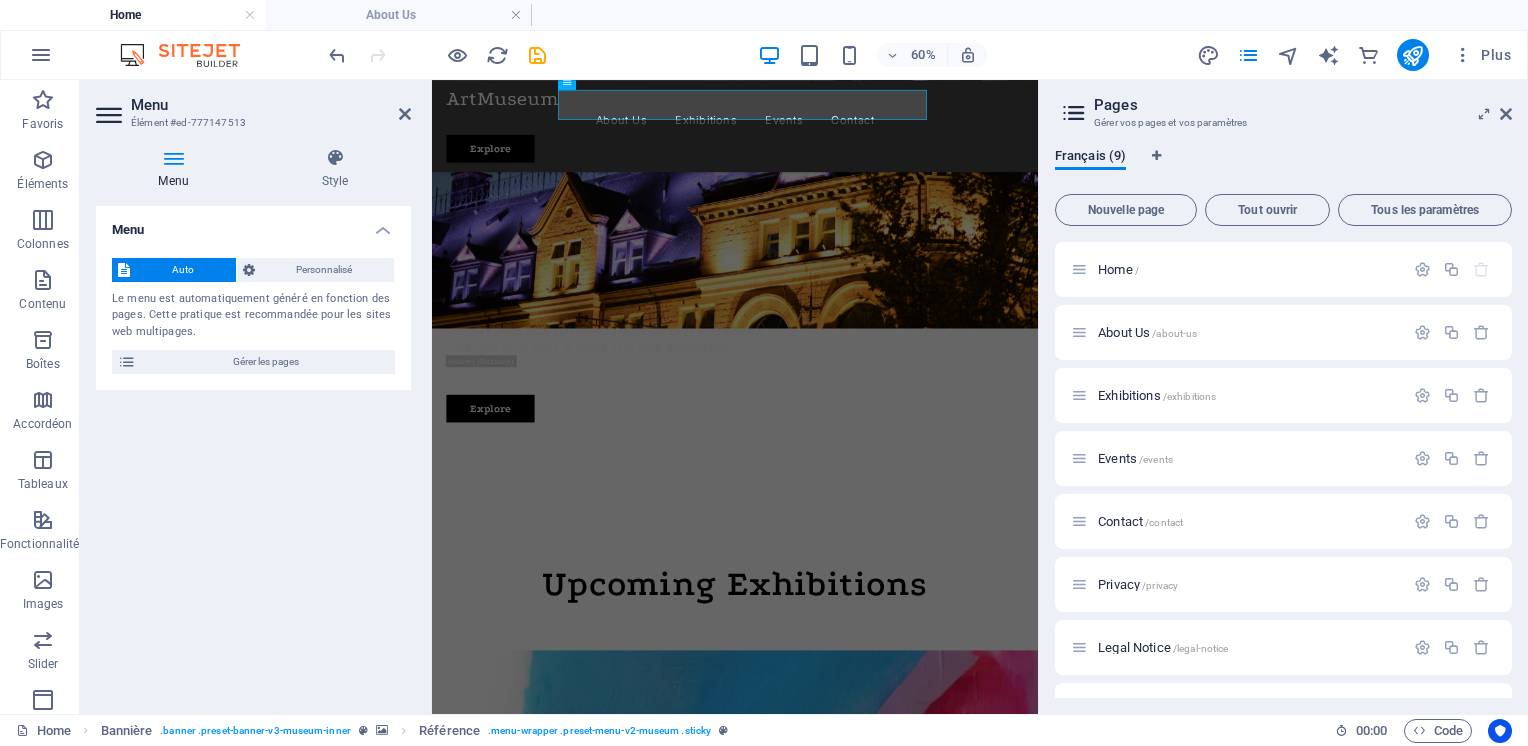 click at bounding box center [1422, 332] 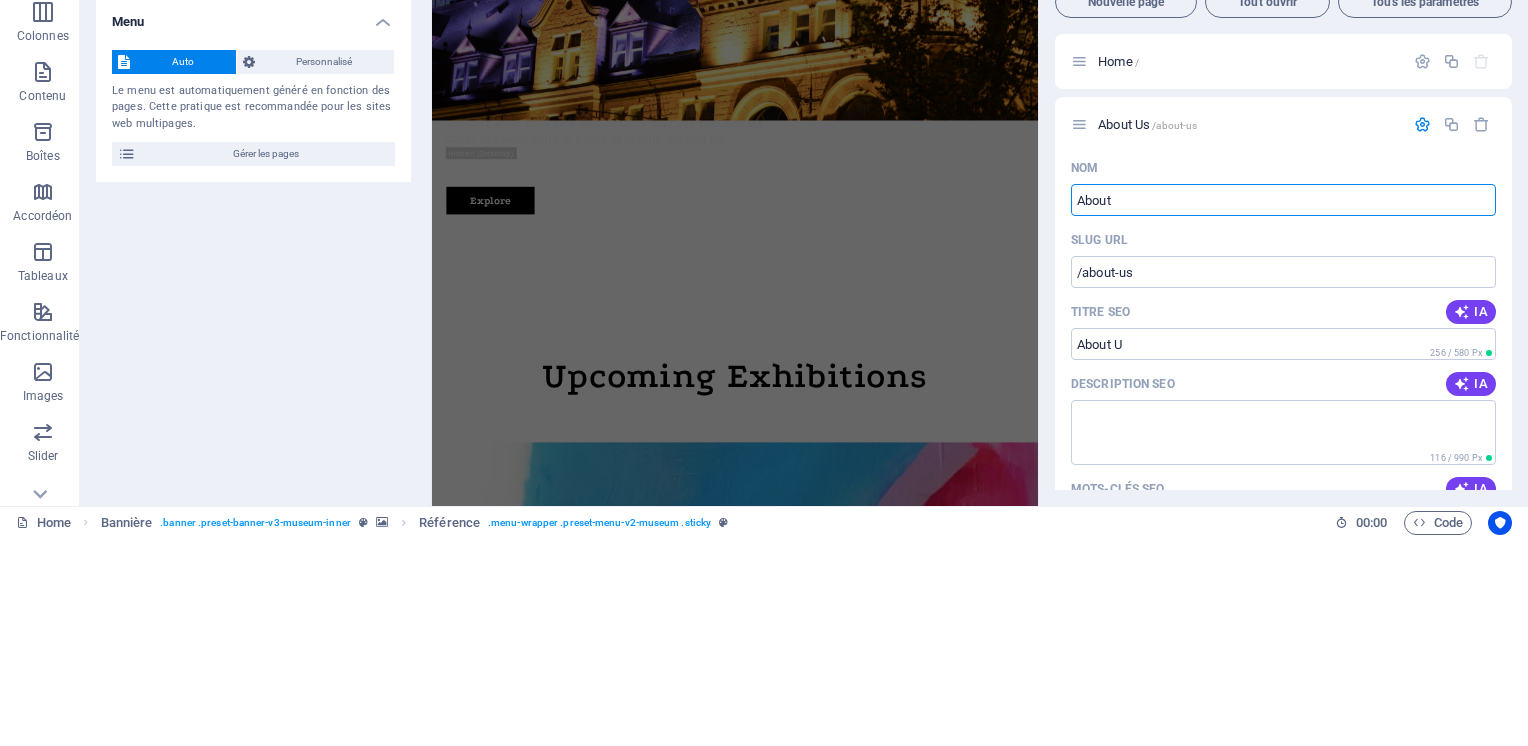type on "Abou" 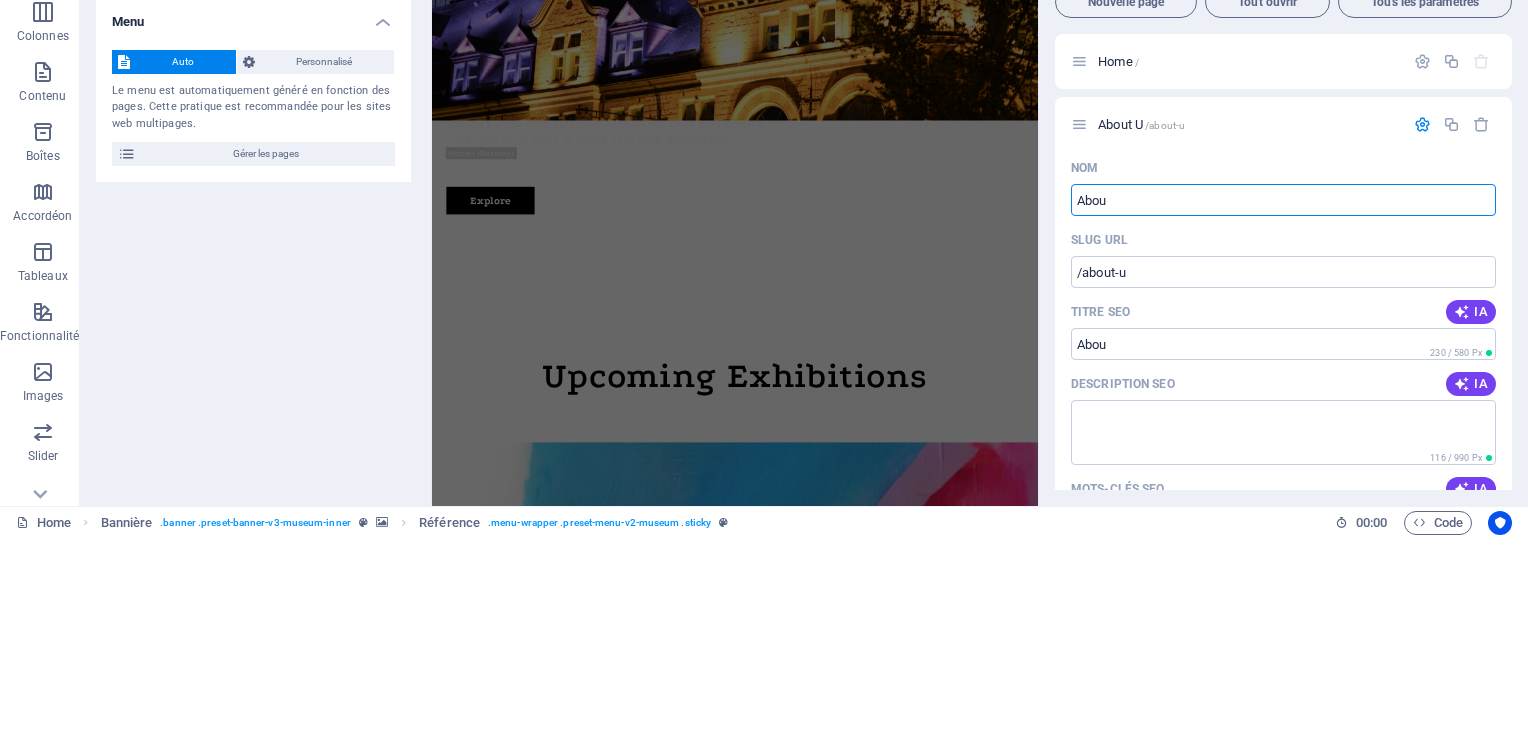 type on "/about-u" 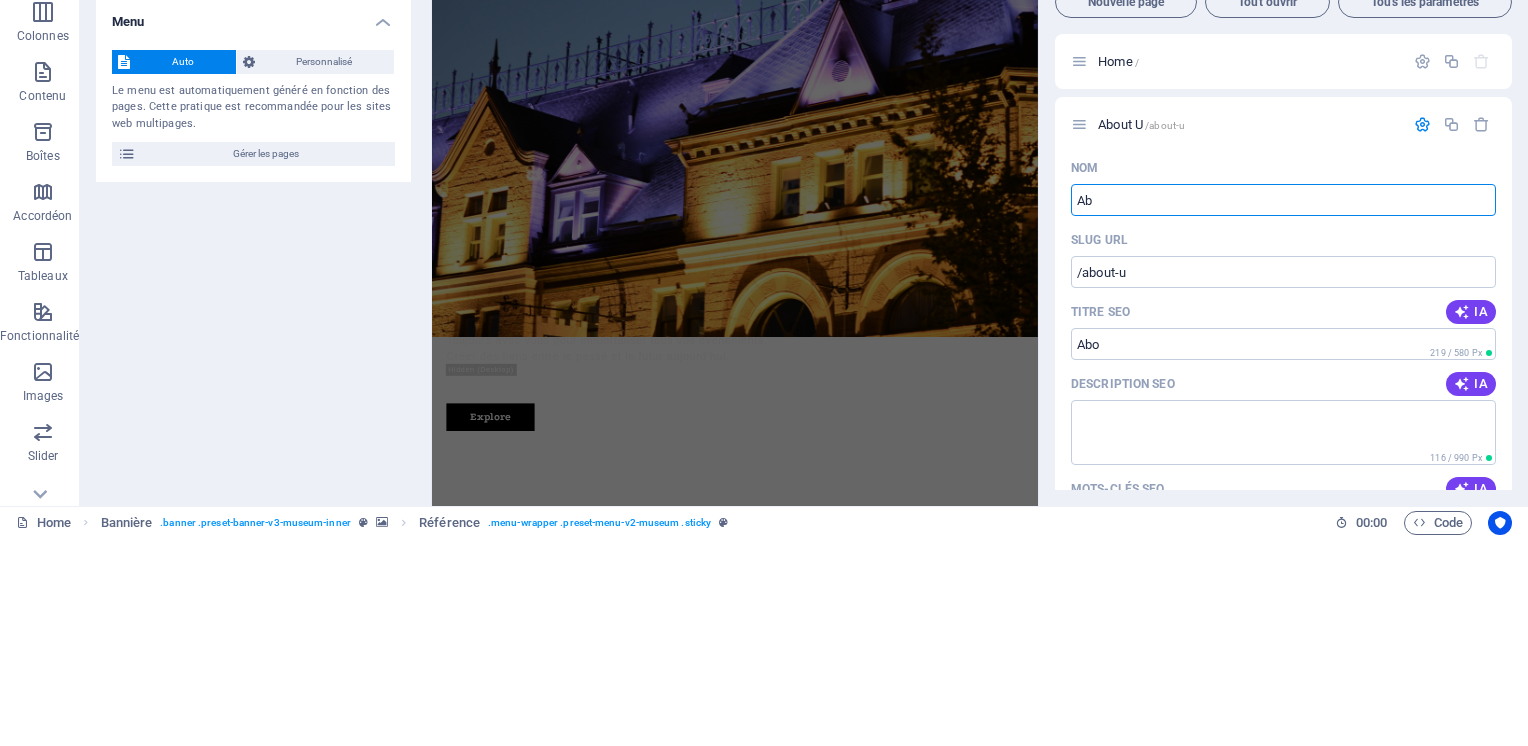 type on "A" 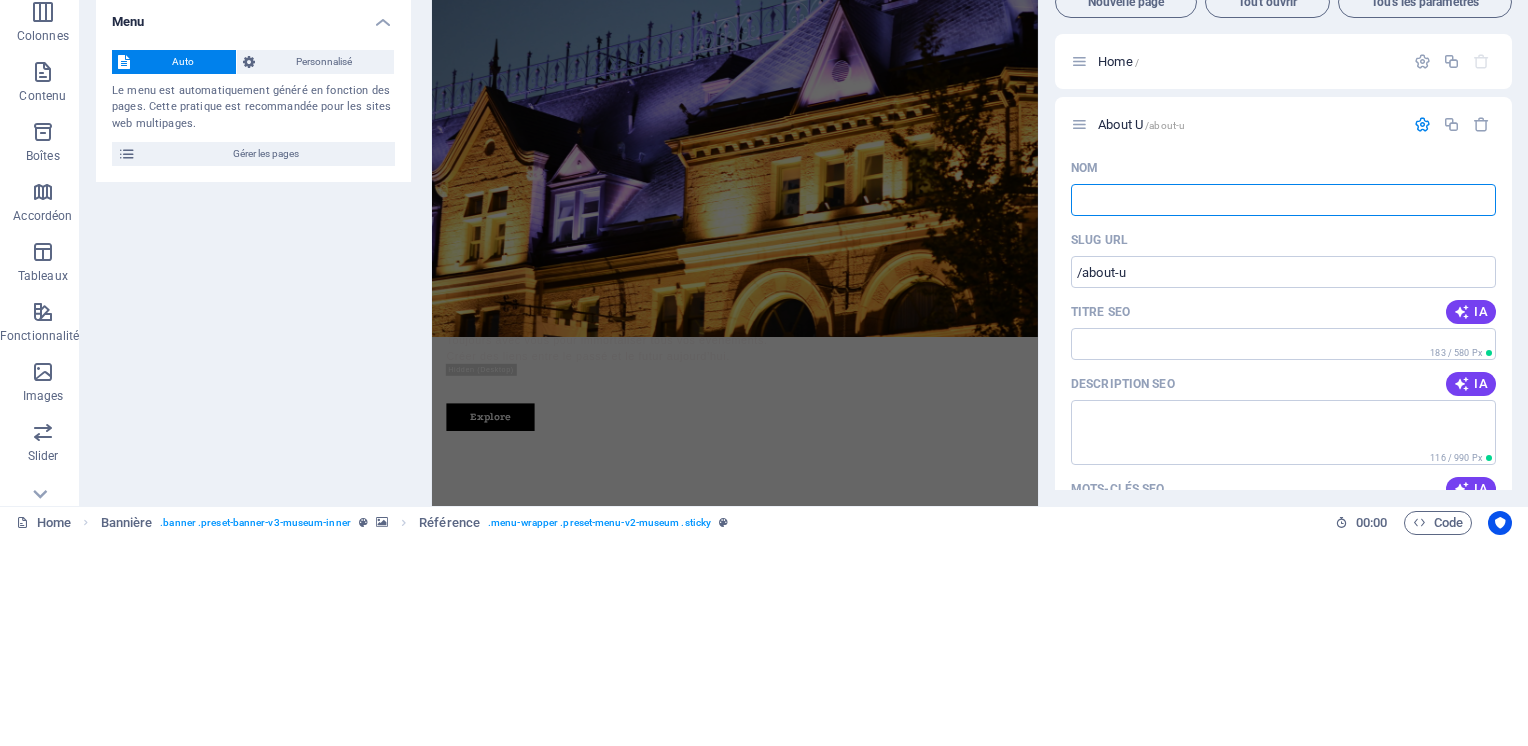 type 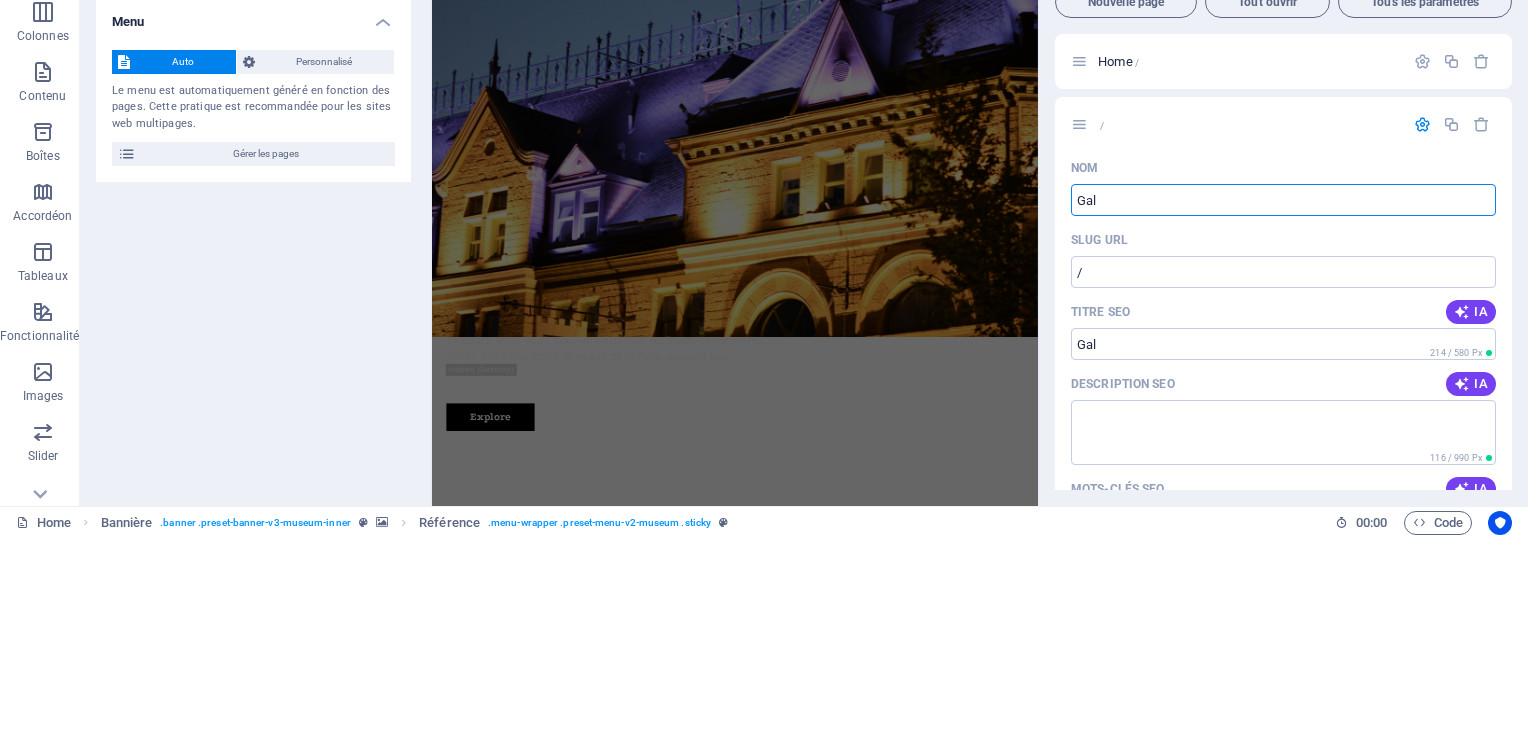 type on "Gale" 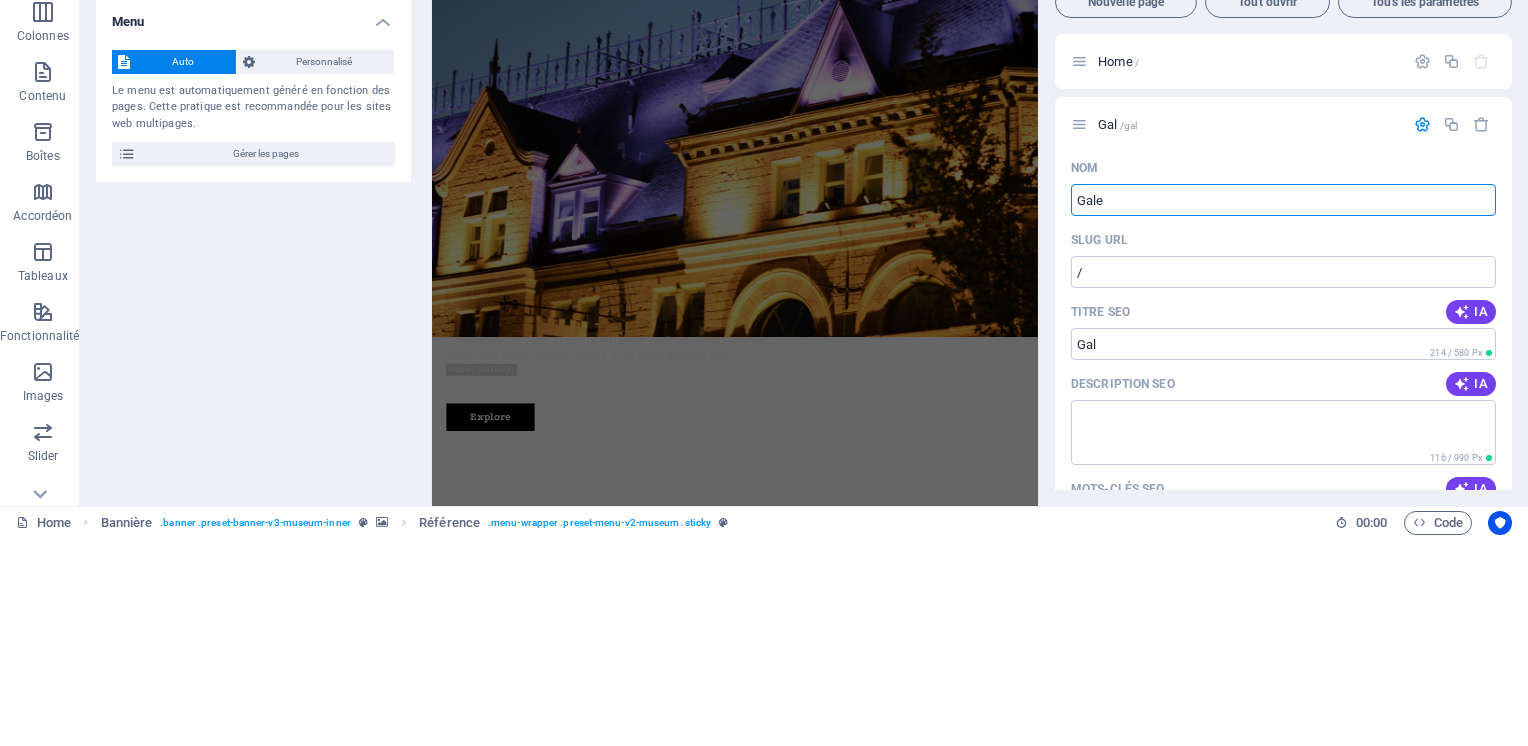 type on "/gal" 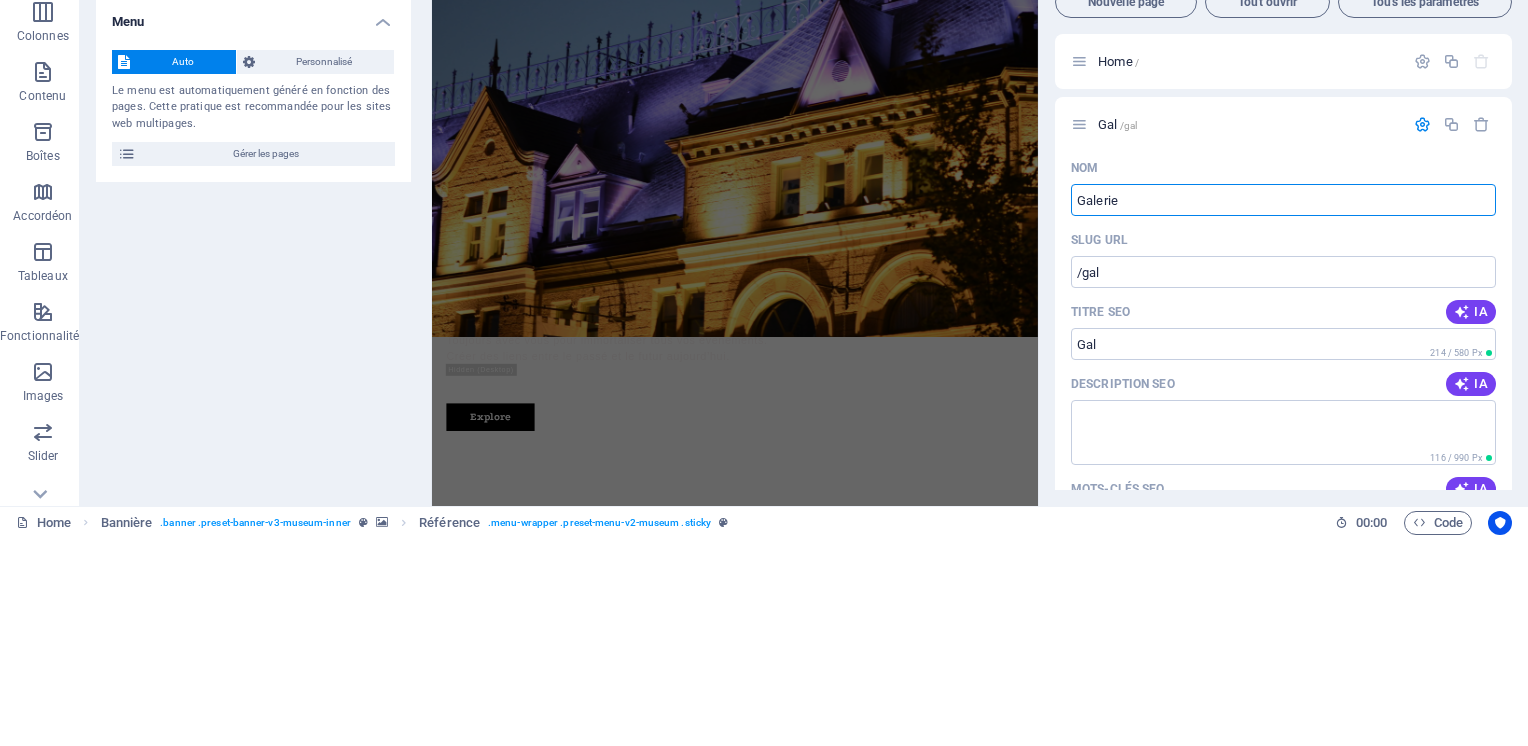 type on "Galerie" 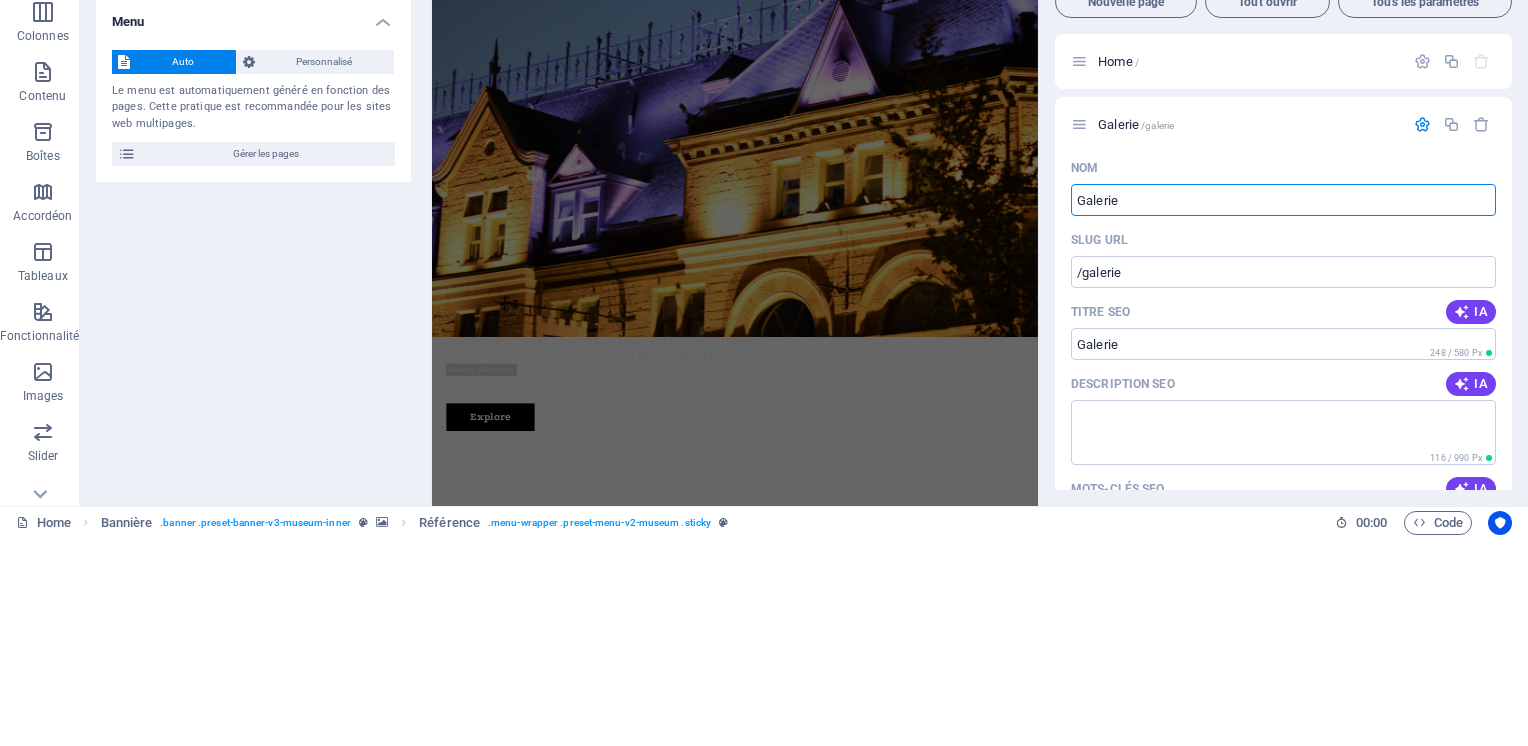 type on "Galerie" 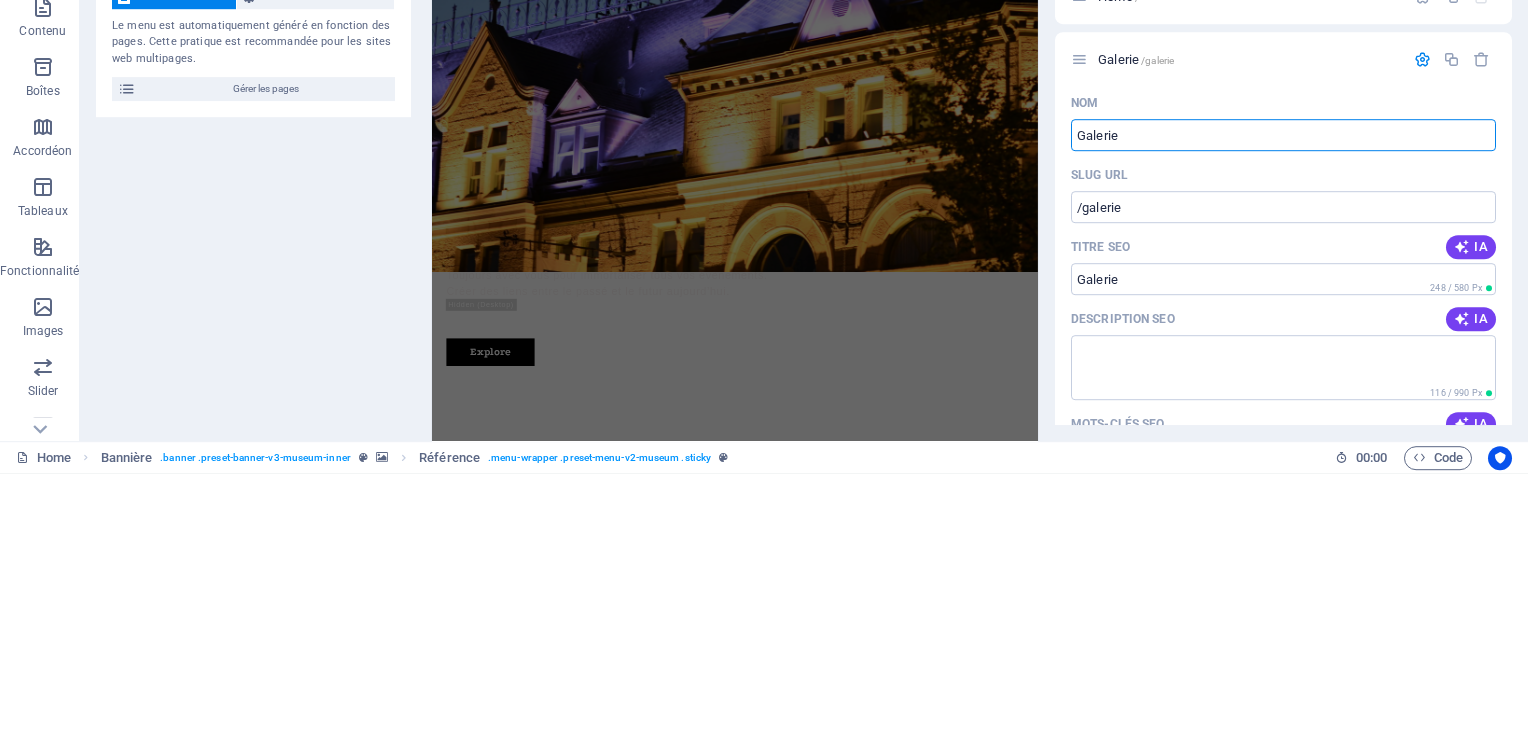 click on "Galerie /galerie" at bounding box center (1283, 332) 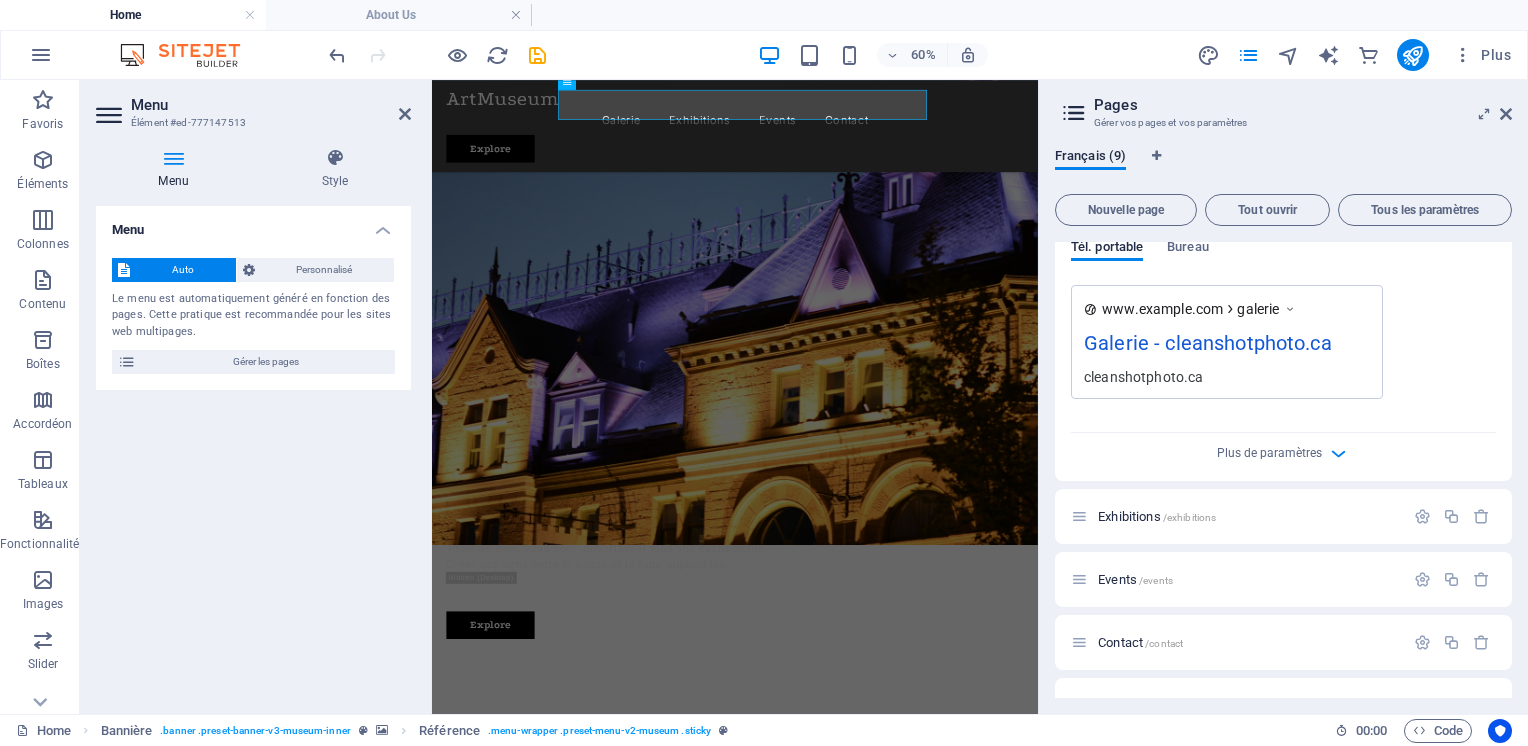 scroll, scrollTop: 626, scrollLeft: 0, axis: vertical 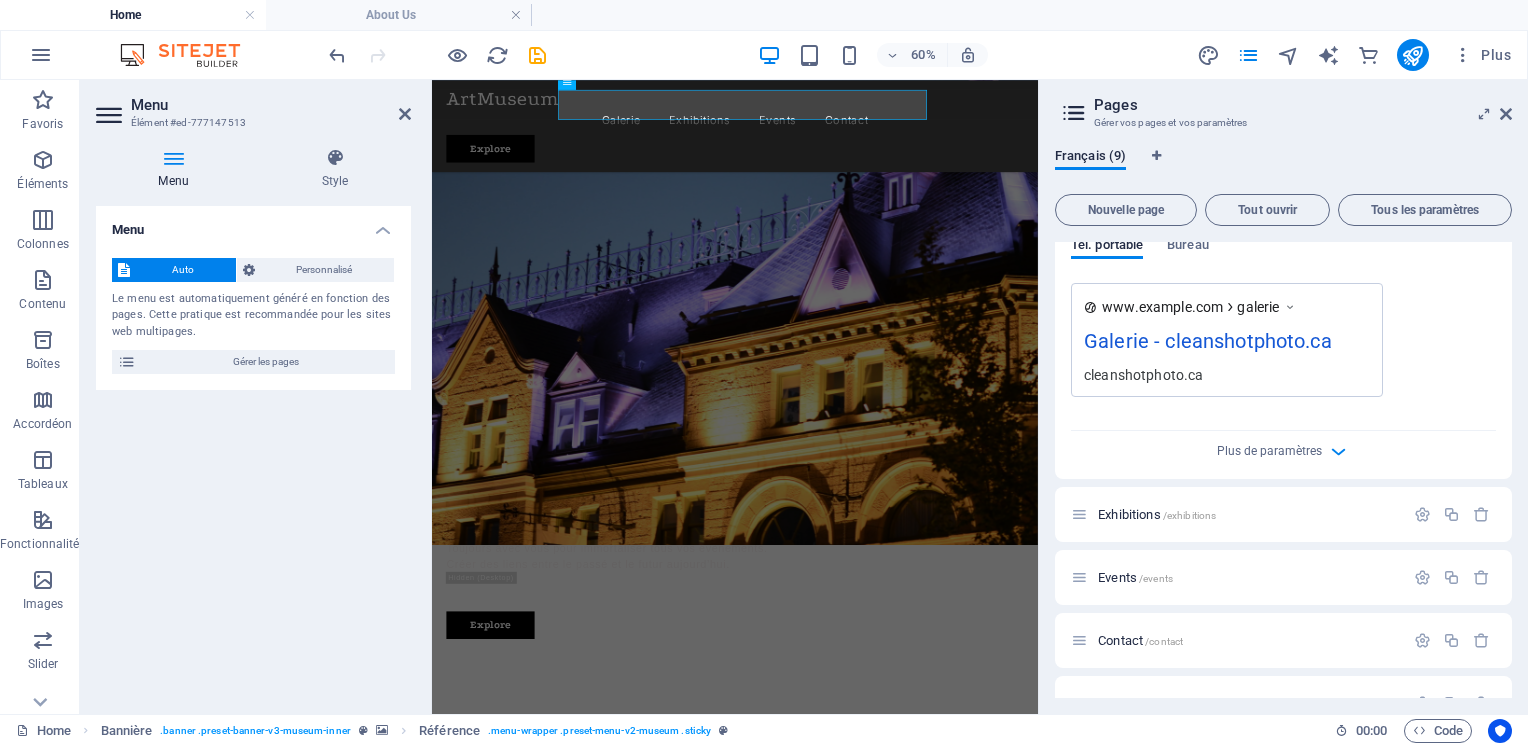 click on "Exhibitions /exhibitions" at bounding box center [1248, 514] 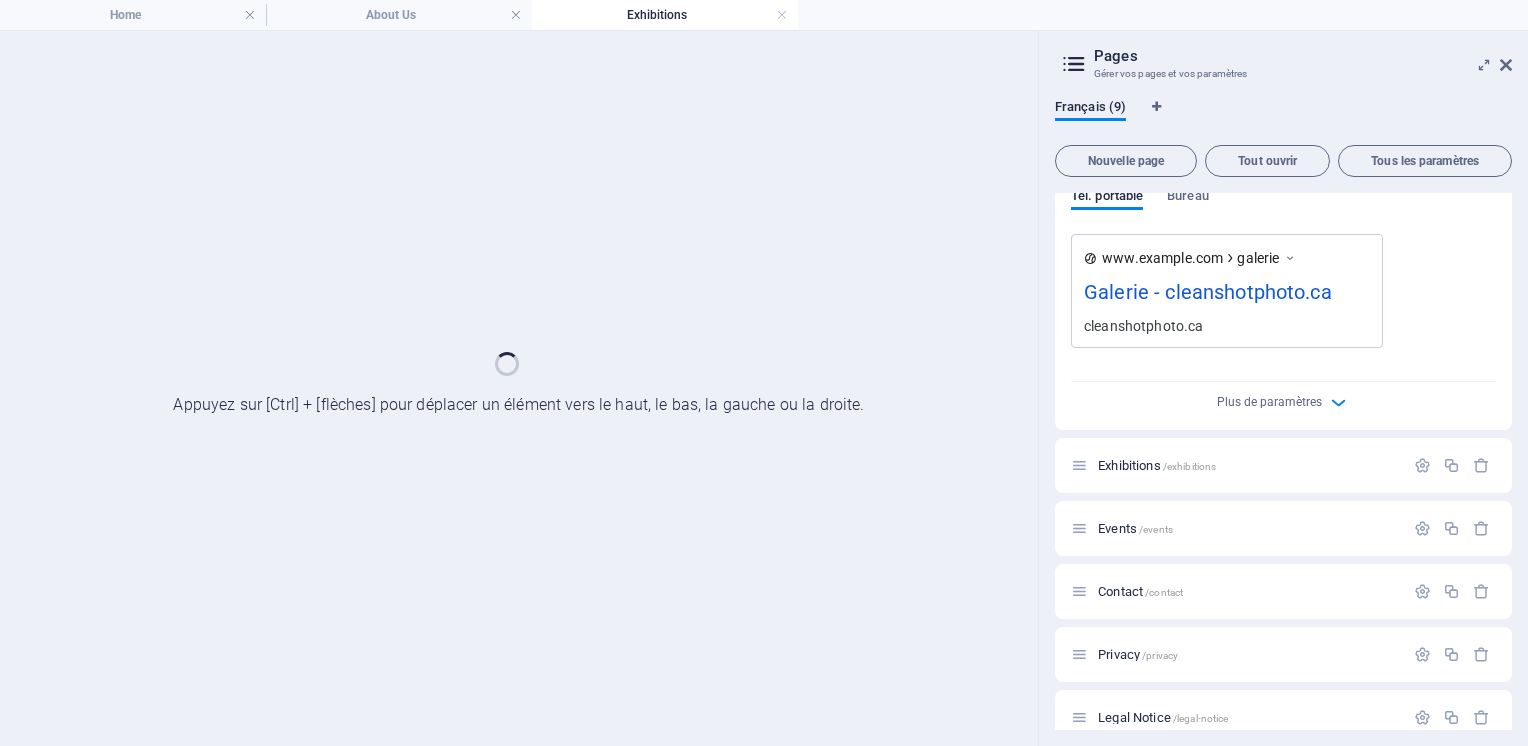 scroll, scrollTop: 0, scrollLeft: 0, axis: both 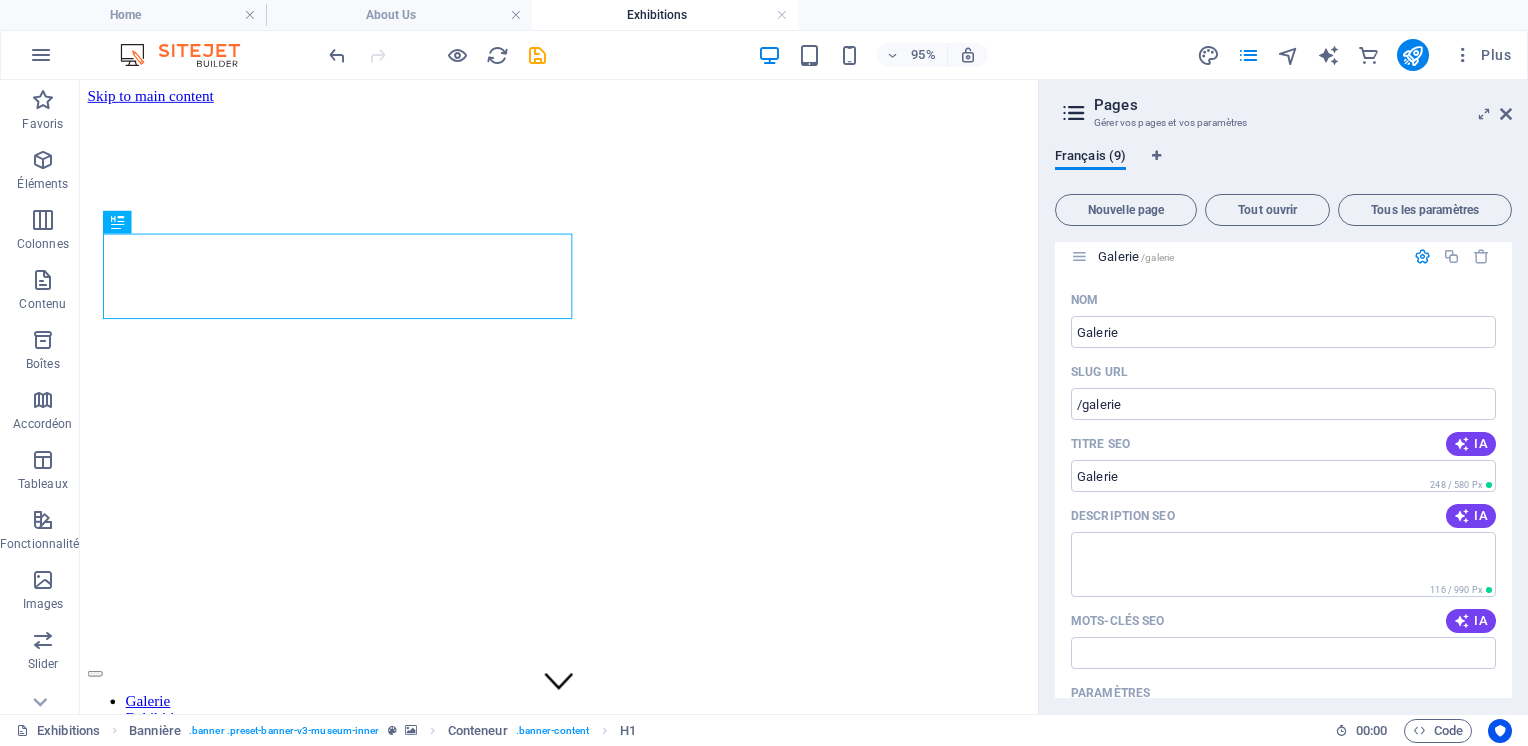 click on "Galerie" at bounding box center [1283, 332] 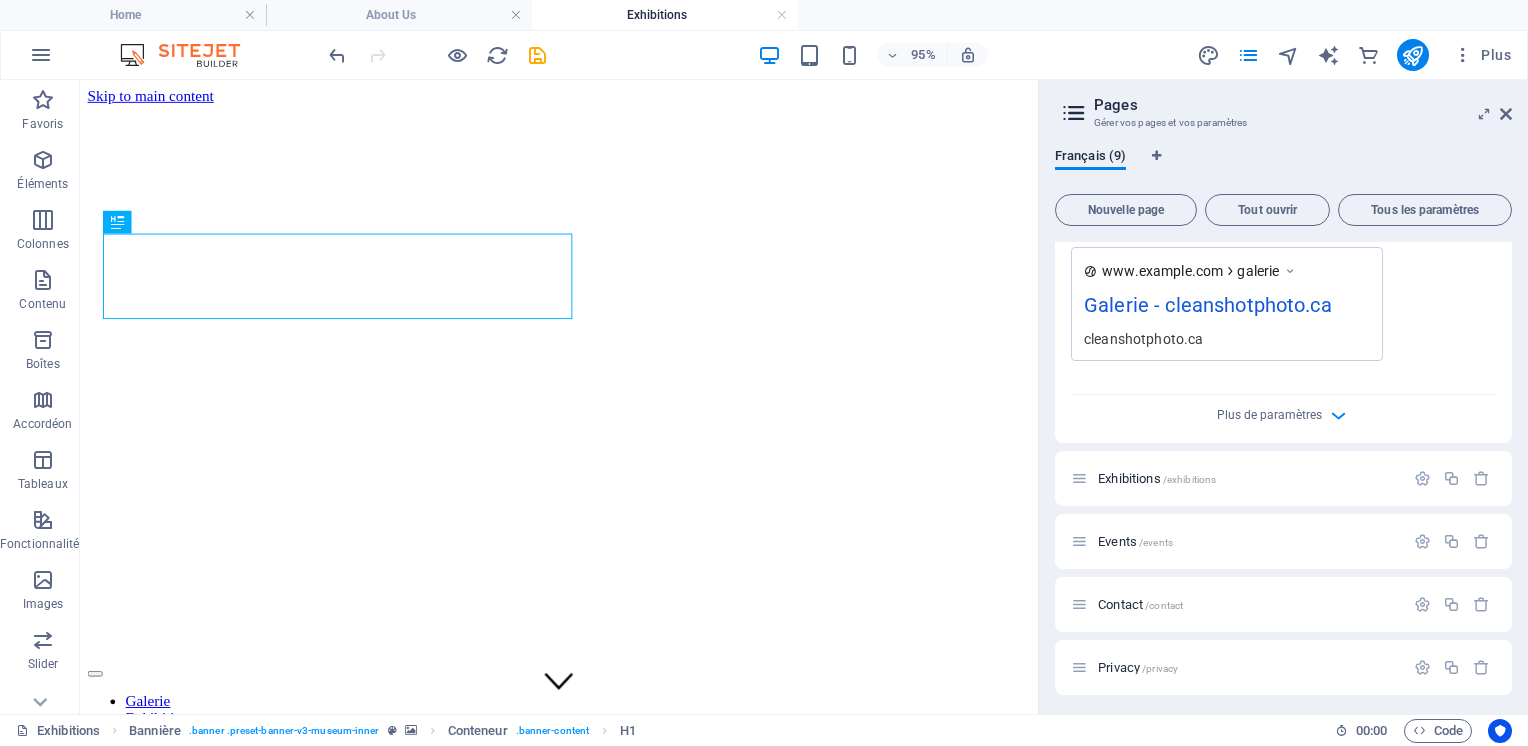 scroll, scrollTop: 668, scrollLeft: 0, axis: vertical 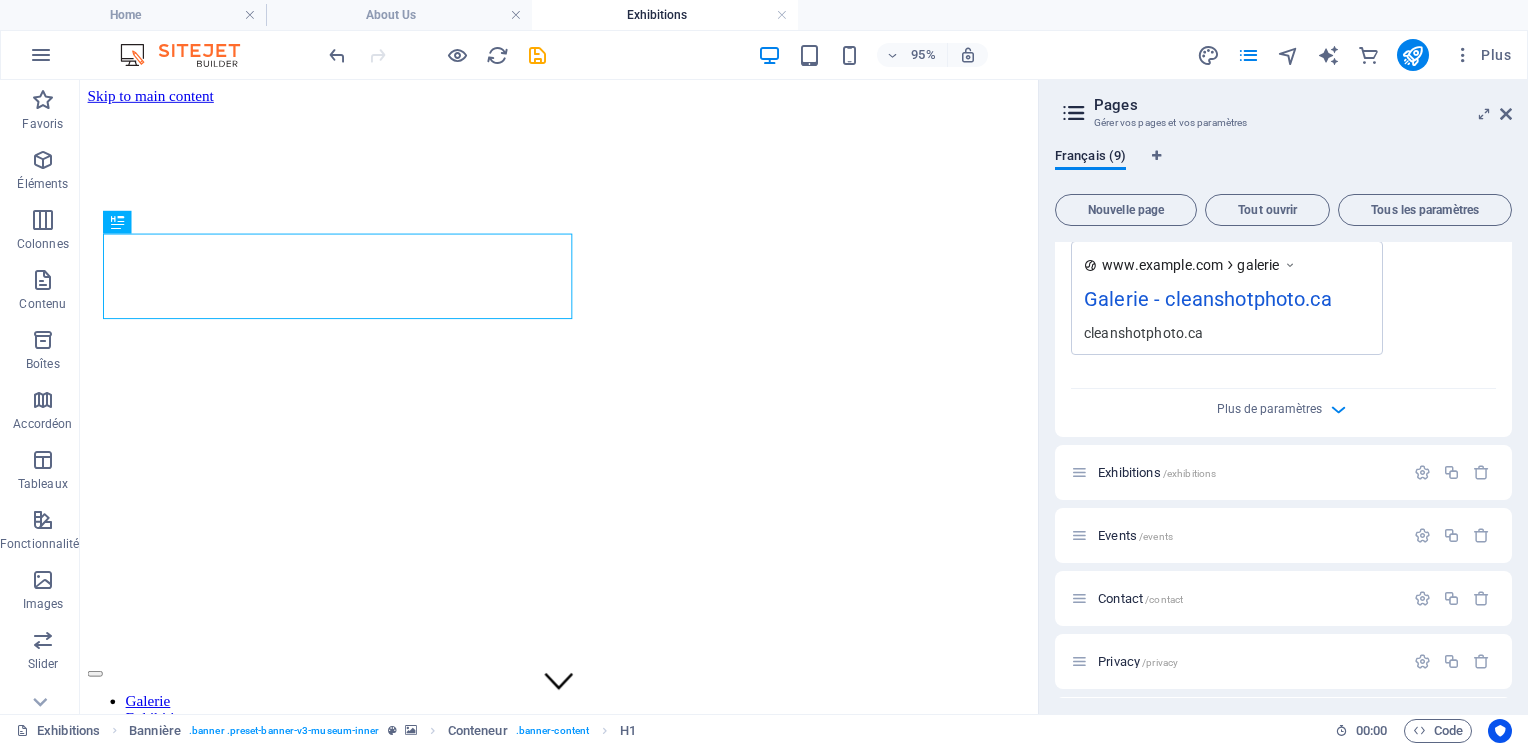 click on "/exhibitions" at bounding box center [1190, 473] 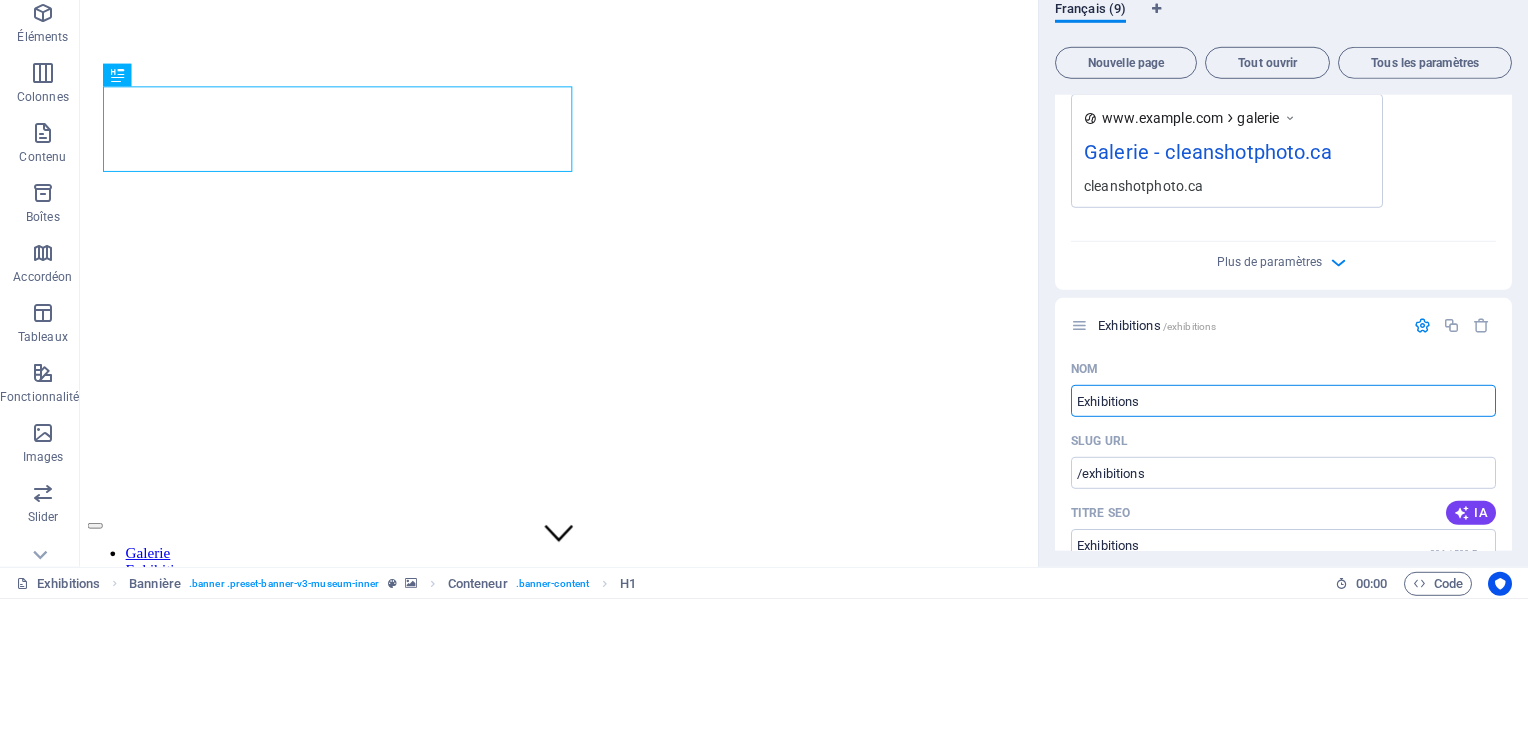 click at bounding box center [1338, 409] 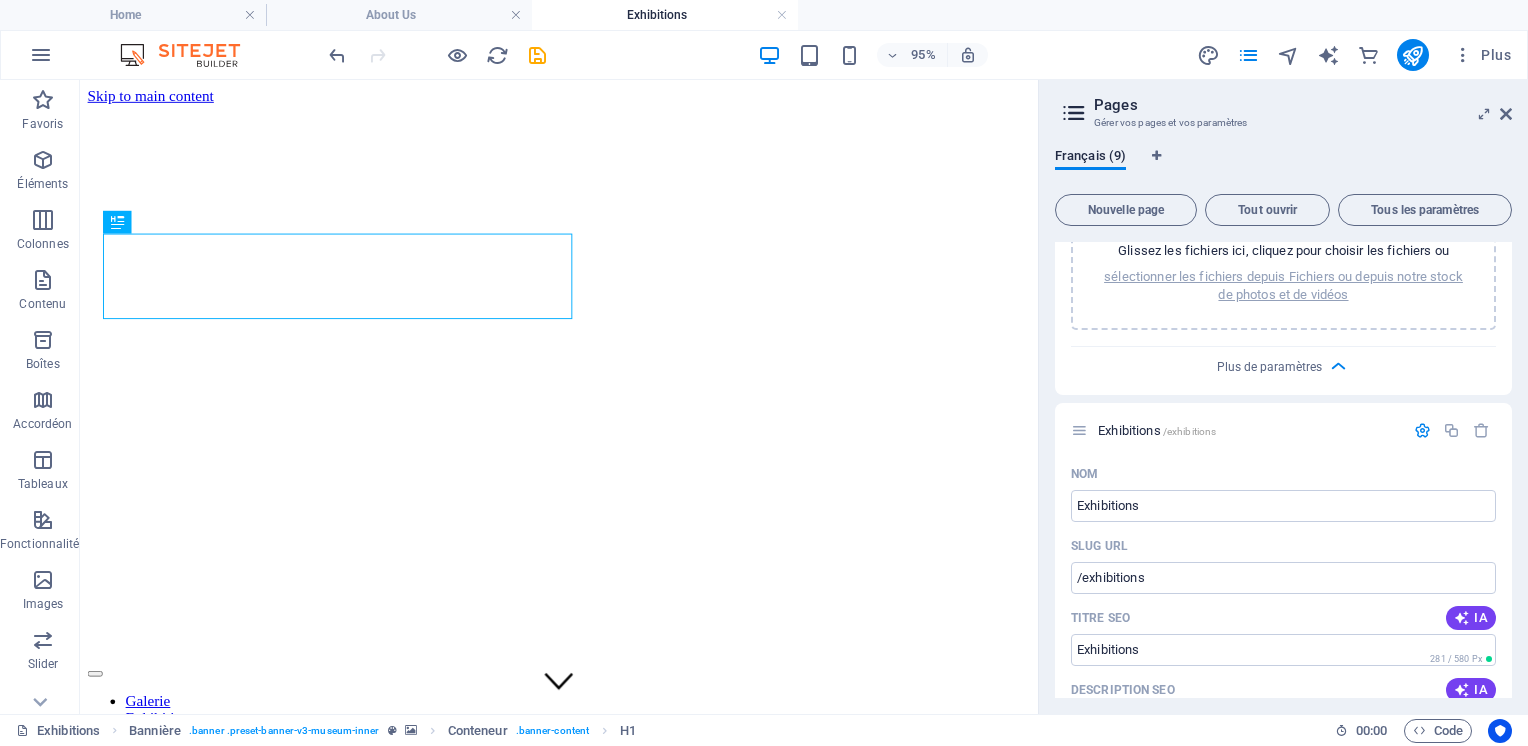 click at bounding box center (1338, 366) 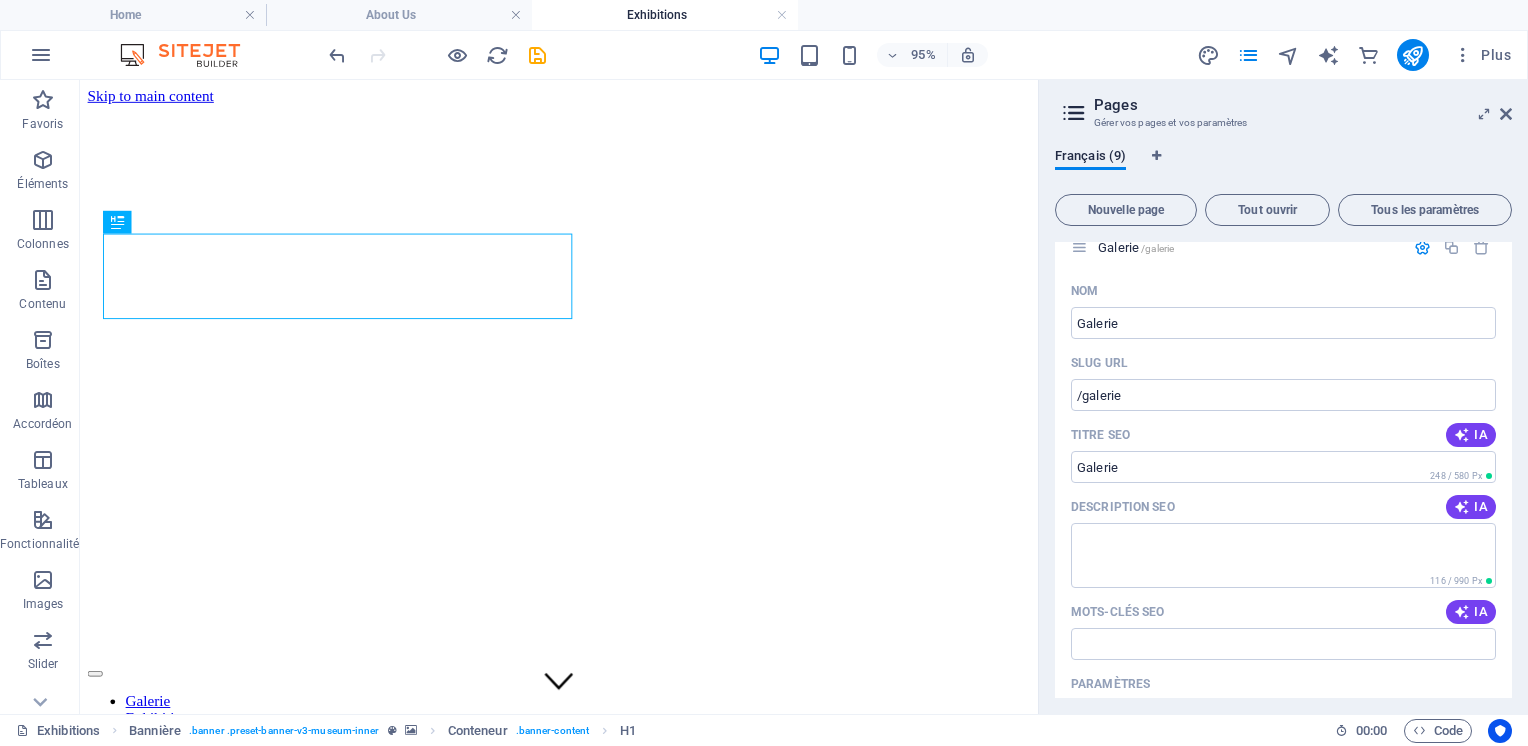scroll, scrollTop: 0, scrollLeft: 0, axis: both 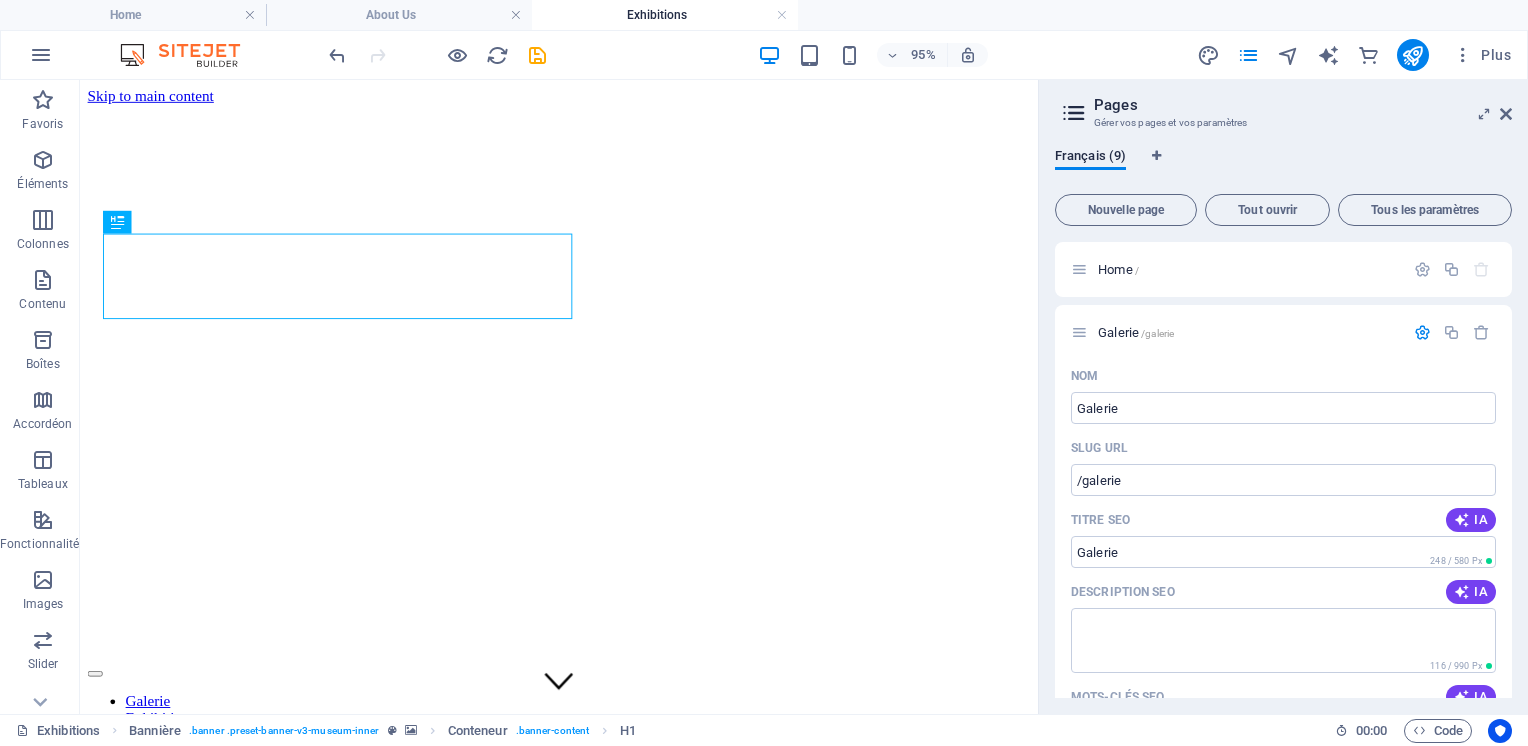 click at bounding box center [1422, 332] 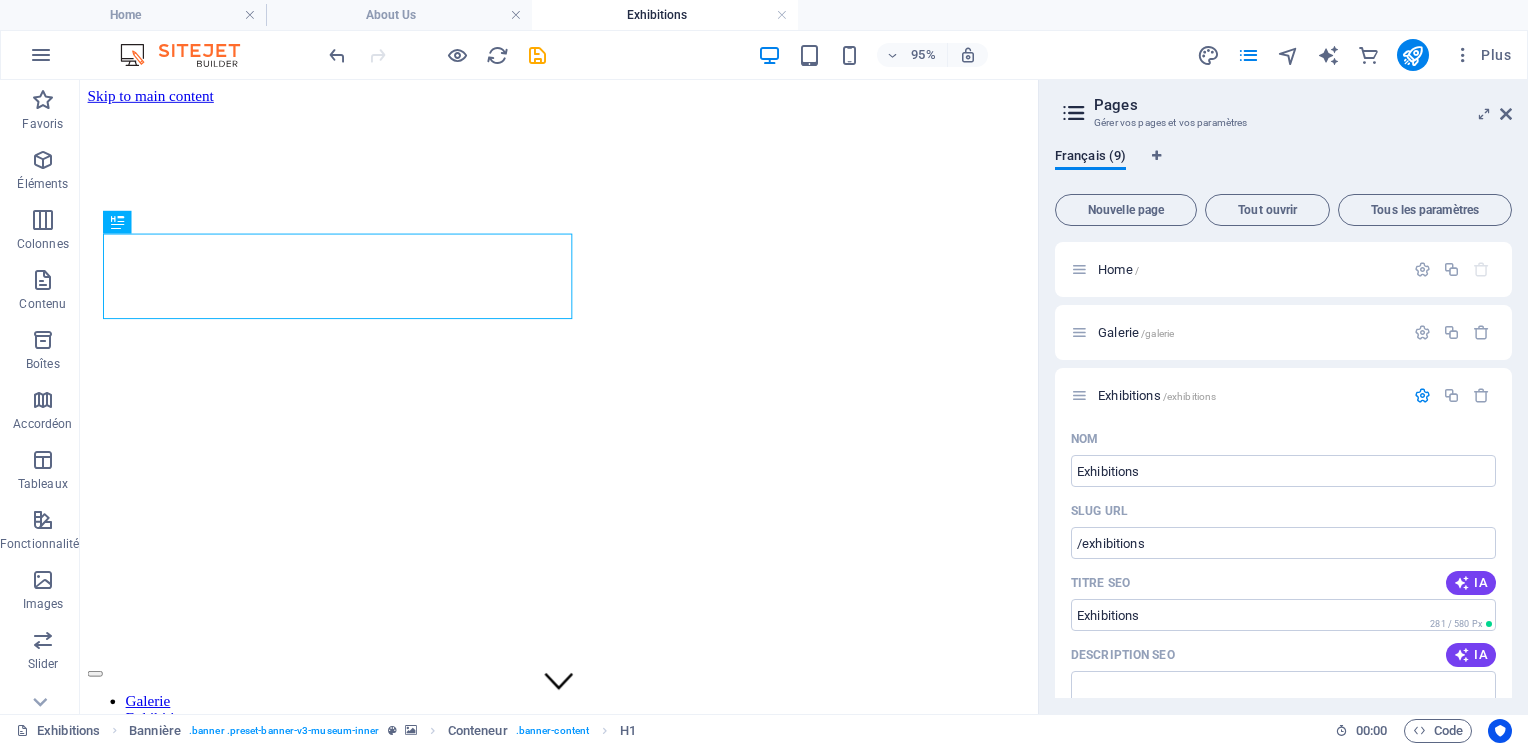 click on "Exhibitions /exhibitions" at bounding box center [1248, 395] 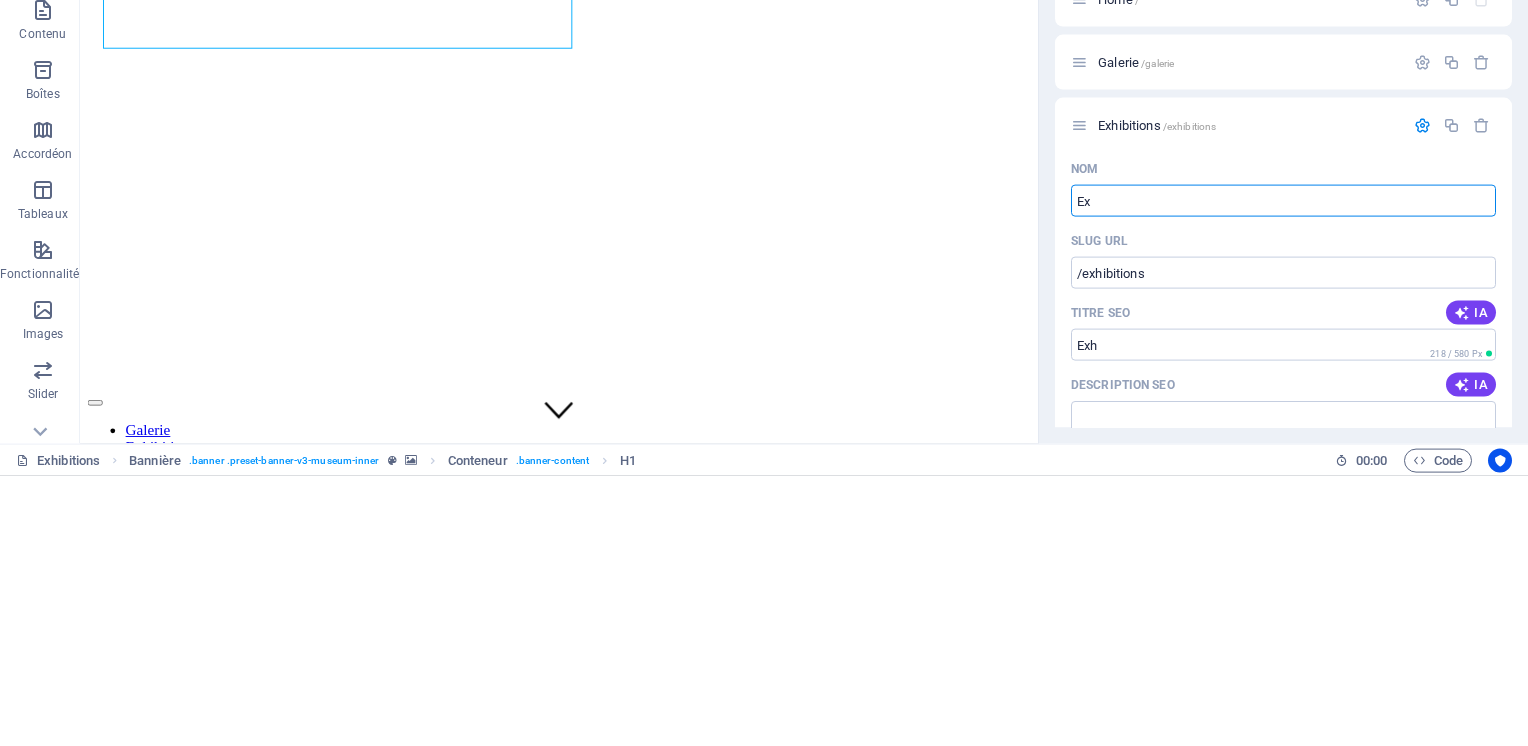 type on "E" 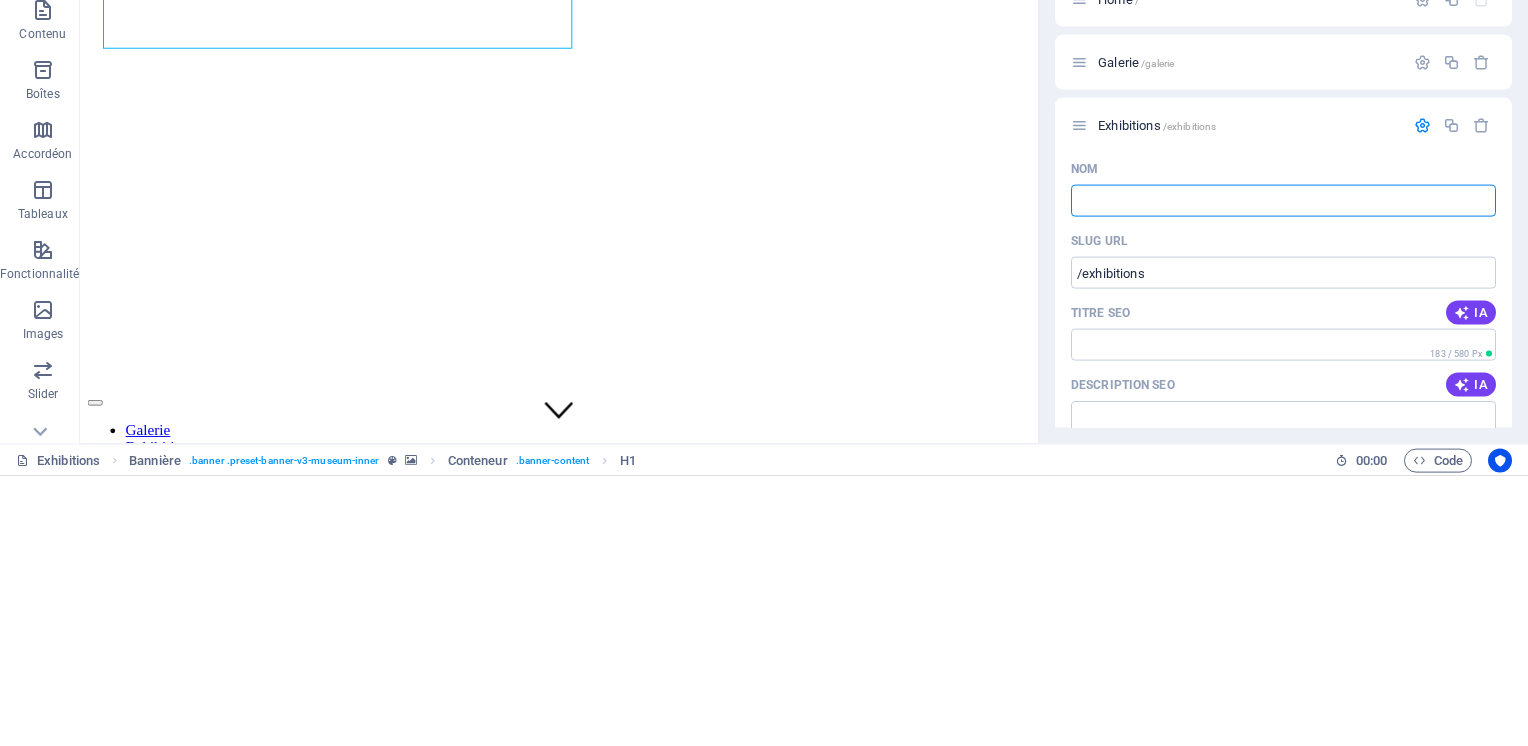 type on "S" 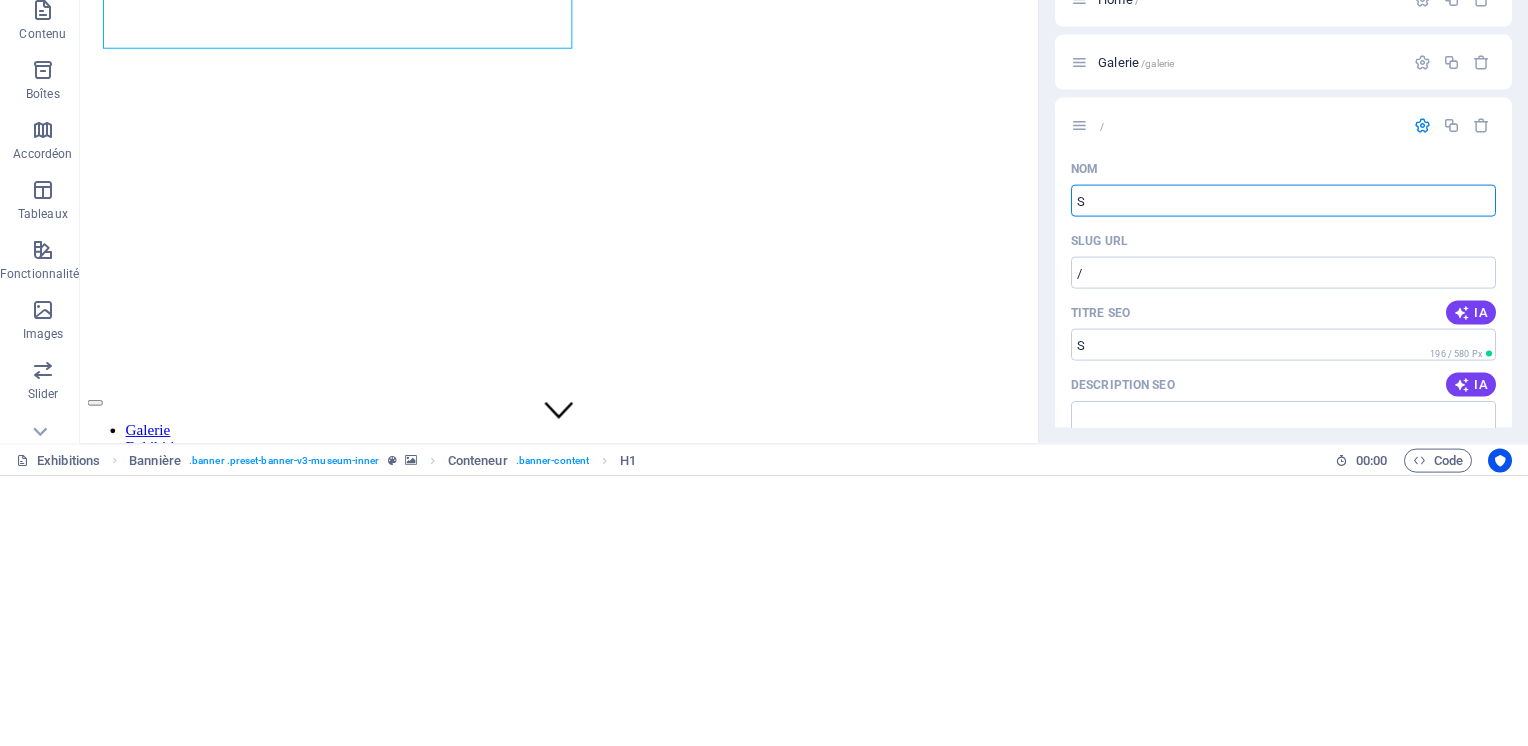type on "/" 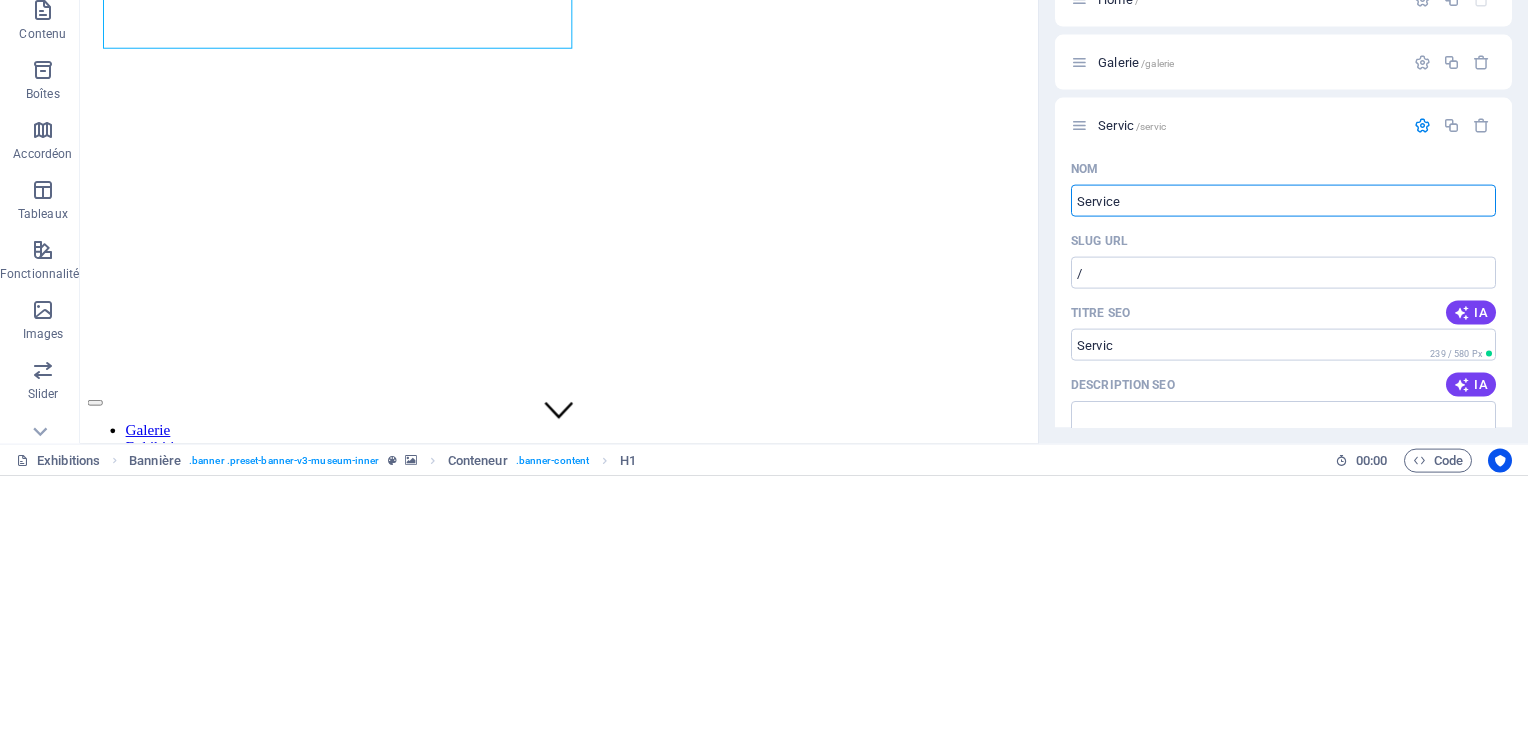 type on "Services" 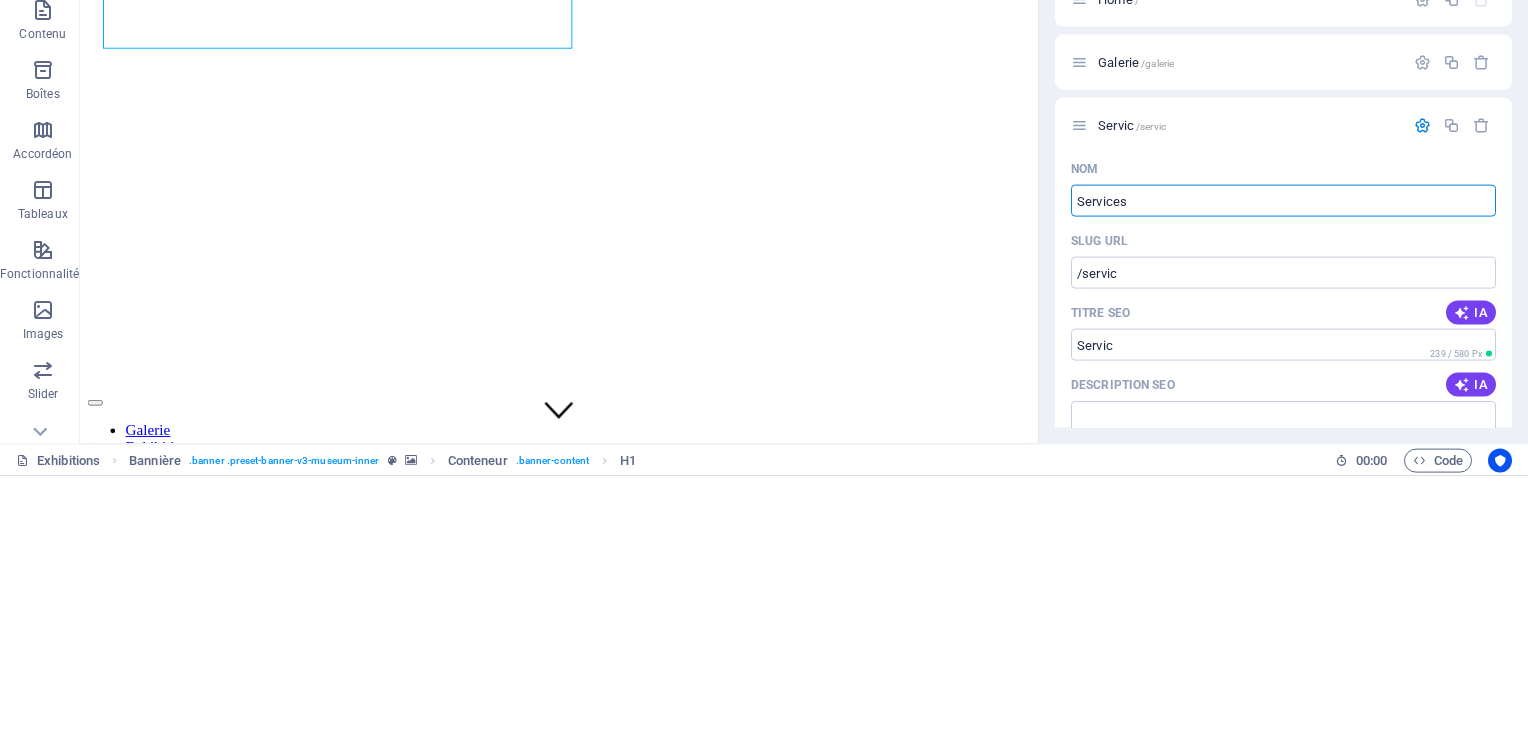 type on "Services" 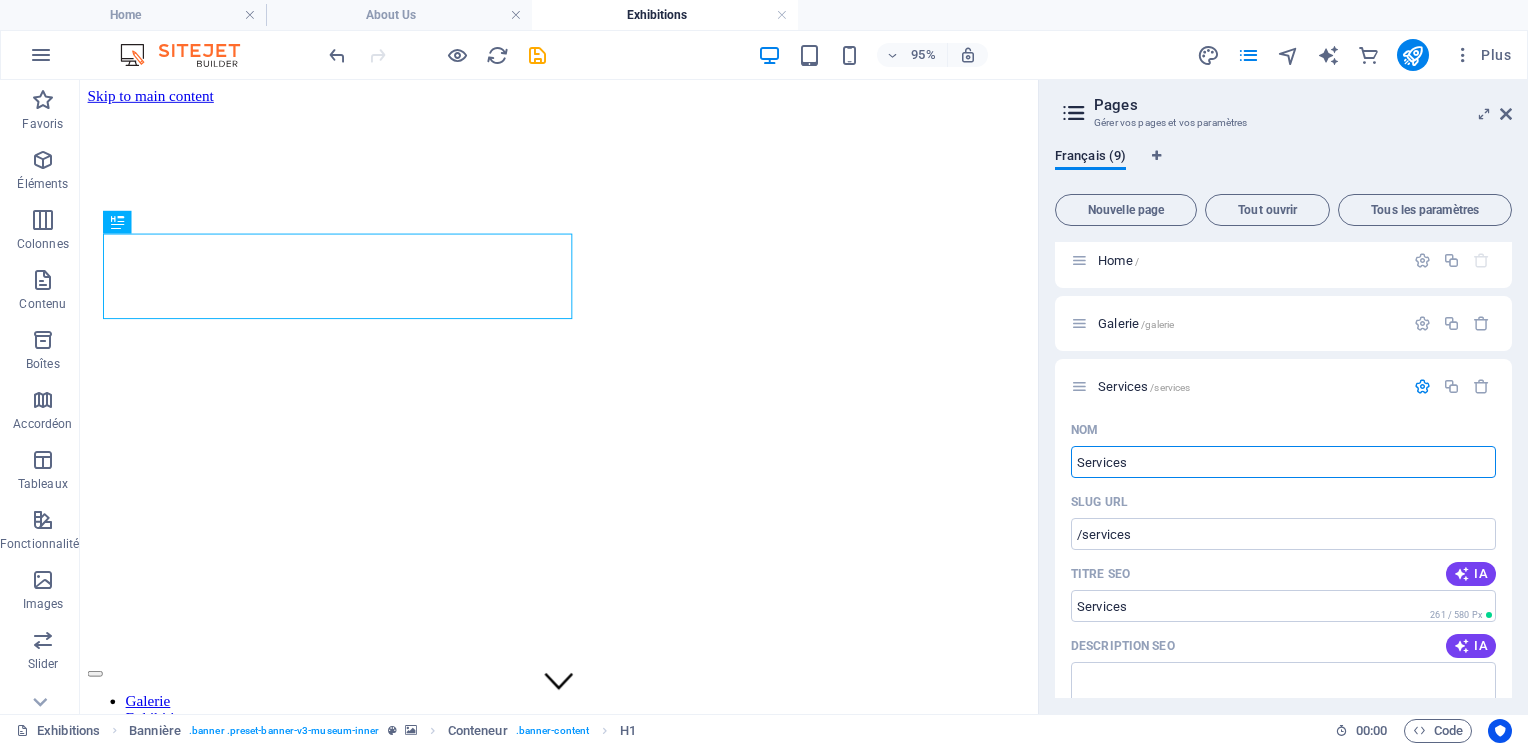 scroll, scrollTop: 0, scrollLeft: 0, axis: both 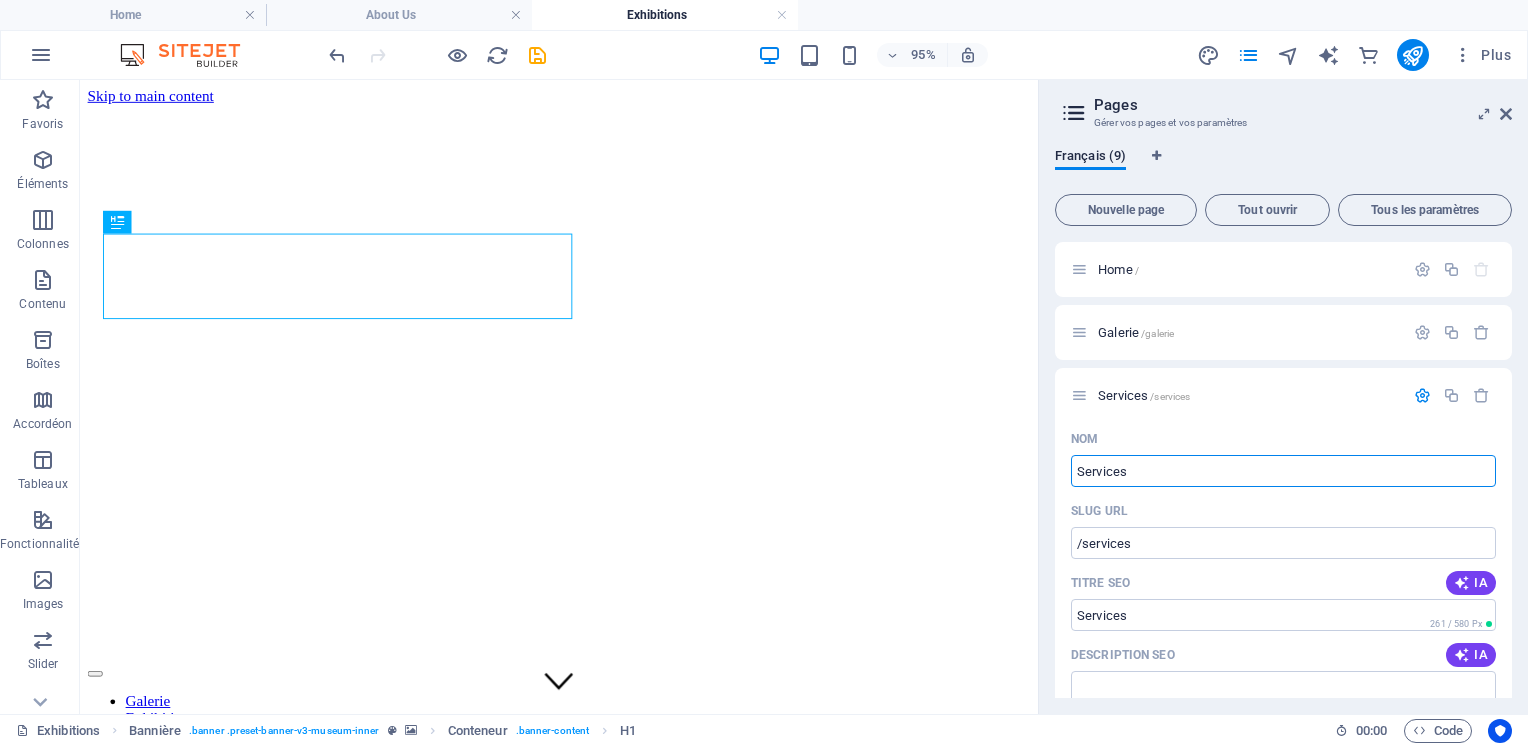 click at bounding box center [1422, 395] 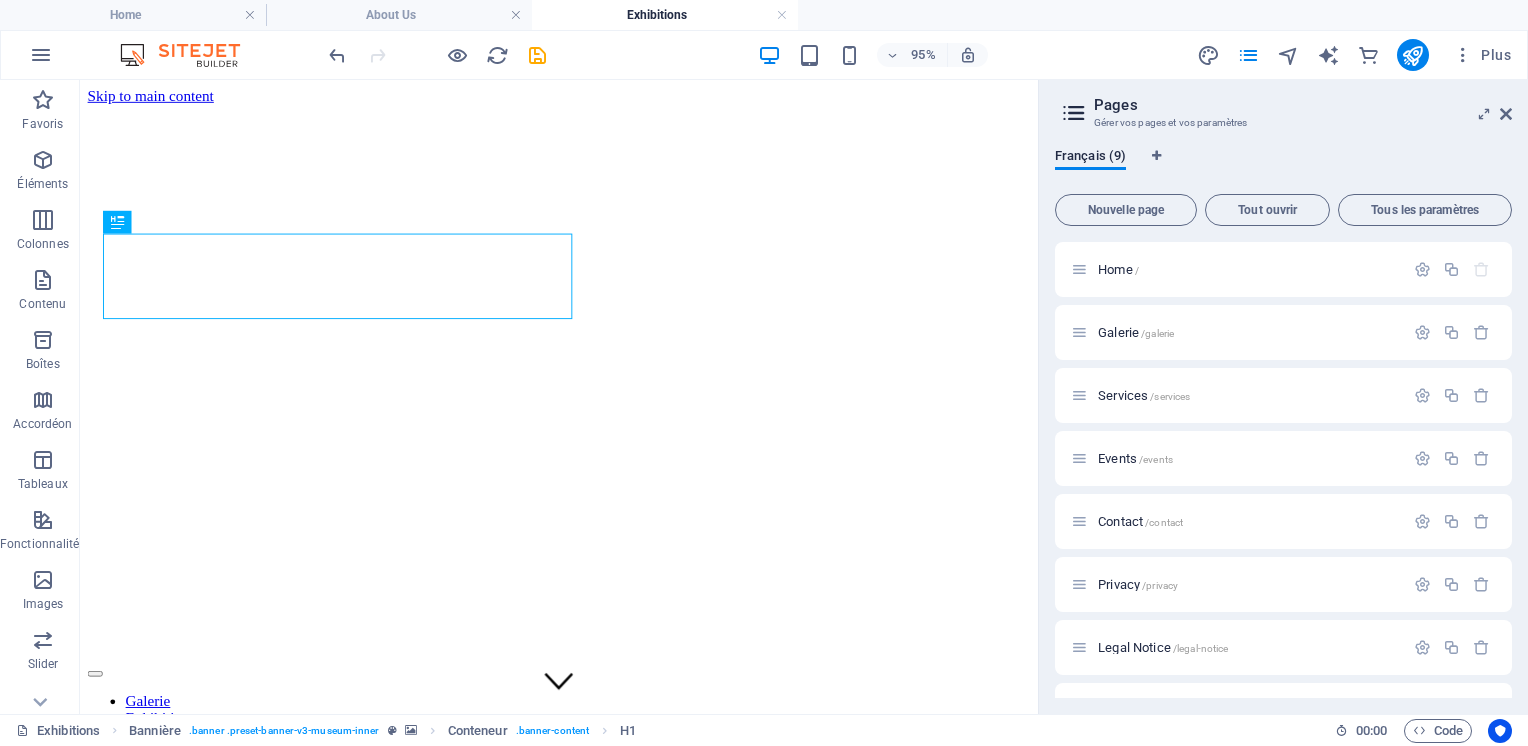 click on "Services /services" at bounding box center [1248, 395] 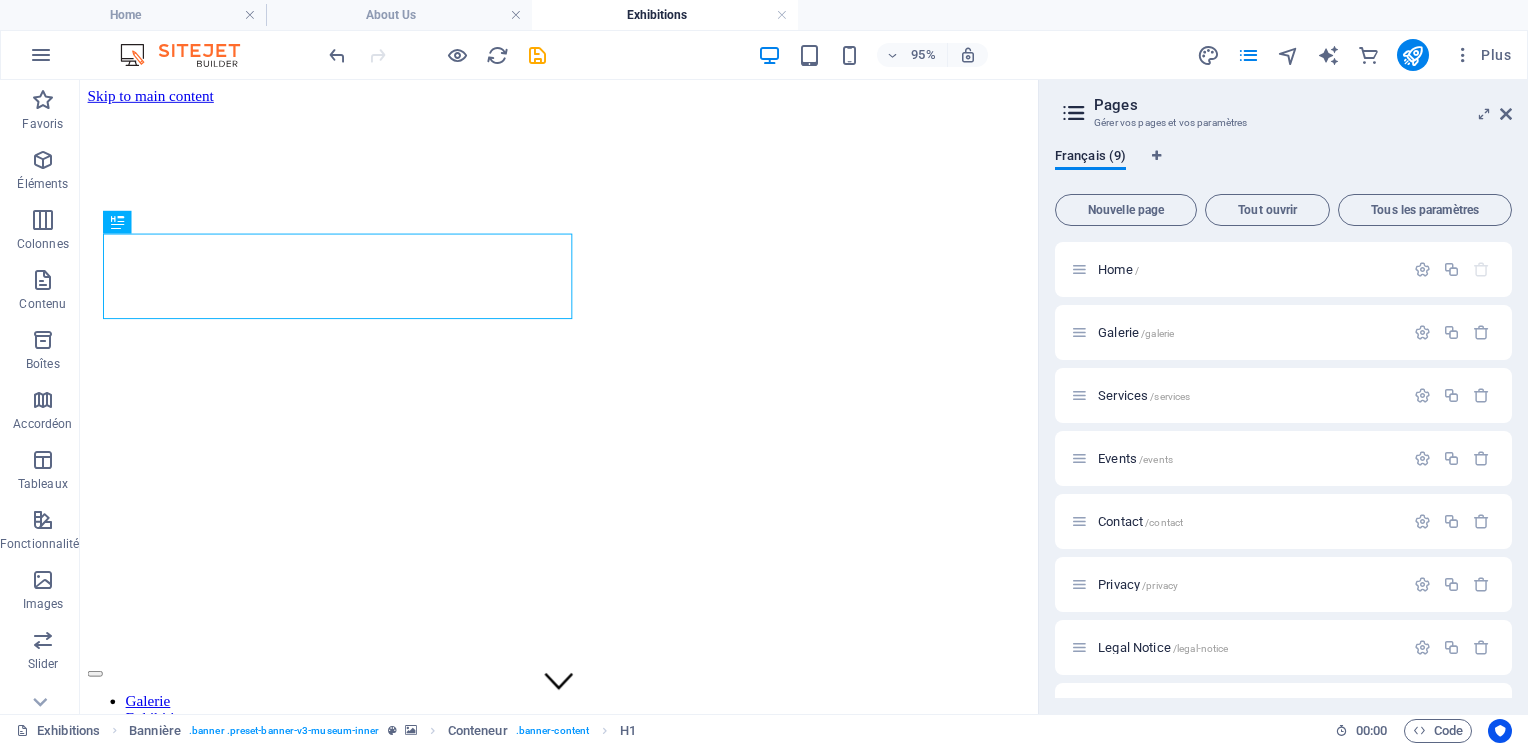 click at bounding box center (1422, 332) 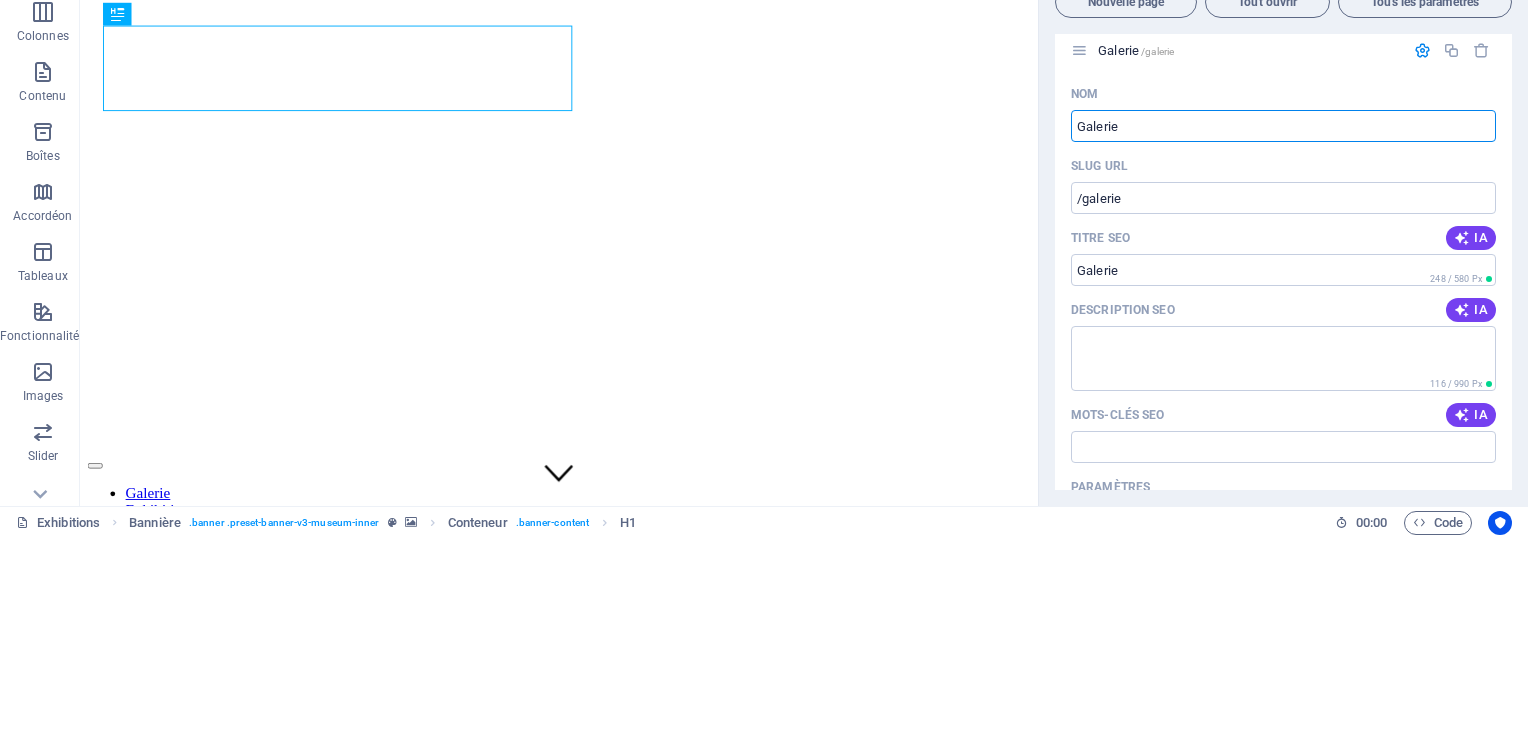 scroll, scrollTop: 80, scrollLeft: 0, axis: vertical 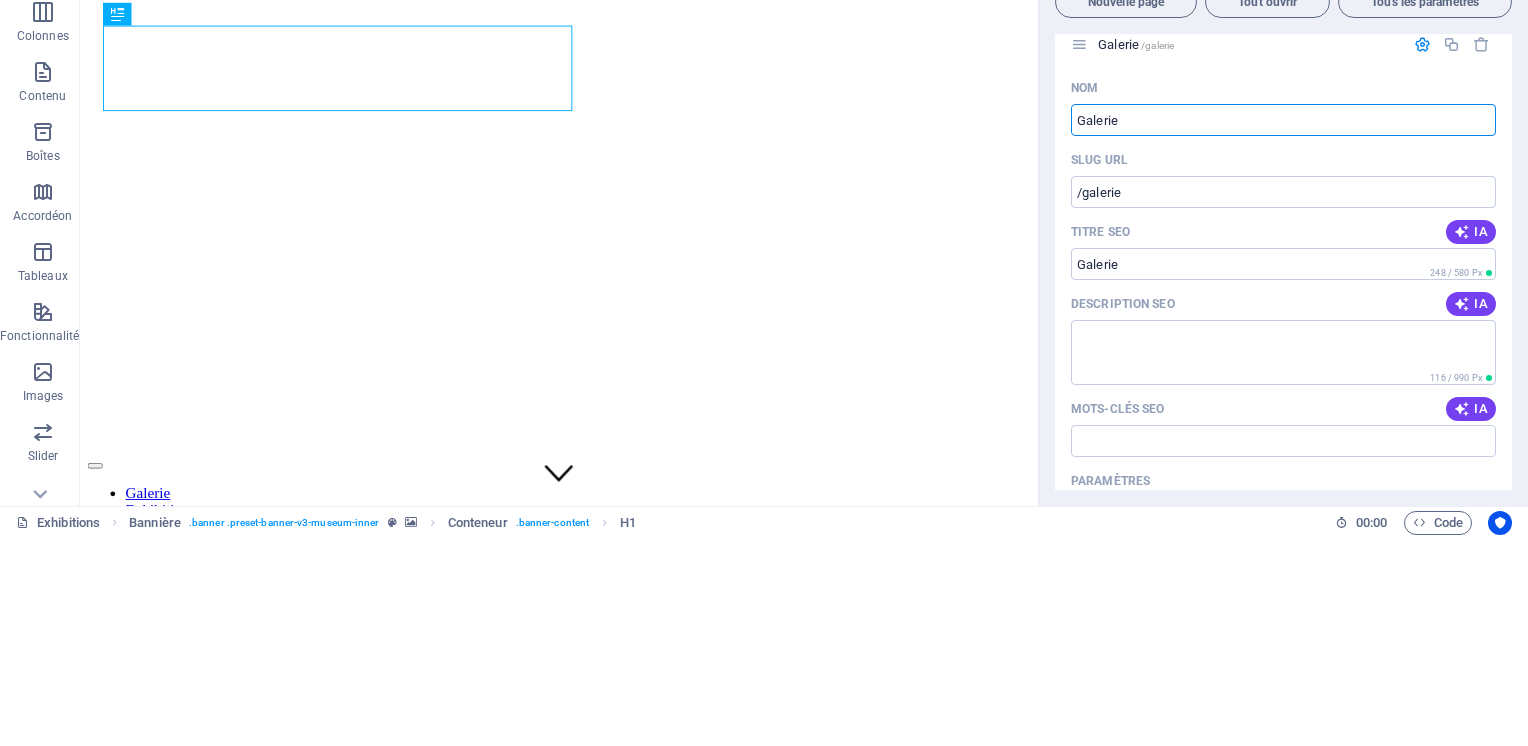 click on "Galerie" at bounding box center (1283, 472) 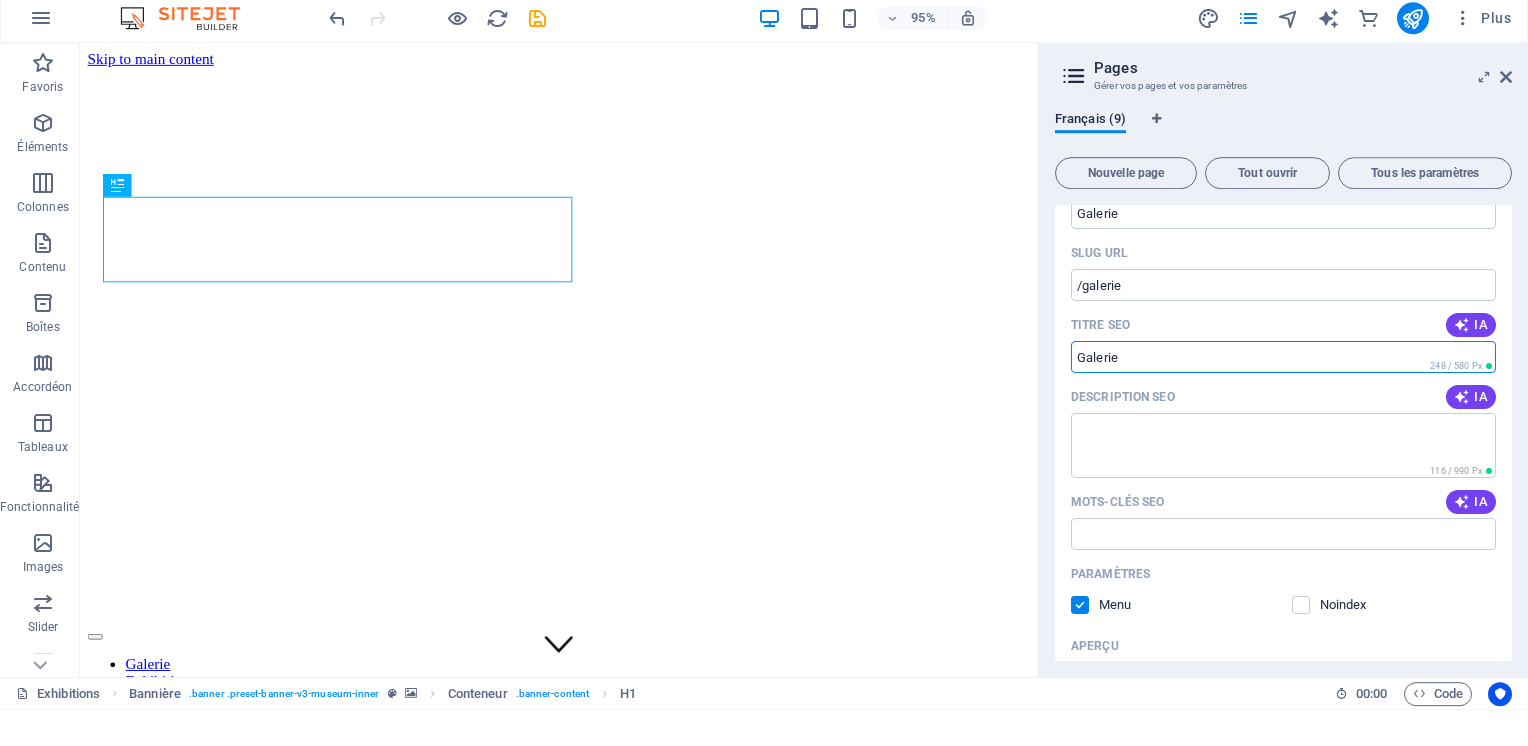 scroll, scrollTop: 209, scrollLeft: 0, axis: vertical 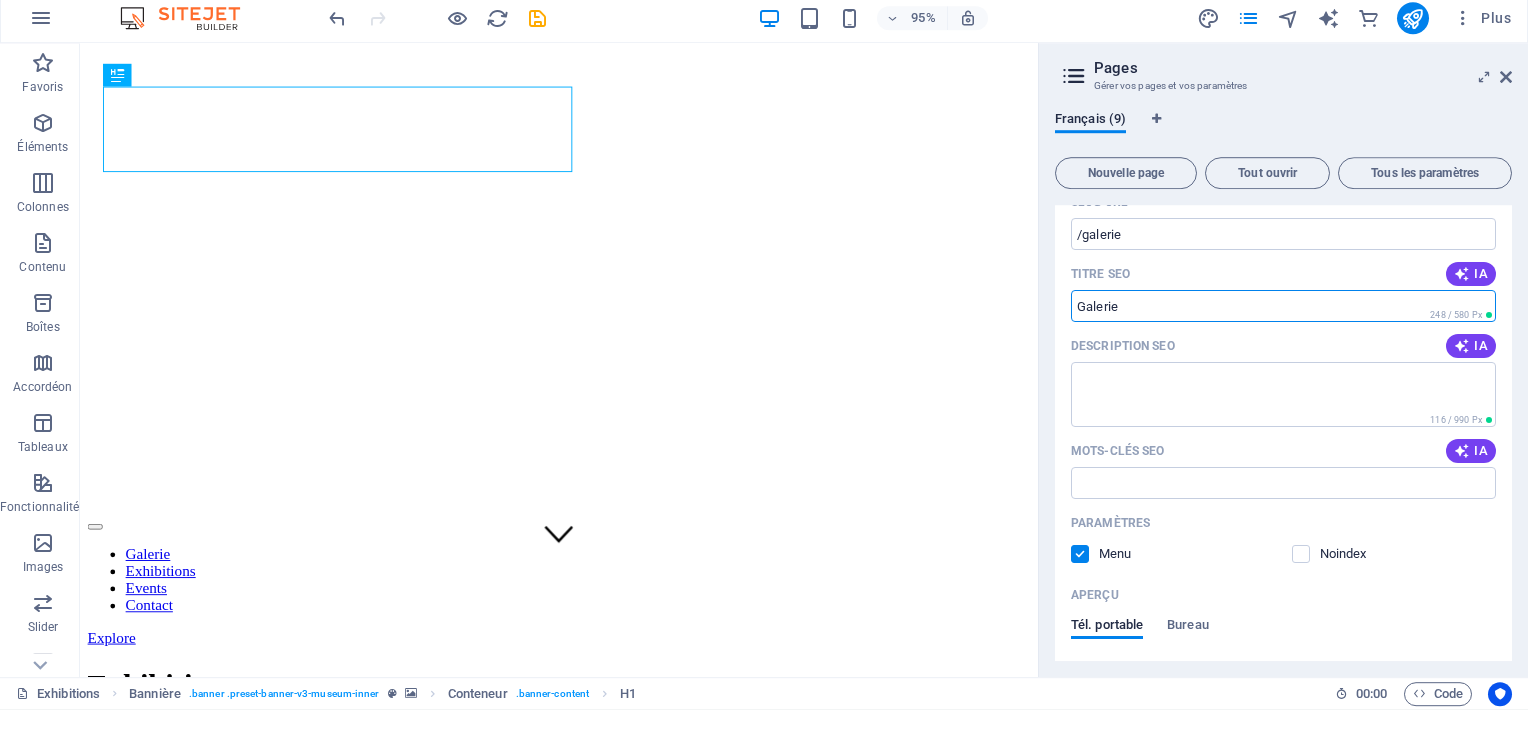 click on "IA" at bounding box center [1471, 311] 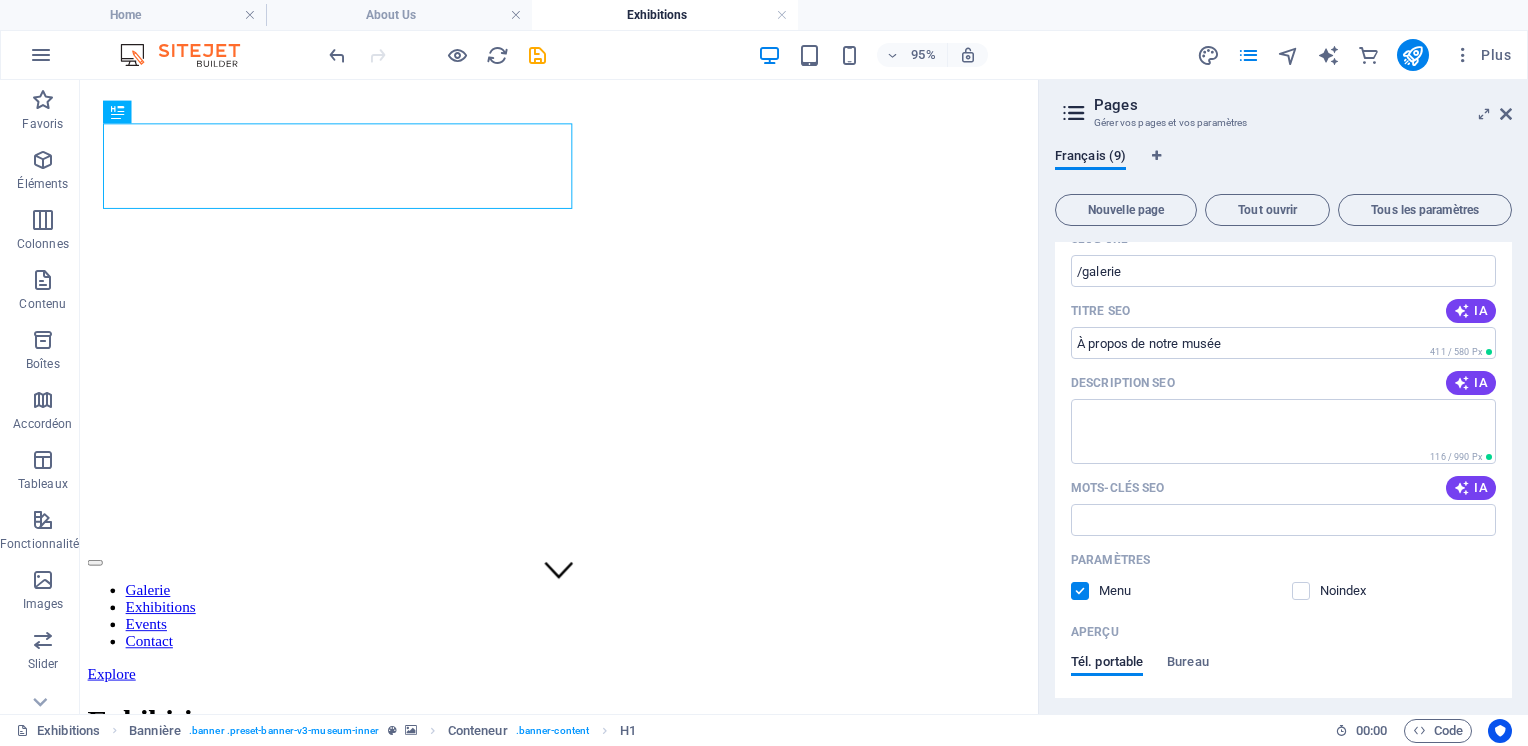 type on "À propos de notre musée" 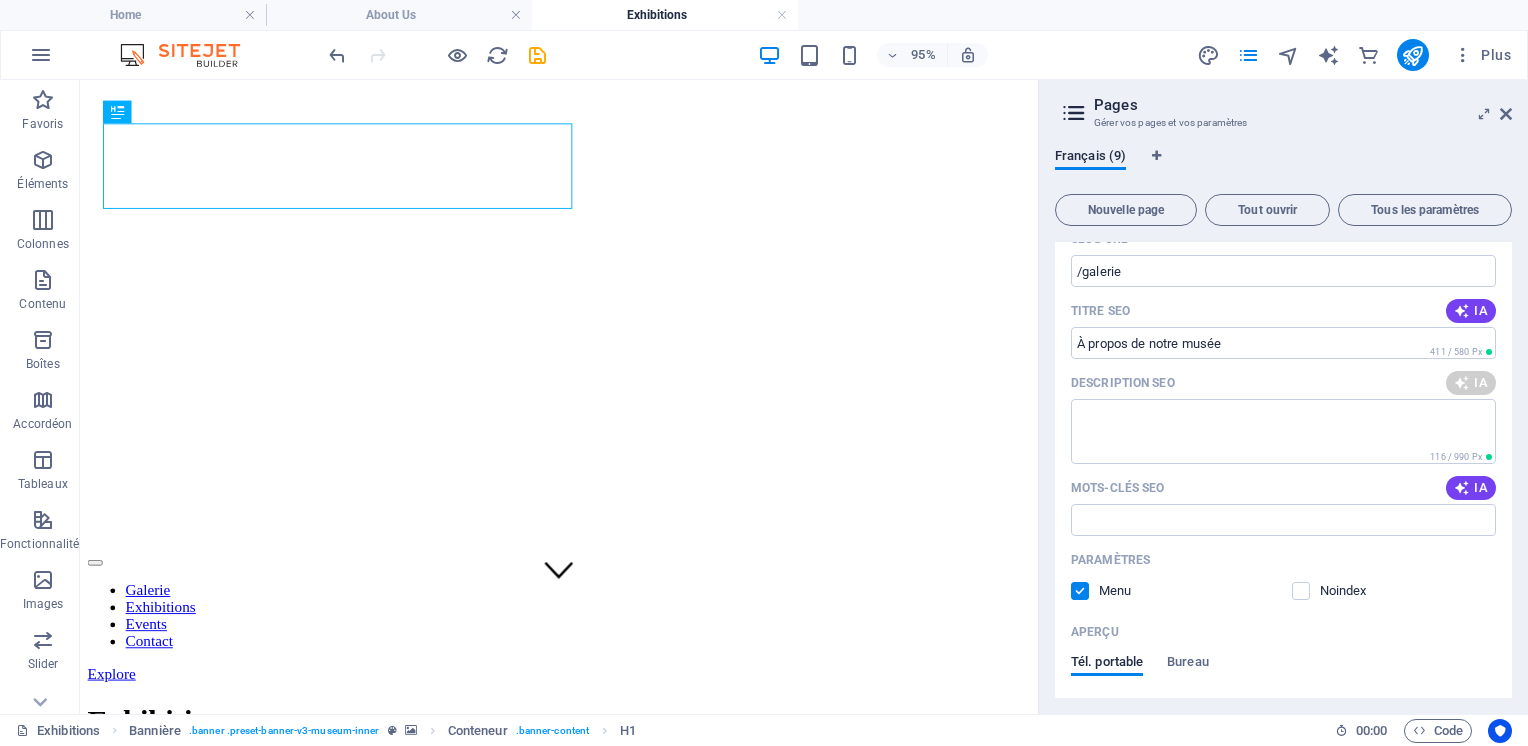 click on "IA" at bounding box center (1471, 311) 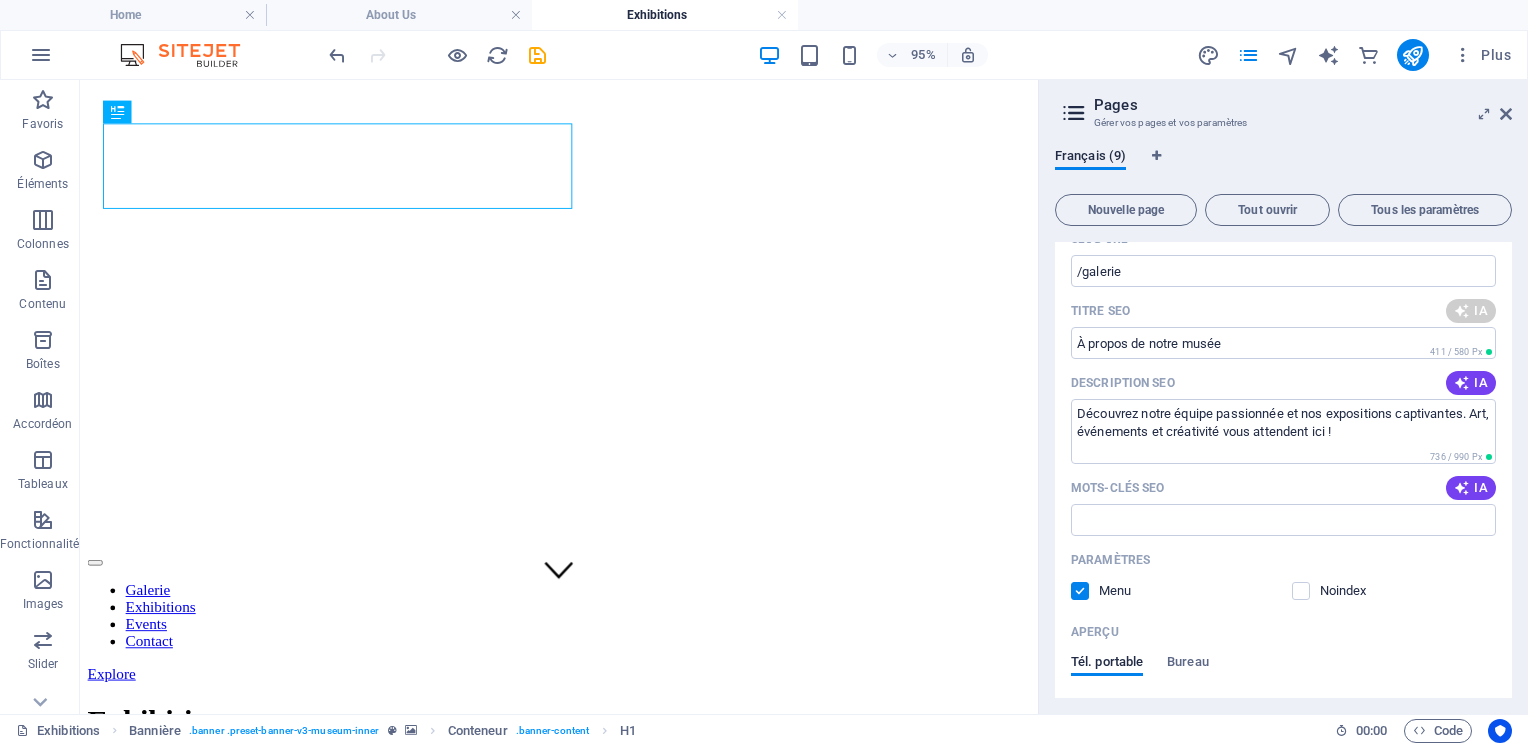 type on "Découvrez notre équipe passionnée et nos expositions captivantes. Art, événements et créativité vous attendent ici !" 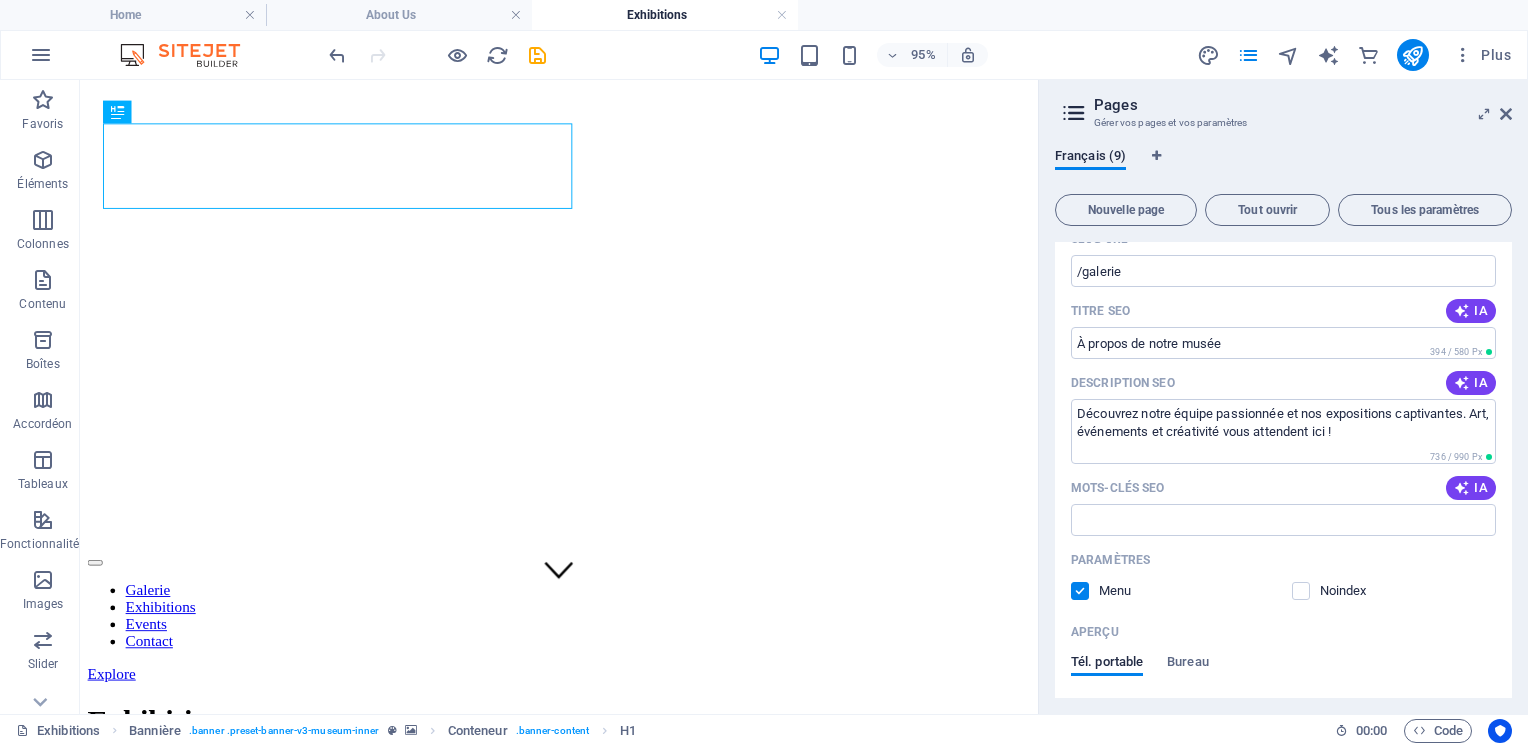 type on "À Propos : Notre Vision" 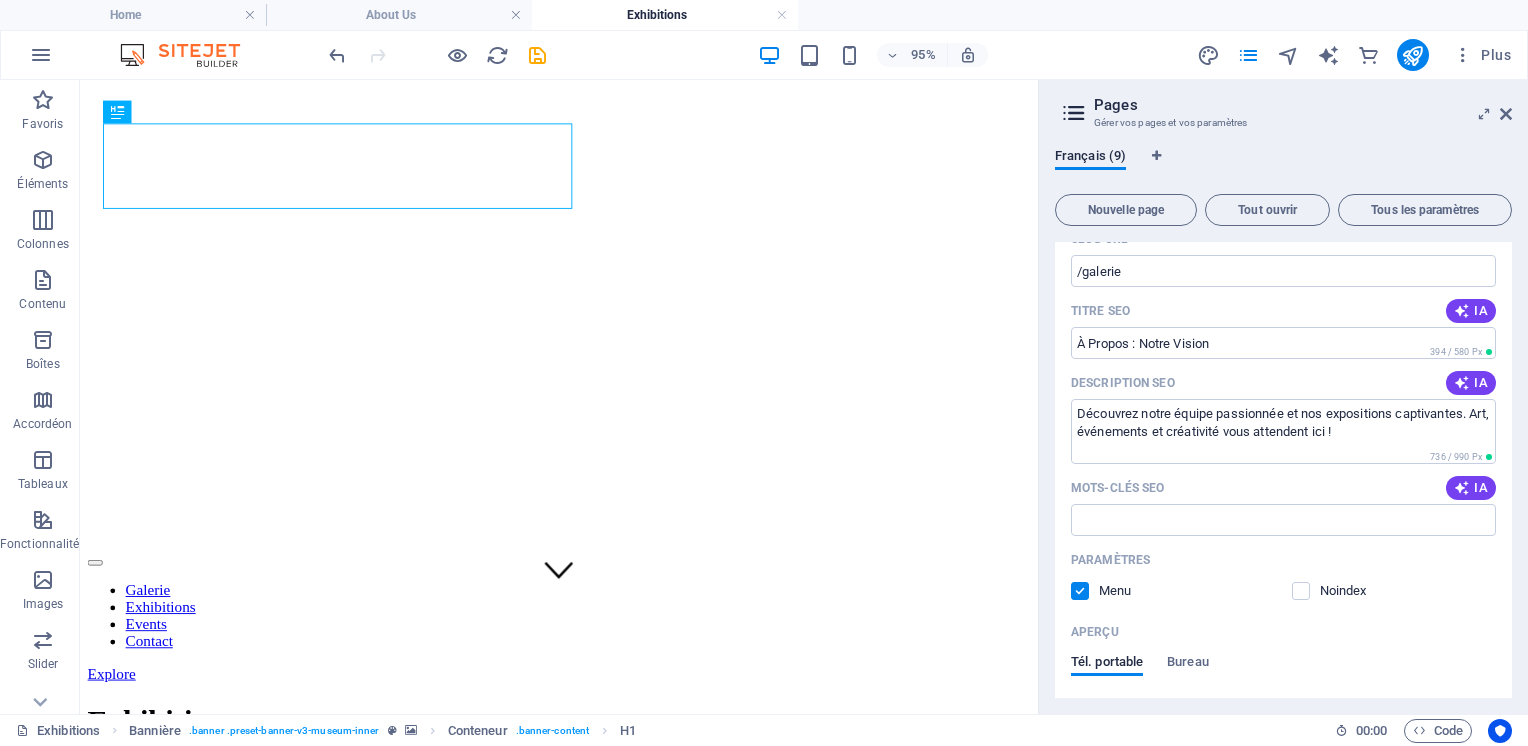 click on "Découvrez notre équipe passionnée et nos expositions captivantes. Art, événements et créativité vous attendent ici !" at bounding box center (1283, 431) 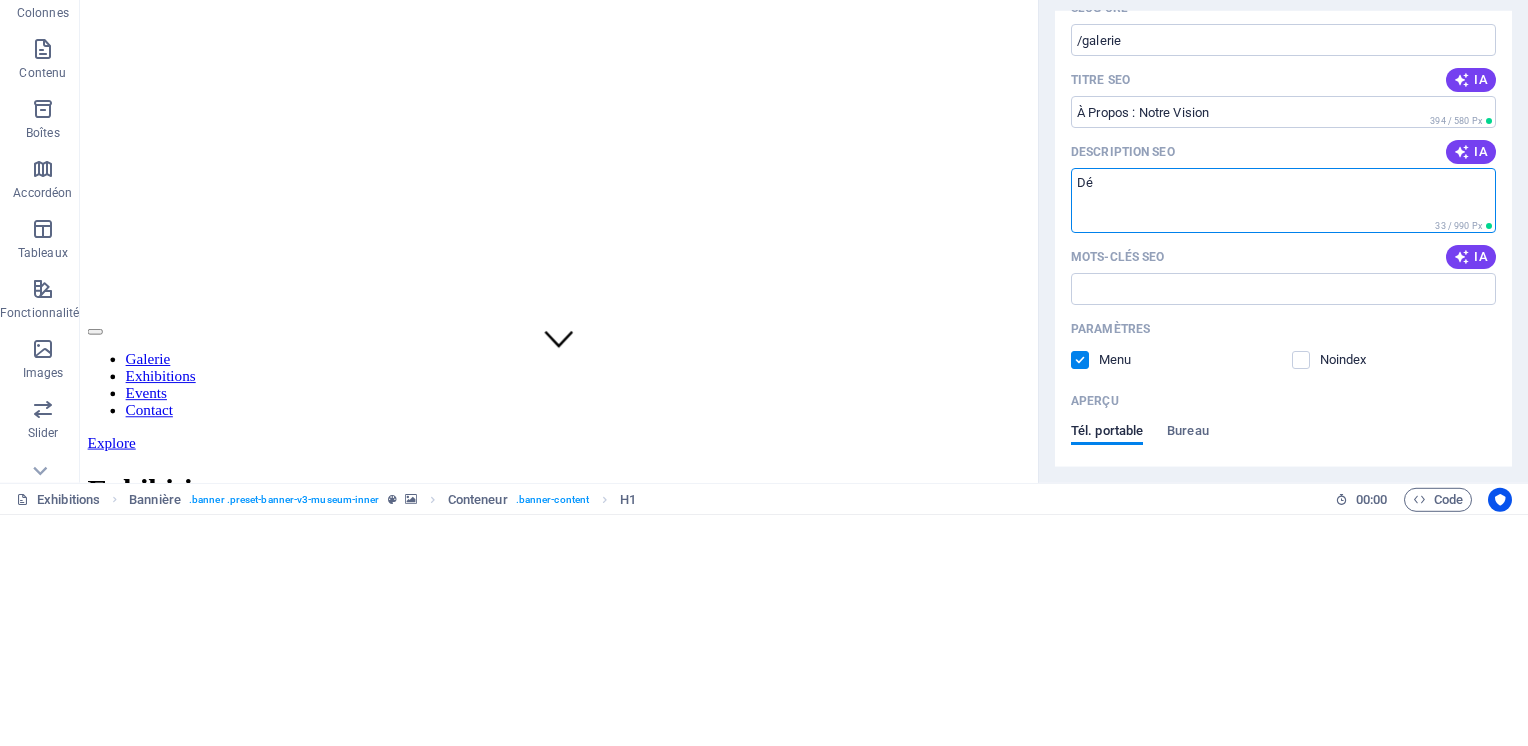 type on "D" 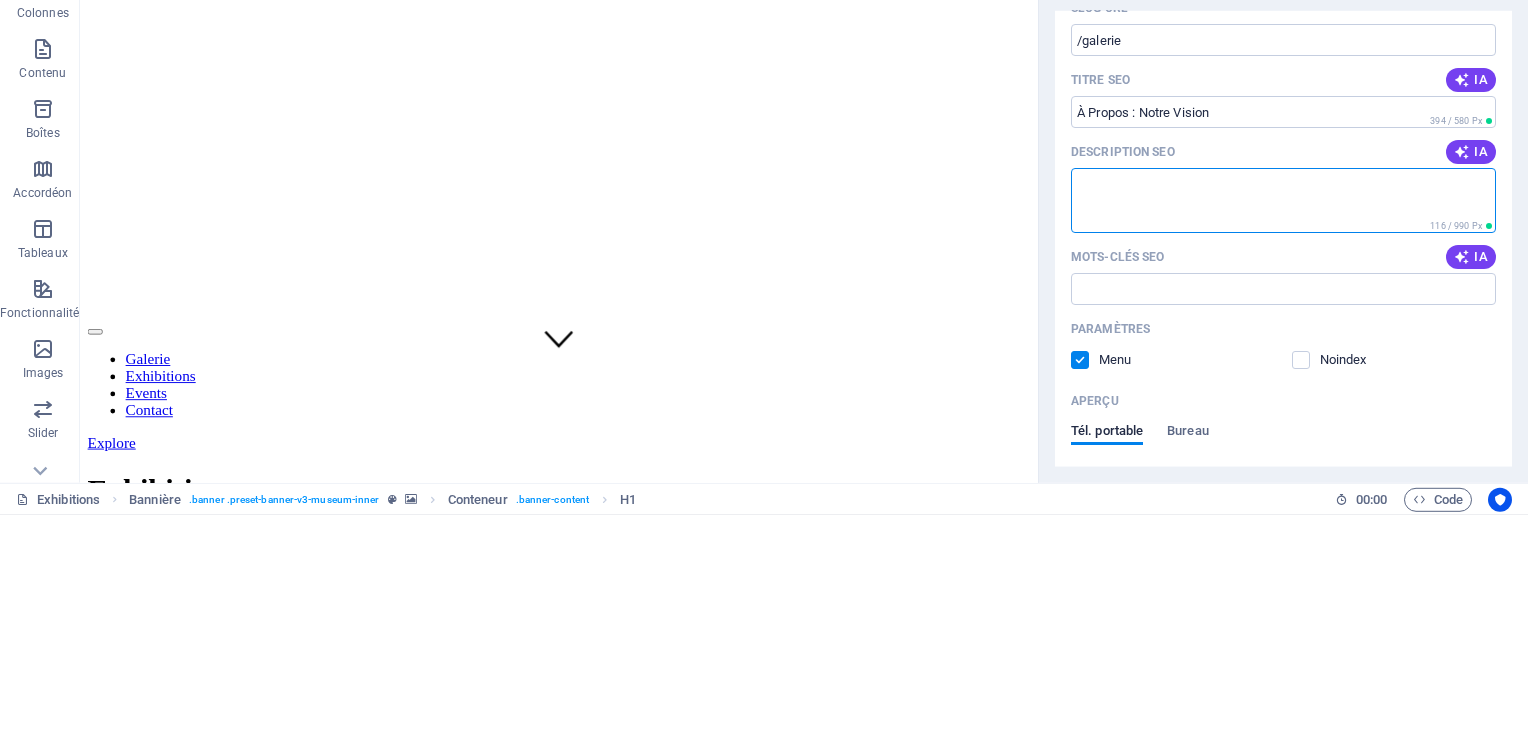 type 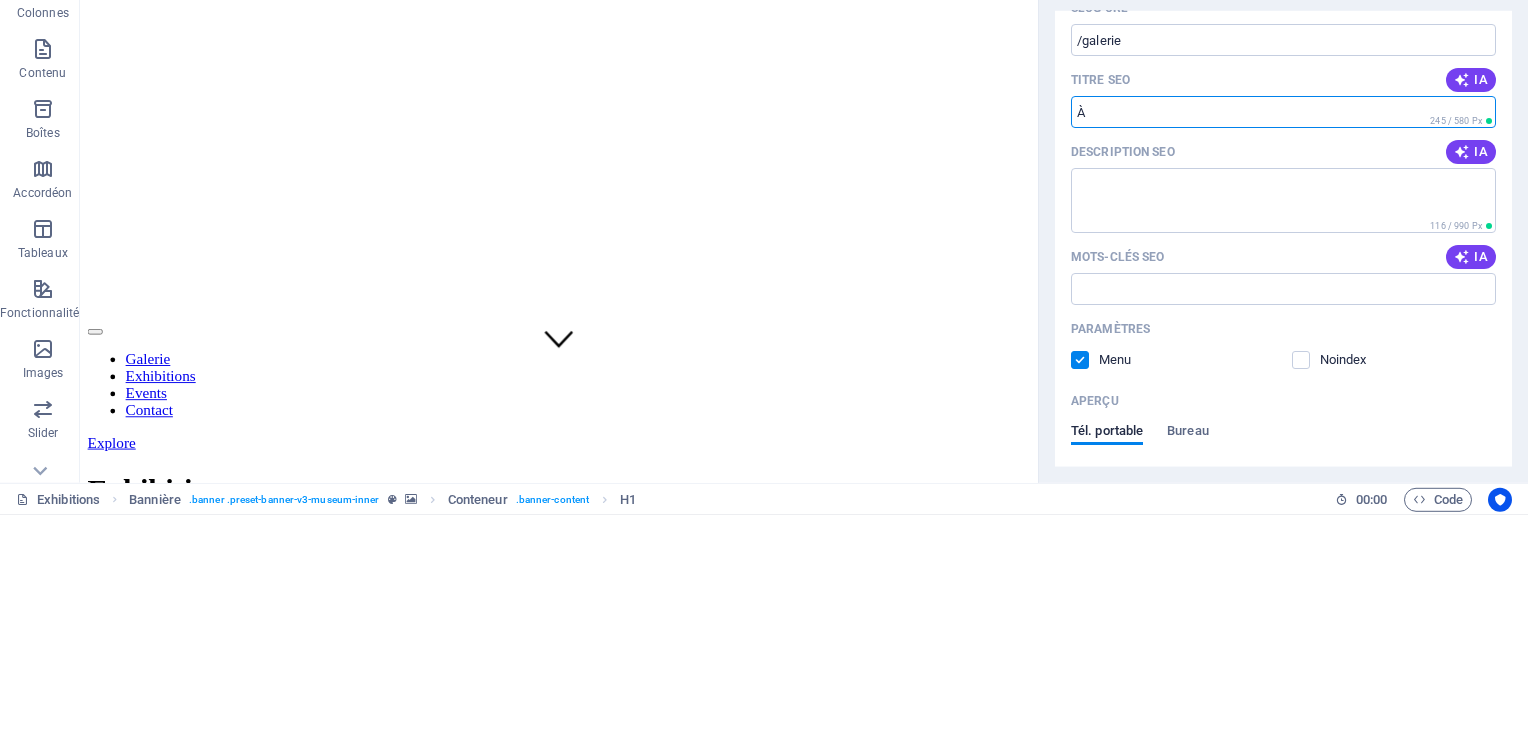 type on "À" 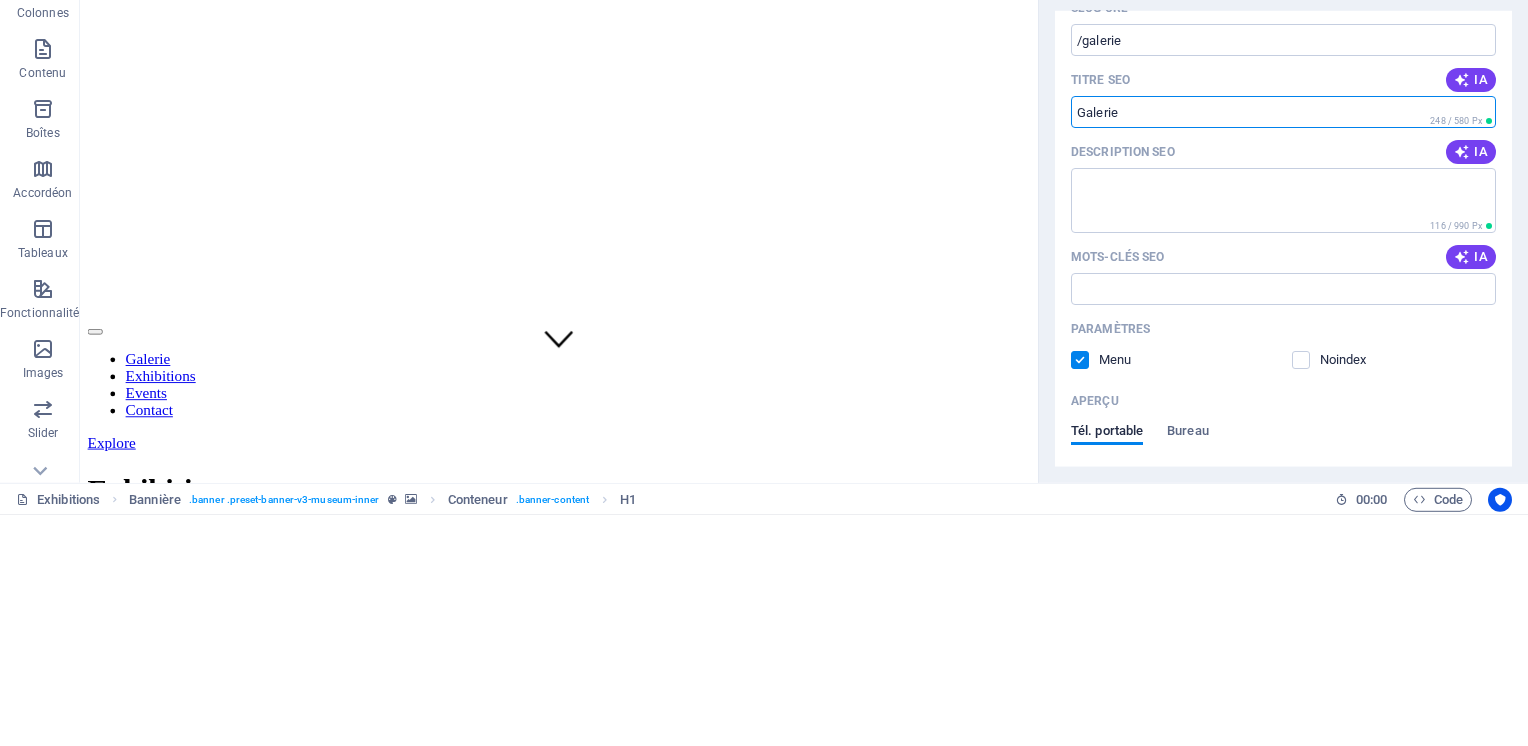 type on "Galerie" 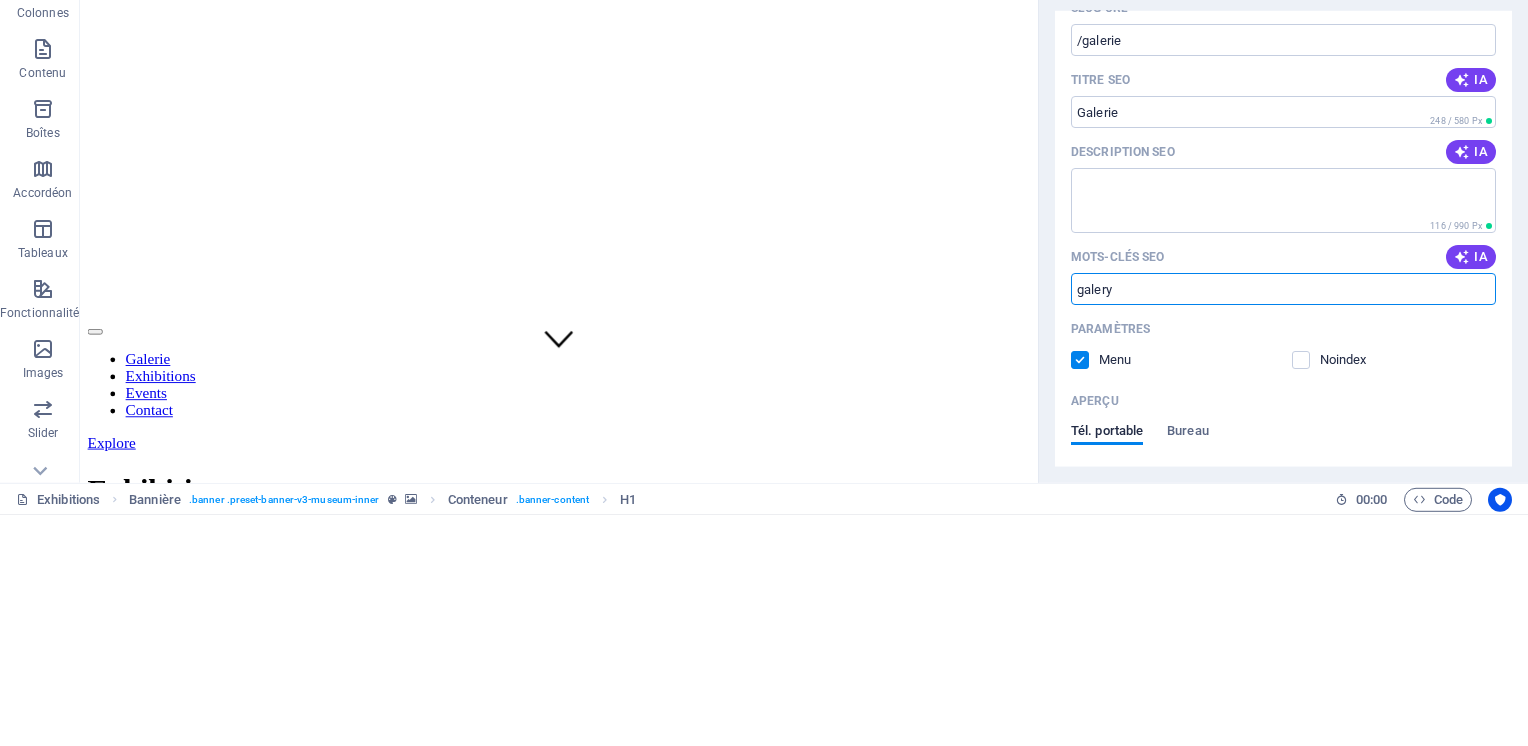 click on "galery" at bounding box center [1283, 520] 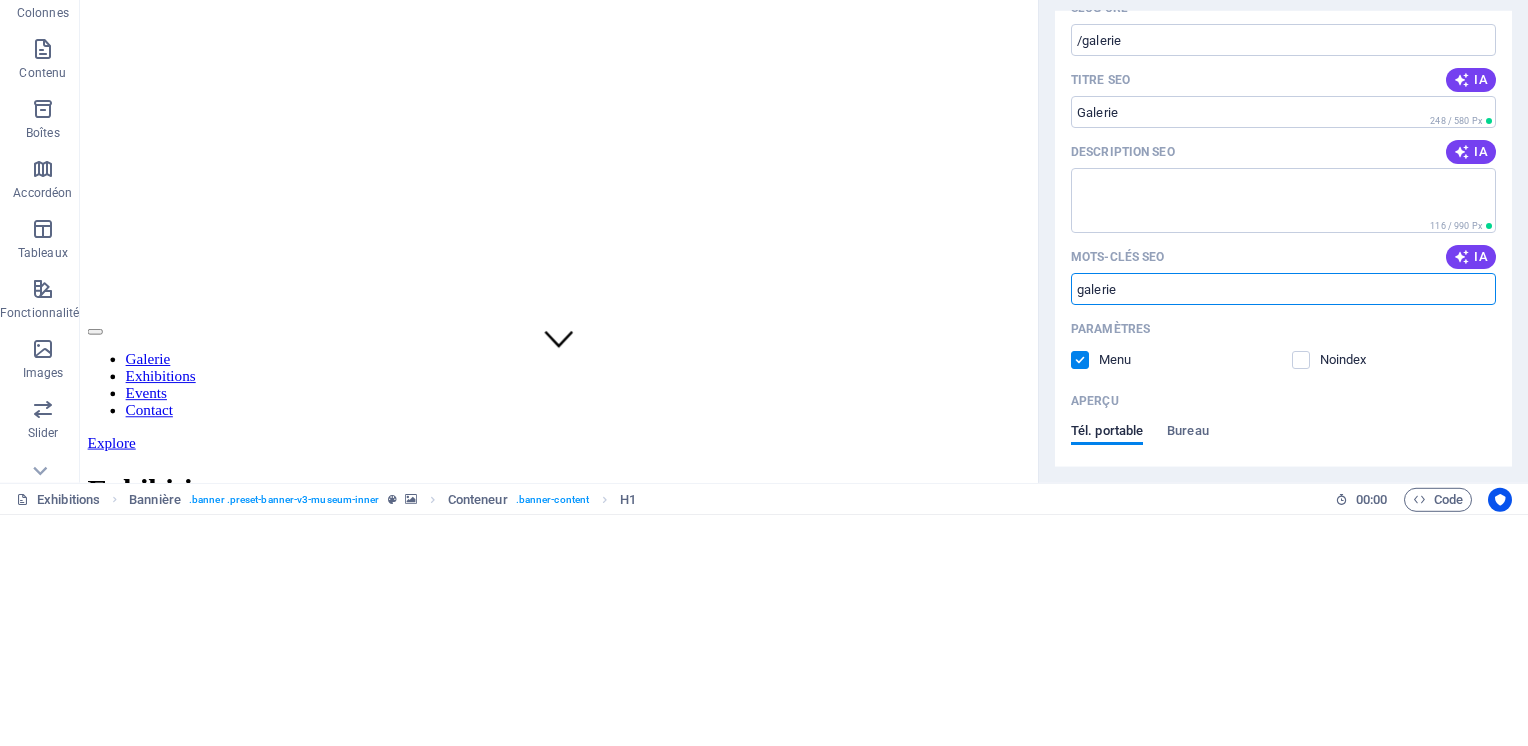type on "galerie" 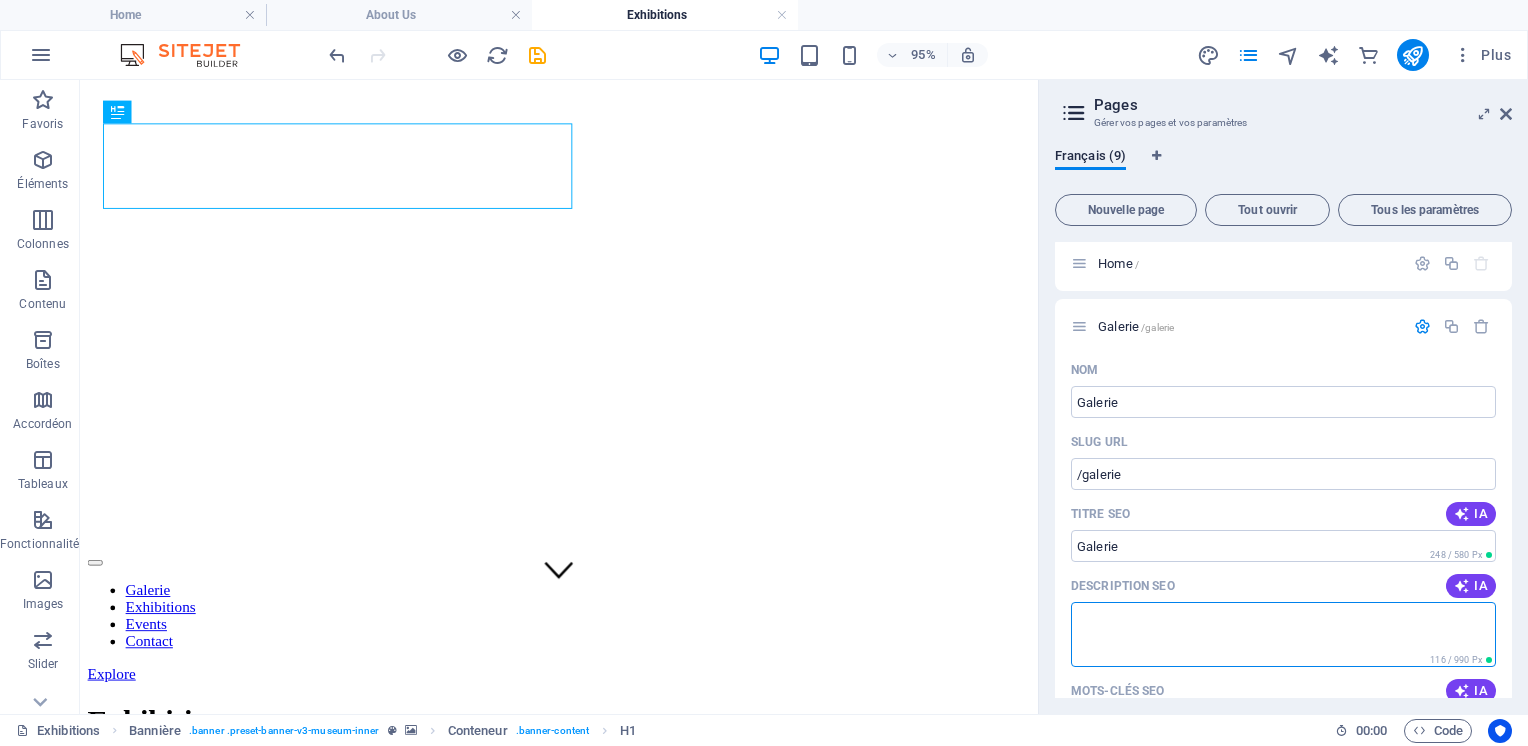 scroll, scrollTop: 0, scrollLeft: 0, axis: both 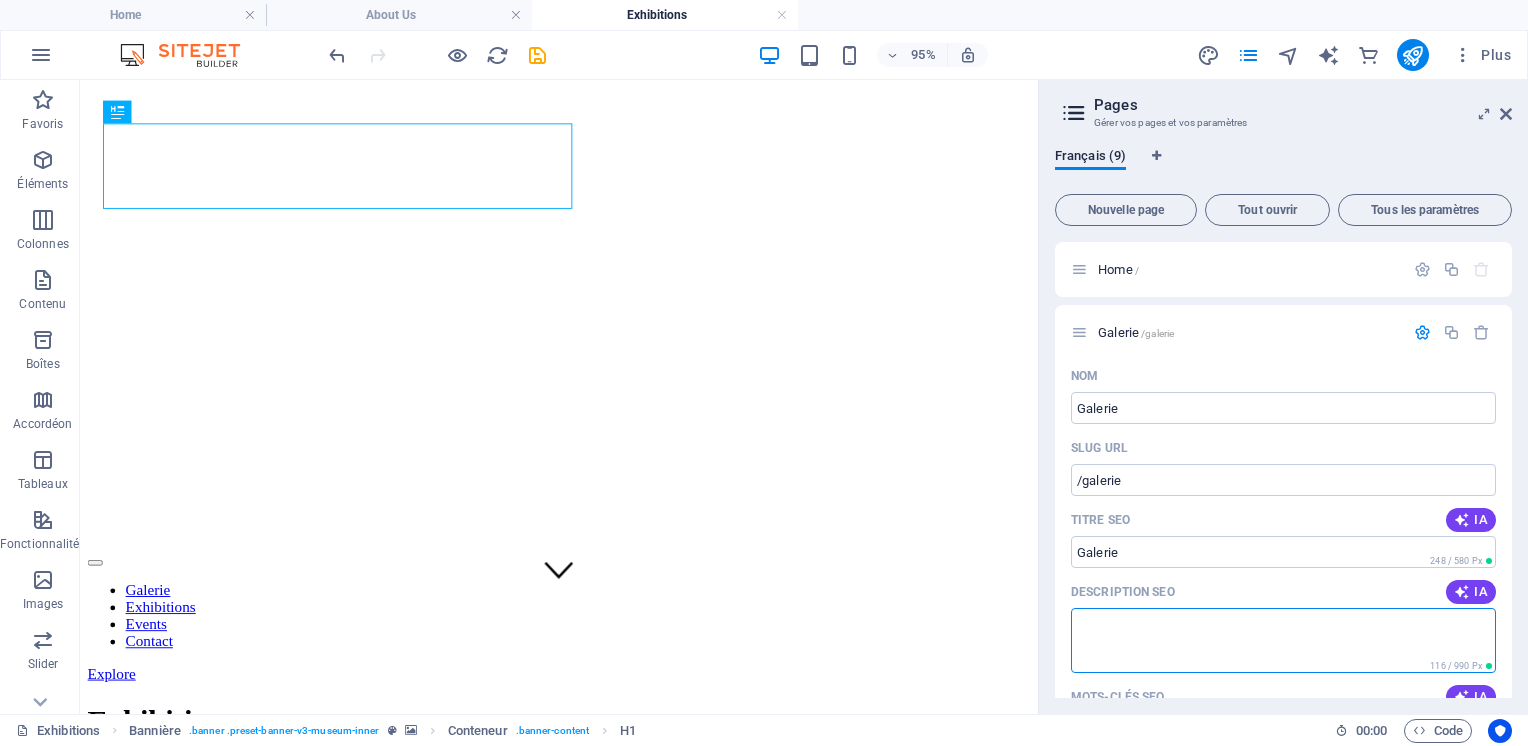 click at bounding box center [1422, 332] 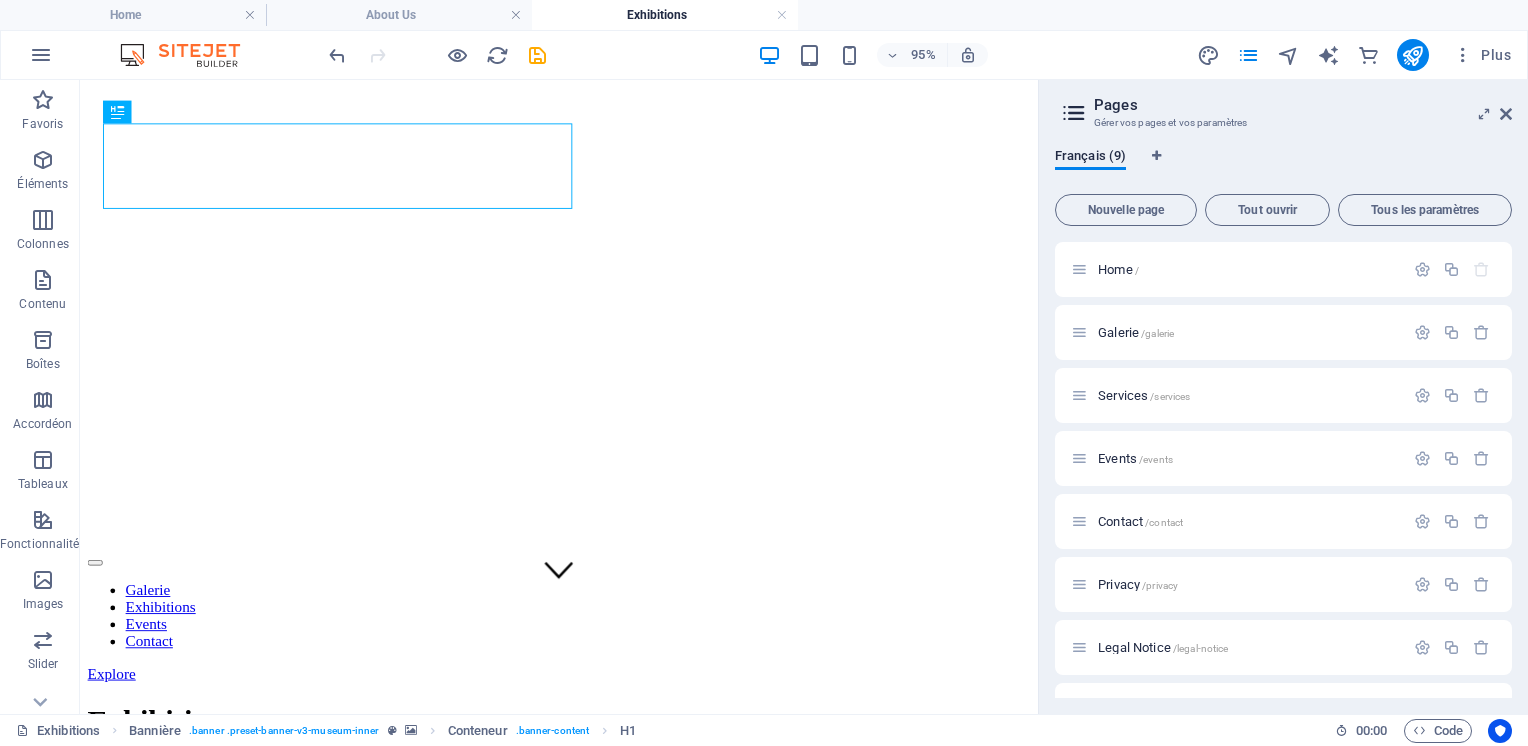click on "Services /services" at bounding box center (1248, 395) 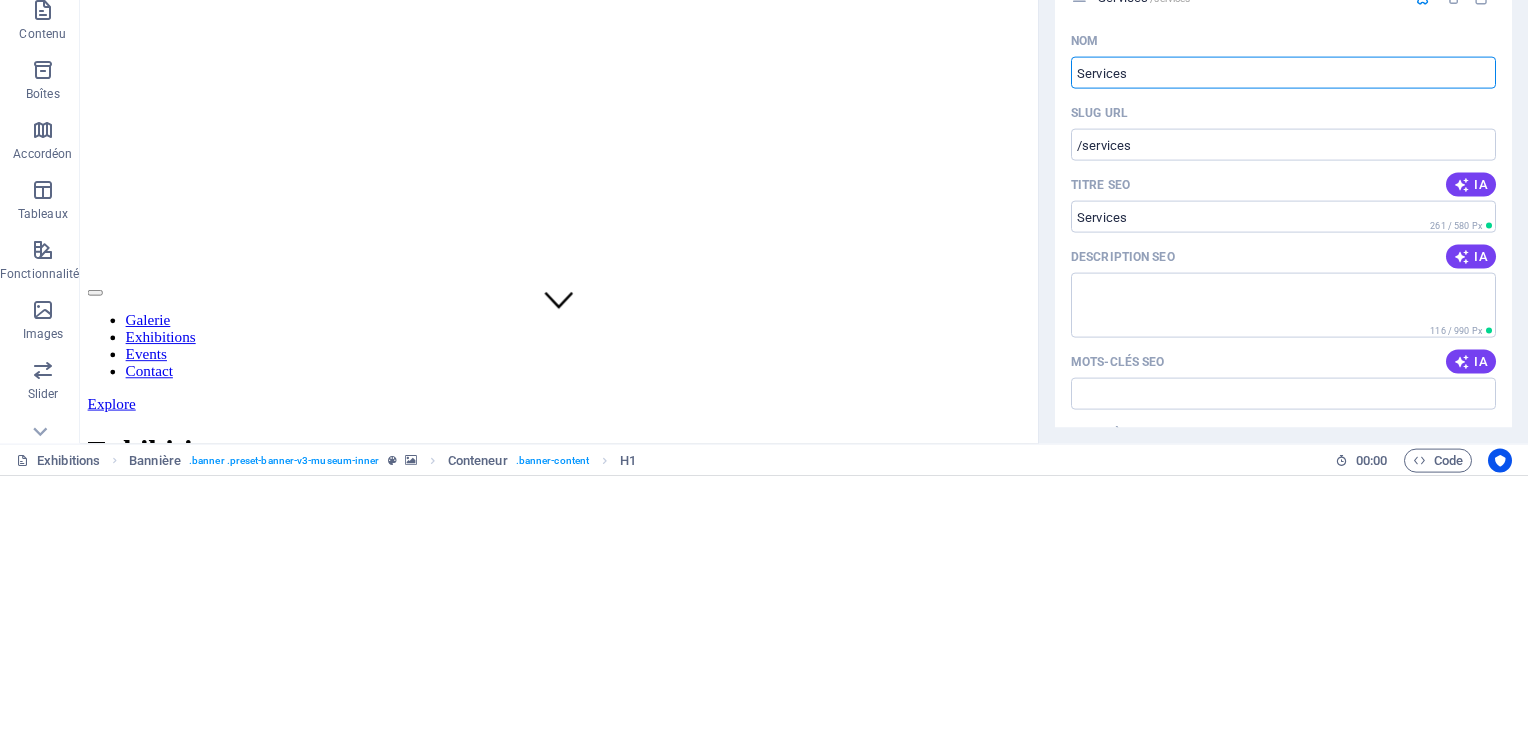 scroll, scrollTop: 133, scrollLeft: 0, axis: vertical 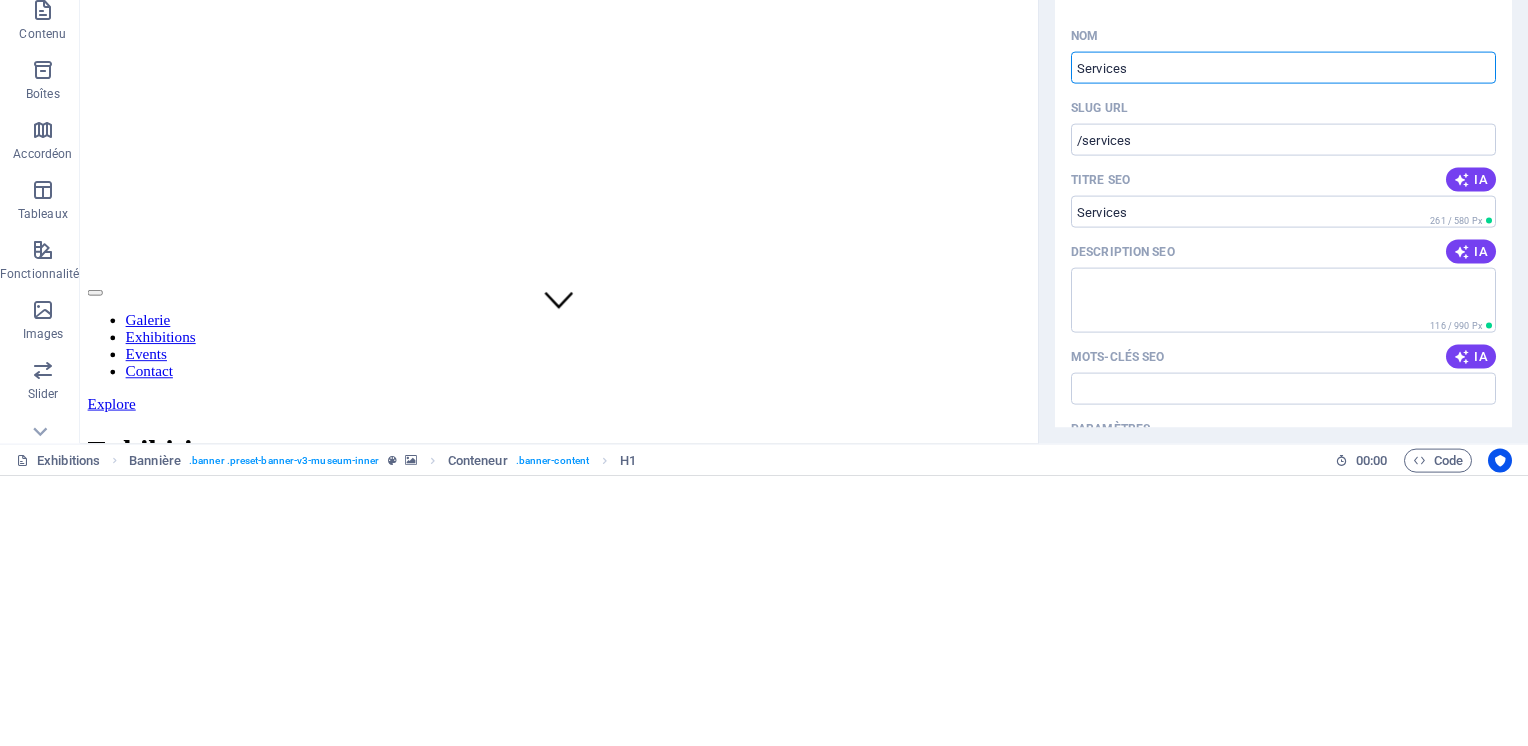 click on "261 / 580 Px" at bounding box center (1461, 491) 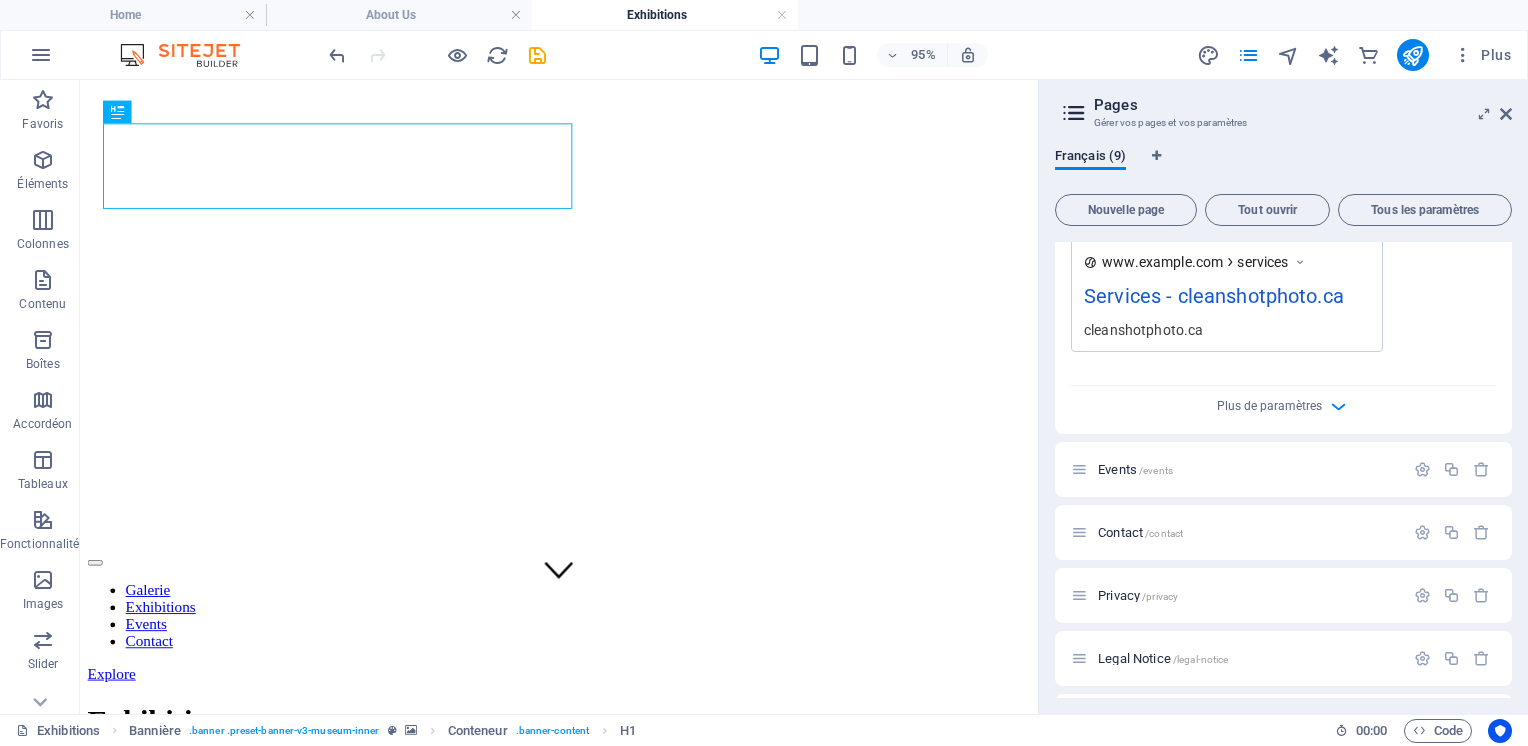 scroll, scrollTop: 732, scrollLeft: 0, axis: vertical 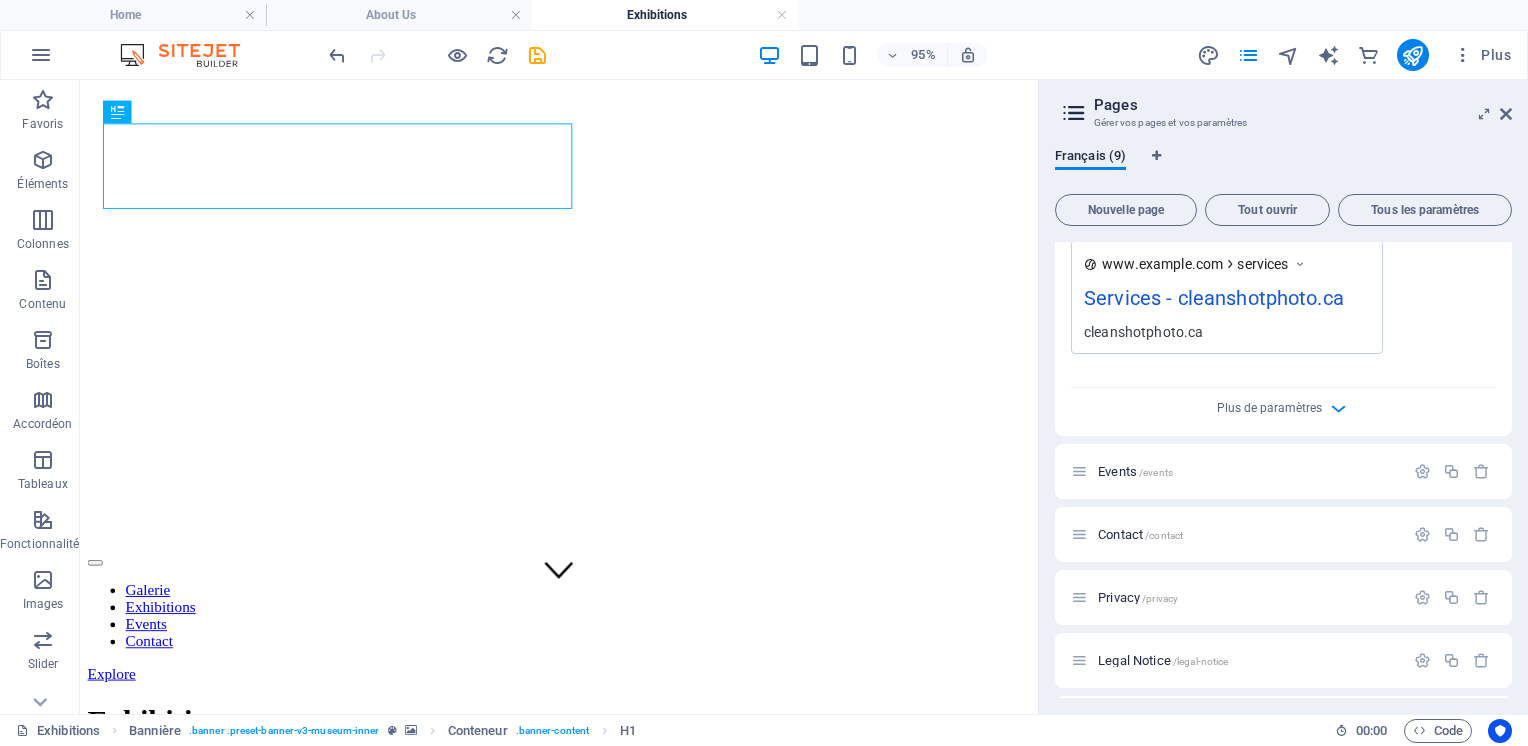 click at bounding box center [1338, 408] 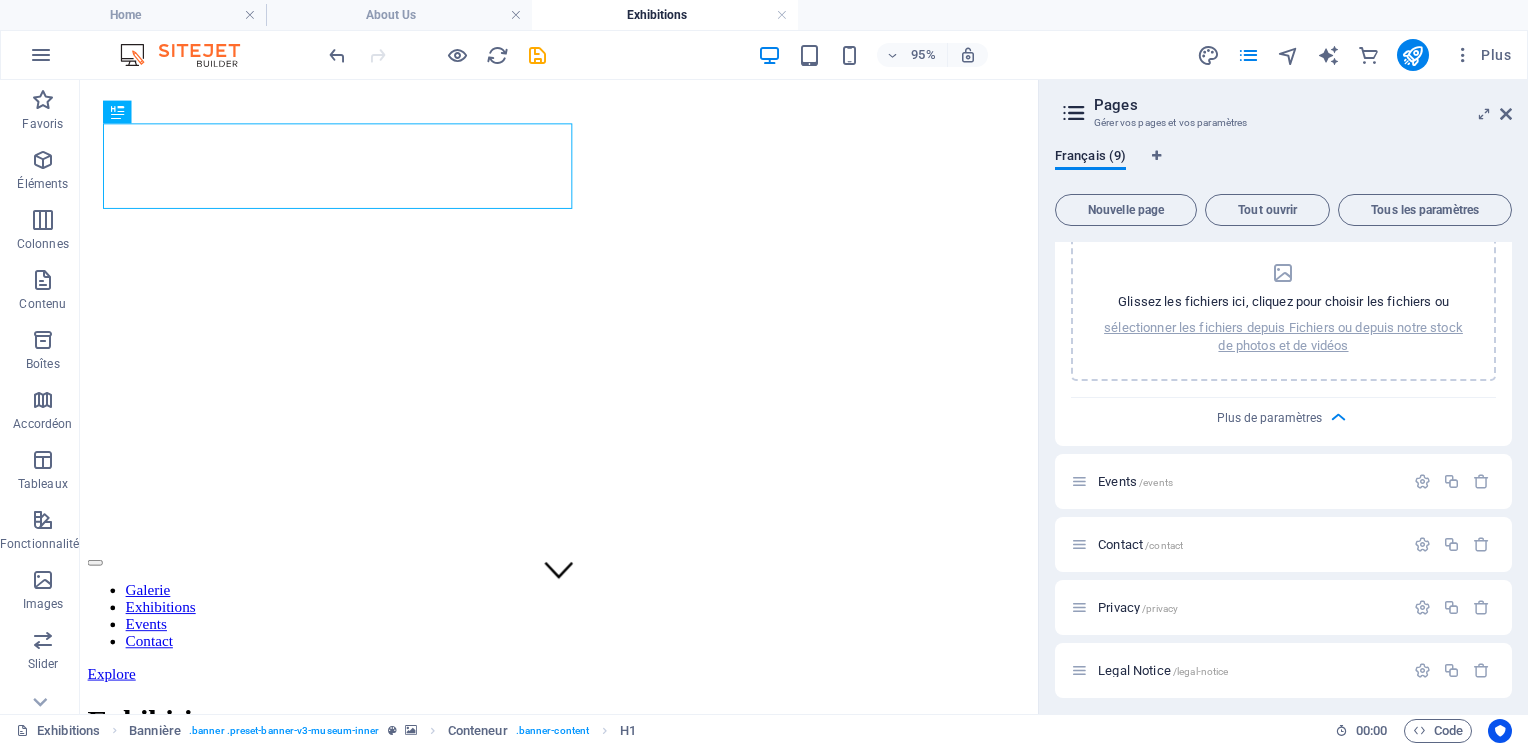 click at bounding box center (1338, 417) 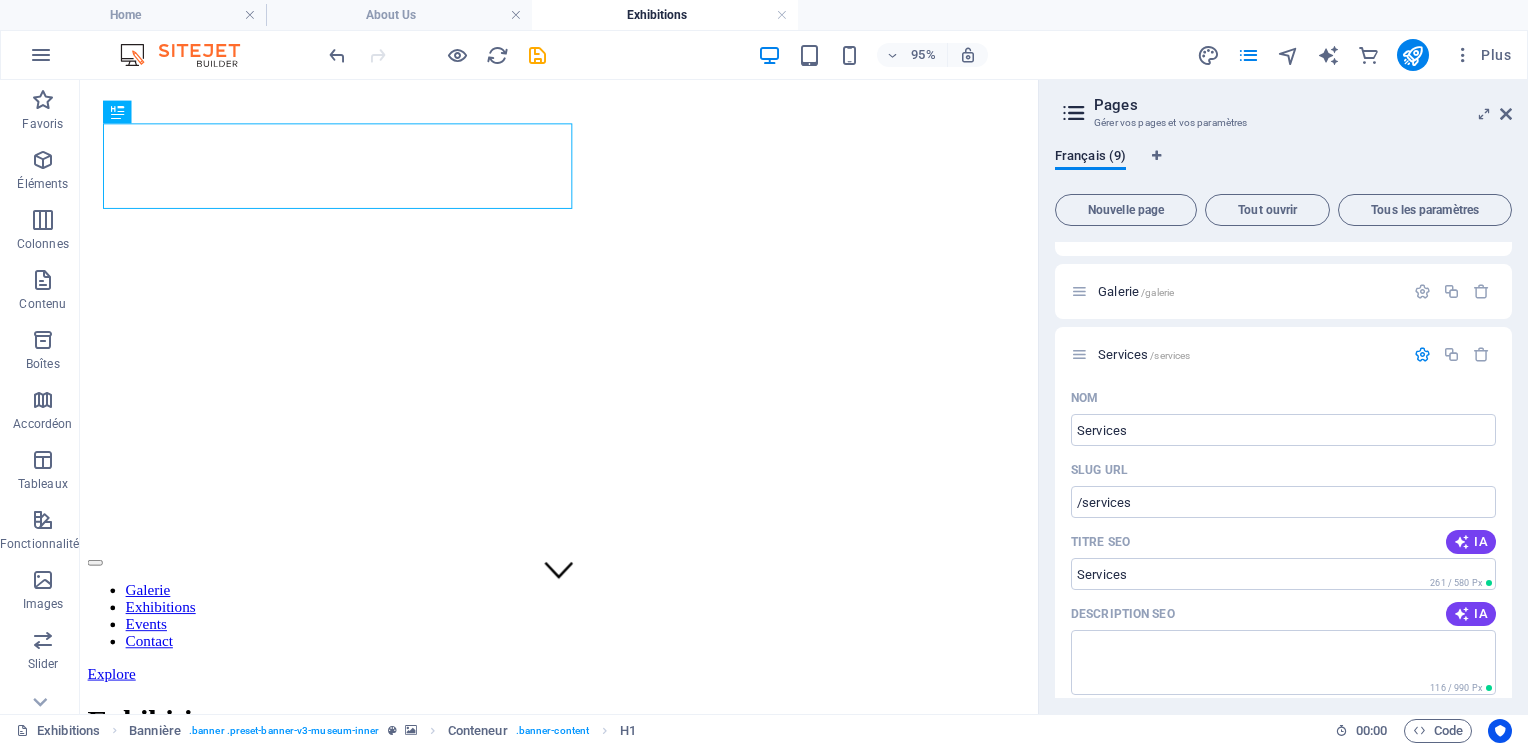 scroll, scrollTop: 51, scrollLeft: 0, axis: vertical 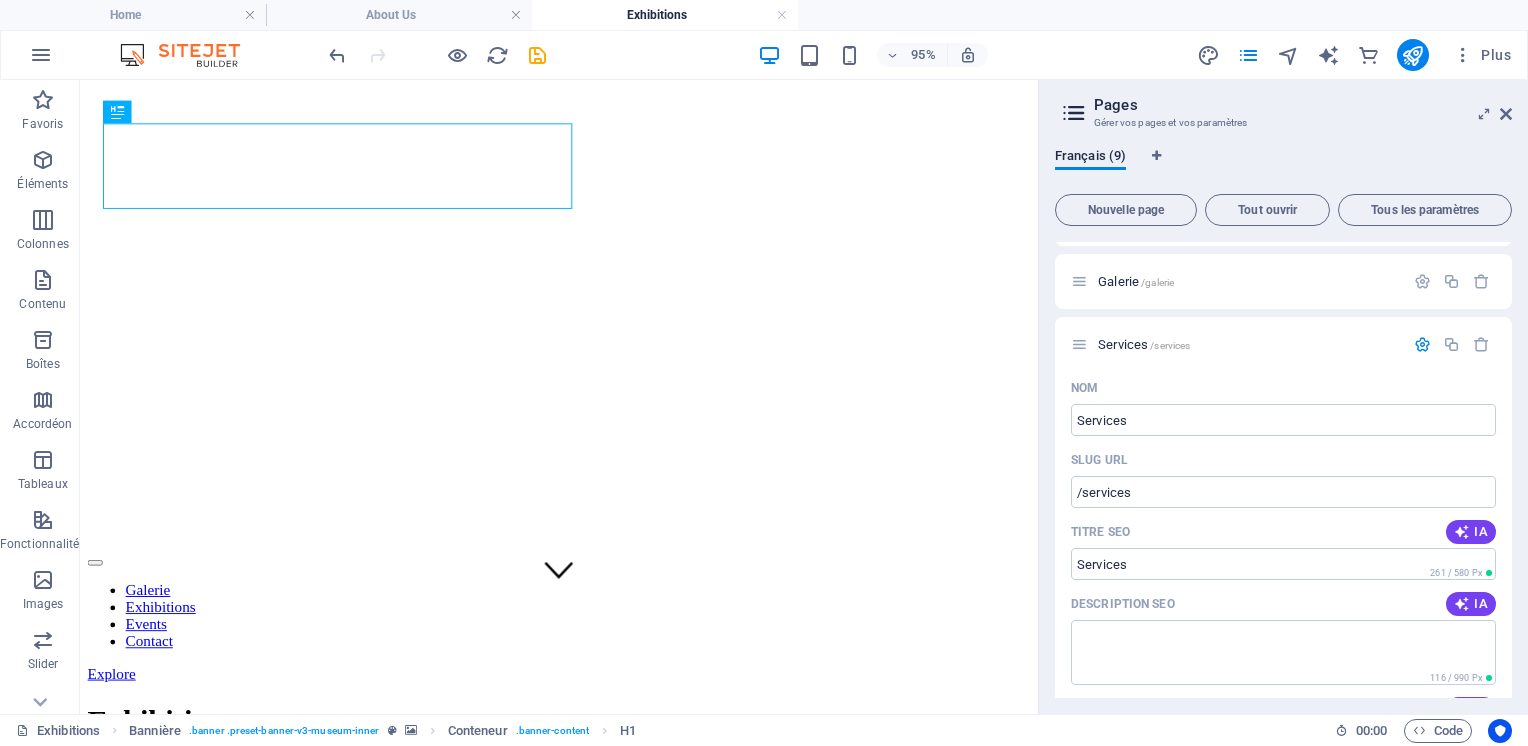 click at bounding box center (1451, 344) 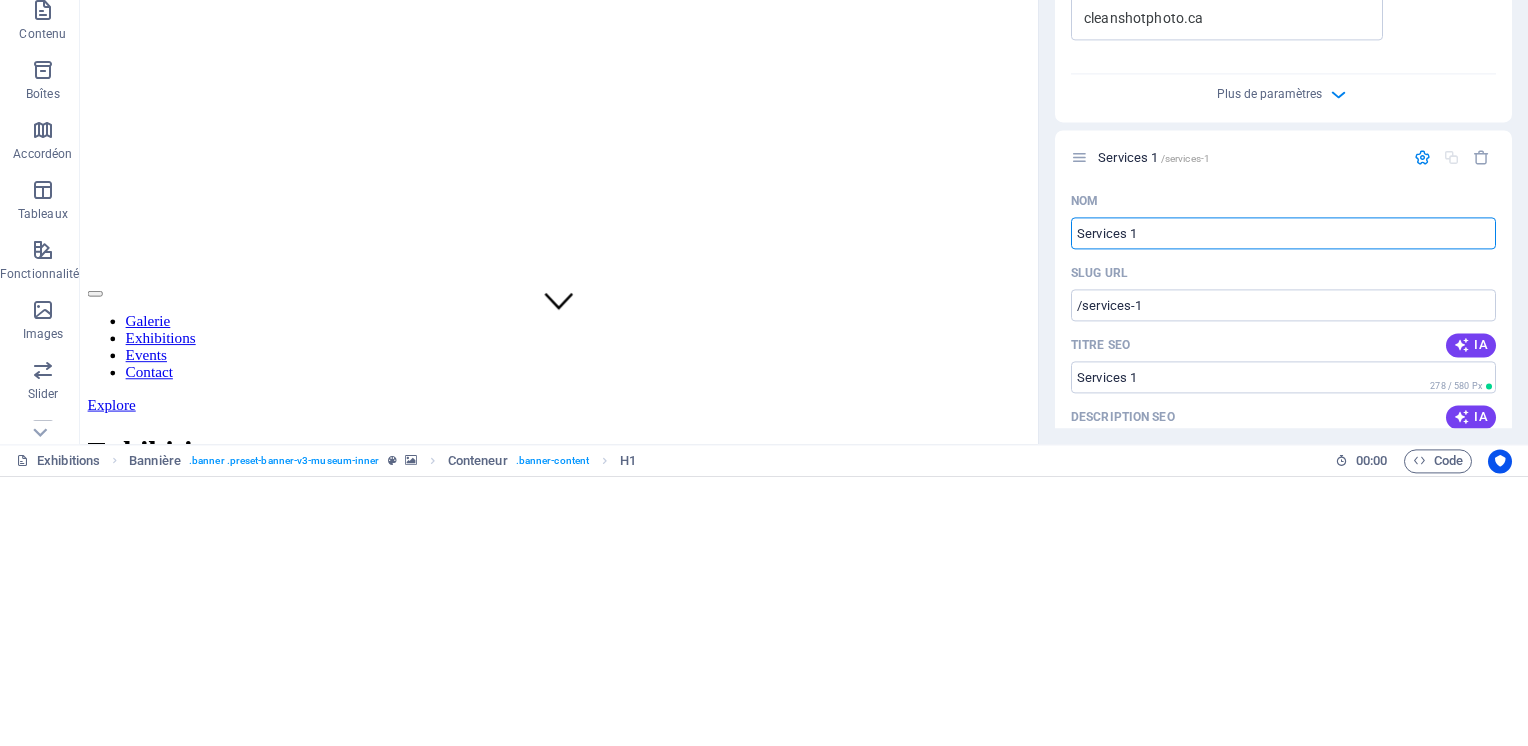 scroll, scrollTop: 751, scrollLeft: 0, axis: vertical 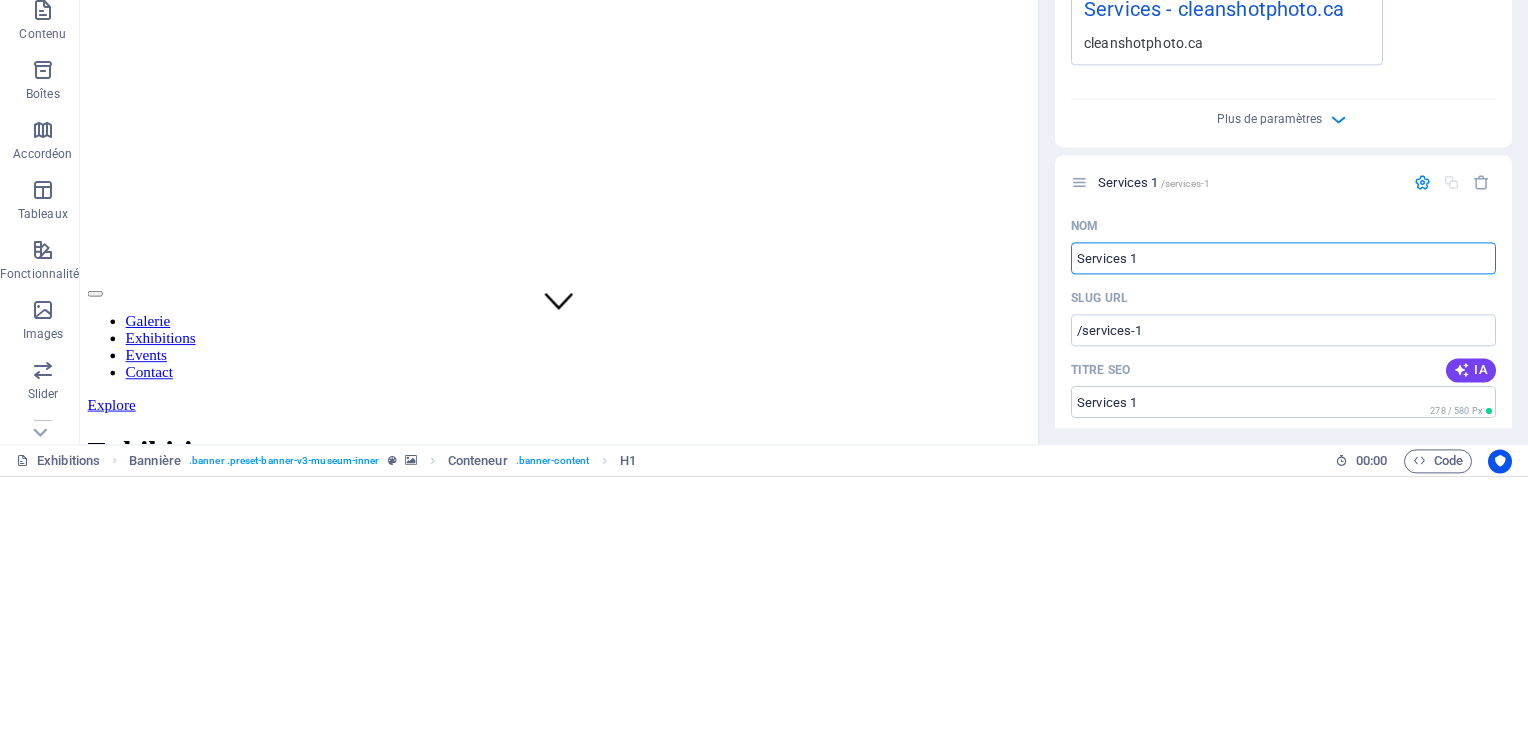 click at bounding box center [1422, 452] 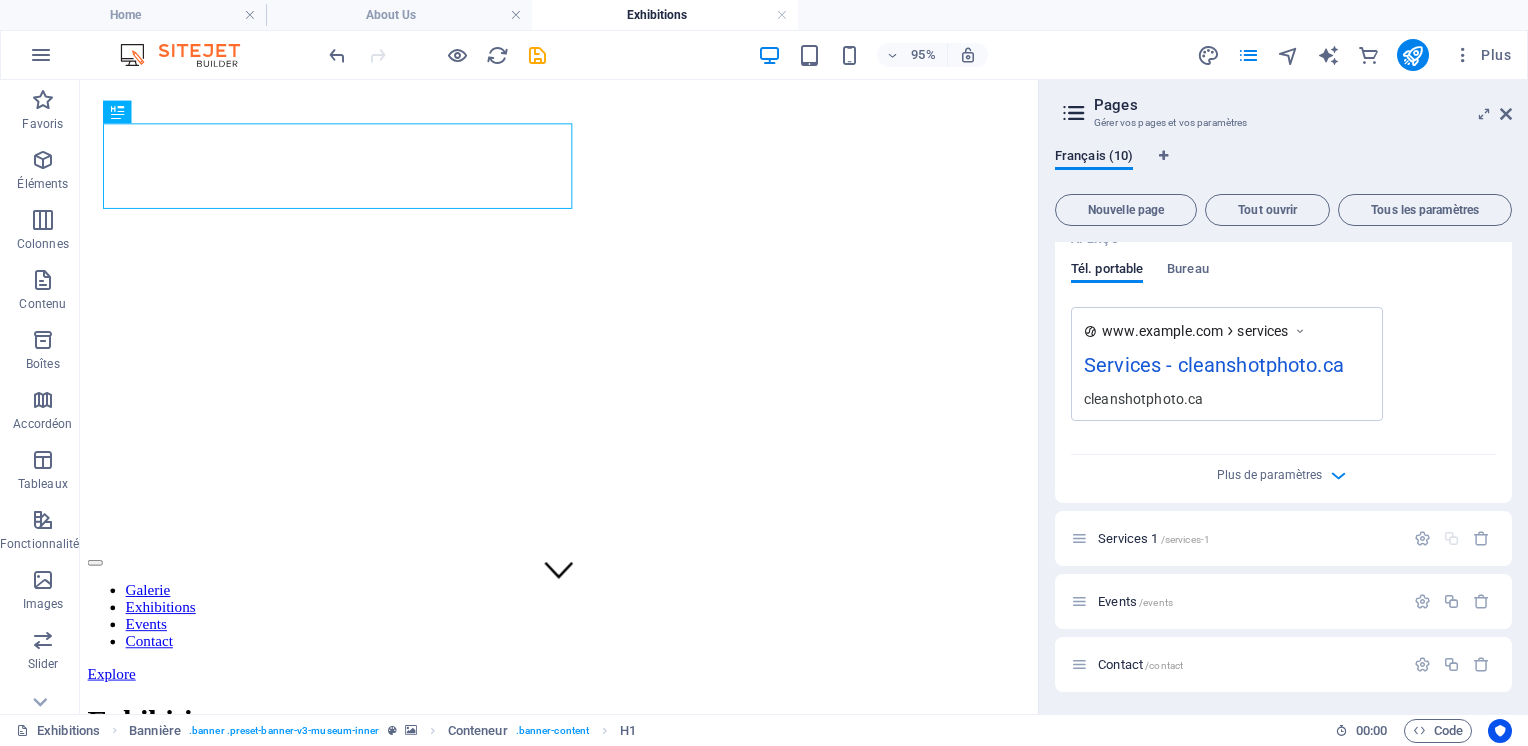scroll, scrollTop: 664, scrollLeft: 0, axis: vertical 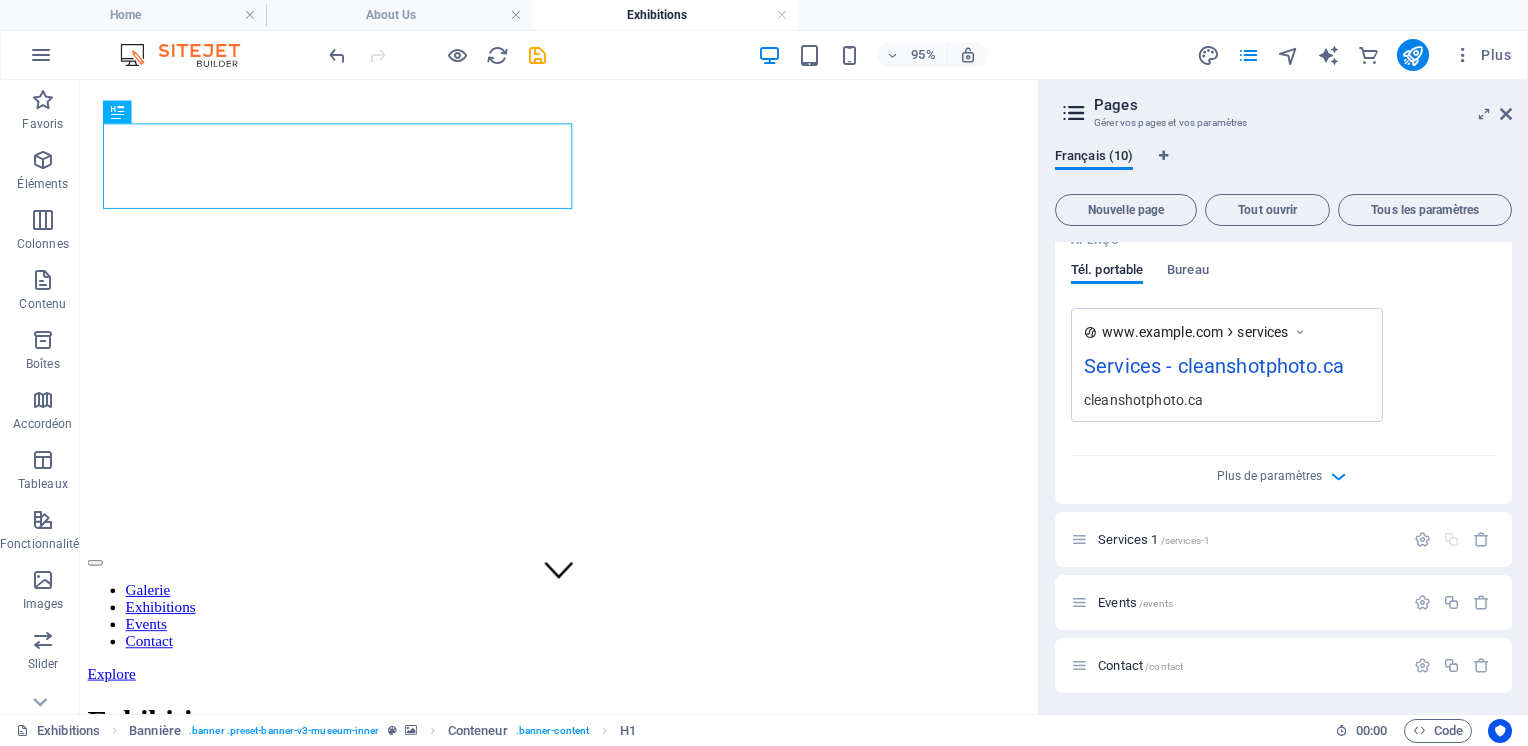click on "Services 1 /services-1" at bounding box center [1248, 539] 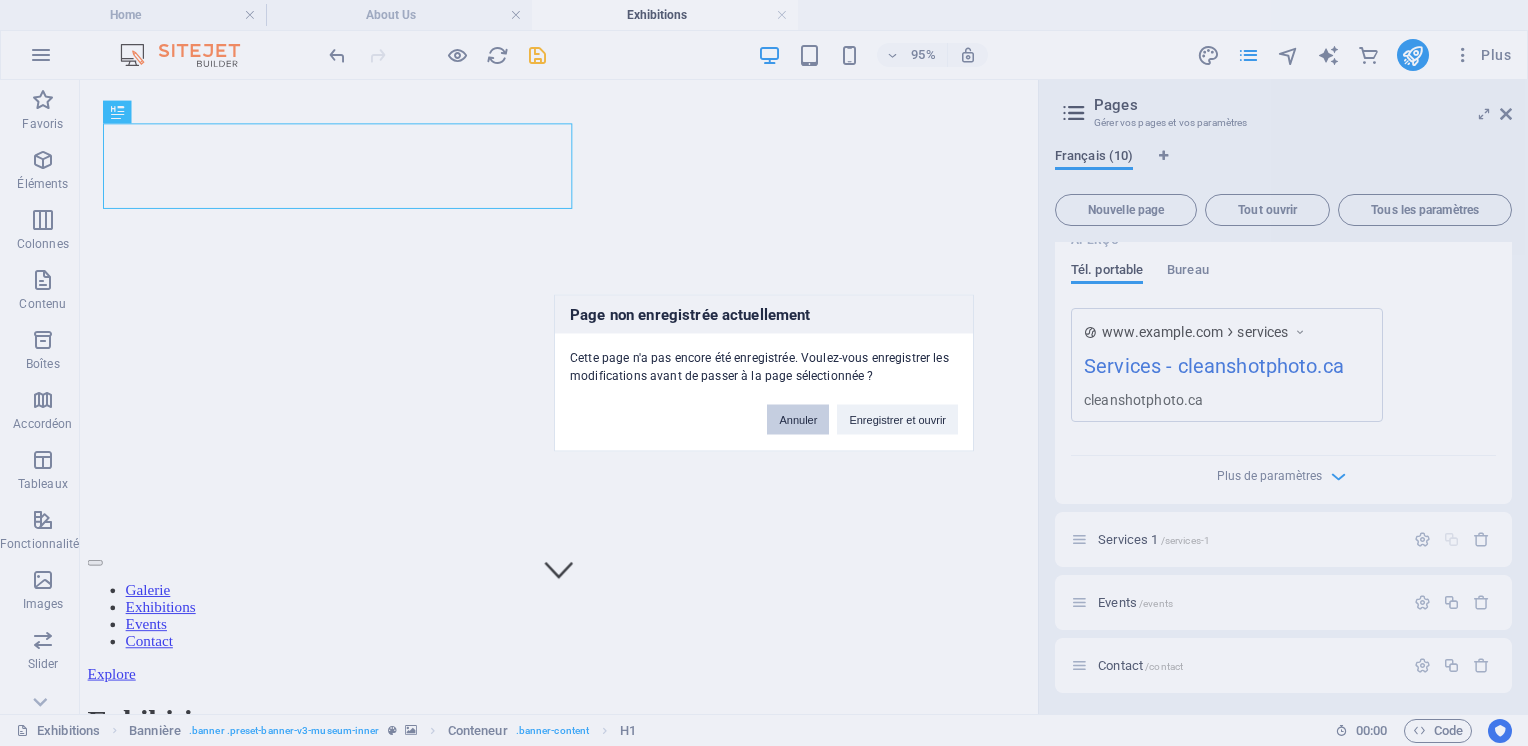 click on "Annuler" at bounding box center [798, 420] 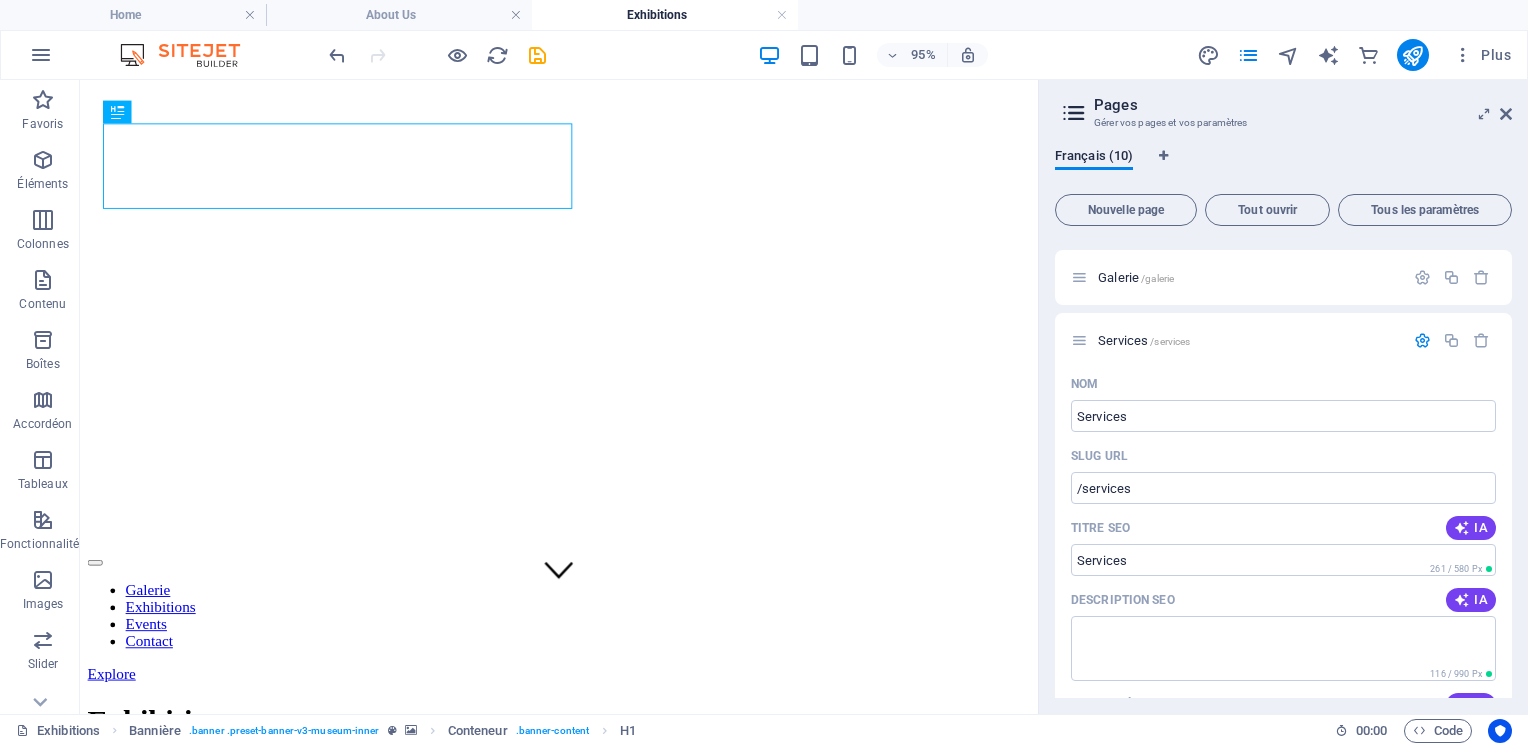 scroll, scrollTop: 8, scrollLeft: 0, axis: vertical 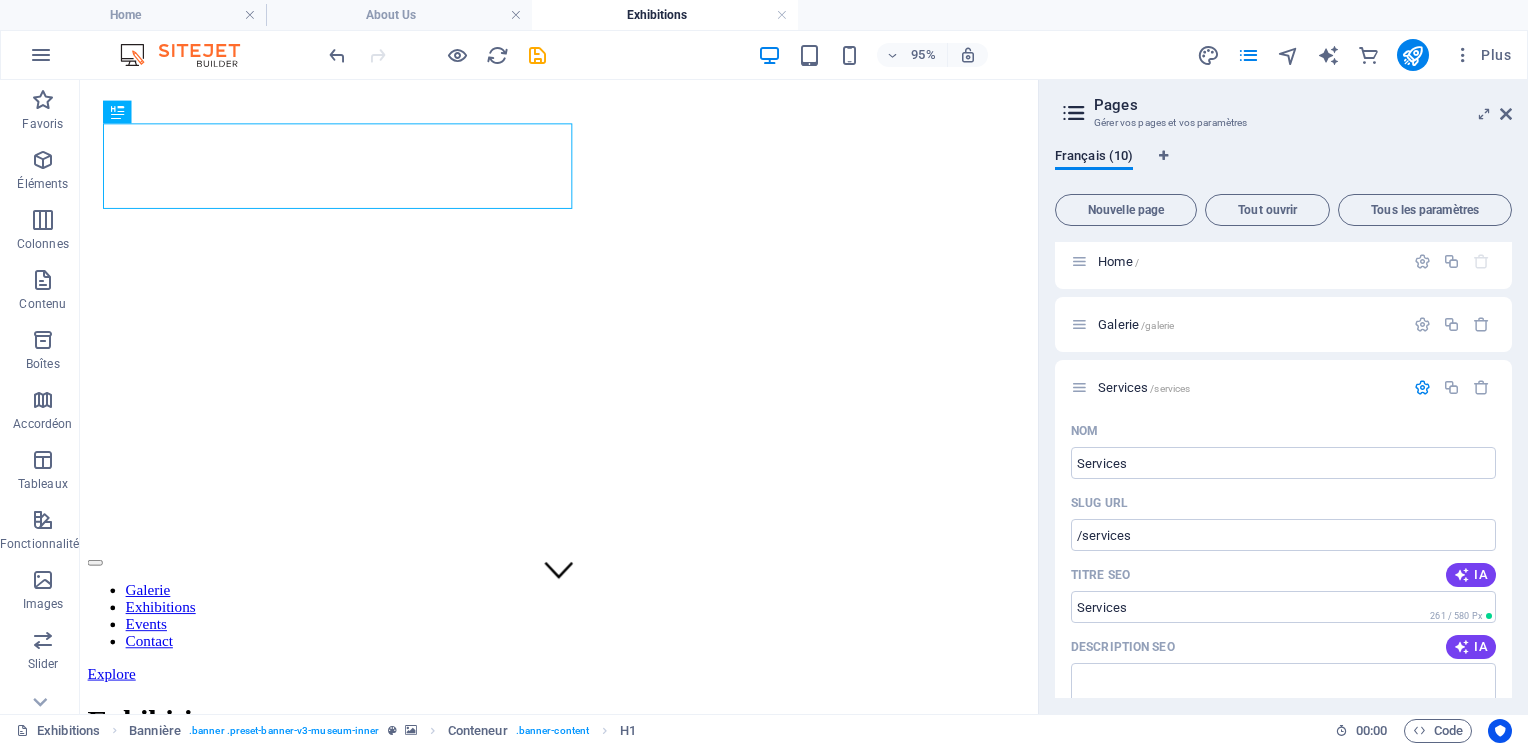 click at bounding box center (1079, 387) 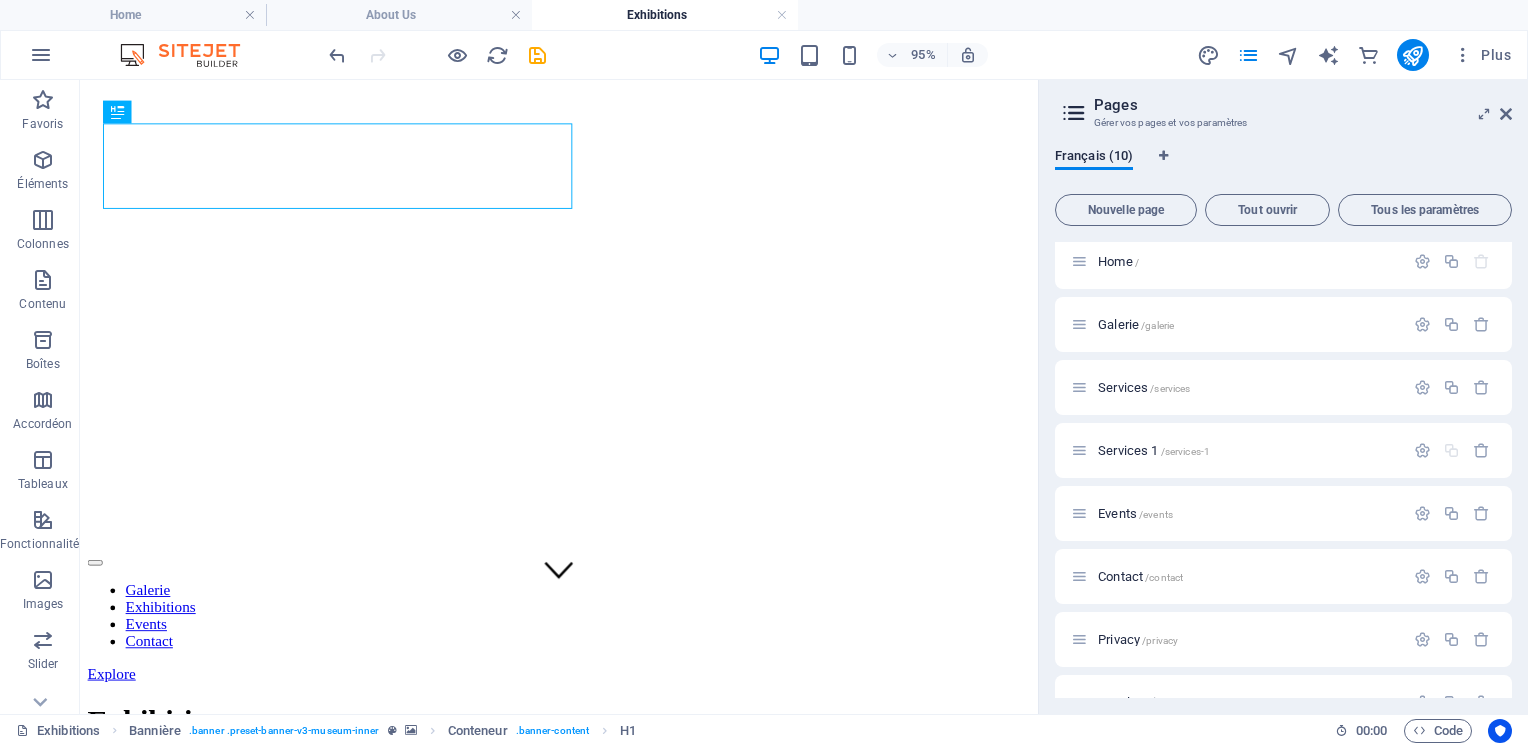 click at bounding box center (1481, 450) 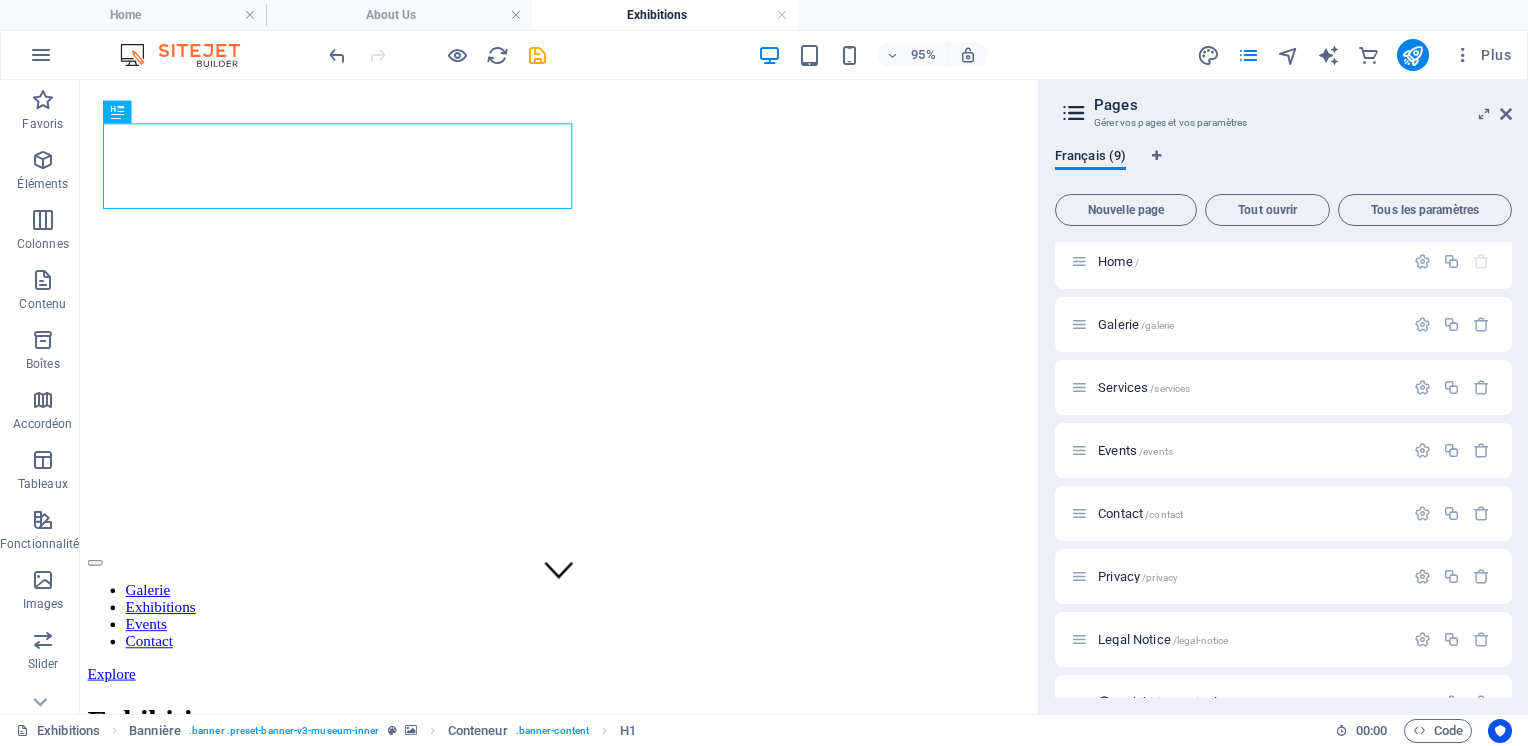 click on "Events /events" at bounding box center [1248, 450] 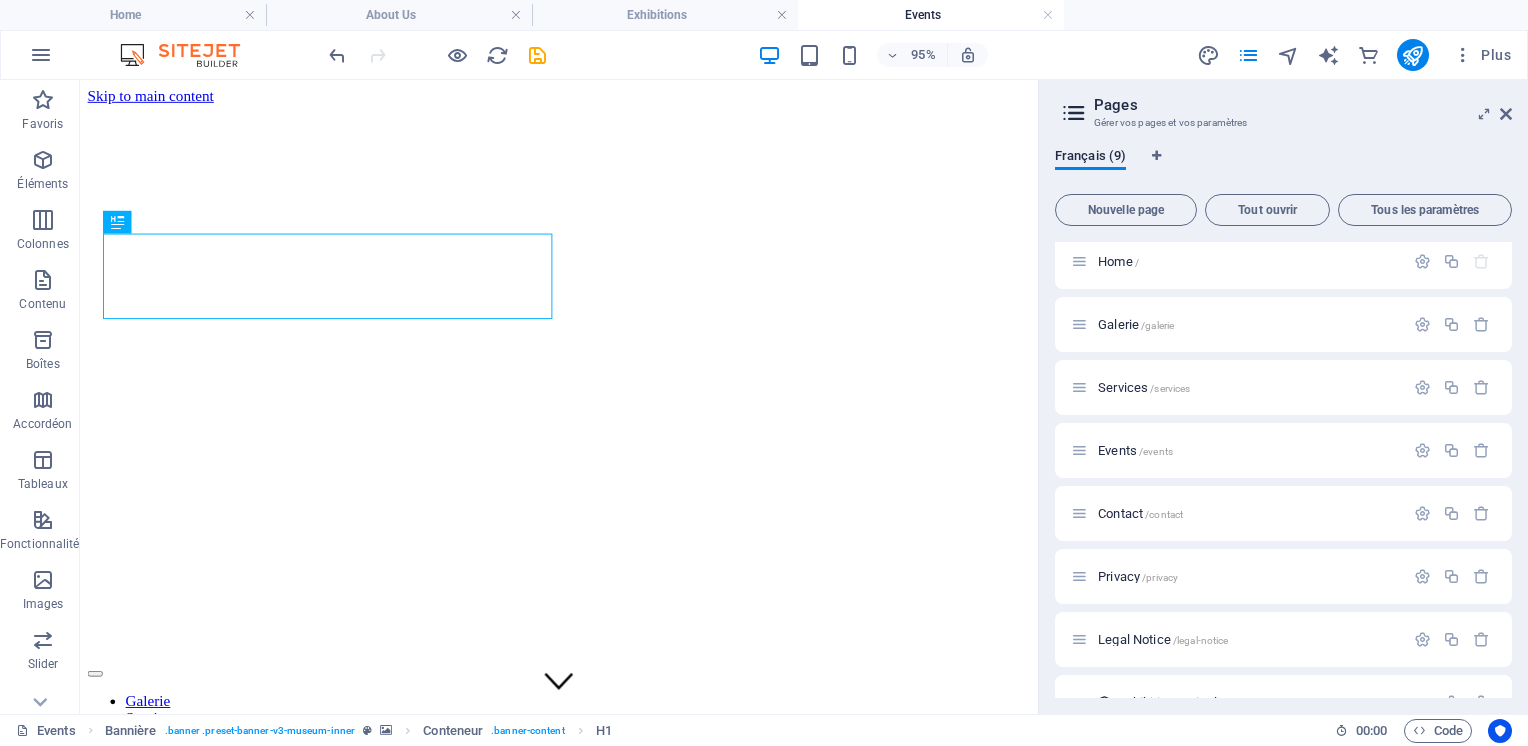 scroll, scrollTop: 0, scrollLeft: 0, axis: both 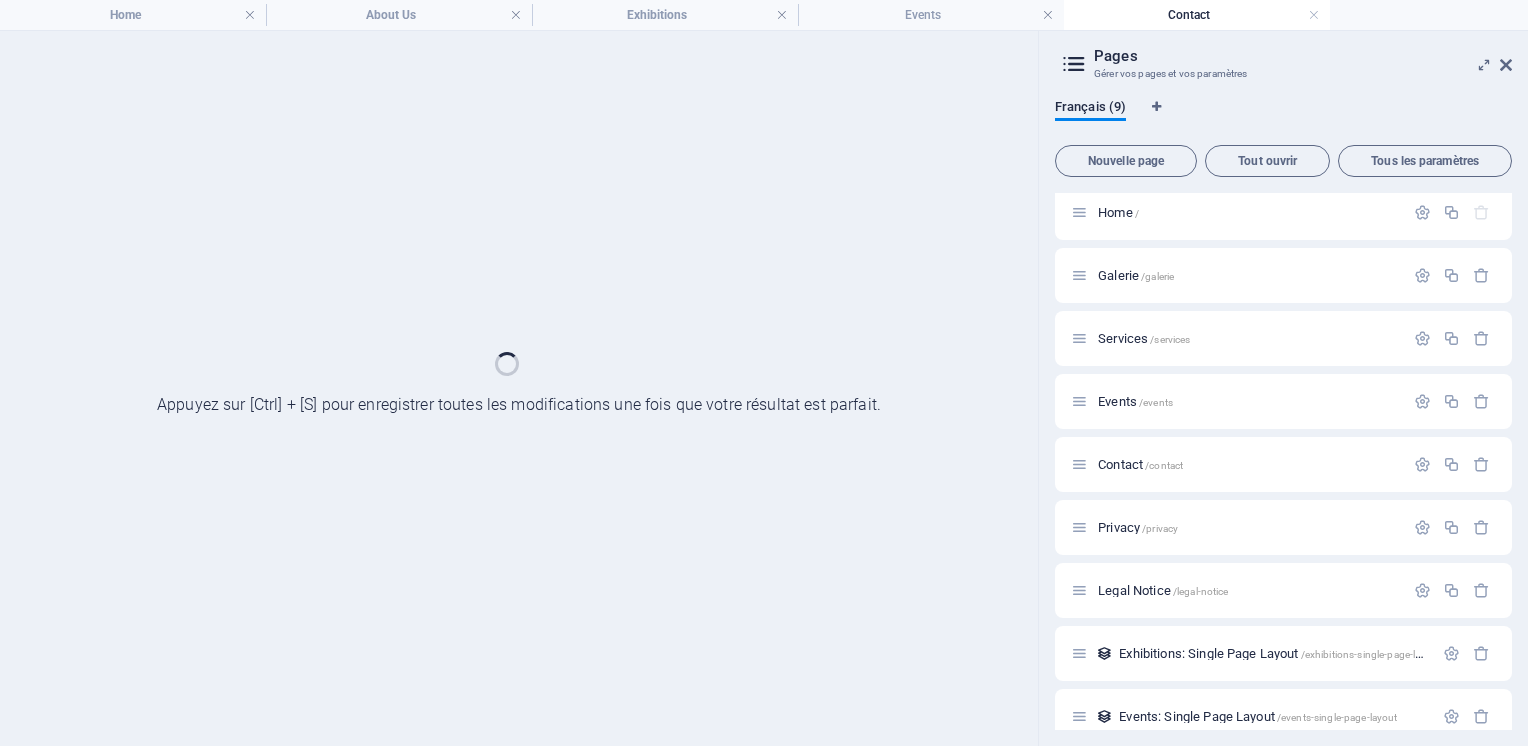 click on "Galerie /galerie" at bounding box center [1283, 275] 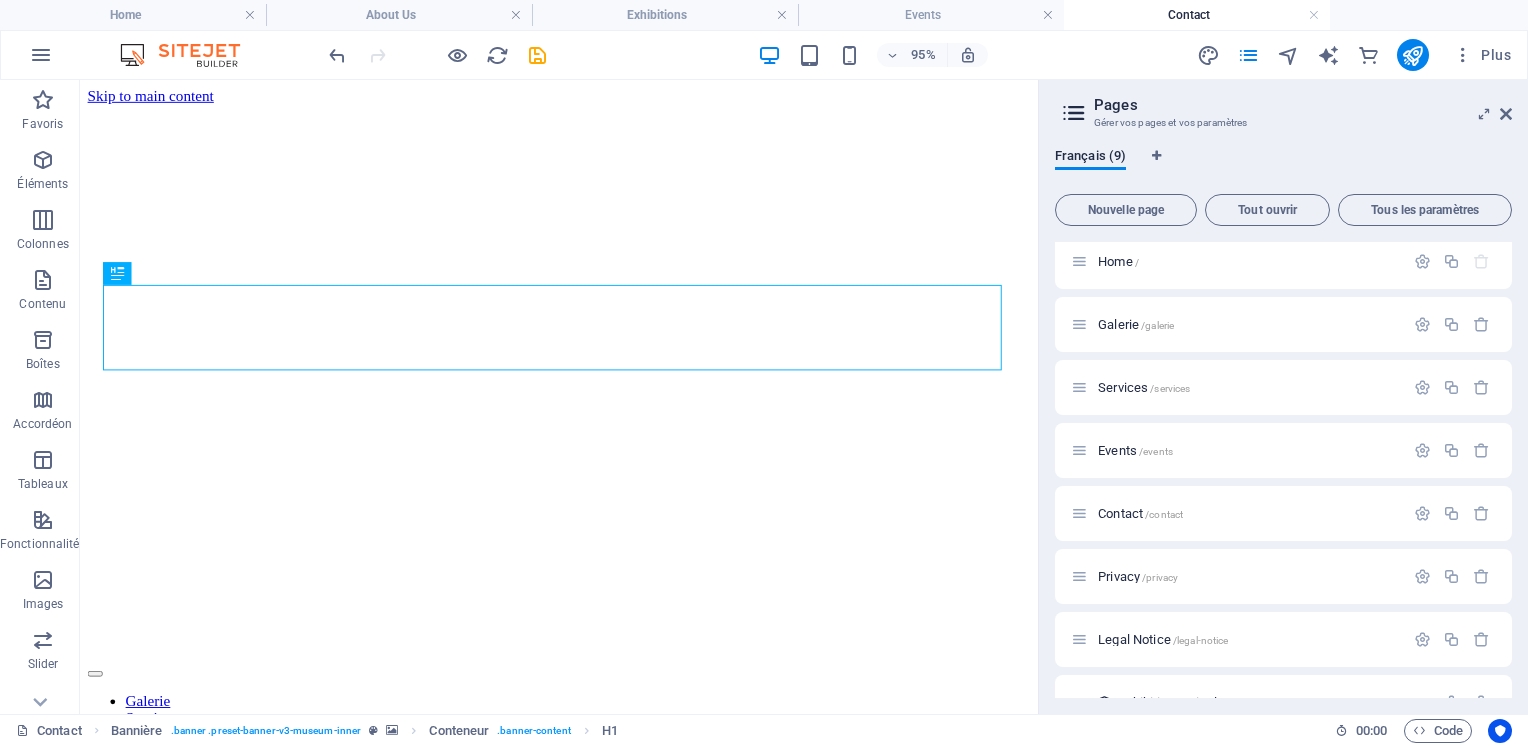 scroll, scrollTop: 0, scrollLeft: 0, axis: both 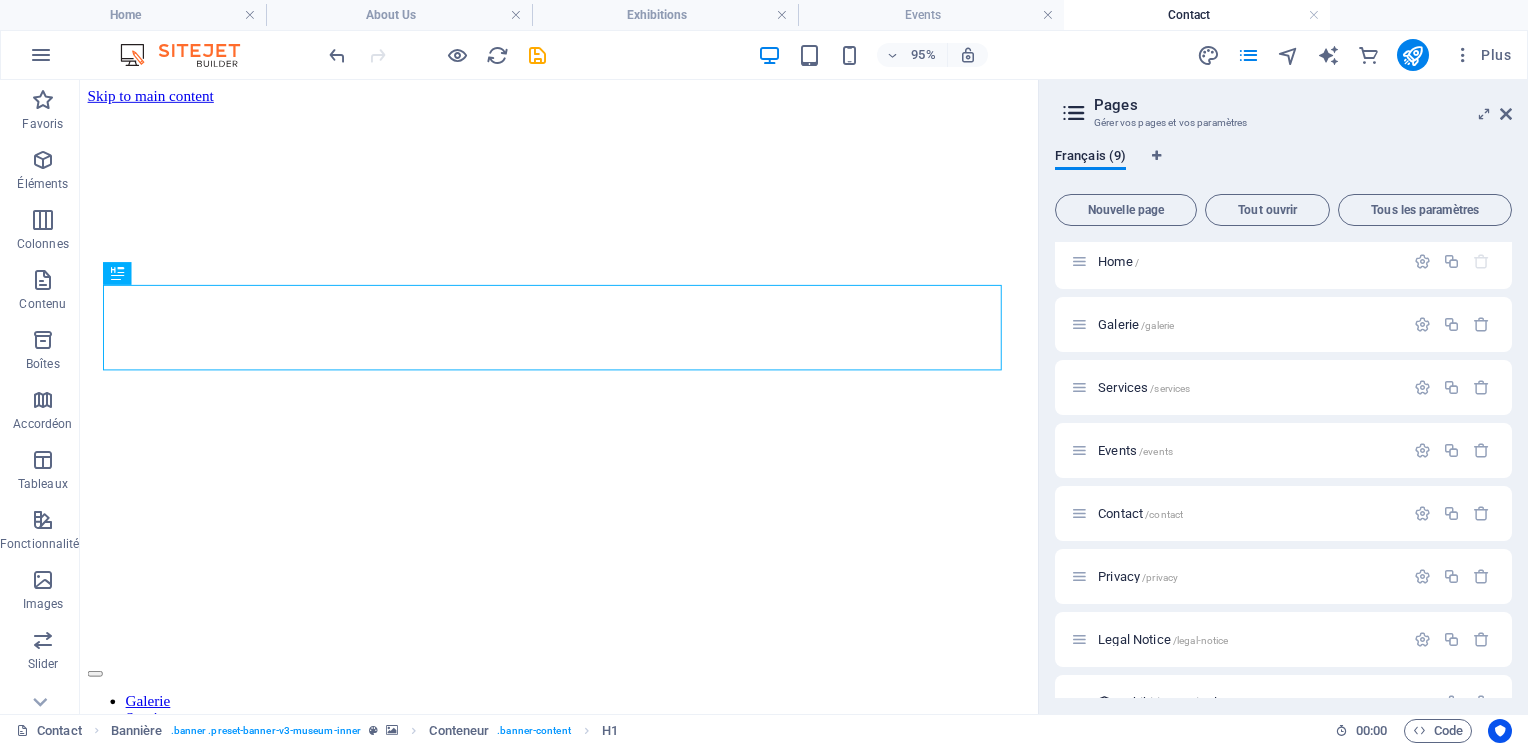 click on "Galerie /galerie" at bounding box center [1136, 324] 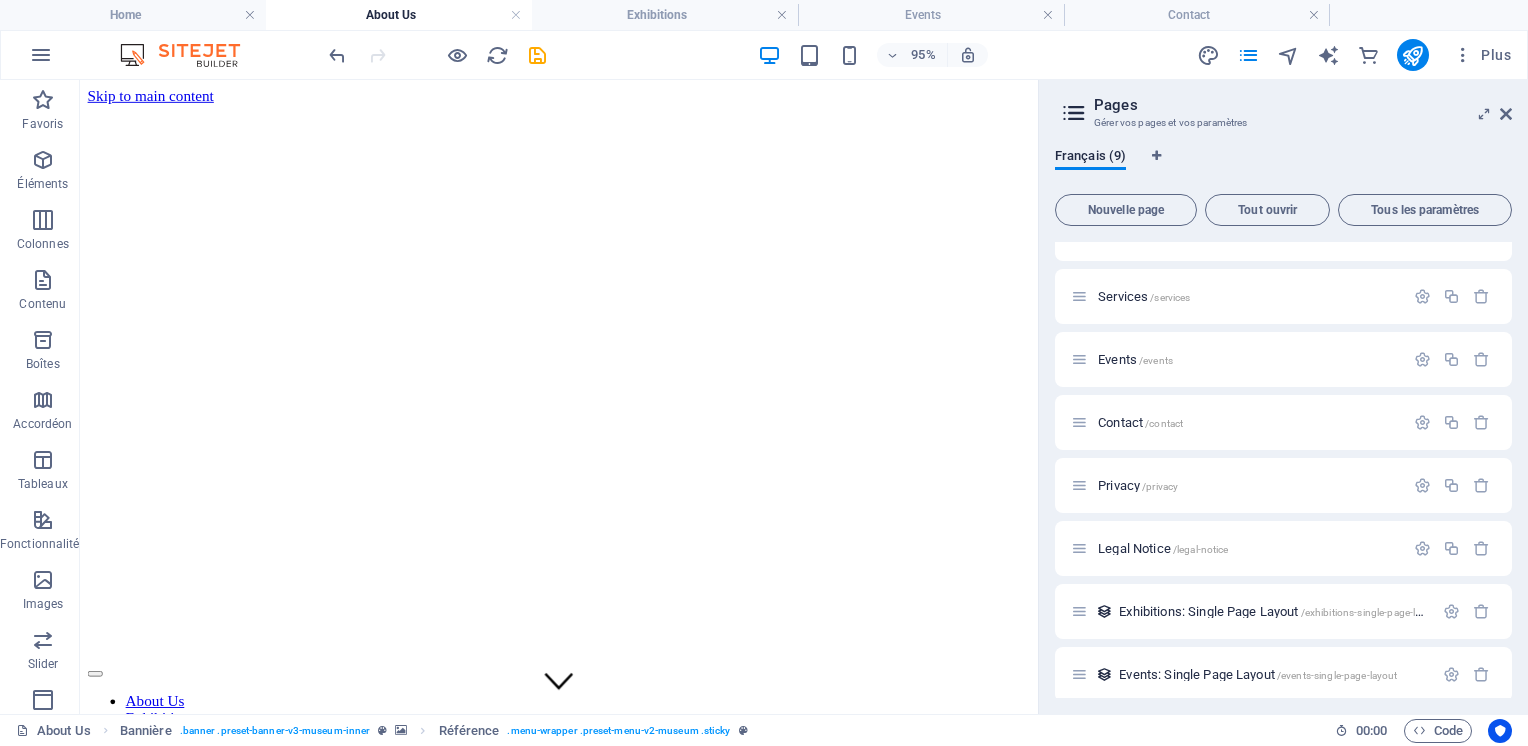 scroll, scrollTop: 110, scrollLeft: 0, axis: vertical 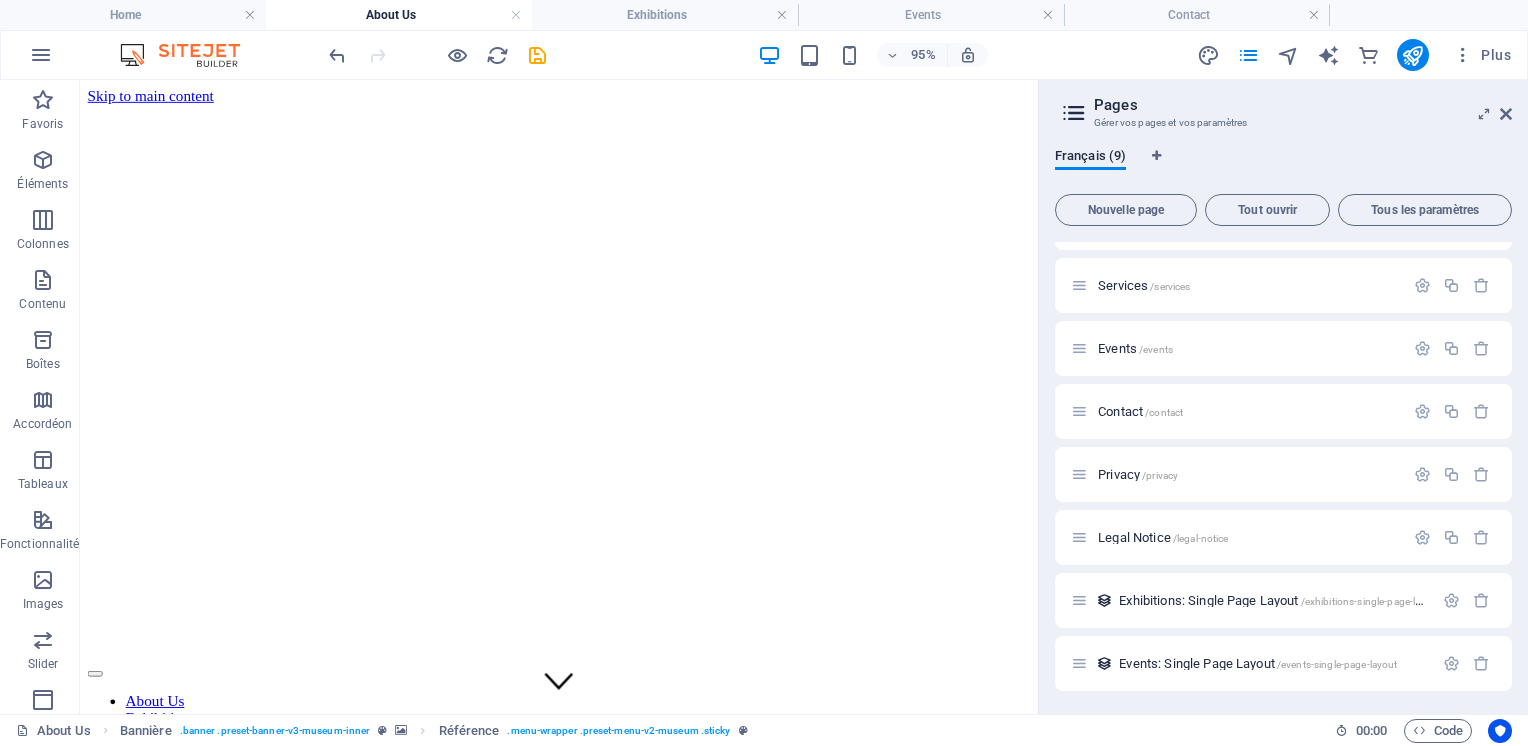 click on "Explore" at bounding box center (584, 822) 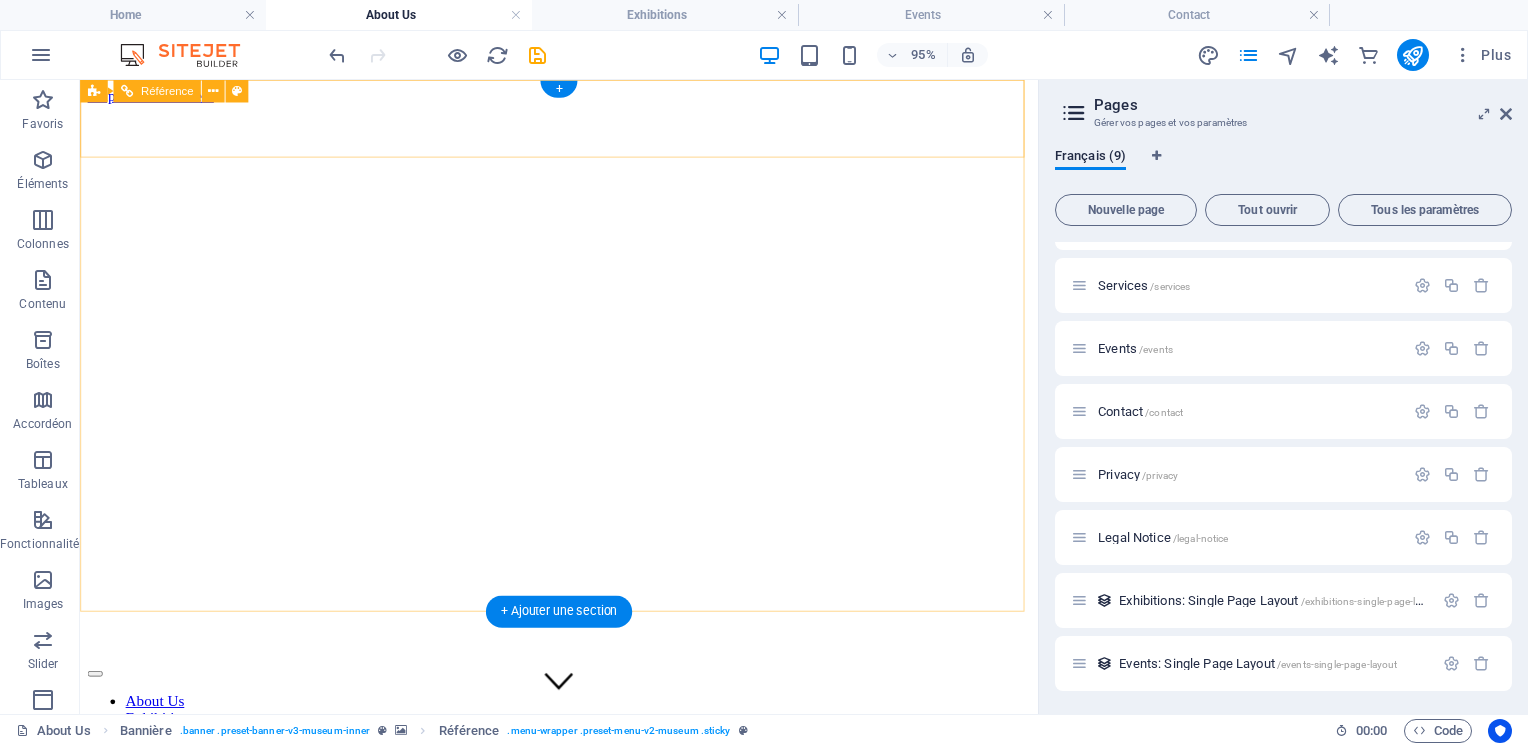 click on "Explore" at bounding box center [584, 822] 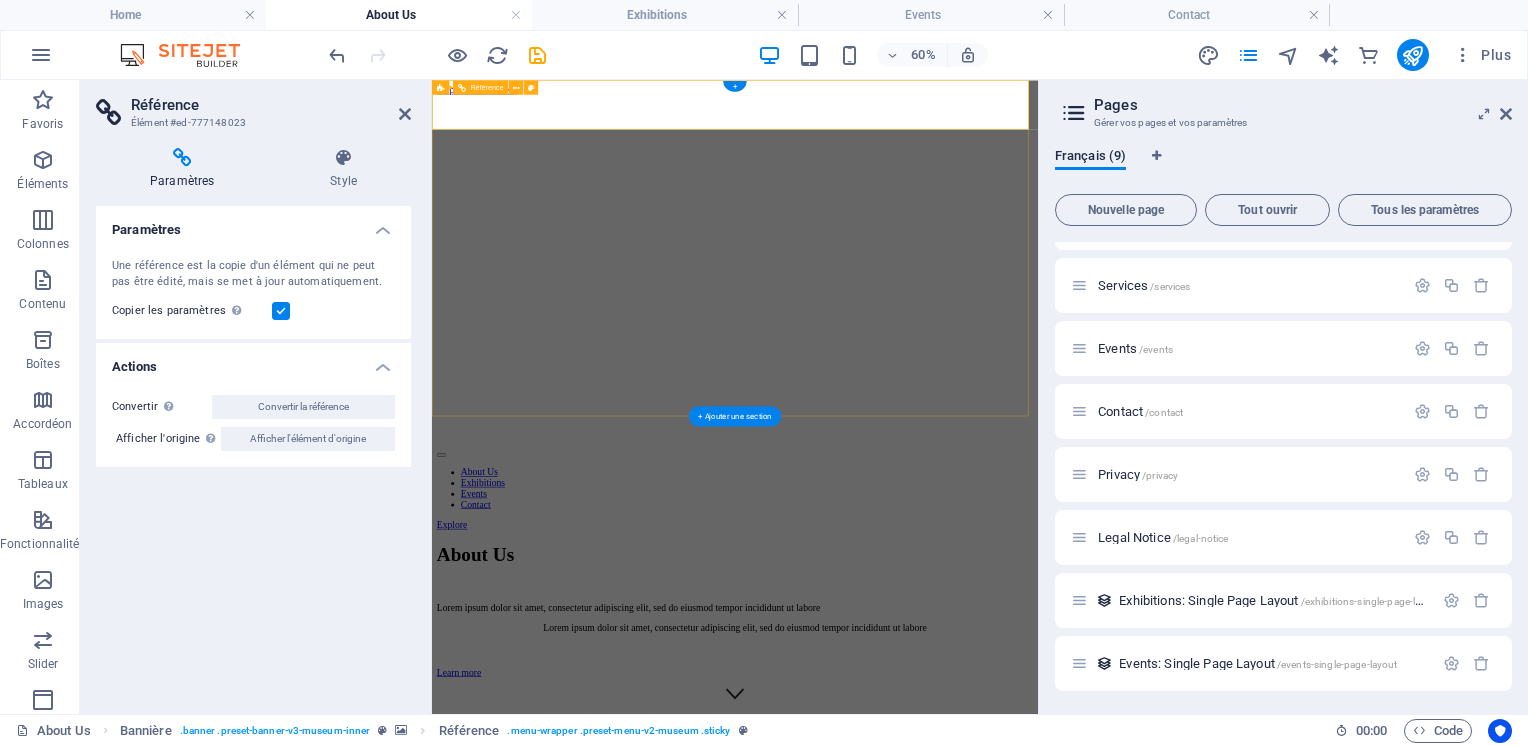 click on "Explore" at bounding box center [937, 822] 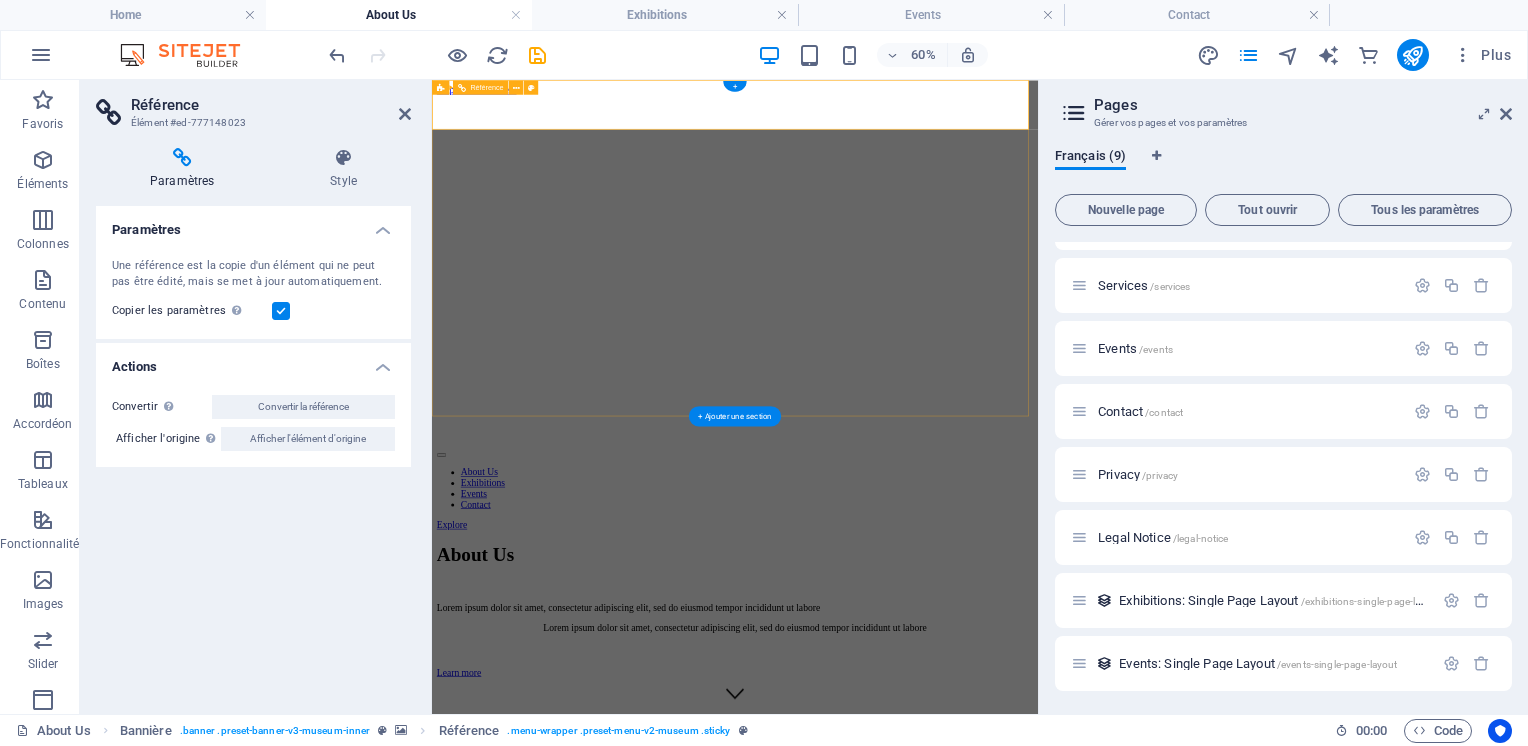 click at bounding box center (1506, 114) 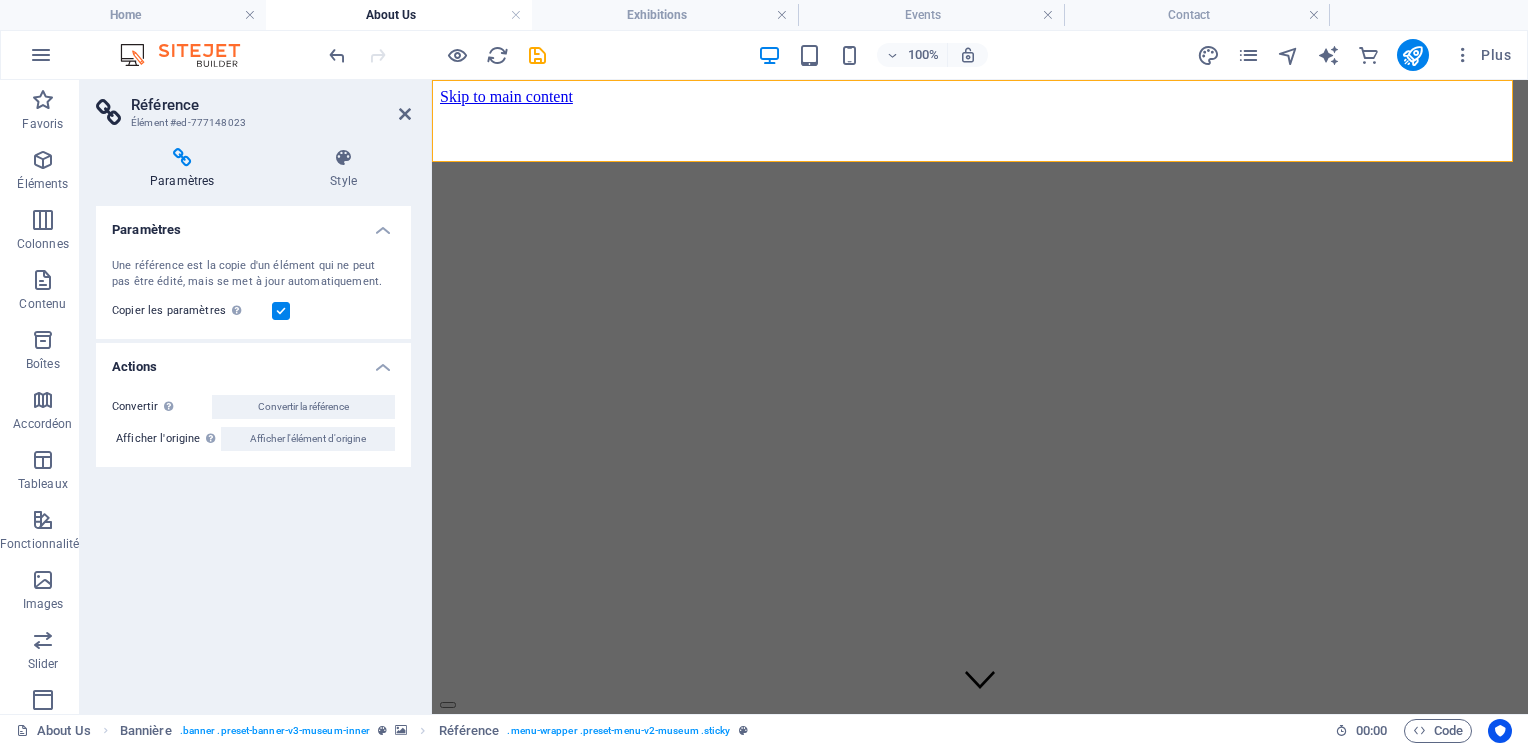 click on "Explore" at bounding box center [980, 822] 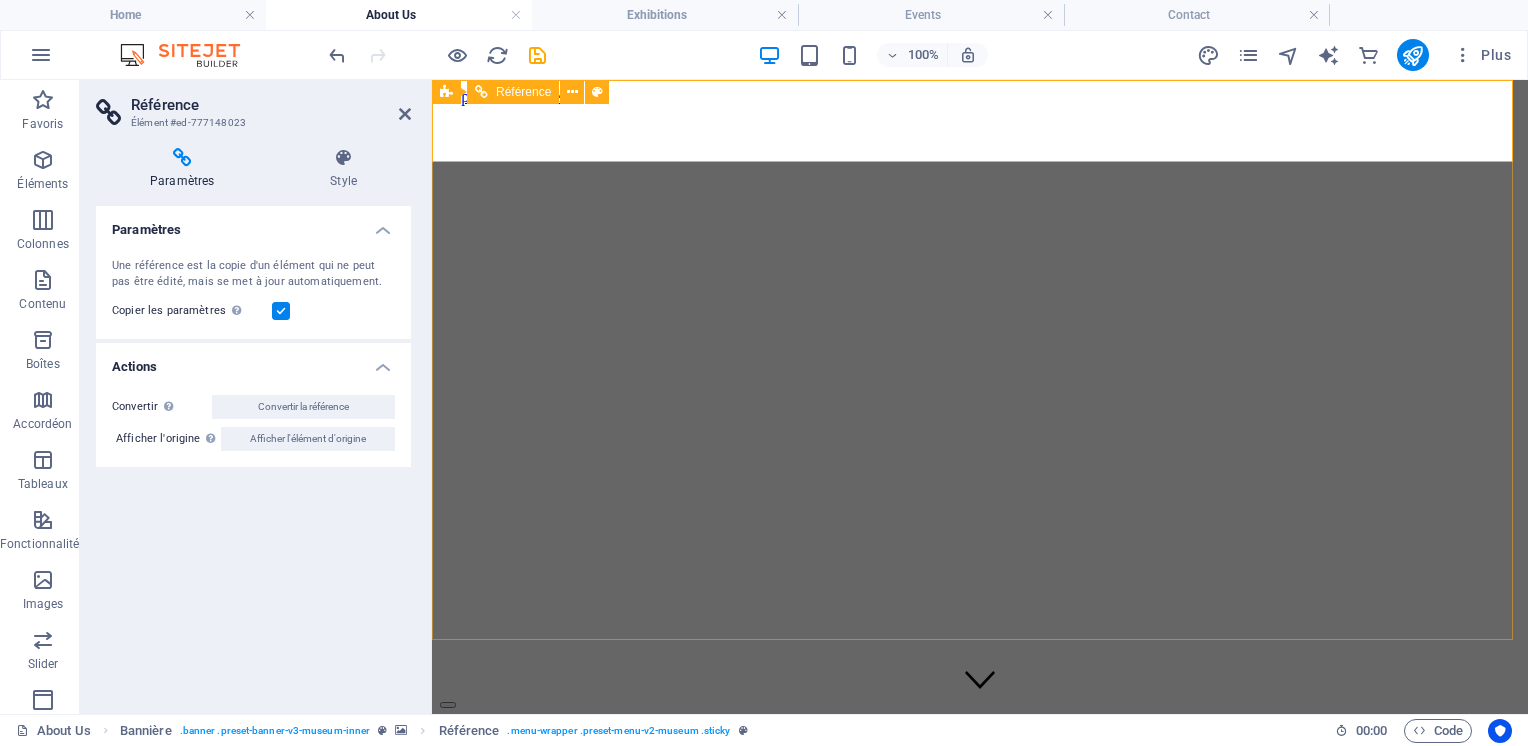 click on "Explore" at bounding box center [980, 822] 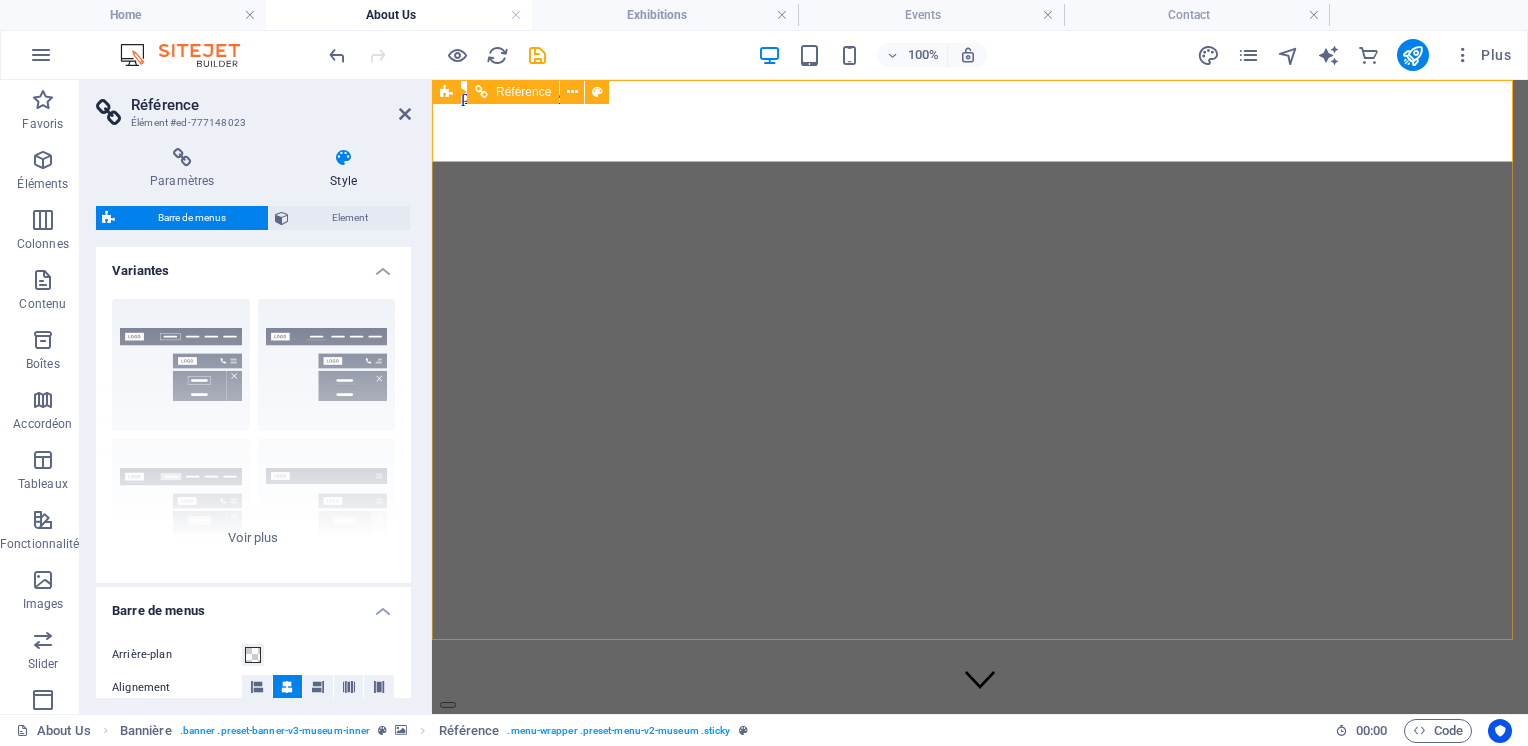 click on "About Us Exhibitions Events Contact" at bounding box center (980, 761) 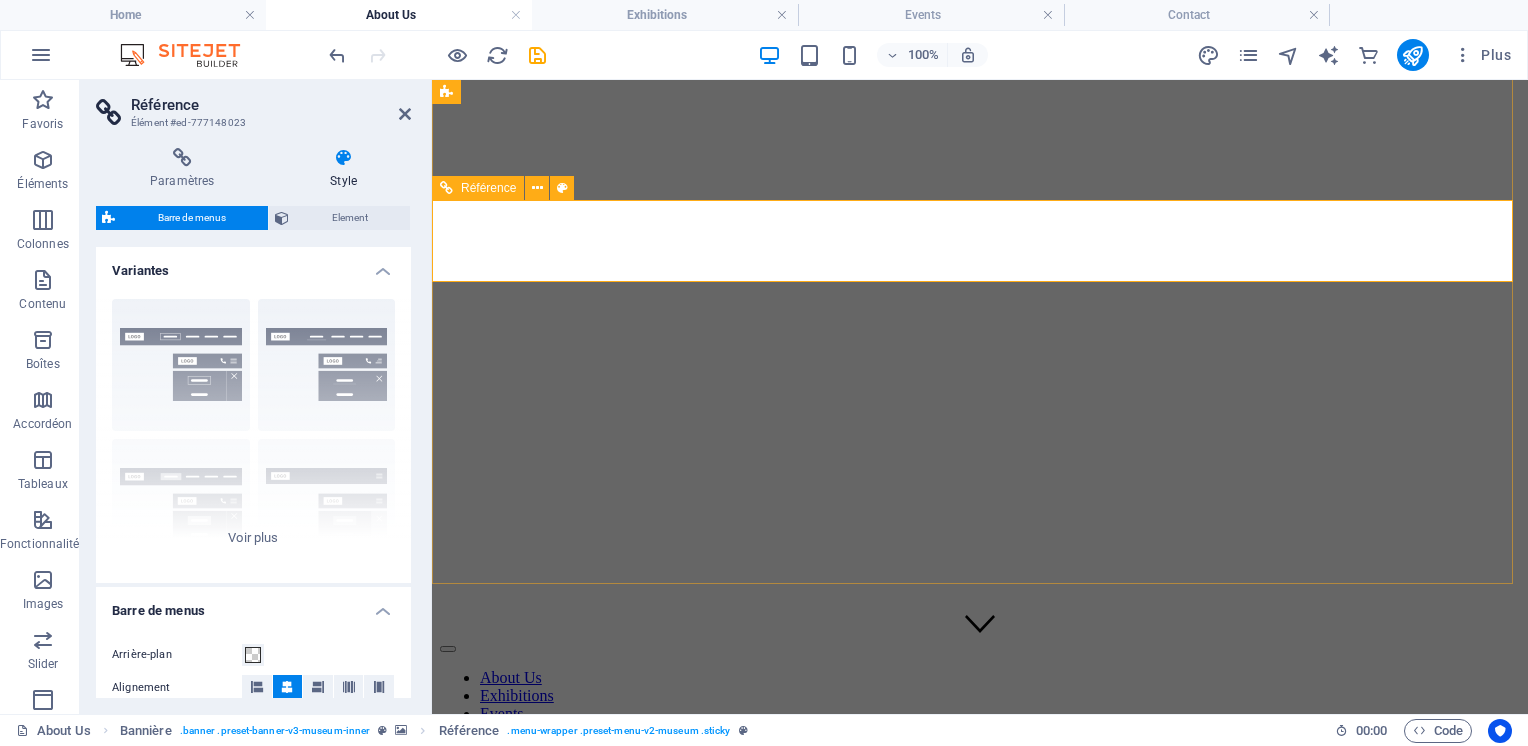 scroll, scrollTop: 45, scrollLeft: 0, axis: vertical 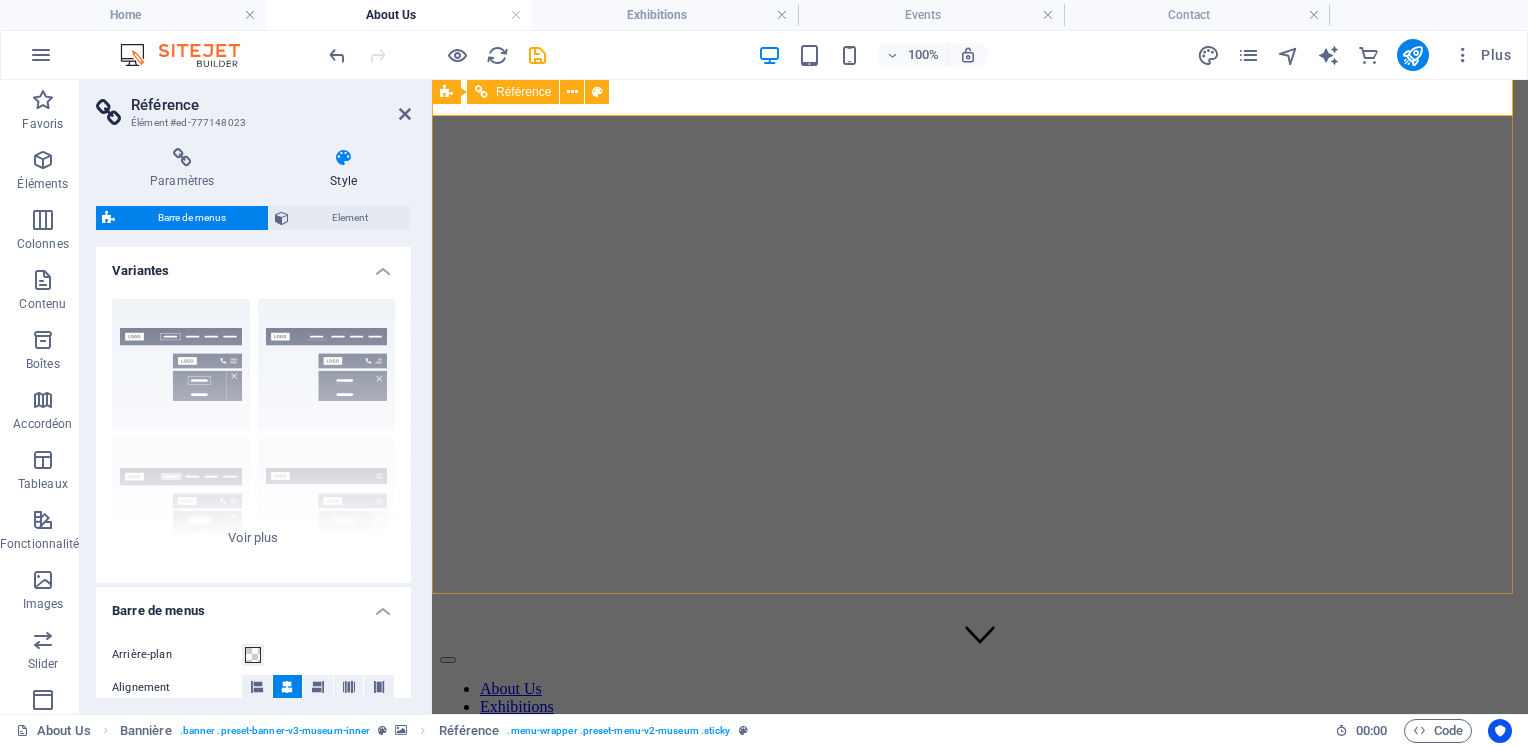 click at bounding box center [572, 92] 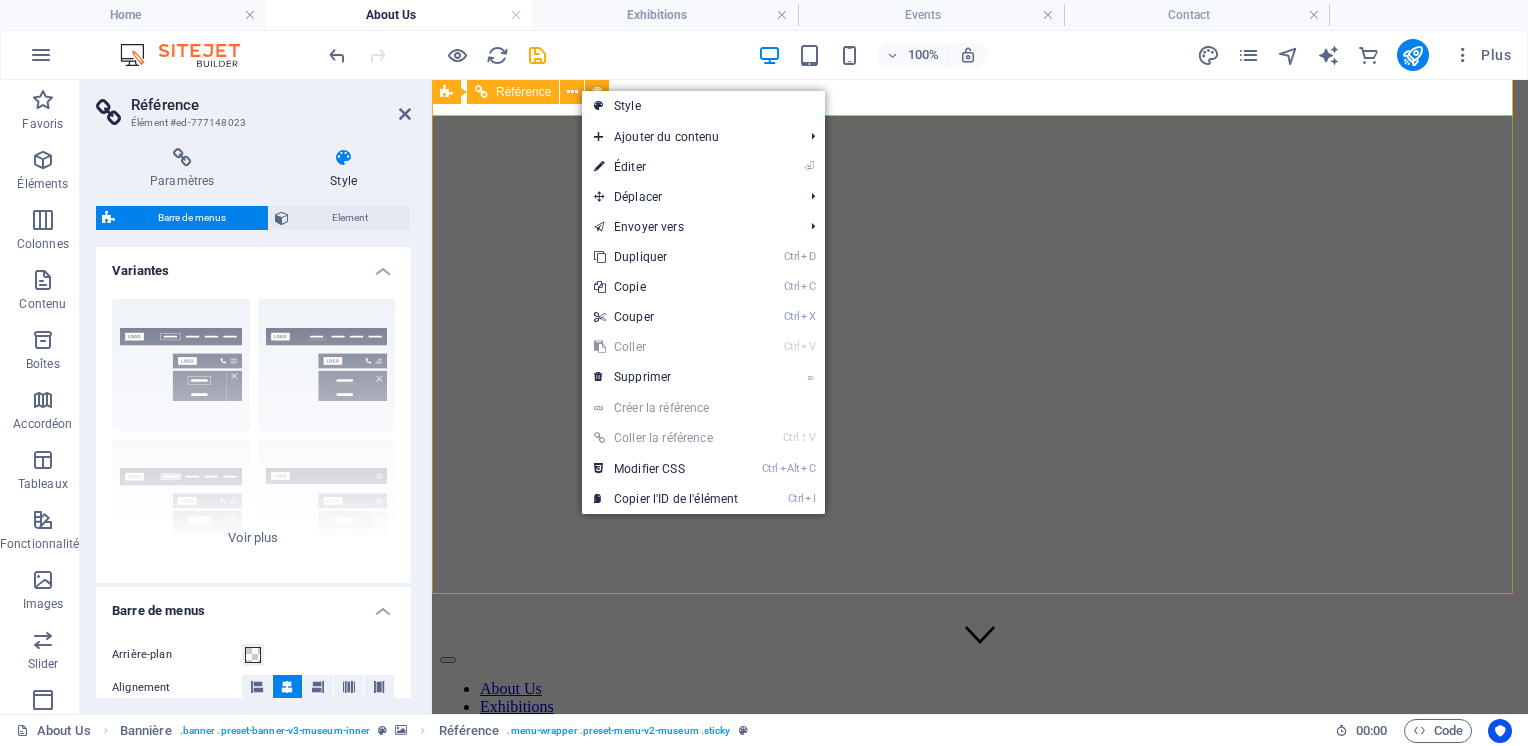 click on "Style" at bounding box center (703, 106) 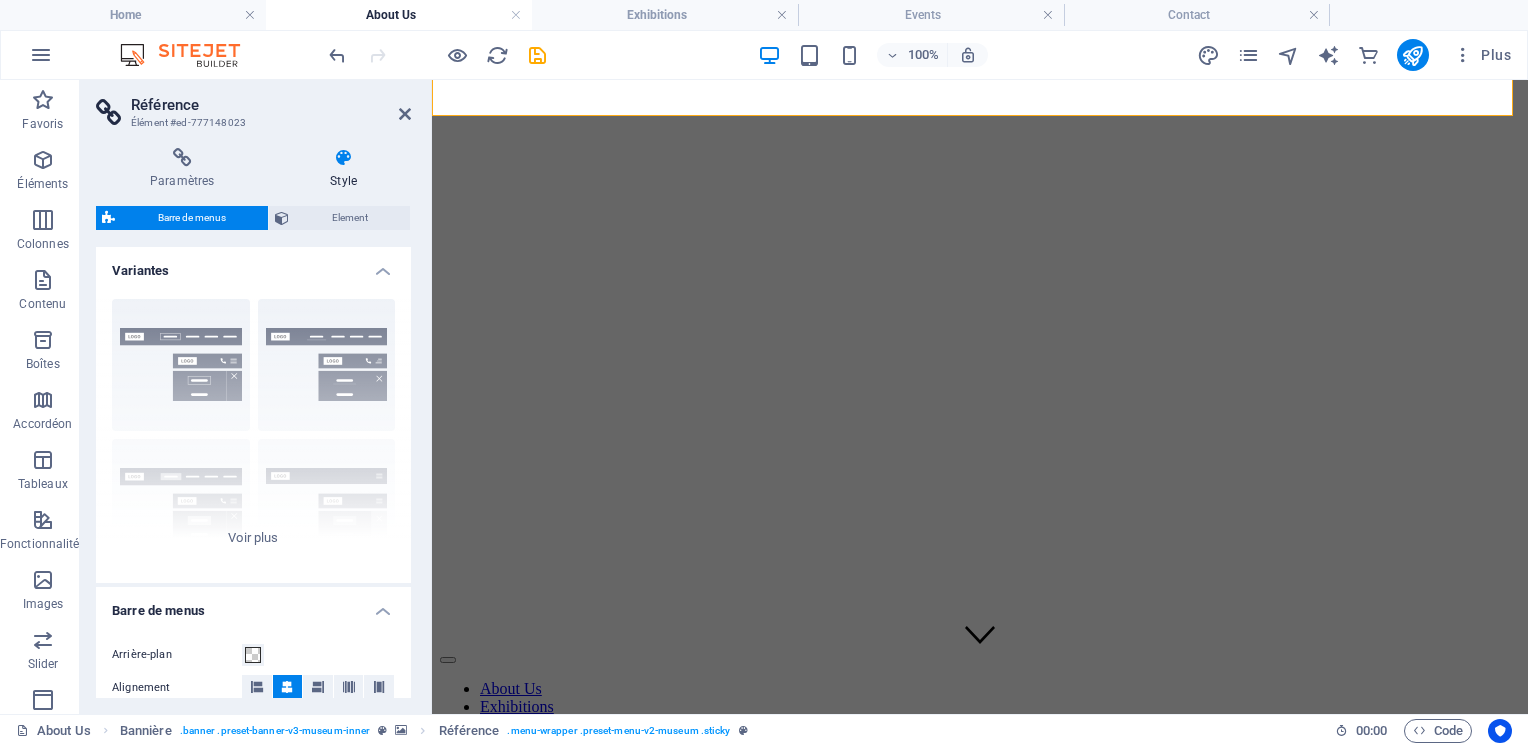 scroll, scrollTop: 0, scrollLeft: 0, axis: both 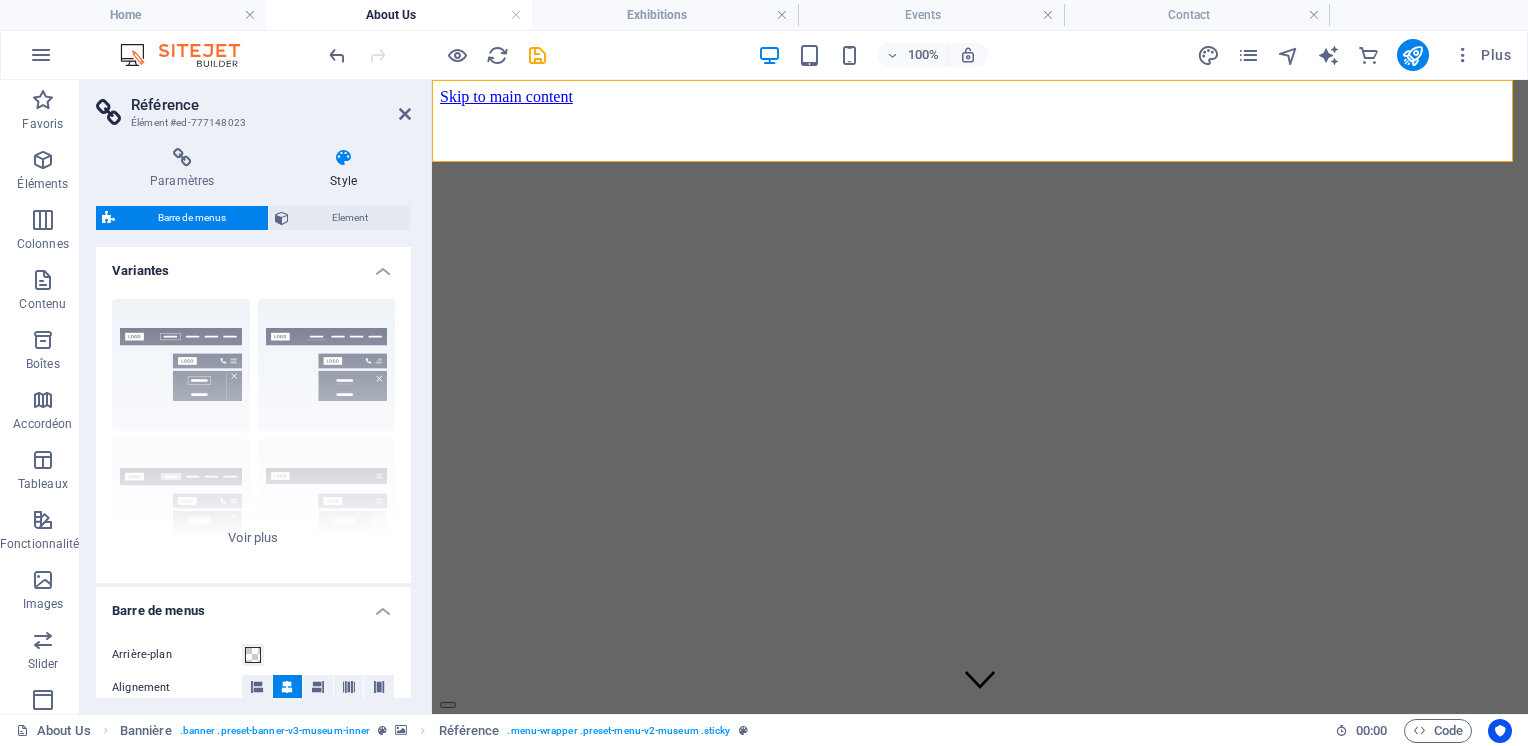 click at bounding box center [980, 678] 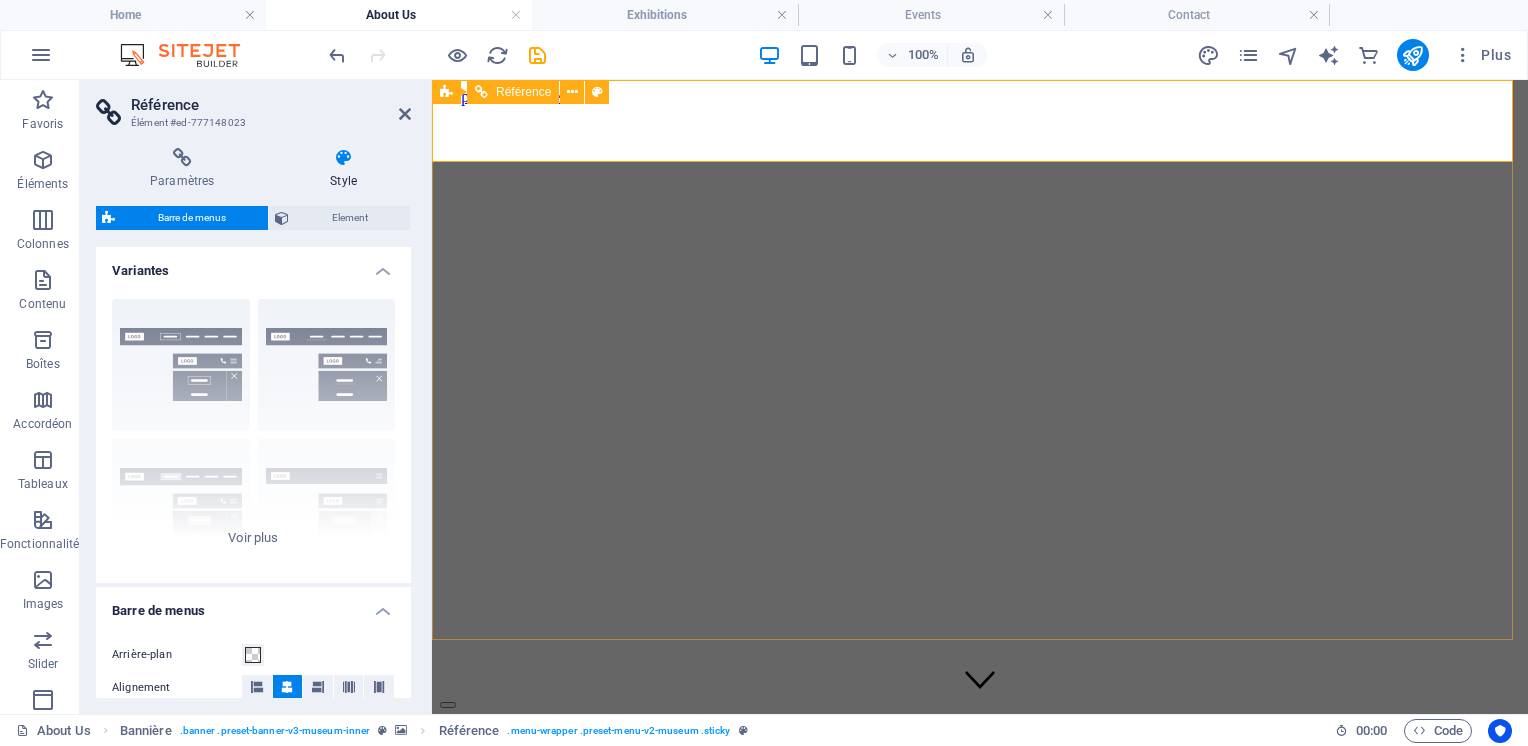 click at bounding box center [572, 92] 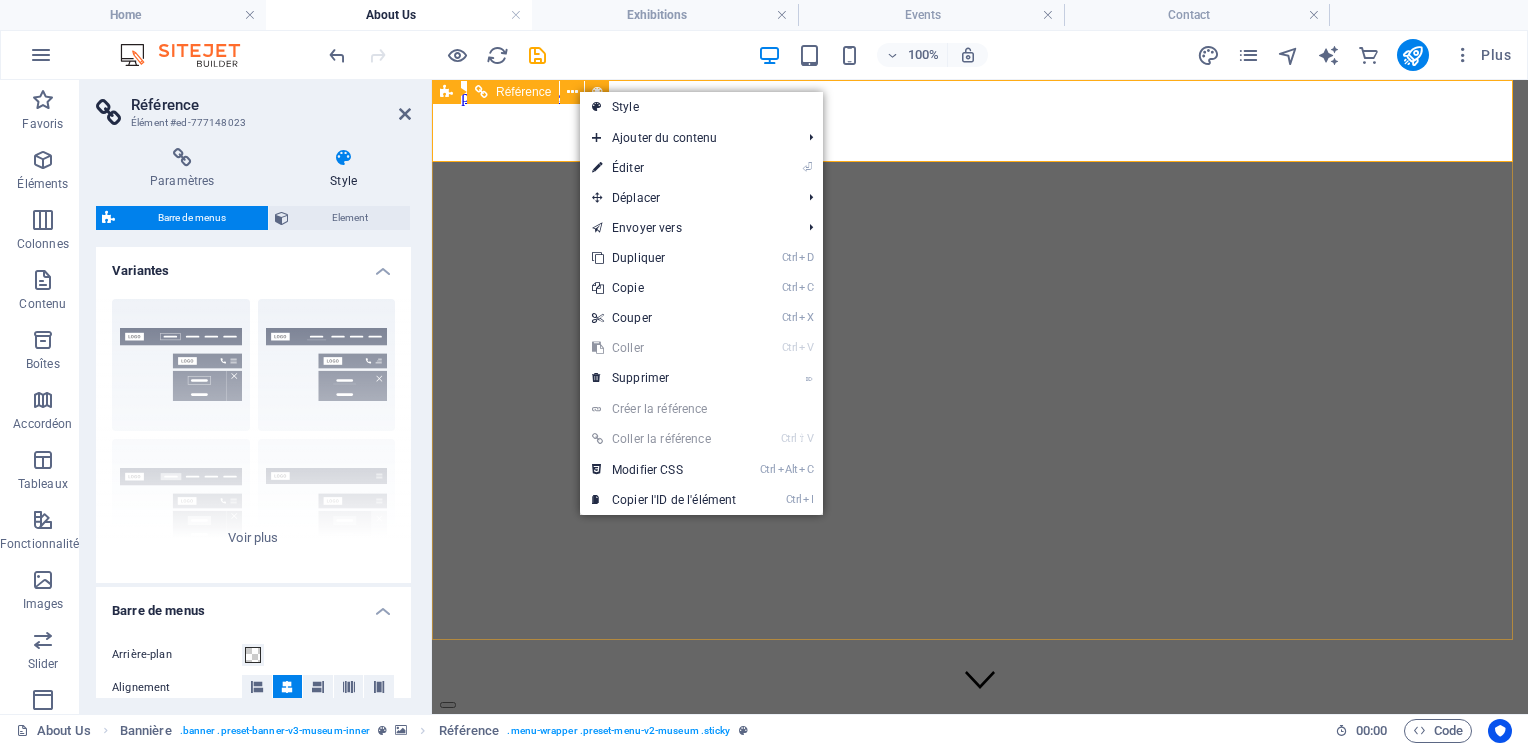 click on "⏎  Éditer" at bounding box center [664, 168] 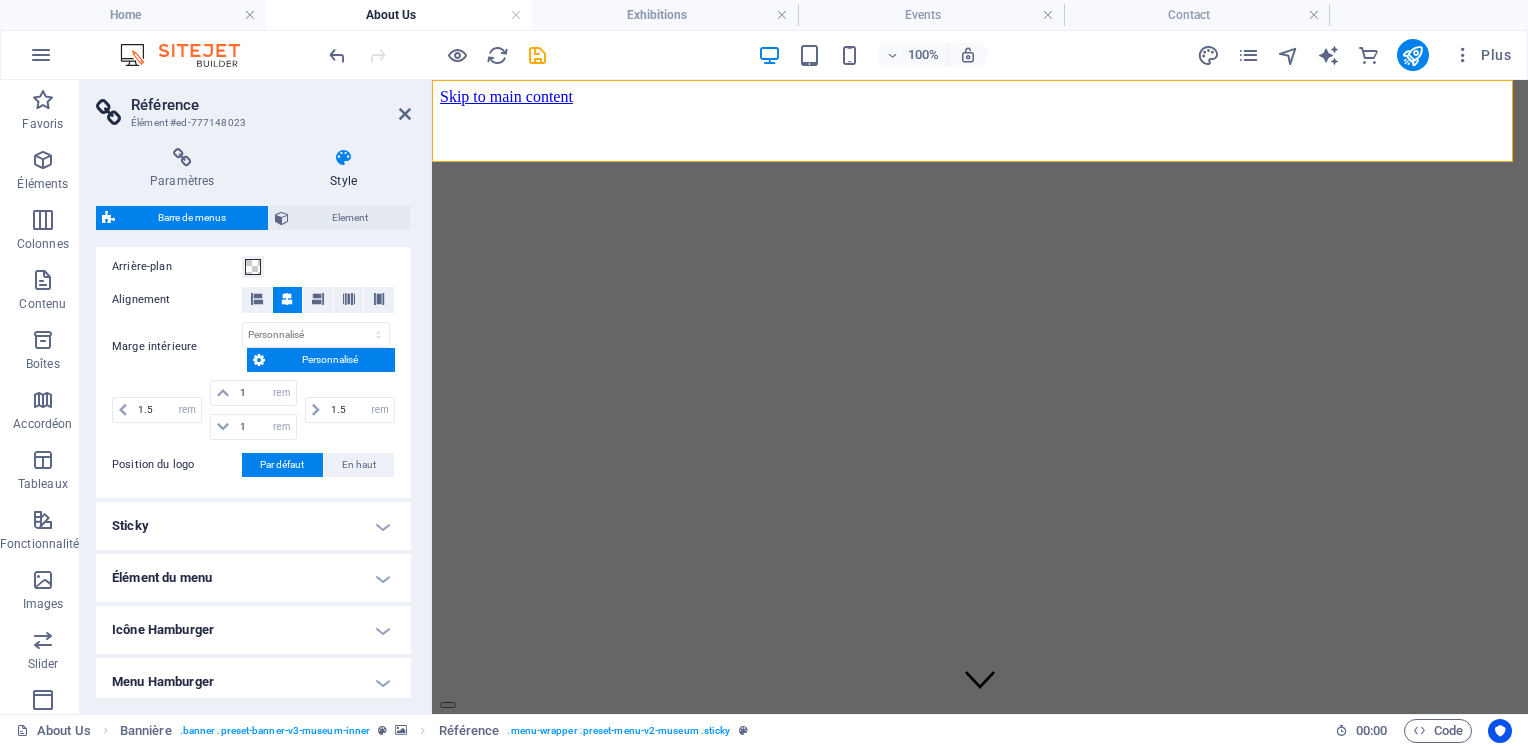 scroll, scrollTop: 525, scrollLeft: 0, axis: vertical 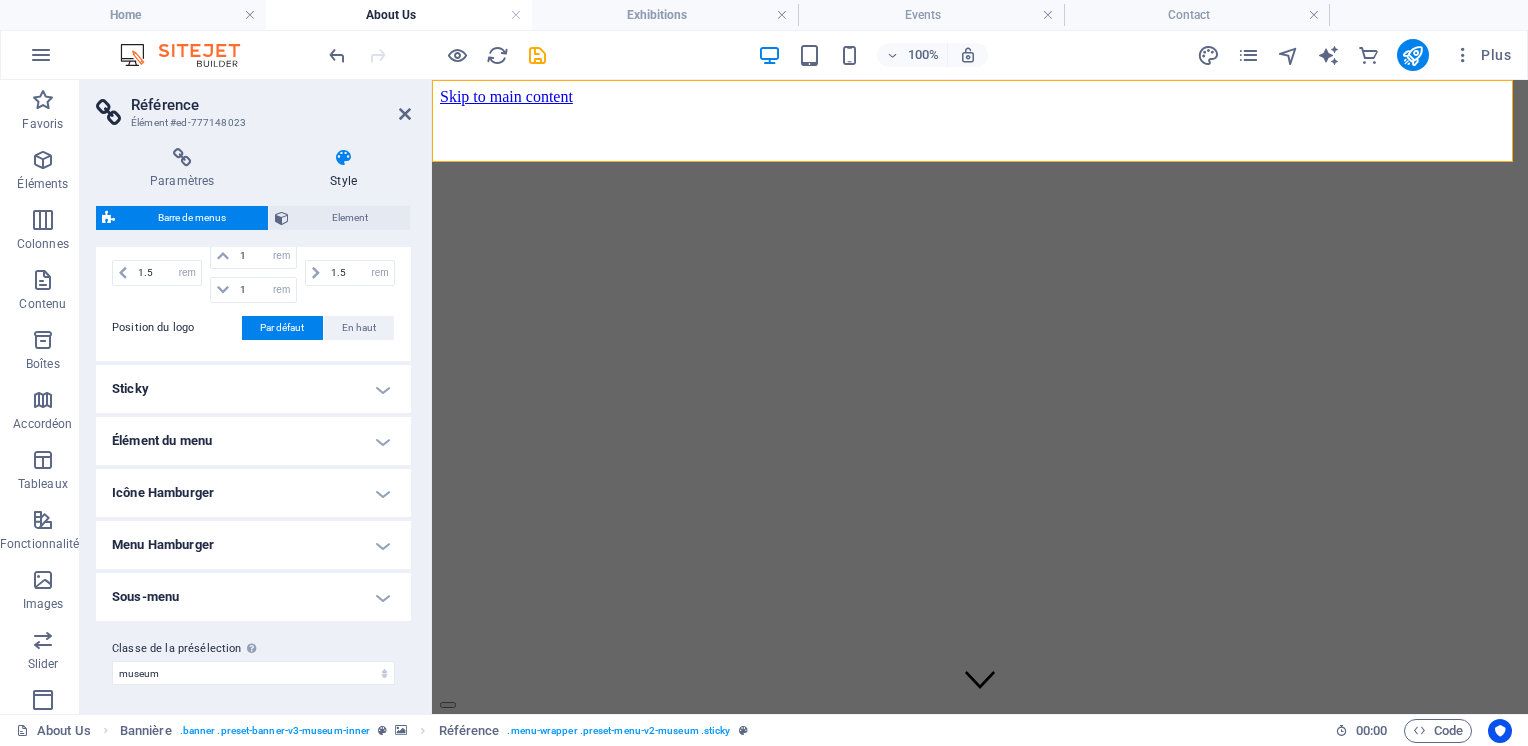 click on "Élément du menu" at bounding box center (253, 441) 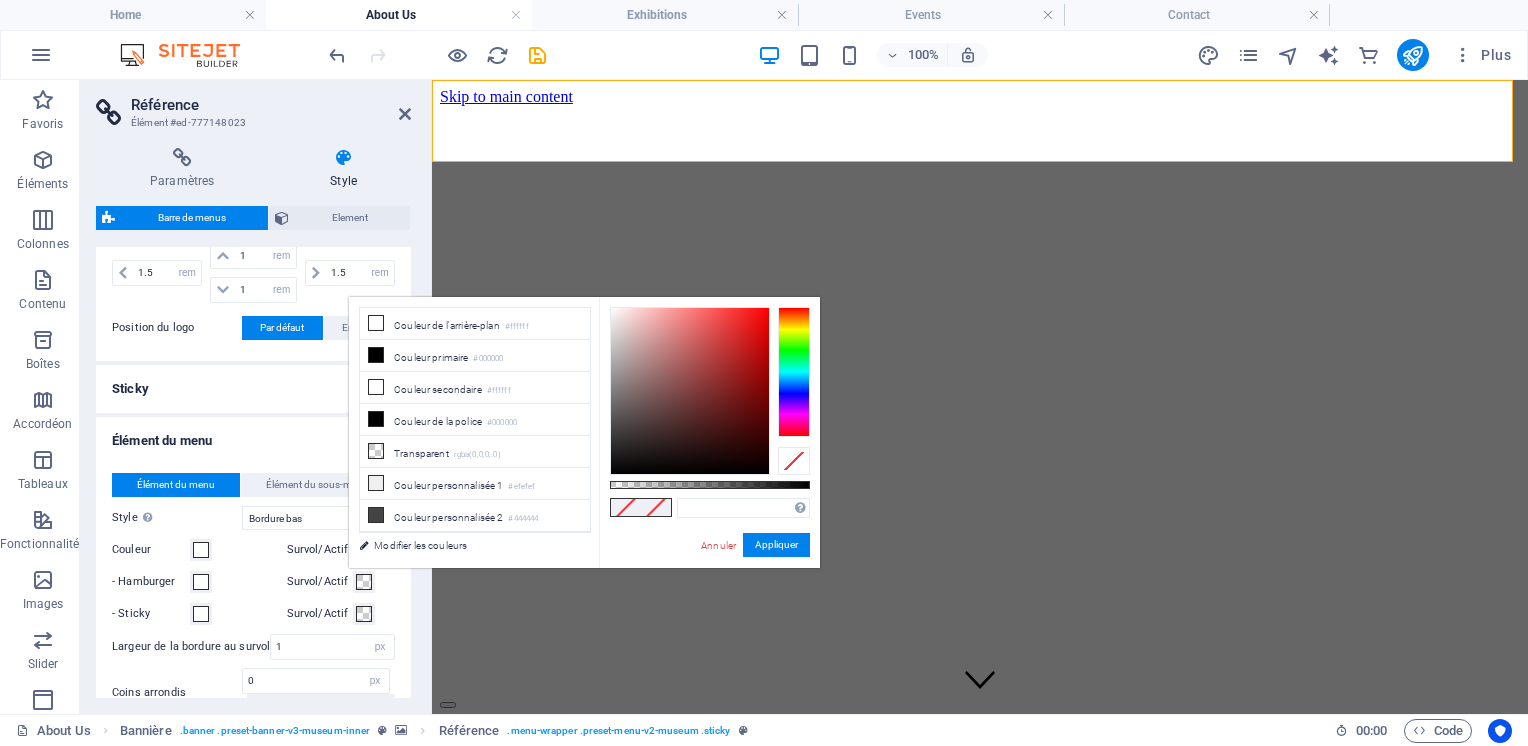 click on "Élément du menu Élément du sous-menu Style Passez en mode Aperçu et passez avec la souris sur les éléments du menu pour tester l'effet. Simple Couleur du texte Boîte : fondu Boîte : retourner verticalement Boîte : retourner horizontalement Boîte : glisser vers le bas Boîte : glisser vers le haut Boîte : glisser vers la droite Boîte : glisser vers la gauche Boîte : effet de zoom Bordure Bordure haut et bas Bordure gauche et droite Bordure haut Bordure bas Couleur Survol/Actif  - Hamburger Survol/Actif  - Sticky Survol/Actif Largeur de la bordure au survol 1 px rem vh vw Coins arrondis 0 px rem % vh vw Personnalisé Personnalisé 0 px rem % vh vw 0 px rem % vh vw 0 px rem % vh vw 0 px rem % vh vw Écart 3 px rem % vh vw Marge intérieure px rem % vh vw Personnalisé Personnalisé 0 px rem % vh vw 1 px rem % vh vw 1 px rem % vh vw 0 px rem % vh vw Police Par défaut Titres principaux Taille de la police 1.125 px rem % vh vw Épaisseur de la police Gérer les polices Mince, 100 Léger, 300 1" at bounding box center [253, 779] 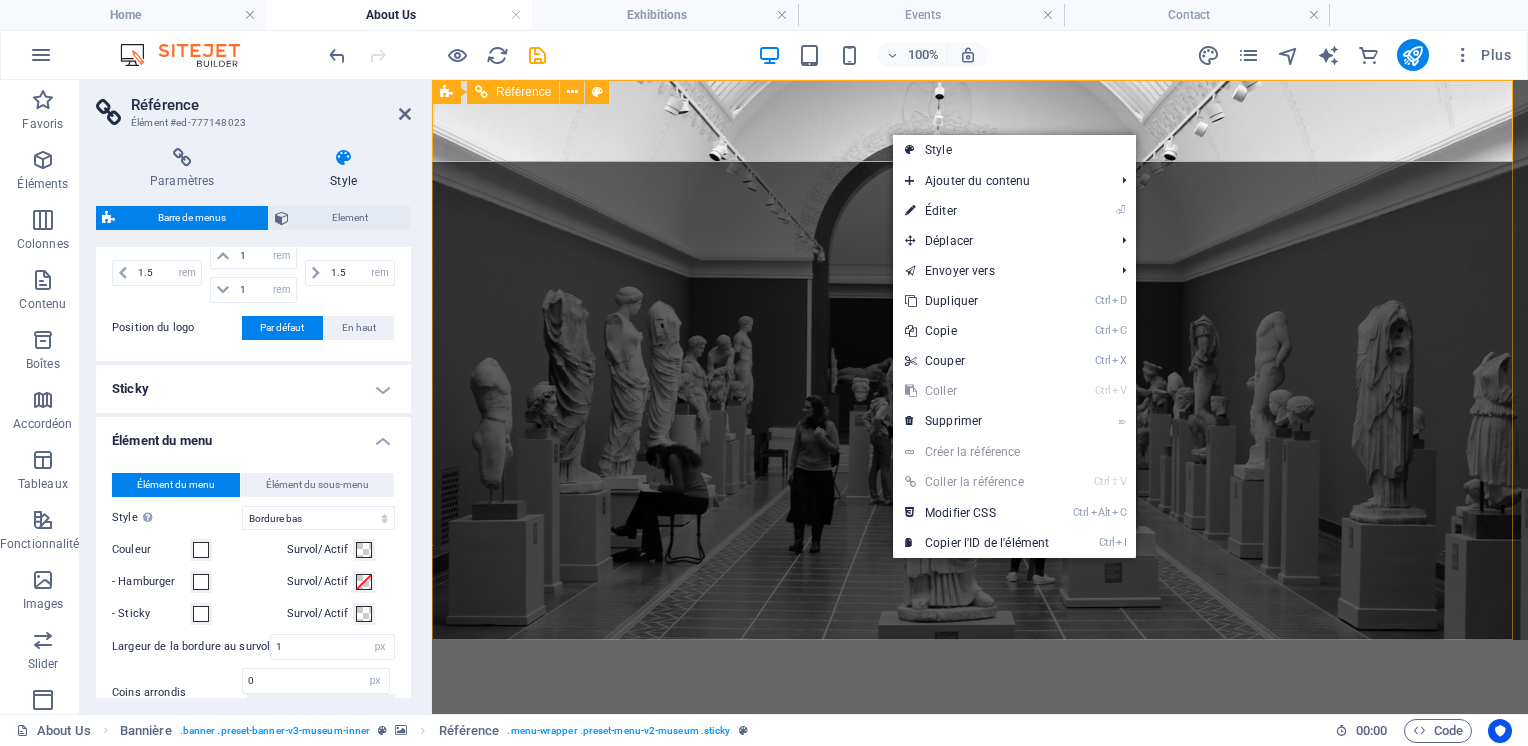 click on "About Us Exhibitions Events Contact" at bounding box center (980, 706) 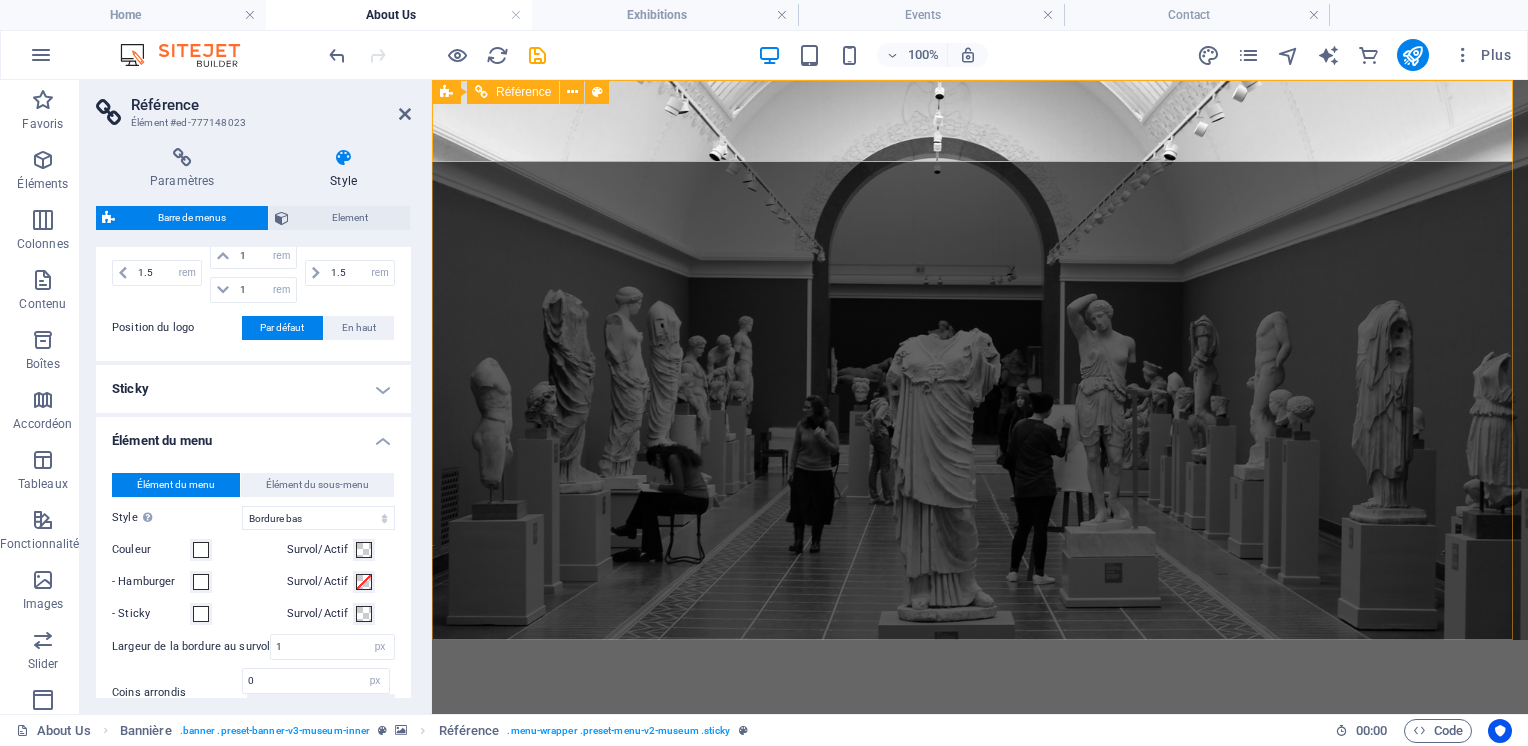 click on "About Us Exhibitions Events Contact" at bounding box center (980, 706) 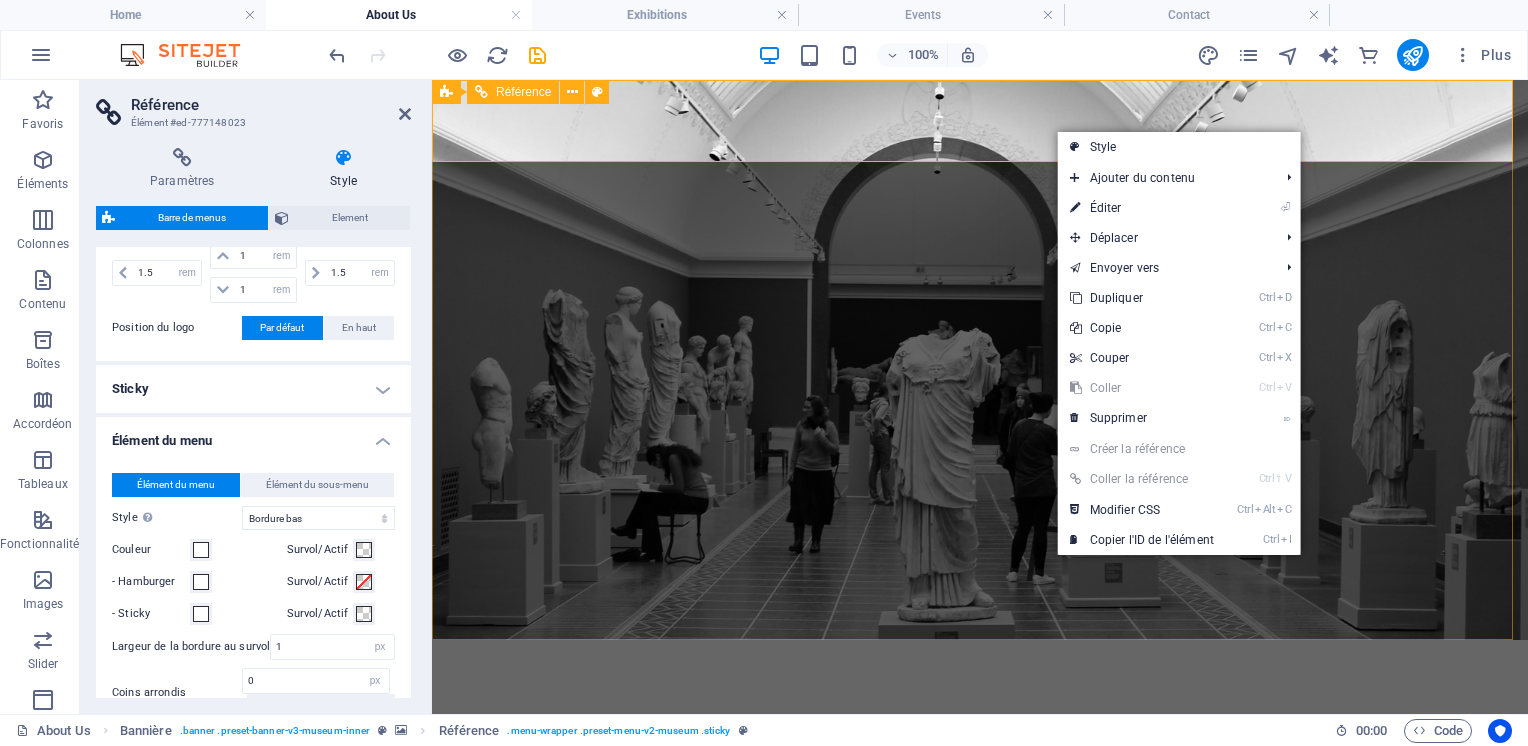 click on "Explore" at bounding box center [980, 754] 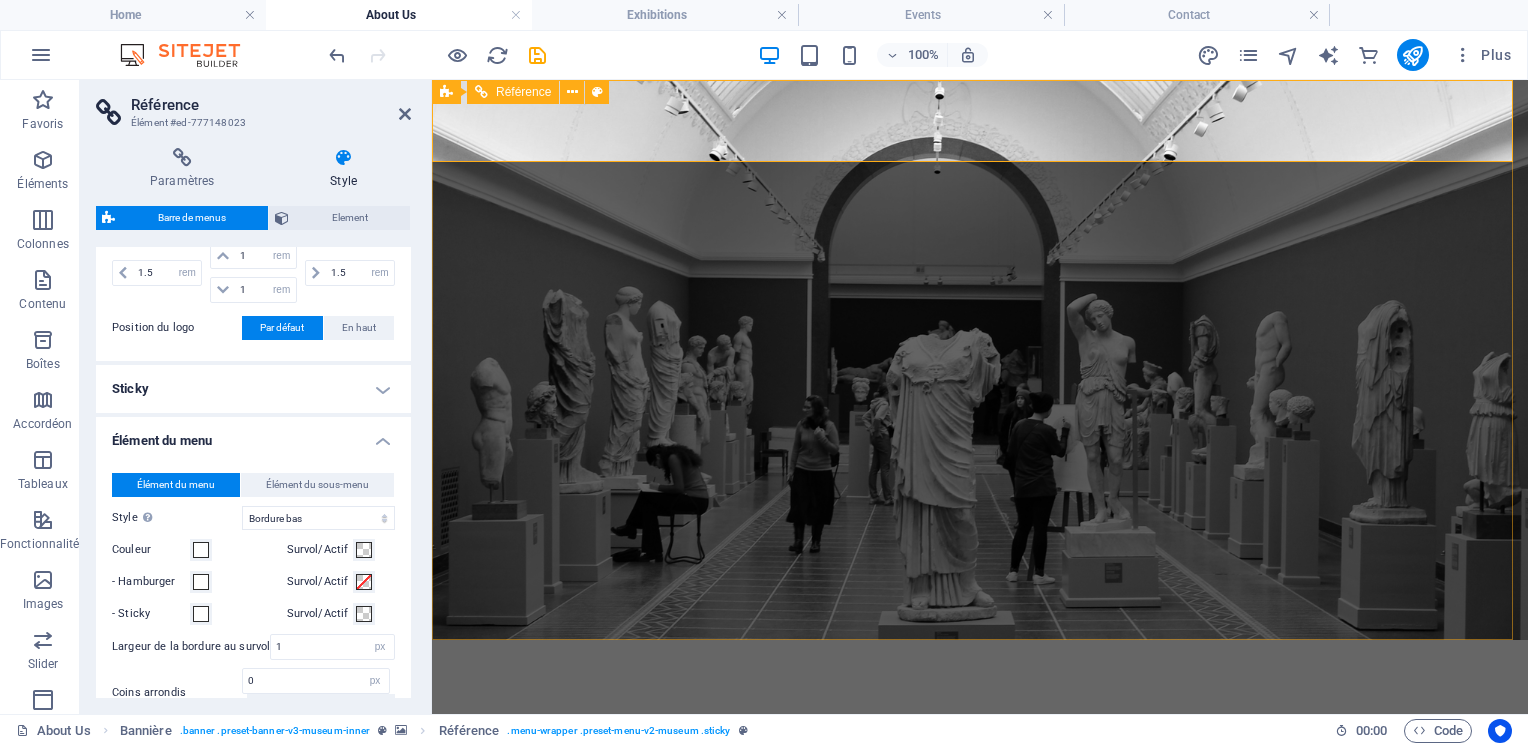 click on "About Us Exhibitions Events Contact" at bounding box center (980, 706) 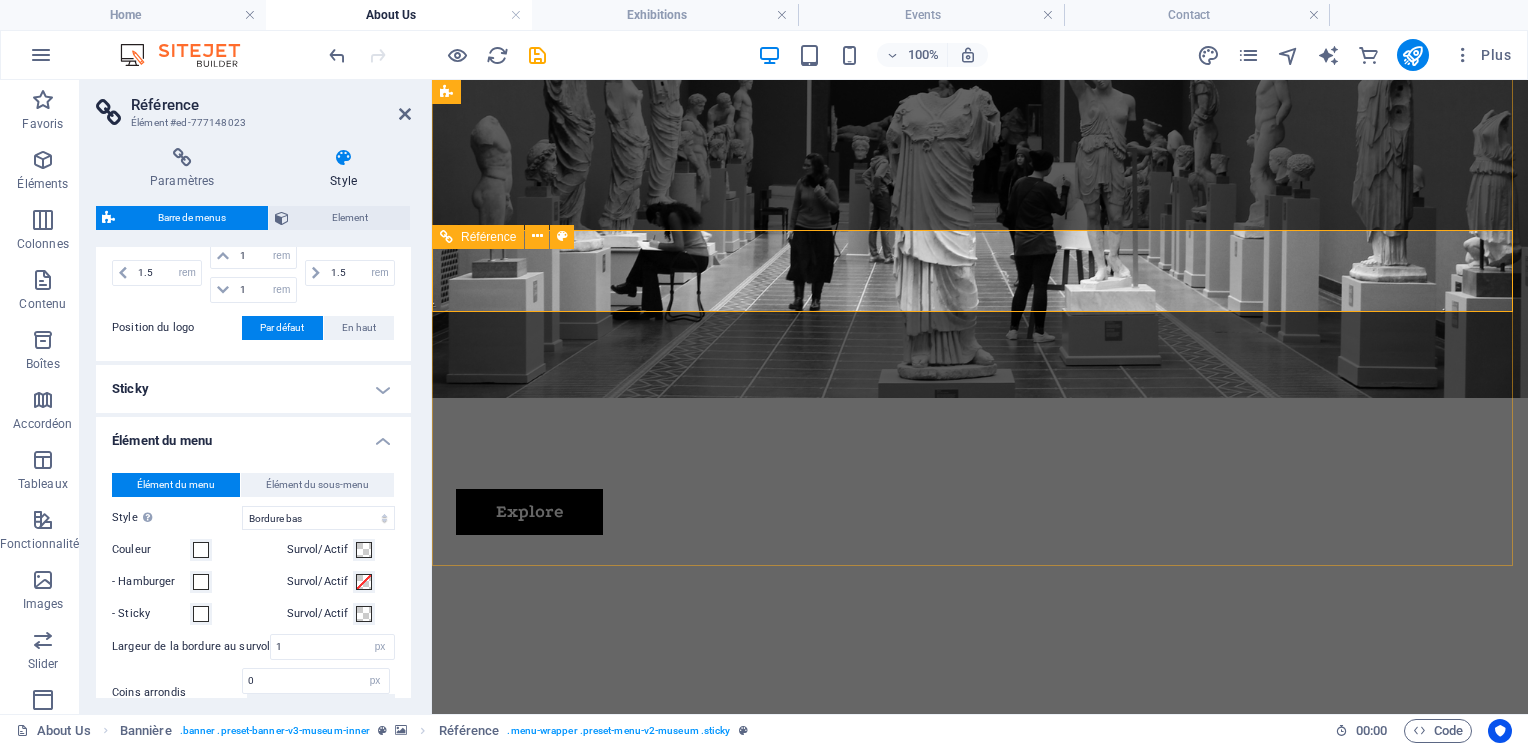 scroll, scrollTop: 0, scrollLeft: 0, axis: both 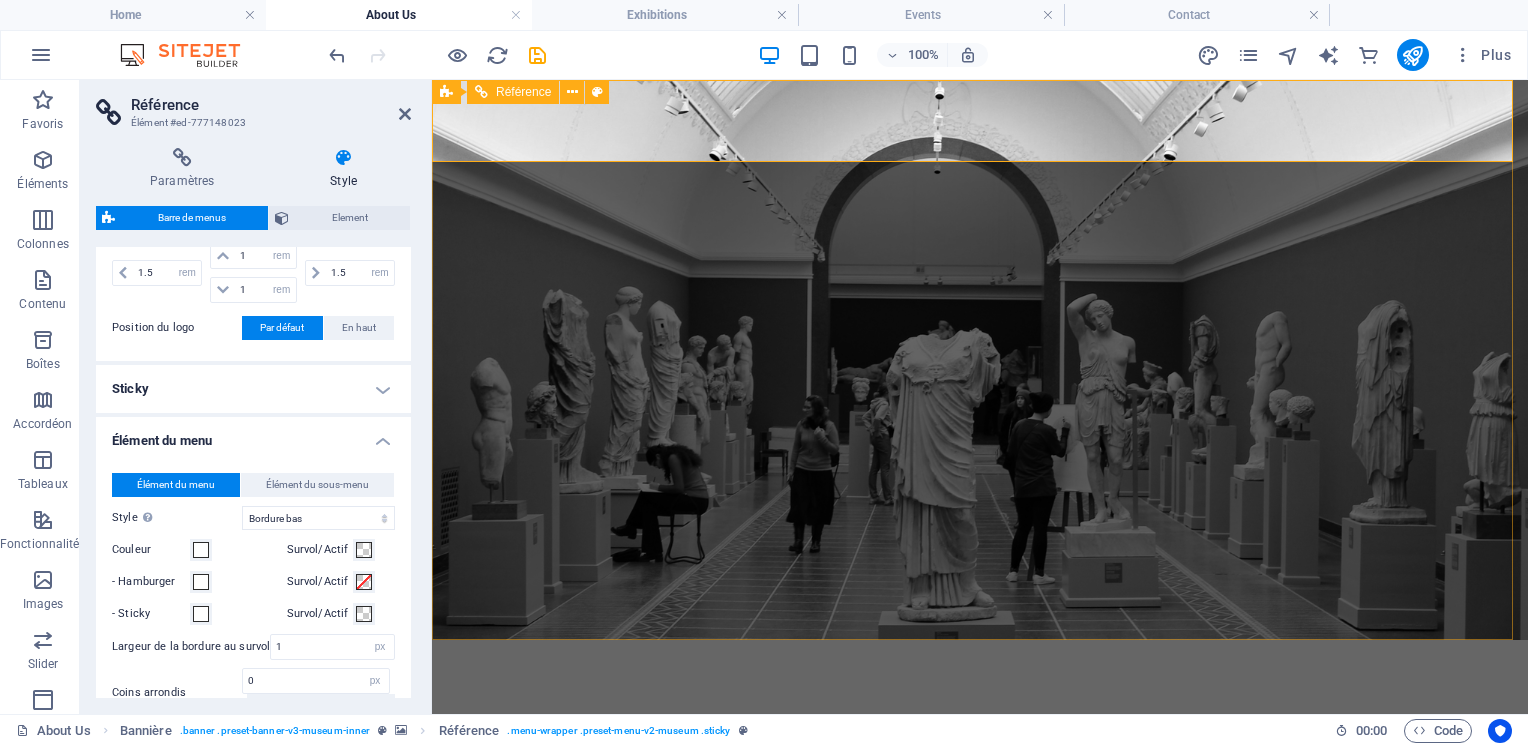 click on "About Us Exhibitions Events Contact" at bounding box center [980, 706] 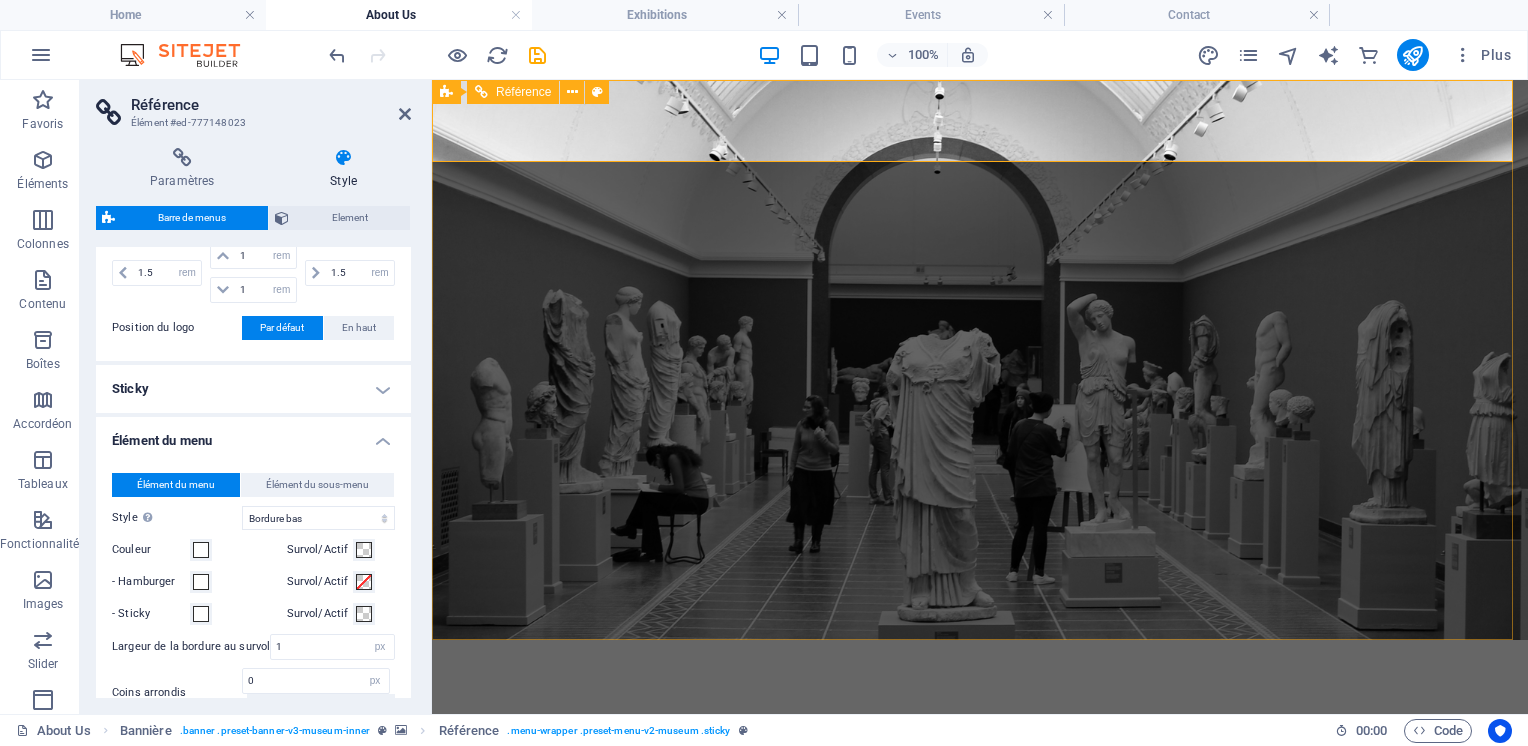 click at bounding box center [572, 92] 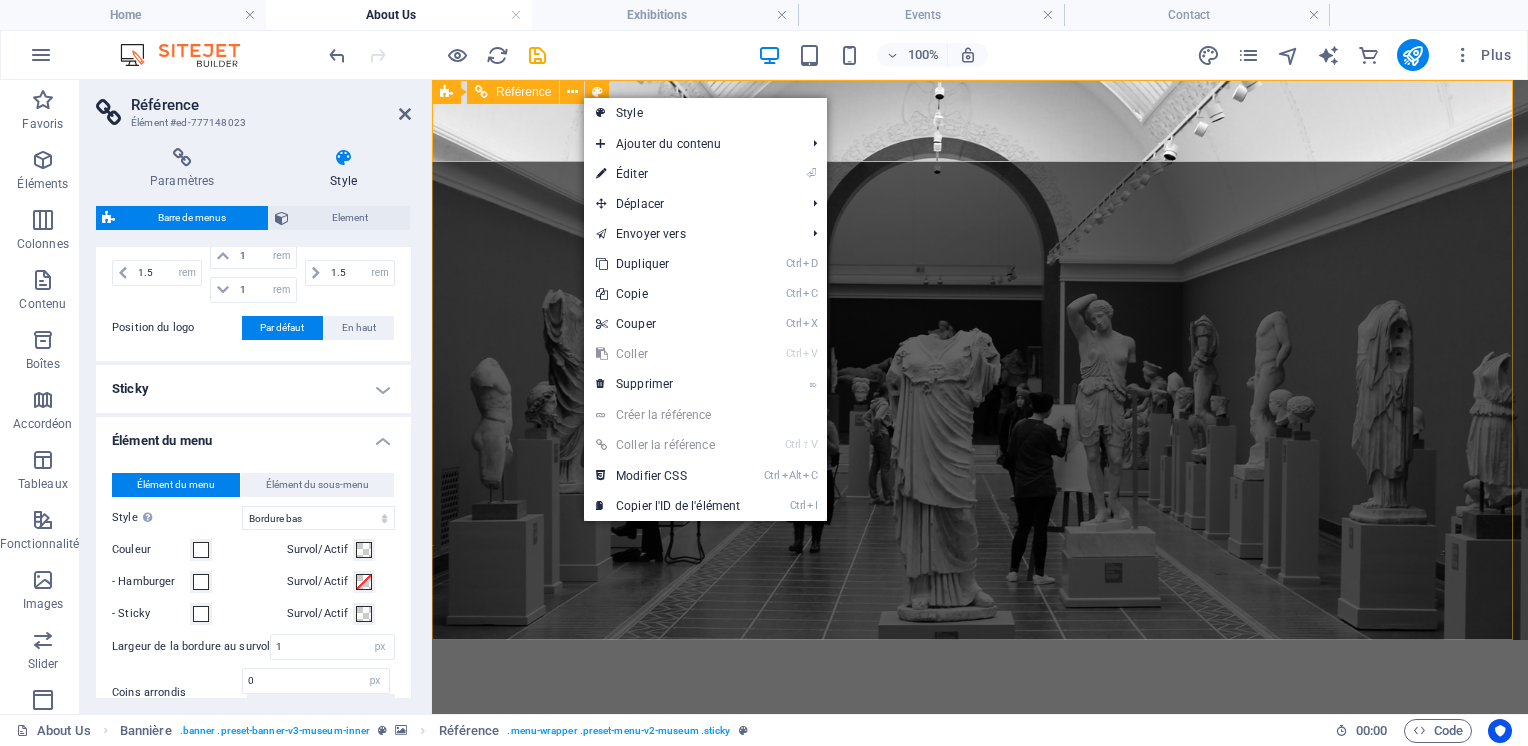 click on "Bannière" at bounding box center [446, 92] 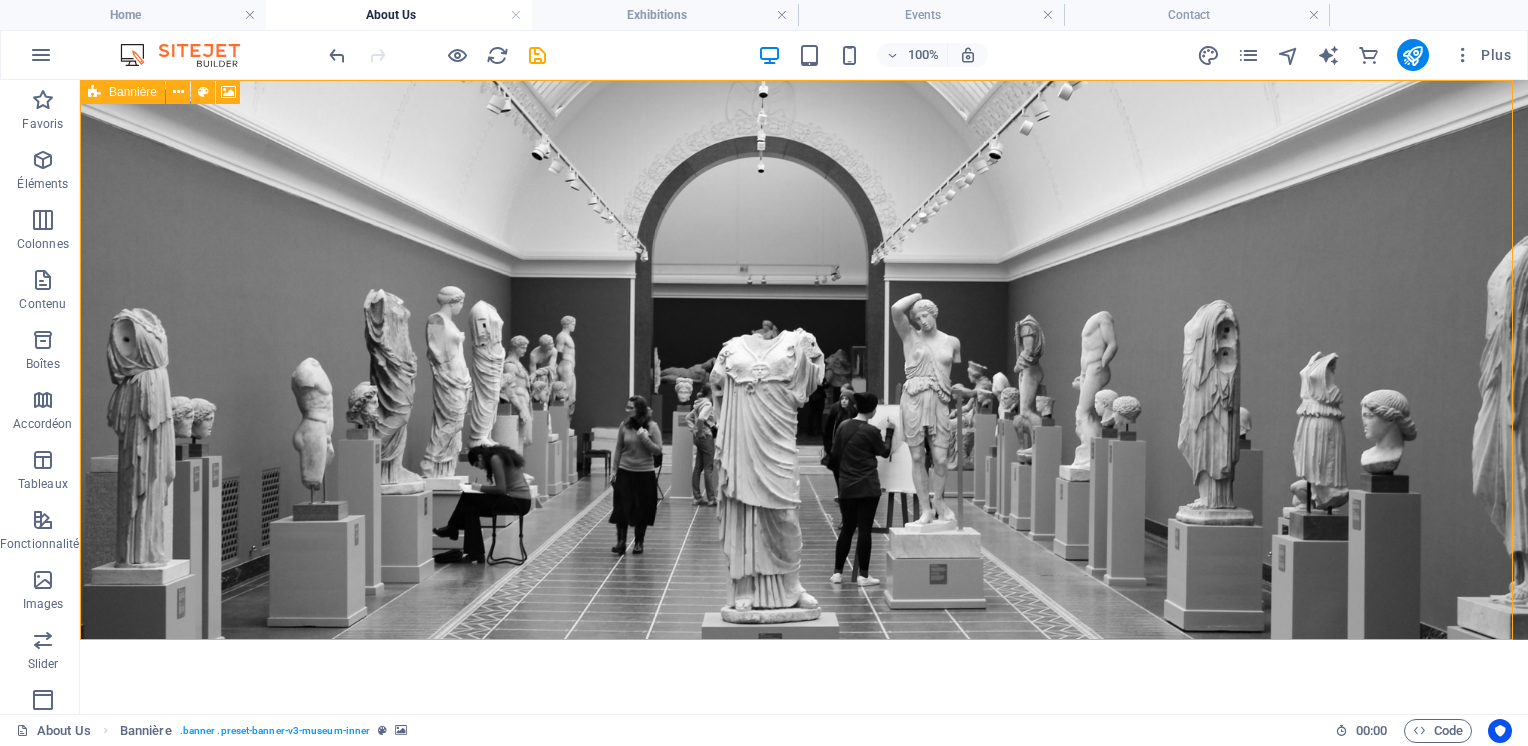 click on "About Us Exhibitions Events Contact" at bounding box center [804, 706] 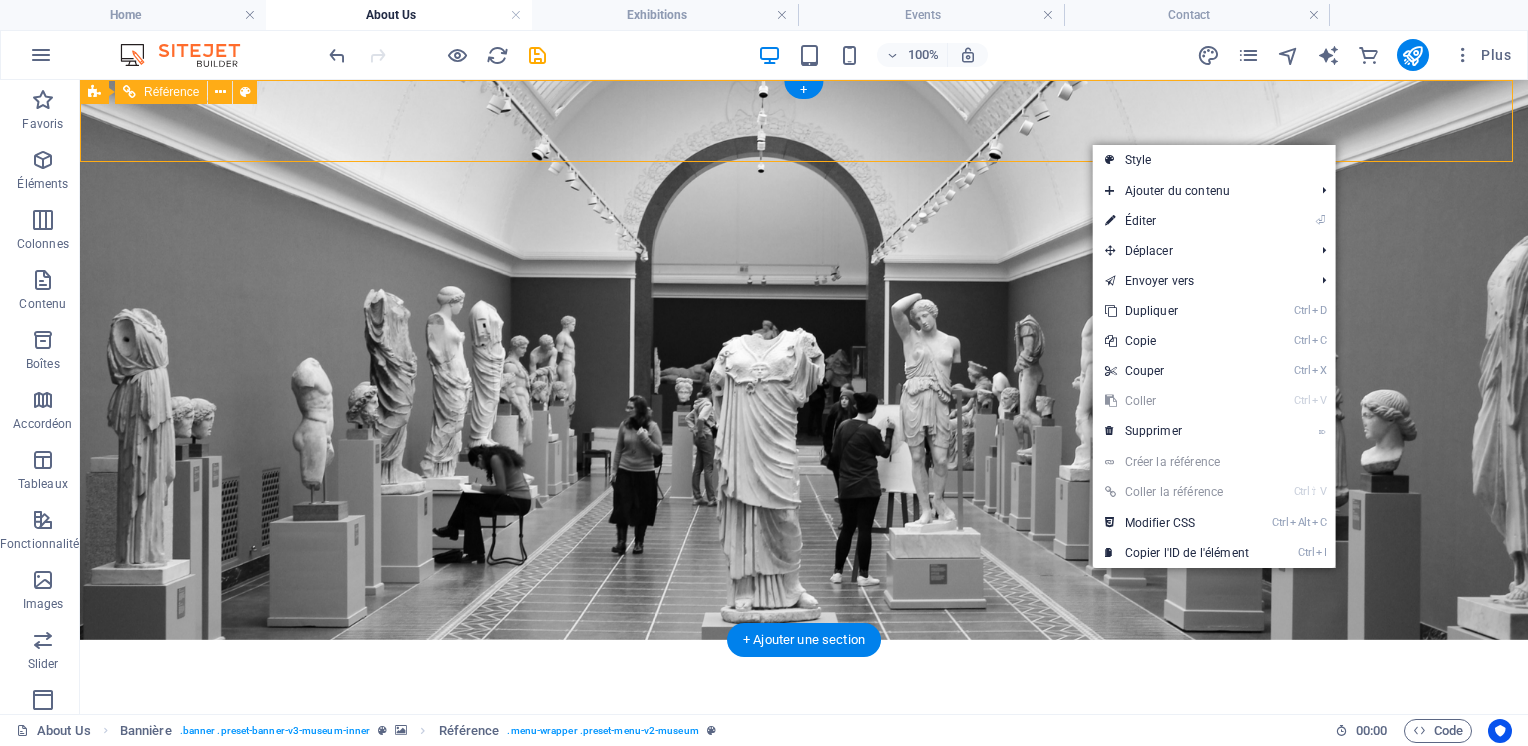 click on "Style" at bounding box center [1214, 160] 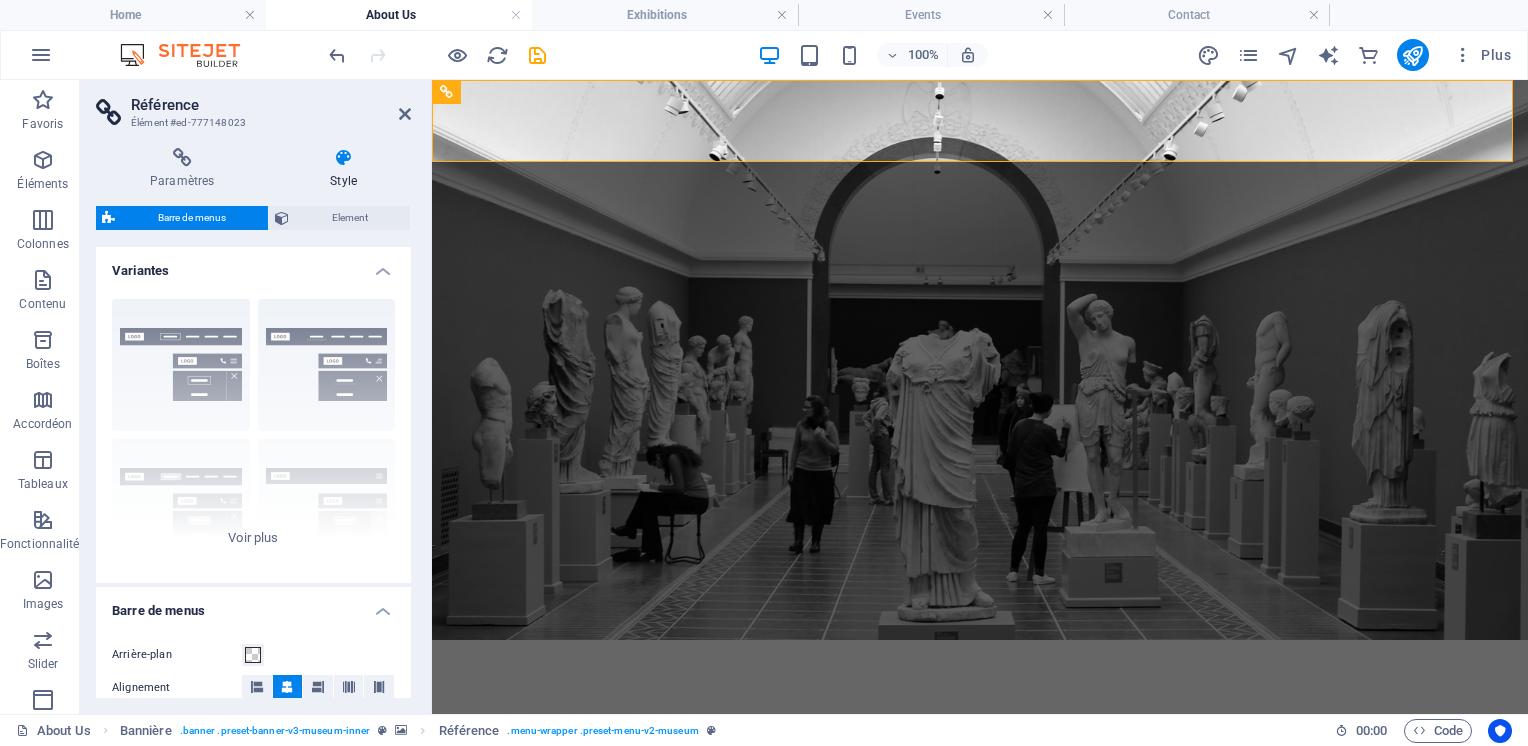 click on "Element" at bounding box center [349, 218] 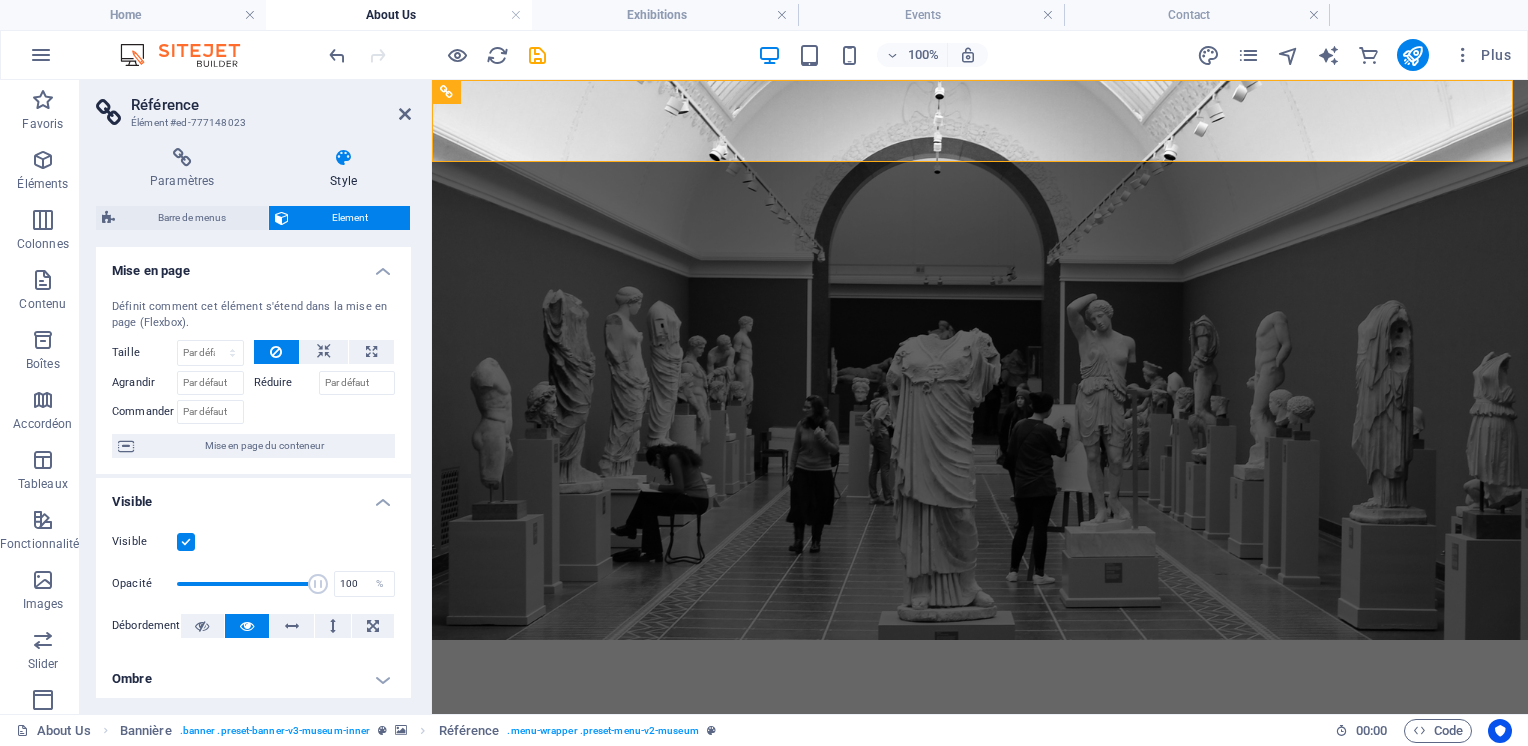 click on "Paramètres" at bounding box center [186, 169] 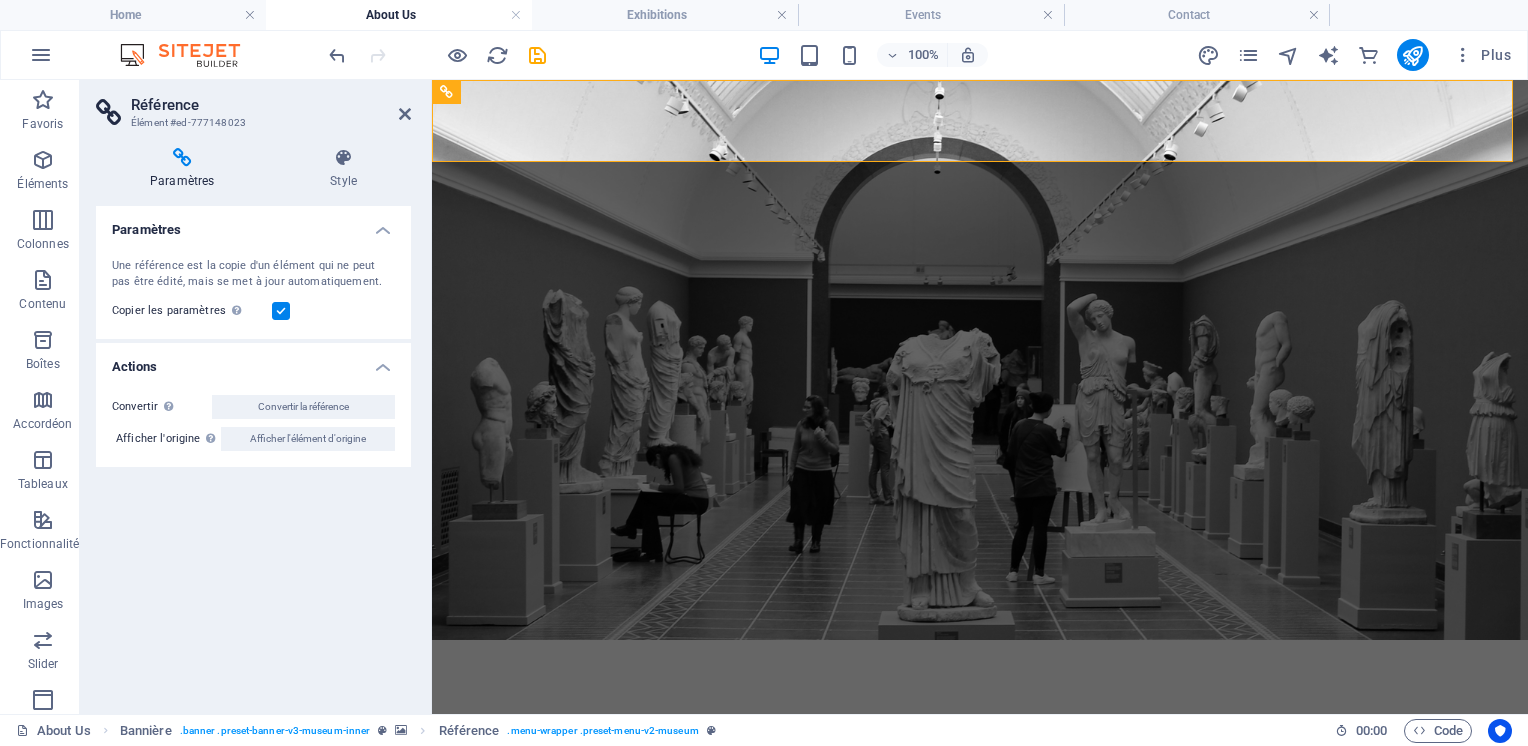 click on "Afficher l'élément d'origine" at bounding box center [308, 439] 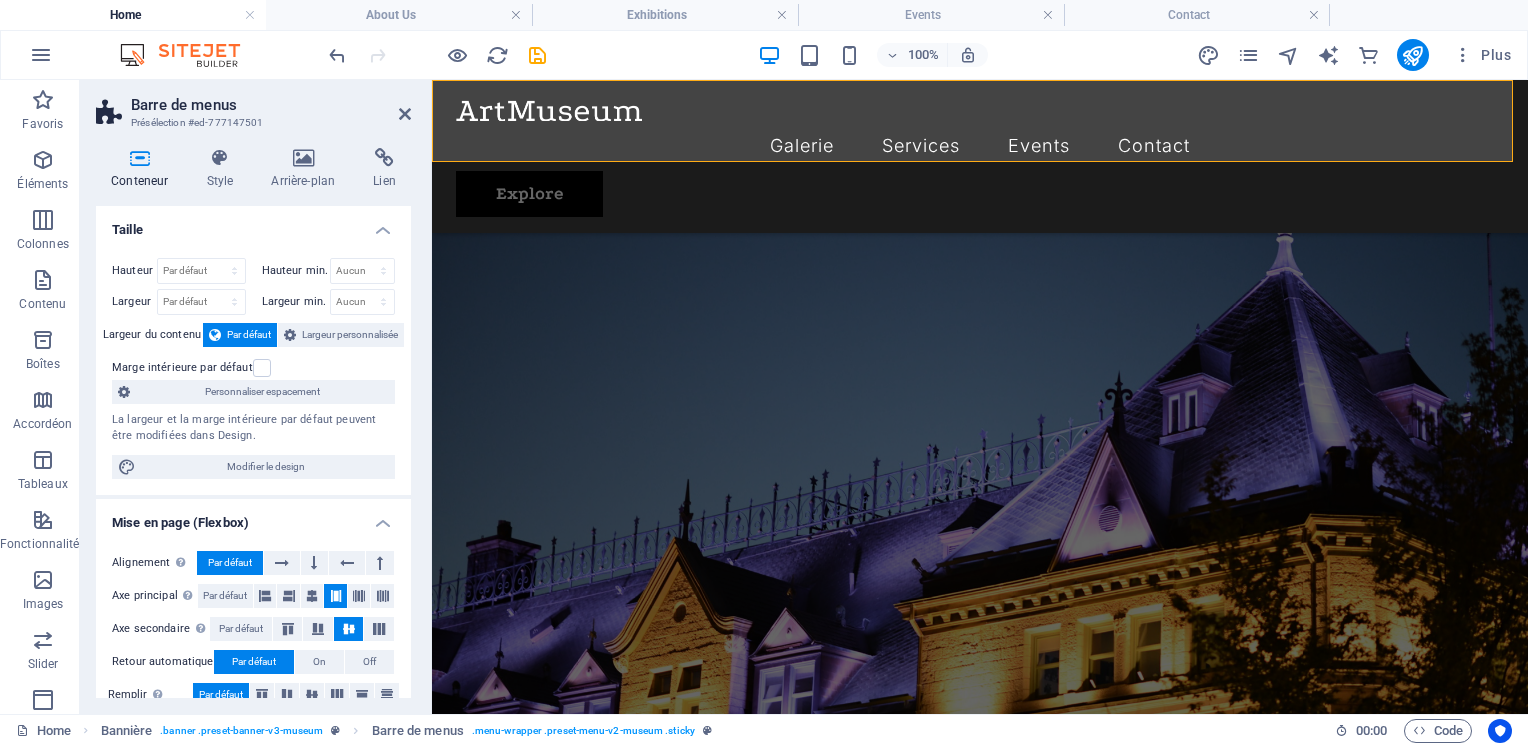 scroll, scrollTop: 504, scrollLeft: 0, axis: vertical 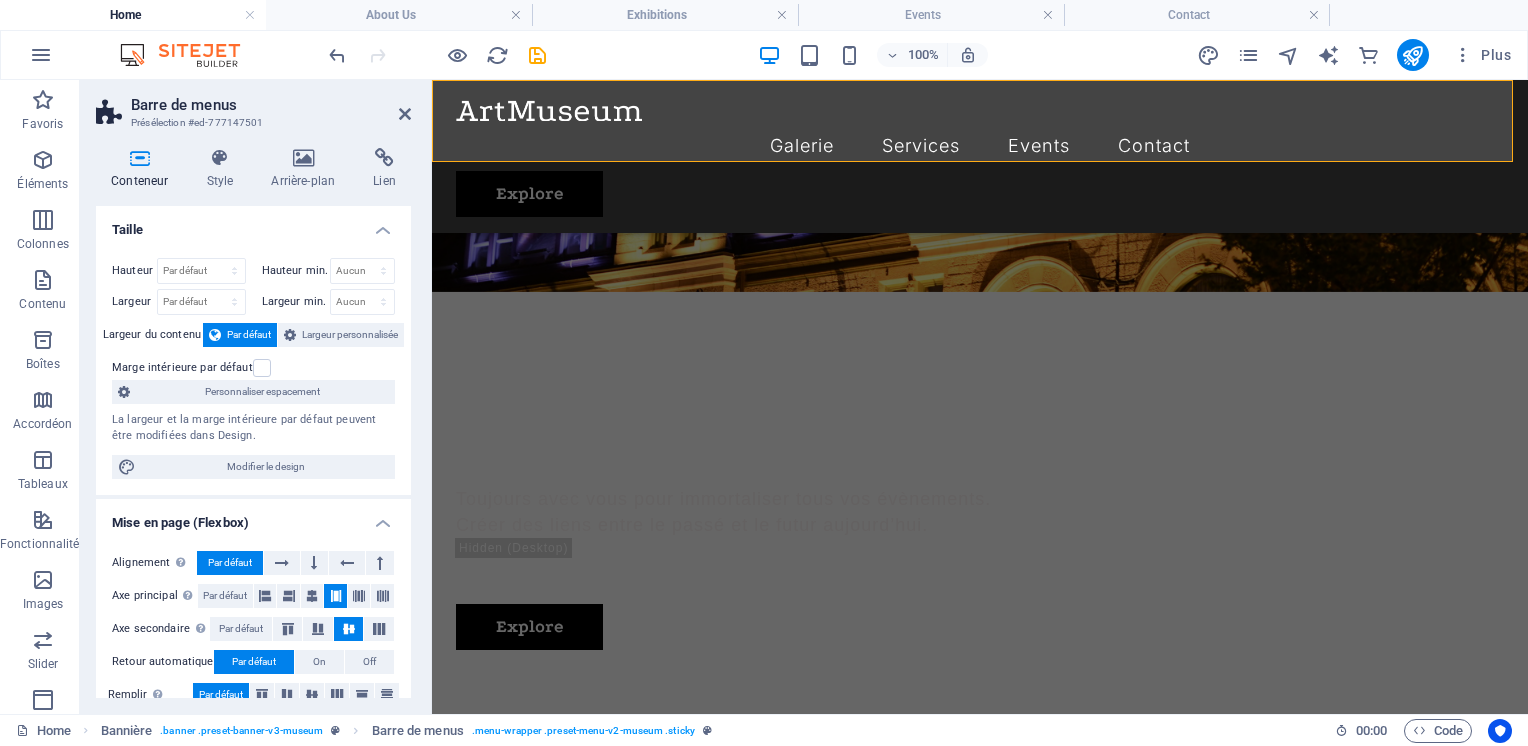 click on "Galerie Services Events Contact" at bounding box center [980, 146] 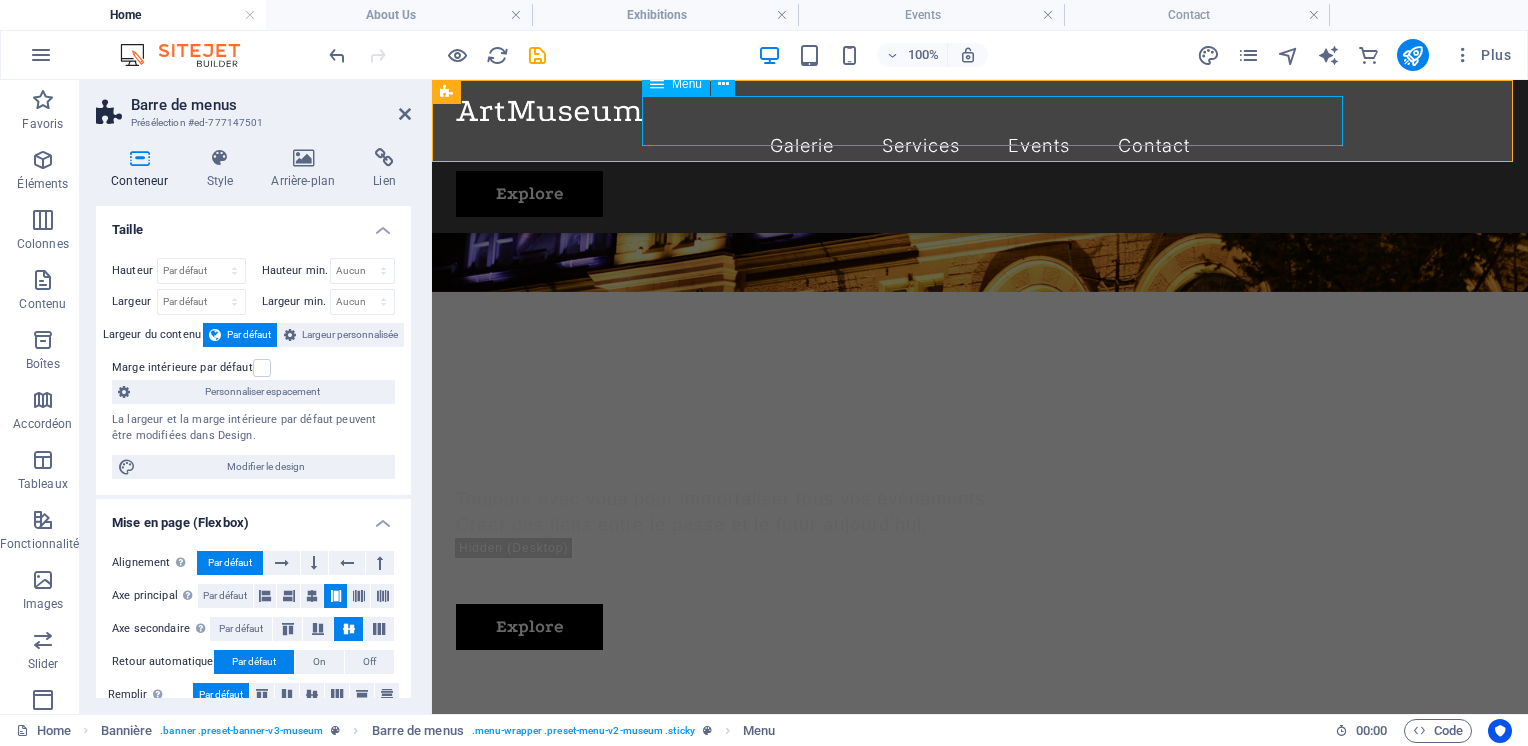 click on "Galerie Services Events Contact" at bounding box center [980, 146] 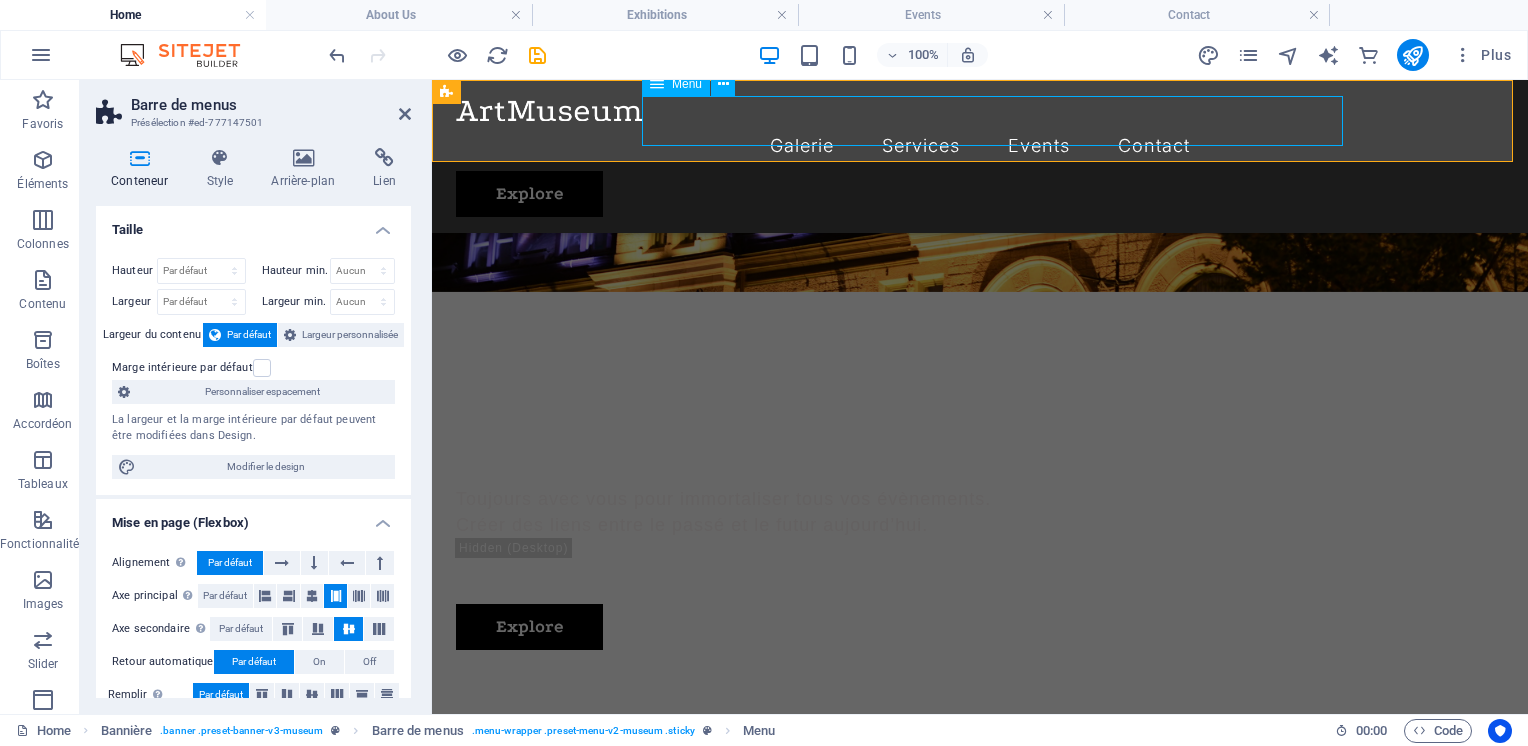 click at bounding box center (723, 84) 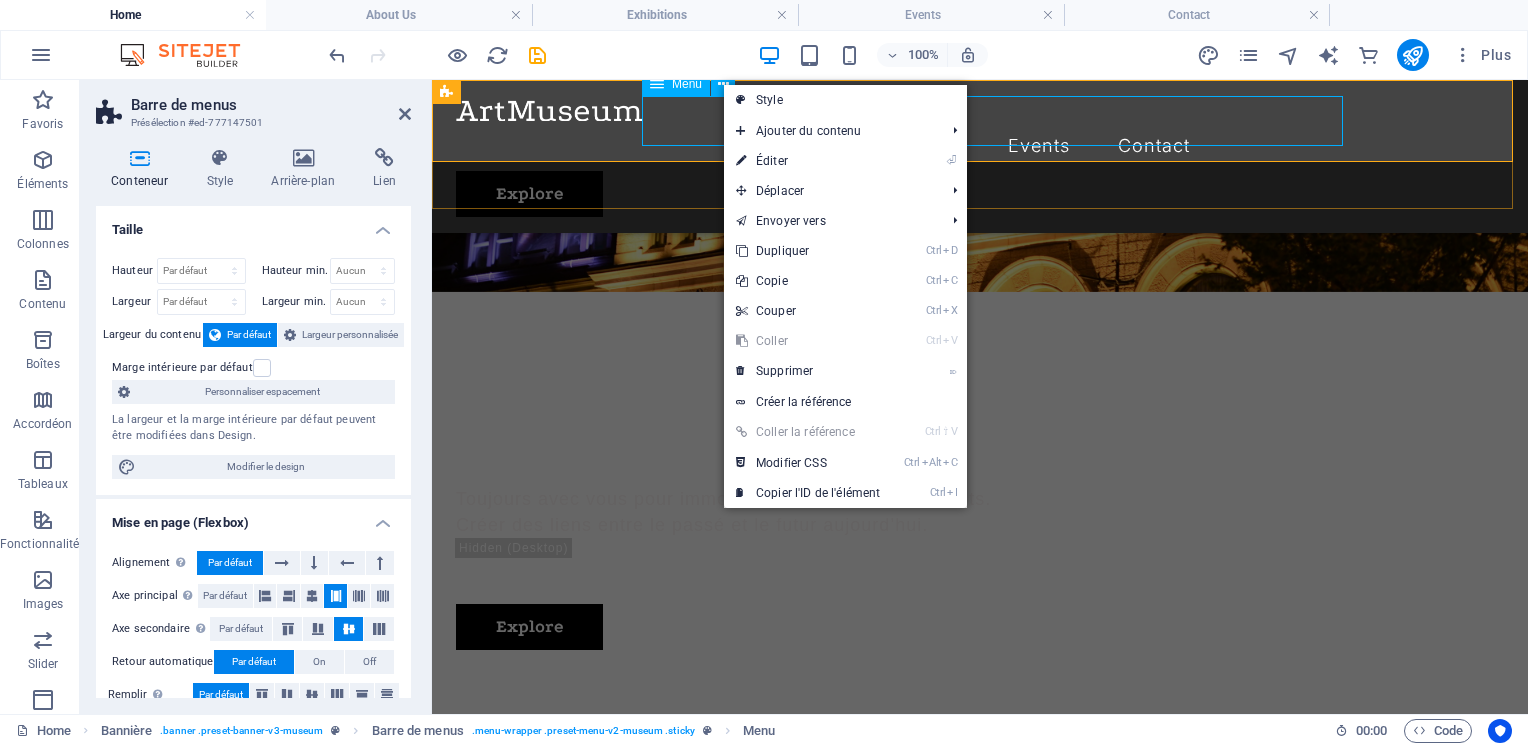 click on "Menu" at bounding box center [676, 84] 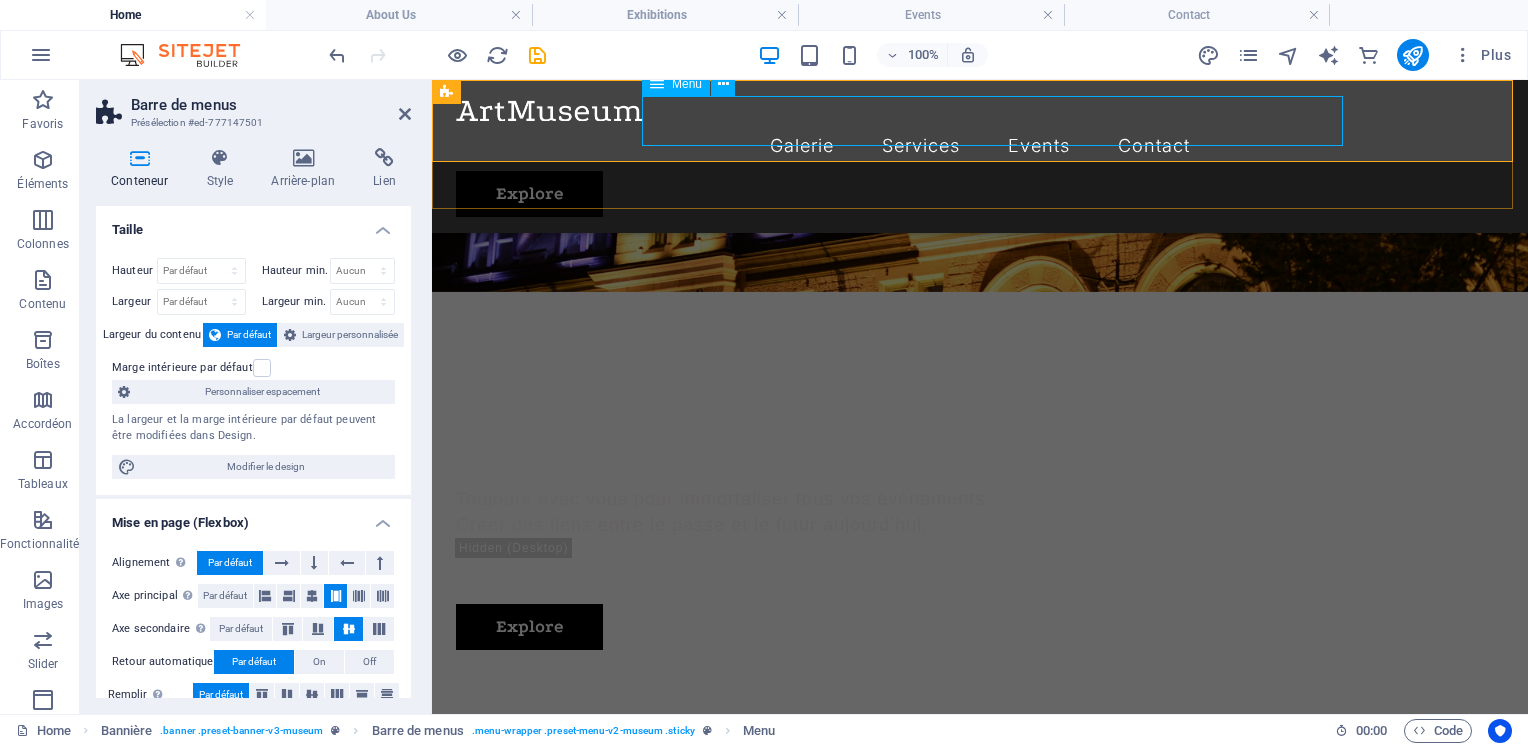 click on "Menu" at bounding box center [676, 84] 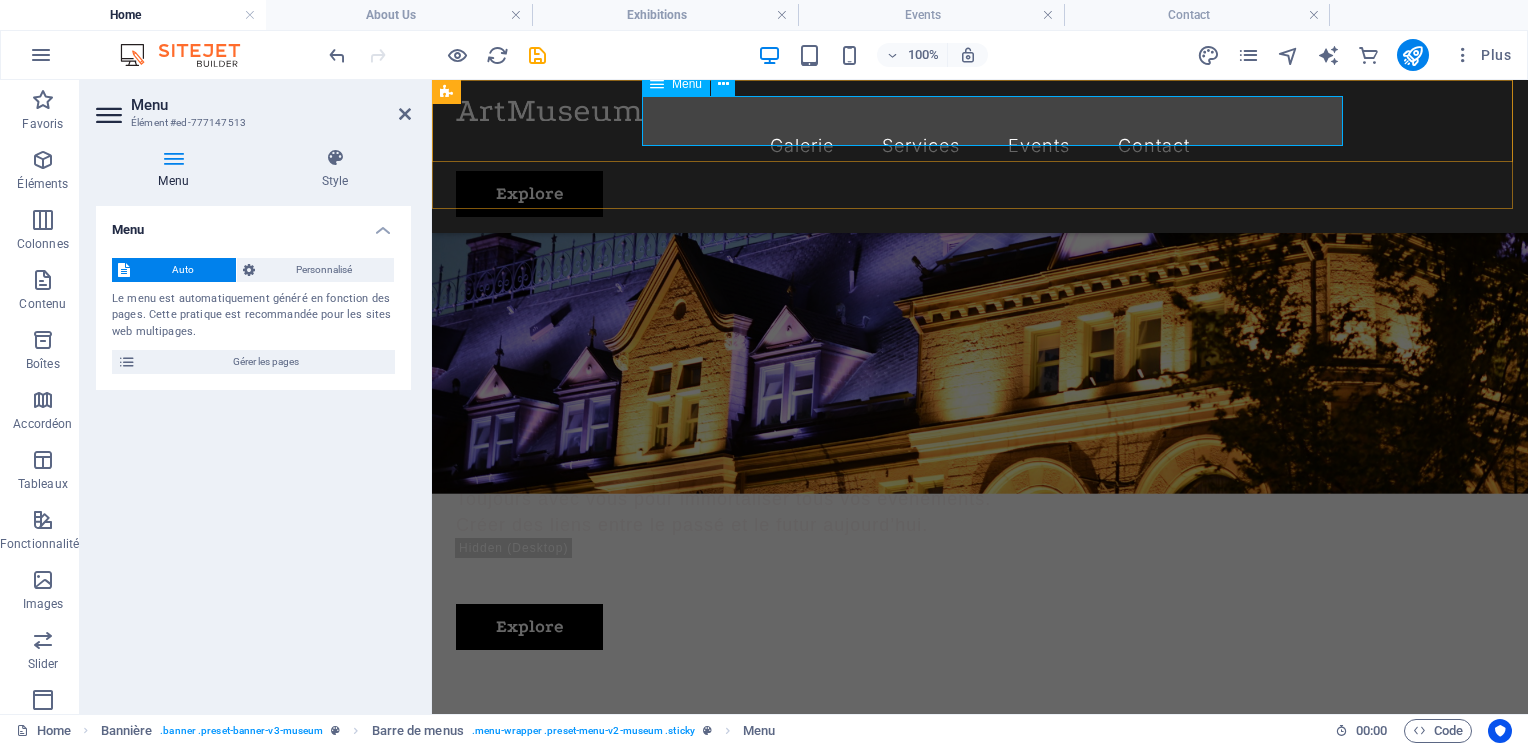 click at bounding box center [723, 84] 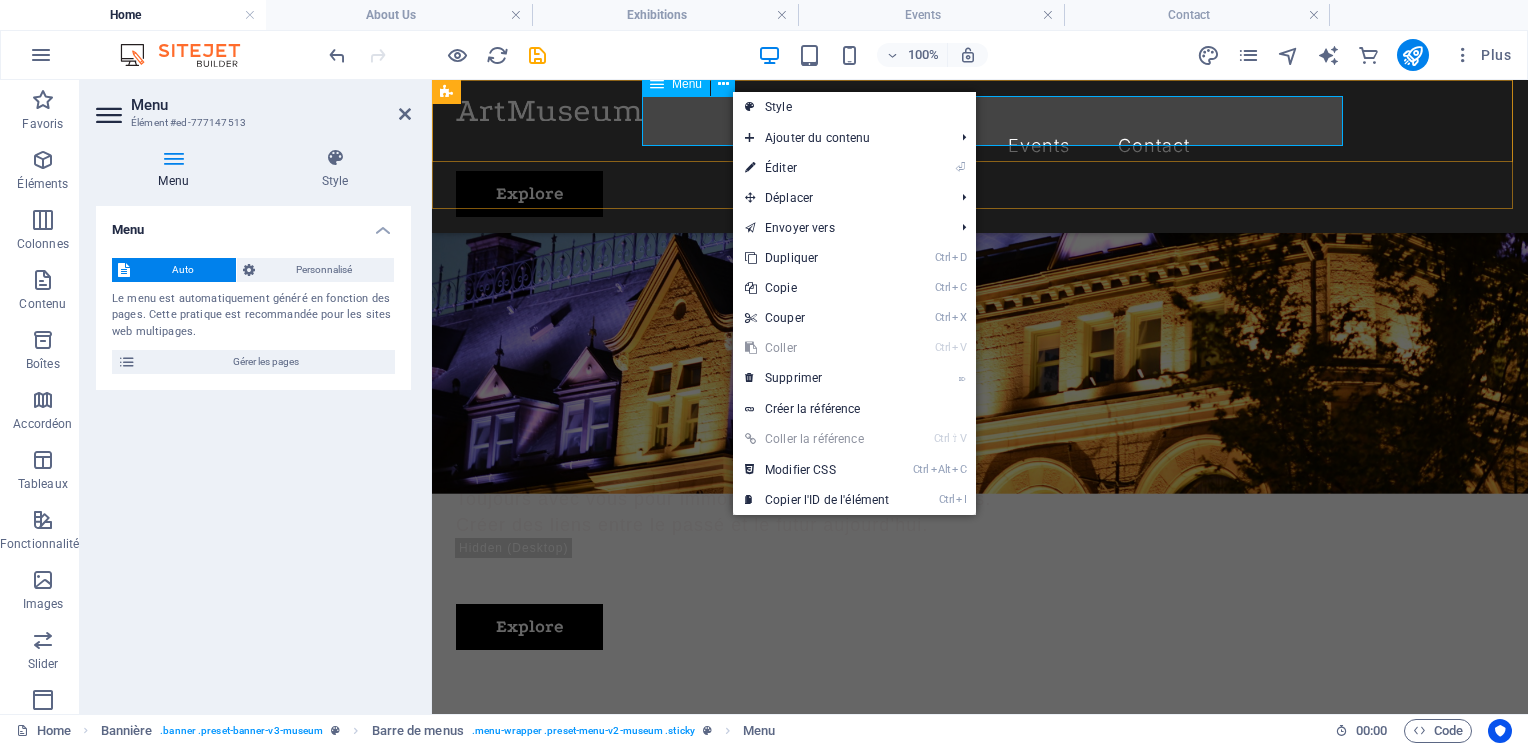 click on "Gérer les pages" at bounding box center [265, 362] 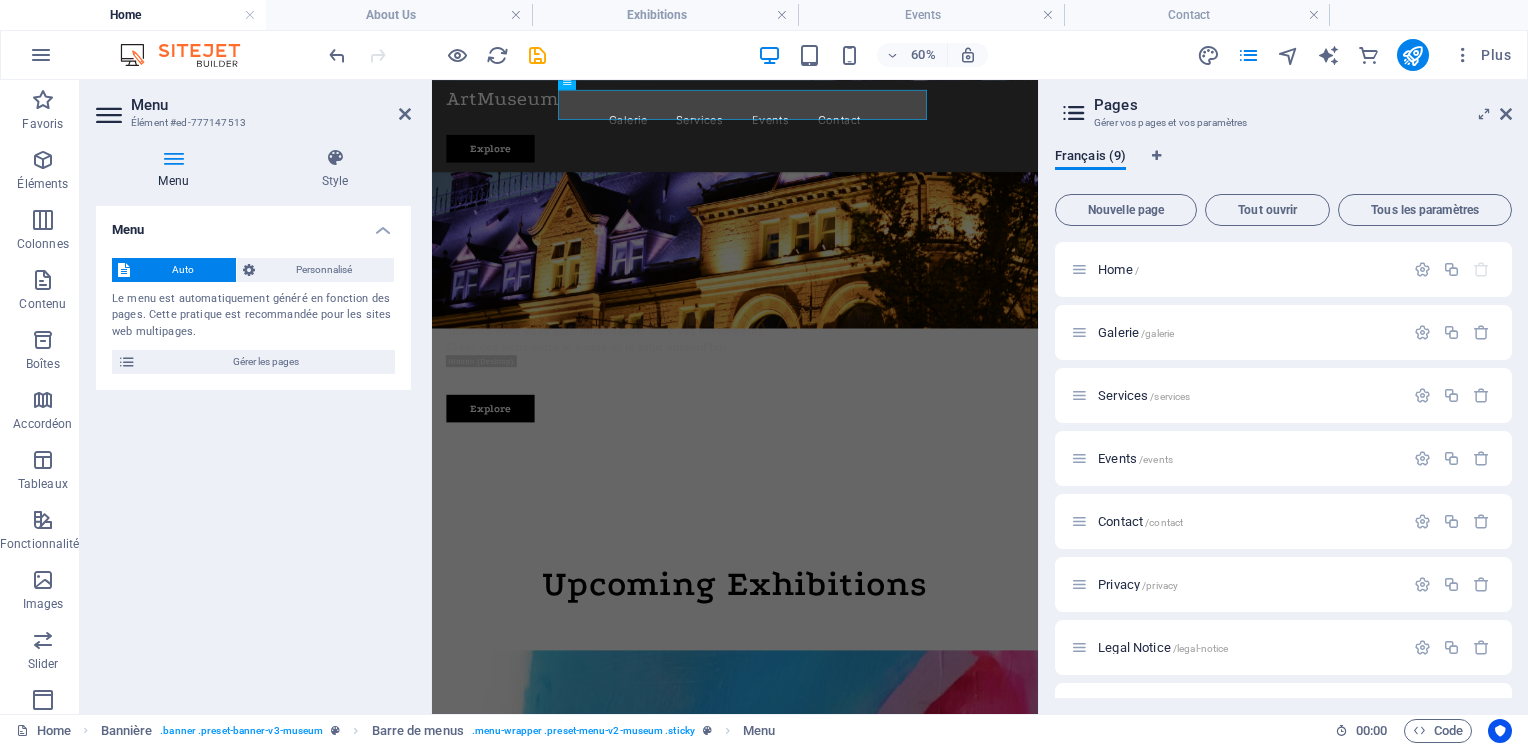 click on "Gérer les pages" at bounding box center (265, 362) 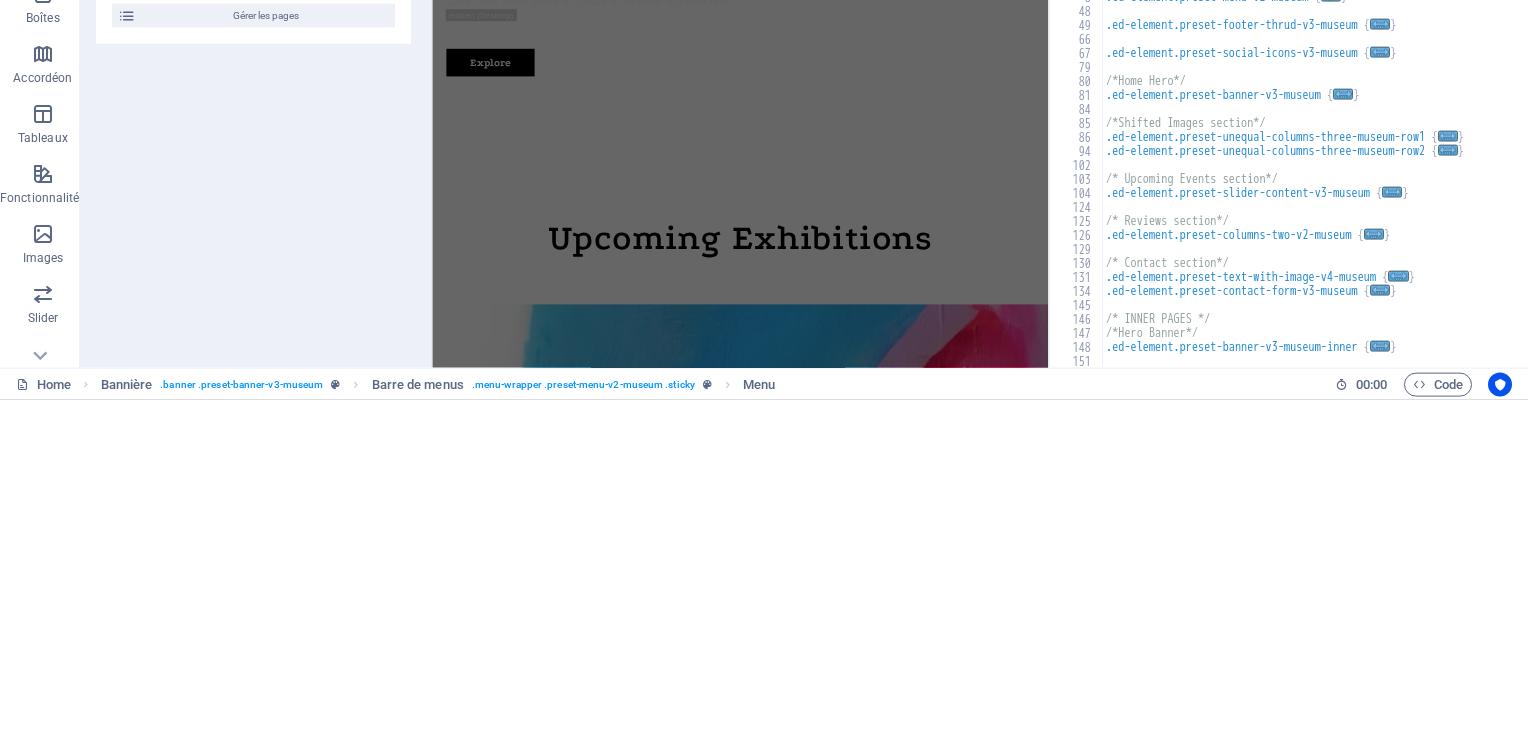 scroll, scrollTop: 0, scrollLeft: 0, axis: both 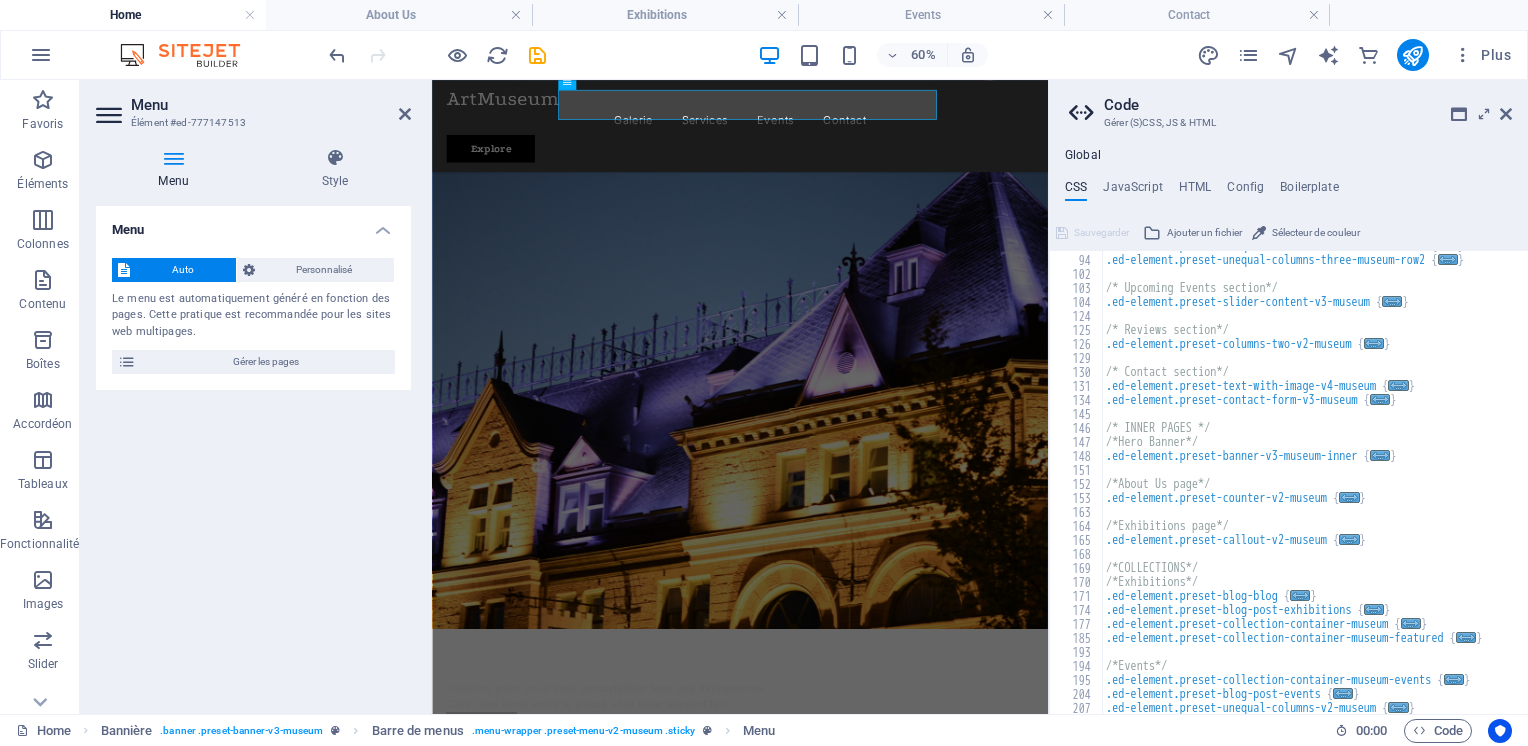 click at bounding box center [1506, 114] 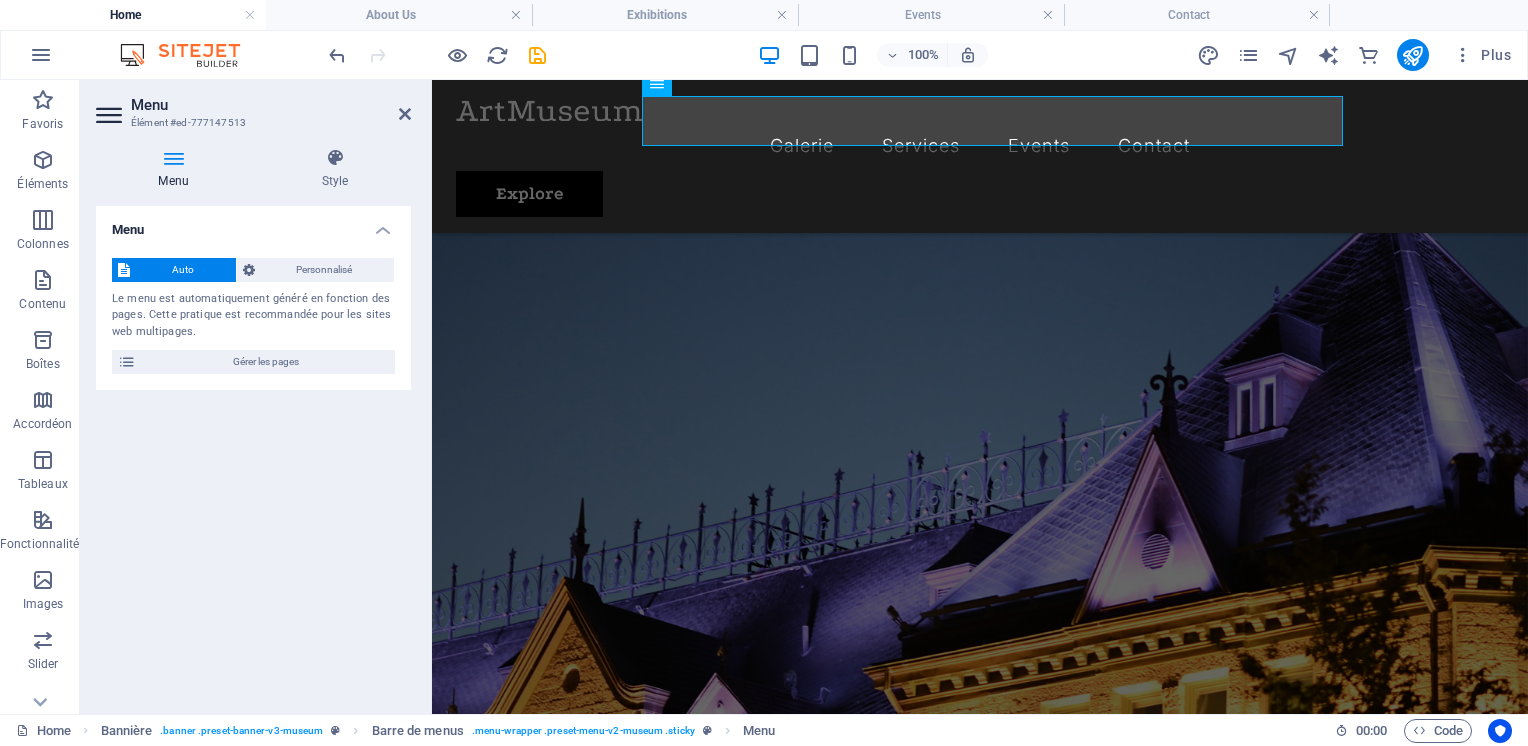 click on "Gérer les pages" at bounding box center [265, 362] 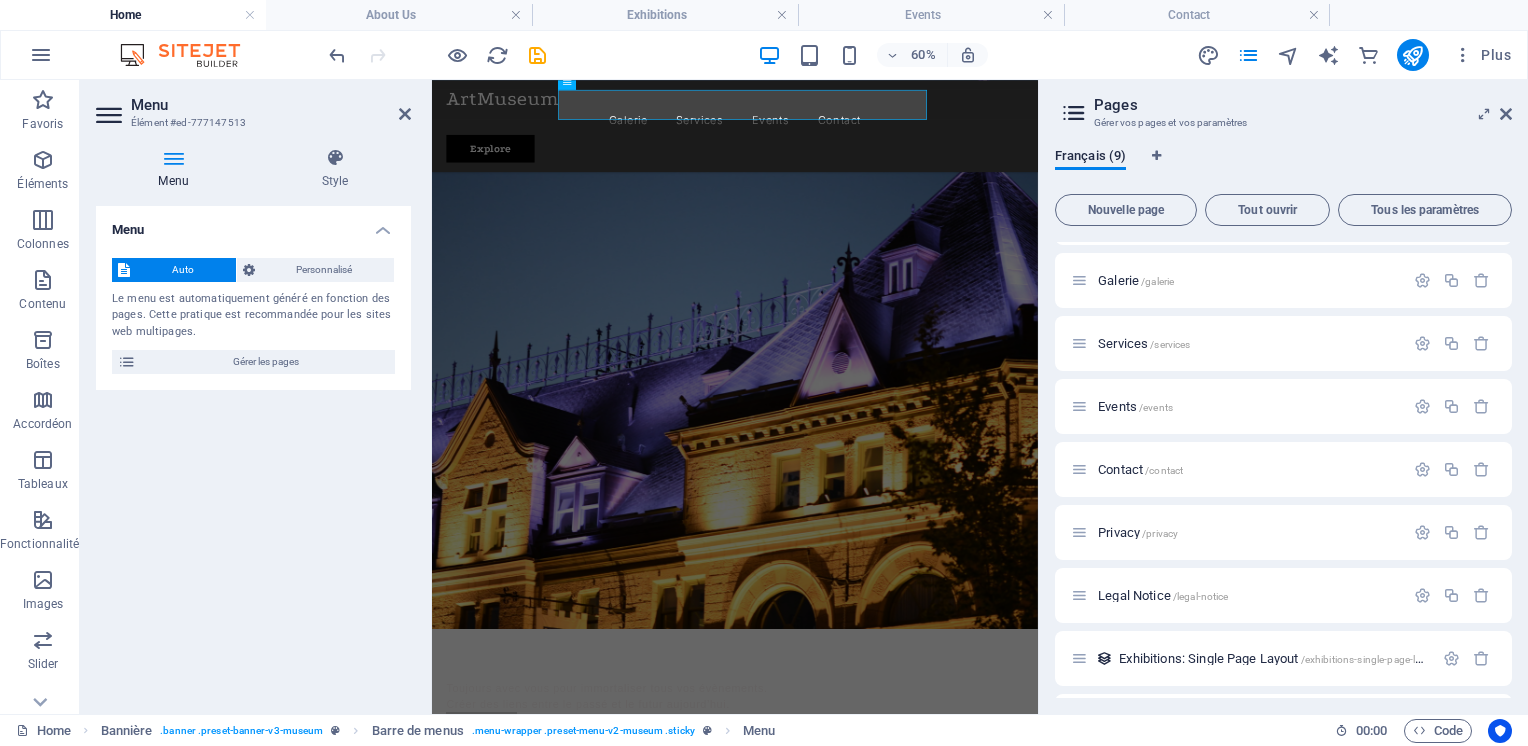 scroll, scrollTop: 0, scrollLeft: 0, axis: both 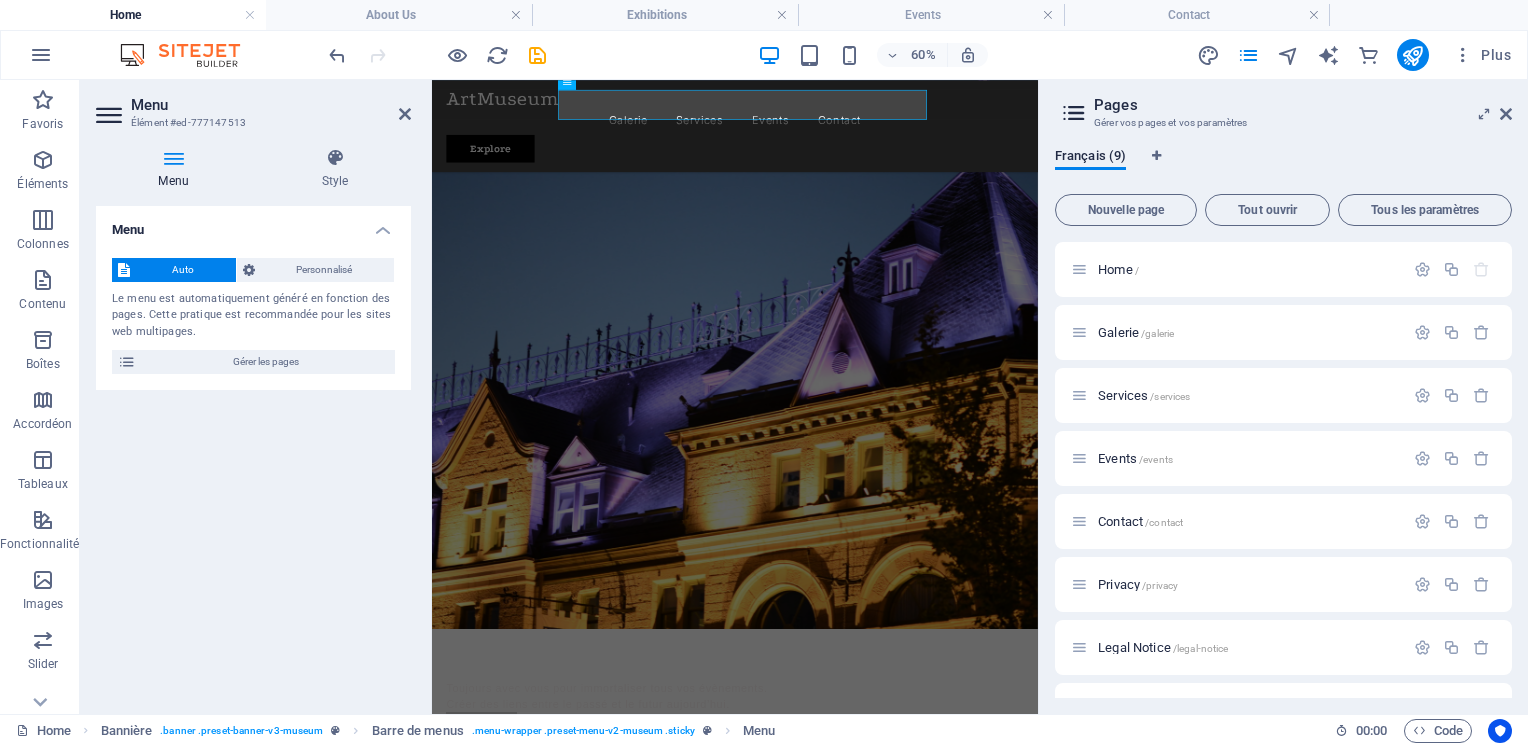 click on "Auto" at bounding box center [183, 270] 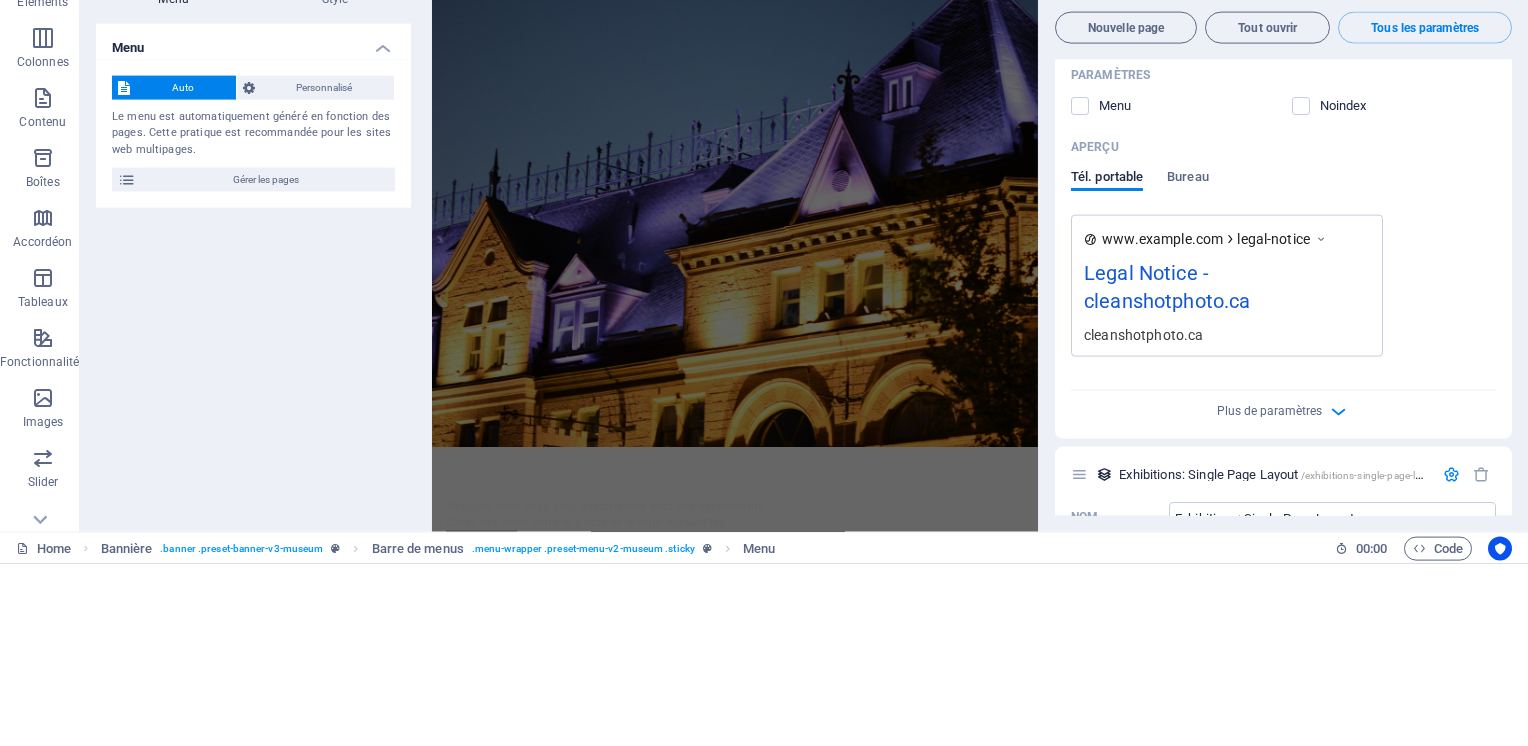 scroll, scrollTop: 5360, scrollLeft: 0, axis: vertical 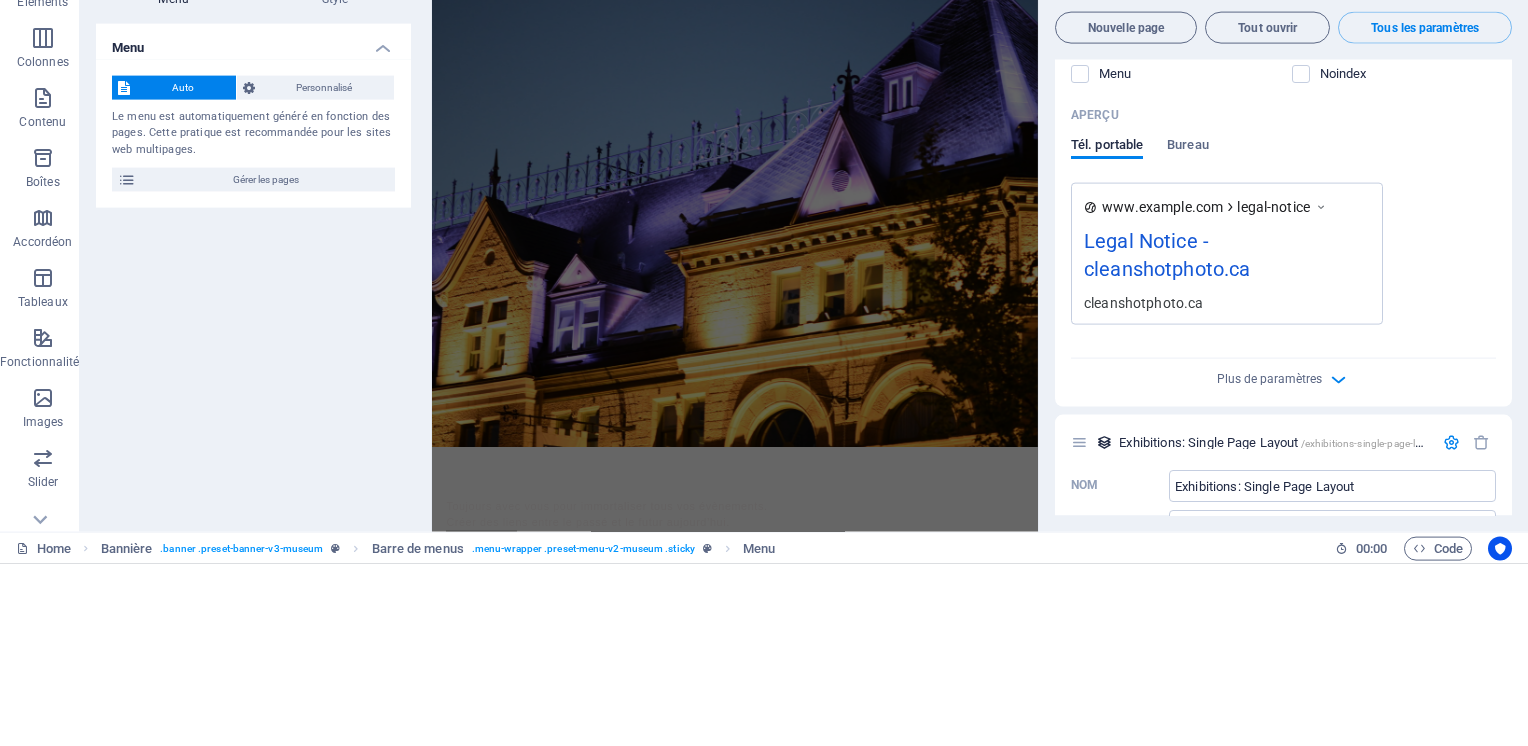 click on "Bureau" at bounding box center (1188, 329) 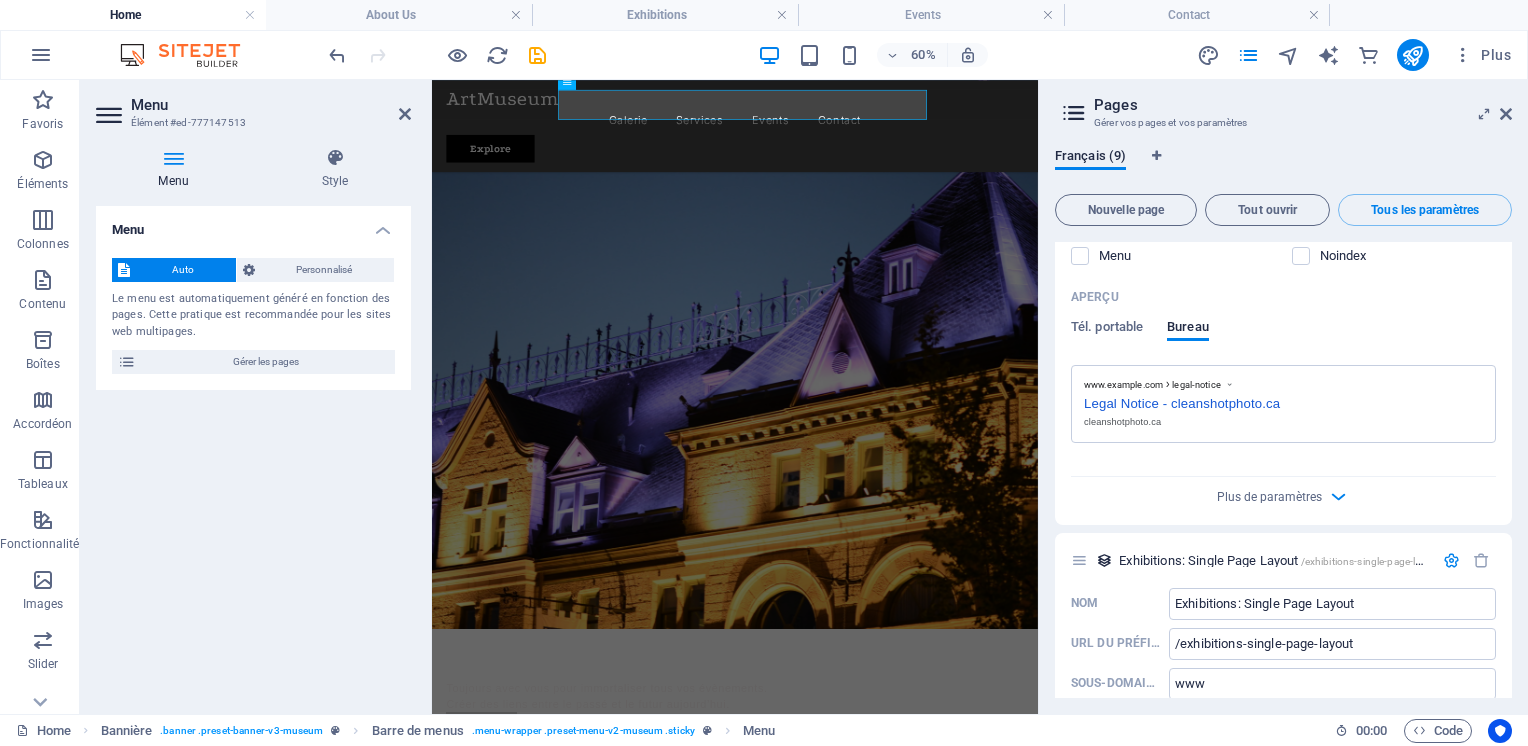 click on "Tél. portable" at bounding box center [1107, 329] 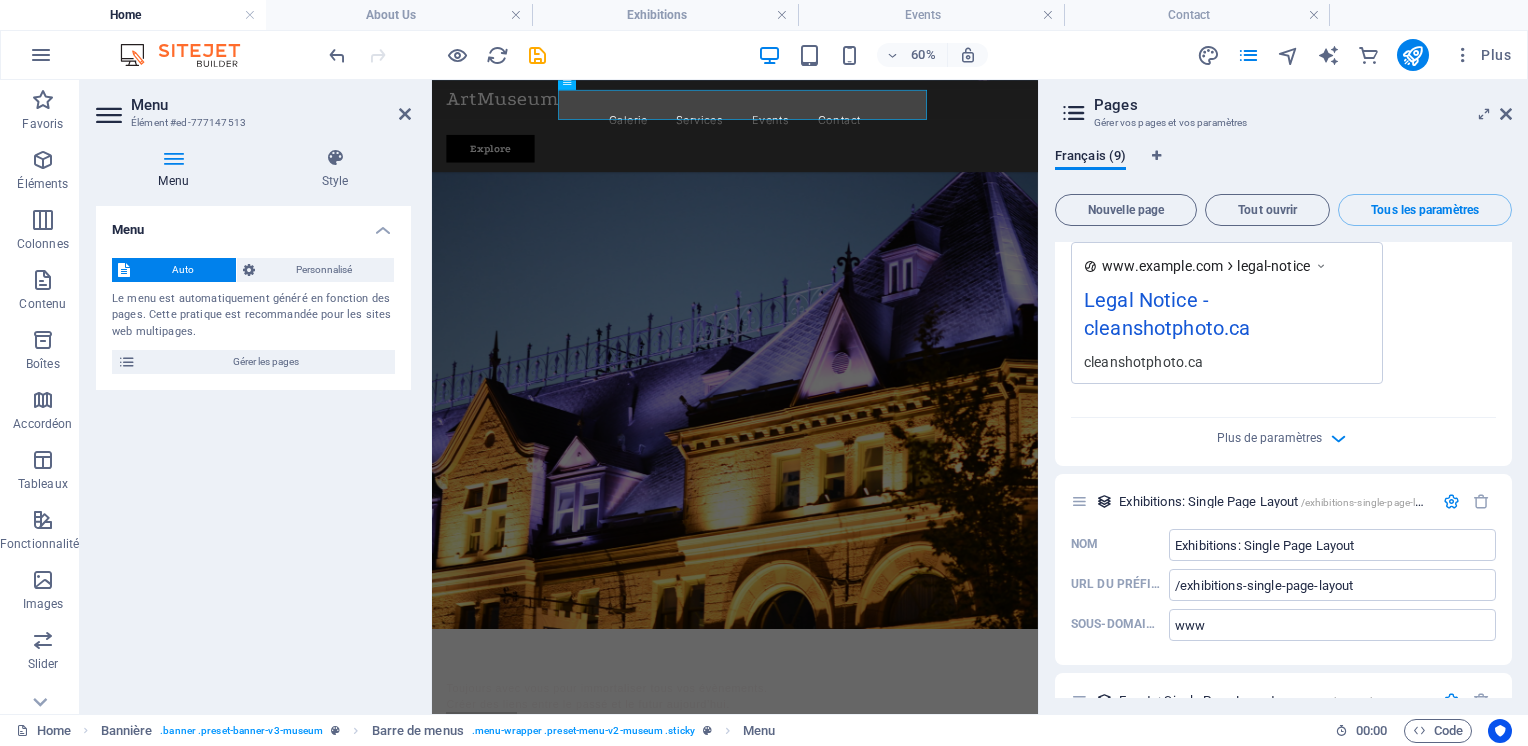 scroll, scrollTop: 5499, scrollLeft: 0, axis: vertical 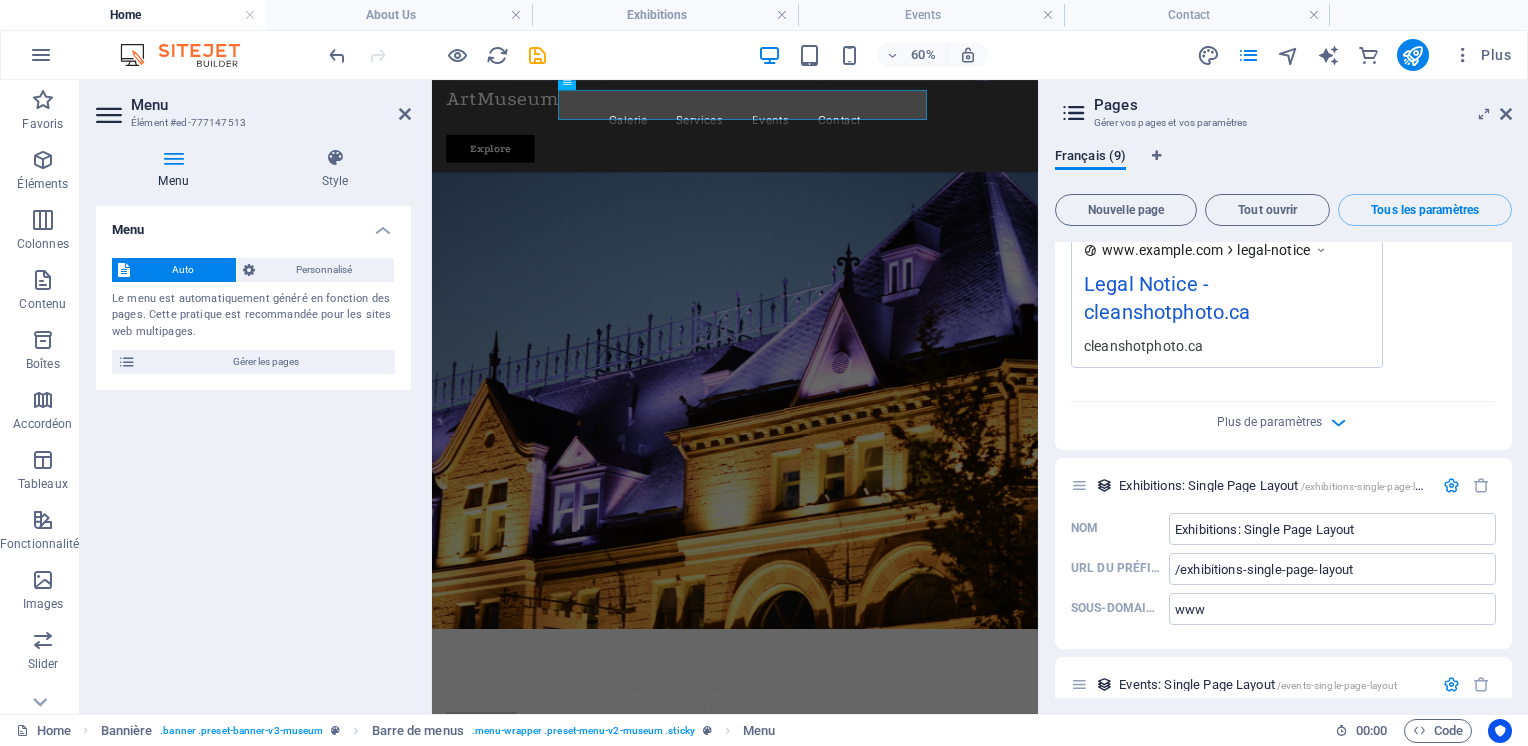 click at bounding box center [1338, 422] 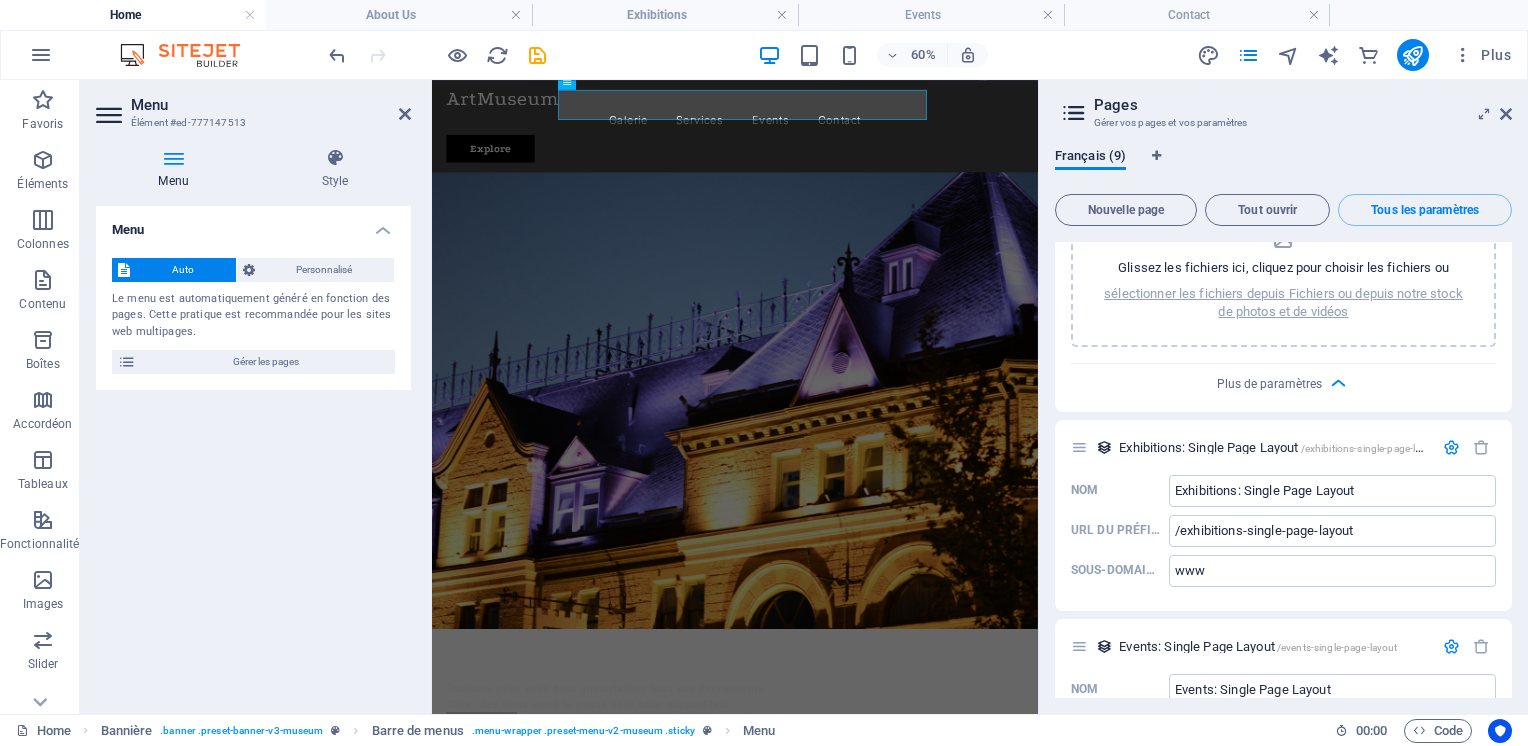 scroll, scrollTop: 5844, scrollLeft: 0, axis: vertical 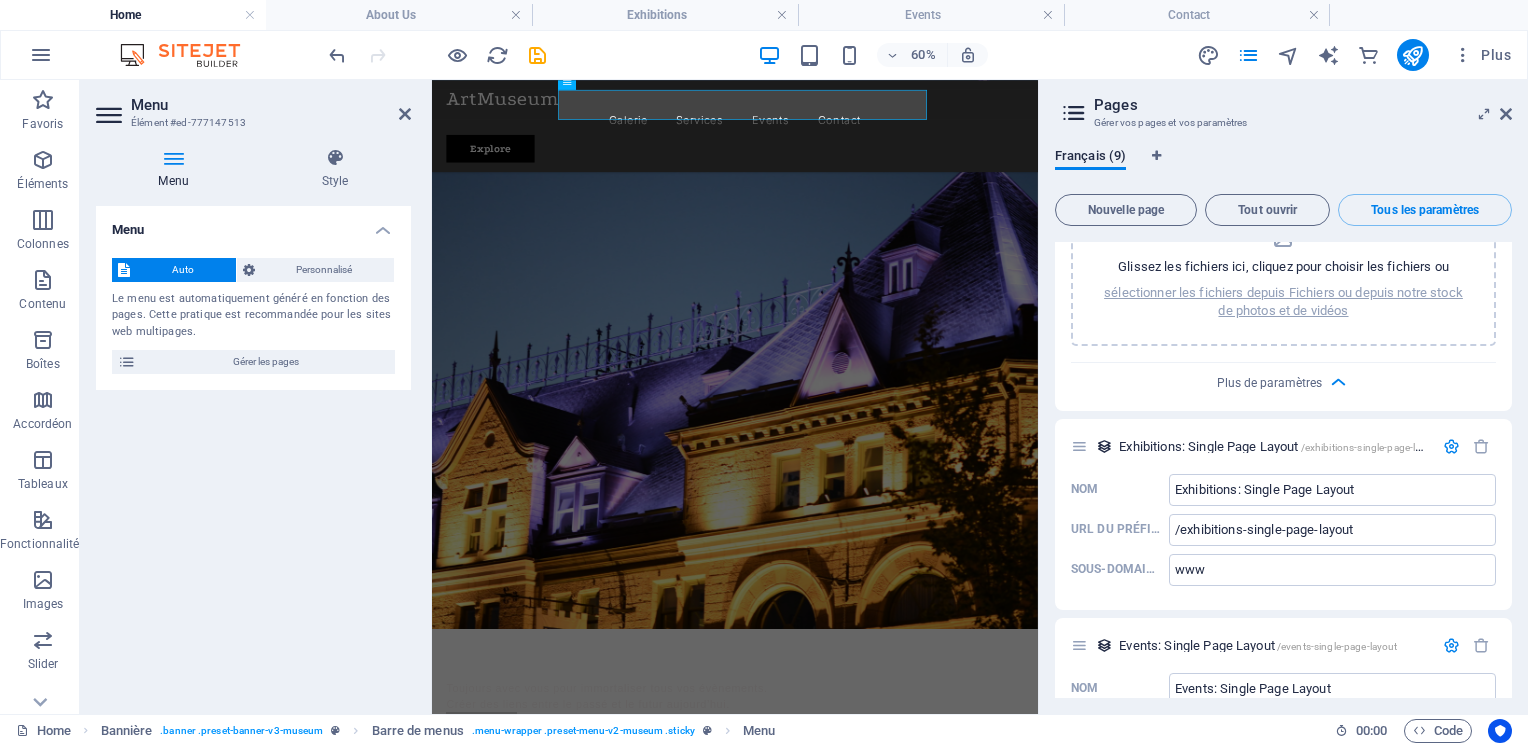 click on "Exhibitions: Single Page Layout" at bounding box center [1332, 490] 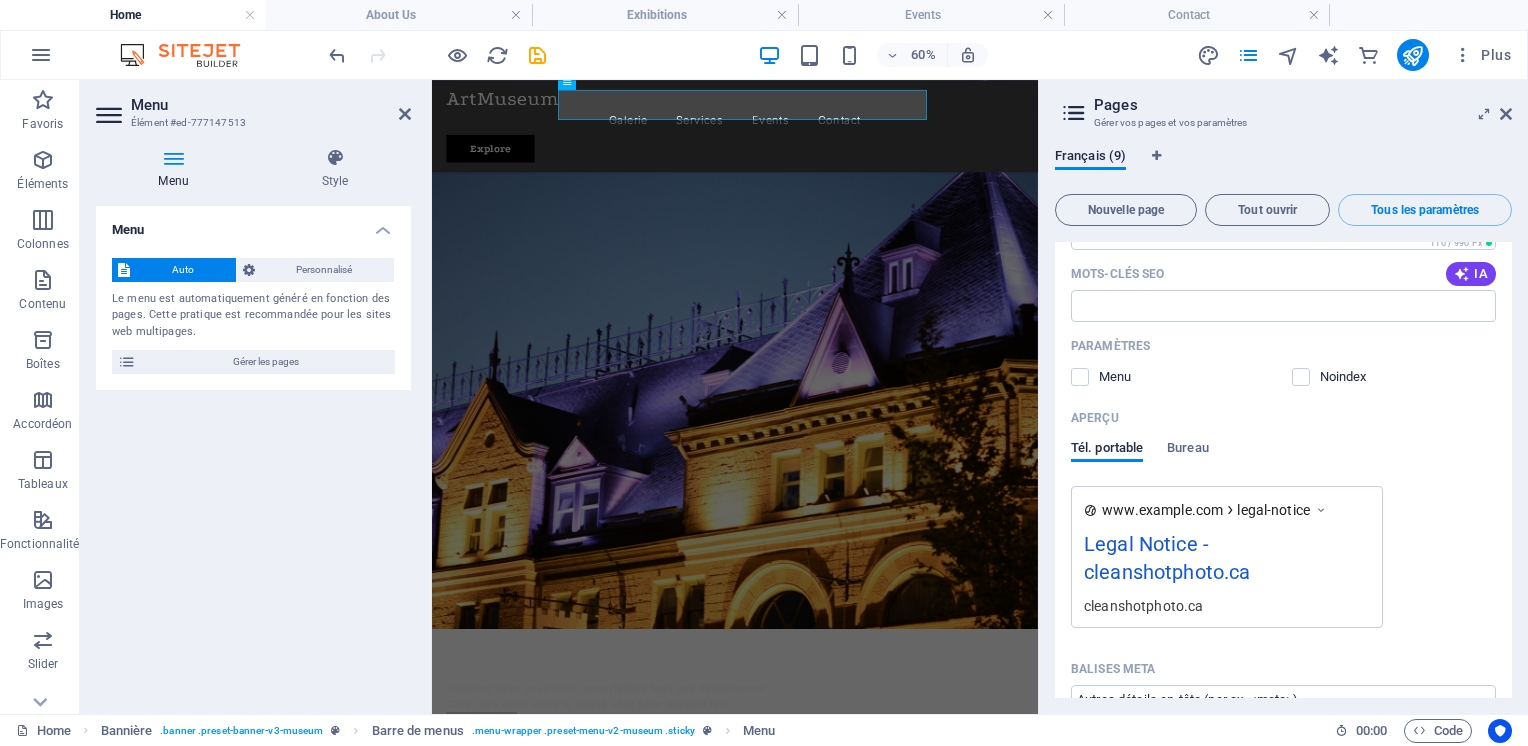 scroll, scrollTop: 5240, scrollLeft: 0, axis: vertical 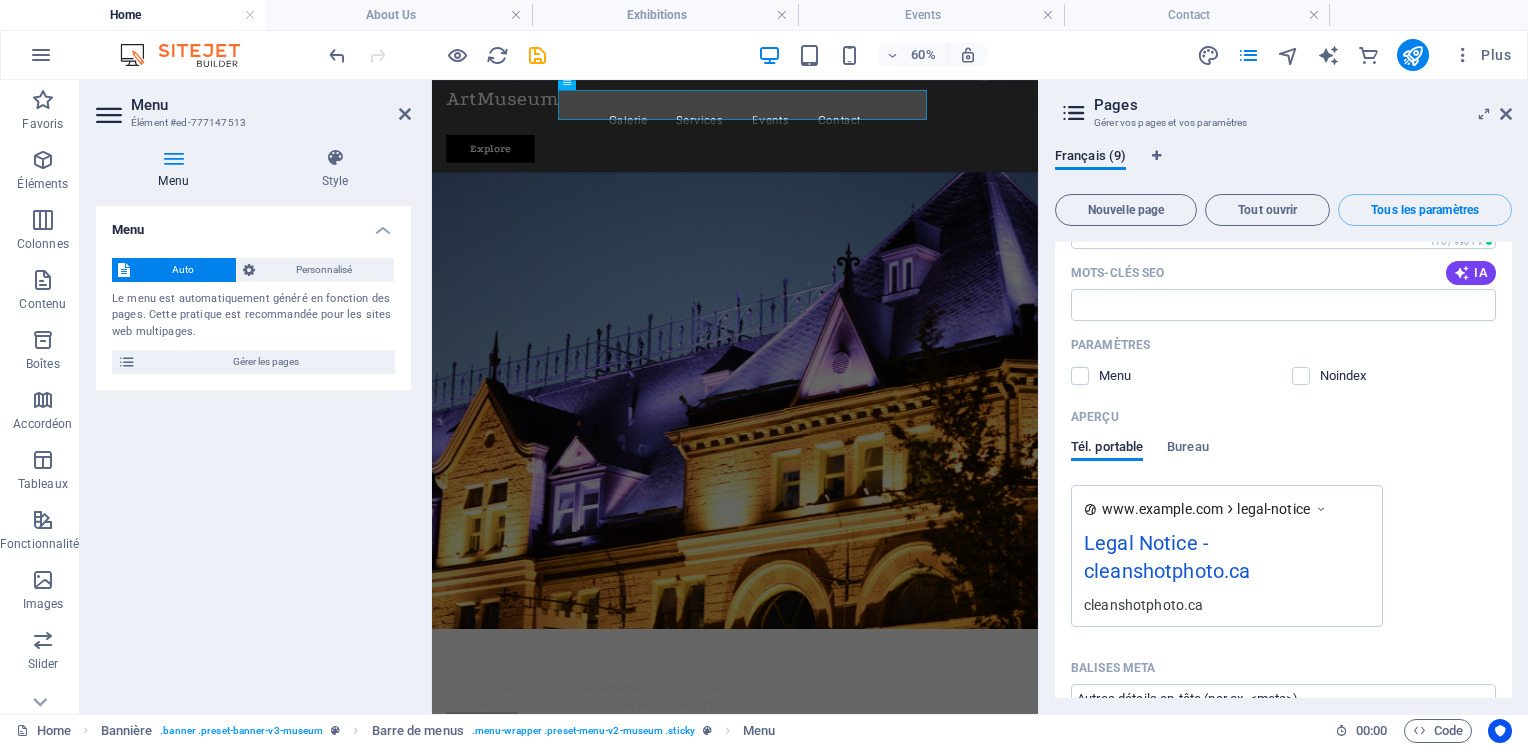 click on "Menu" at bounding box center (1131, 376) 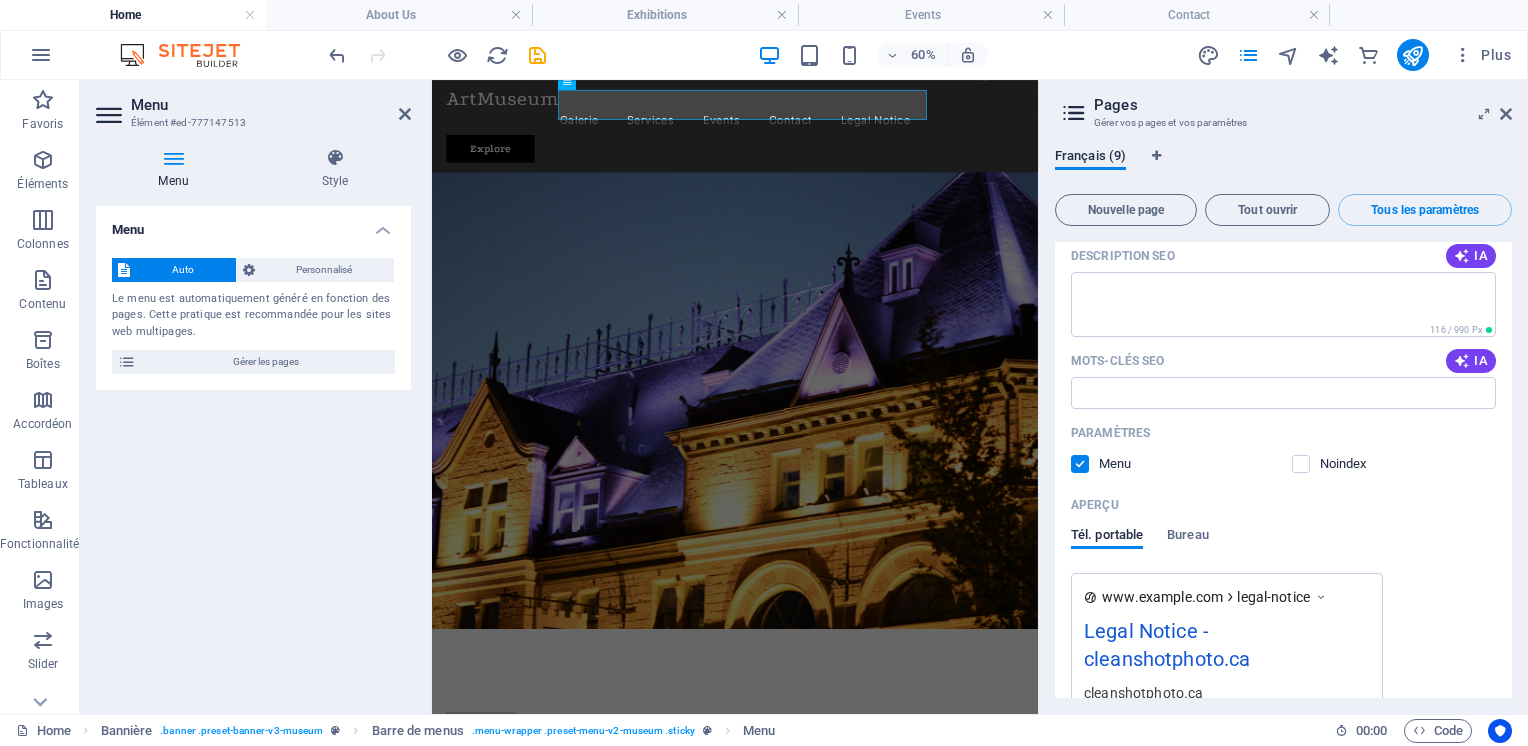 scroll, scrollTop: 5145, scrollLeft: 0, axis: vertical 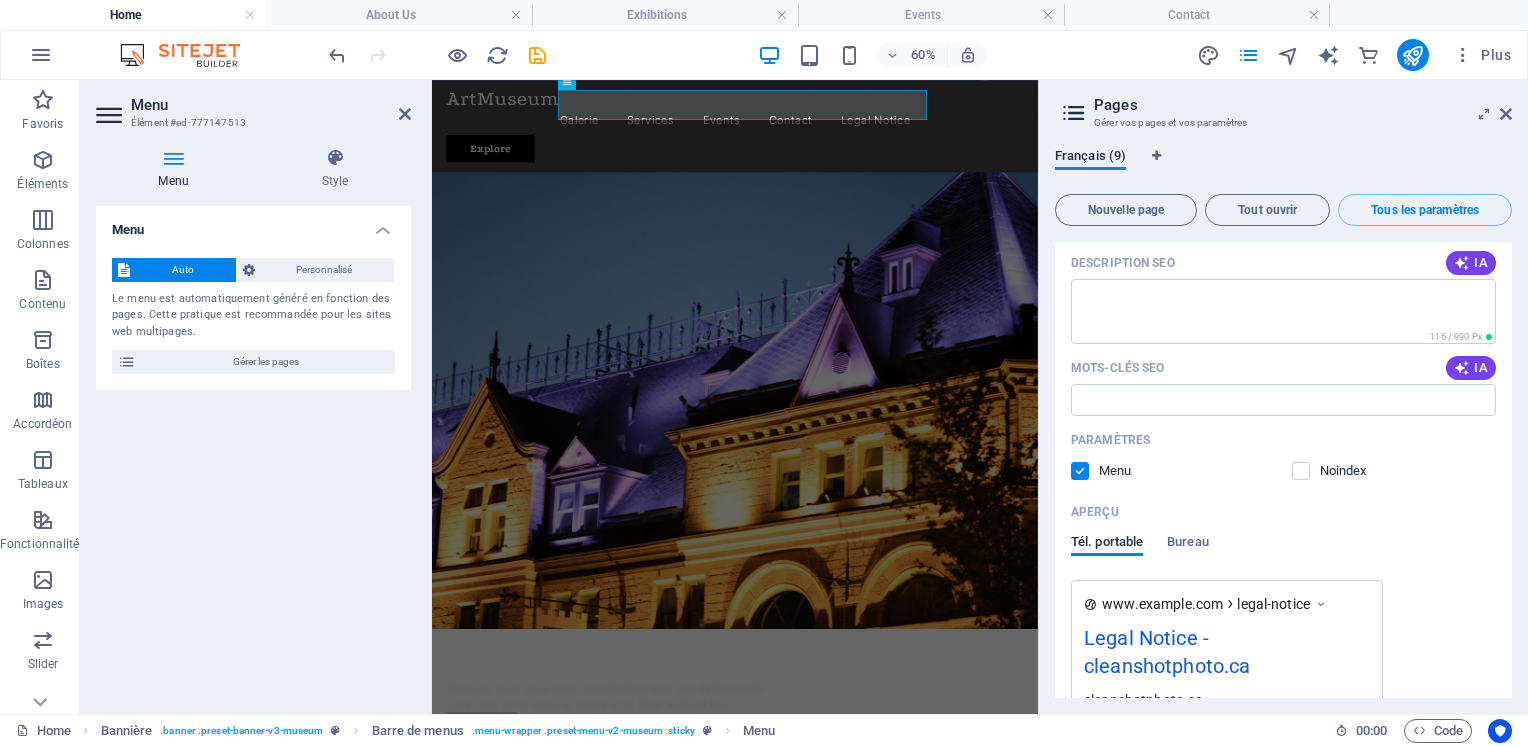 click on "Menu" at bounding box center [1131, 471] 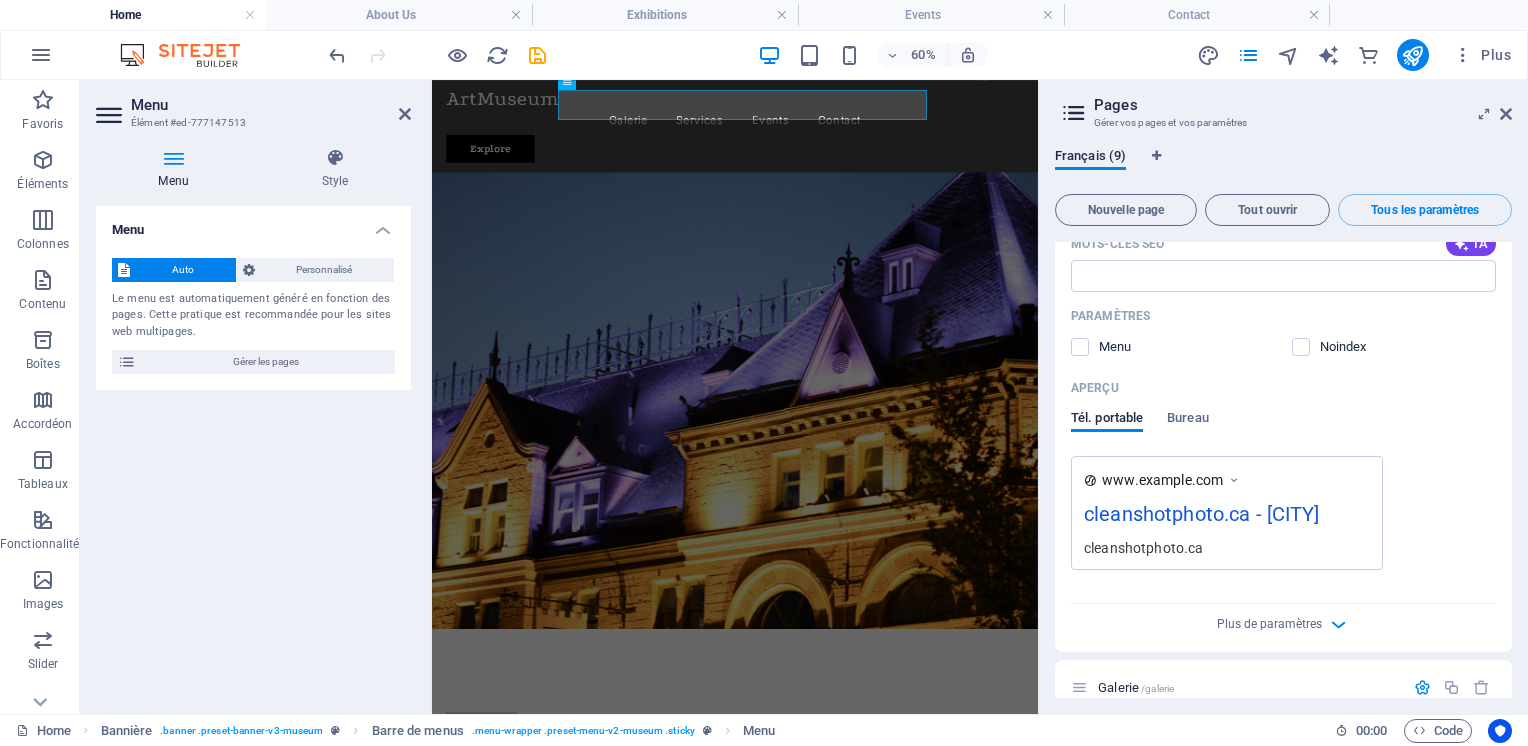 scroll, scrollTop: 0, scrollLeft: 0, axis: both 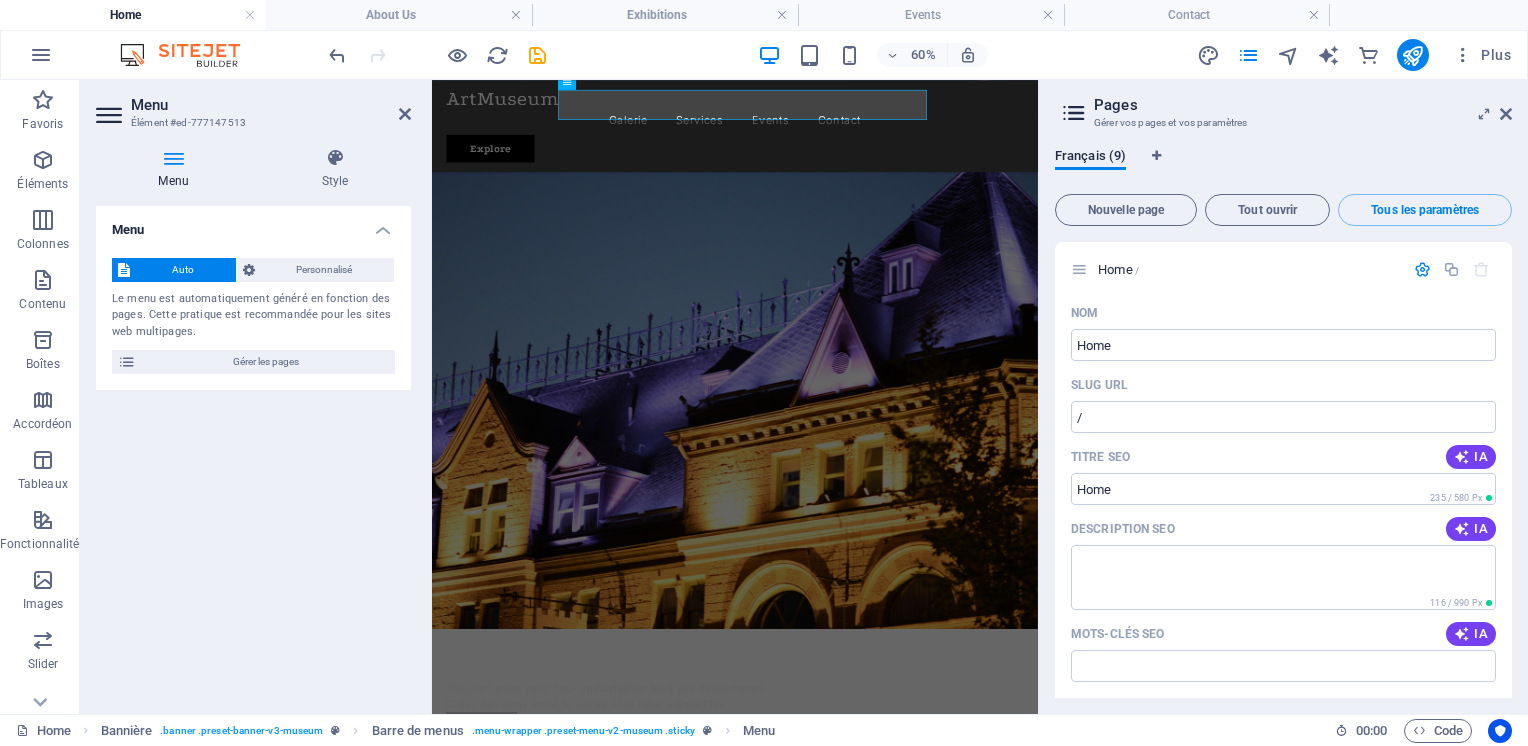 click on "Home /" at bounding box center [1248, 269] 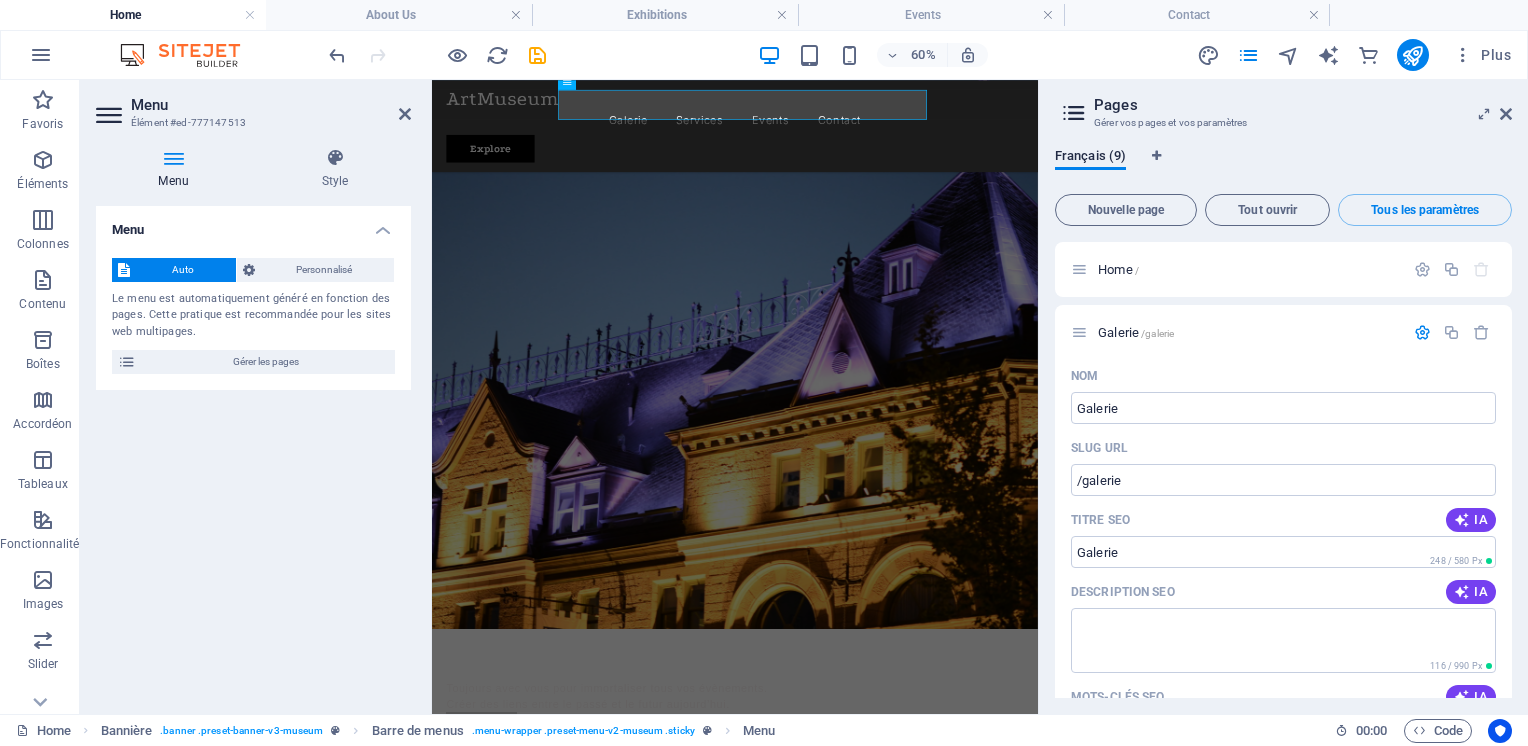 click at bounding box center [1422, 332] 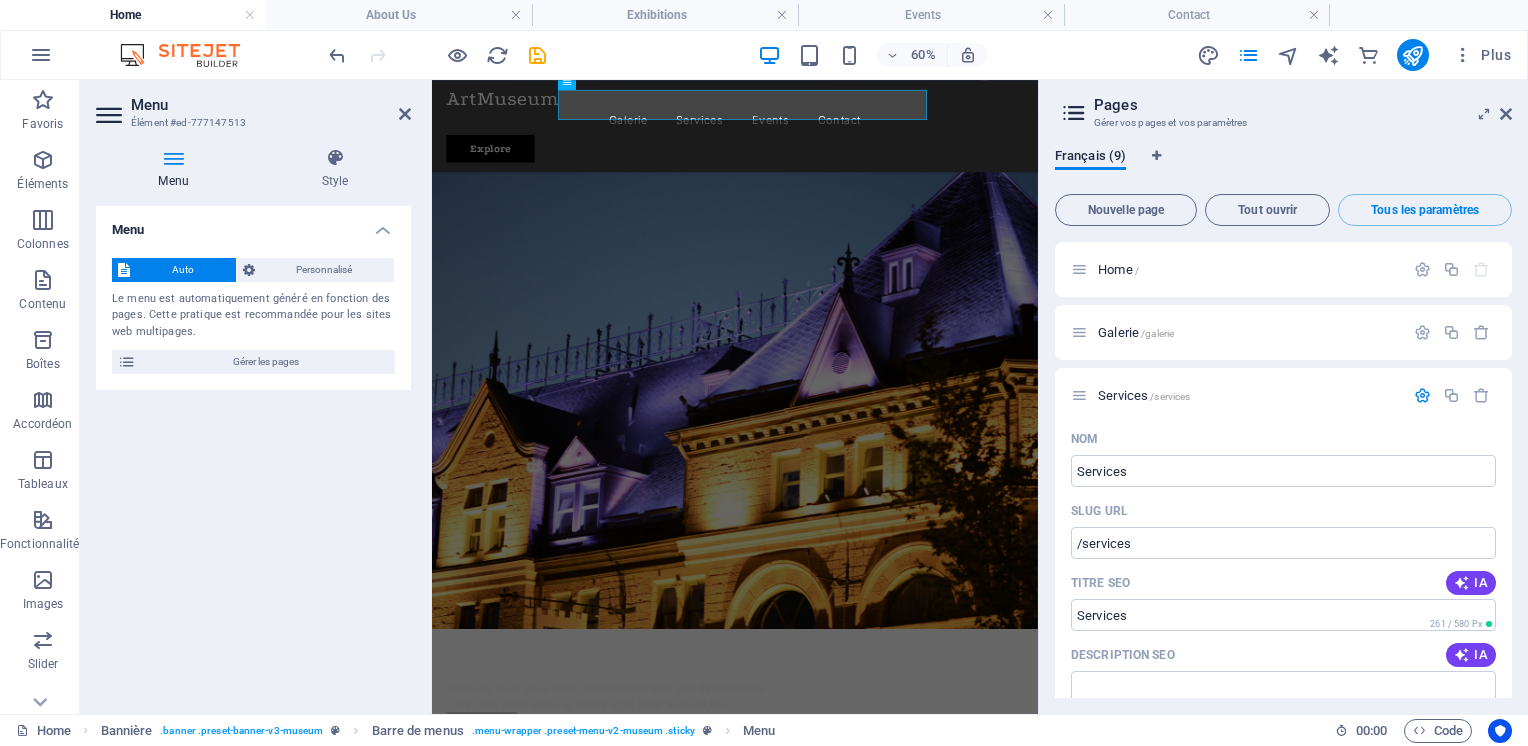 click at bounding box center (1422, 395) 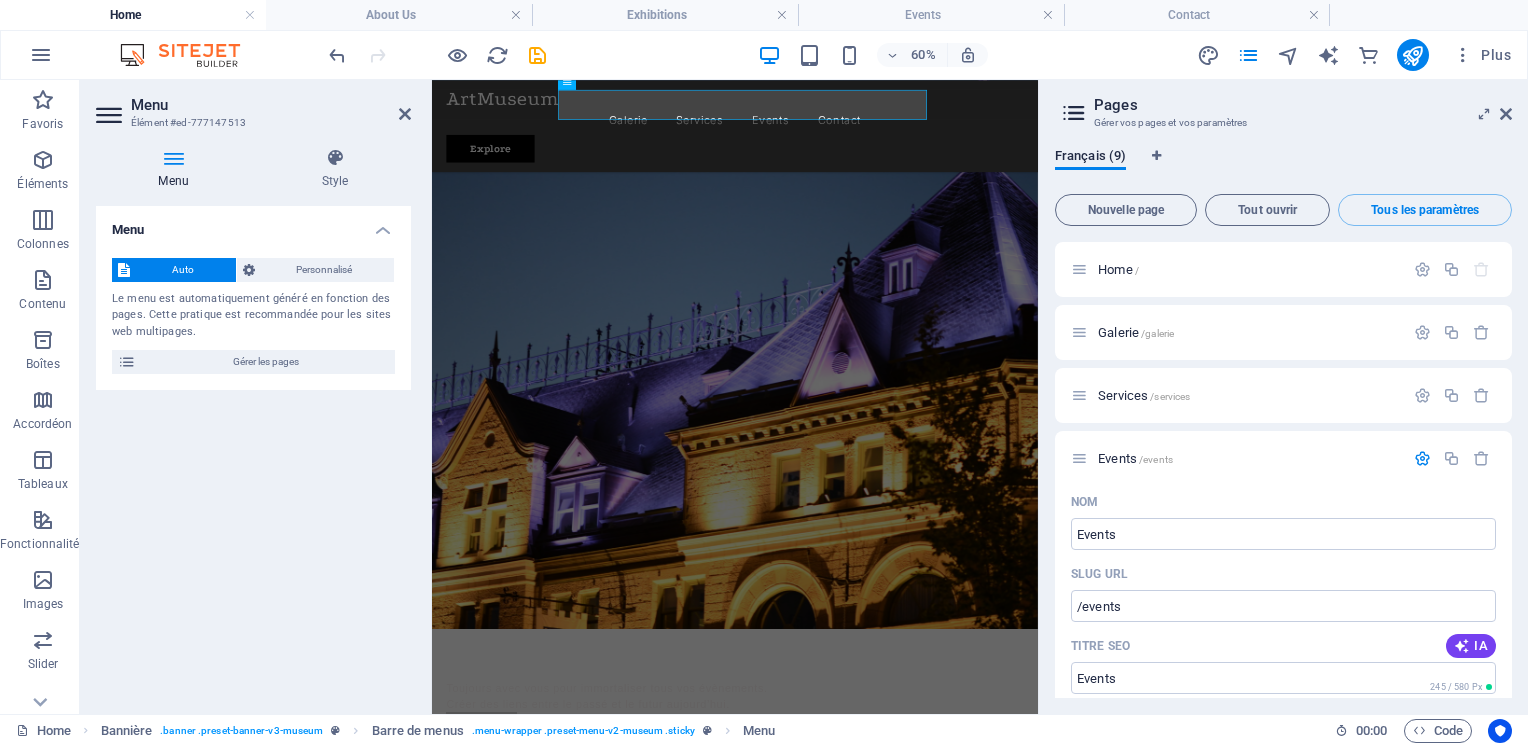 click at bounding box center (1422, 458) 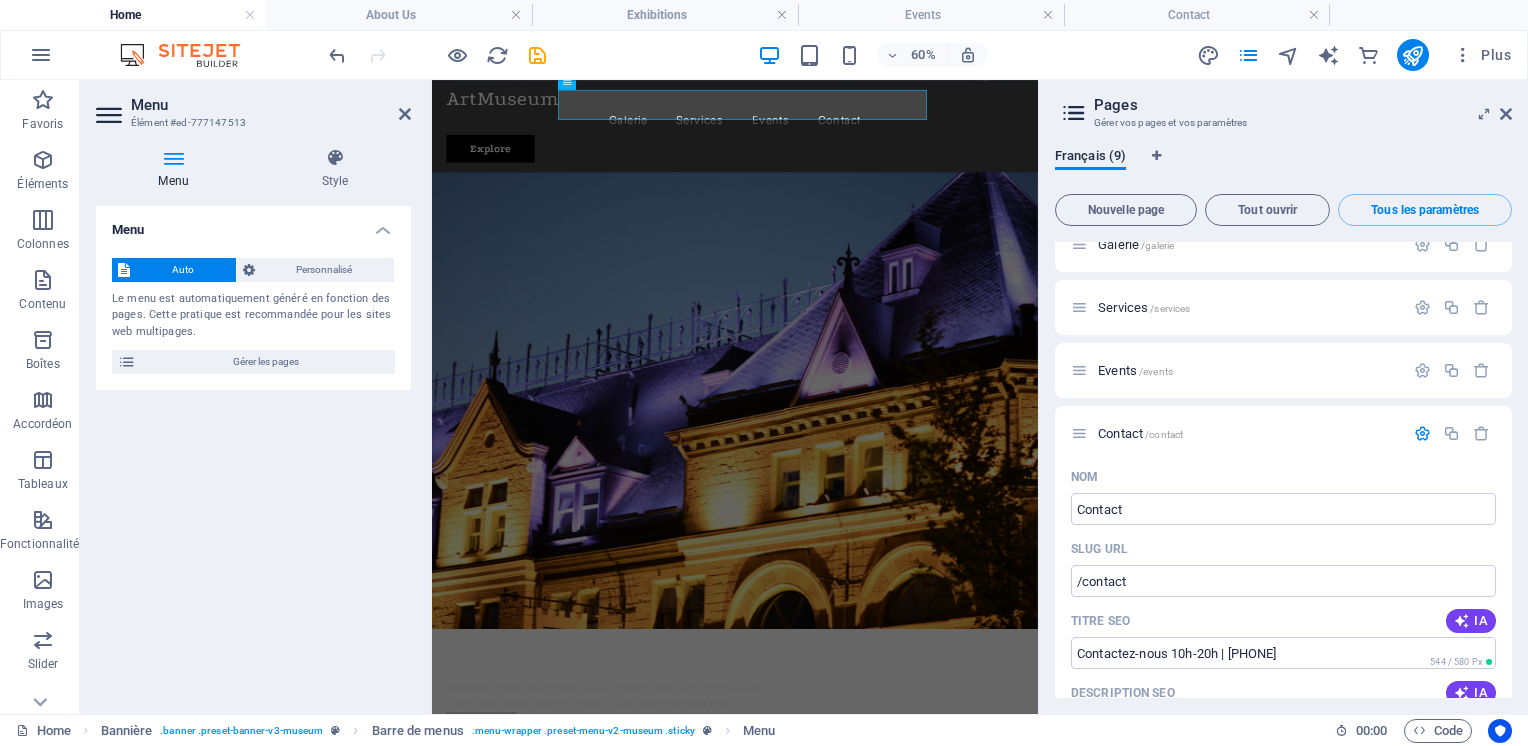 click at bounding box center [1422, 433] 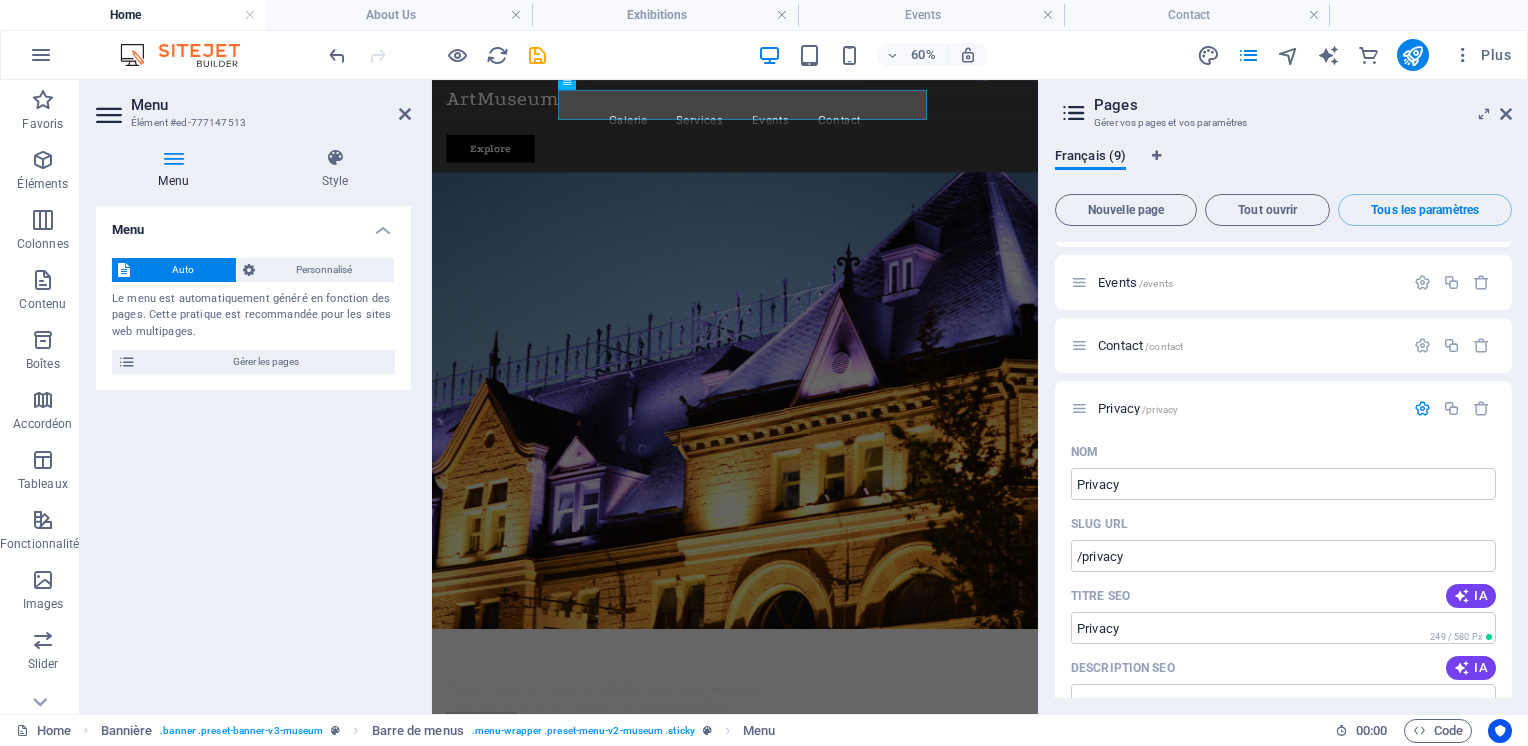 click at bounding box center (1422, 408) 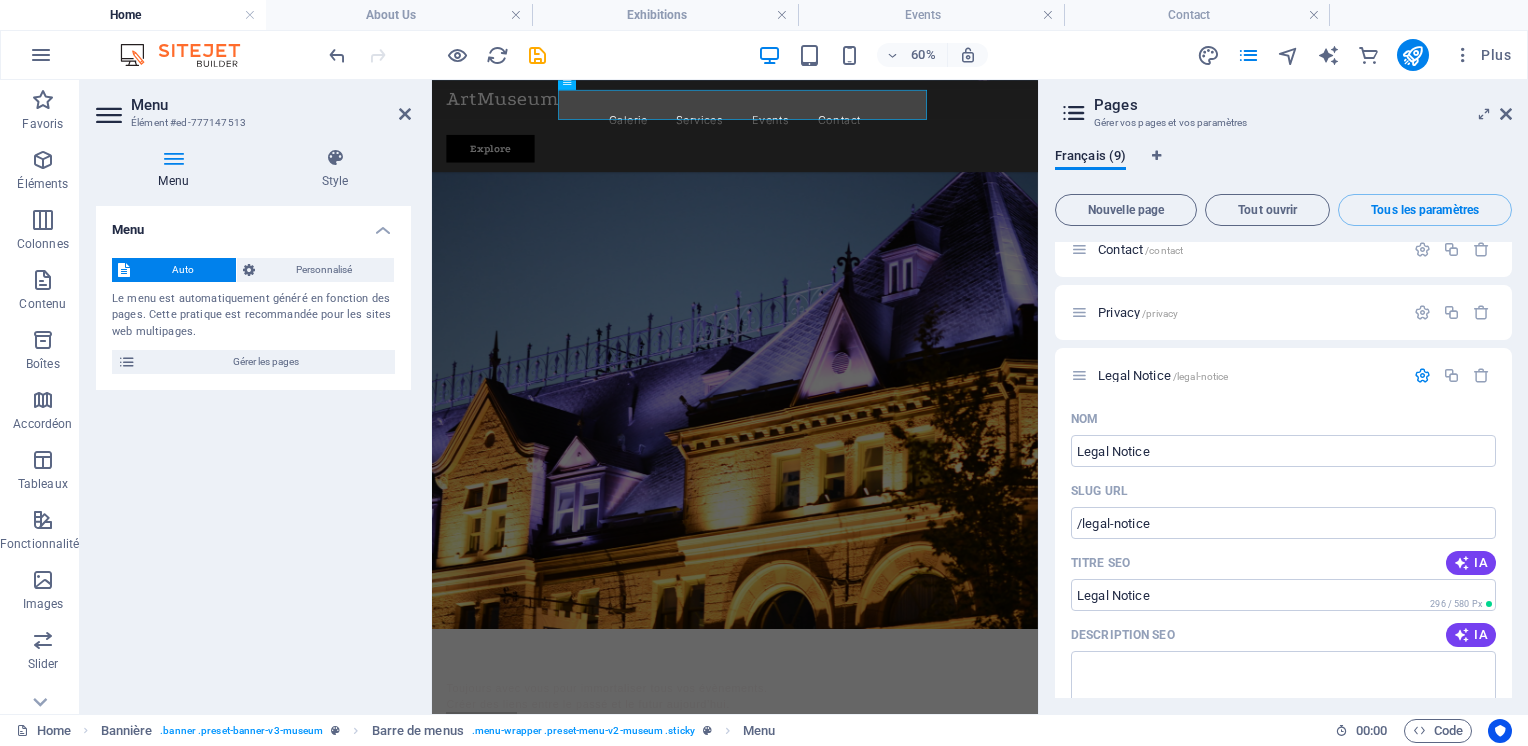 scroll, scrollTop: 284, scrollLeft: 0, axis: vertical 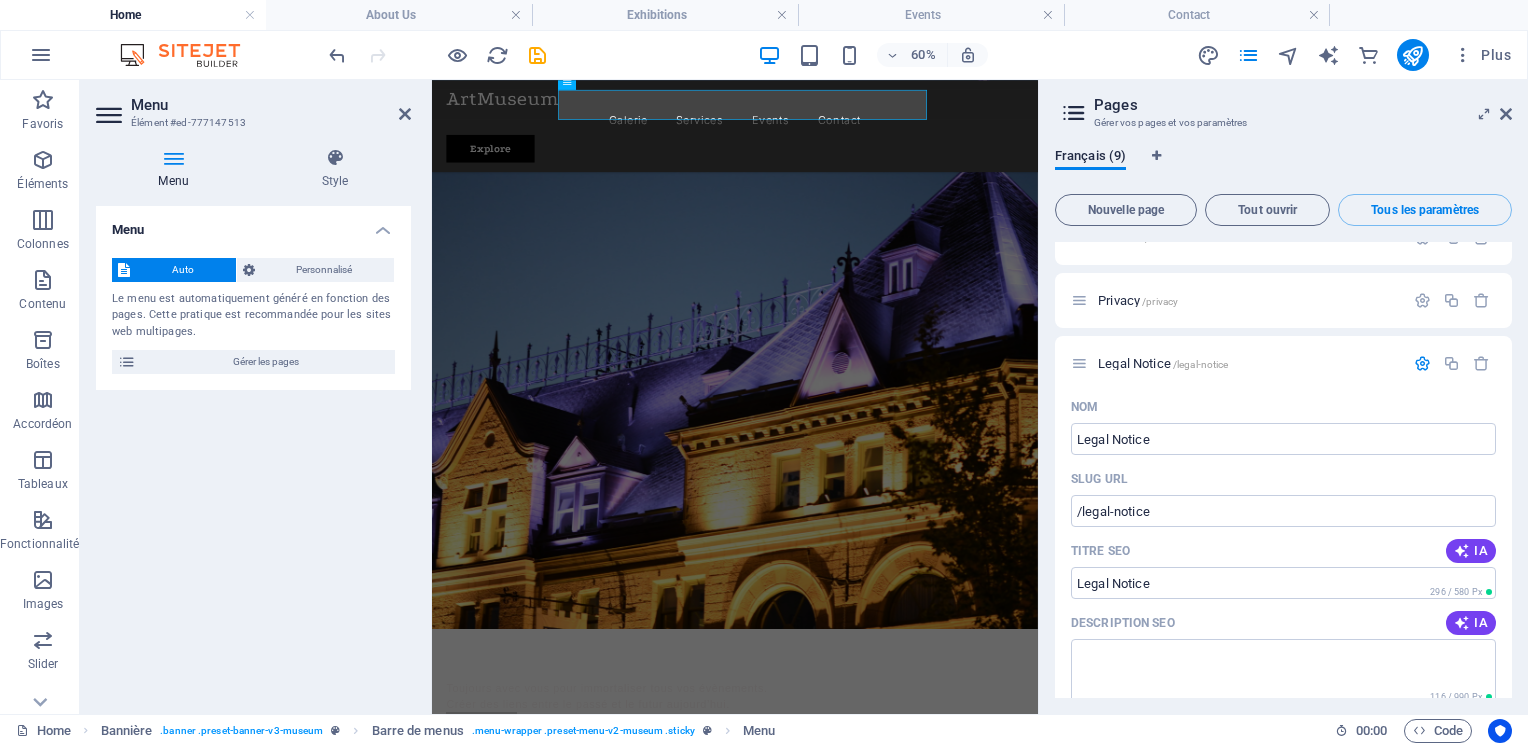 click at bounding box center (1422, 363) 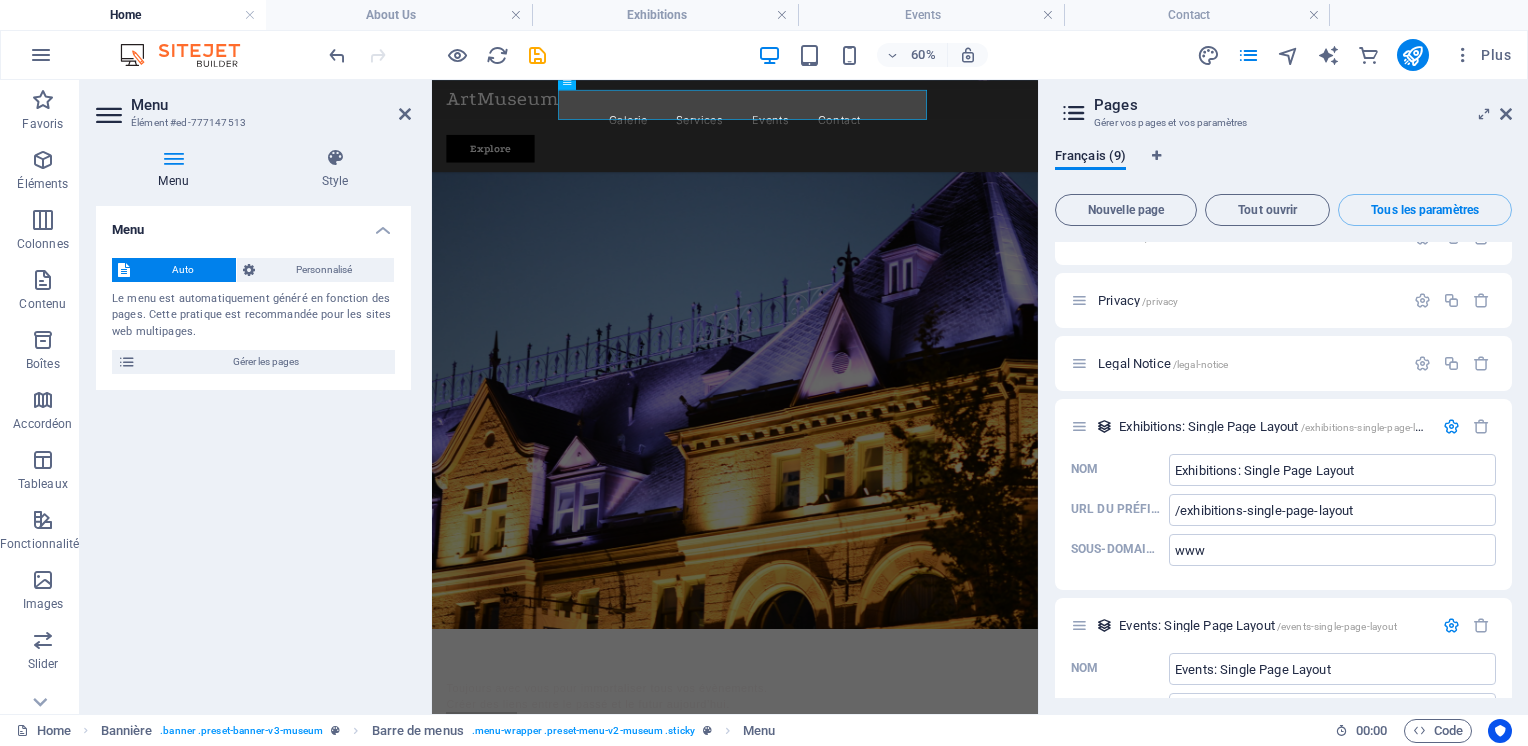 click at bounding box center (1451, 426) 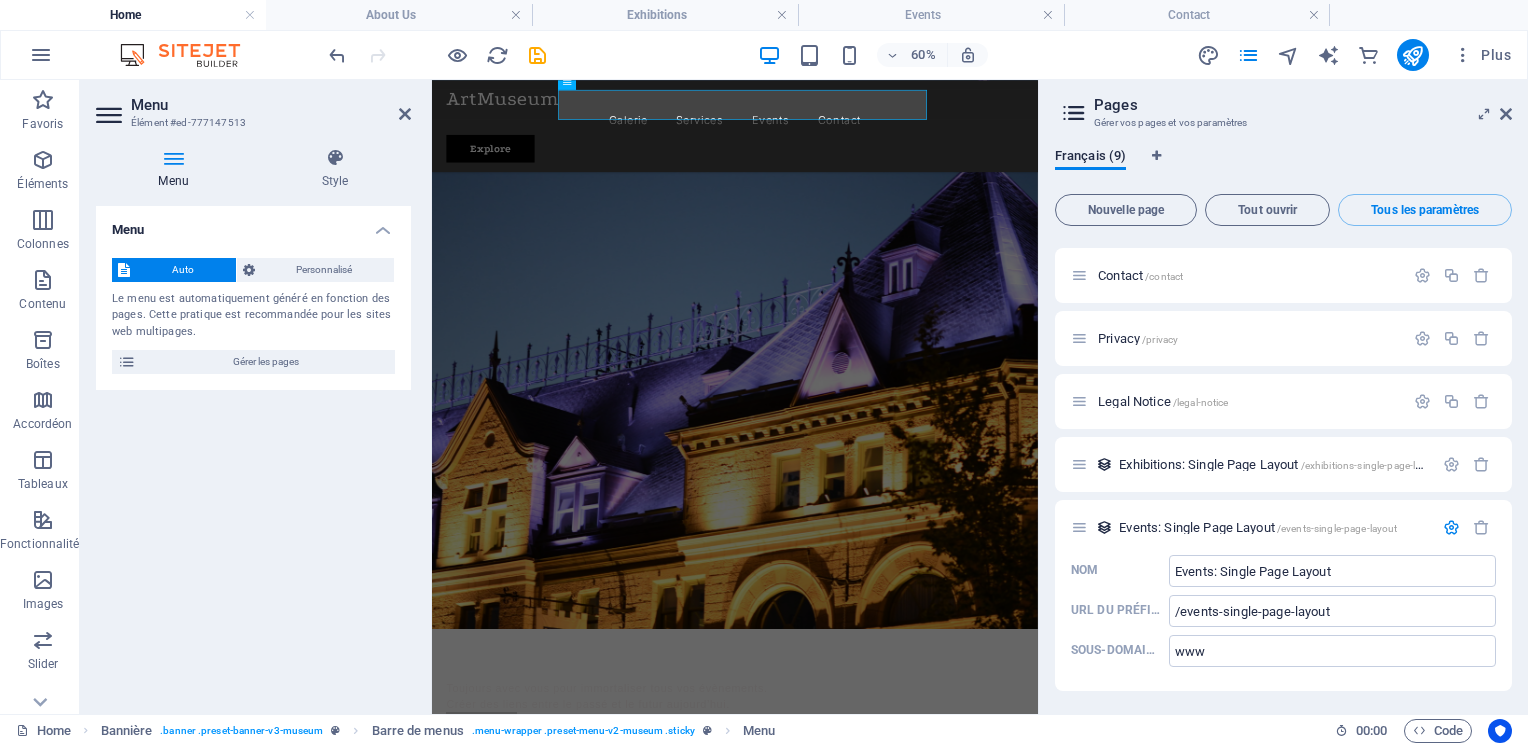 click at bounding box center [1451, 527] 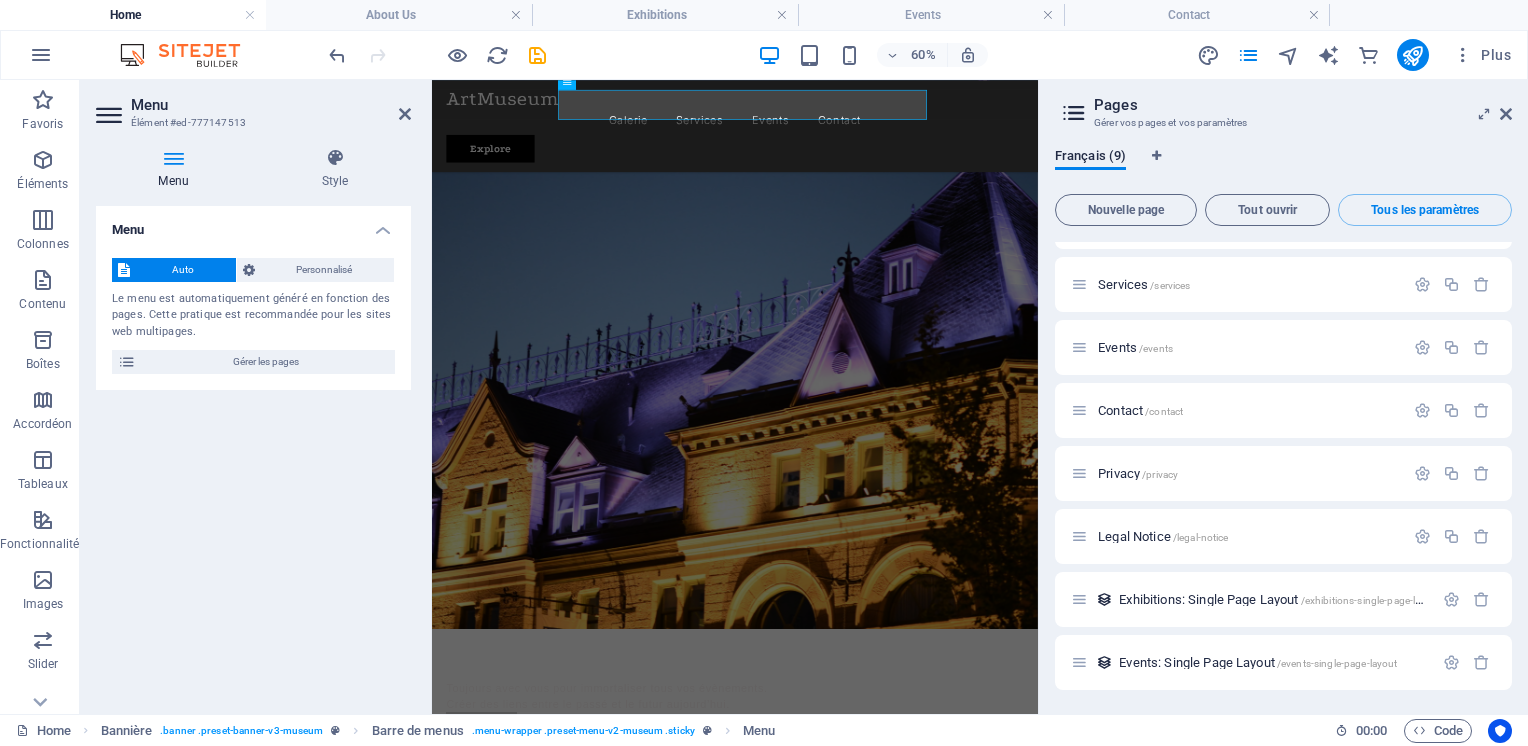 scroll, scrollTop: 110, scrollLeft: 0, axis: vertical 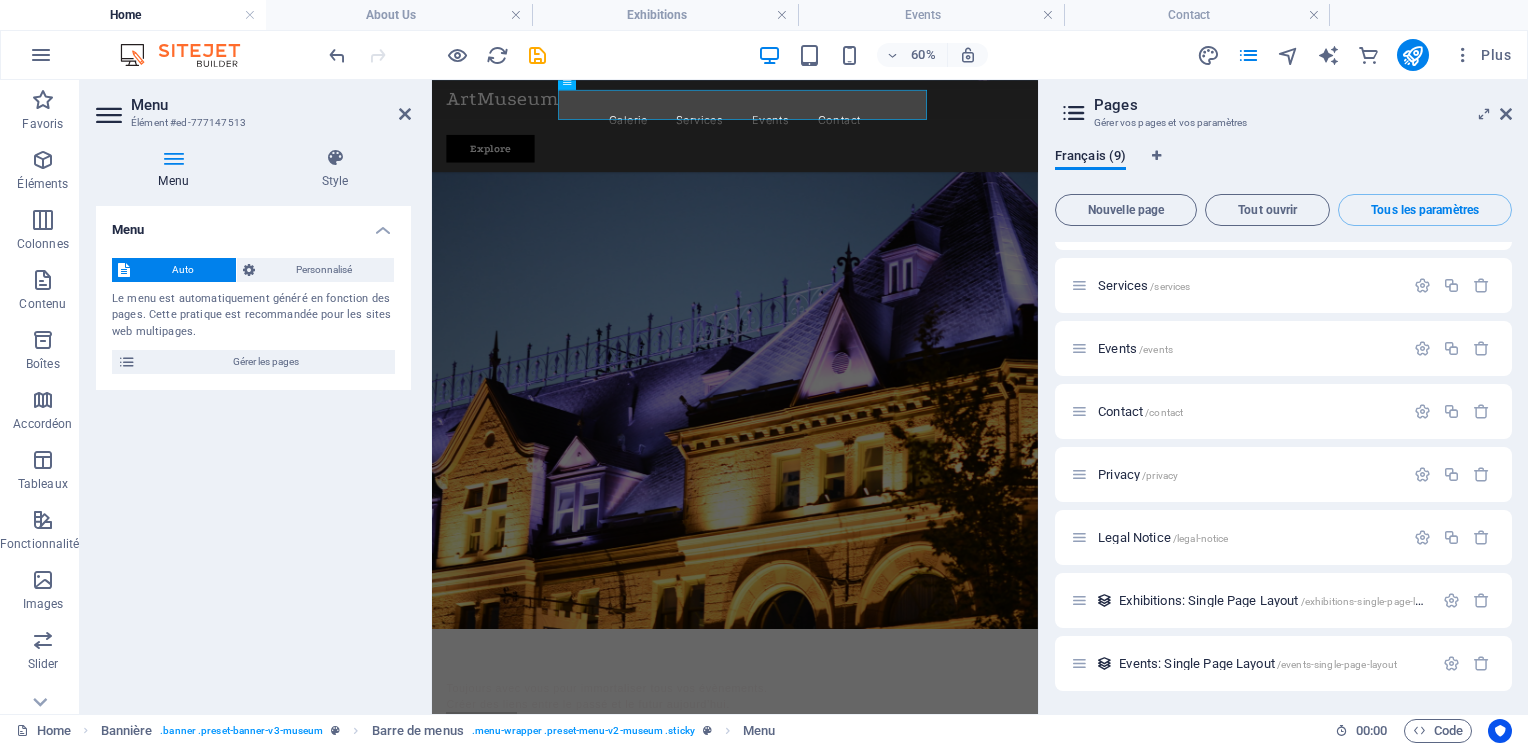 click on "Events /events" at bounding box center [1248, 348] 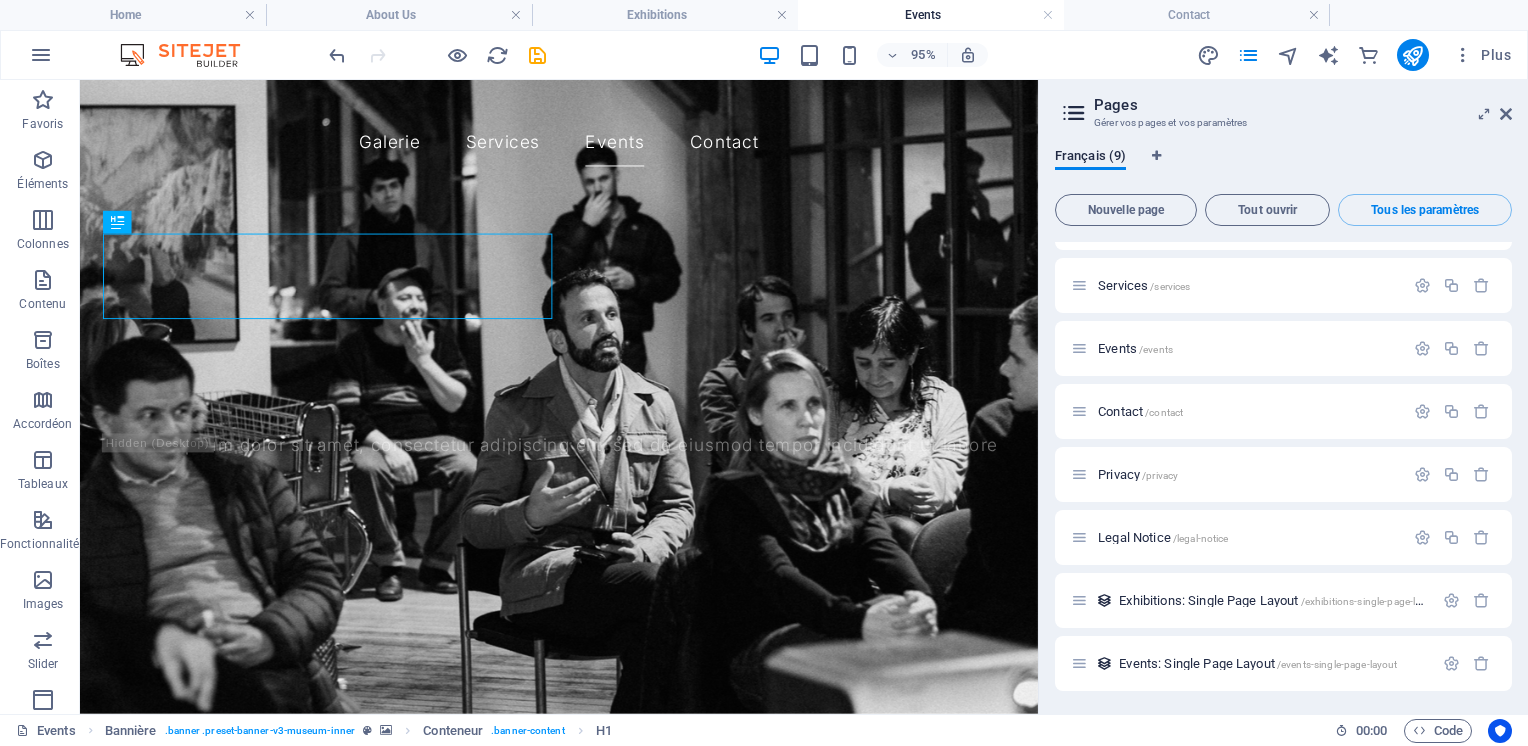 scroll, scrollTop: 0, scrollLeft: 0, axis: both 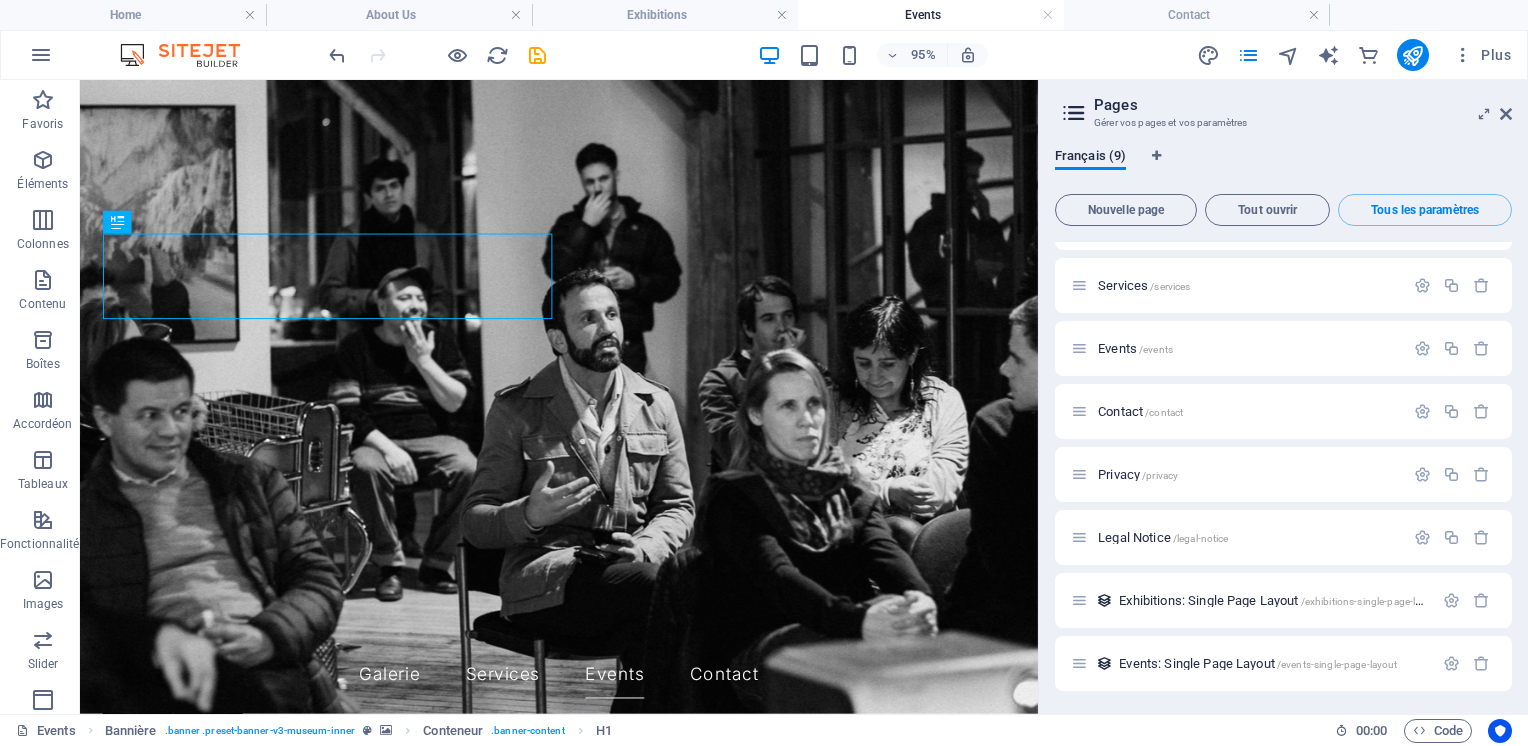 click on "Events /events" at bounding box center [1135, 348] 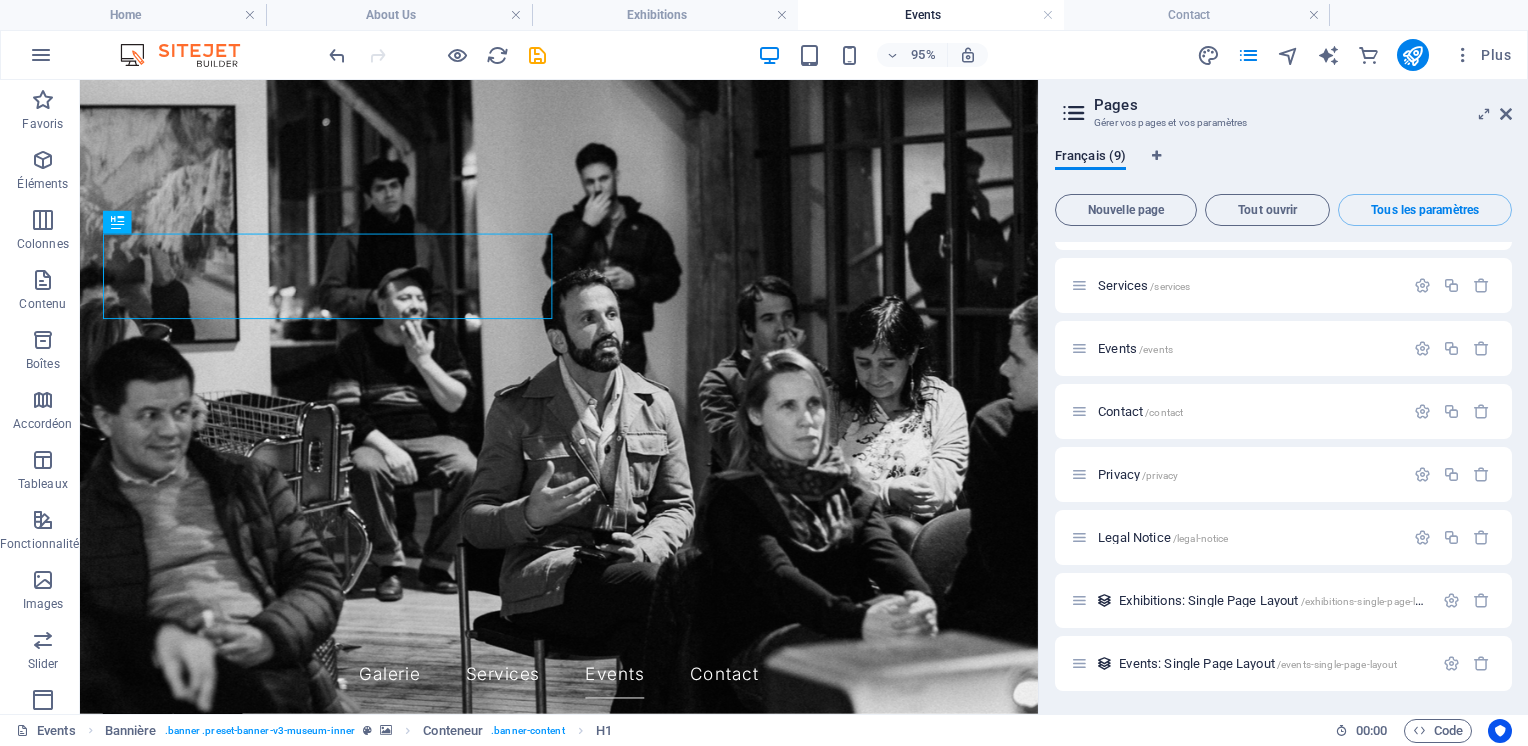 click at bounding box center [1079, 348] 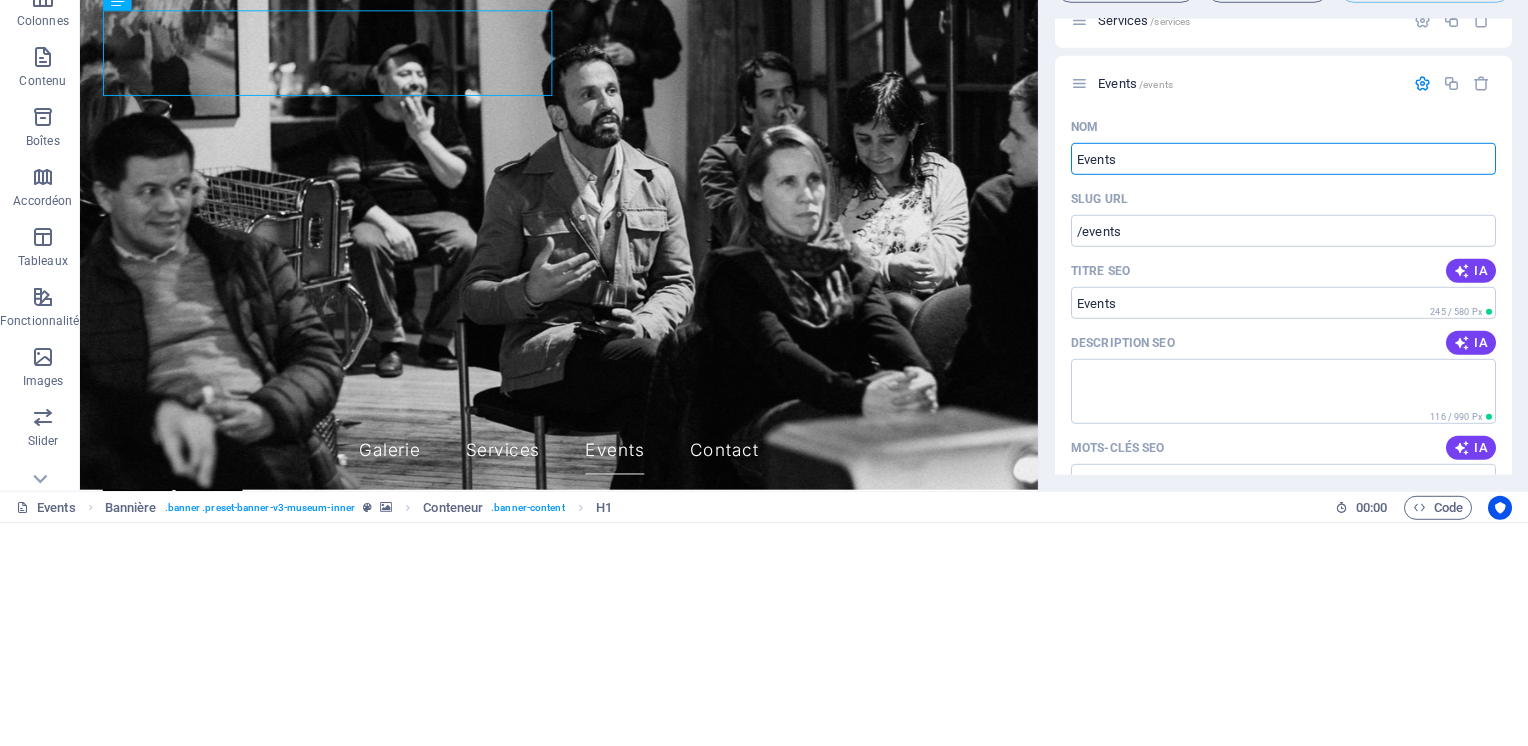 scroll, scrollTop: 164, scrollLeft: 0, axis: vertical 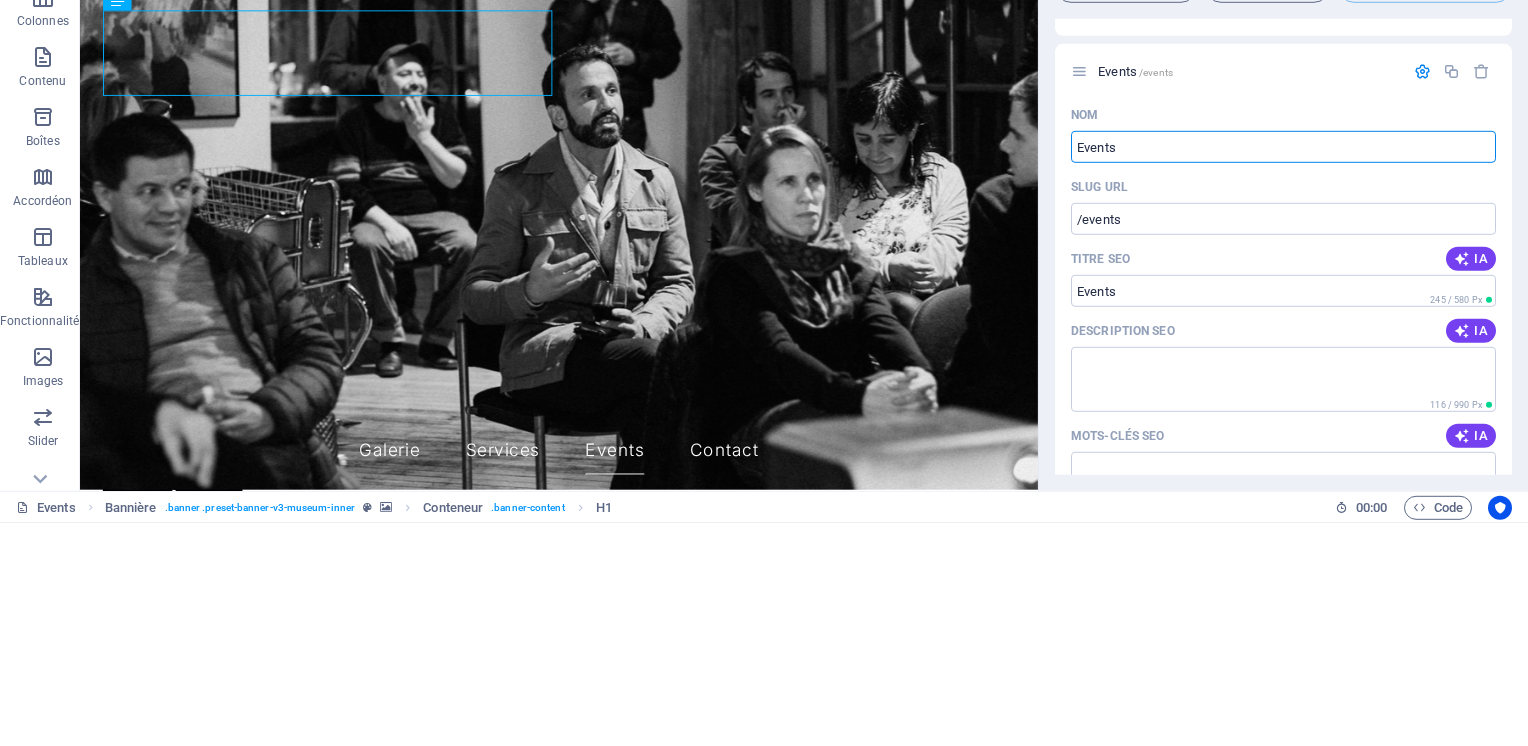 click on "/events" at bounding box center [1283, 442] 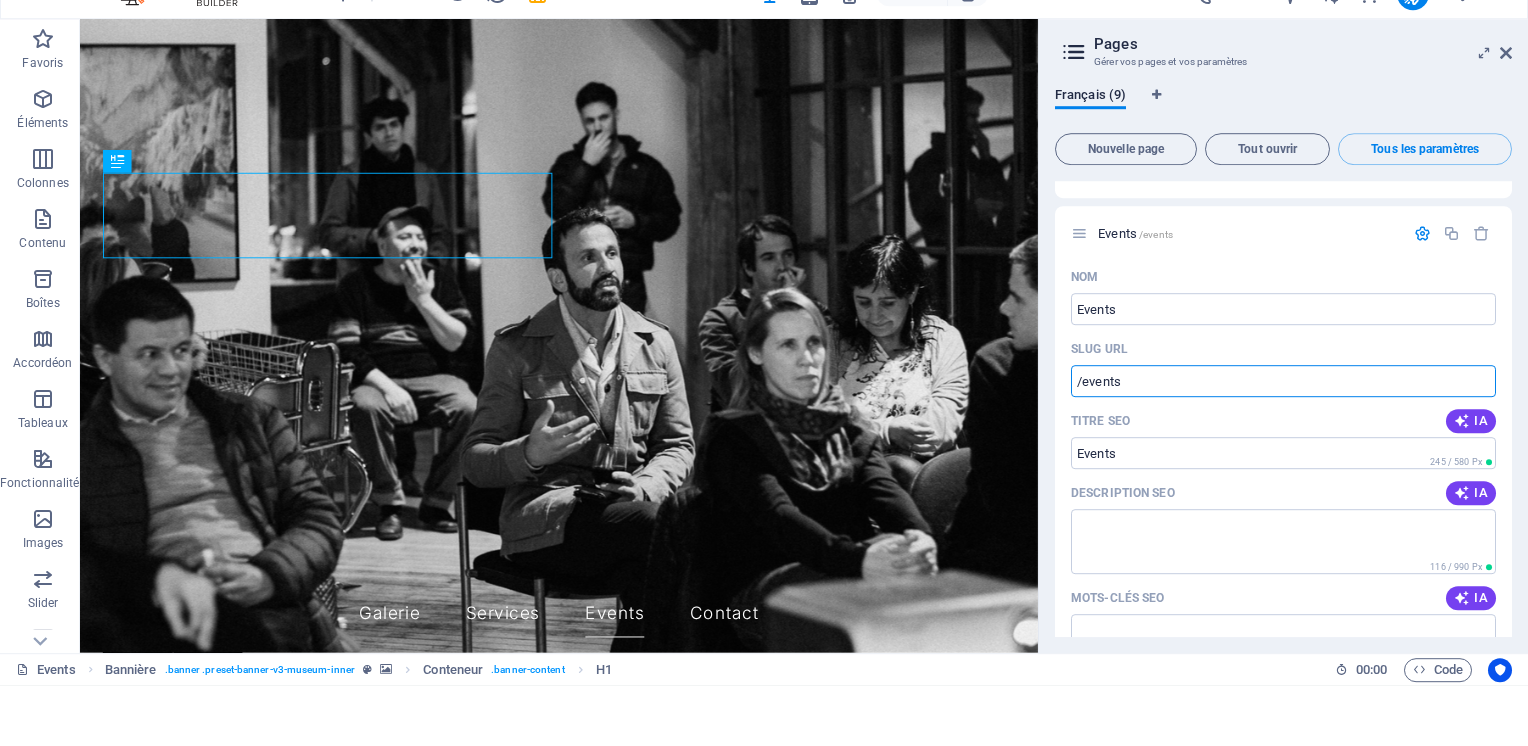 click on "Events" at bounding box center (1283, 370) 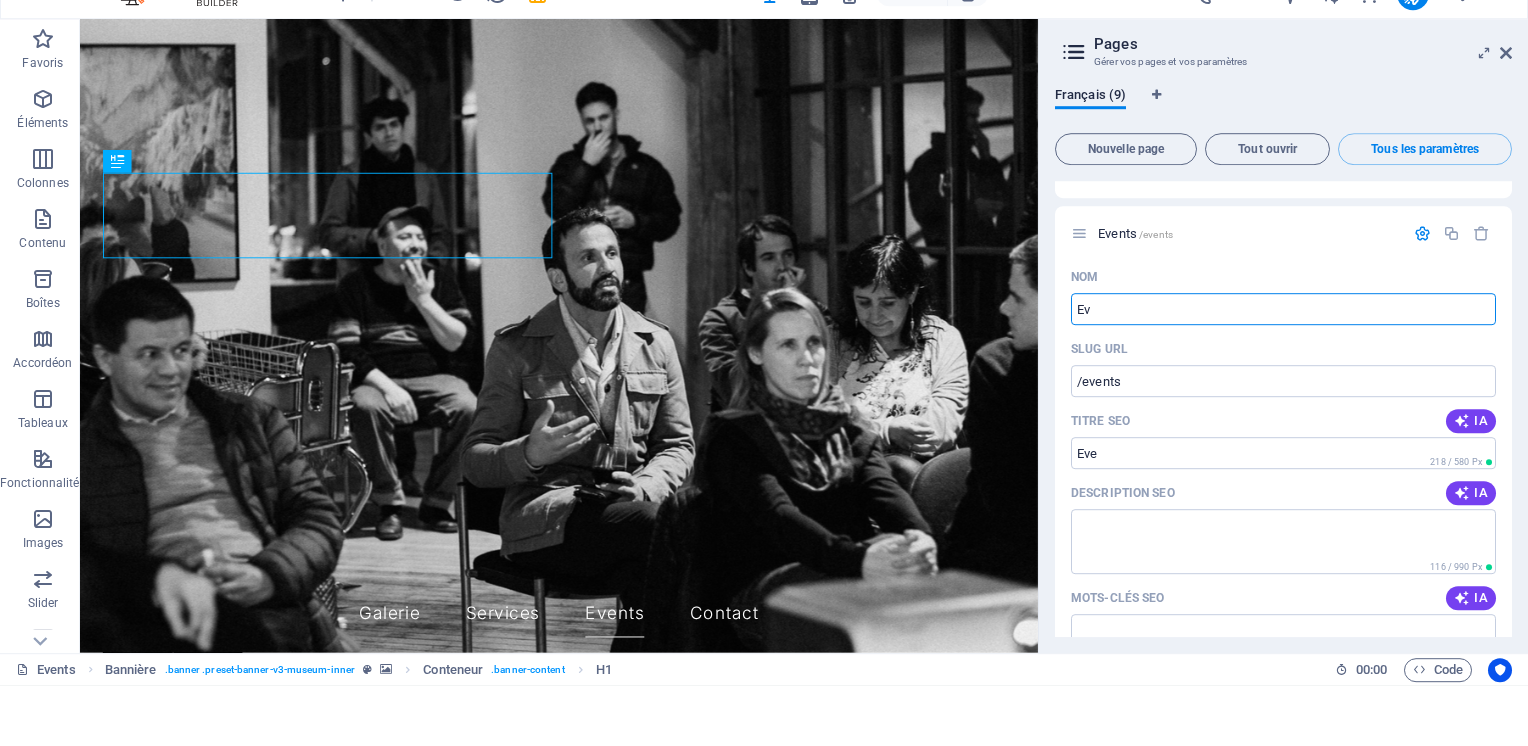 type on "E" 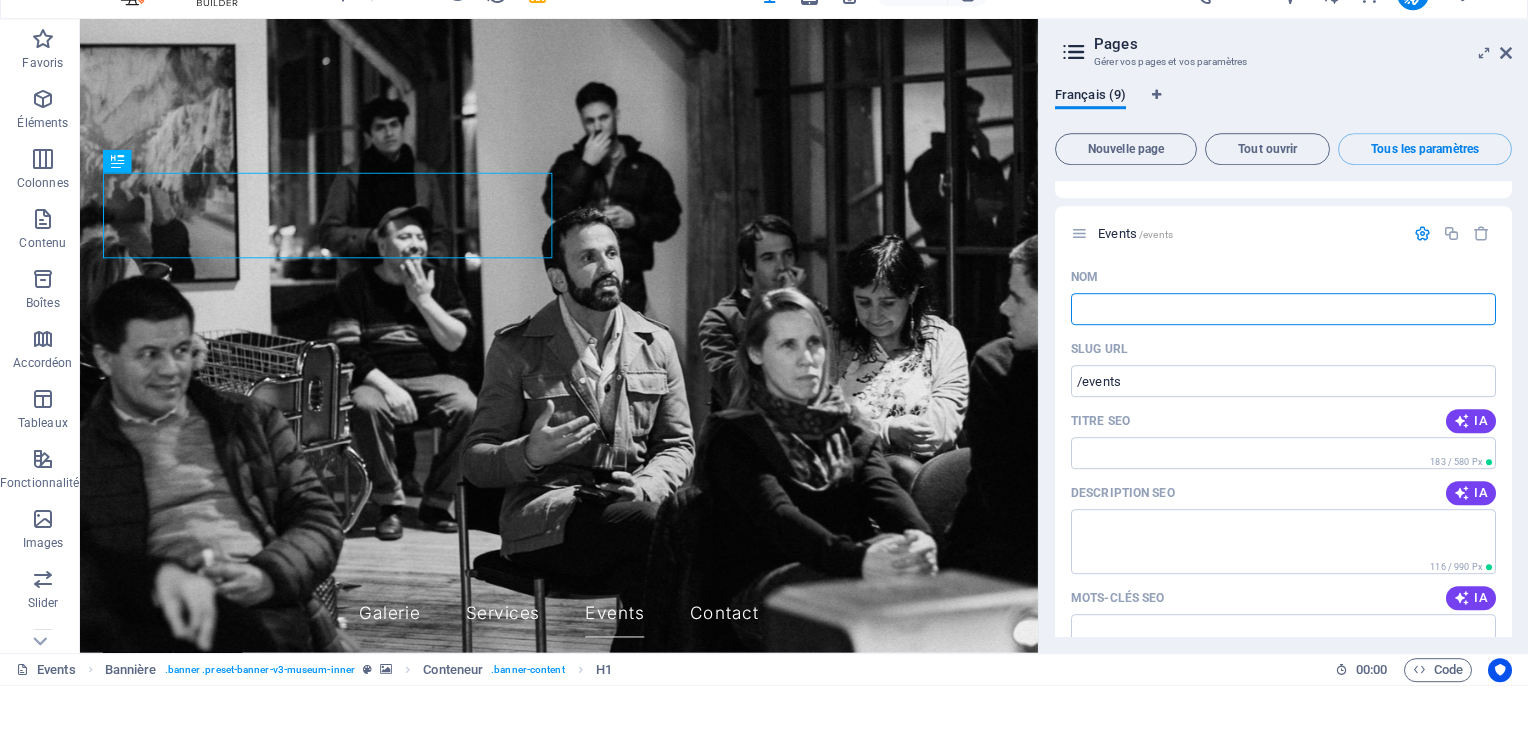 type 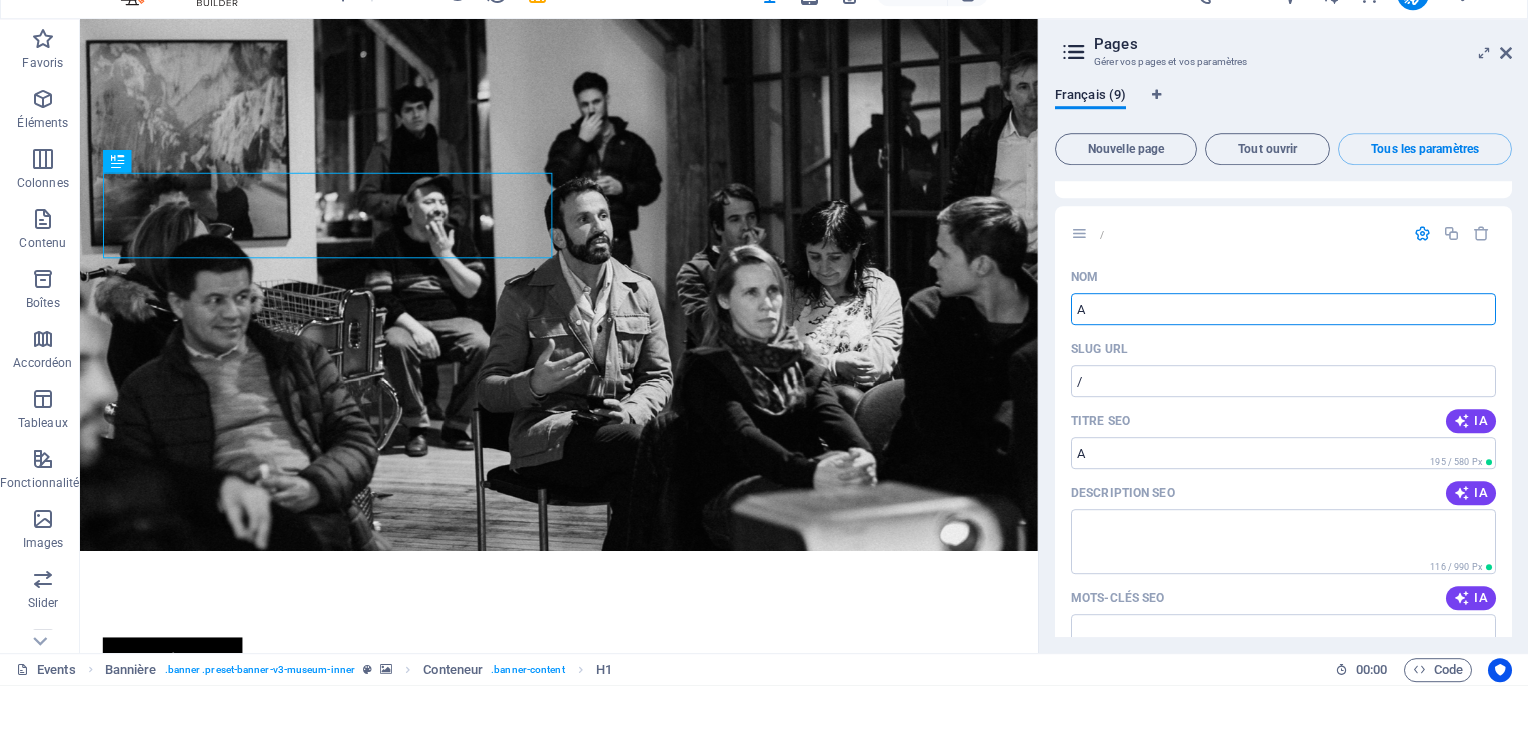 type on "A" 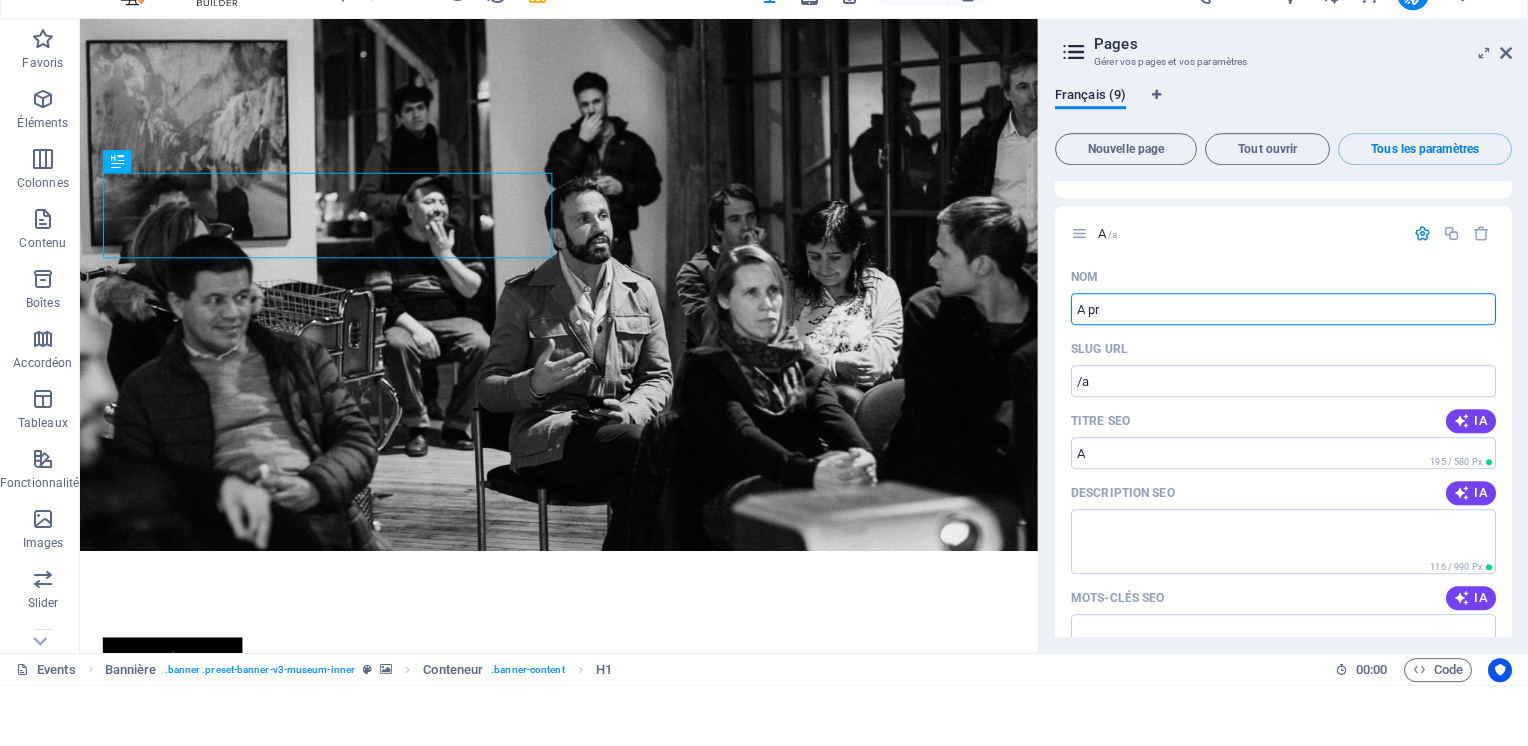 type on "A pro" 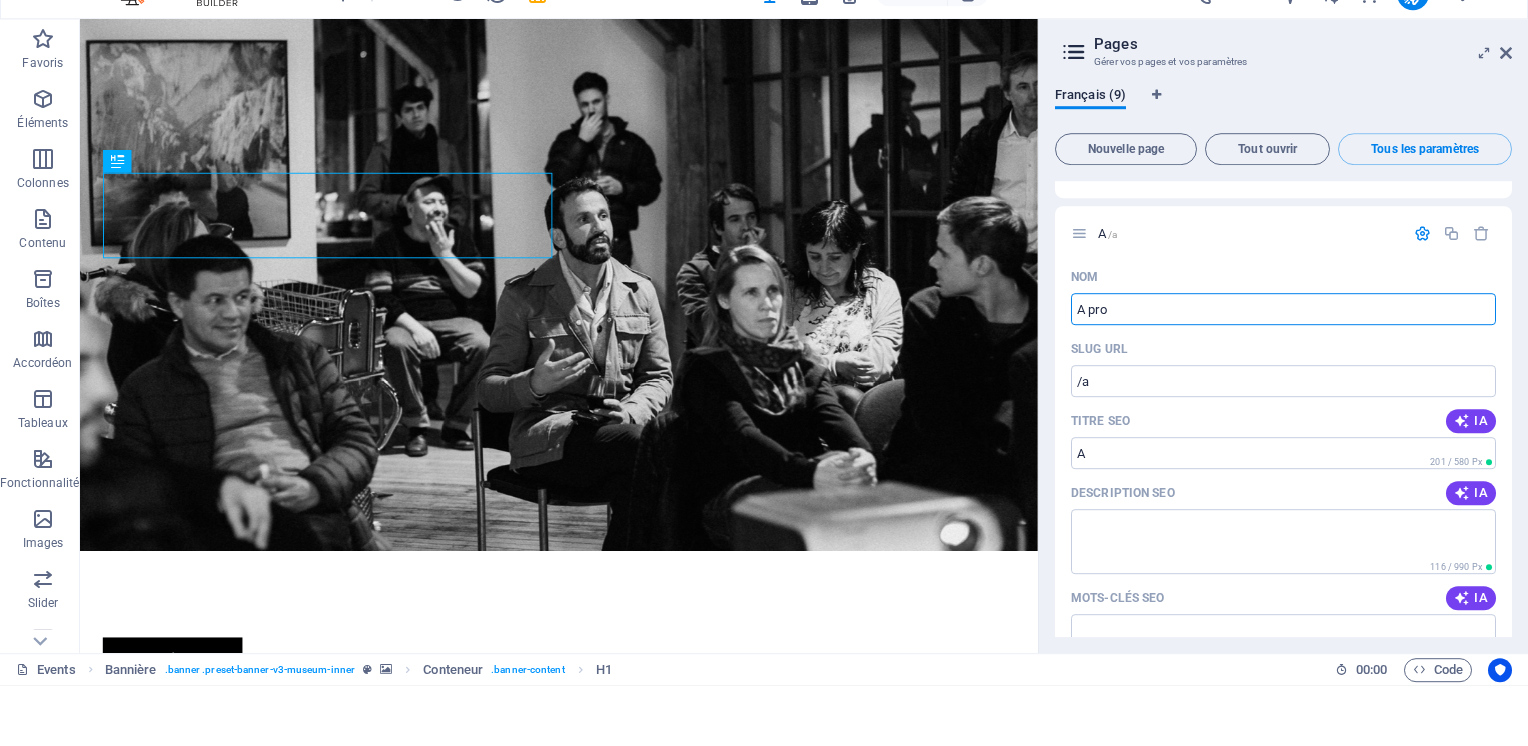 type on "A" 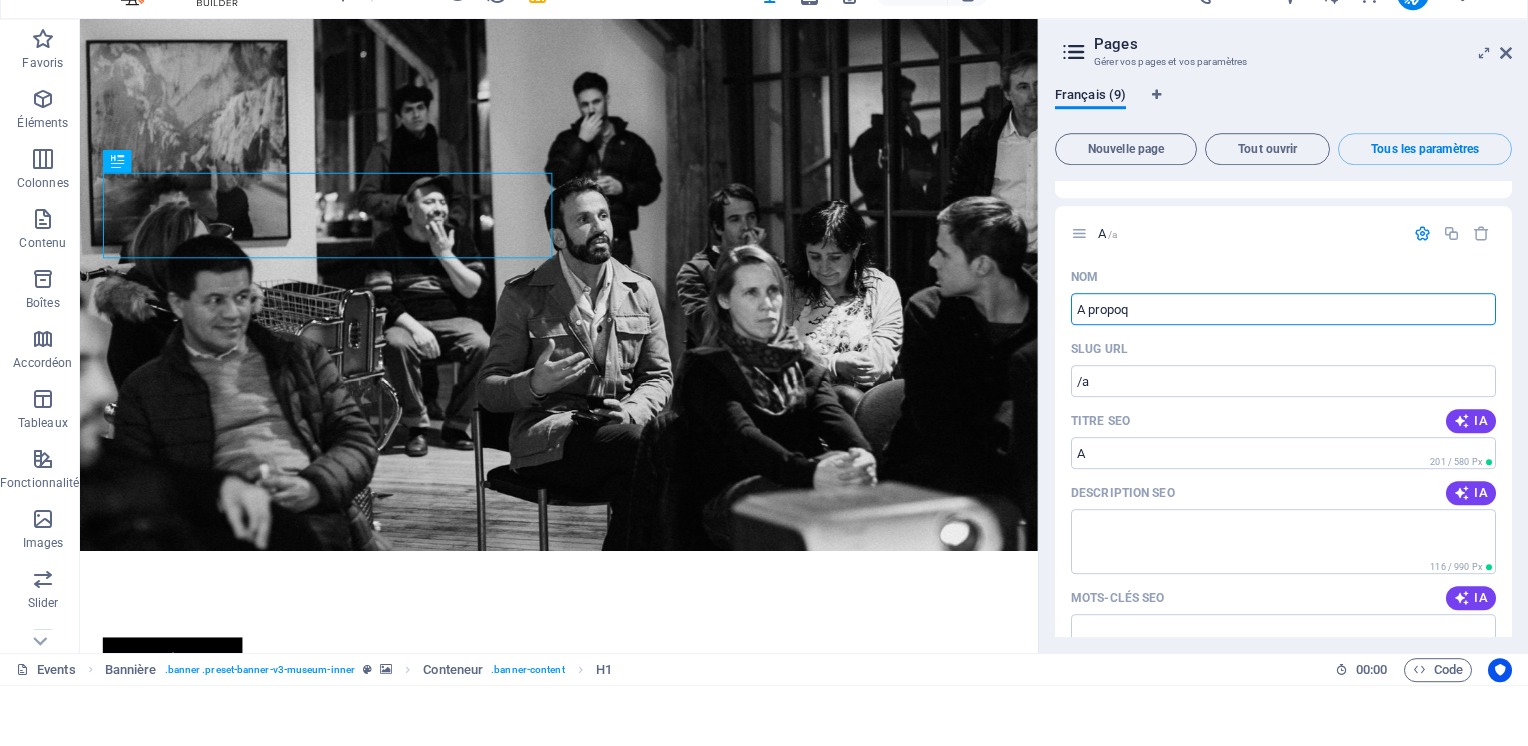 type on "A propoq" 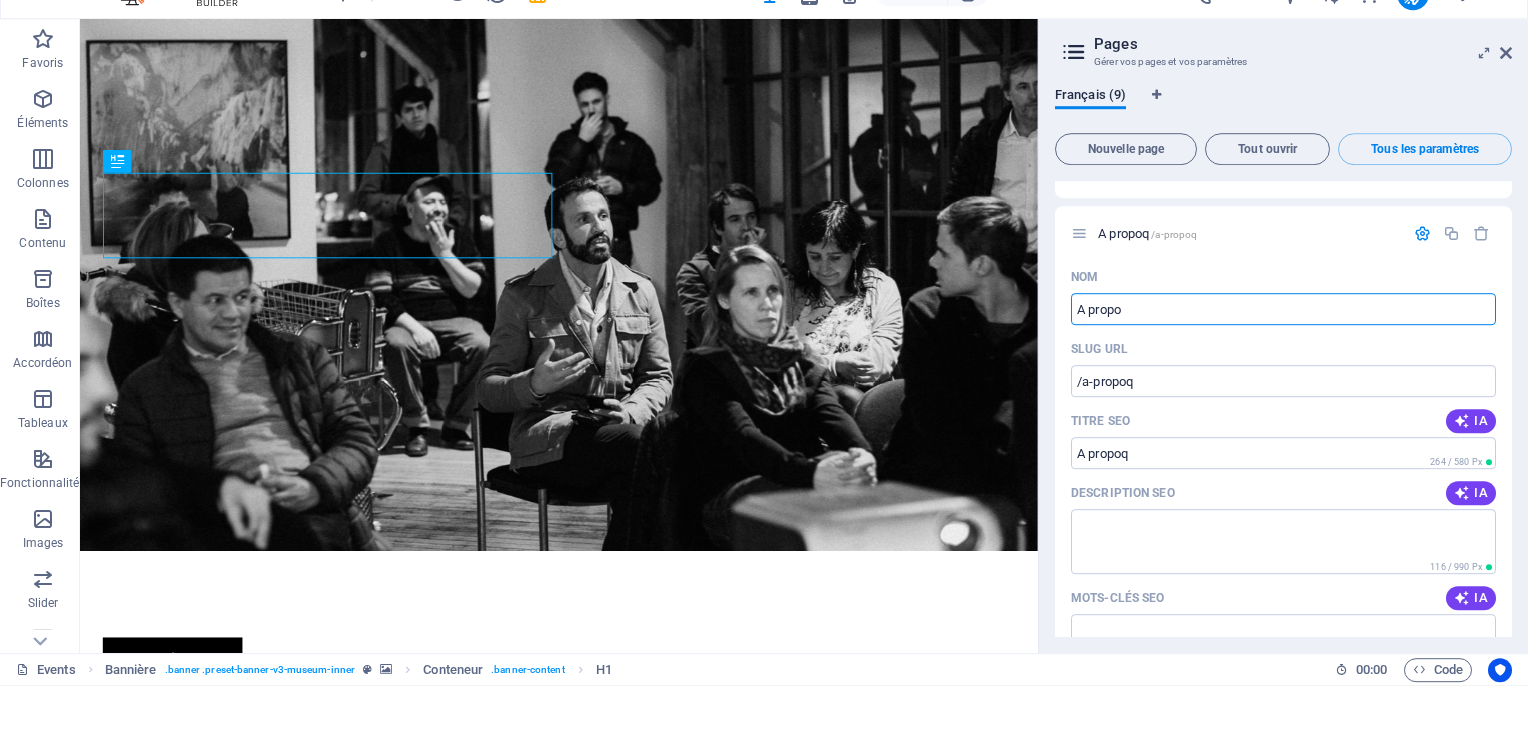 type on "A propos" 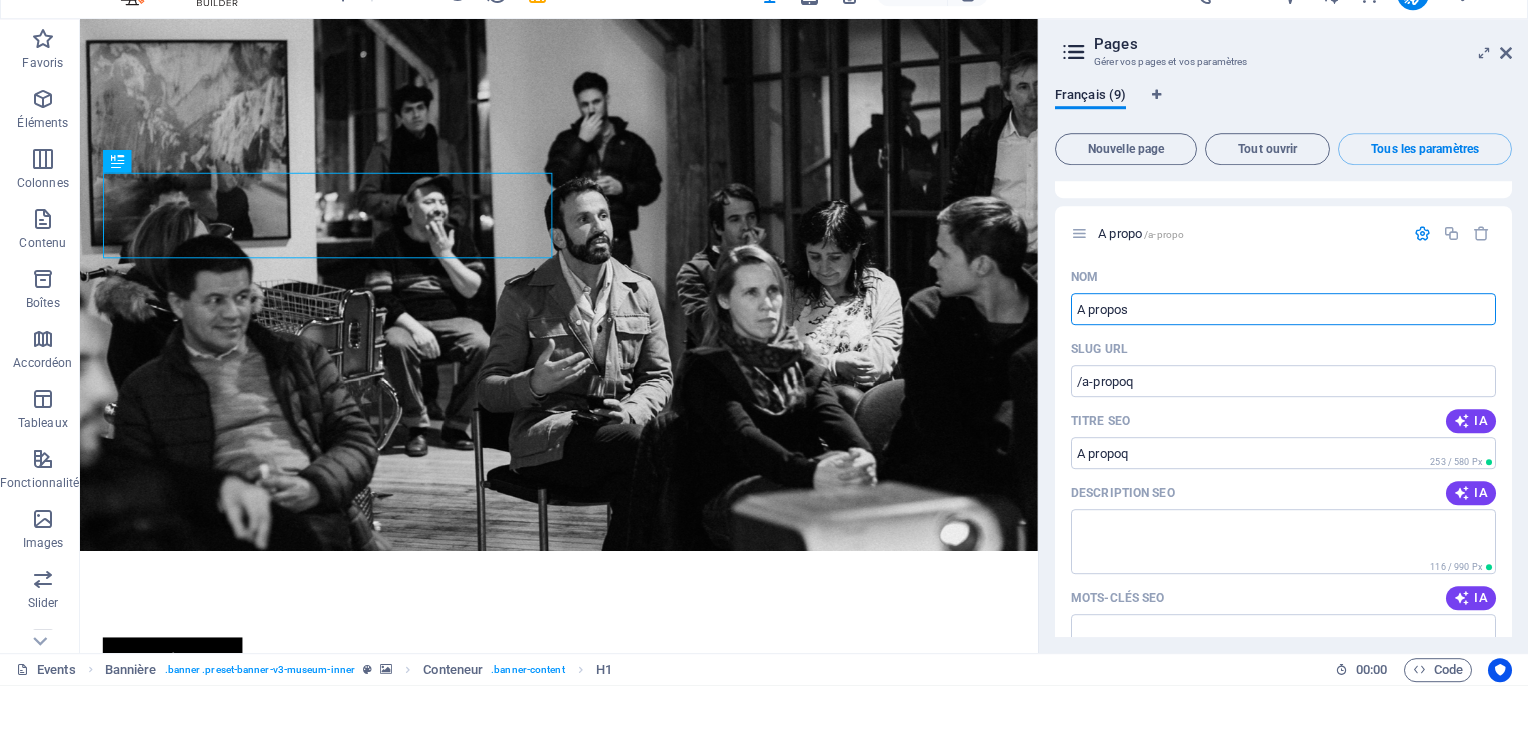 type on "/a-propo" 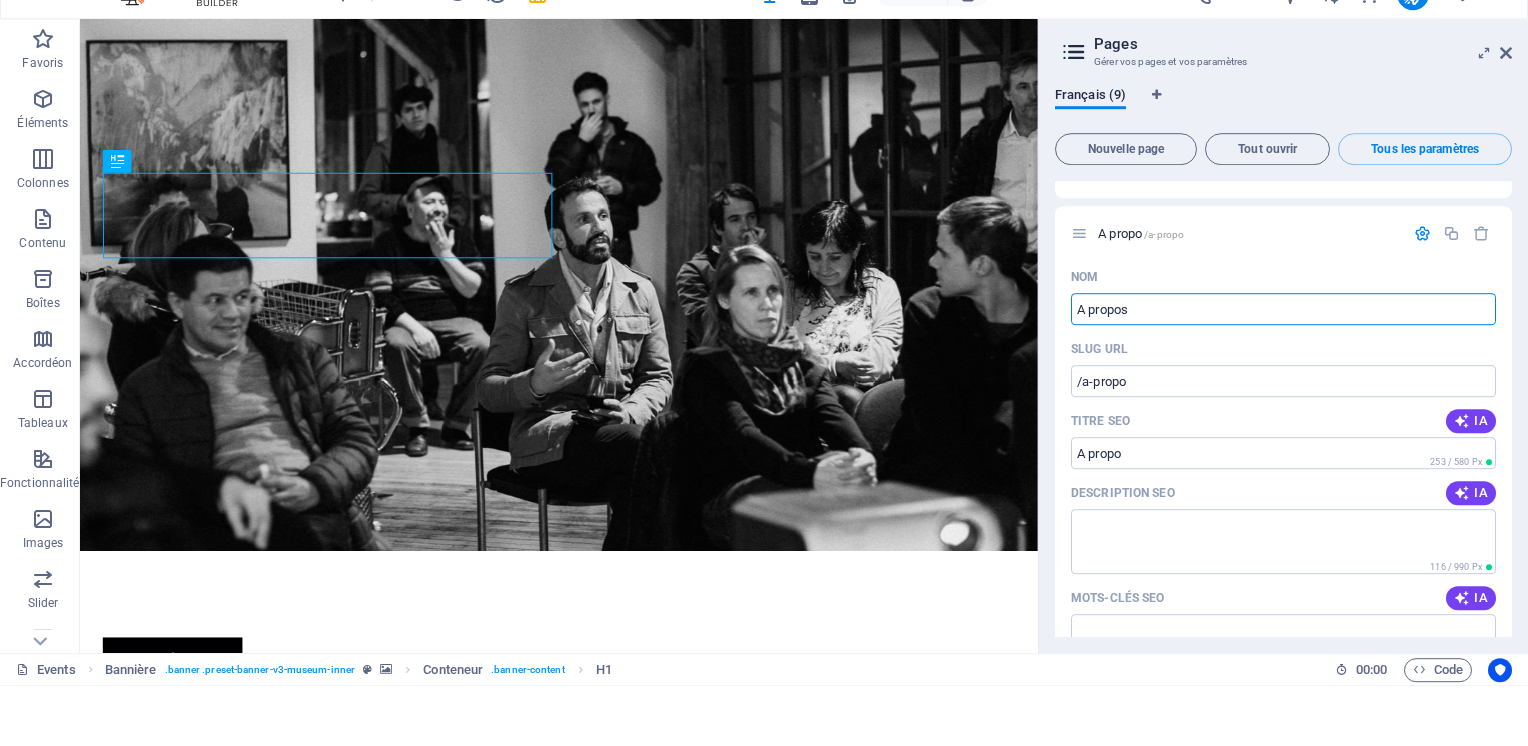 type on "A propos" 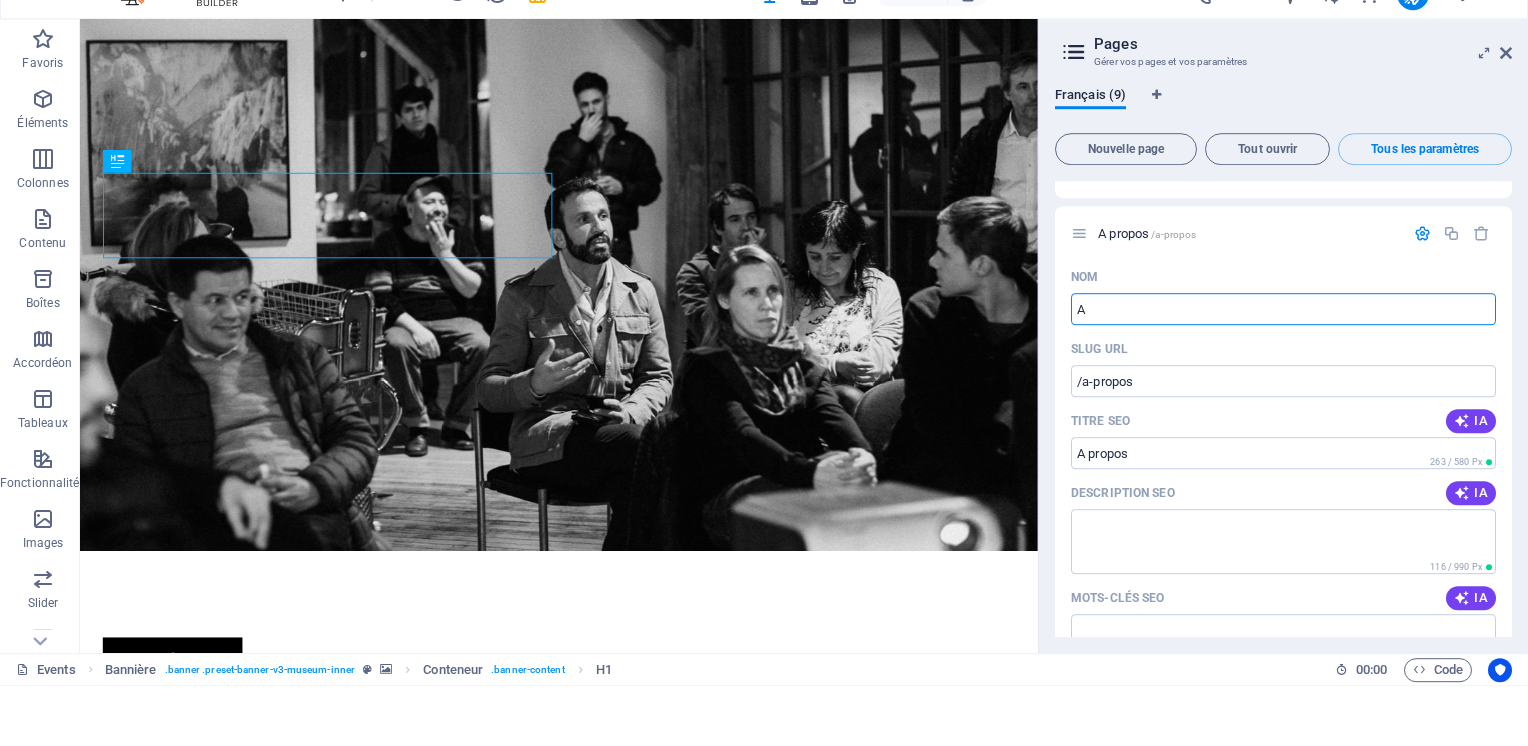 type on "A" 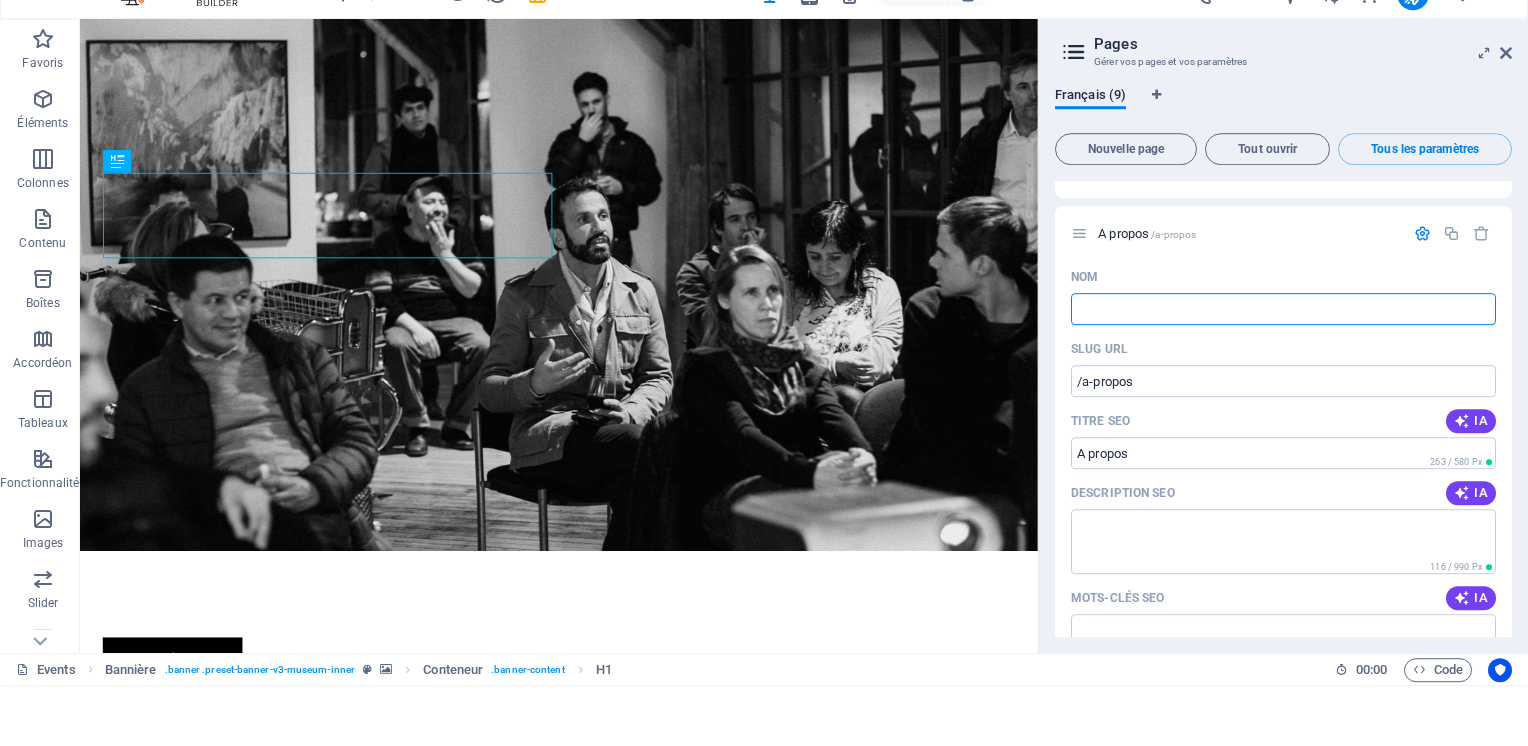 type 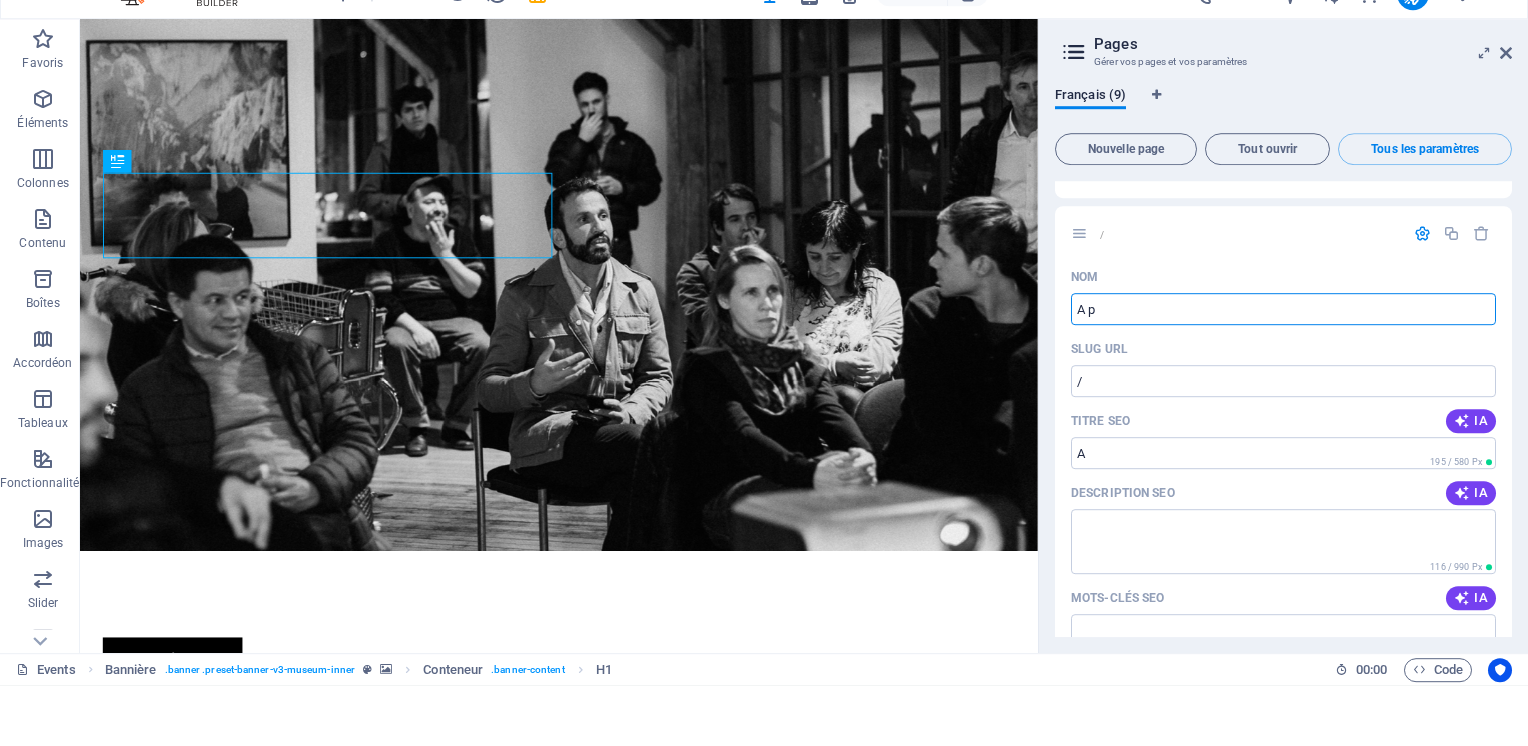 type on "A pr" 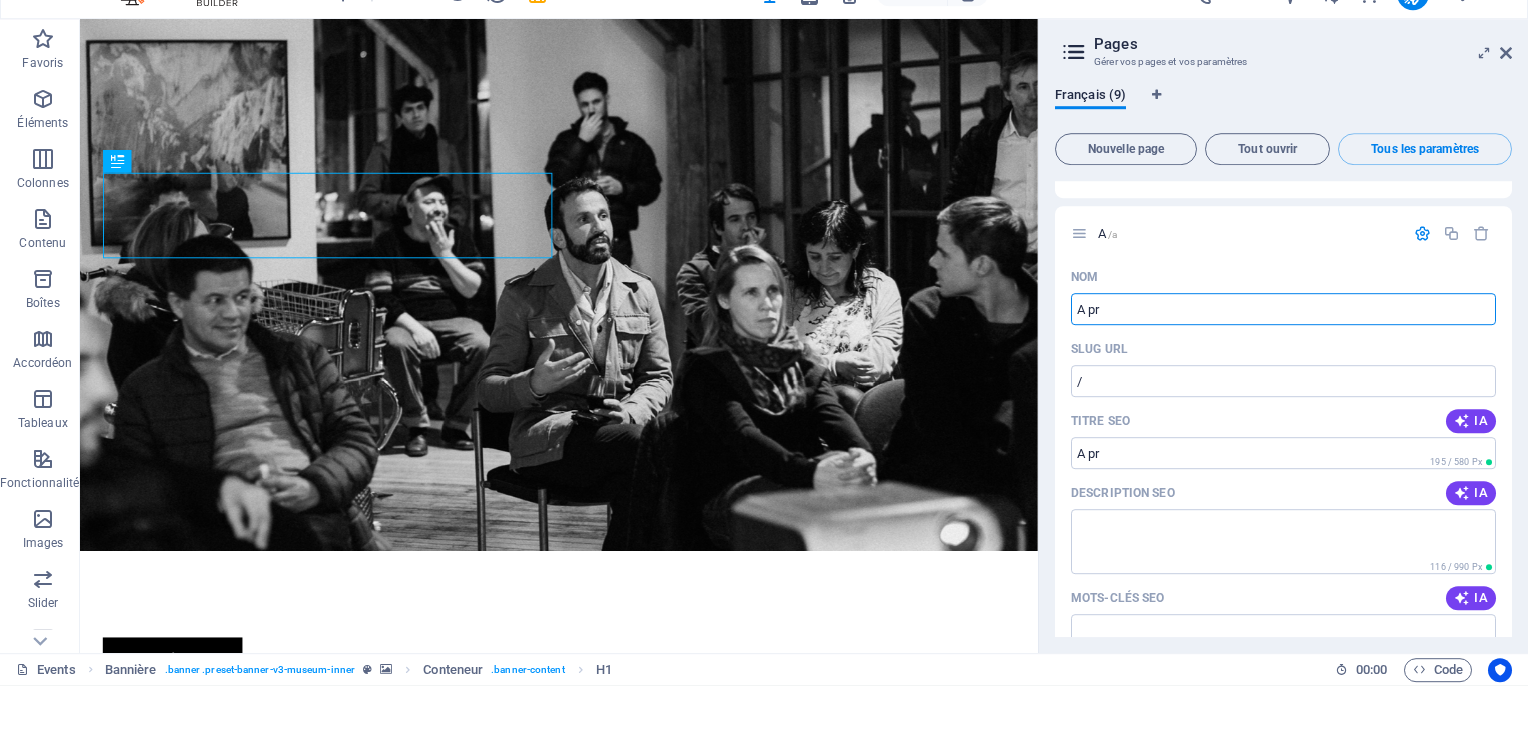 type on "/a" 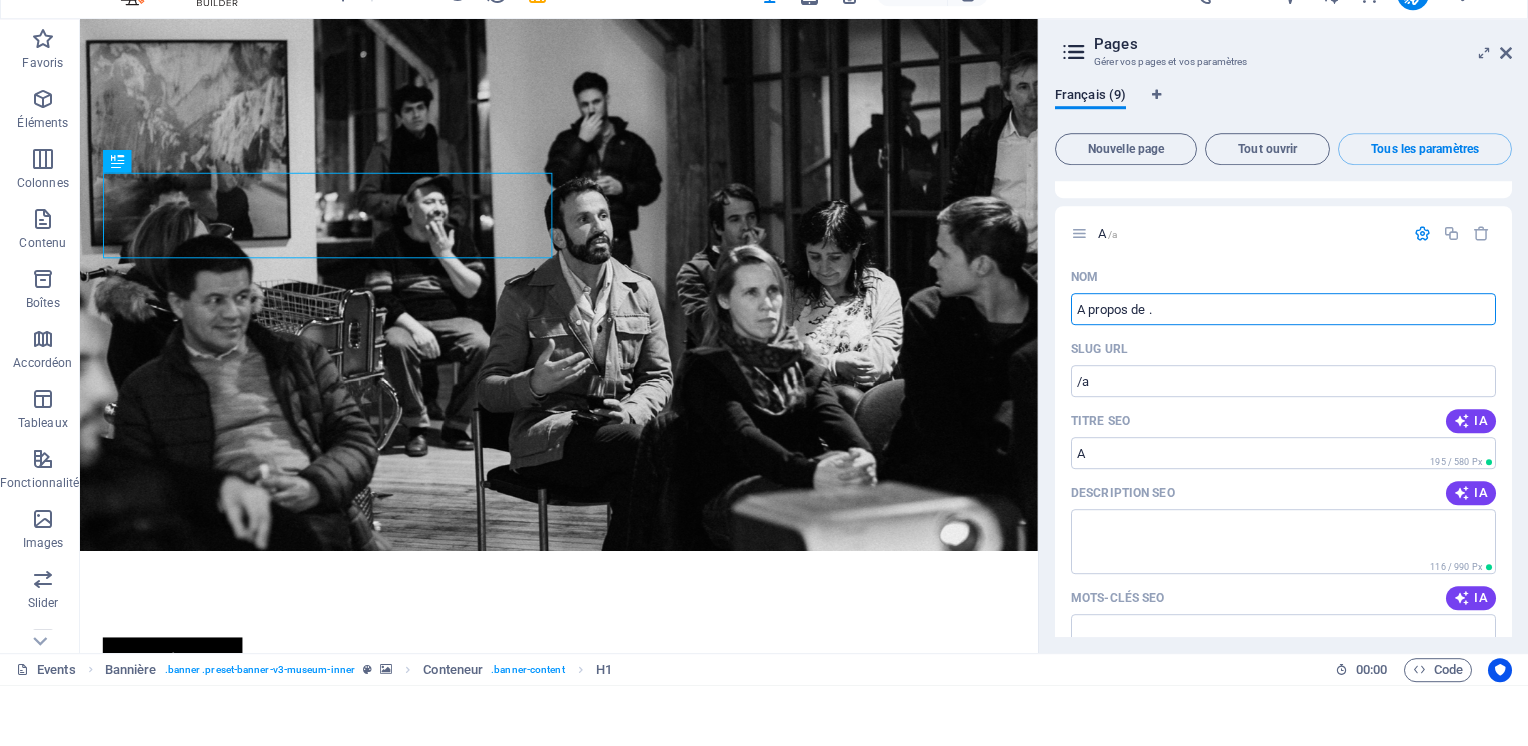 type on "A propos de" 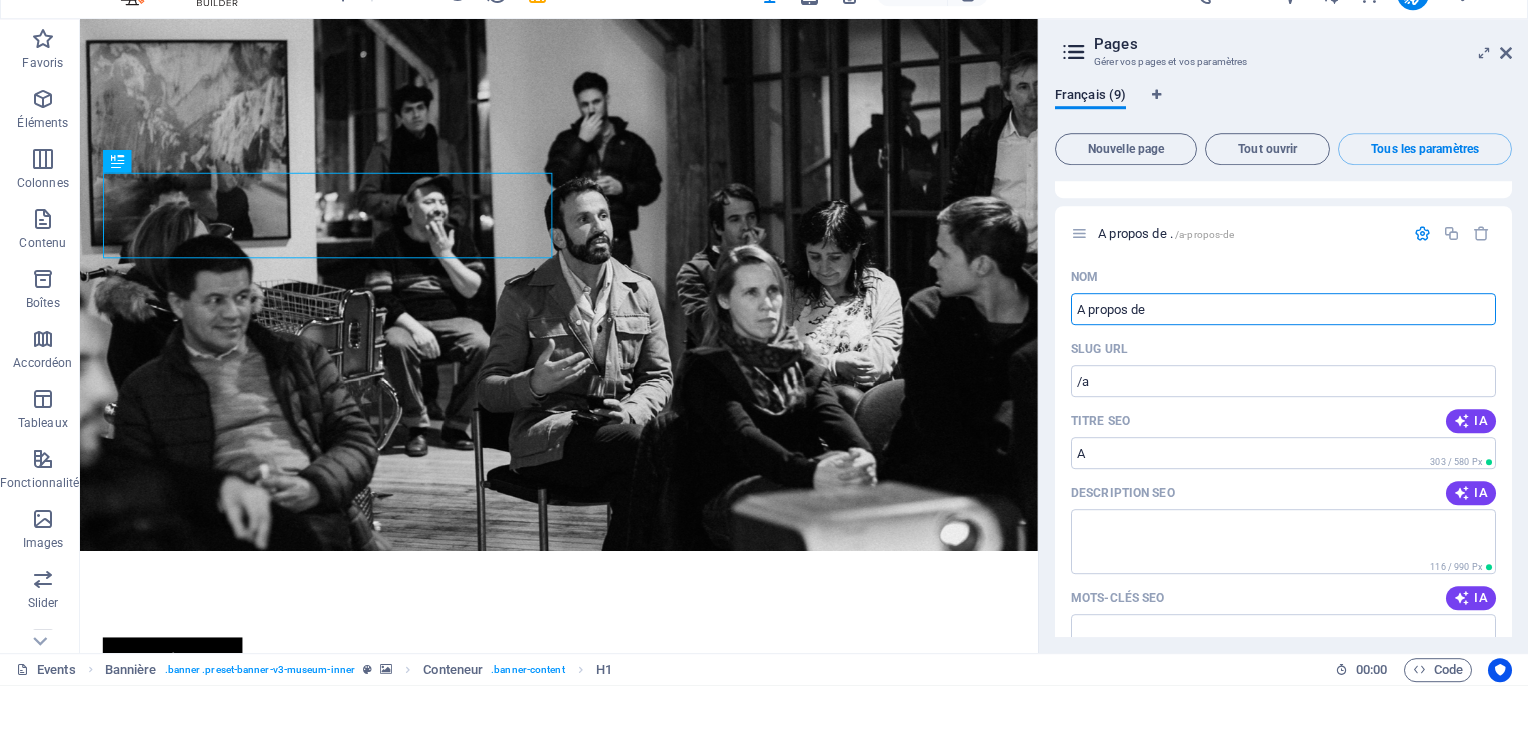 type on "/a-propos-de" 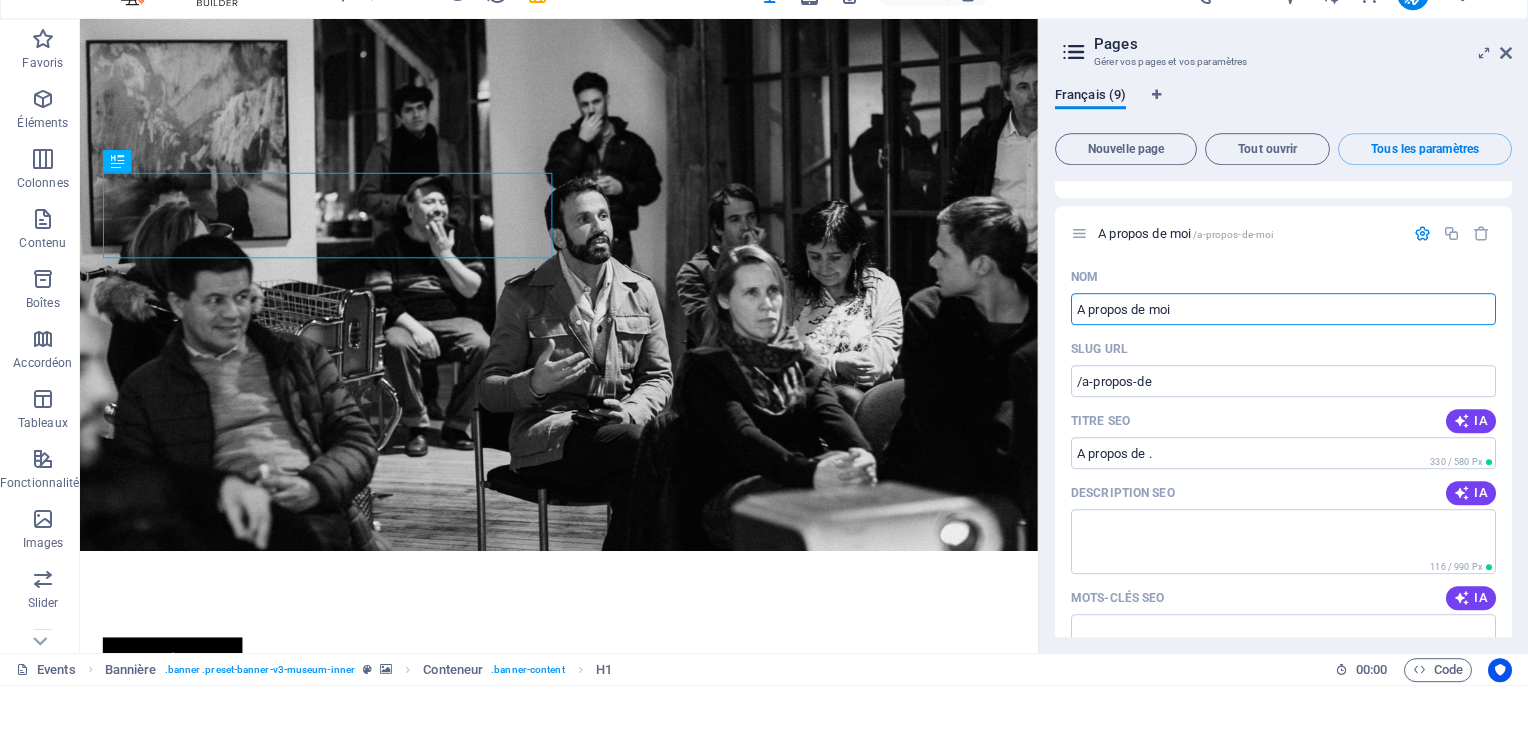 type on "A propos de moi" 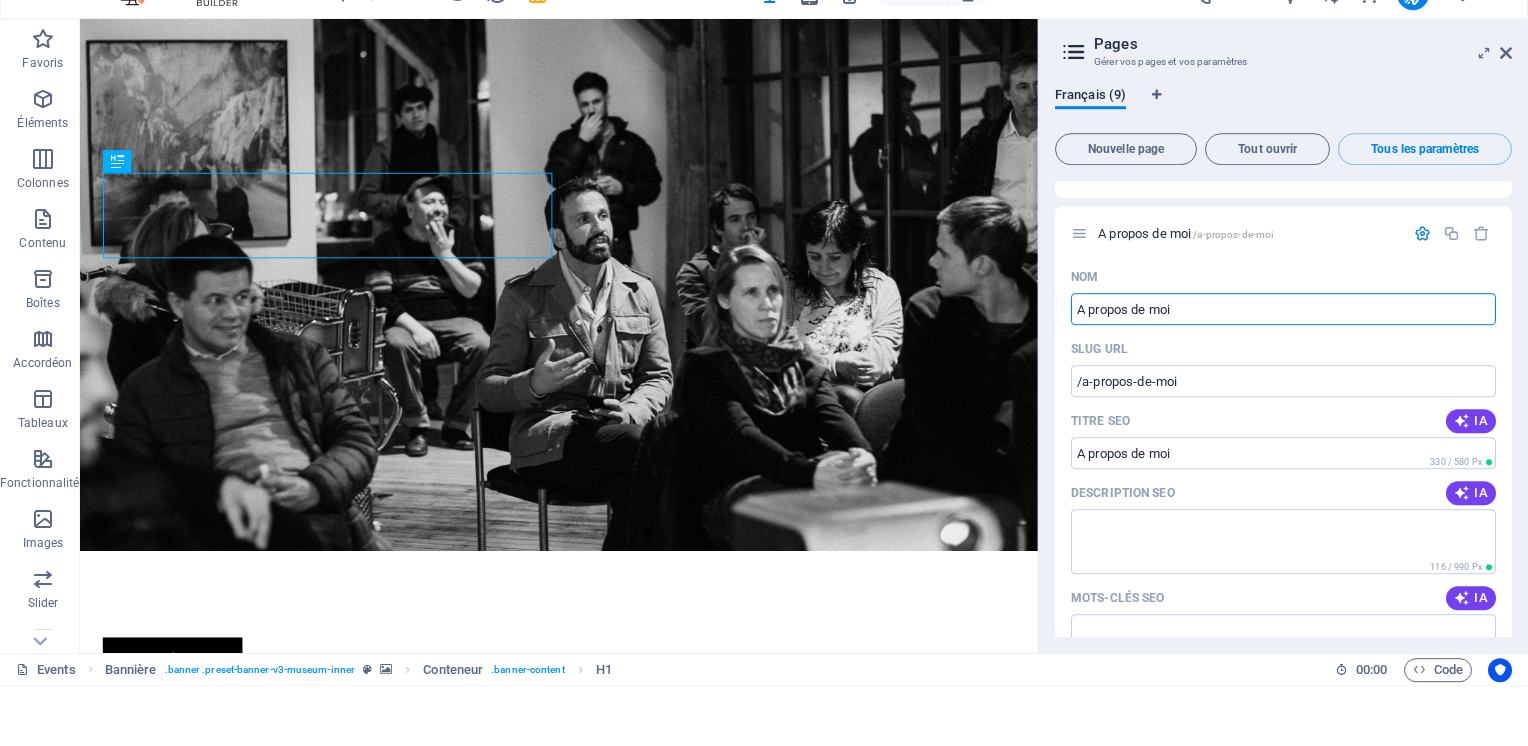 scroll, scrollTop: 224, scrollLeft: 0, axis: vertical 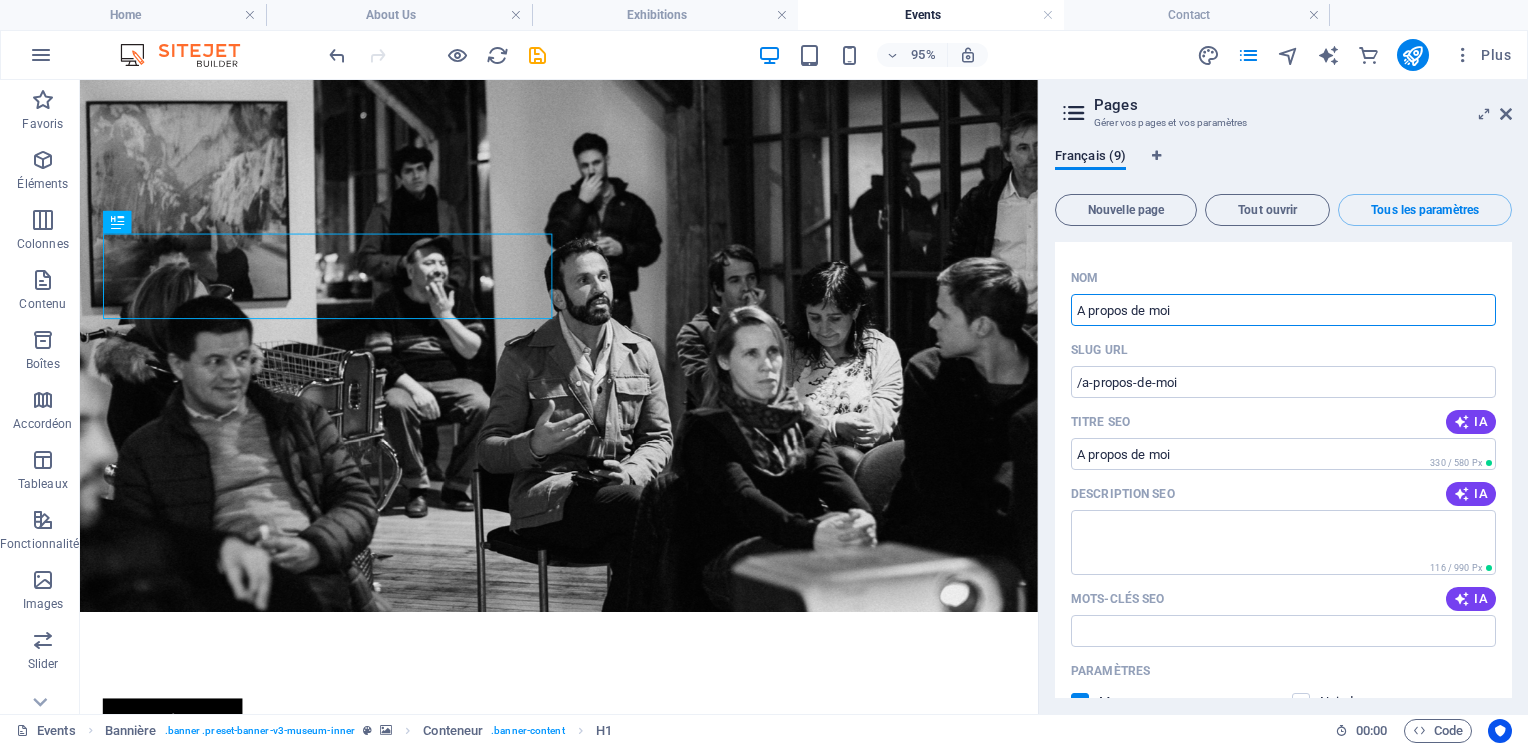 type on "A propos de moi" 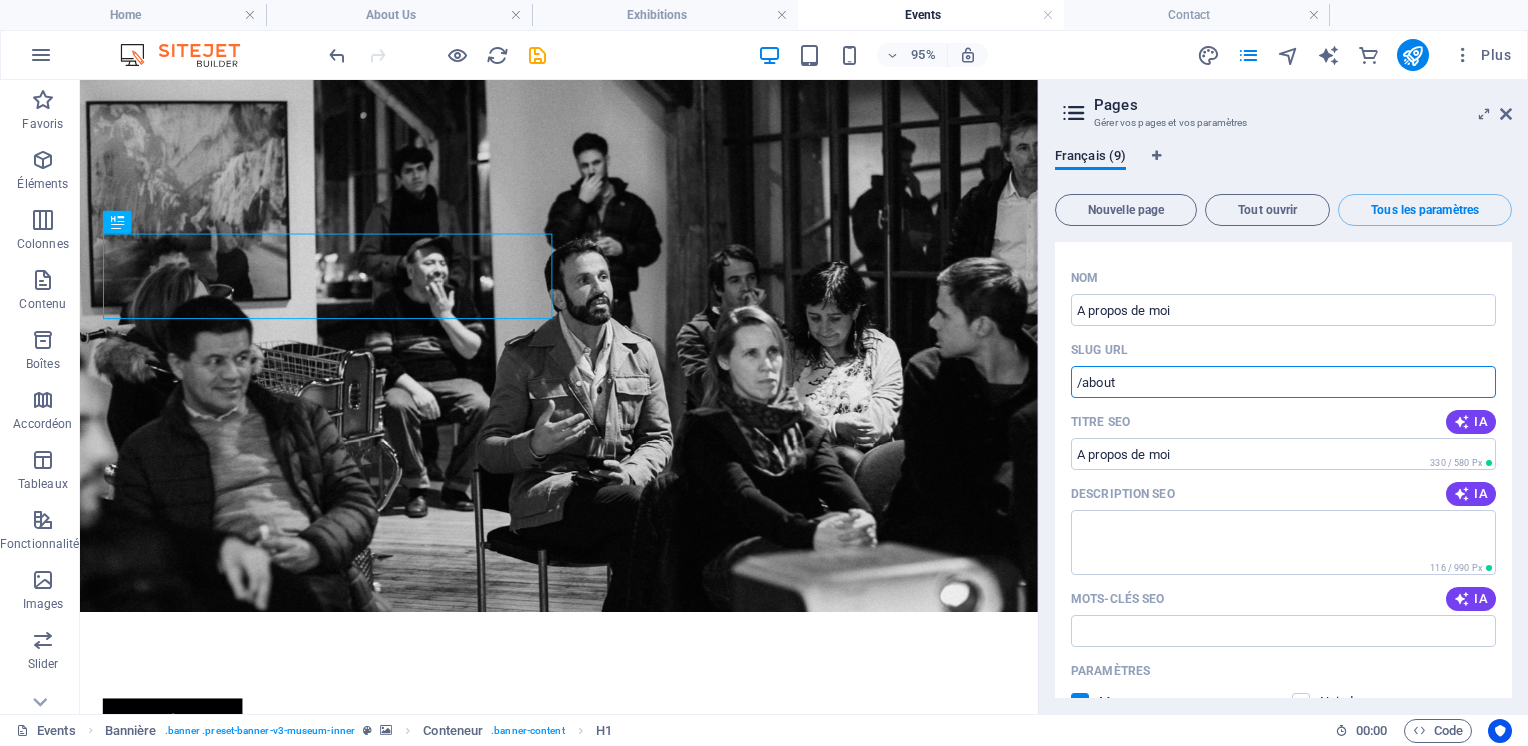 scroll, scrollTop: 296, scrollLeft: 0, axis: vertical 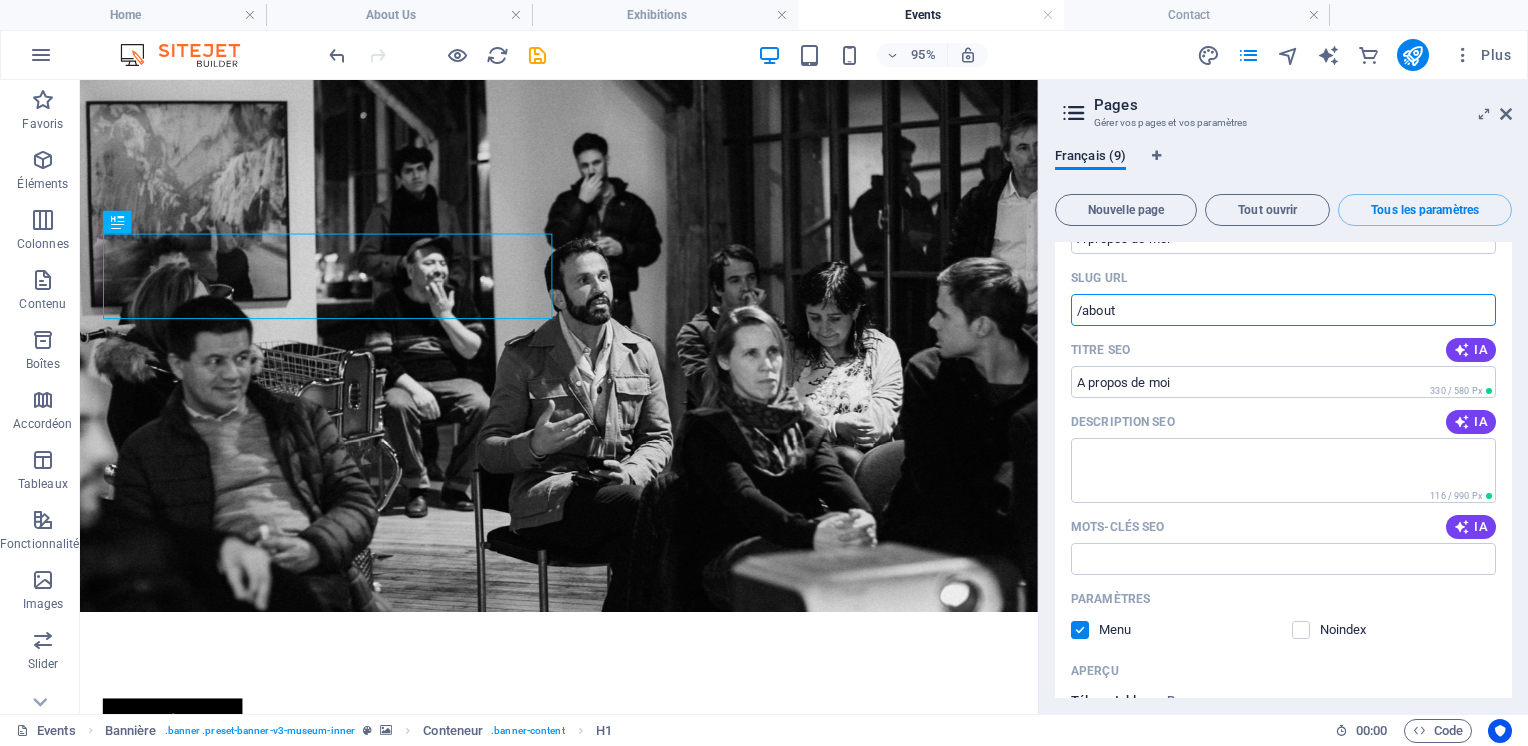 type on "/about" 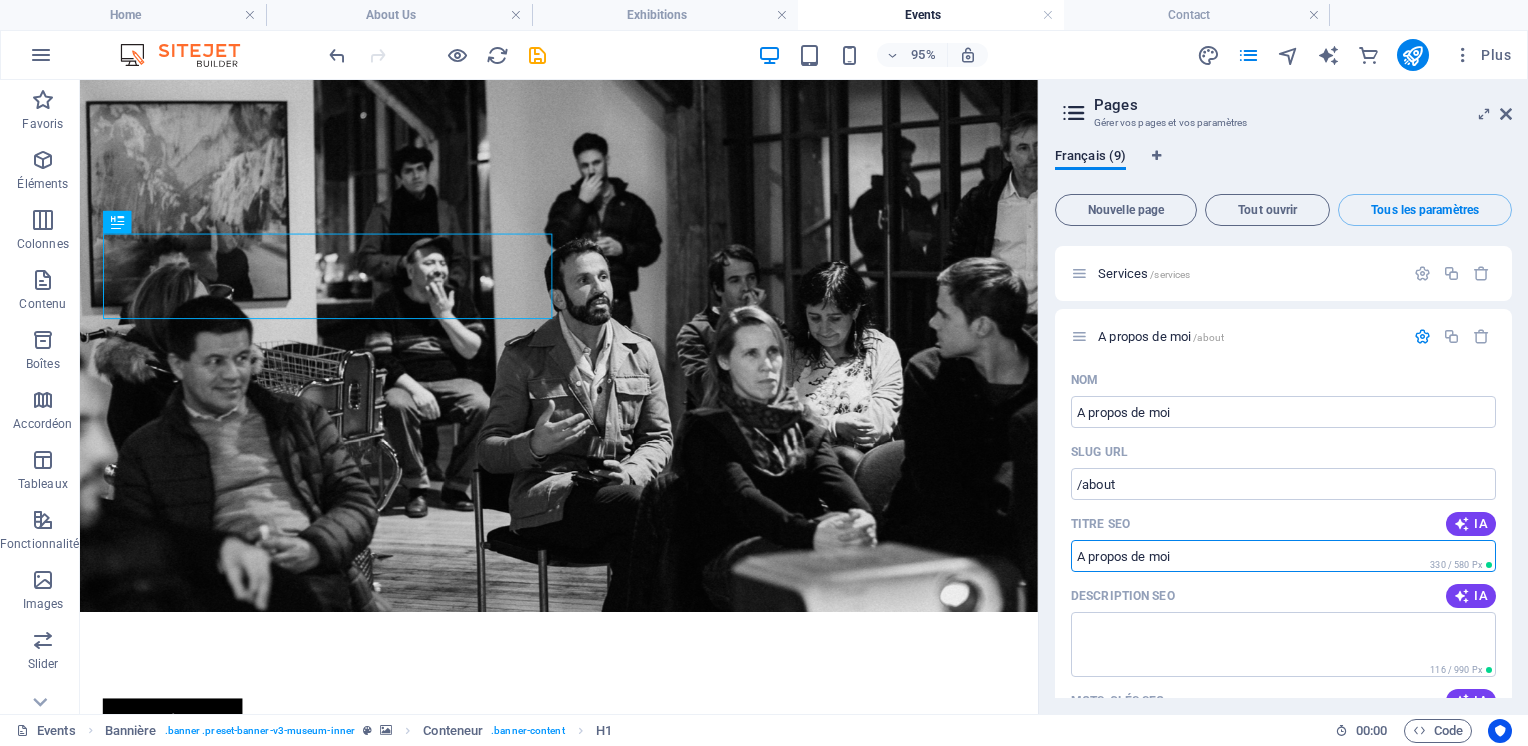 scroll, scrollTop: 119, scrollLeft: 0, axis: vertical 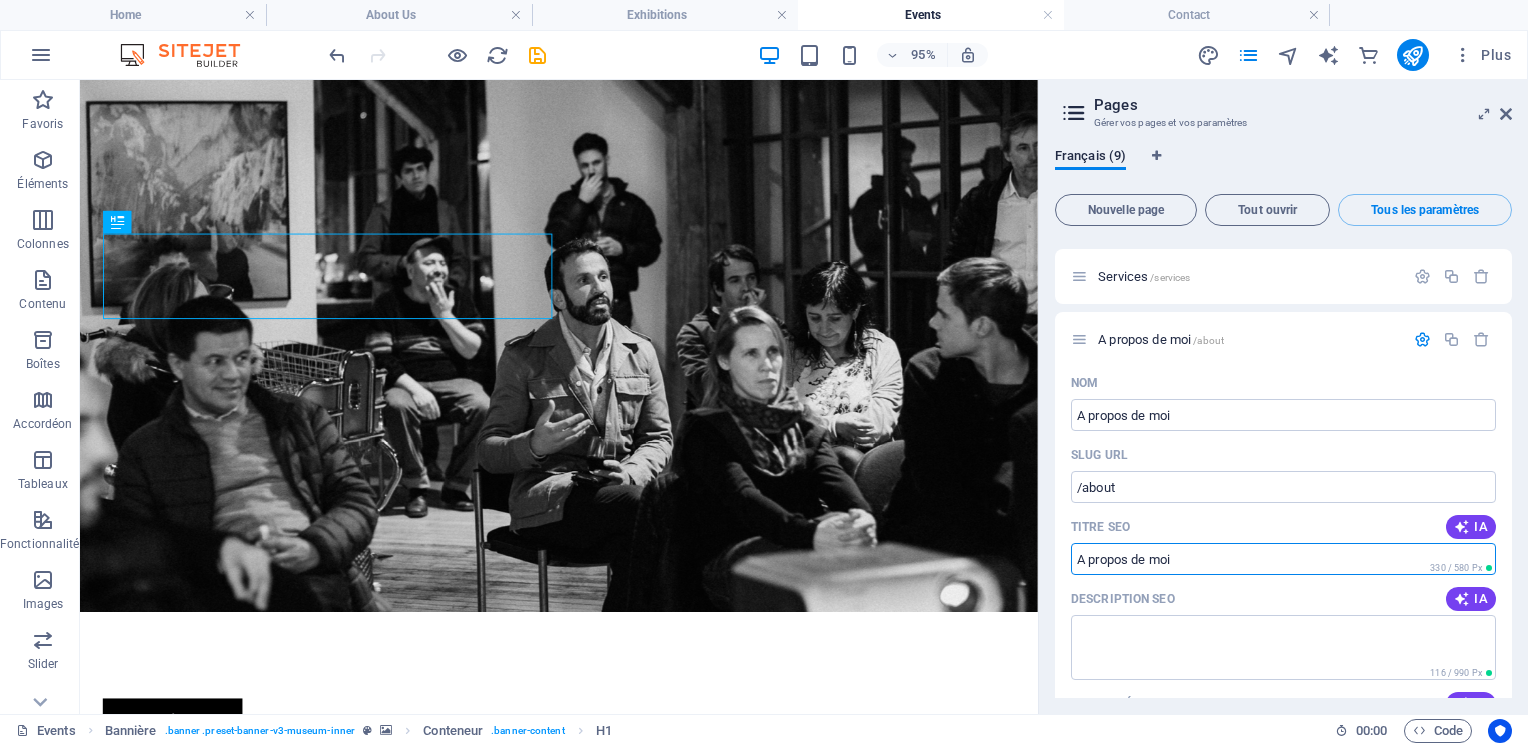click at bounding box center [1422, 339] 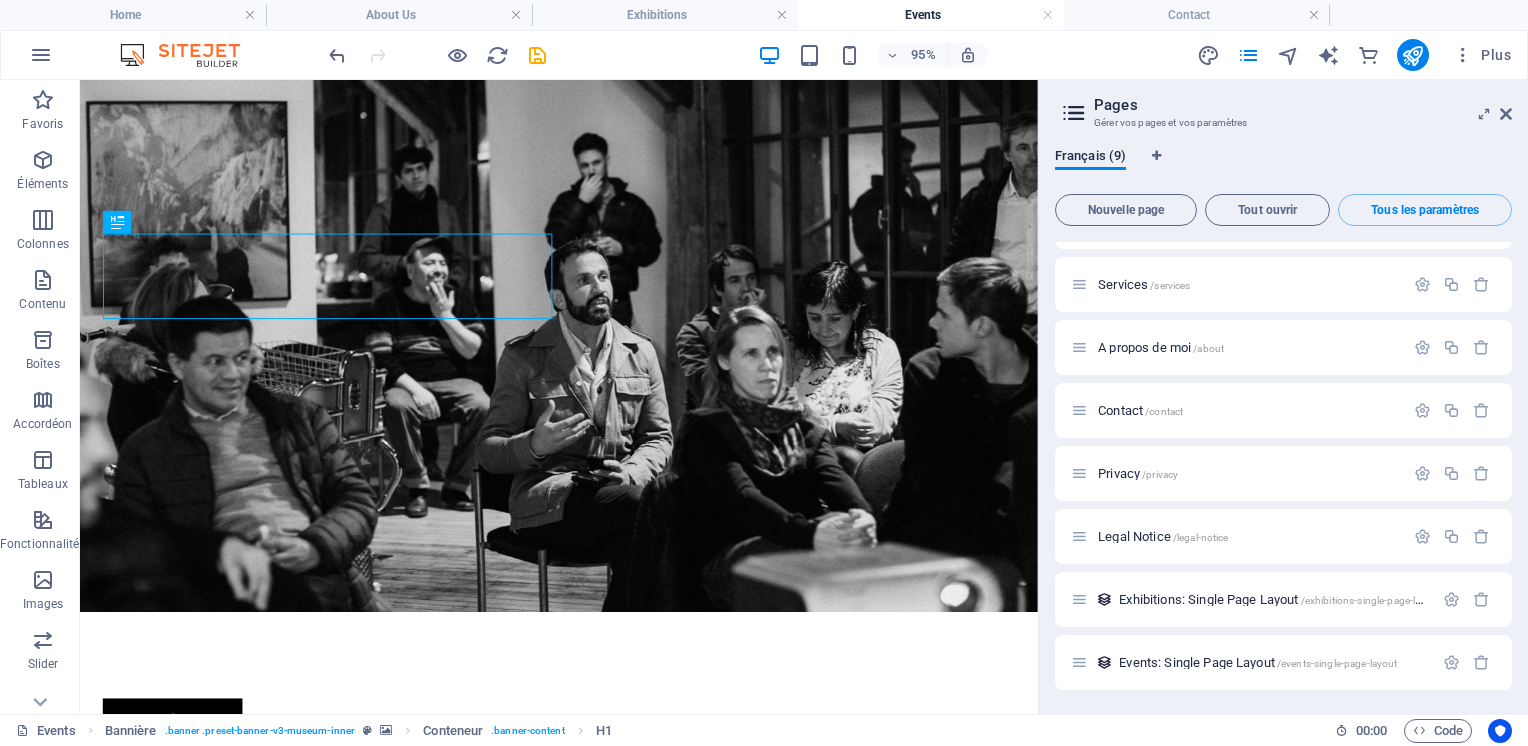 scroll, scrollTop: 110, scrollLeft: 0, axis: vertical 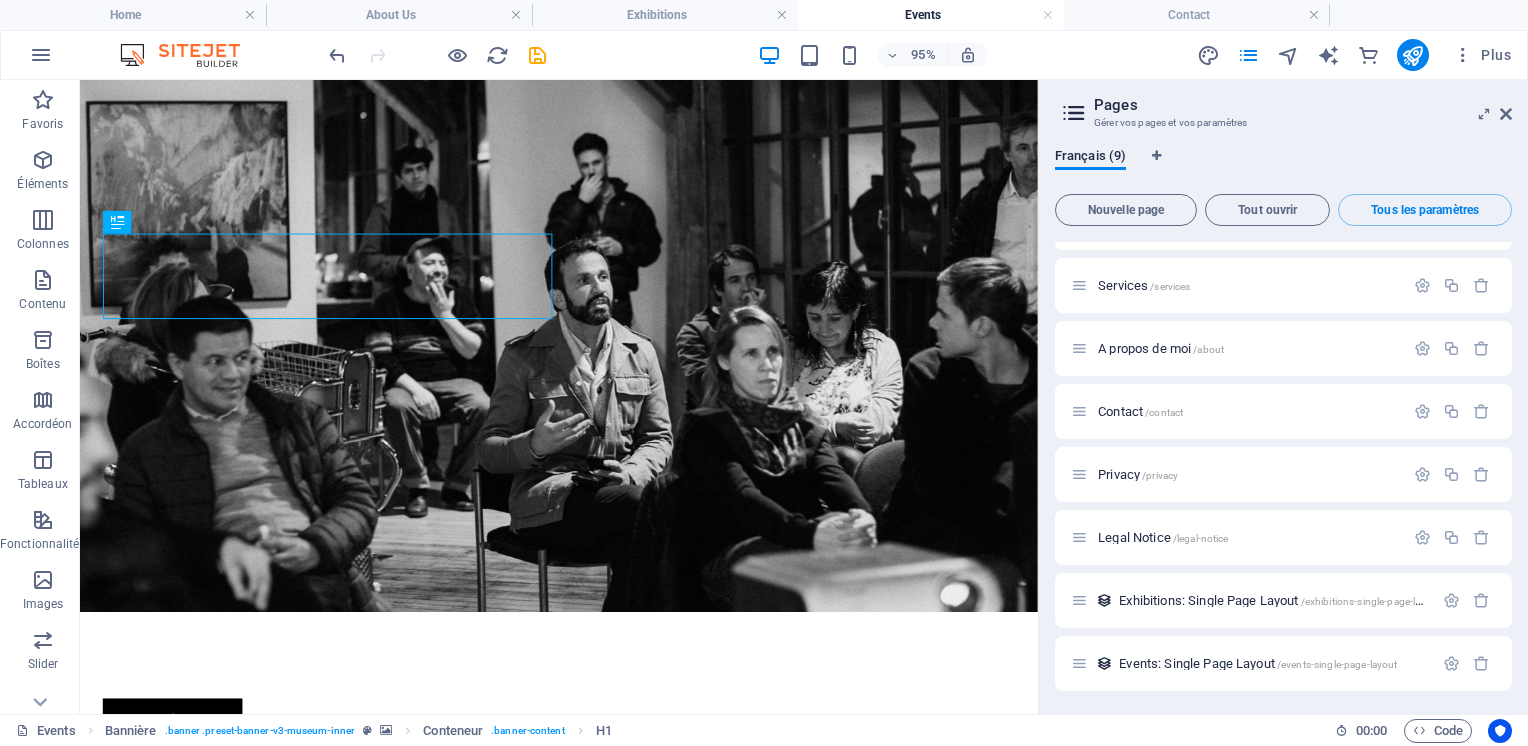 click on "A propos de moi /about" at bounding box center [1248, 348] 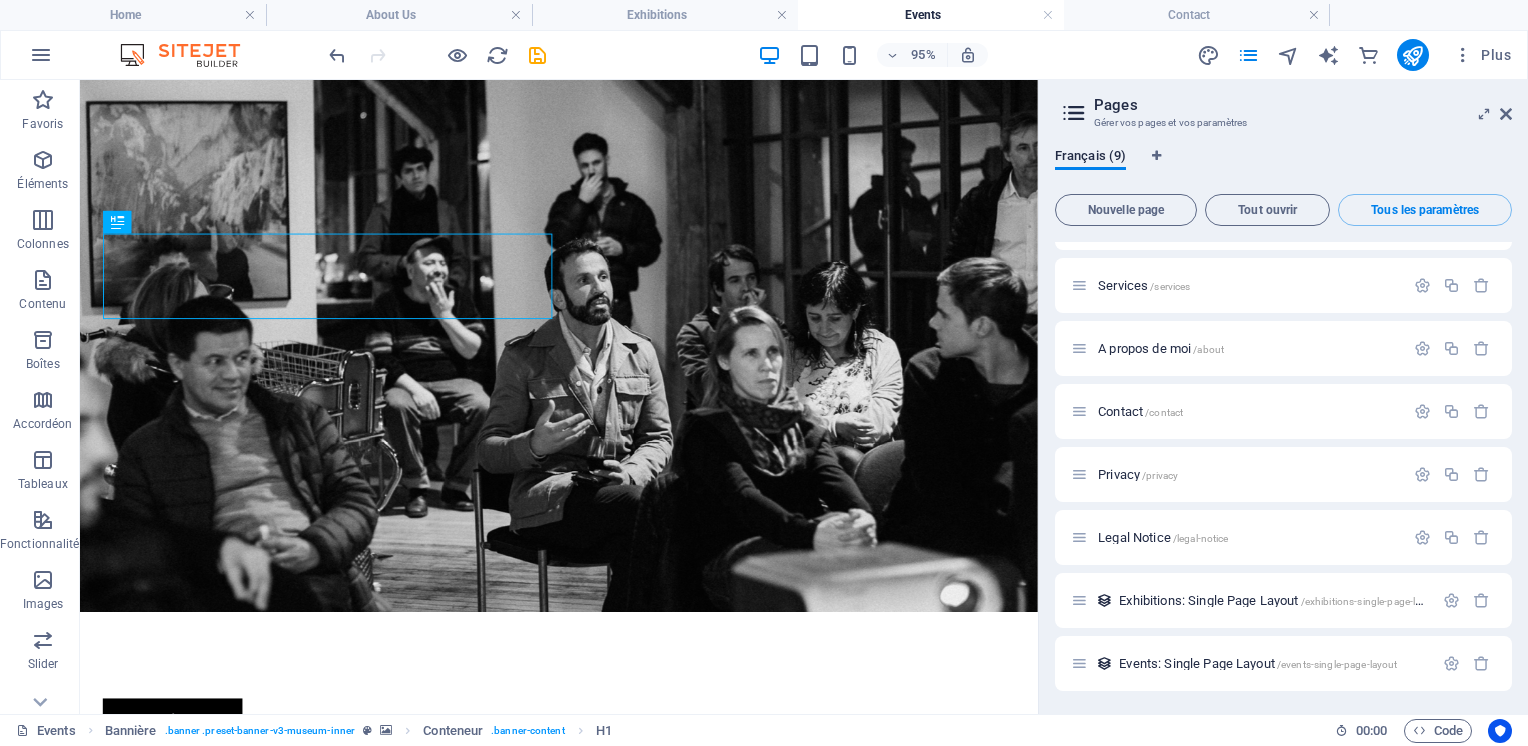 click at bounding box center (497, 55) 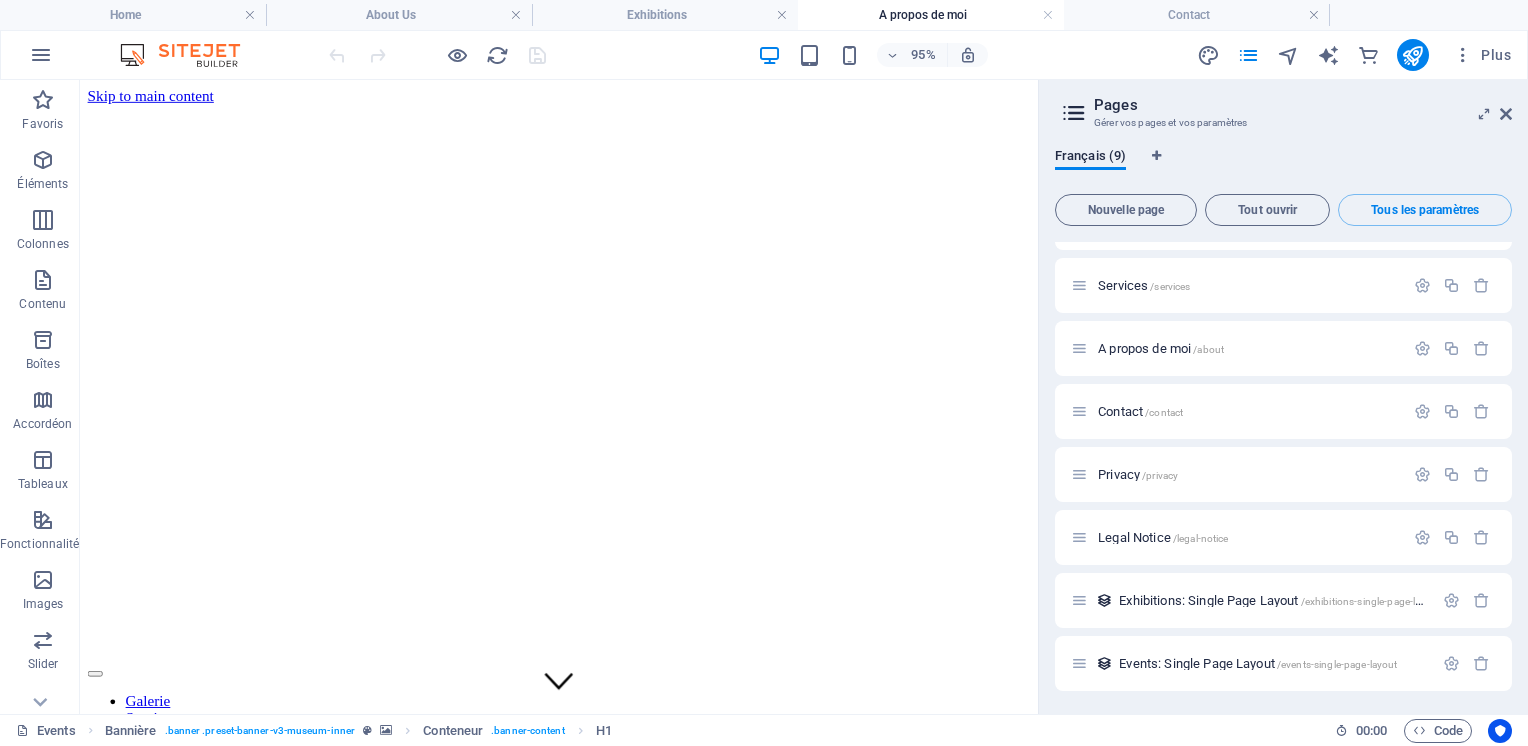 scroll, scrollTop: 0, scrollLeft: 0, axis: both 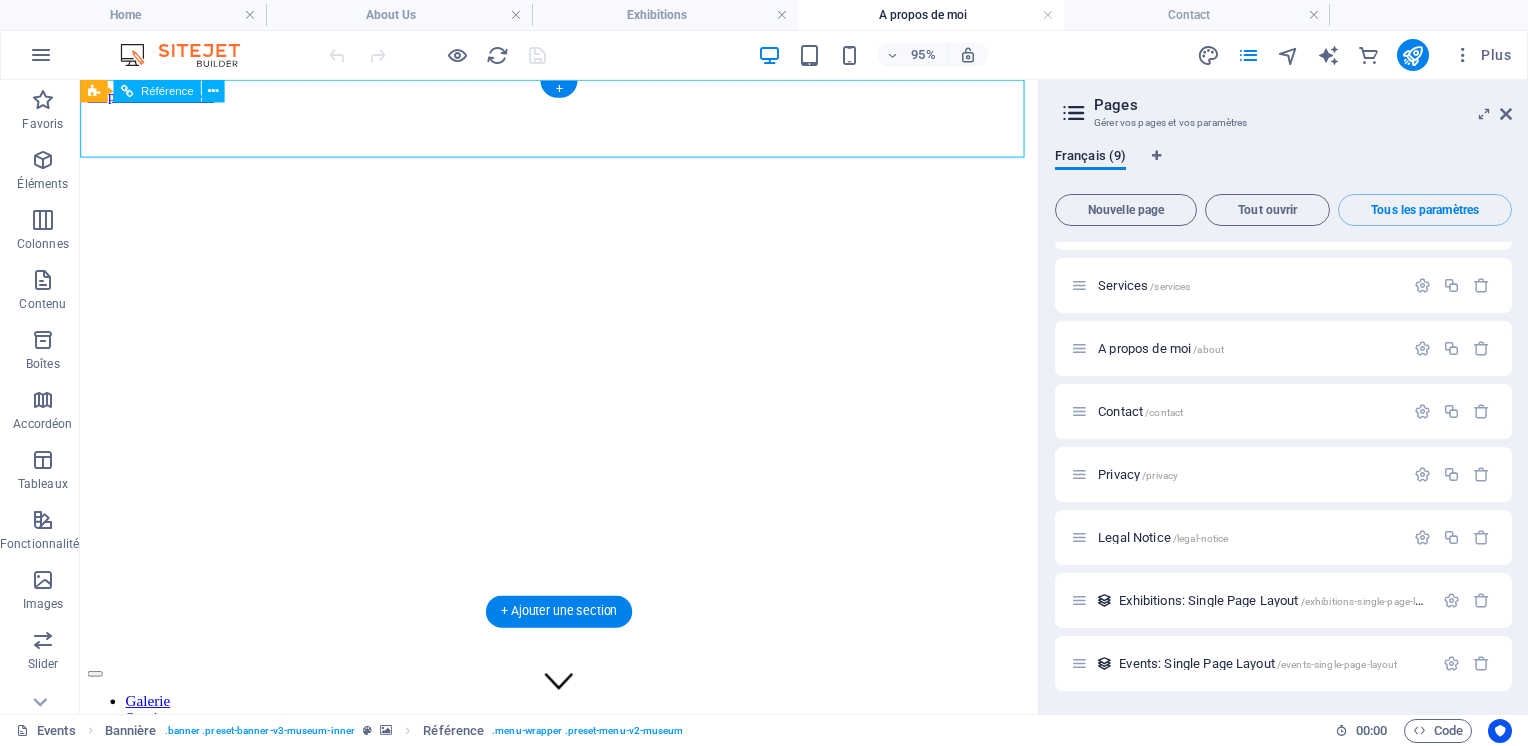click on "Galerie Services A propos de moi Contact" at bounding box center (584, 761) 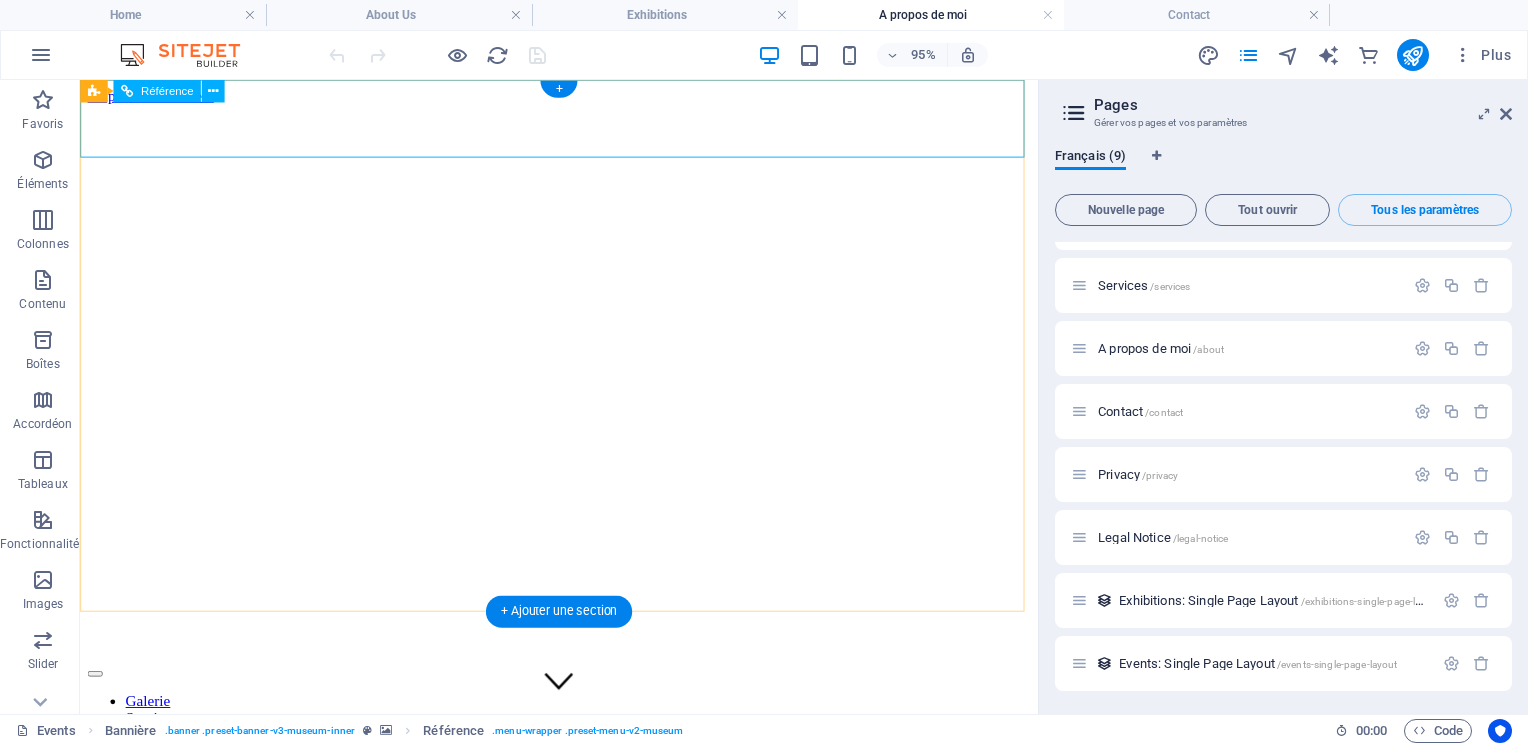 click on "Explore" at bounding box center [584, 822] 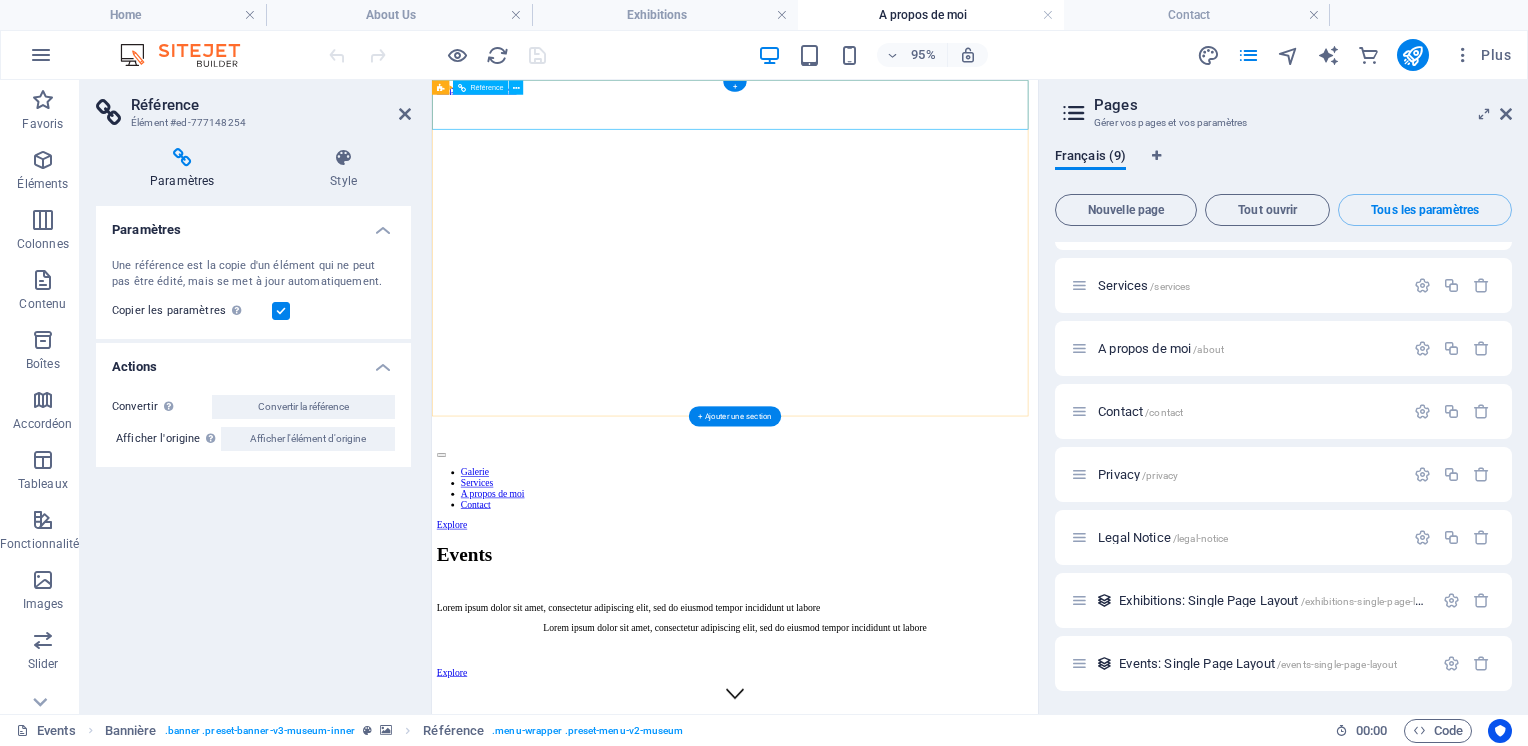 click on "Galerie Services A propos de moi Contact Explore" at bounding box center [937, 748] 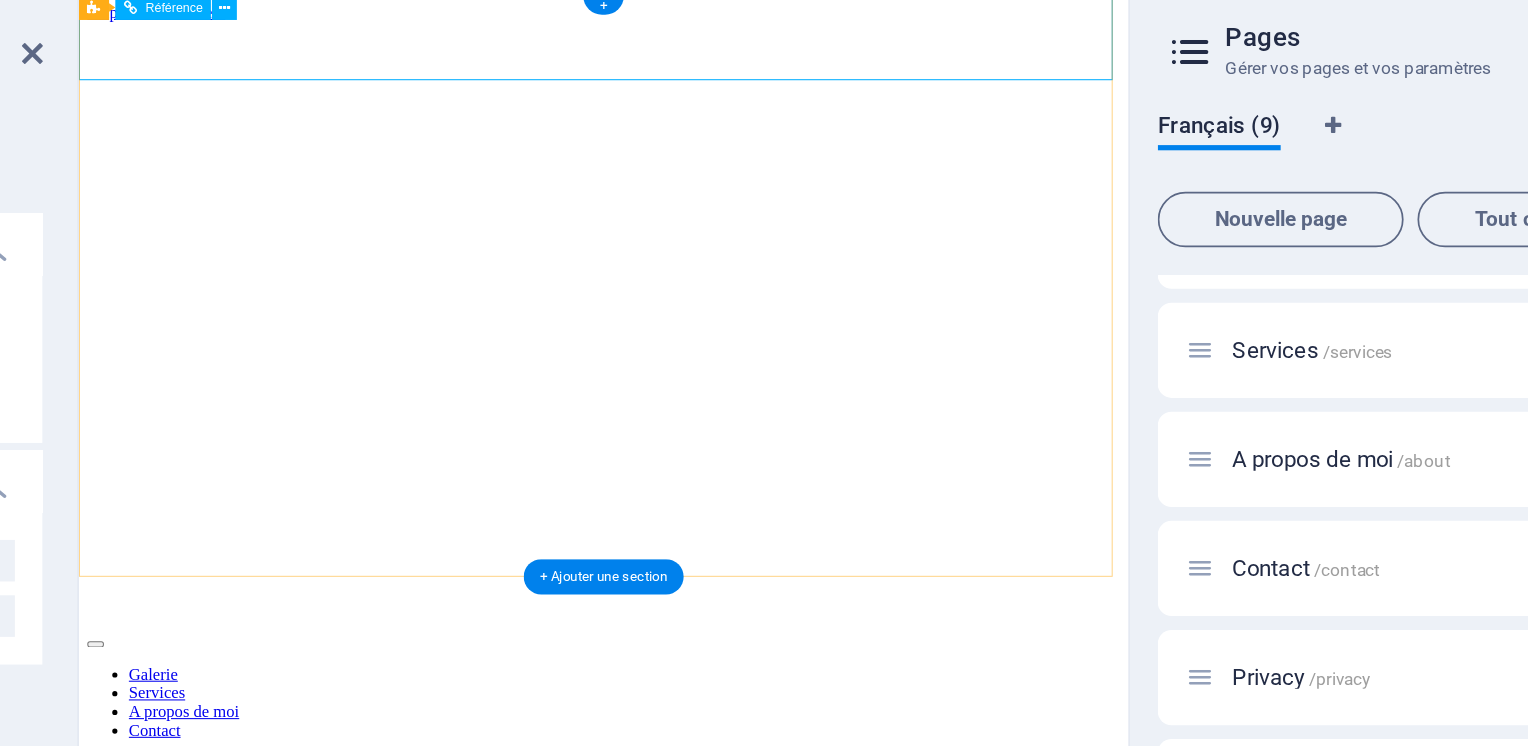 click on "Explore" at bounding box center (583, 737) 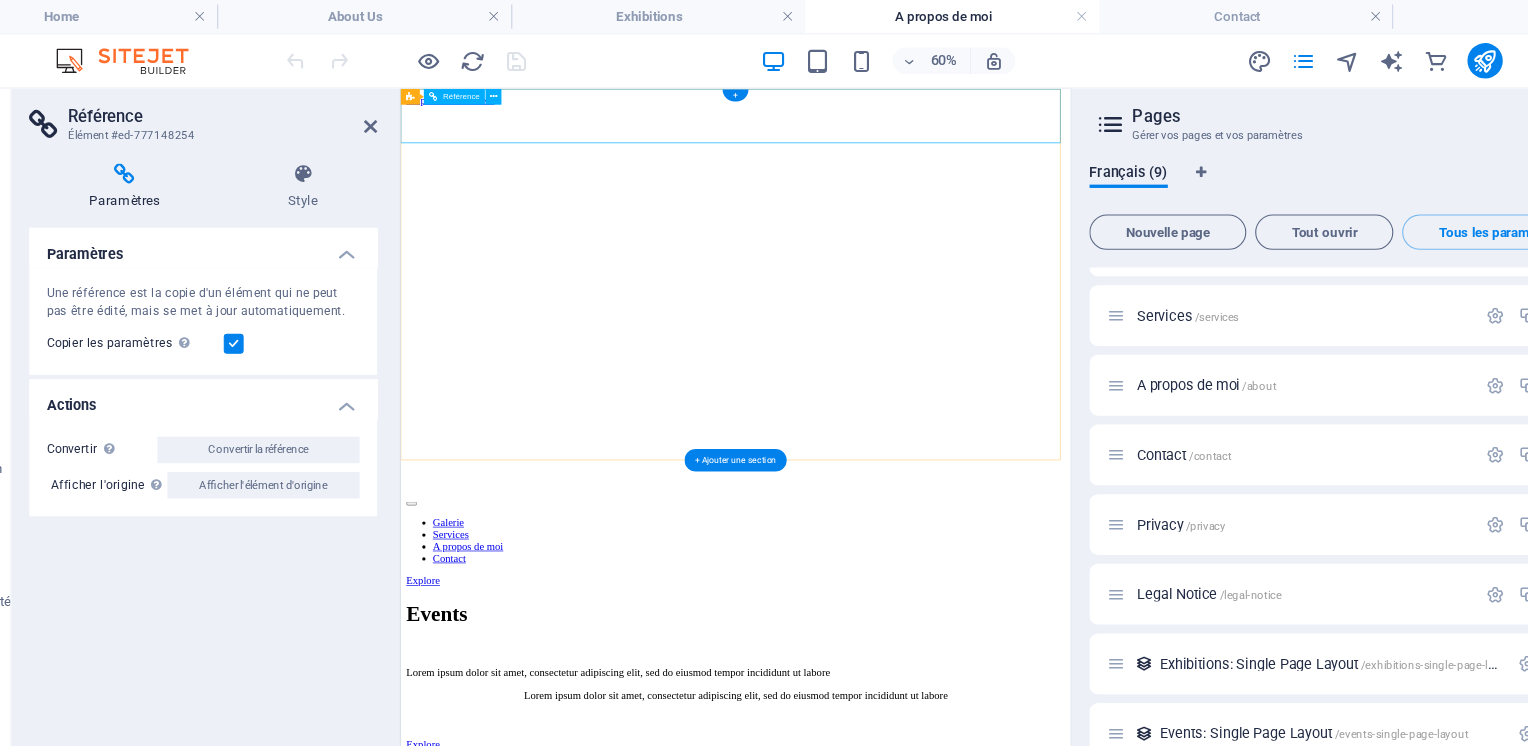 click on "Explore" at bounding box center [905, 830] 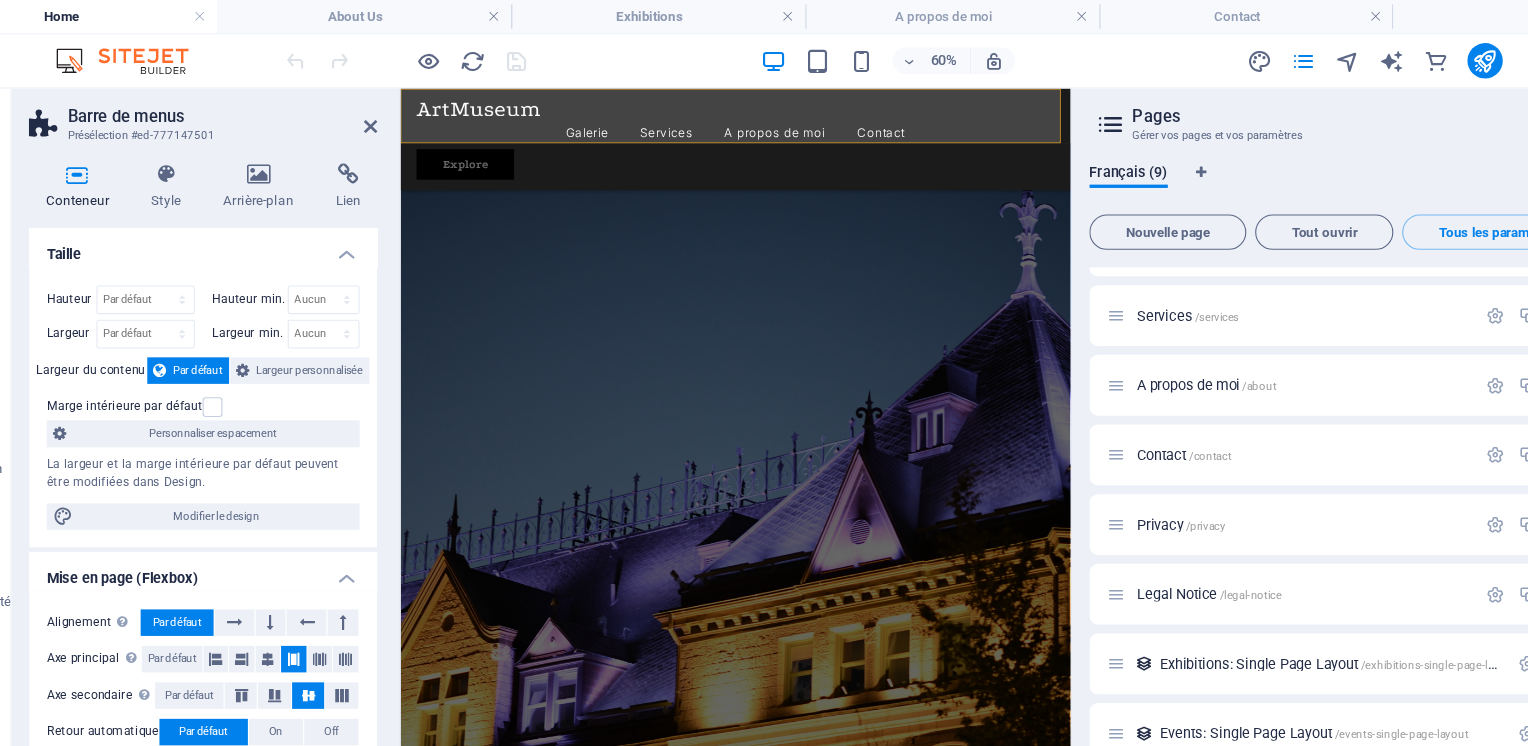 scroll, scrollTop: 270, scrollLeft: 0, axis: vertical 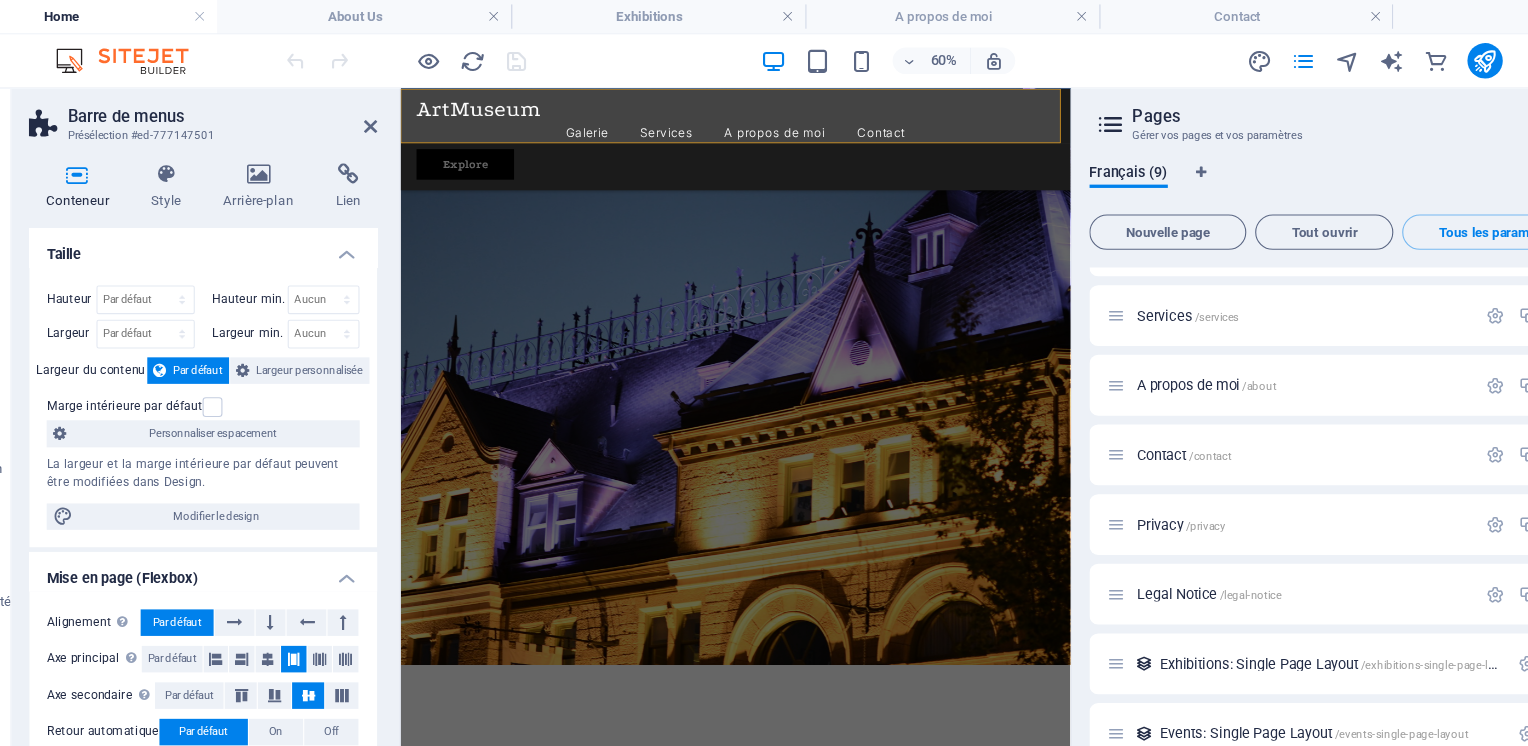 click on "Explore" at bounding box center (905, 202) 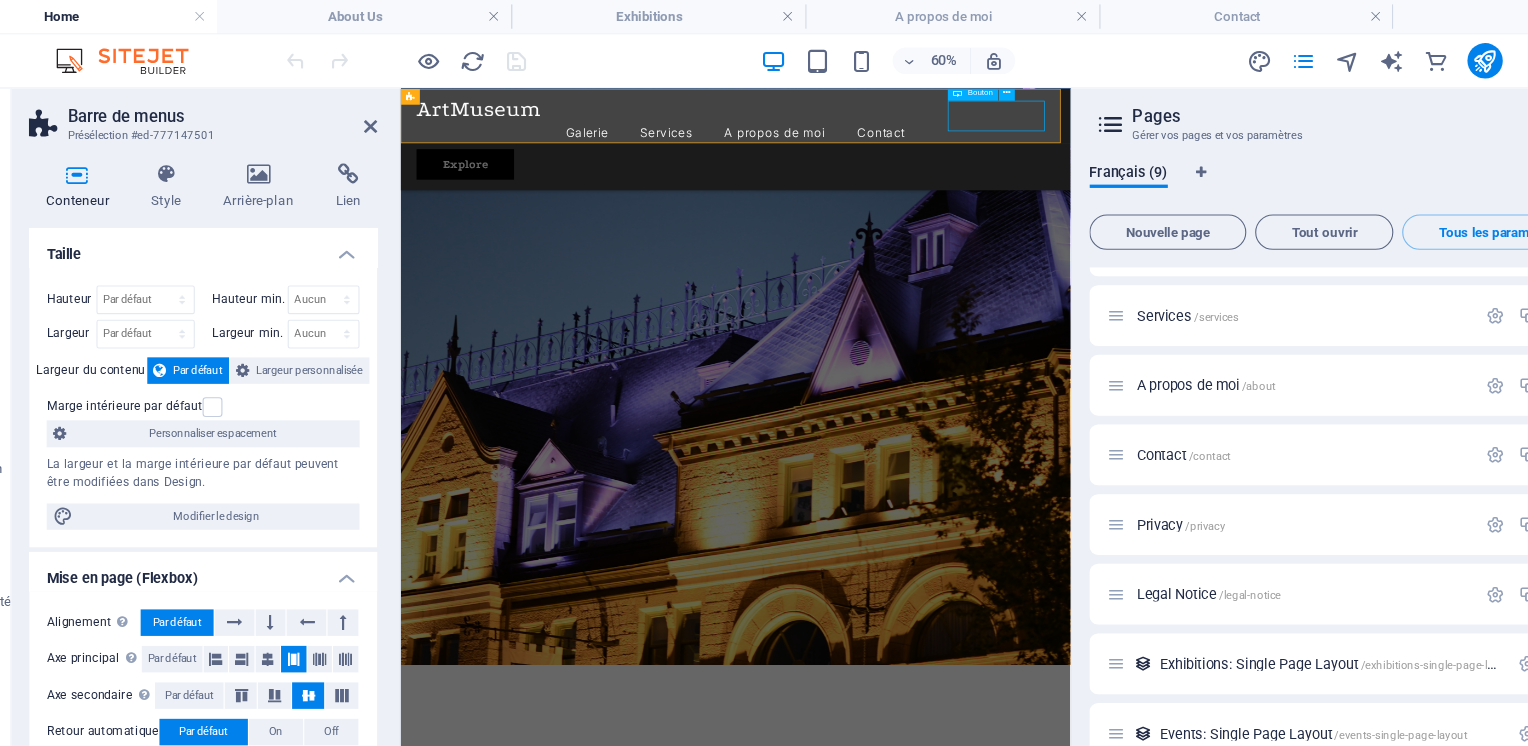 click at bounding box center (980, 83) 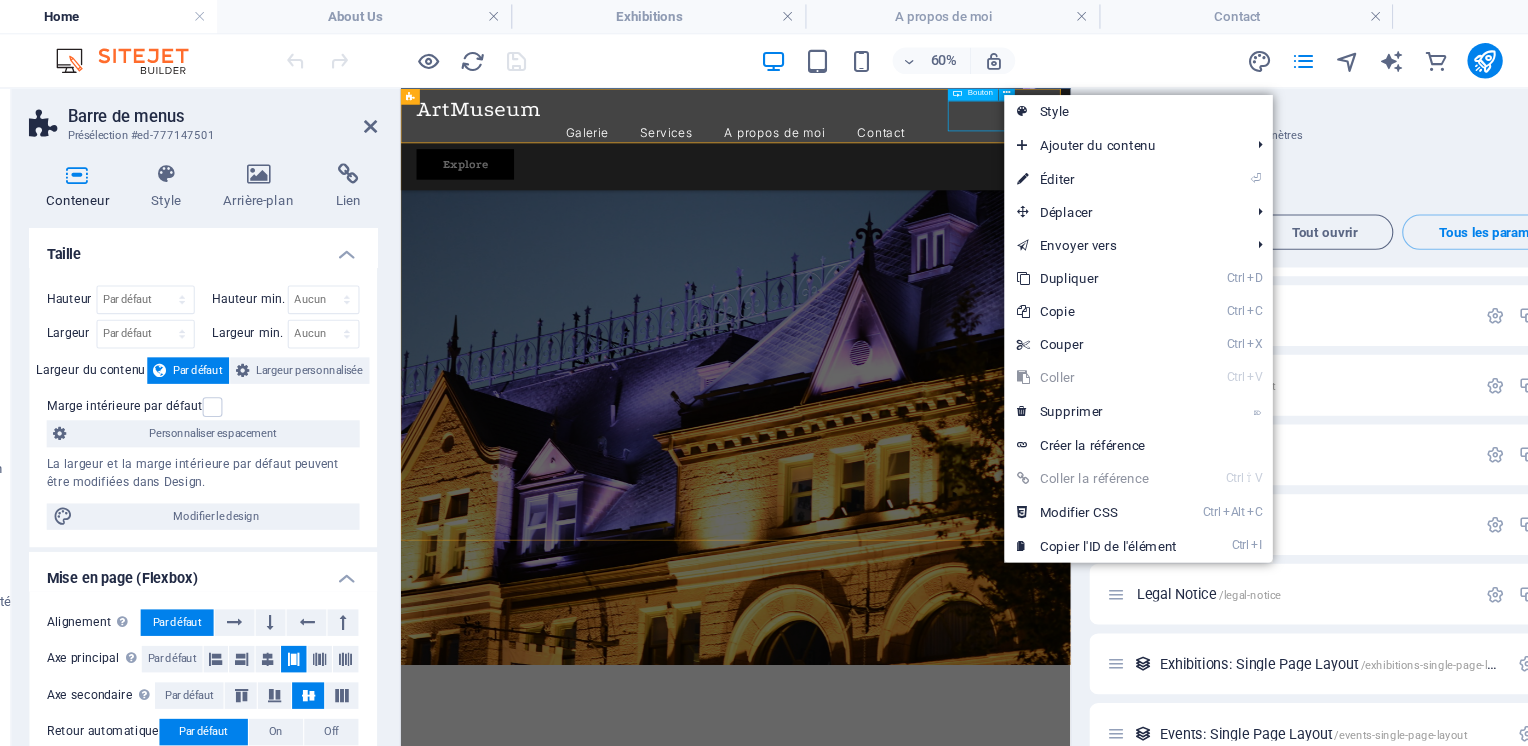 click on "Explore" at bounding box center (905, 202) 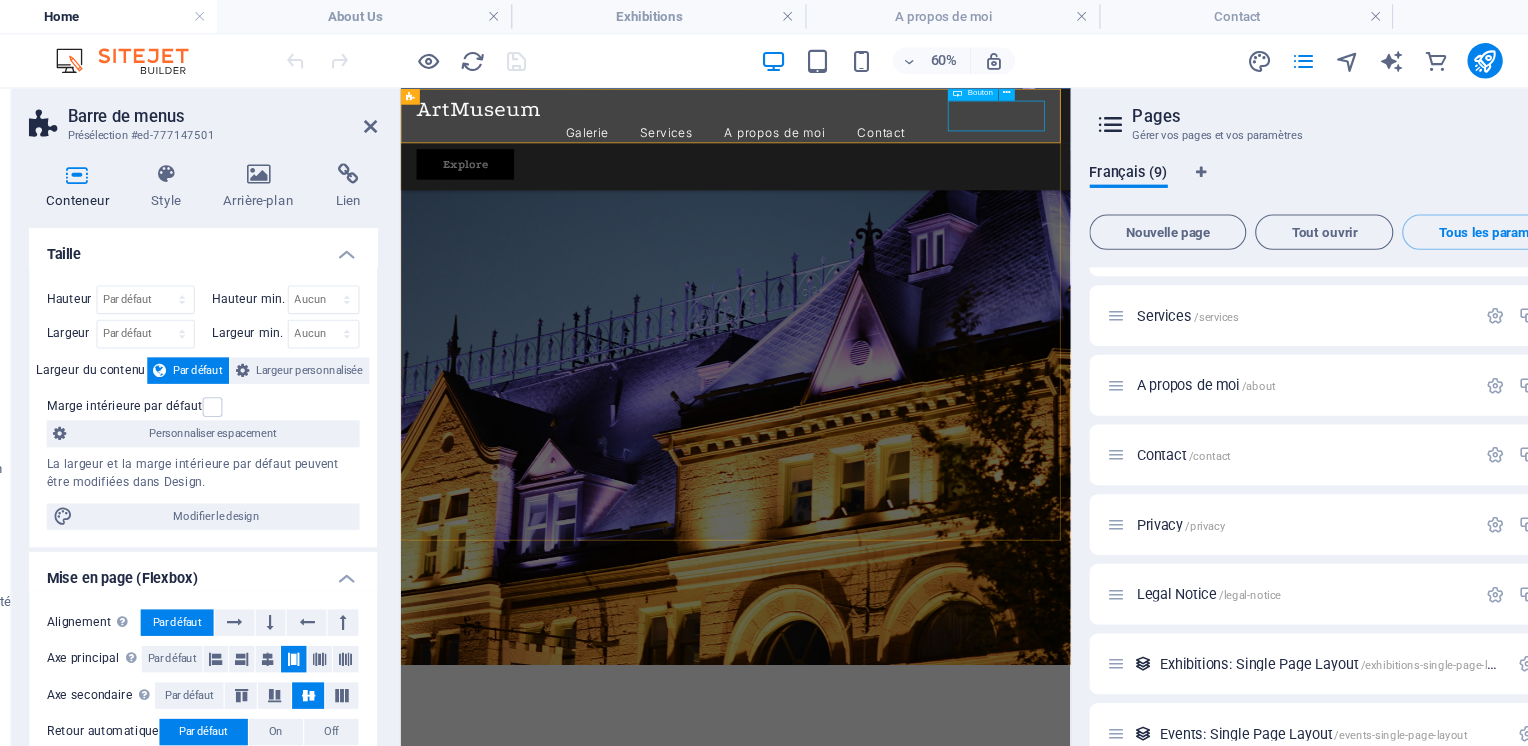 click on "Bouton" at bounding box center (961, 83) 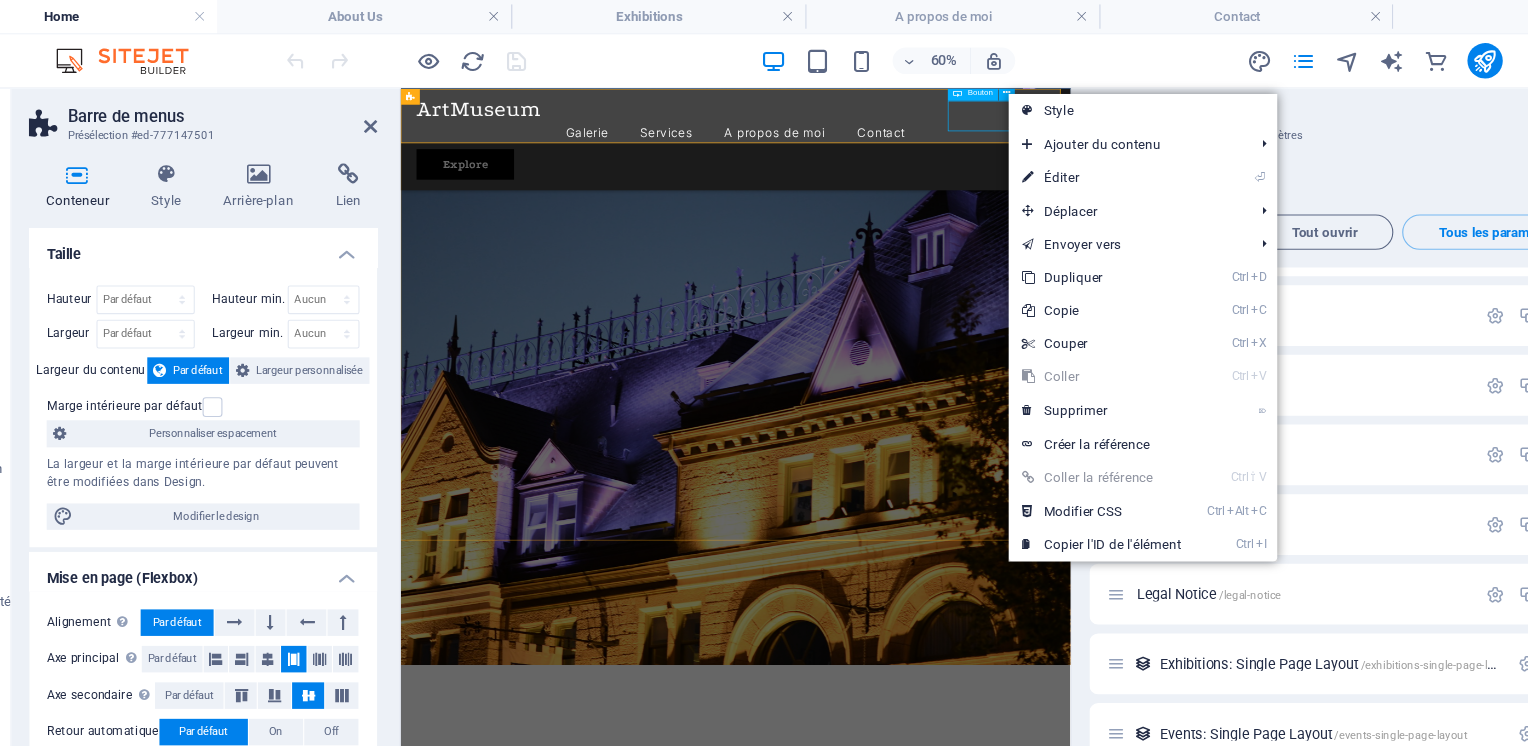 click on "⏎  Éditer" at bounding box center [1066, 161] 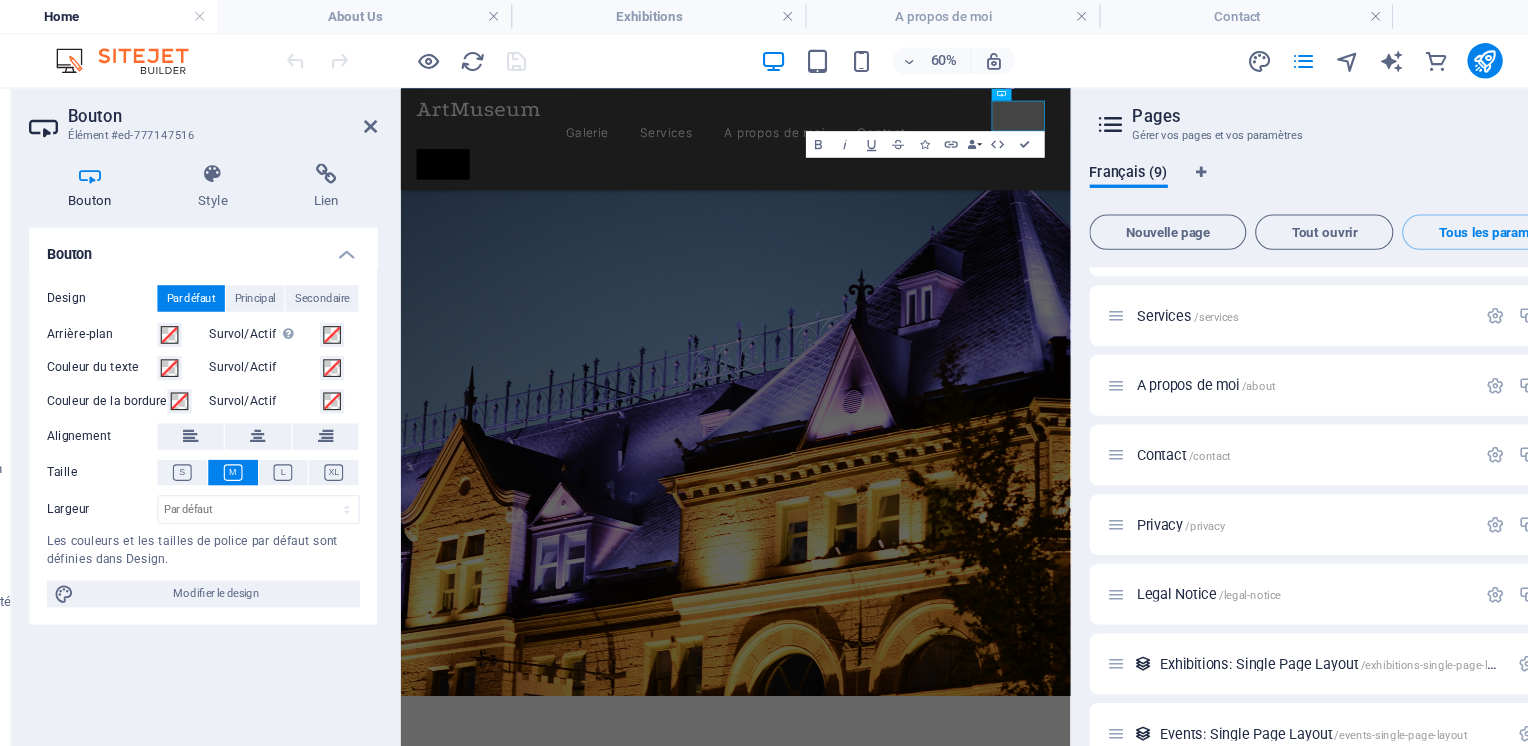 type 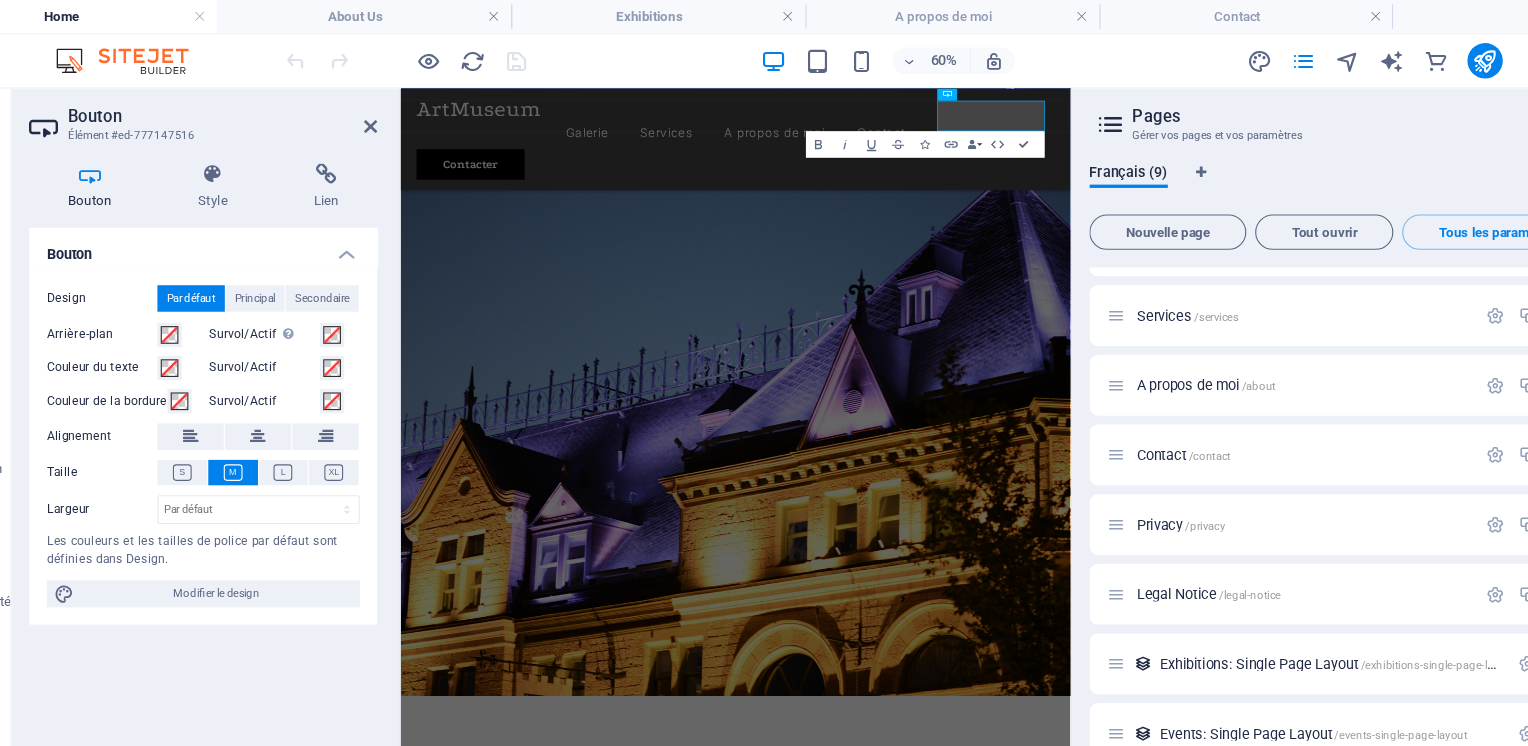 click on "Bold Italic Underline Strikethrough Icons Link Data Bindings Entreprise Prénom [LAST] Rue [STREET] Code postal [ZIP] Ville [CITY] E-mail [EMAIL] Téléphone [PHONE] Tél. portable [PHONE] Fax [PHONE] Champ personnalisé 1 Champ personnalisé 2 Champ personnalisé 3 Champ personnalisé 4 Champ personnalisé 5 Champ personnalisé 6 HTML Confirm (Ctrl+⏎)" at bounding box center (907, 130) 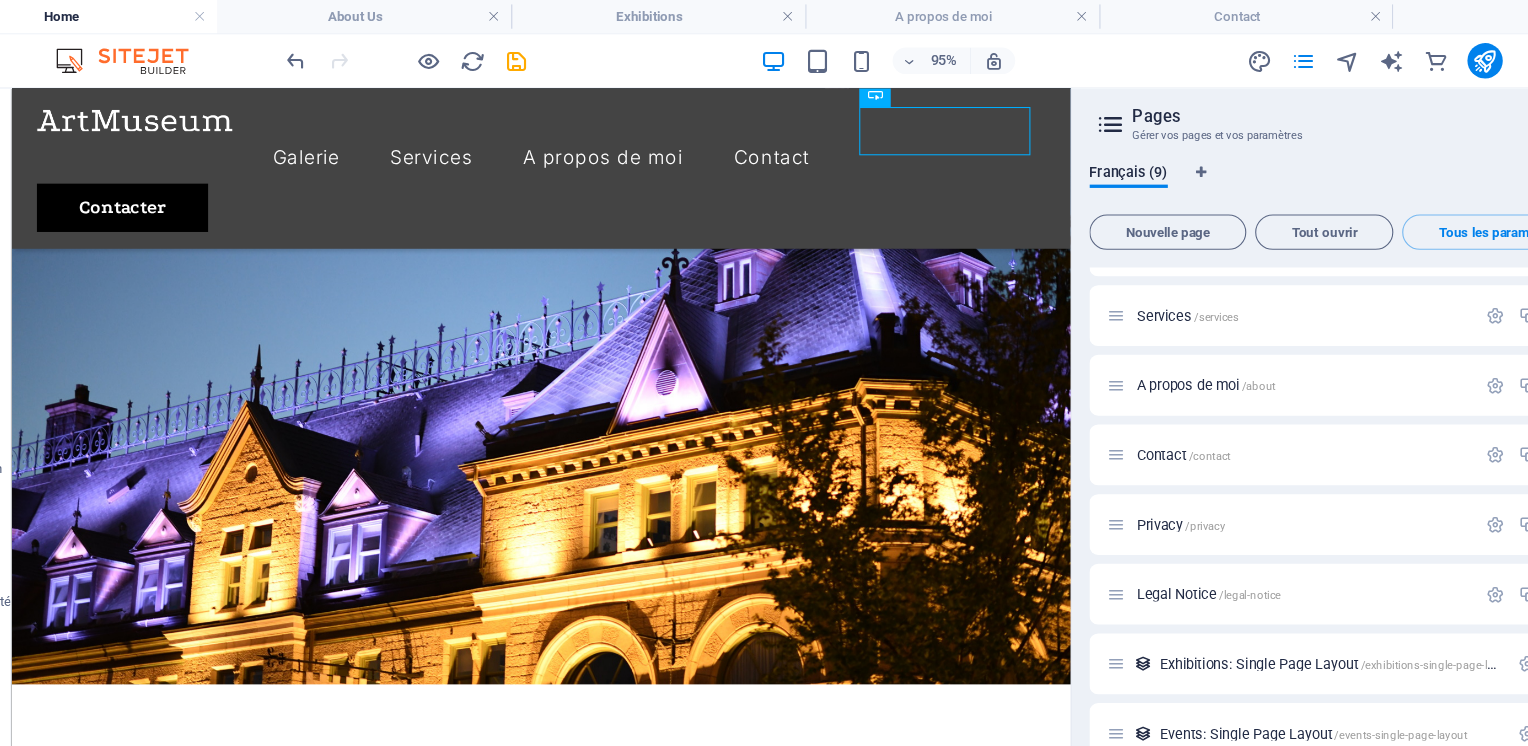 click on "Galerie Services A propos de moi Contact" at bounding box center [515, 154] 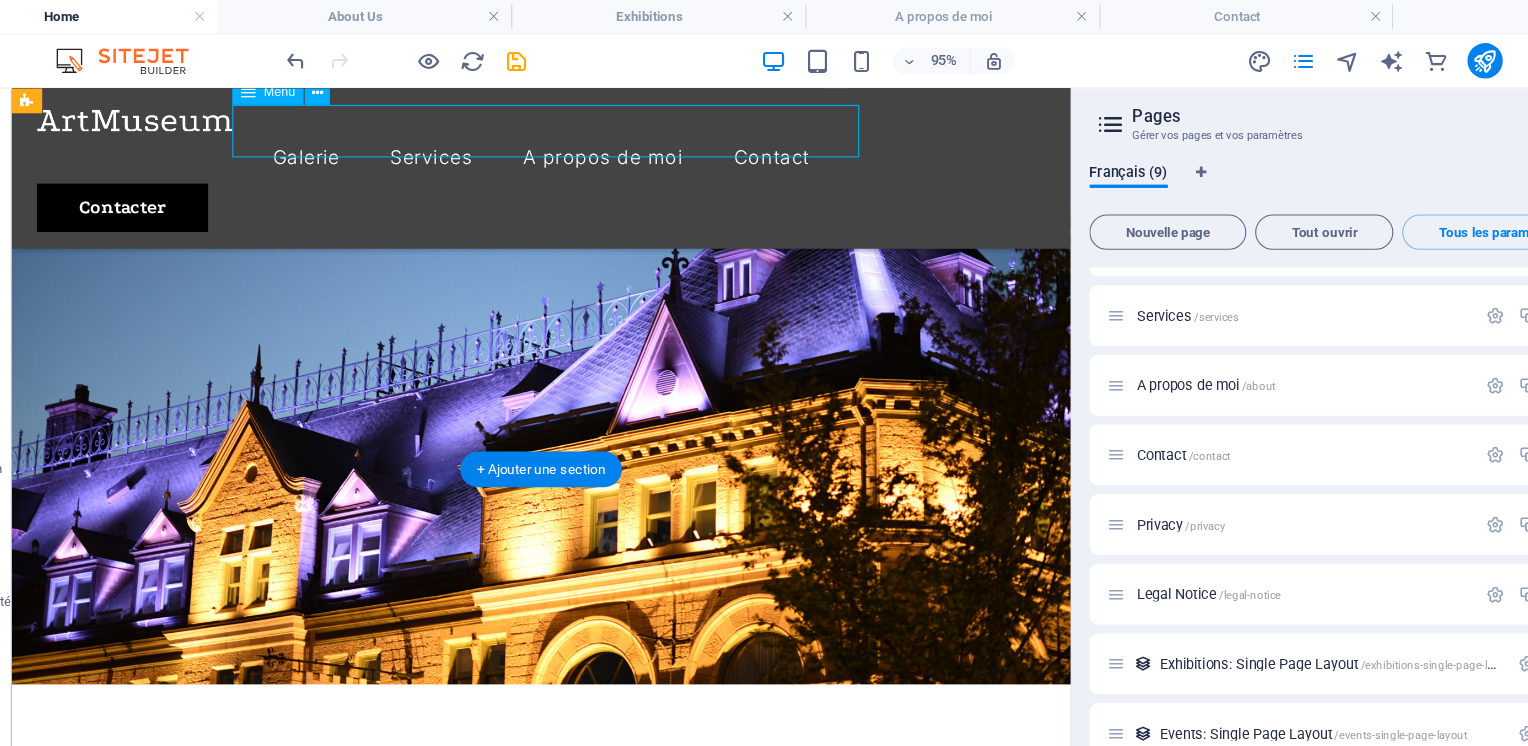 click on "Galerie Services A propos de moi Contact" at bounding box center [515, 154] 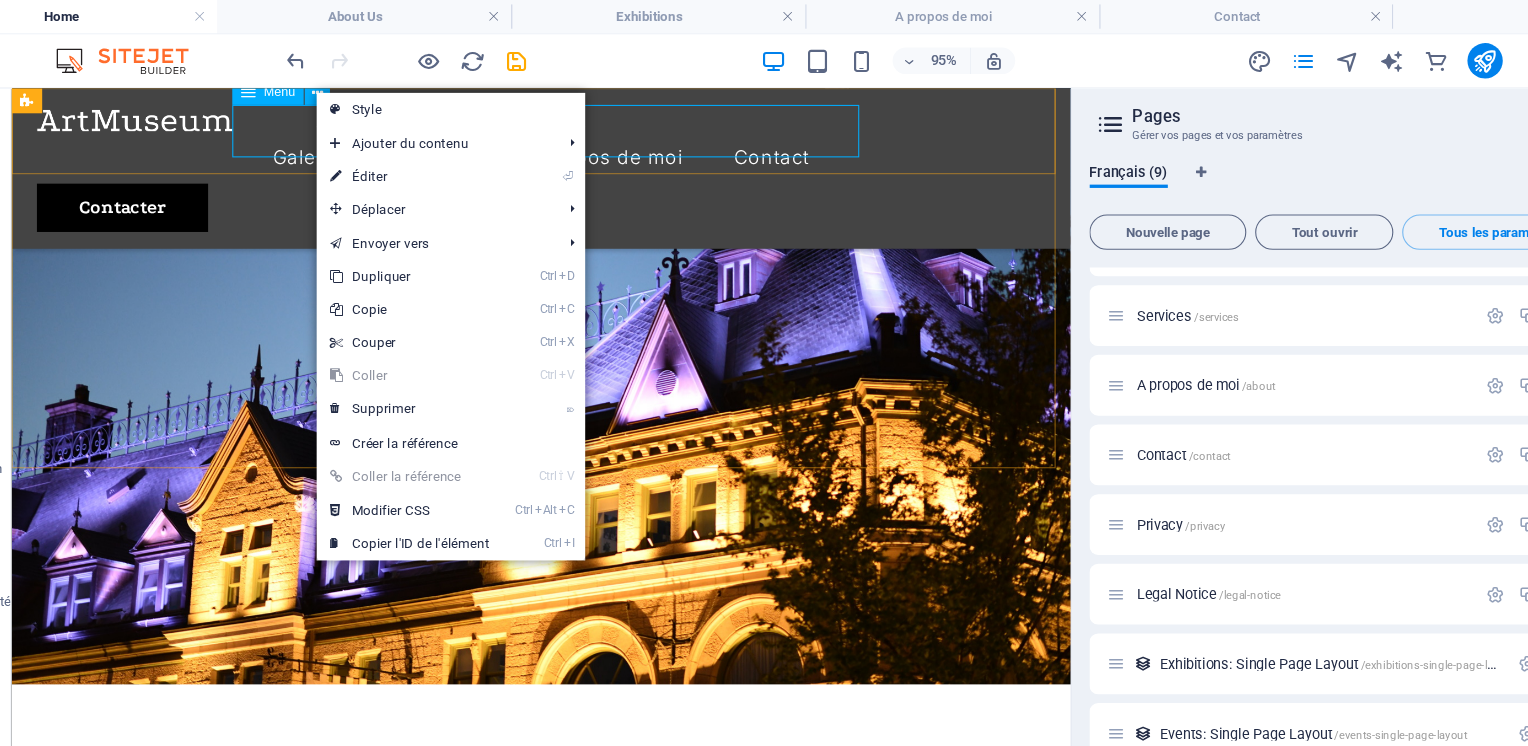click on "Style" at bounding box center [477, 99] 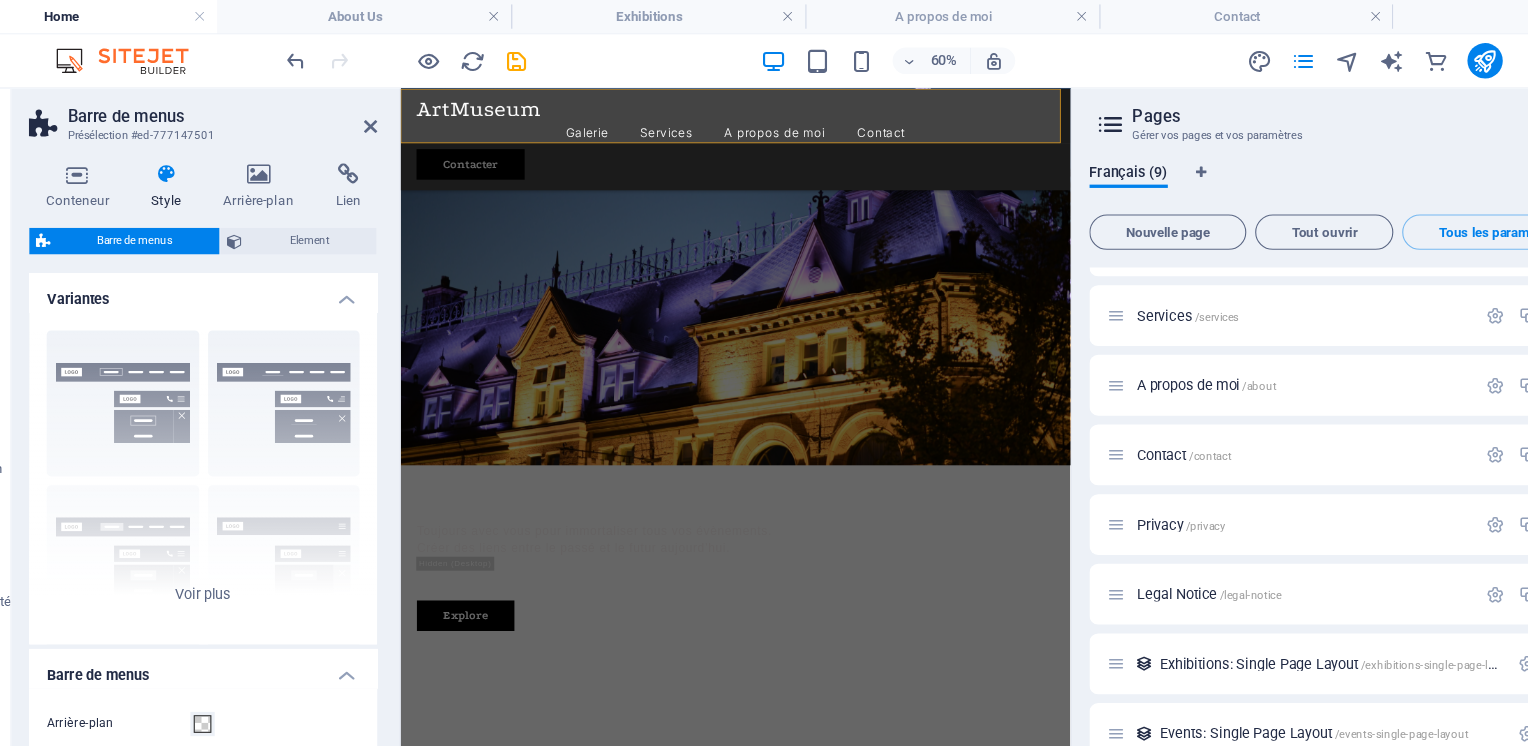 click on "Galerie Services A propos de moi Contact" at bounding box center [905, 154] 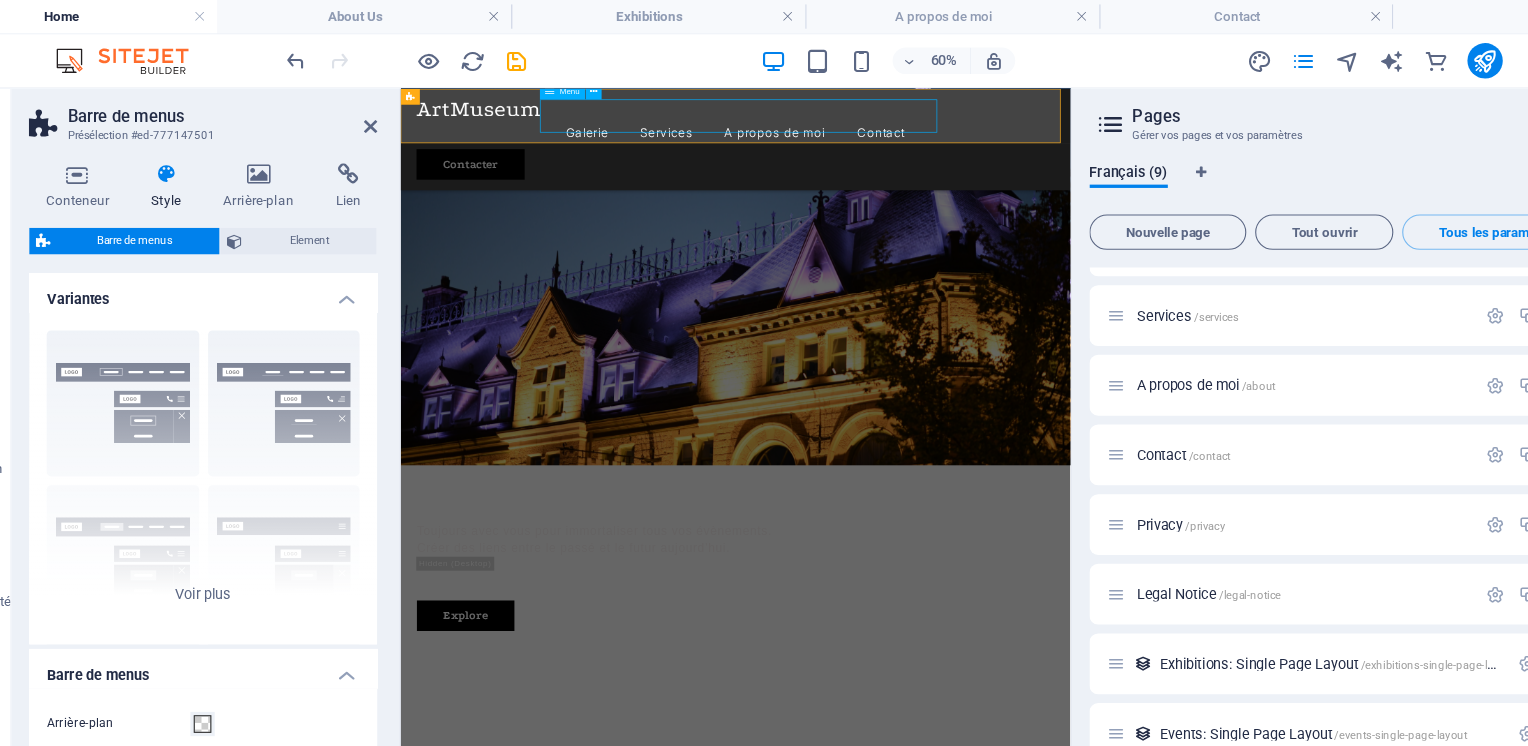 click on "Galerie Services A propos de moi Contact" at bounding box center (905, 154) 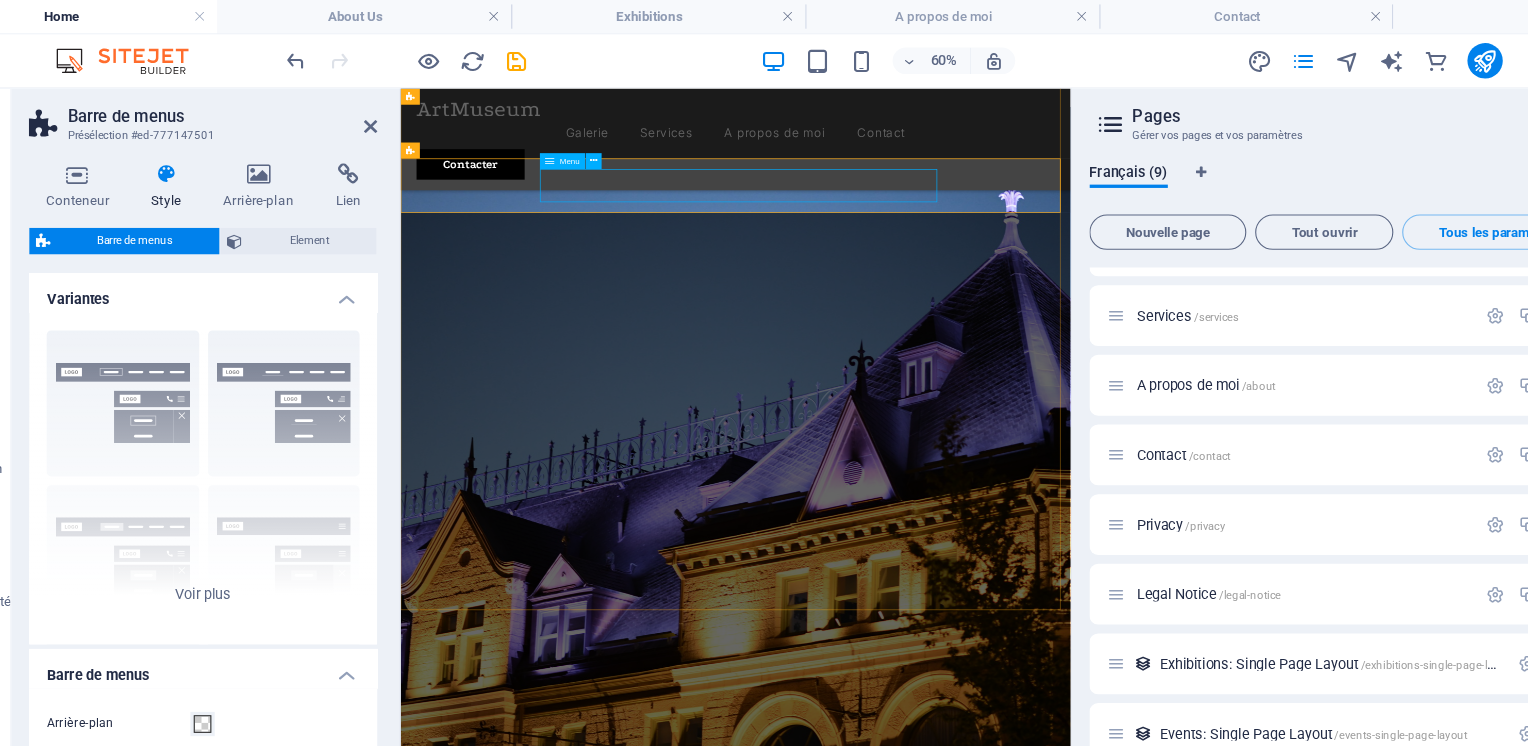 scroll, scrollTop: 72, scrollLeft: 0, axis: vertical 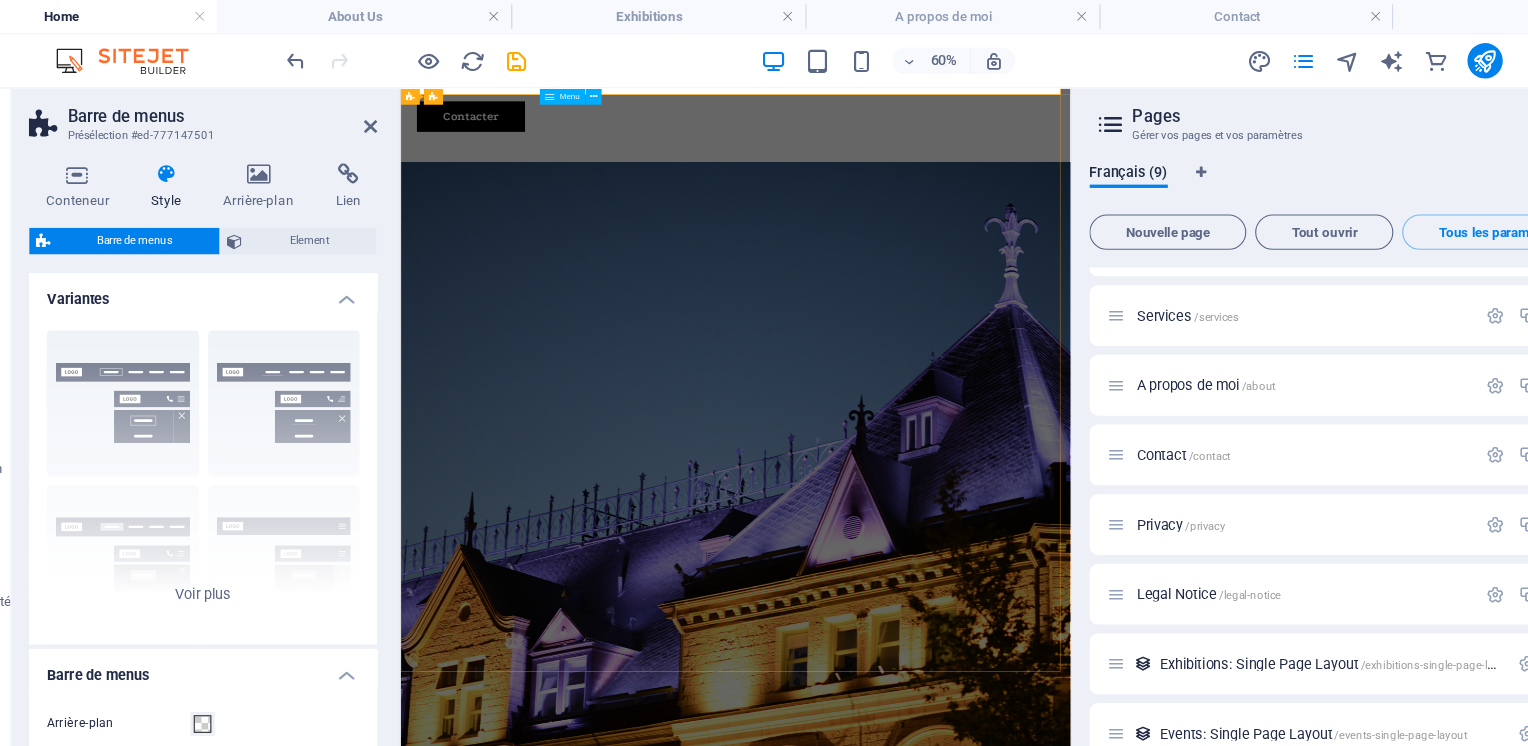 click on "Menu" at bounding box center (585, 87) 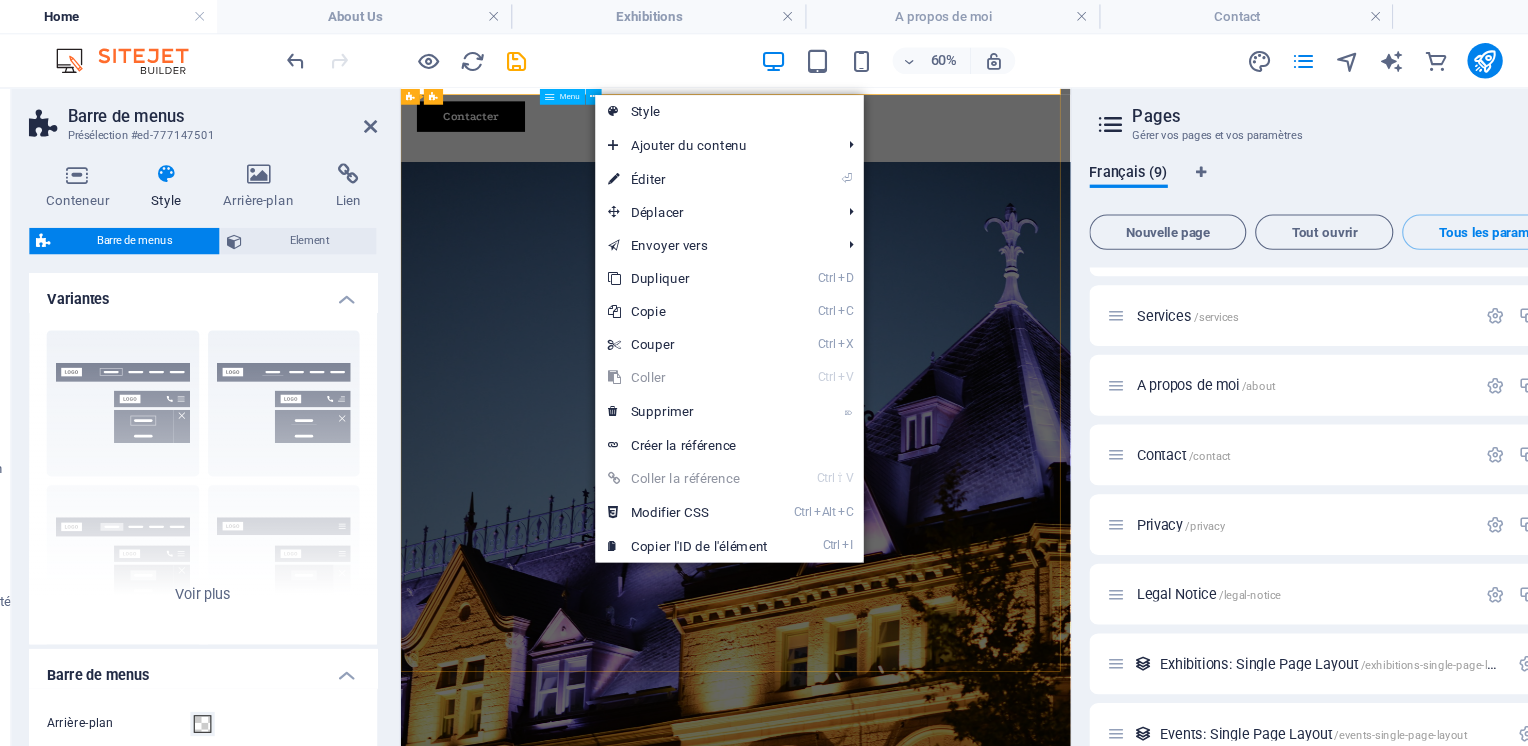 click on "⏎  Éditer" at bounding box center [692, 162] 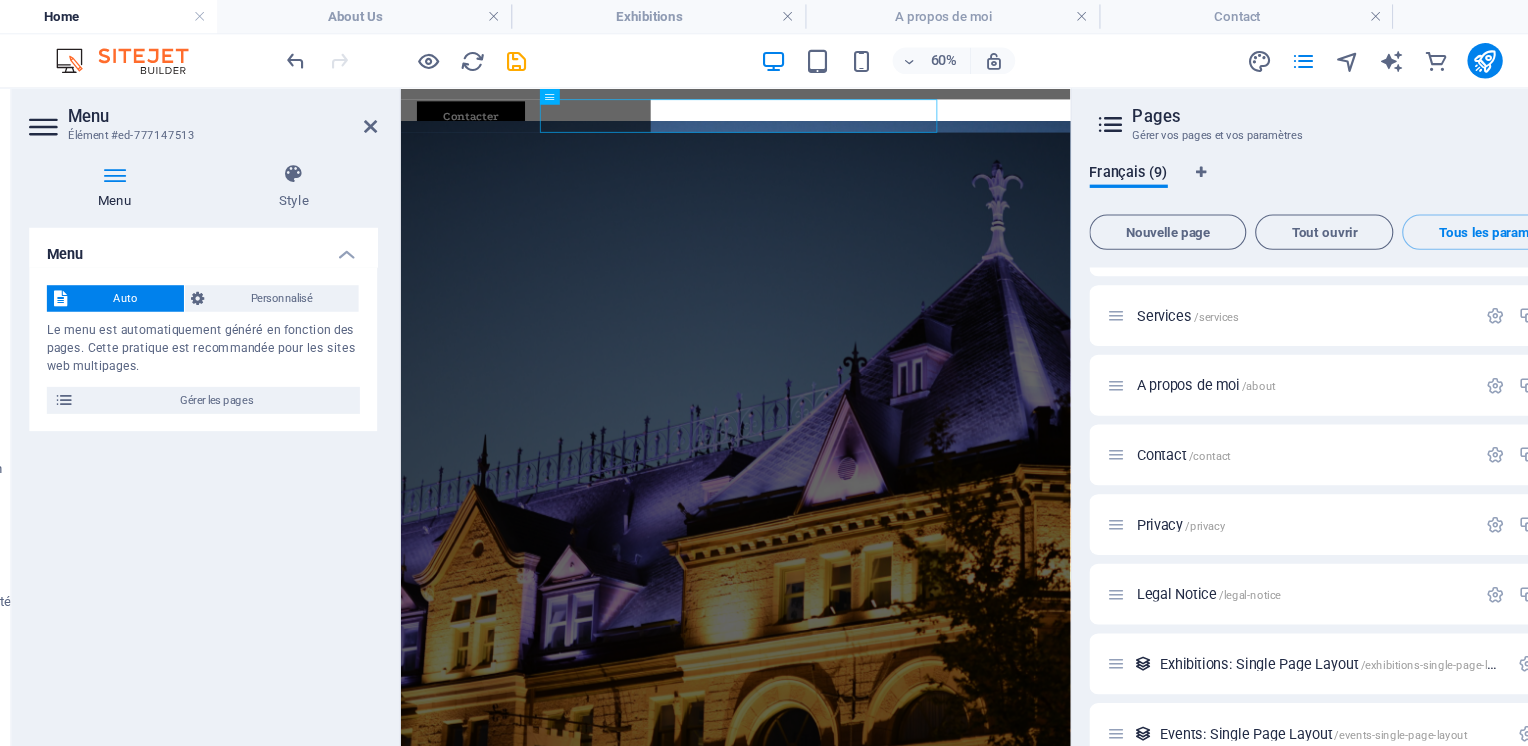 scroll, scrollTop: 0, scrollLeft: 0, axis: both 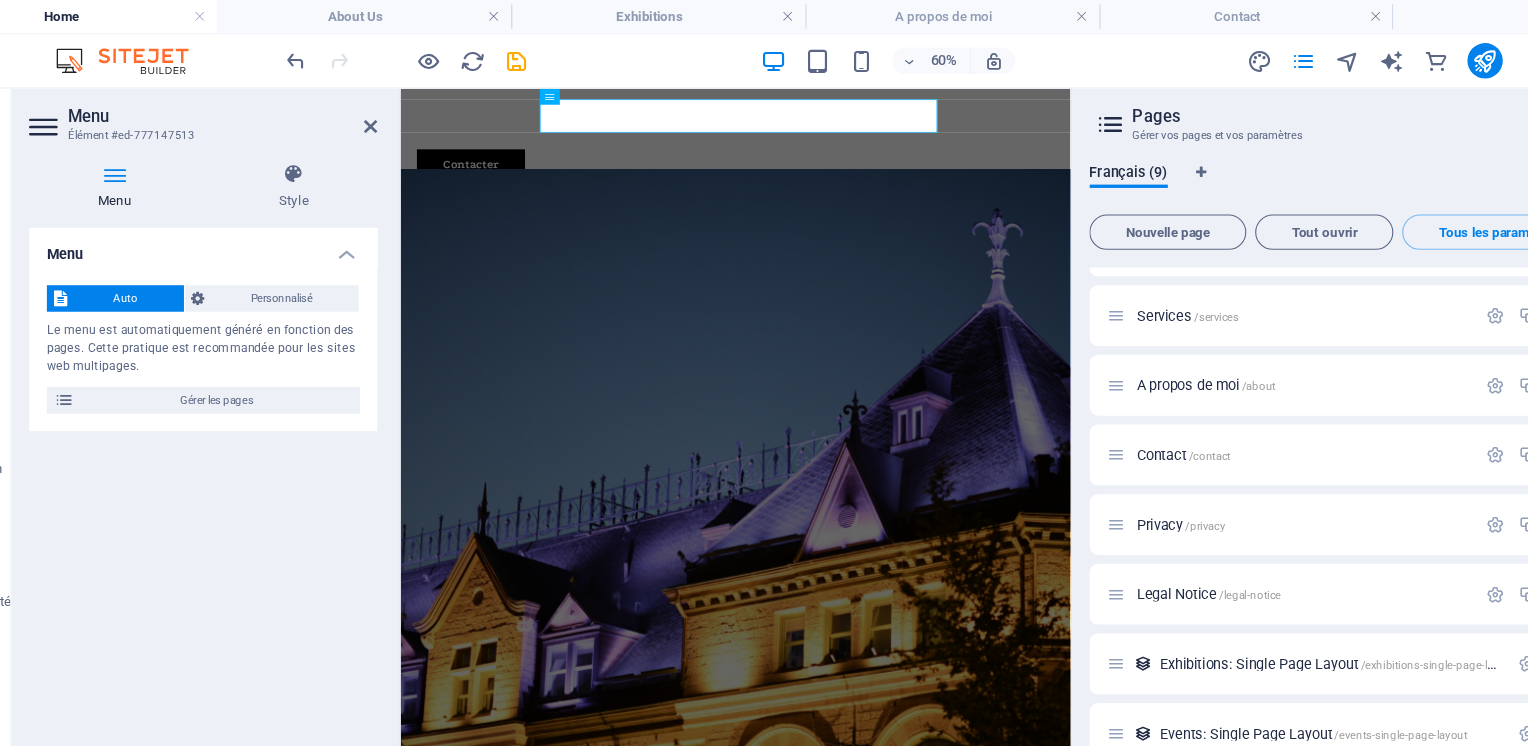click at bounding box center [905, 681] 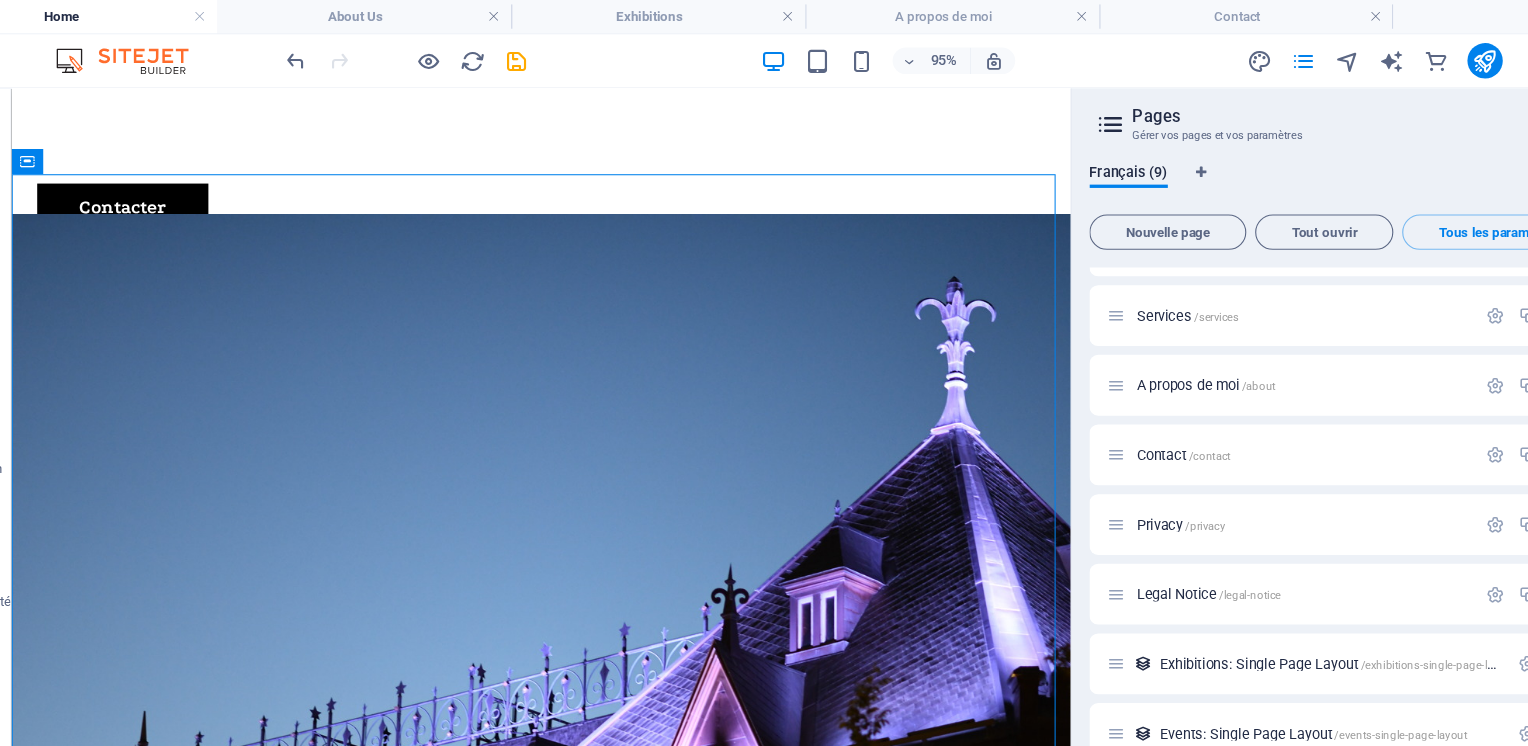 click on "Galerie Services A propos de moi Contact" at bounding box center [515, 154] 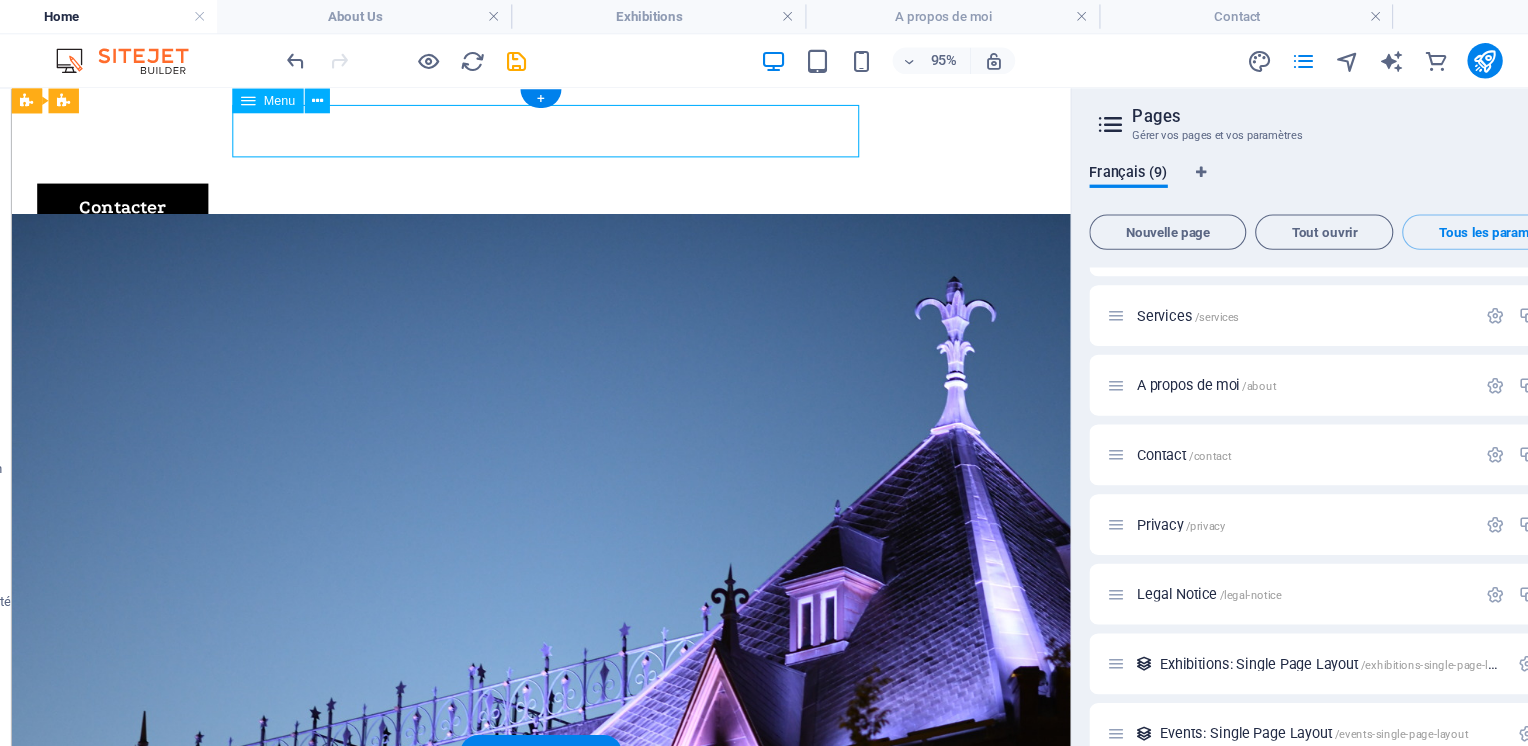 click on "Galerie Services A propos de moi Contact" at bounding box center [515, 154] 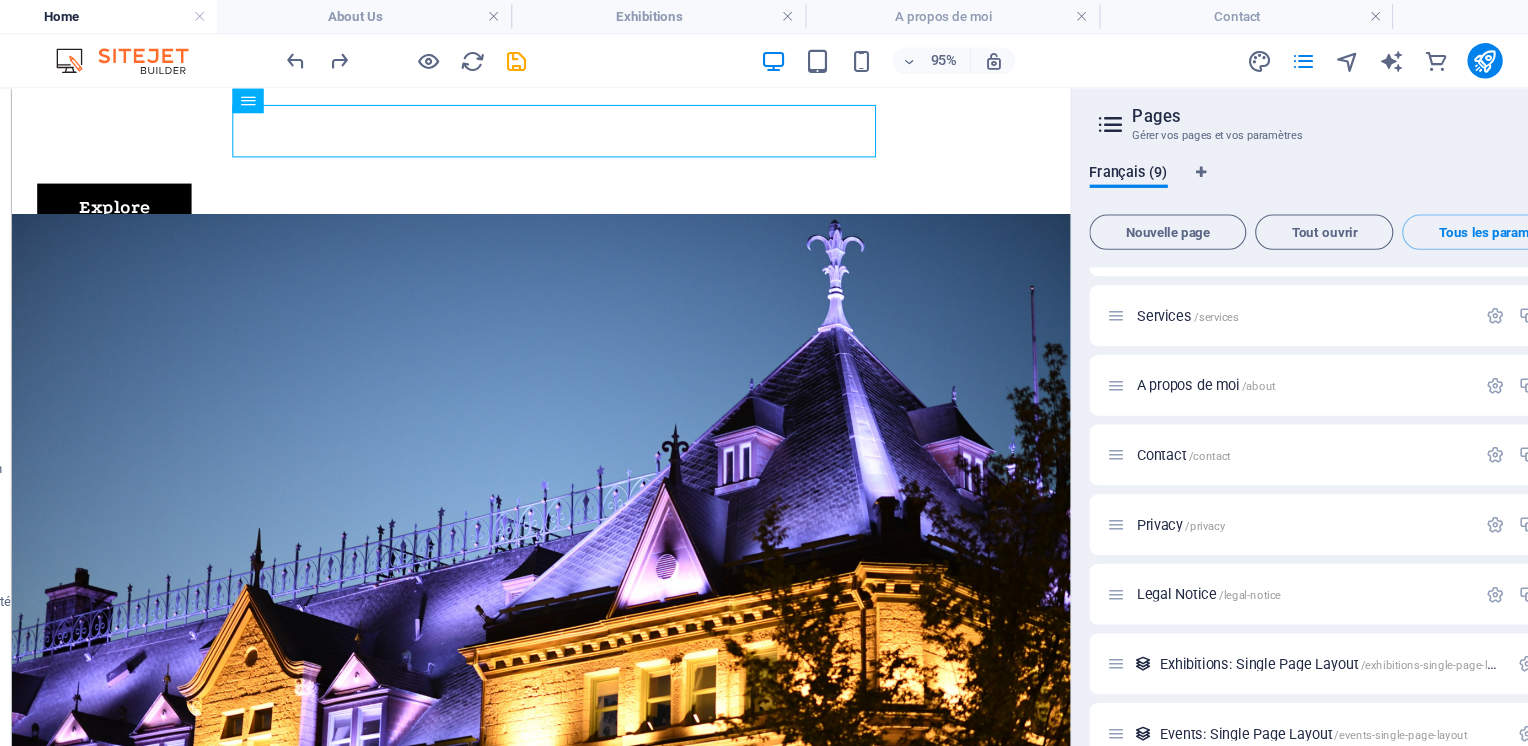 click at bounding box center (337, 55) 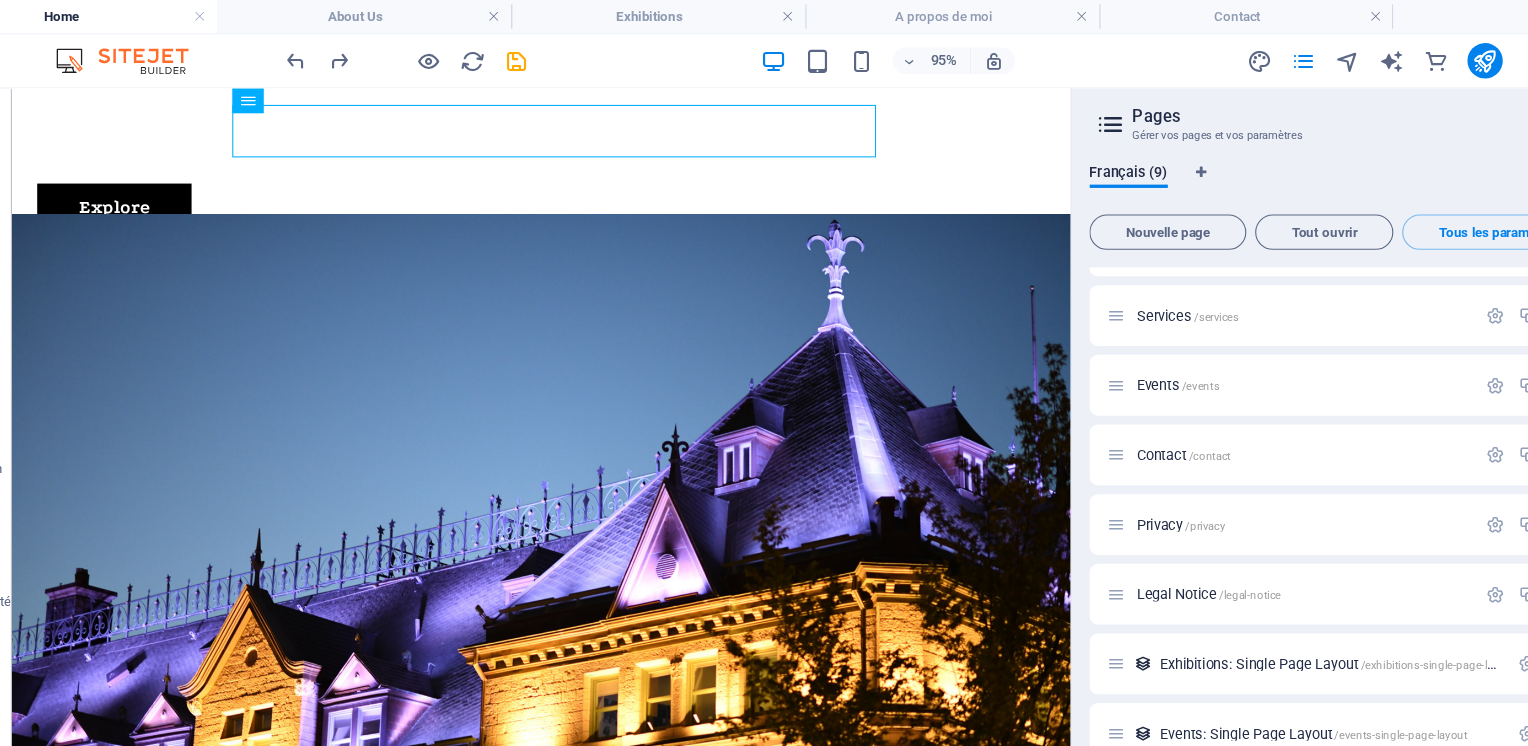 click at bounding box center (337, 55) 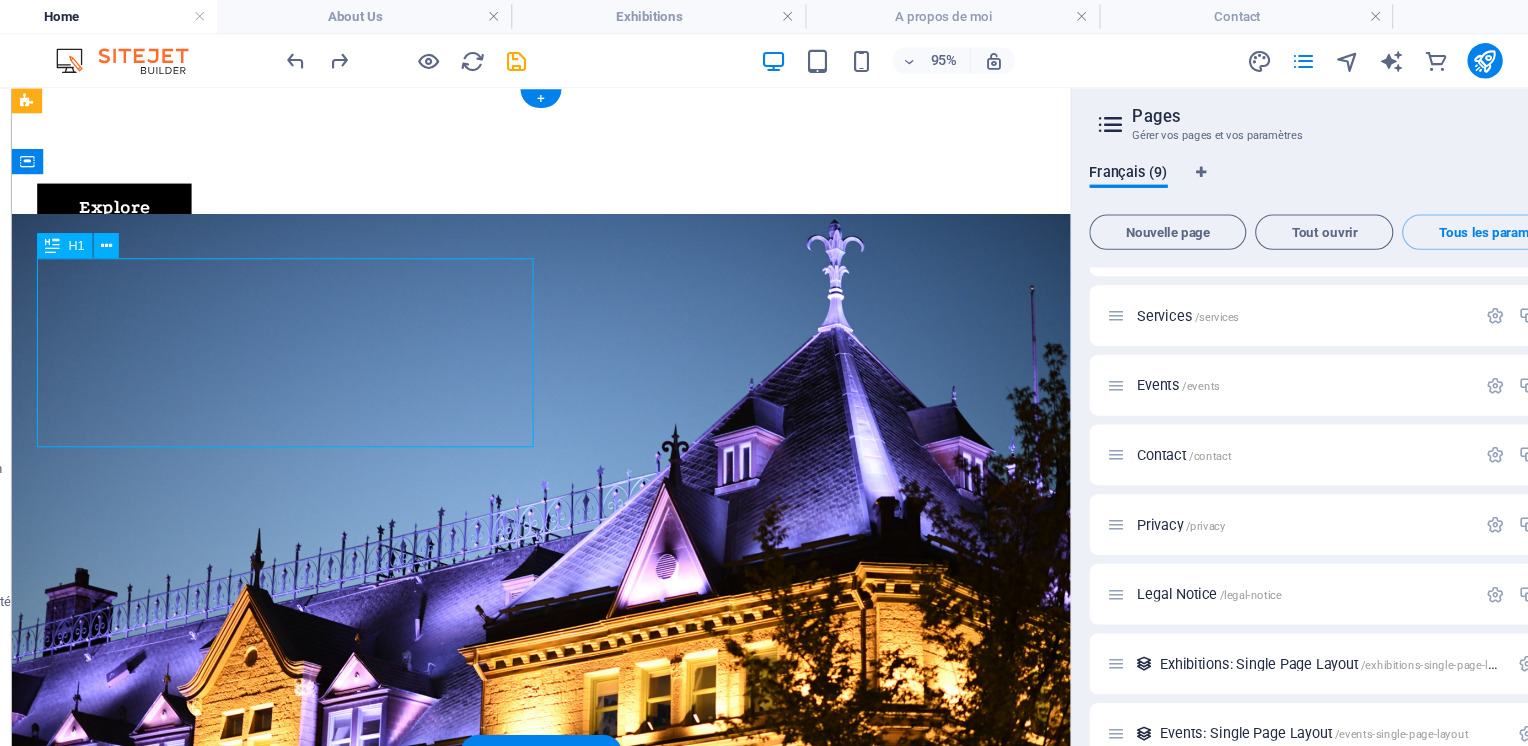 click on "Galerie Services A propos de moi Contact" at bounding box center (515, 154) 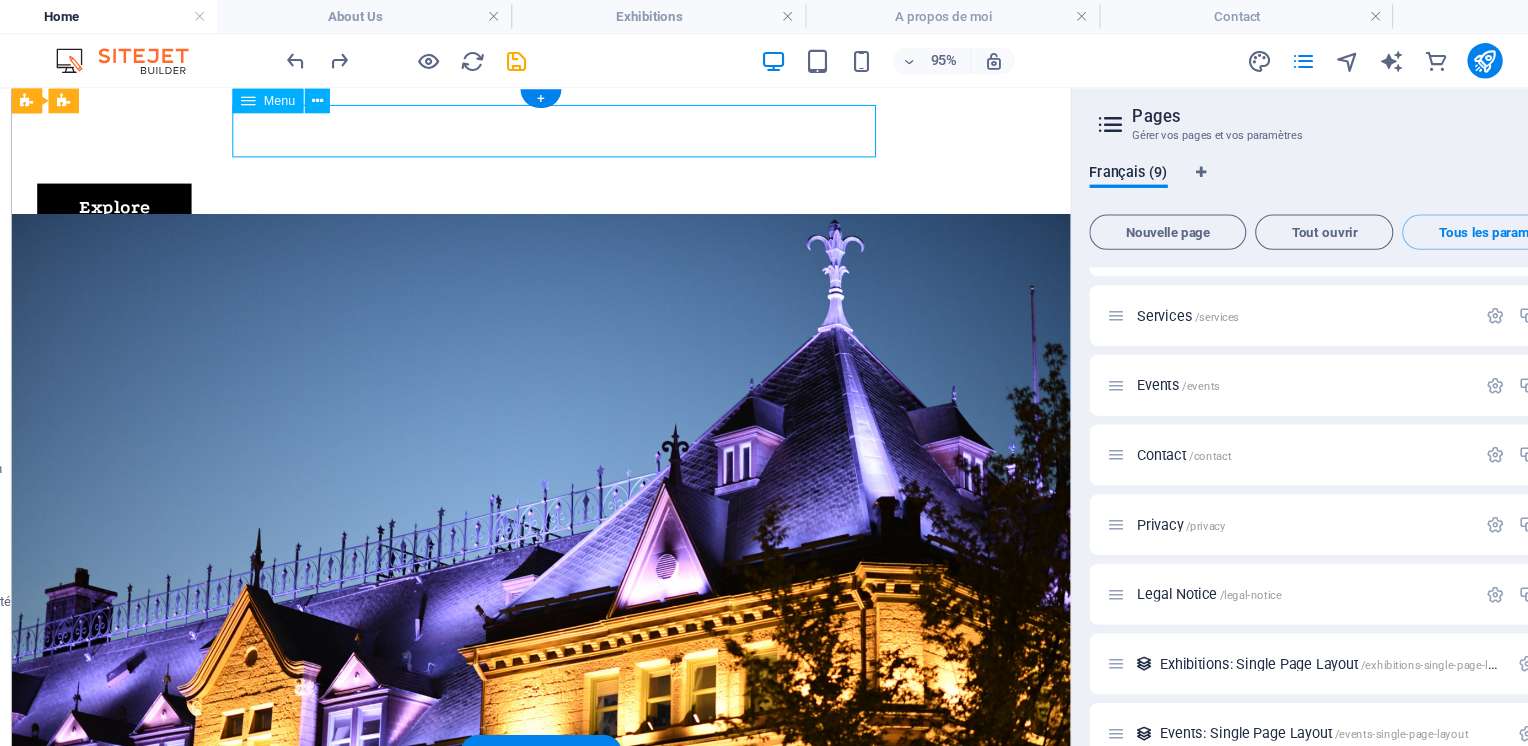 click at bounding box center (127, 91) 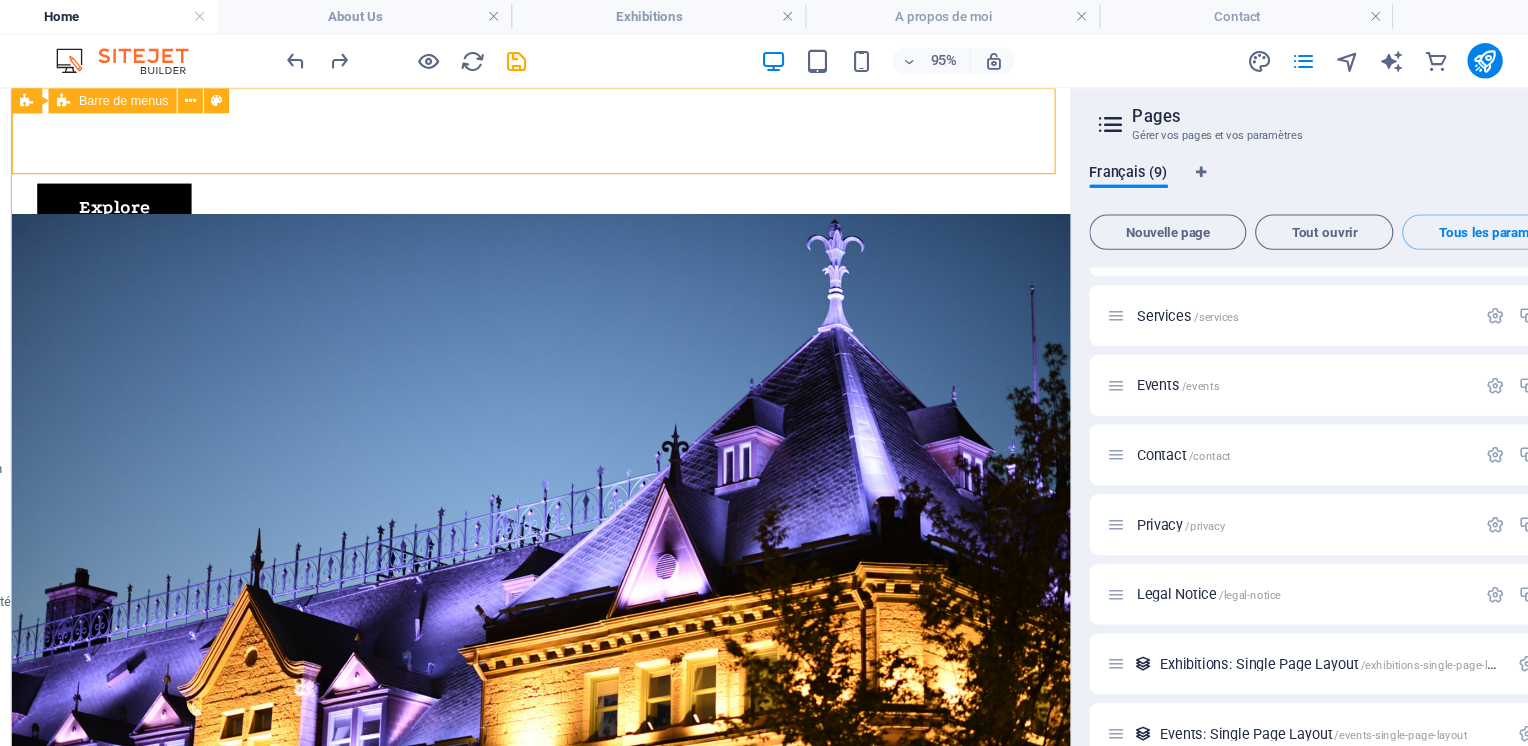 click at bounding box center [242, 91] 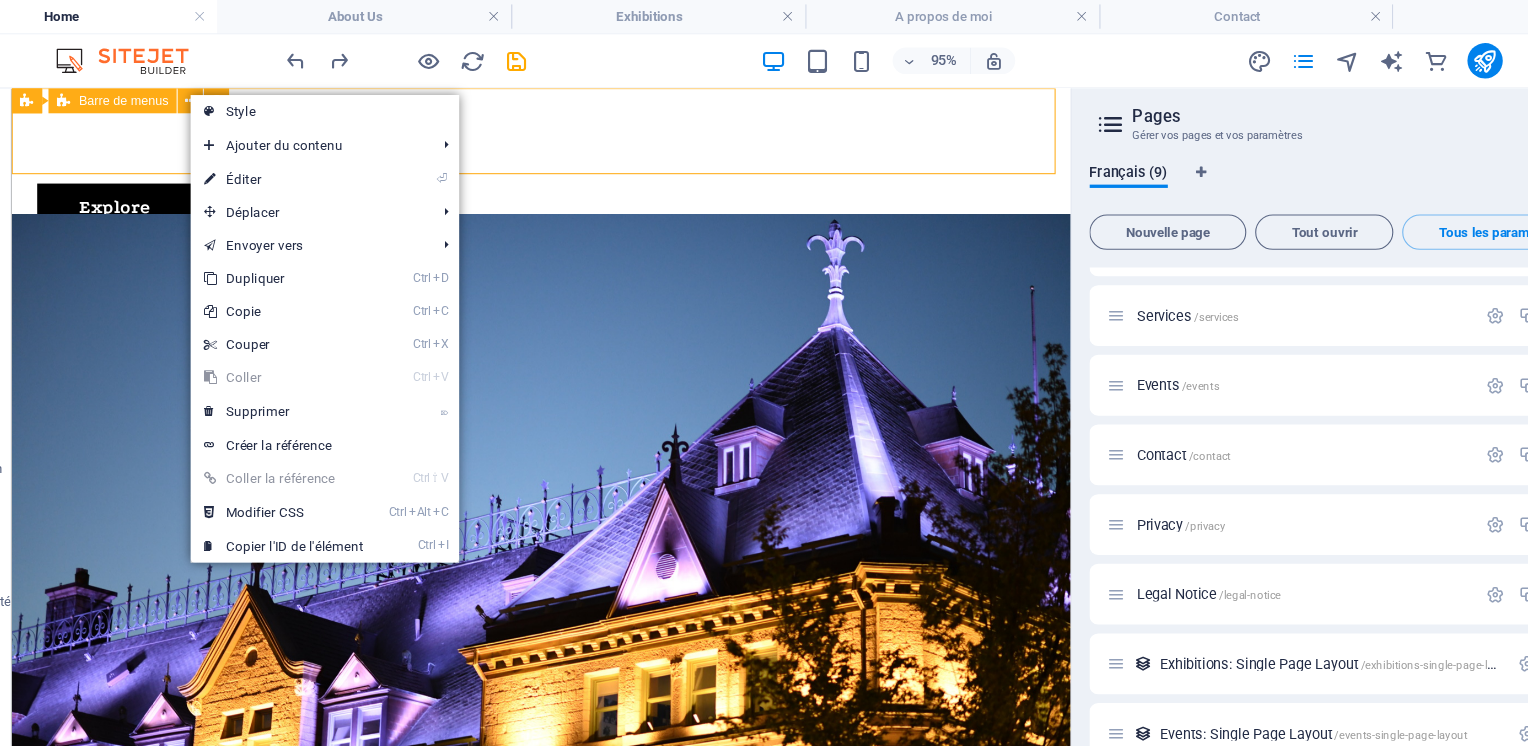 click on "Style" at bounding box center (363, 101) 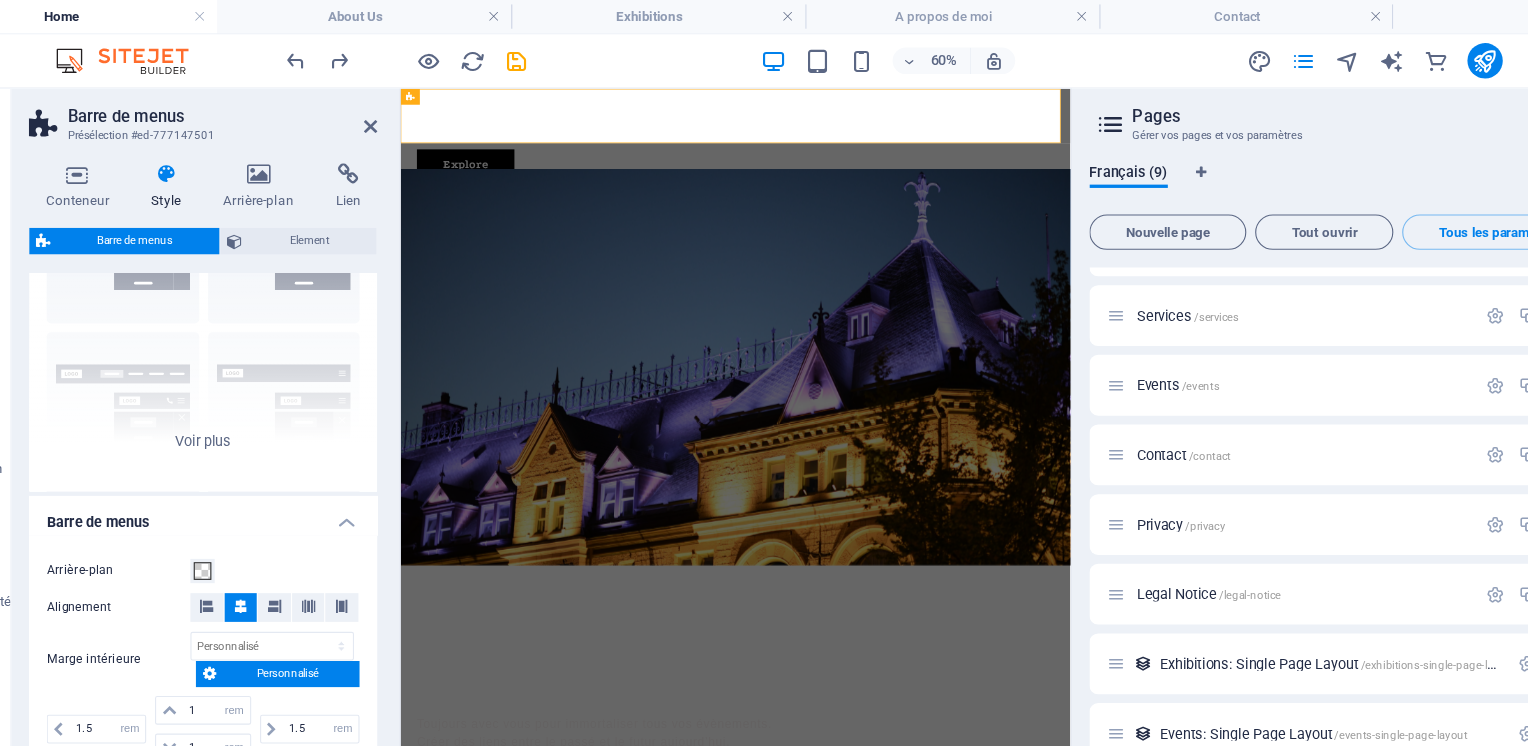 scroll, scrollTop: 143, scrollLeft: 0, axis: vertical 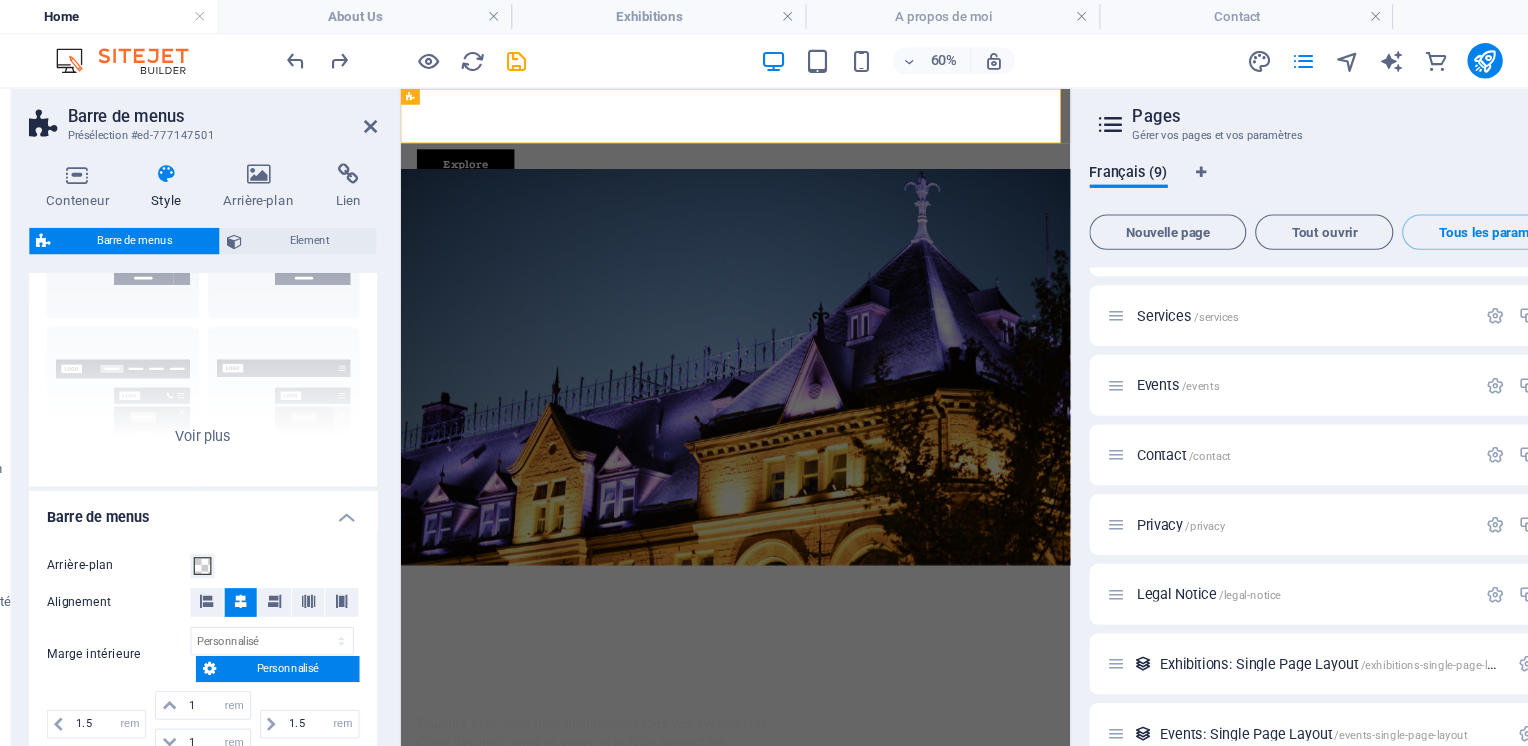 click at bounding box center [337, 55] 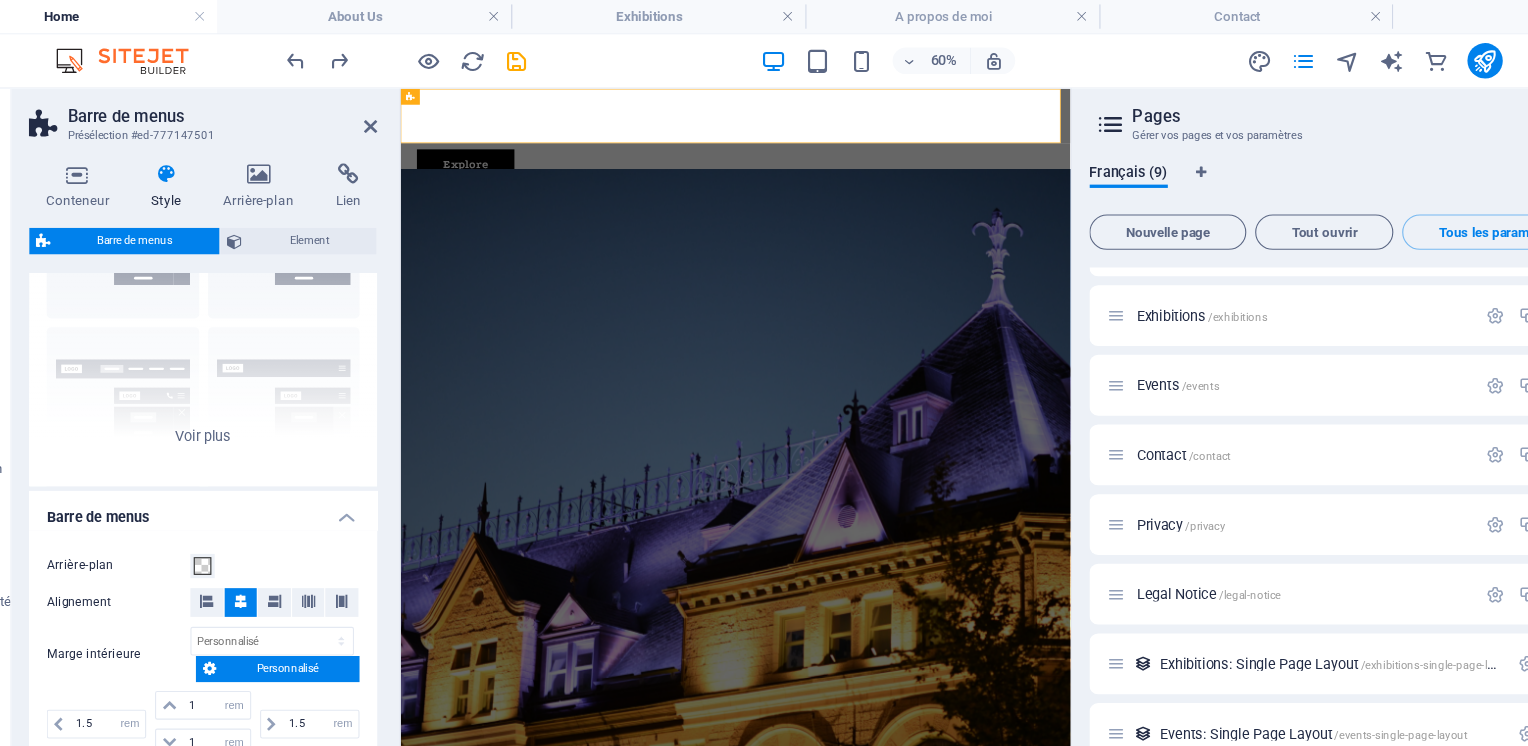 click at bounding box center [337, 55] 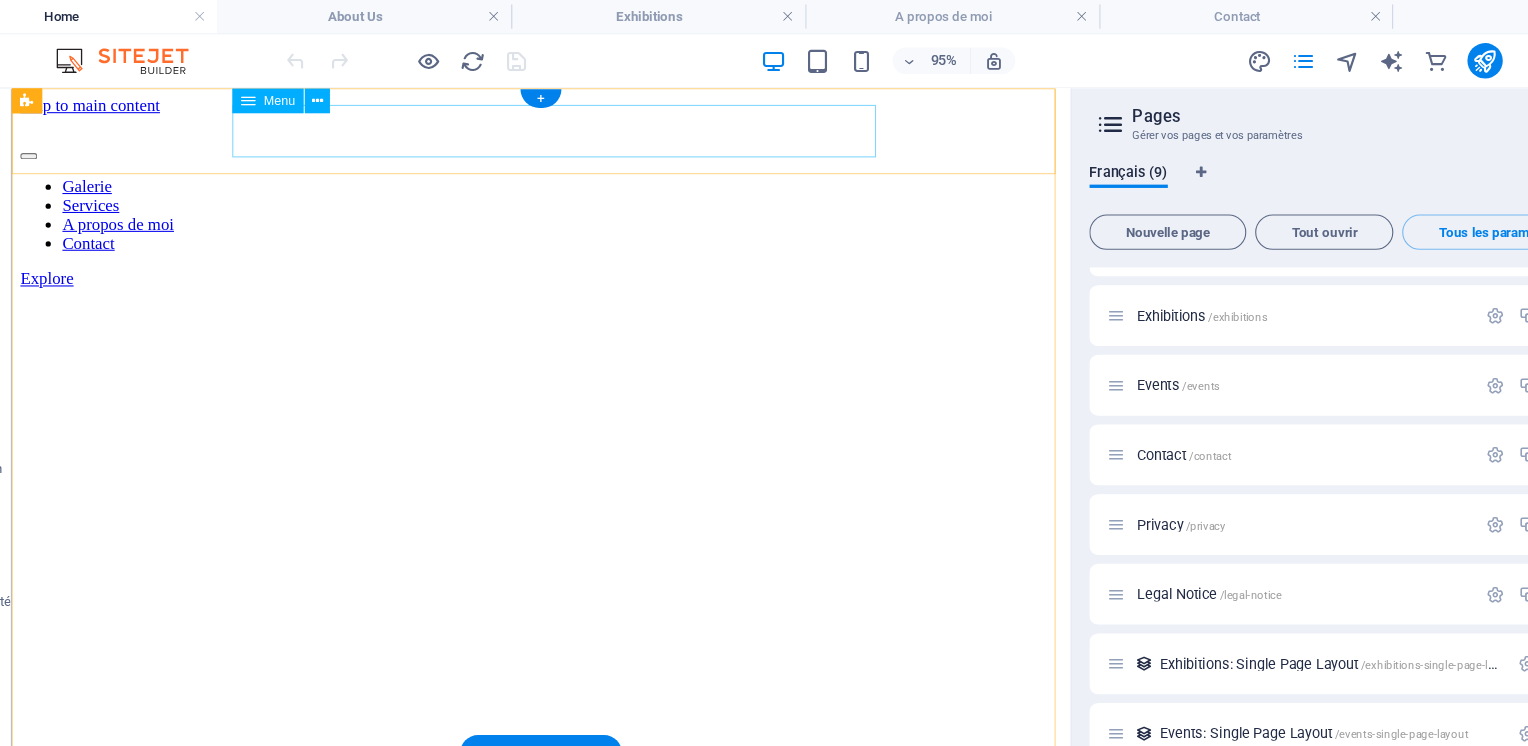 scroll, scrollTop: 0, scrollLeft: 0, axis: both 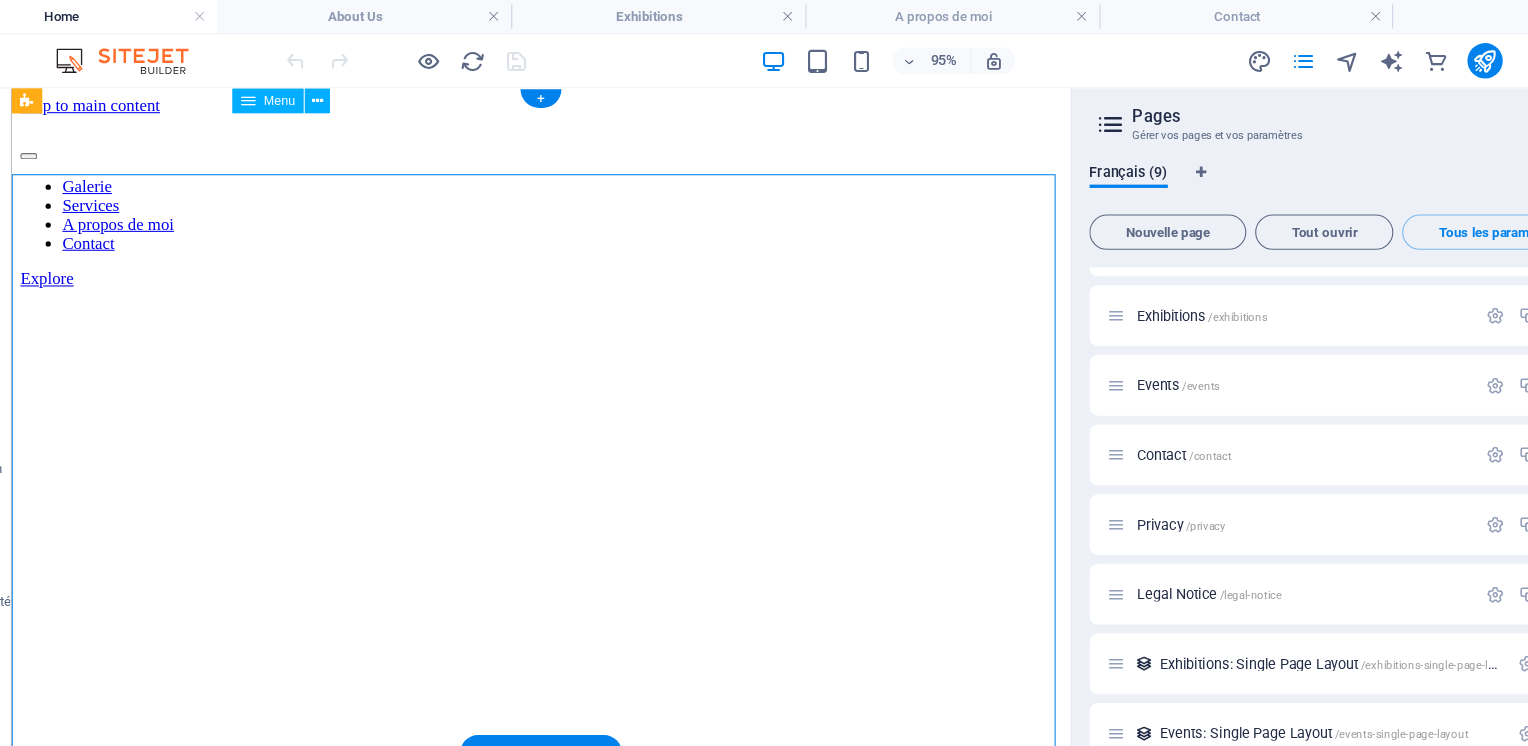 click on "Galerie Services A propos de moi Contact" at bounding box center (515, 209) 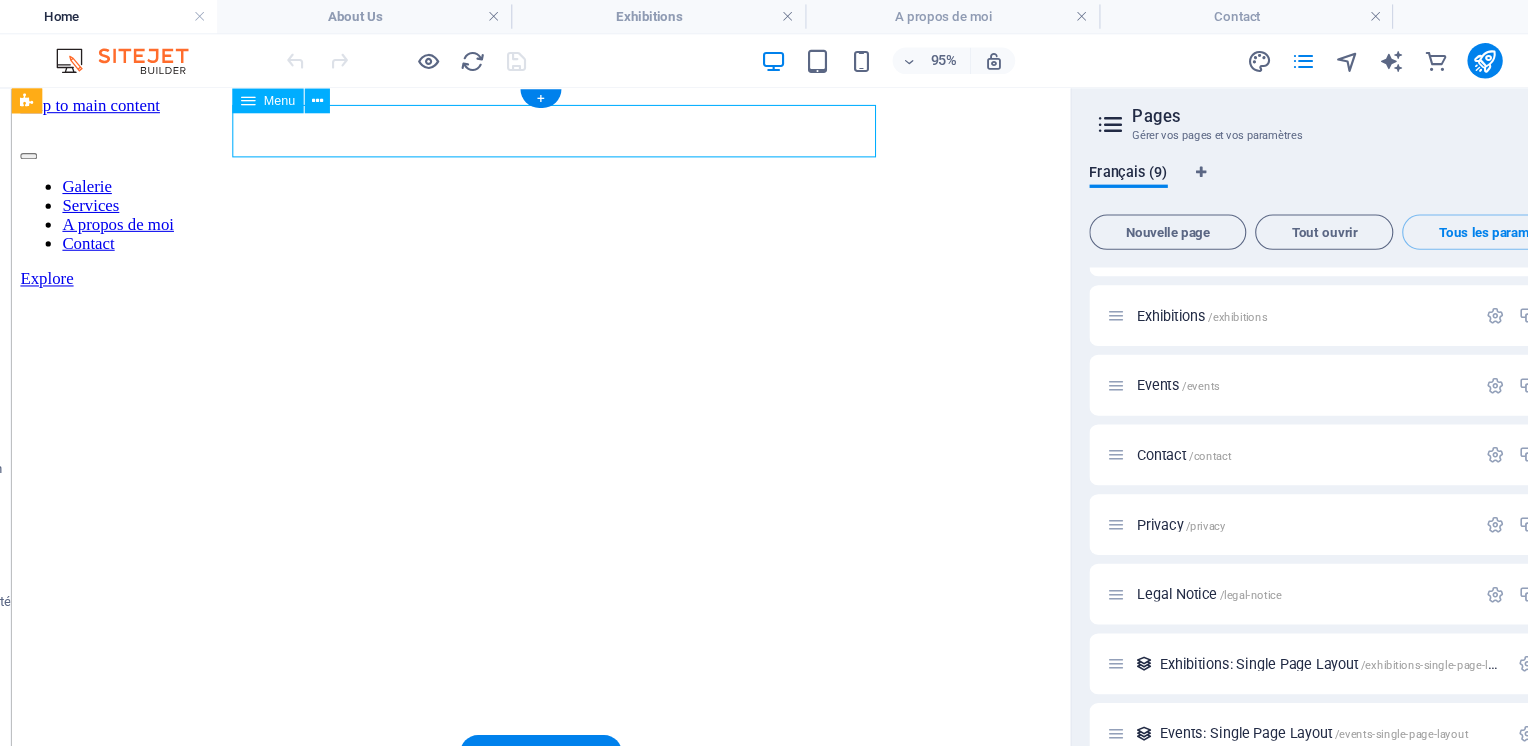 click at bounding box center [515, 126] 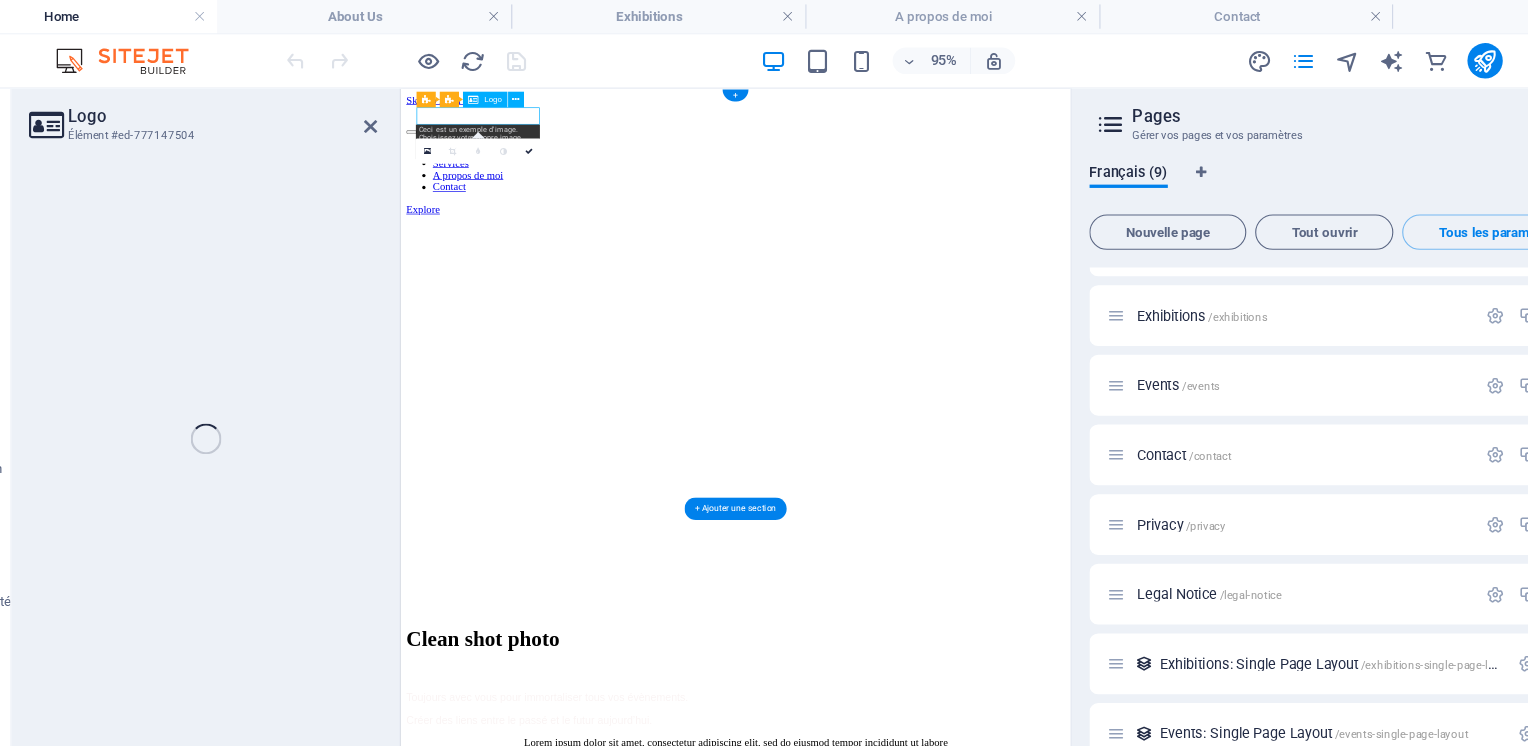select on "px" 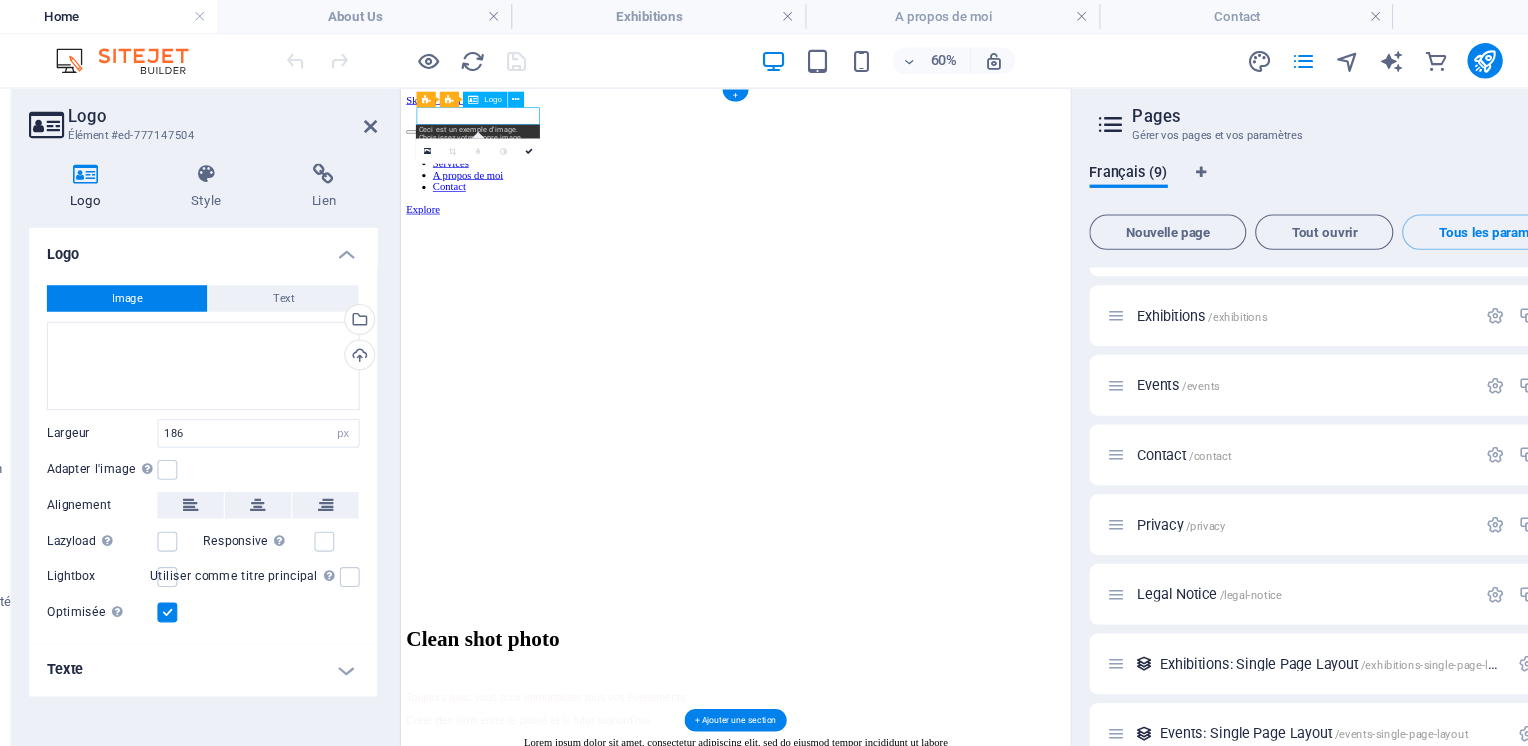 click at bounding box center (905, 246) 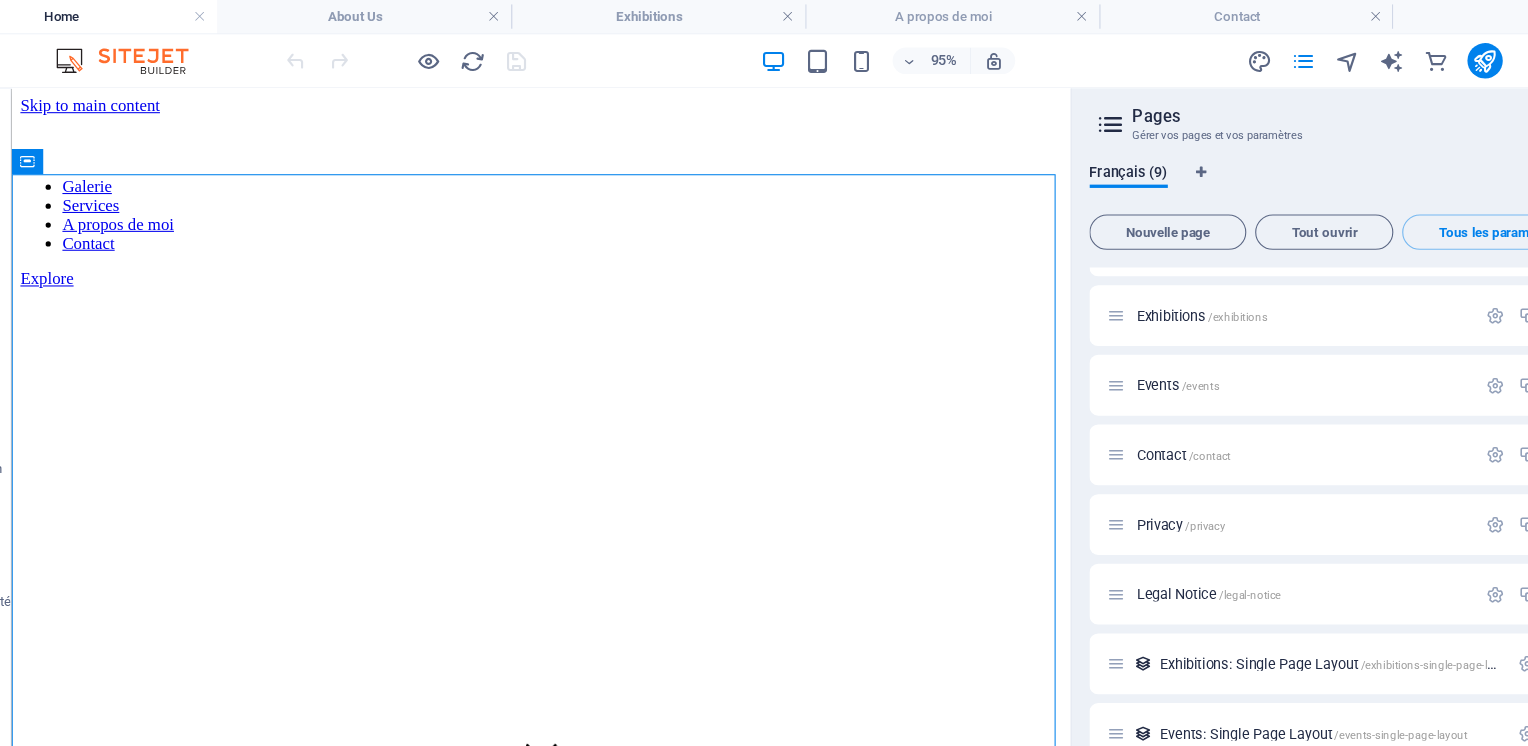 click on "Galerie Services A propos de moi Contact" at bounding box center [515, 209] 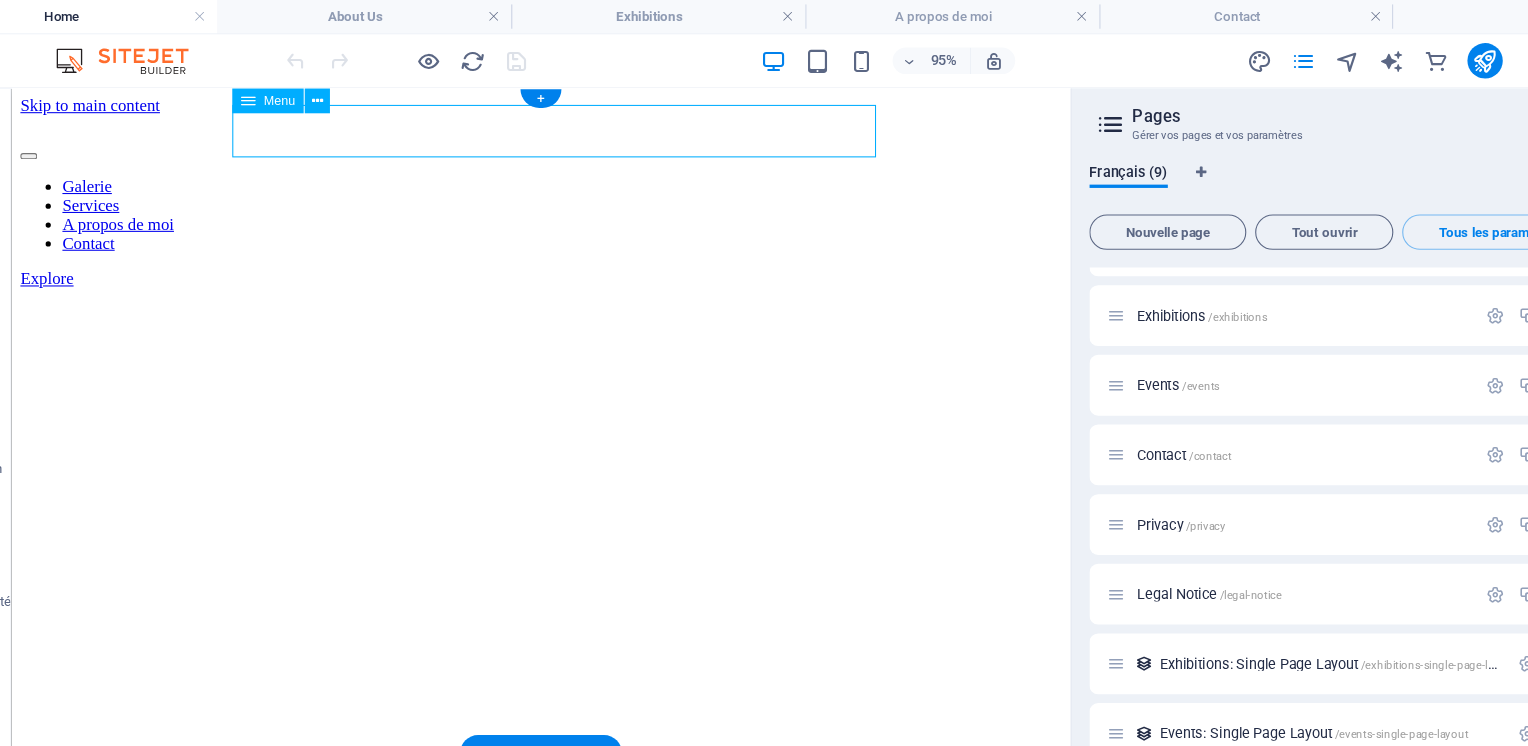 click on "Galerie Services A propos de moi Contact Explore" at bounding box center (515, 196) 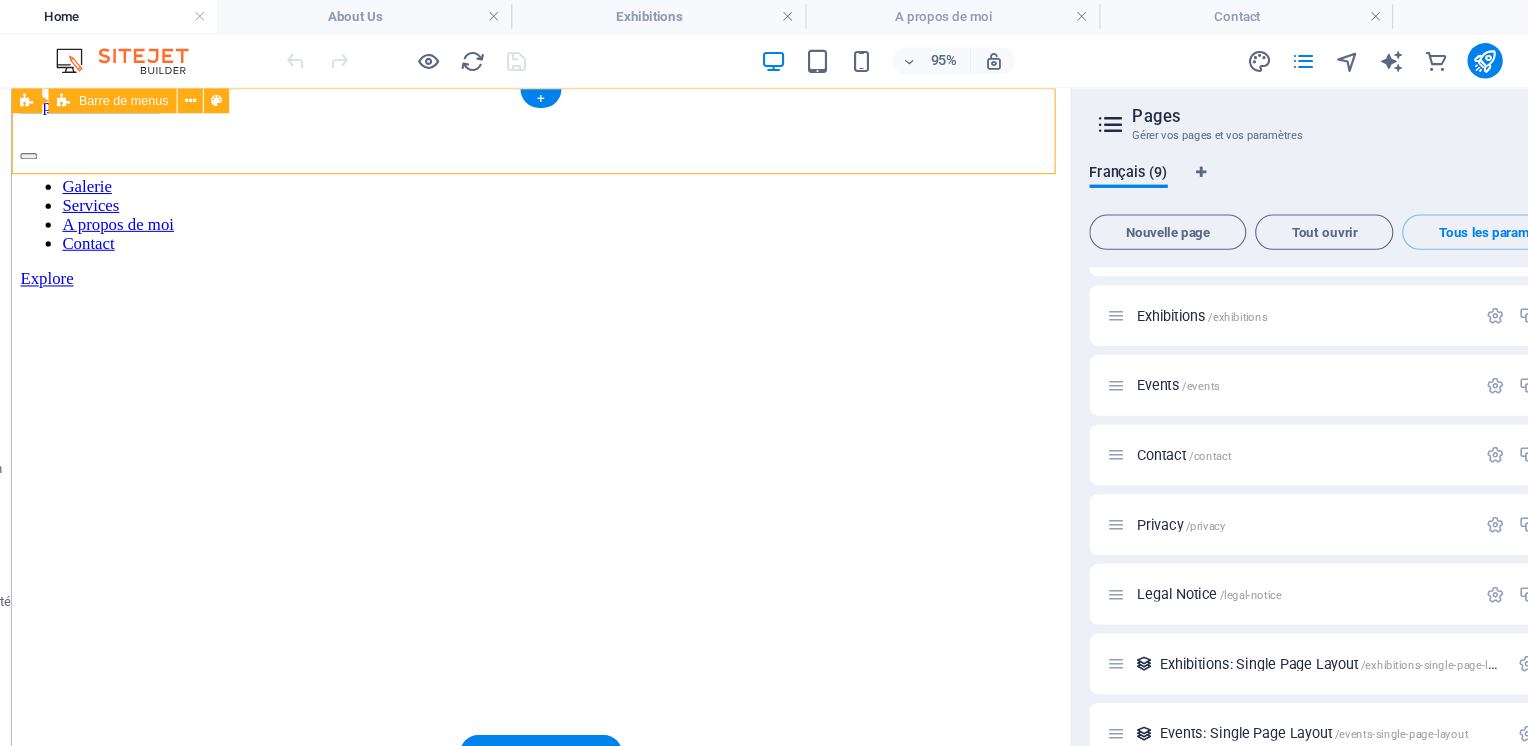 click on "Galerie Services A propos de moi Contact Explore" at bounding box center [515, 196] 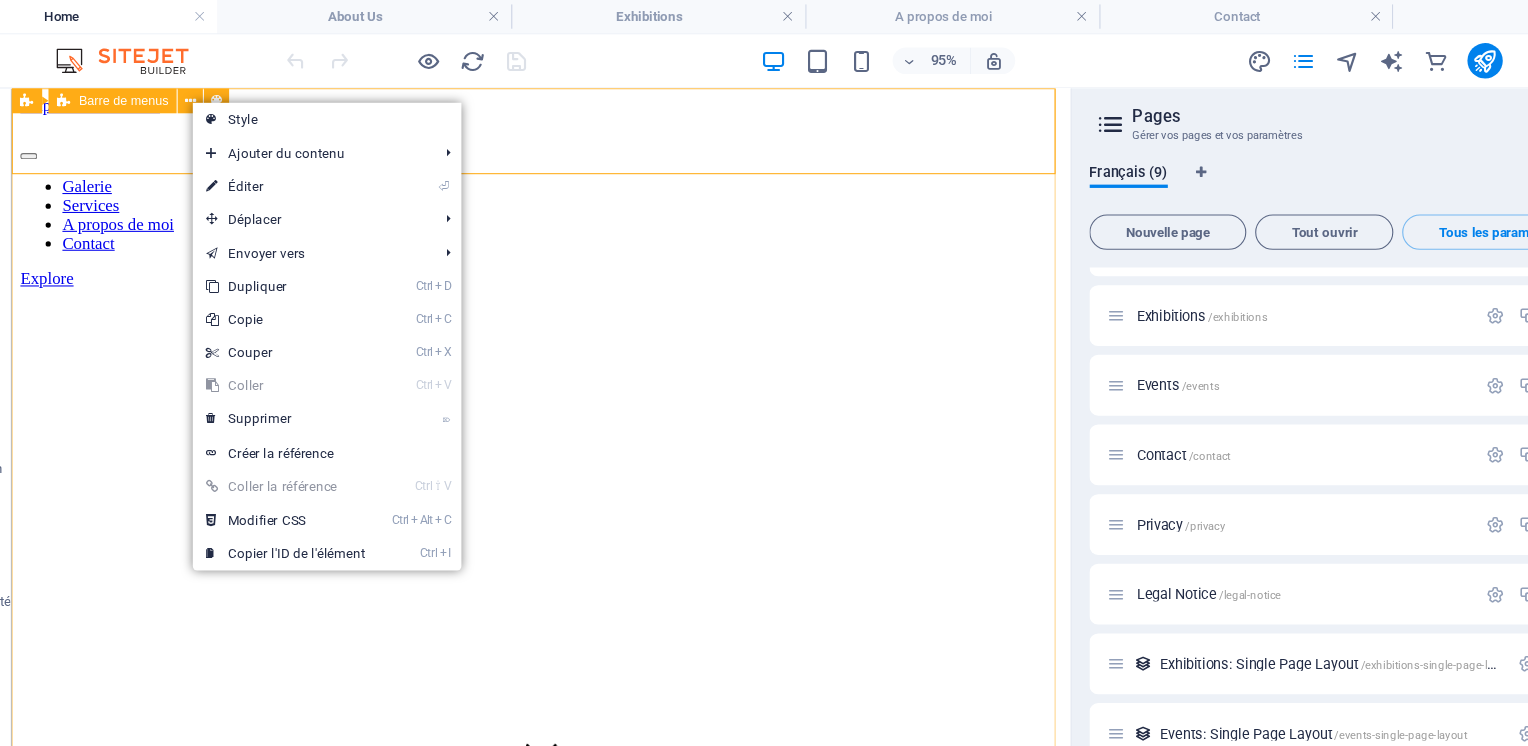 click on "Style" at bounding box center [365, 108] 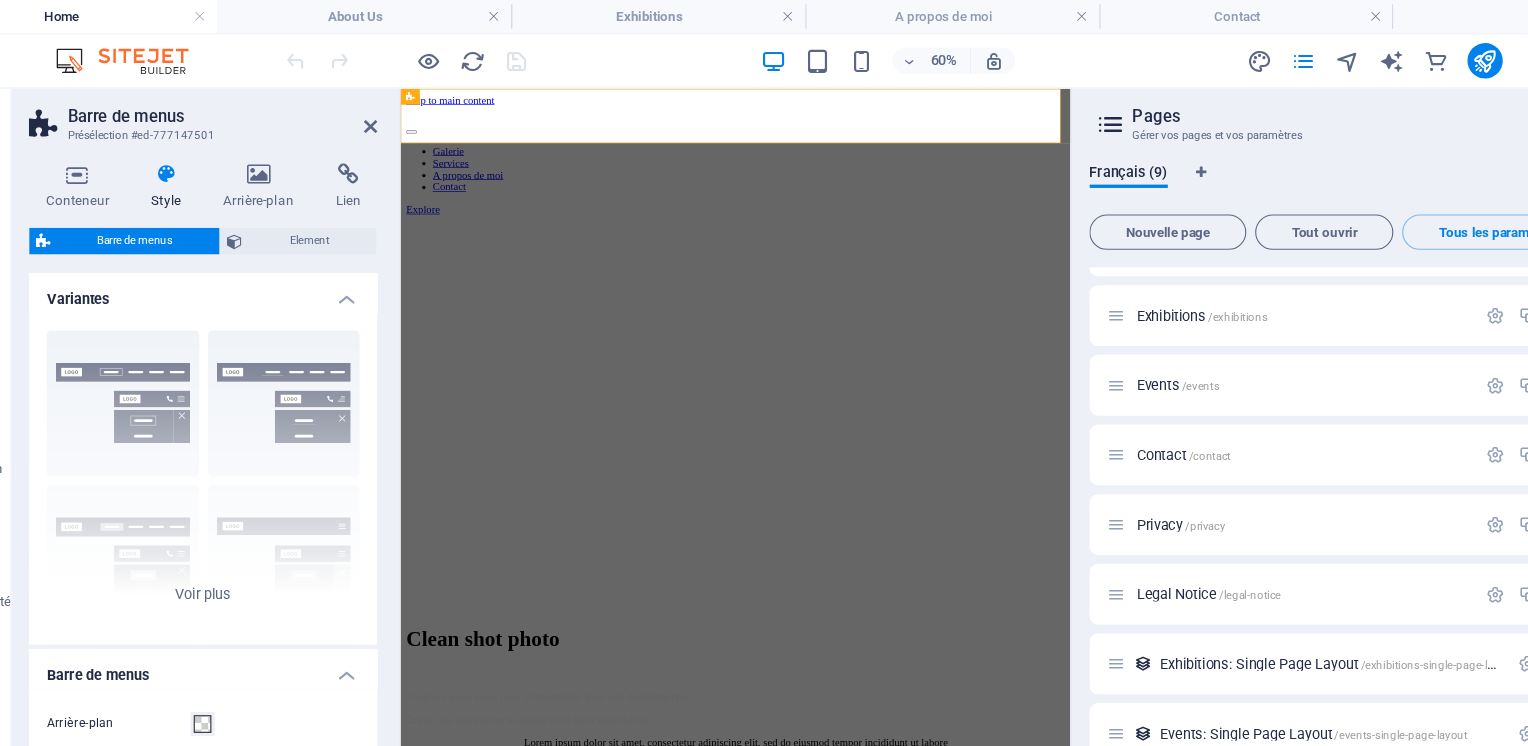 click on "Bordure Centré Par défaut Fixé Loki Déclencheur Large XXL" at bounding box center [253, 433] 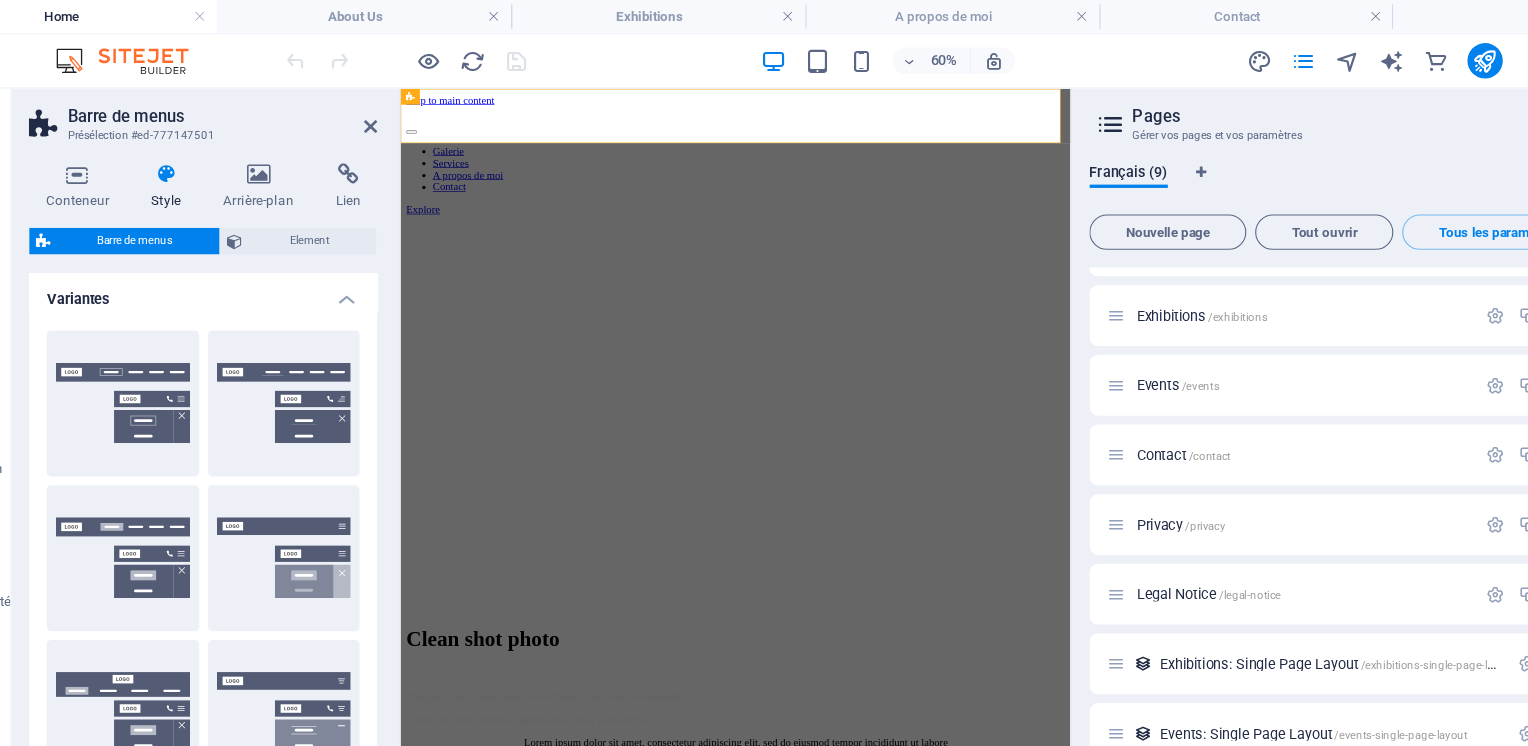 click on "Bordure" at bounding box center [181, 365] 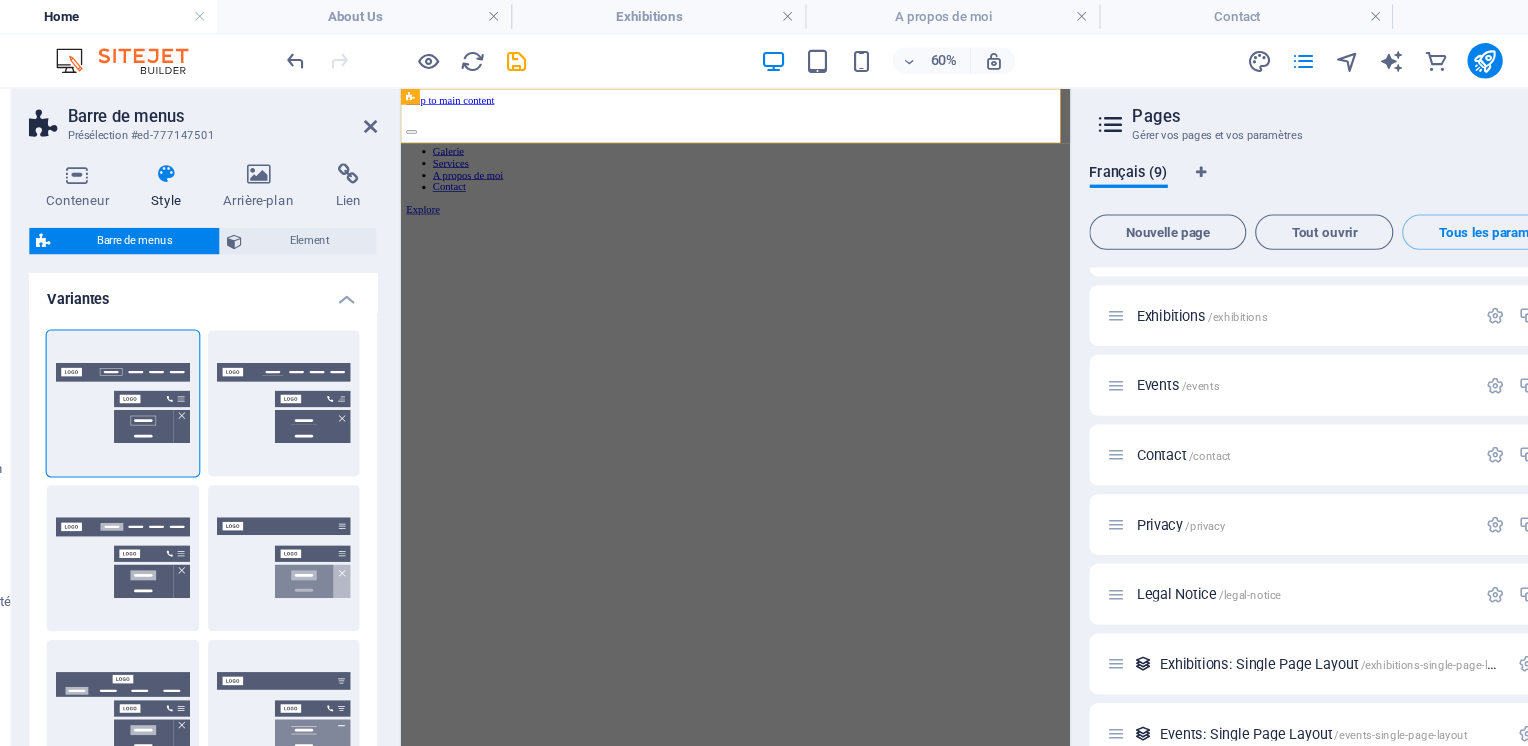 click on "Centré" at bounding box center (327, 365) 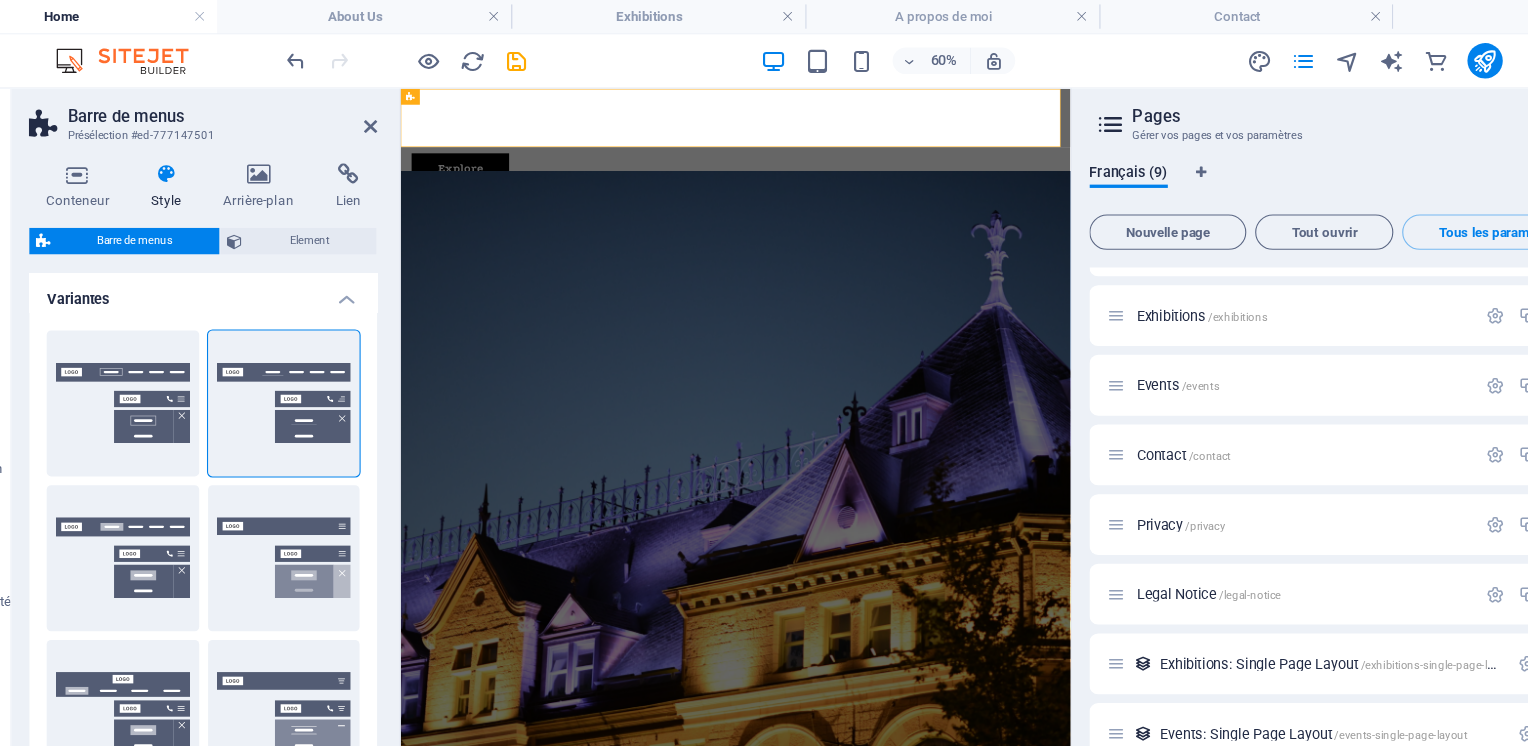 click at bounding box center [303, 158] 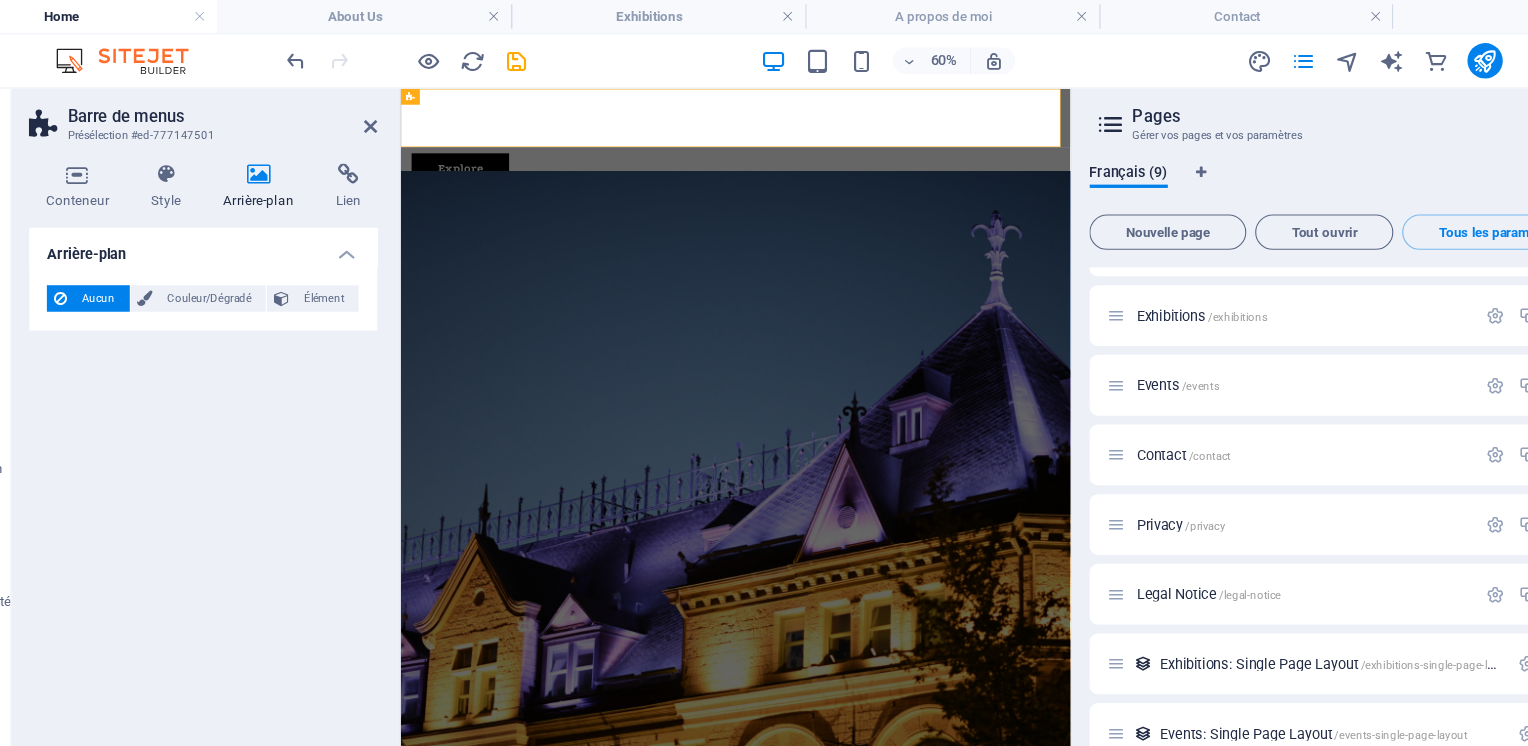 click on "Couleur/Dégradé" at bounding box center [259, 270] 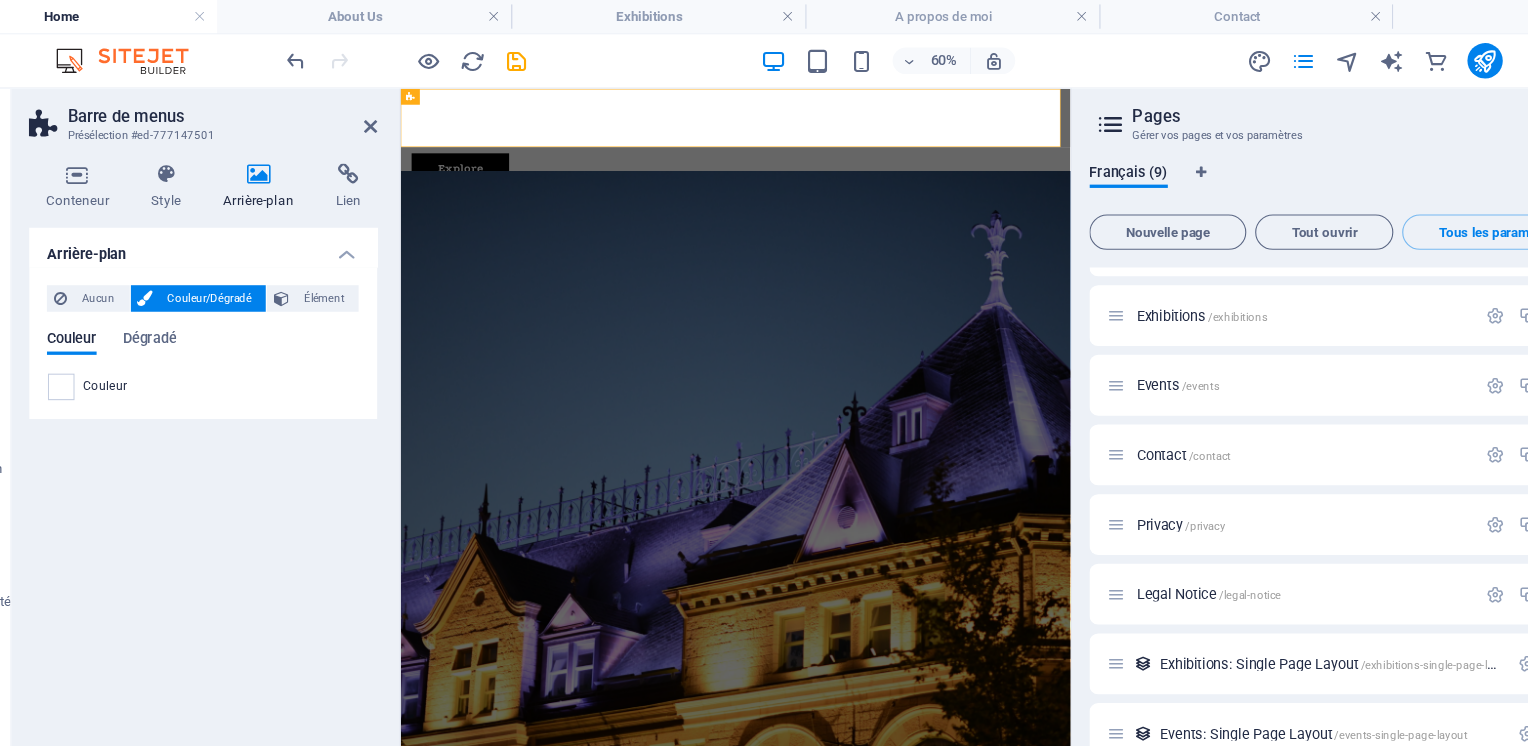 click on "Élément" at bounding box center [362, 270] 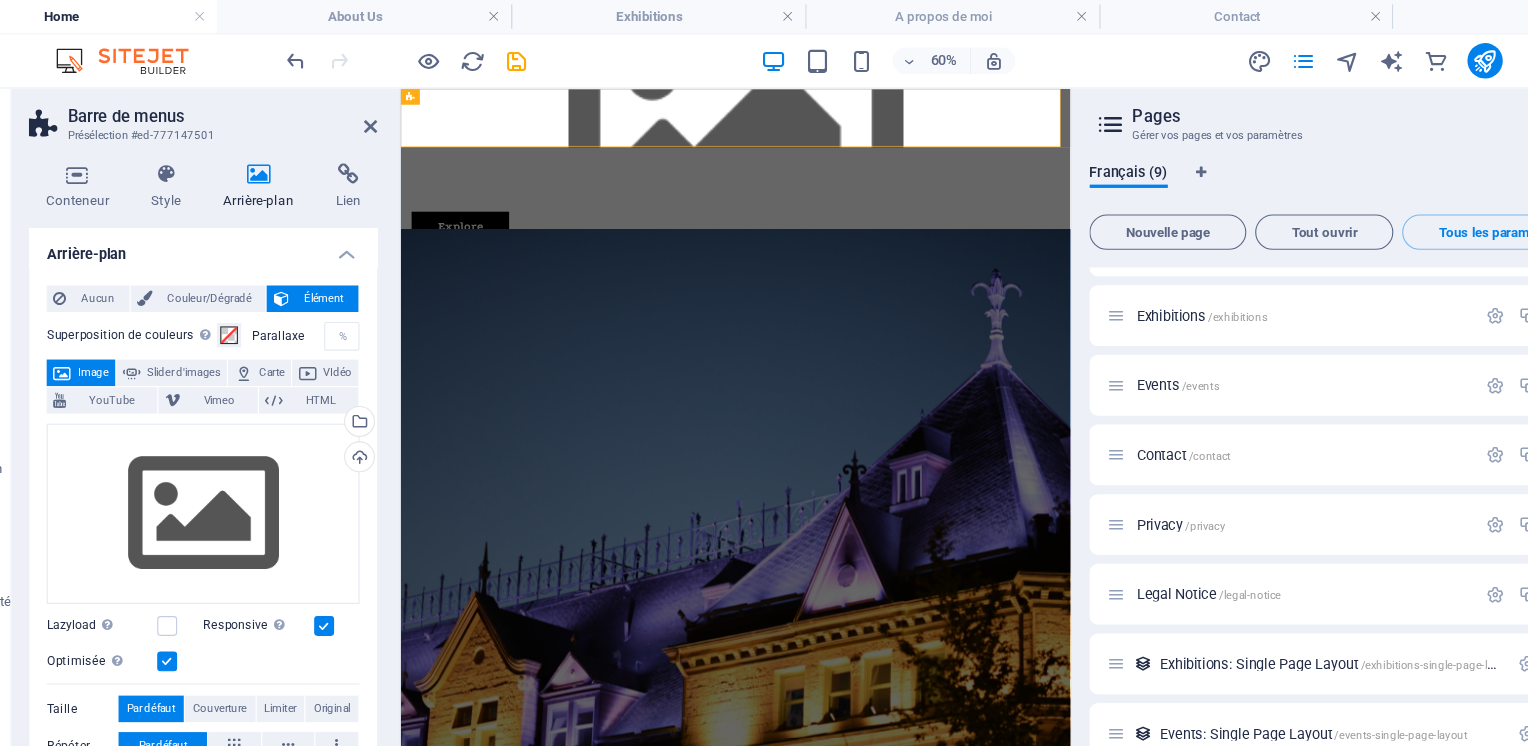 click on "Couleur/Dégradé" at bounding box center [259, 270] 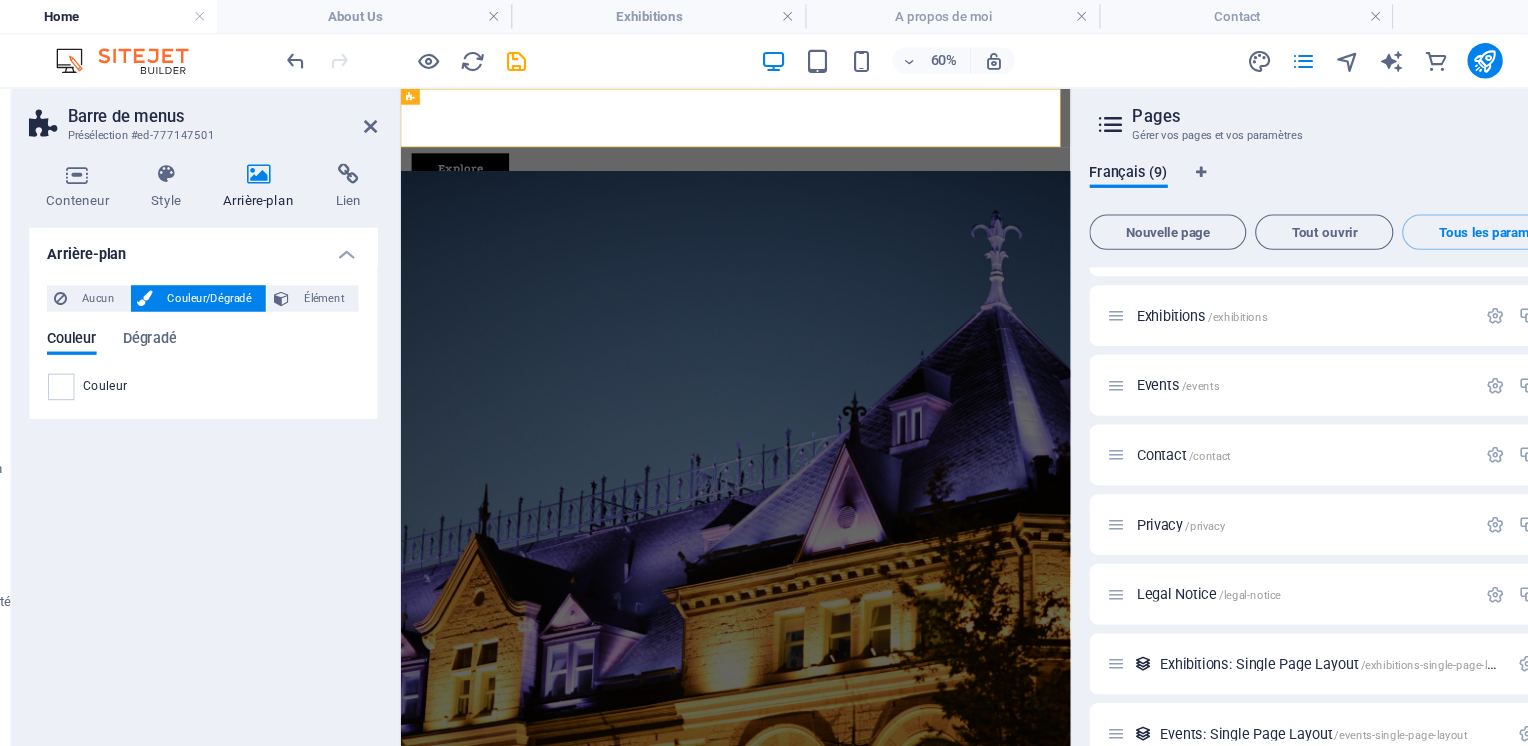 click on "Dégradé" at bounding box center (205, 308) 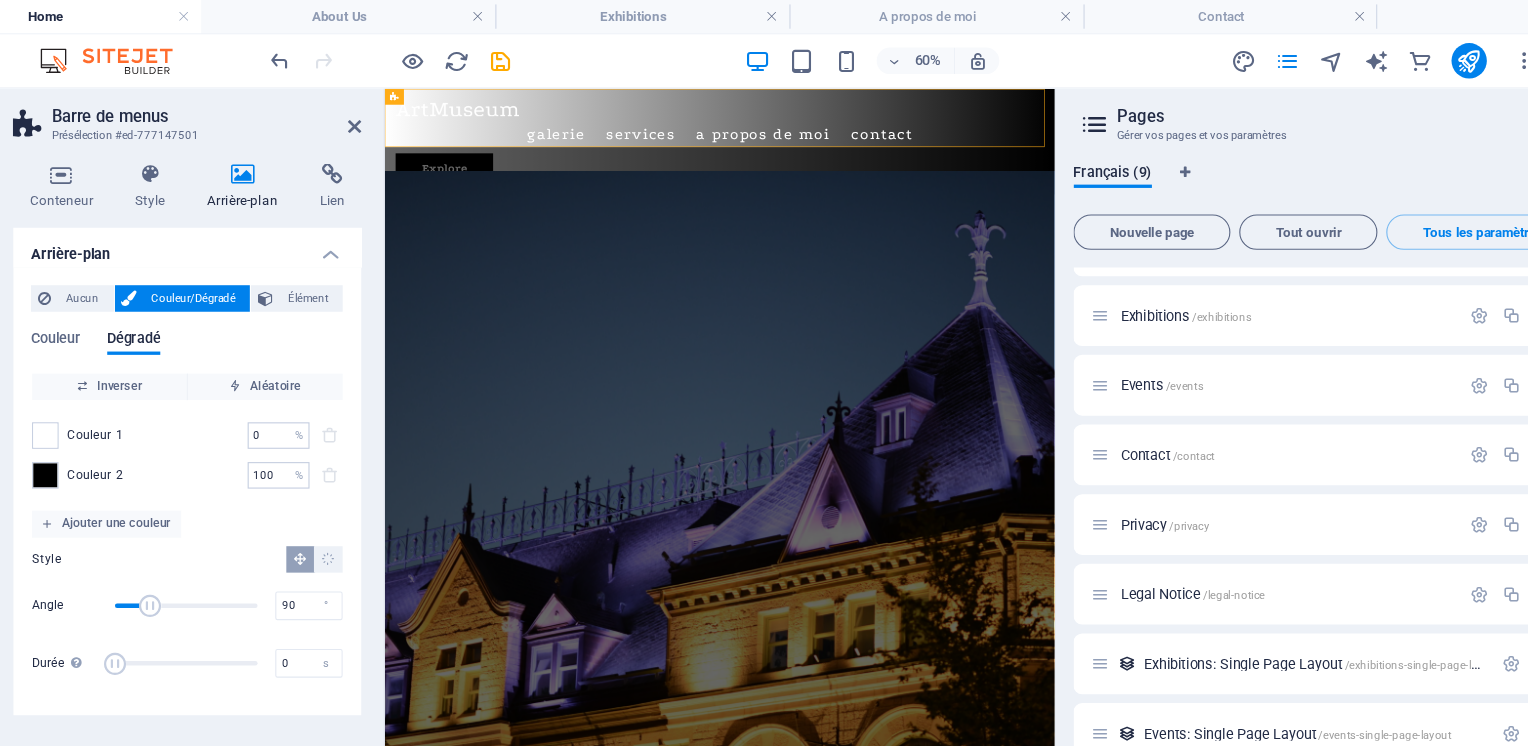 click on "0" at bounding box center [325, 394] 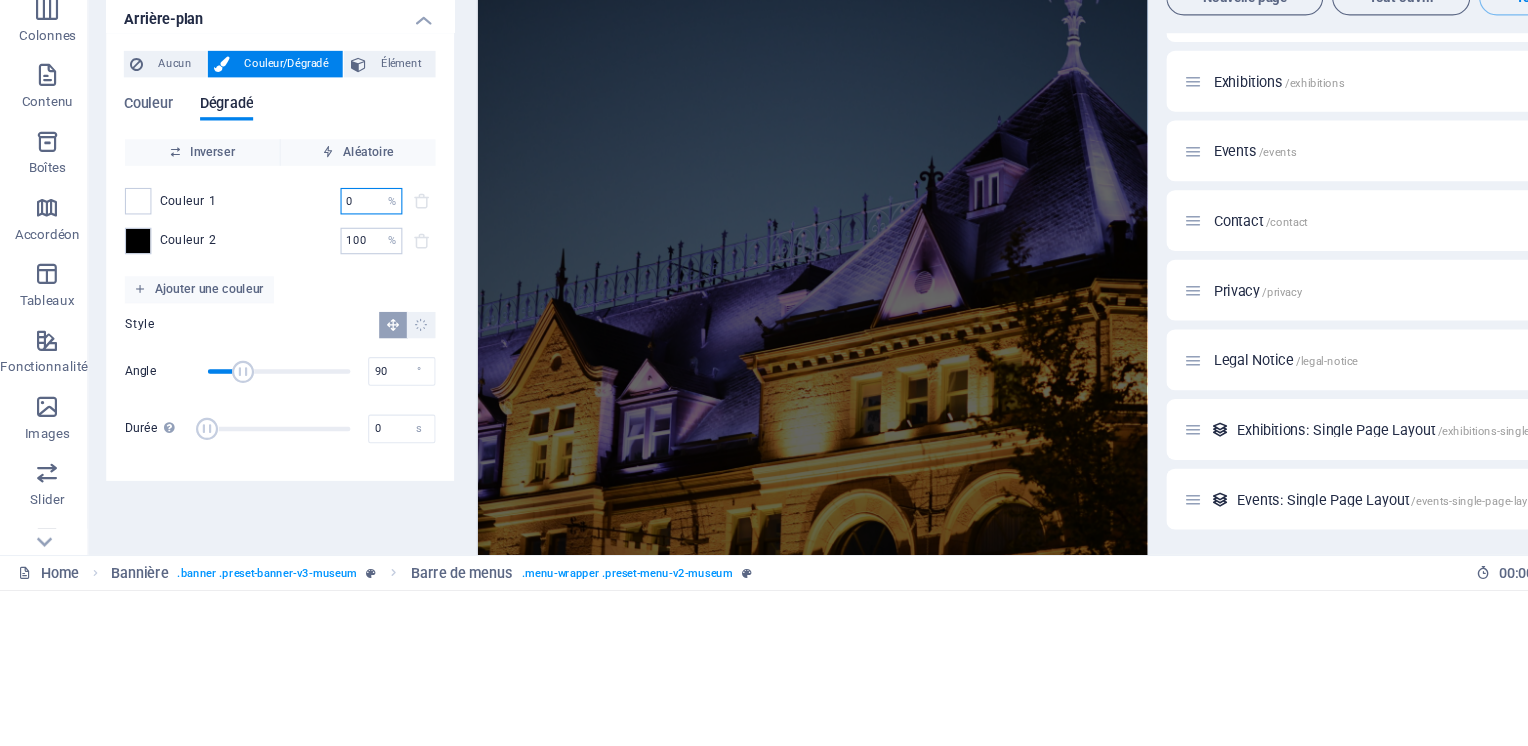 click on "Couleur 1" at bounding box center (170, 394) 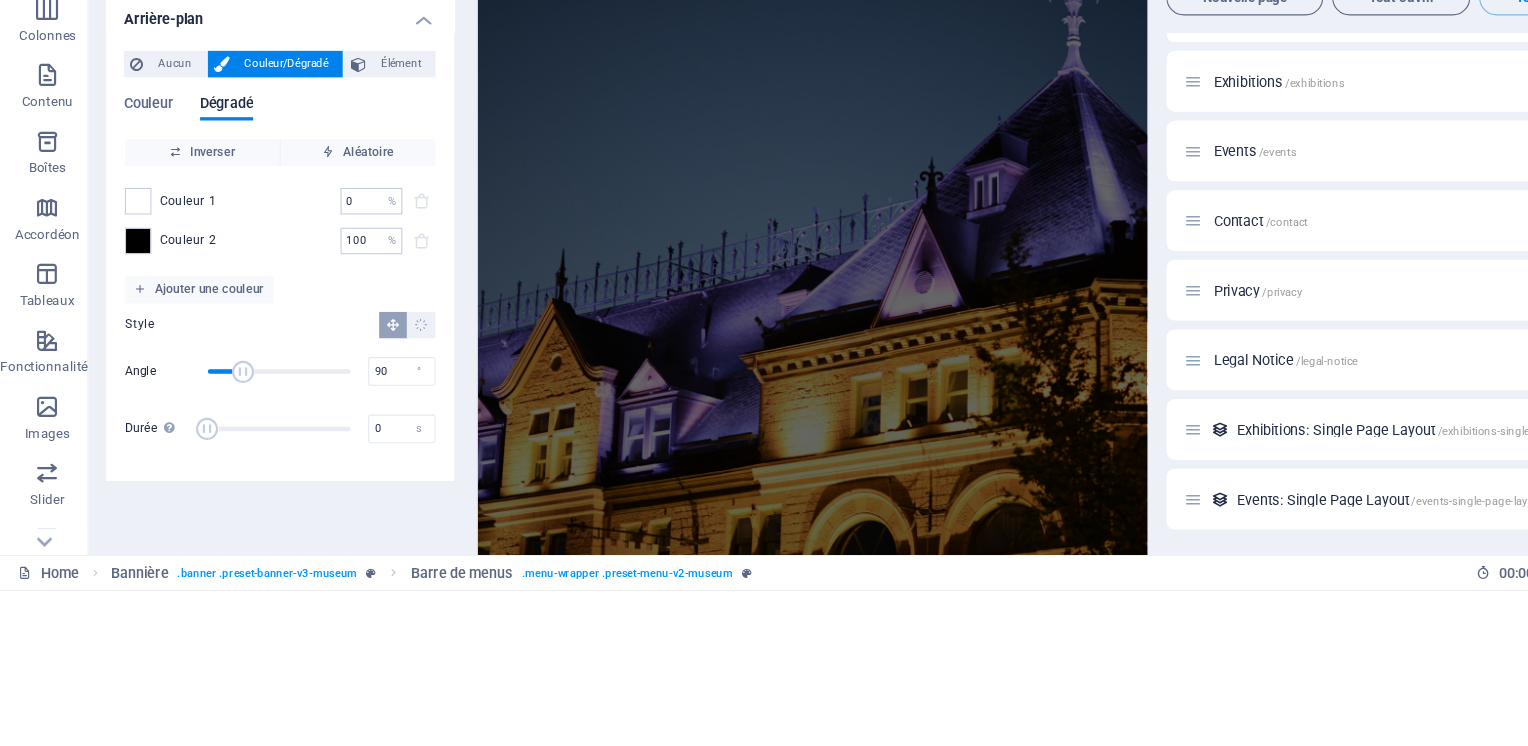 scroll, scrollTop: 0, scrollLeft: 0, axis: both 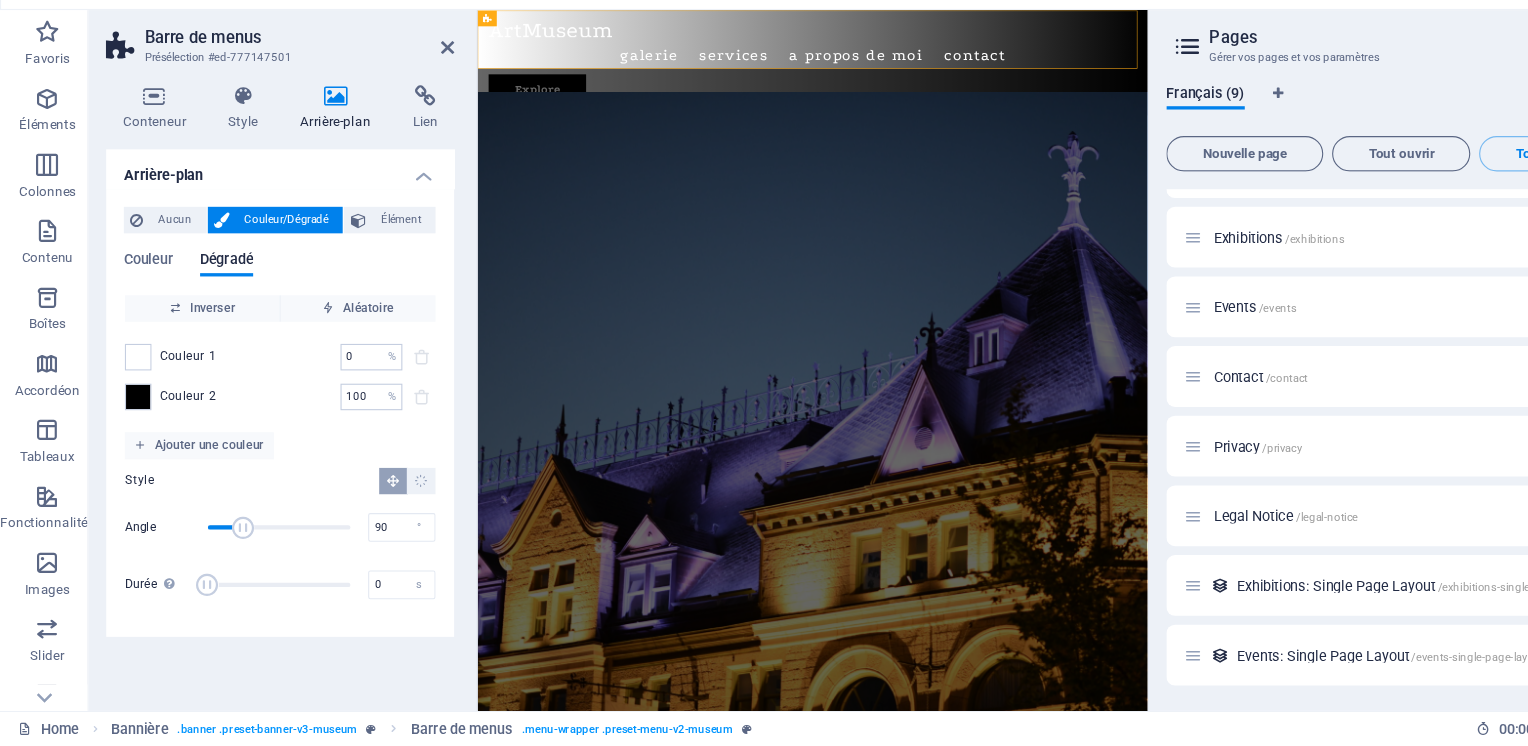 click on "0" at bounding box center [325, 394] 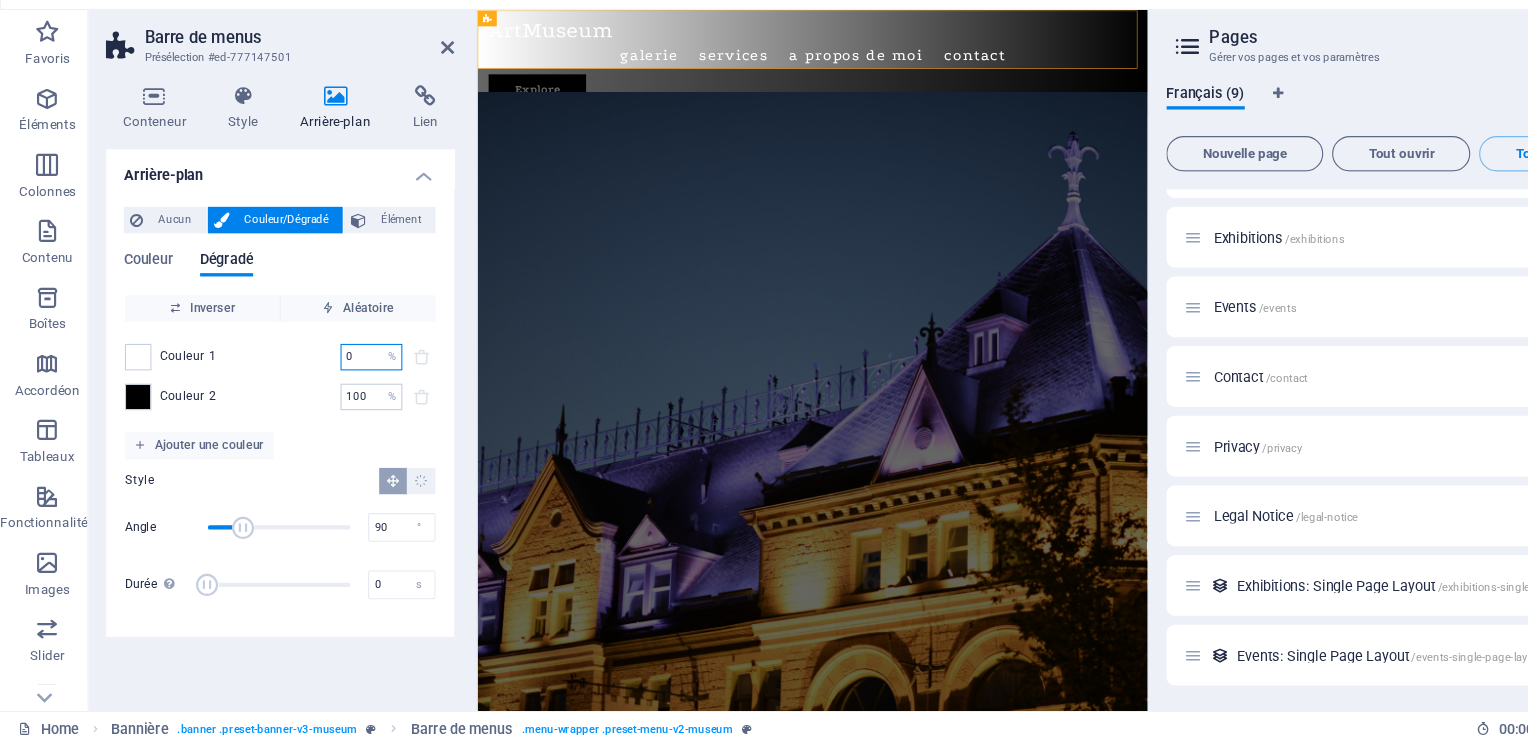 scroll, scrollTop: 0, scrollLeft: 0, axis: both 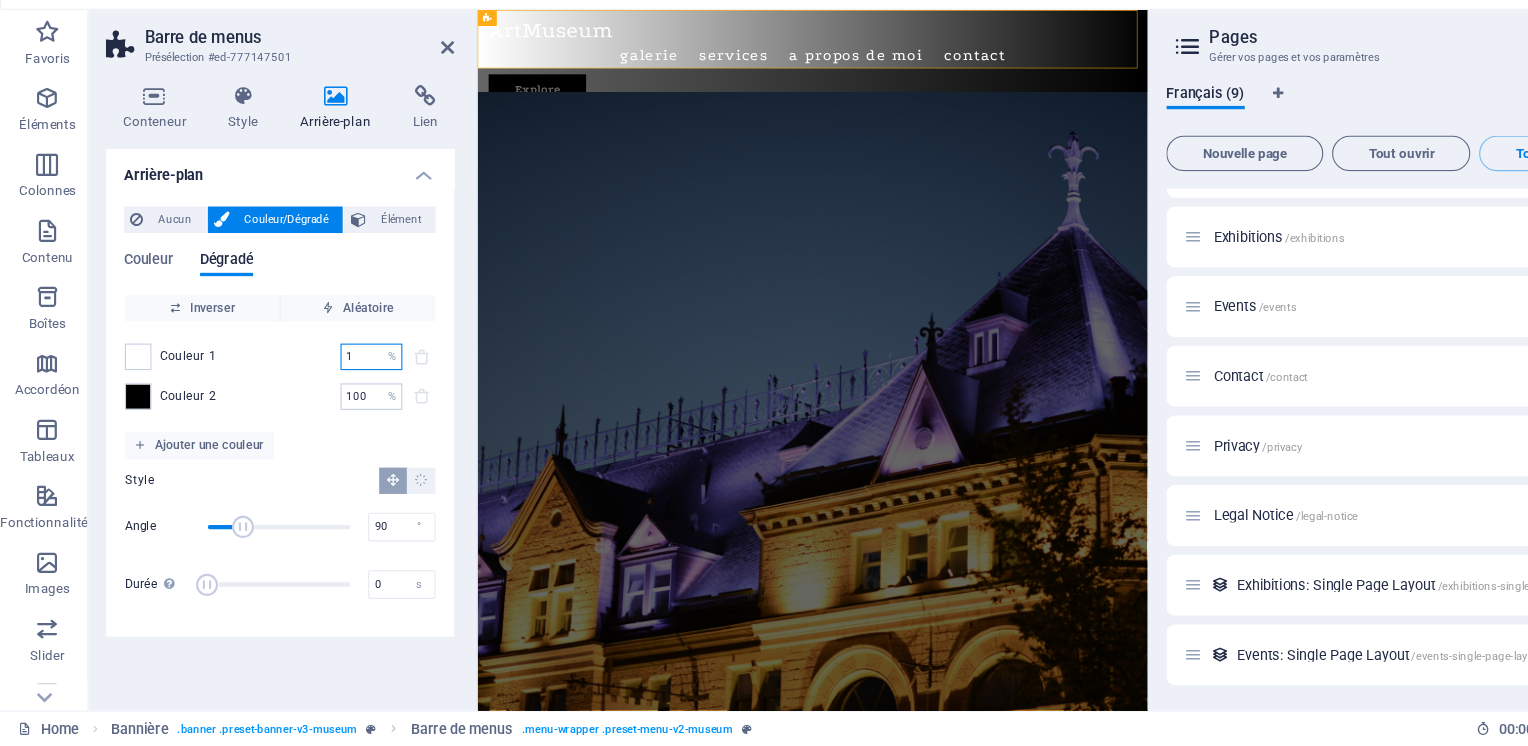 type on "1" 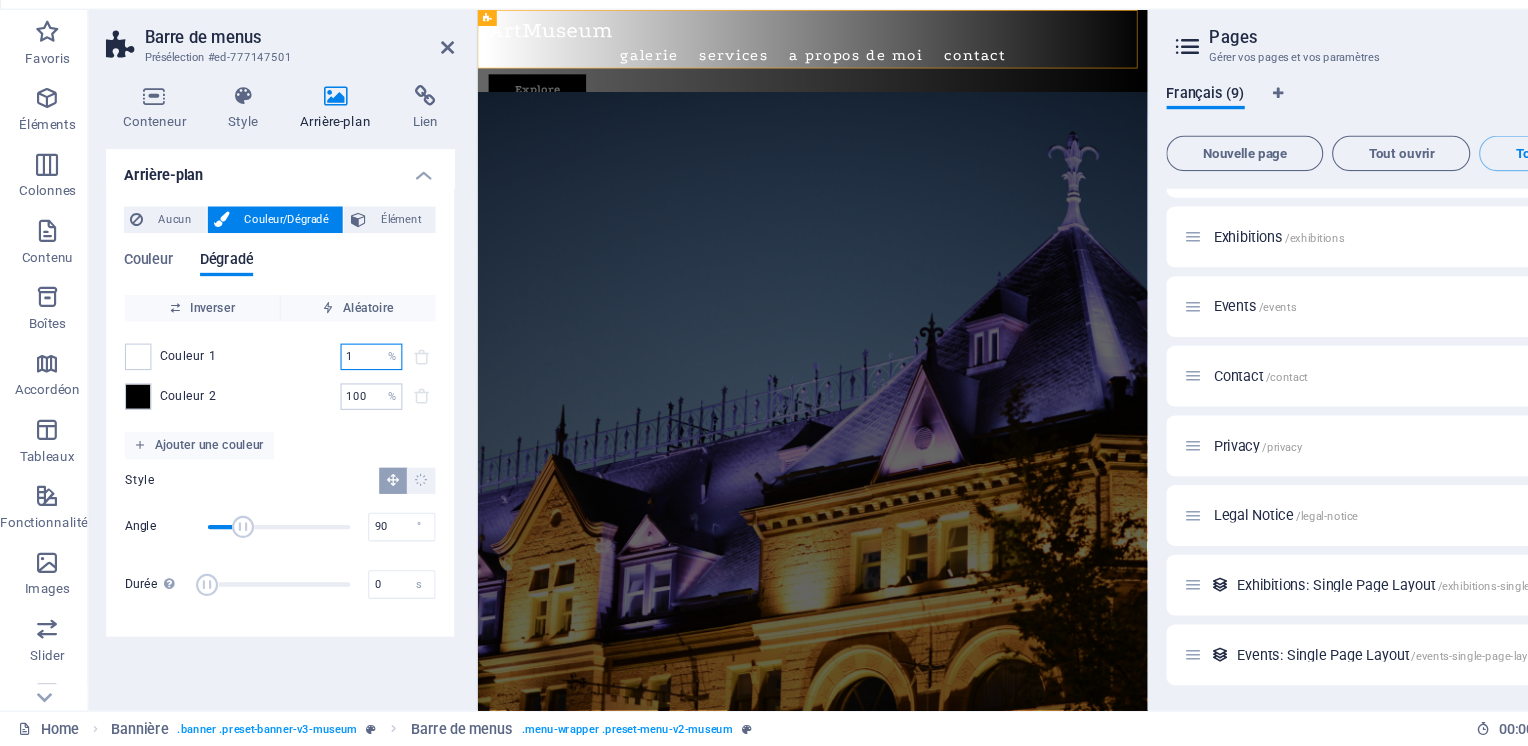 click at bounding box center (982, 604) 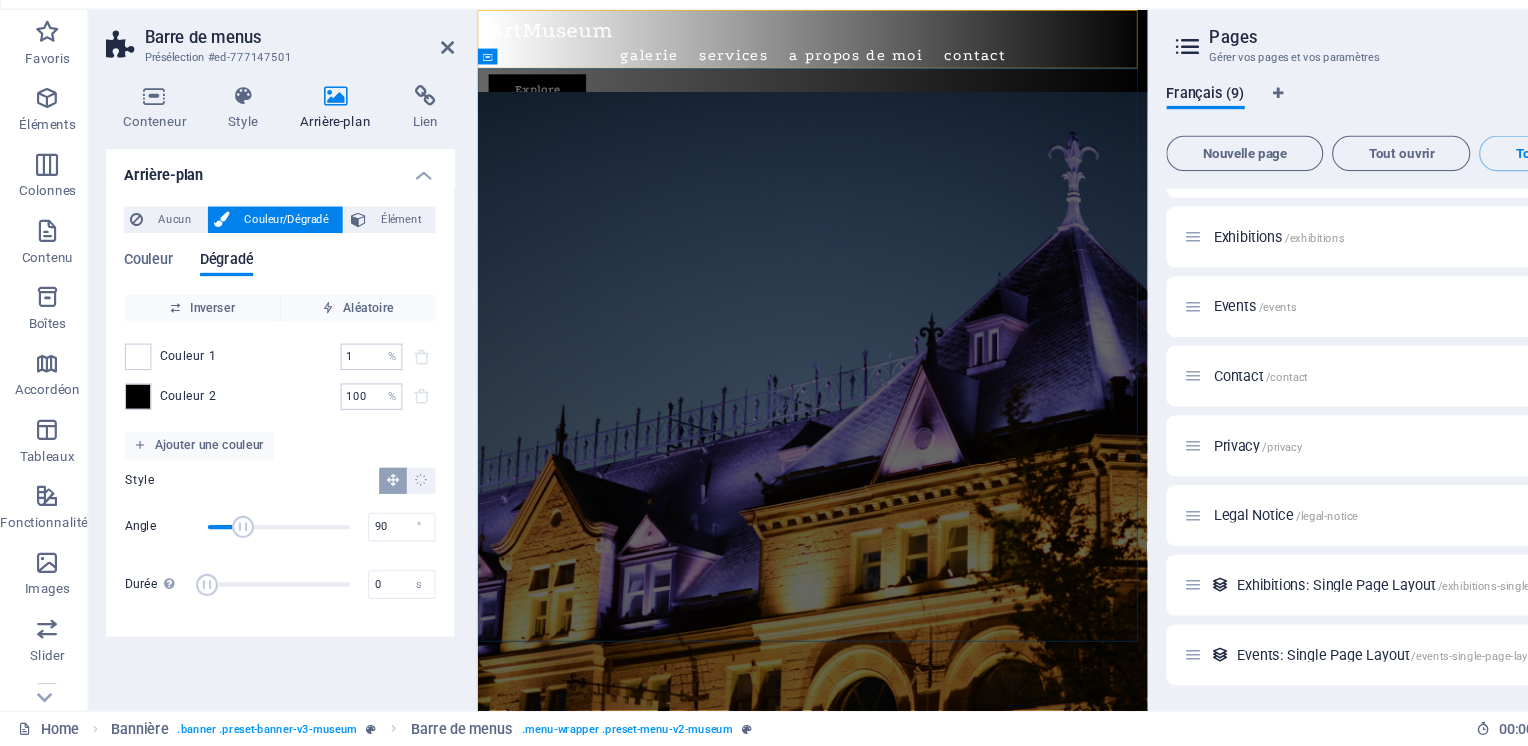 scroll, scrollTop: 0, scrollLeft: 0, axis: both 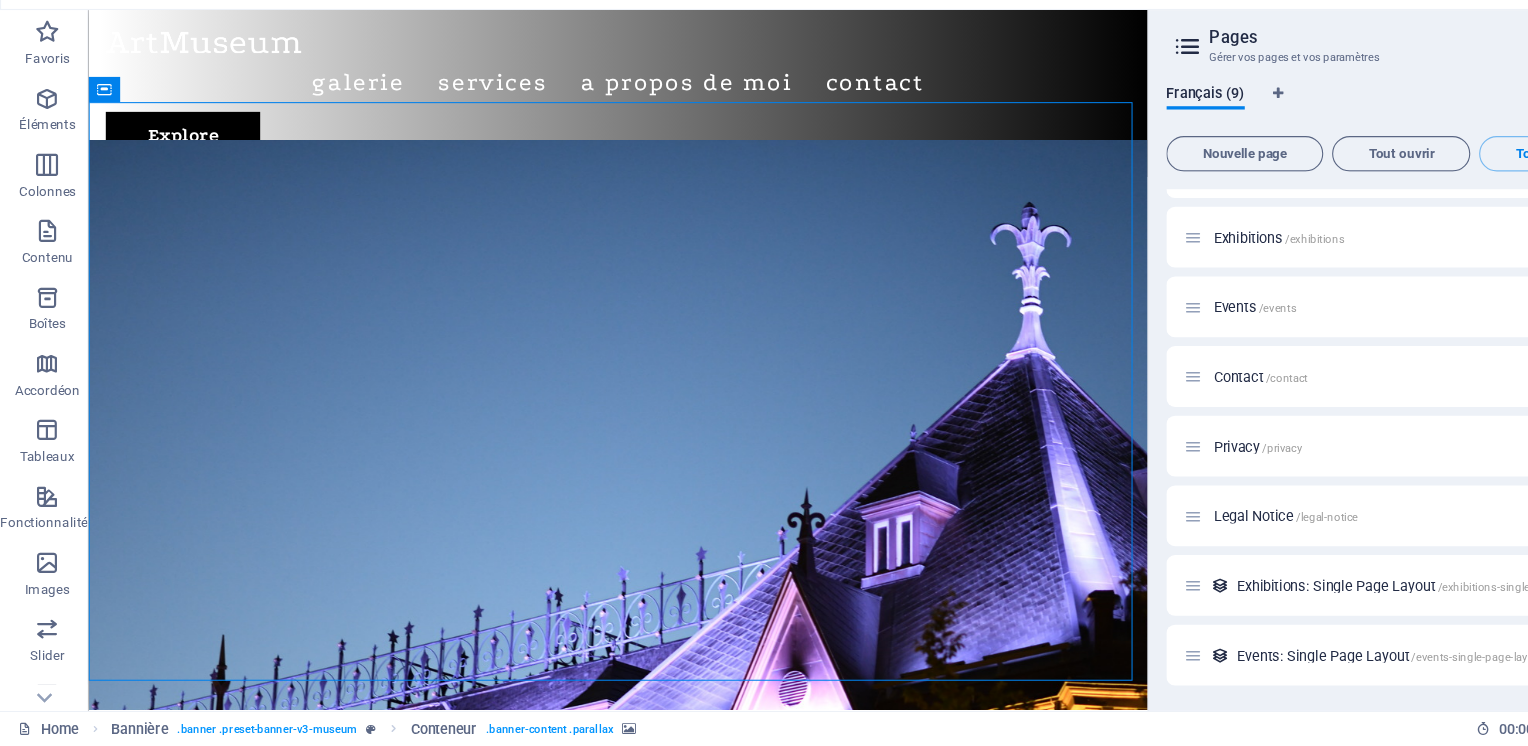 click at bounding box center (94, 152) 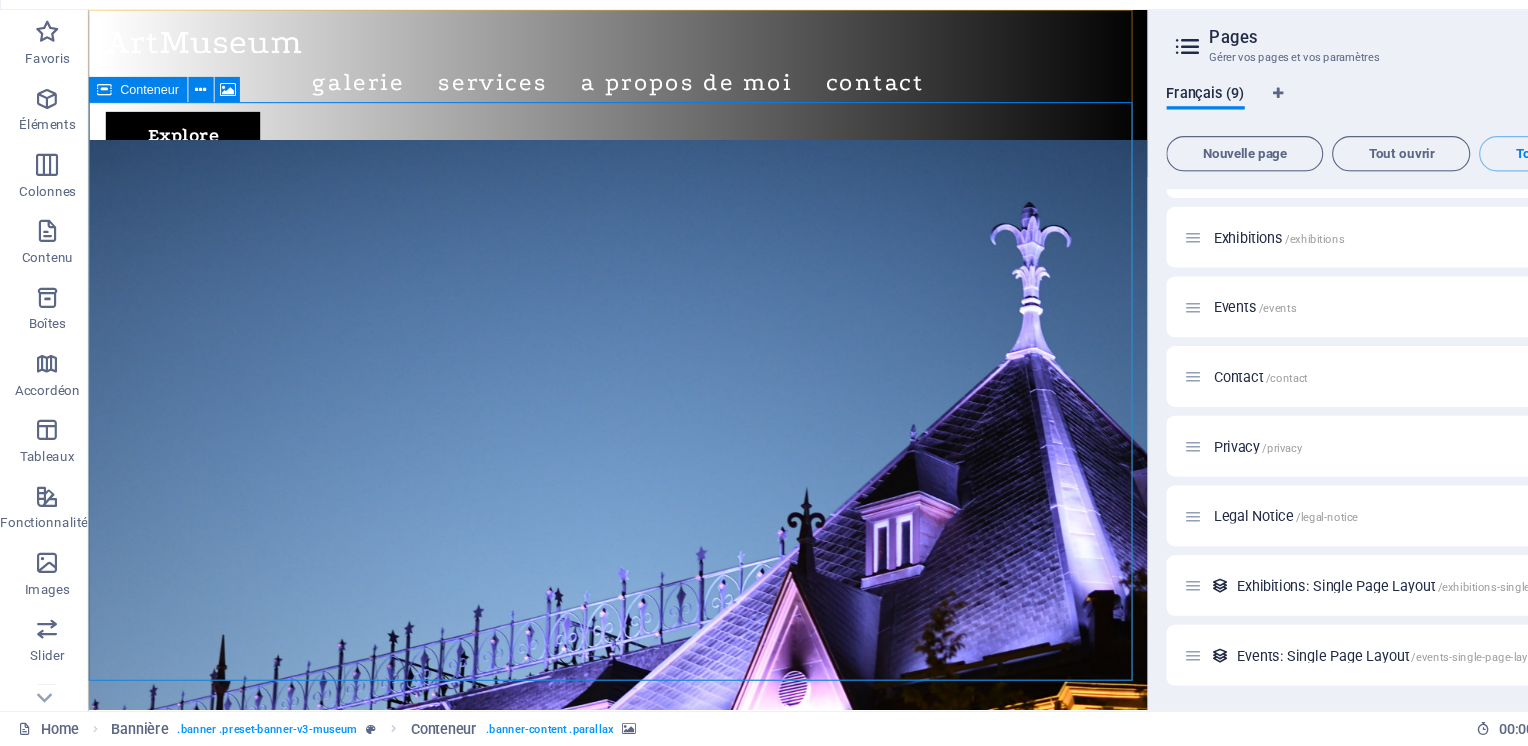 scroll, scrollTop: 0, scrollLeft: 0, axis: both 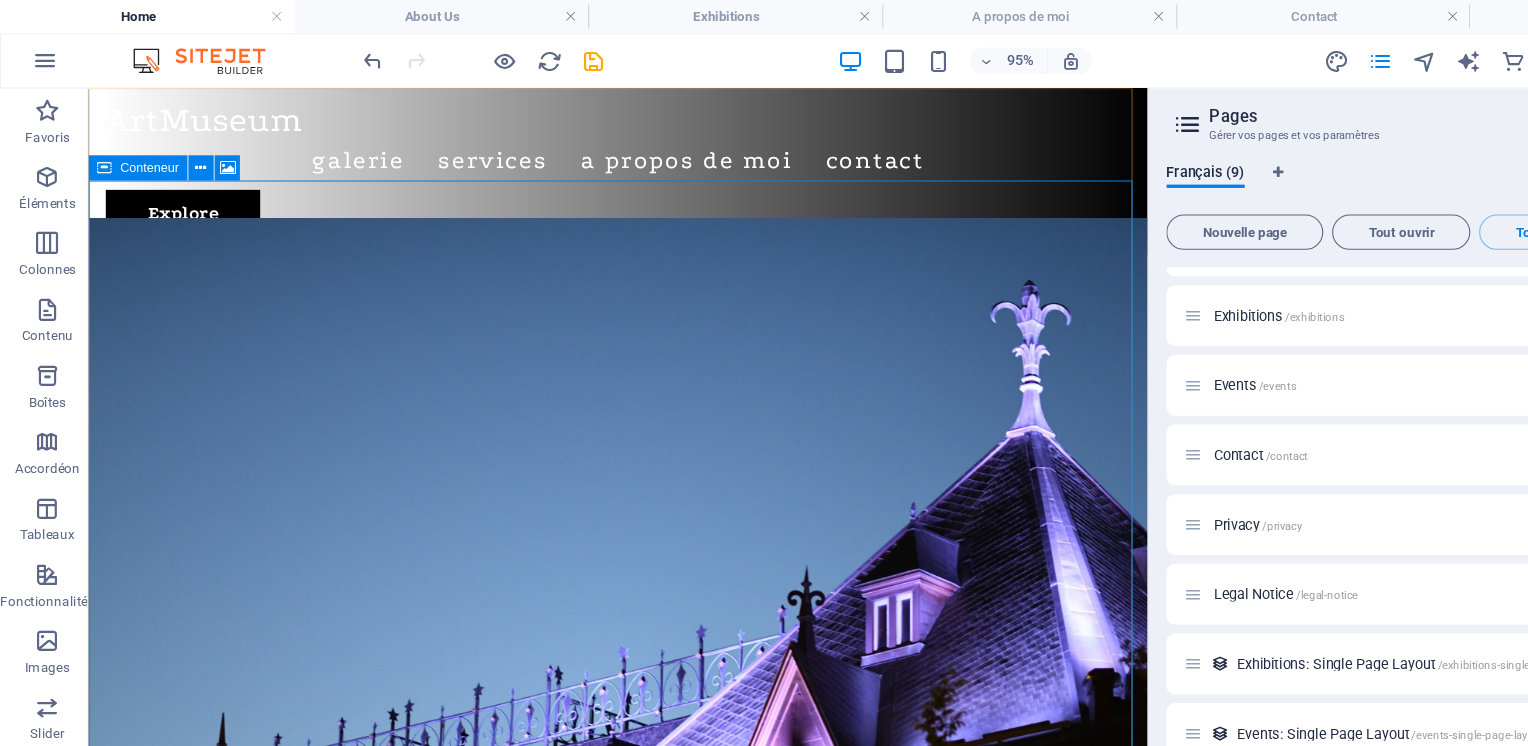click on "Galerie Services A propos de moi Contact Explore" at bounding box center [592, 167] 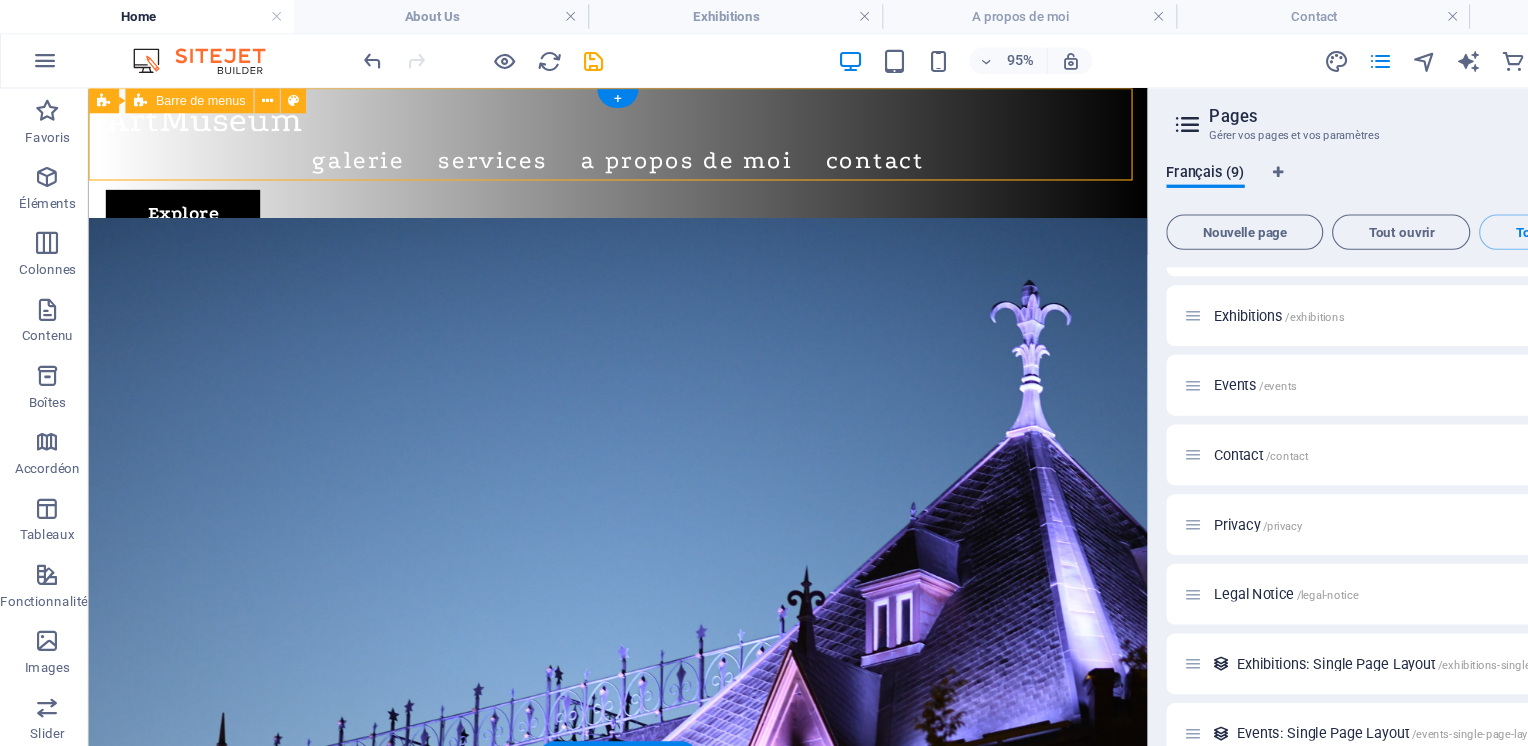 click at bounding box center [265, 91] 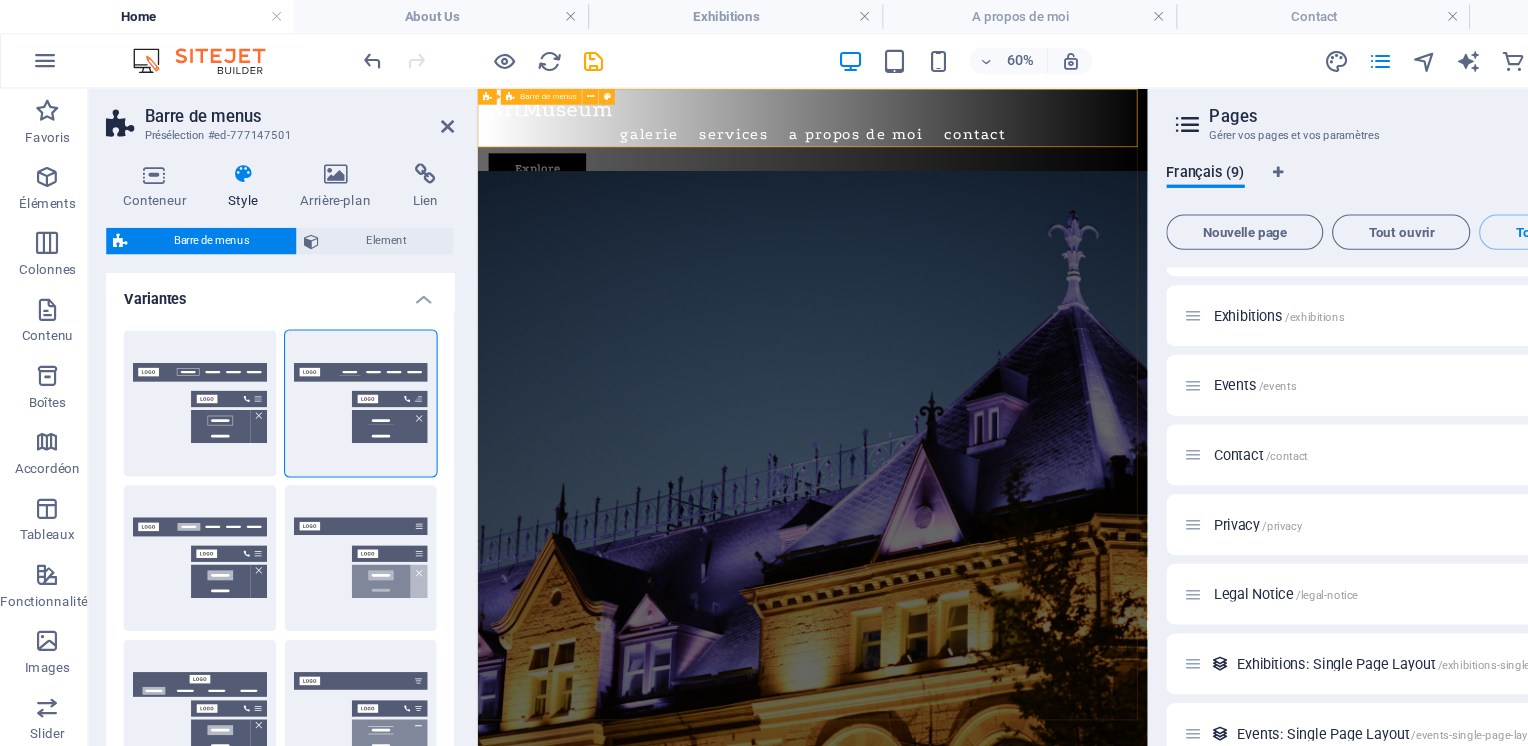 click at bounding box center [303, 158] 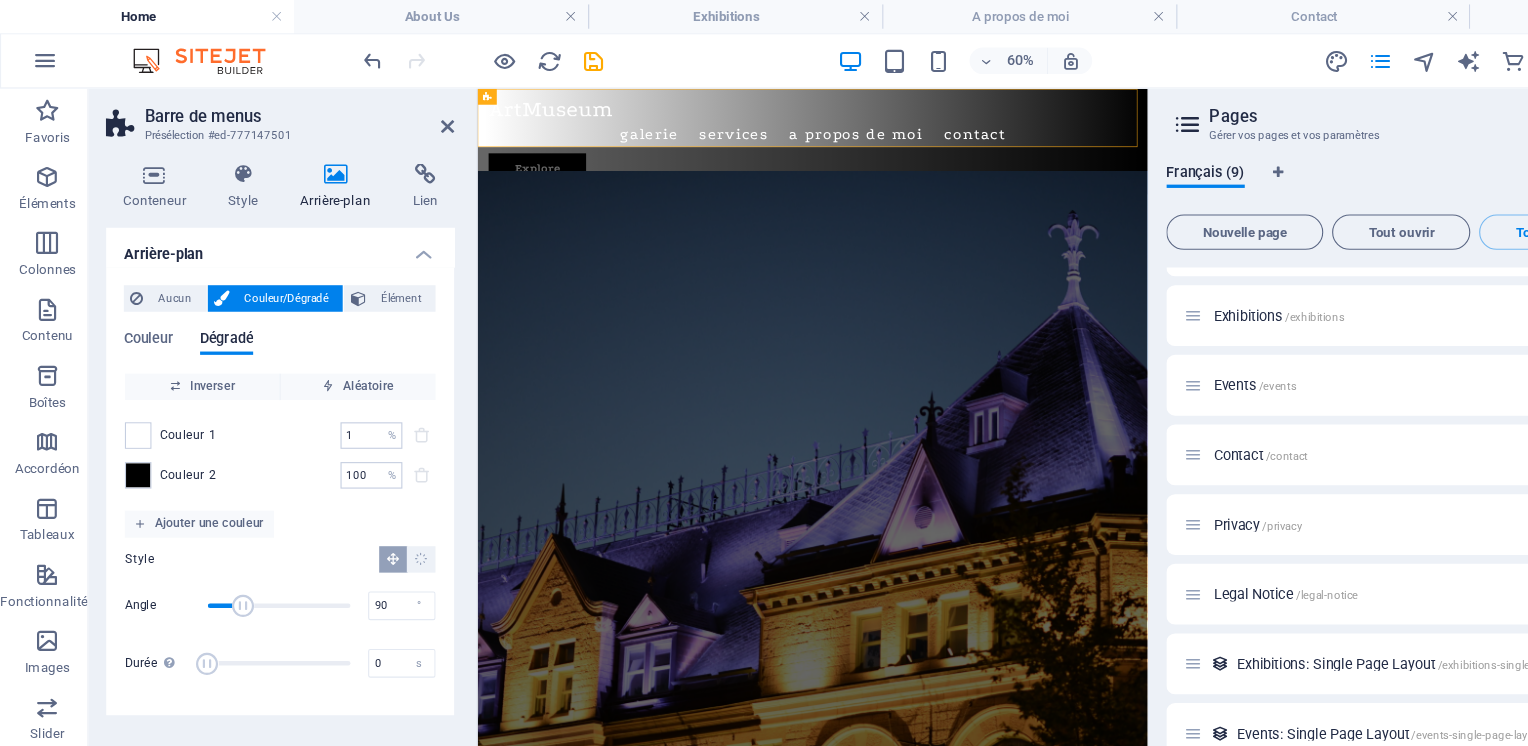 click on "1" at bounding box center [325, 394] 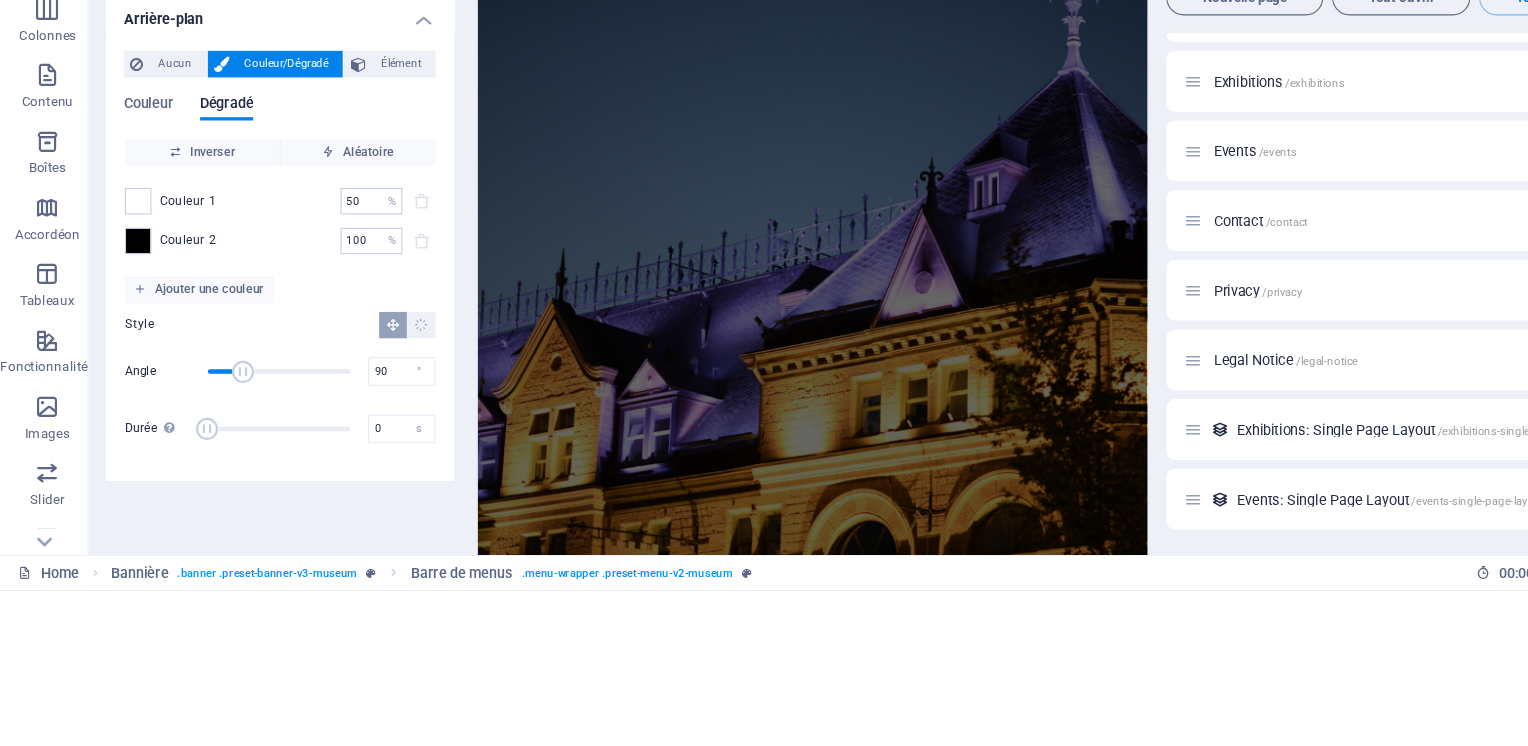 scroll, scrollTop: 0, scrollLeft: 0, axis: both 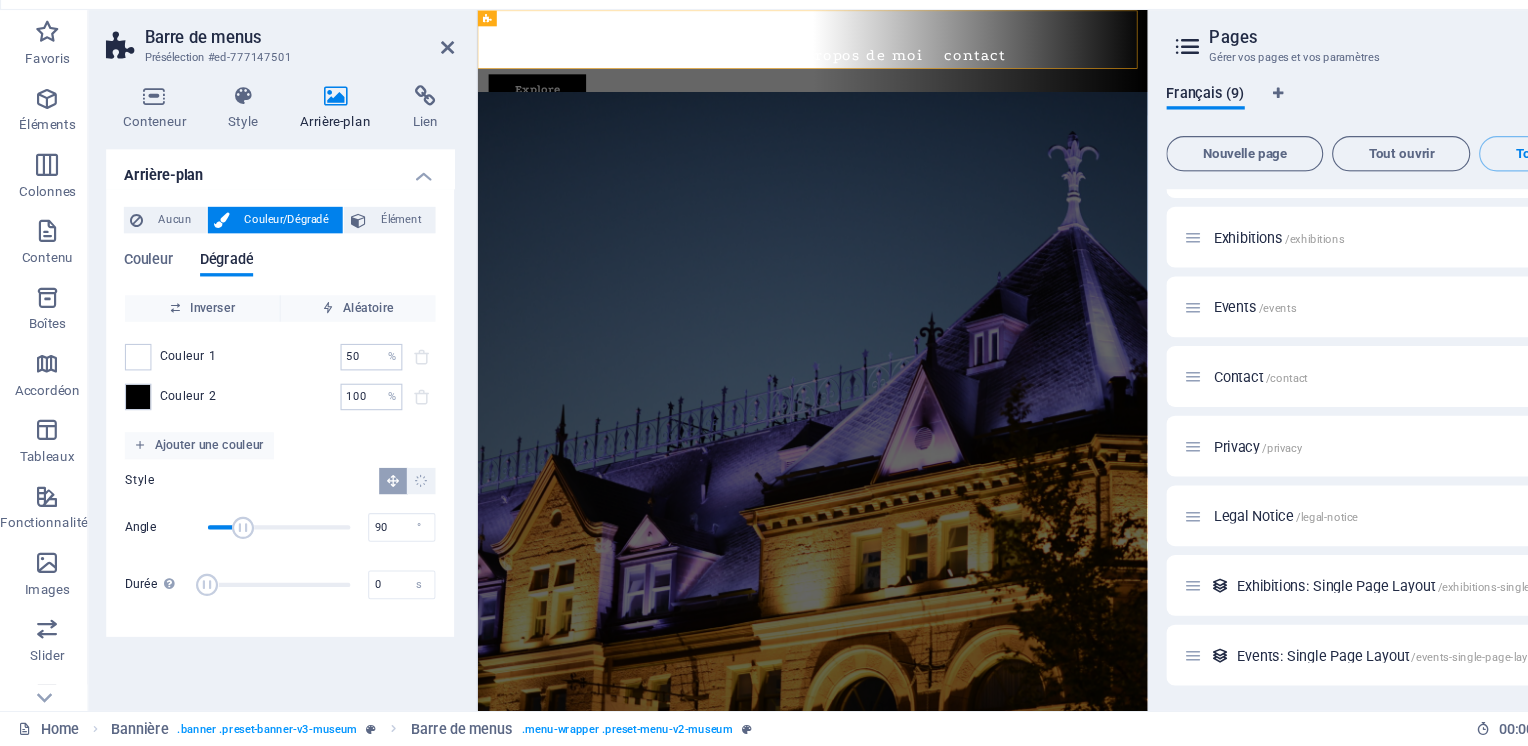 click on "50" at bounding box center [325, 394] 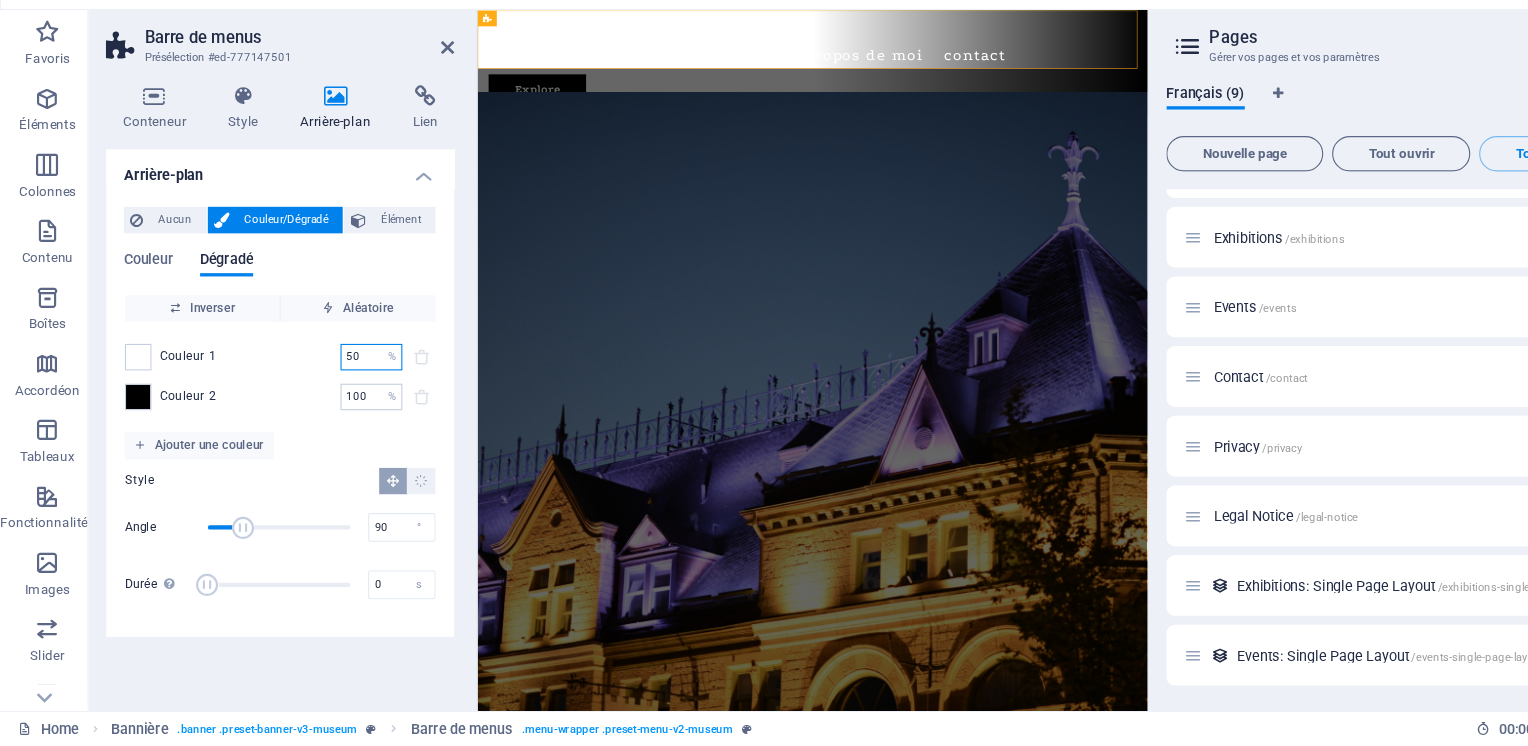 scroll, scrollTop: 0, scrollLeft: 0, axis: both 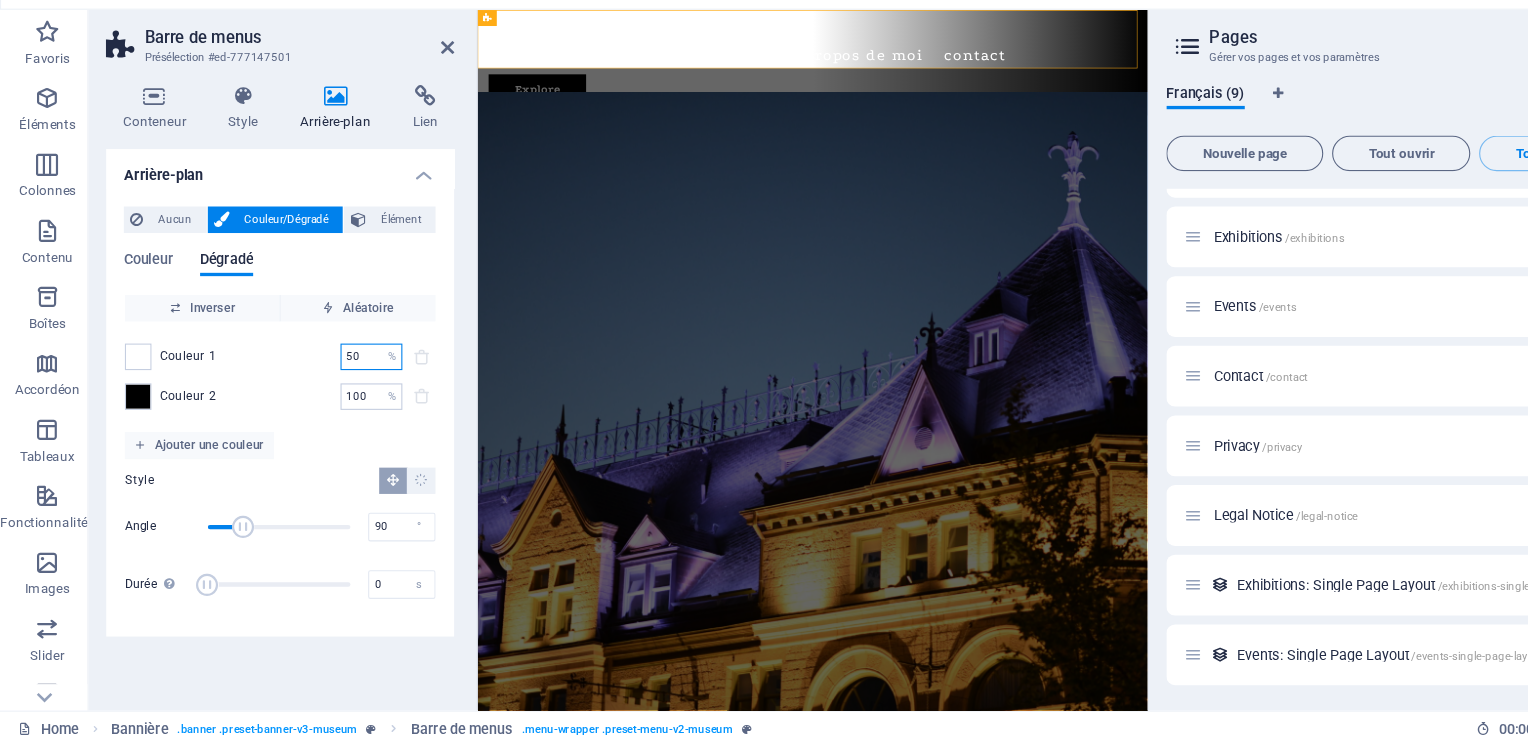 type on "5" 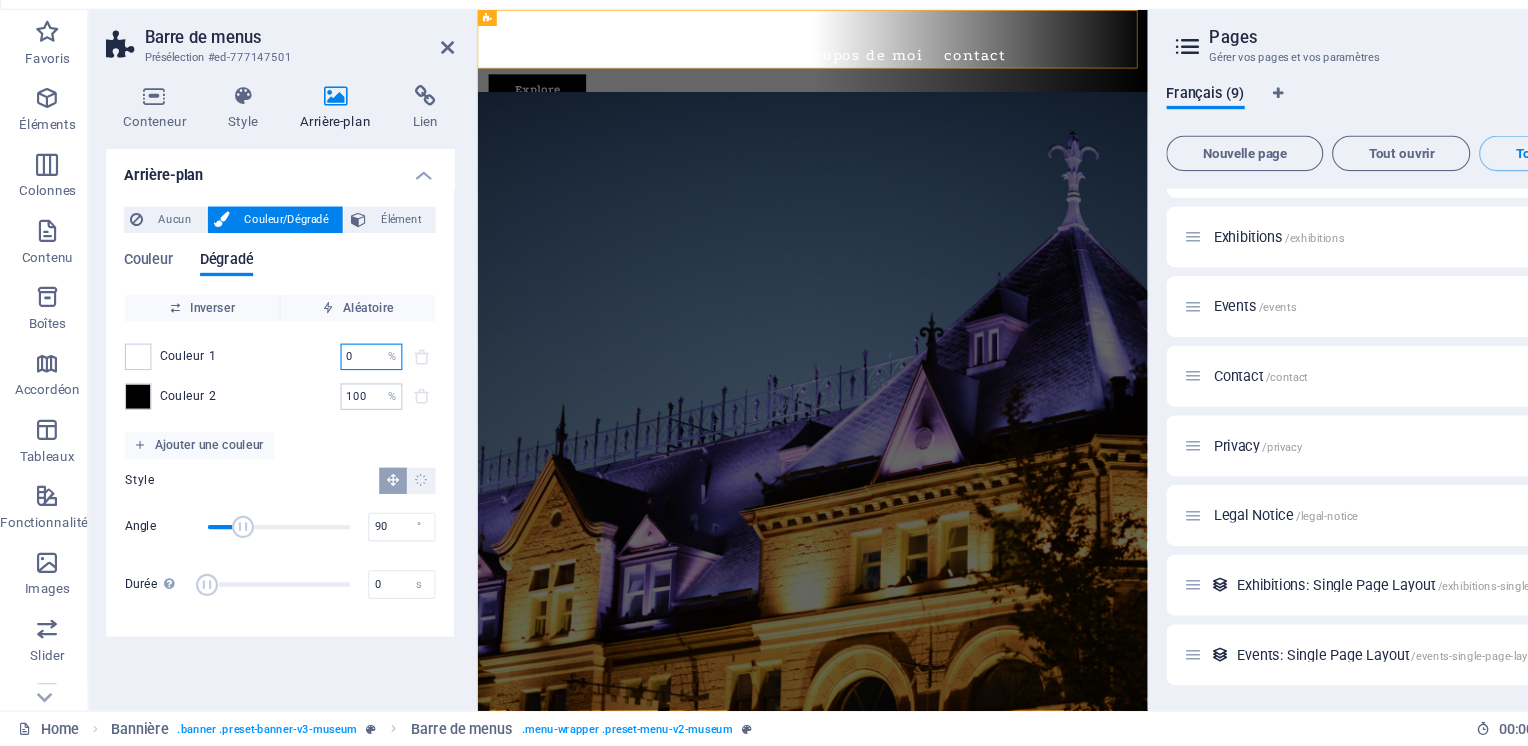 type on "0" 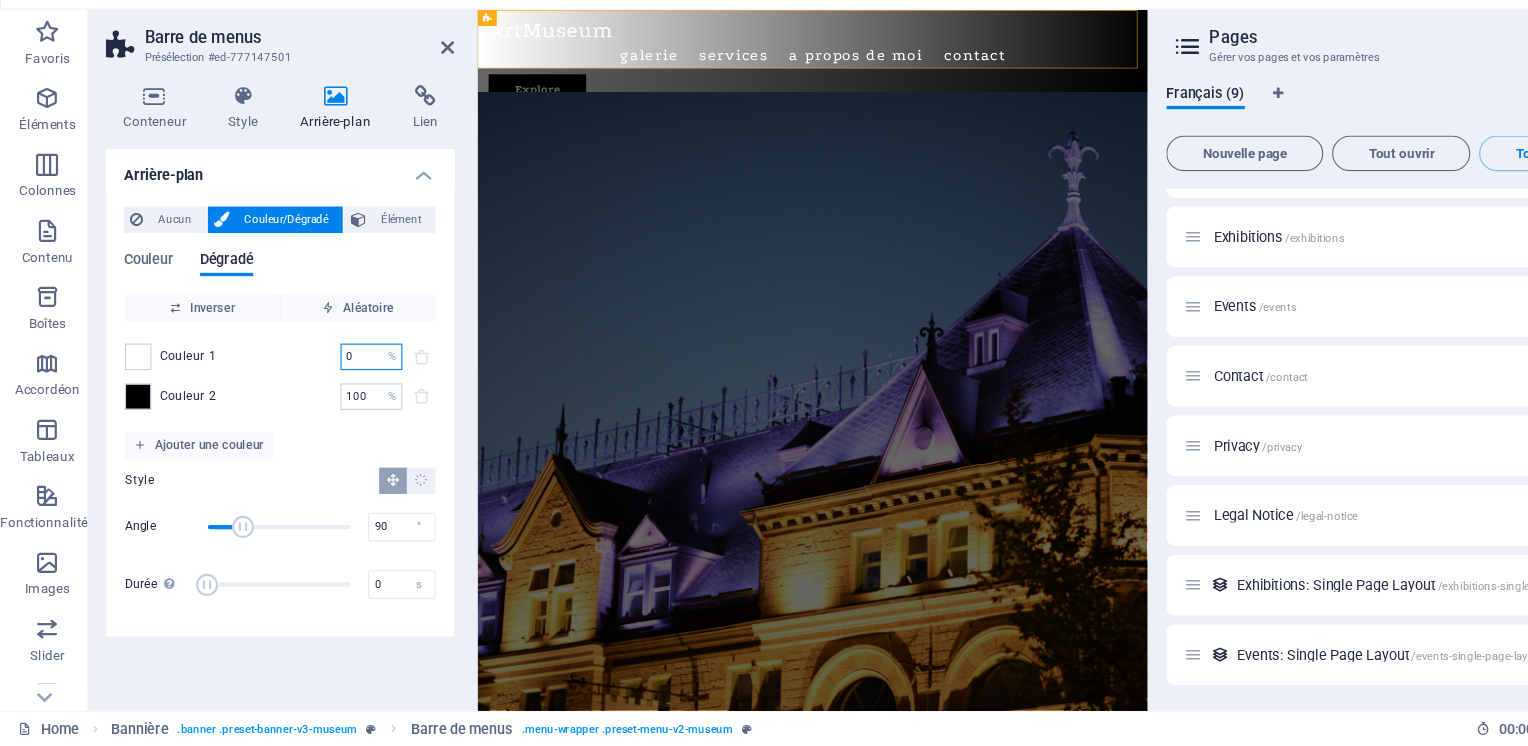 click at bounding box center (1104, 600) 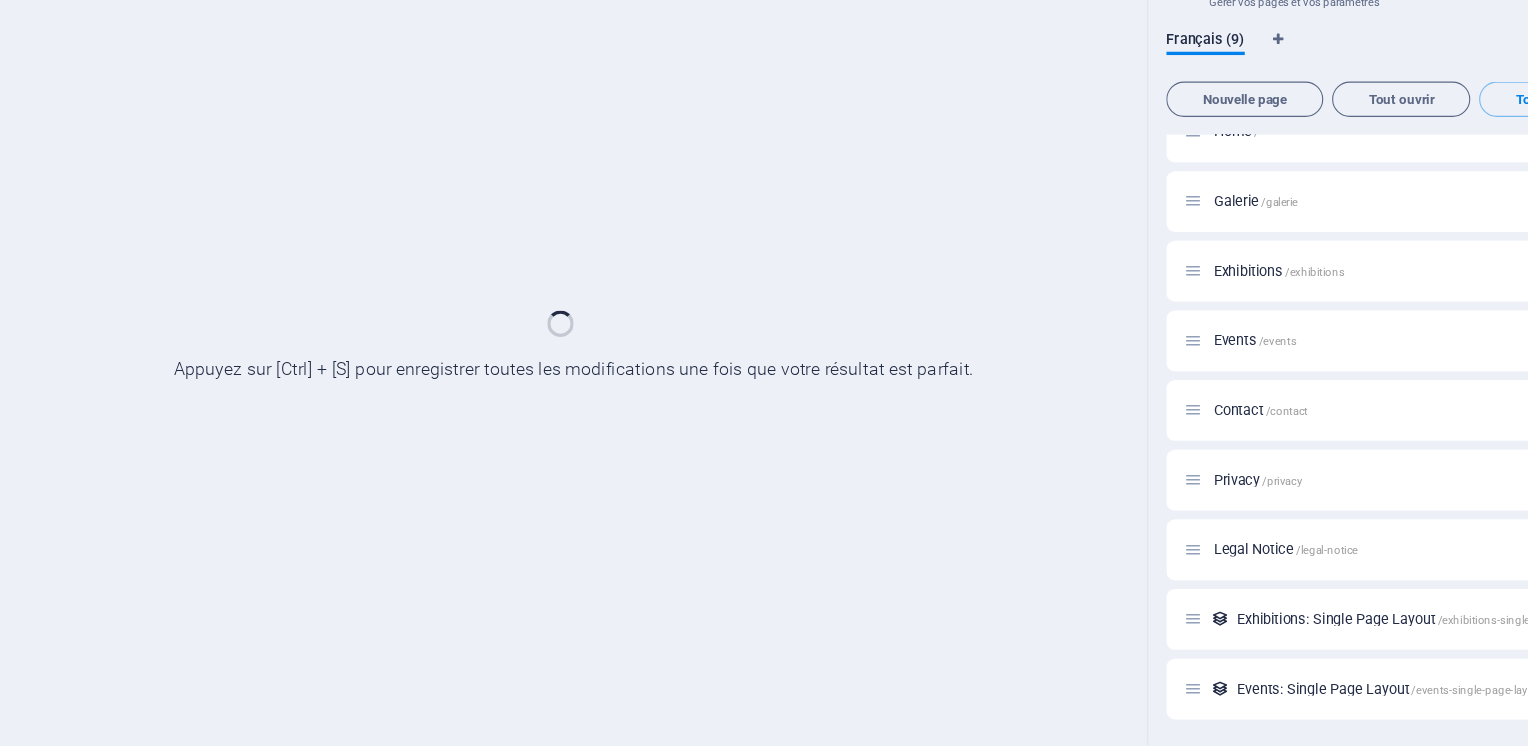 scroll, scrollTop: 0, scrollLeft: 0, axis: both 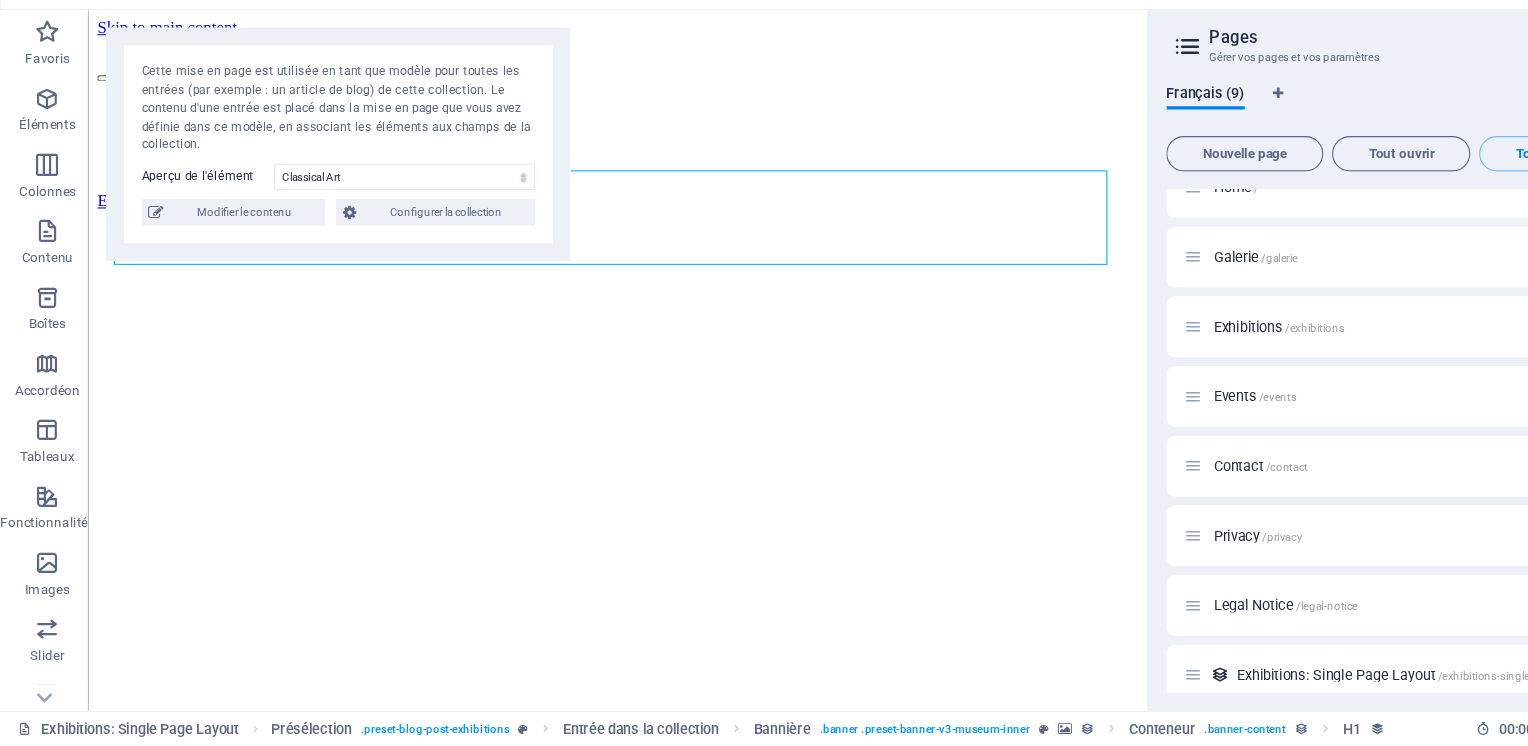 select on "686acf4fcedea7e9c4067967" 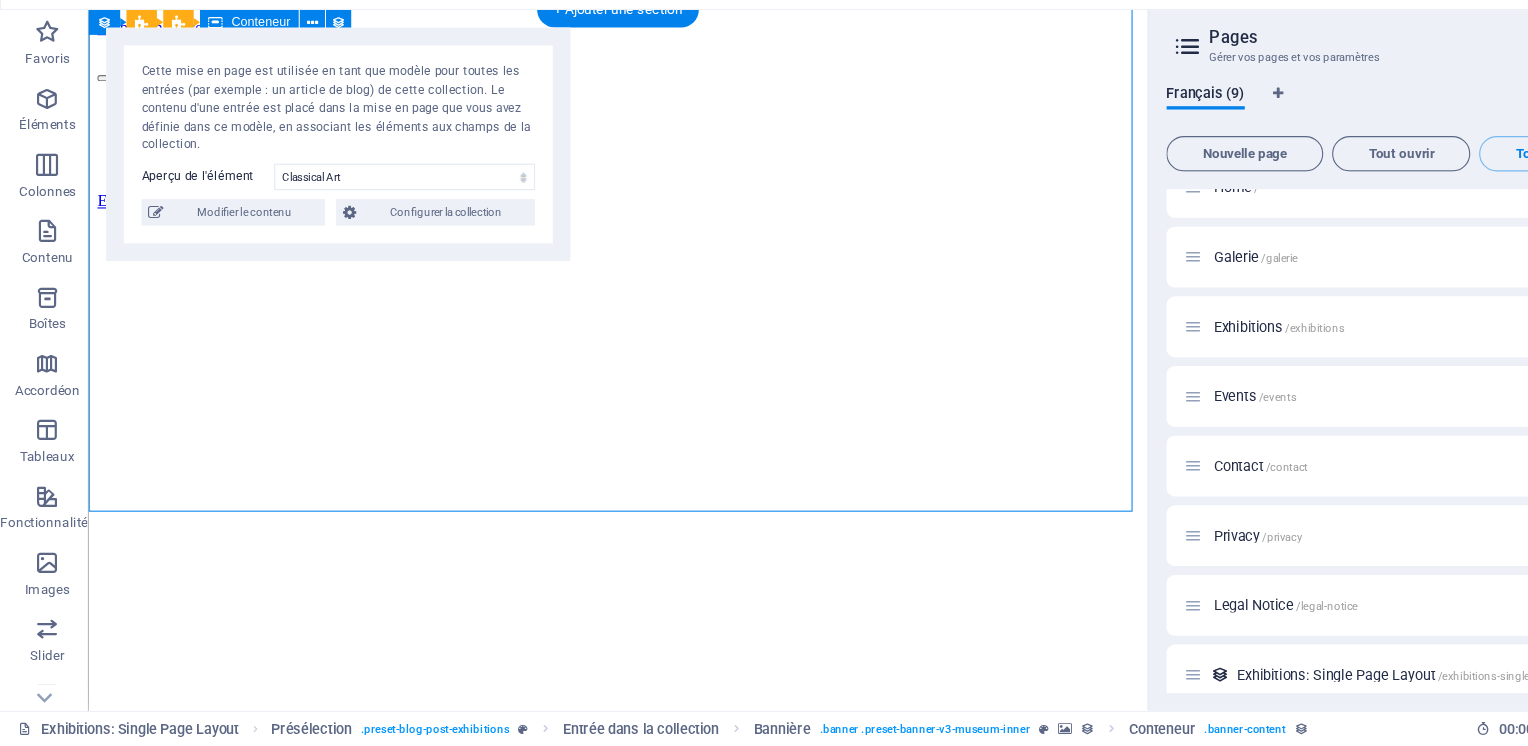 scroll, scrollTop: 0, scrollLeft: 0, axis: both 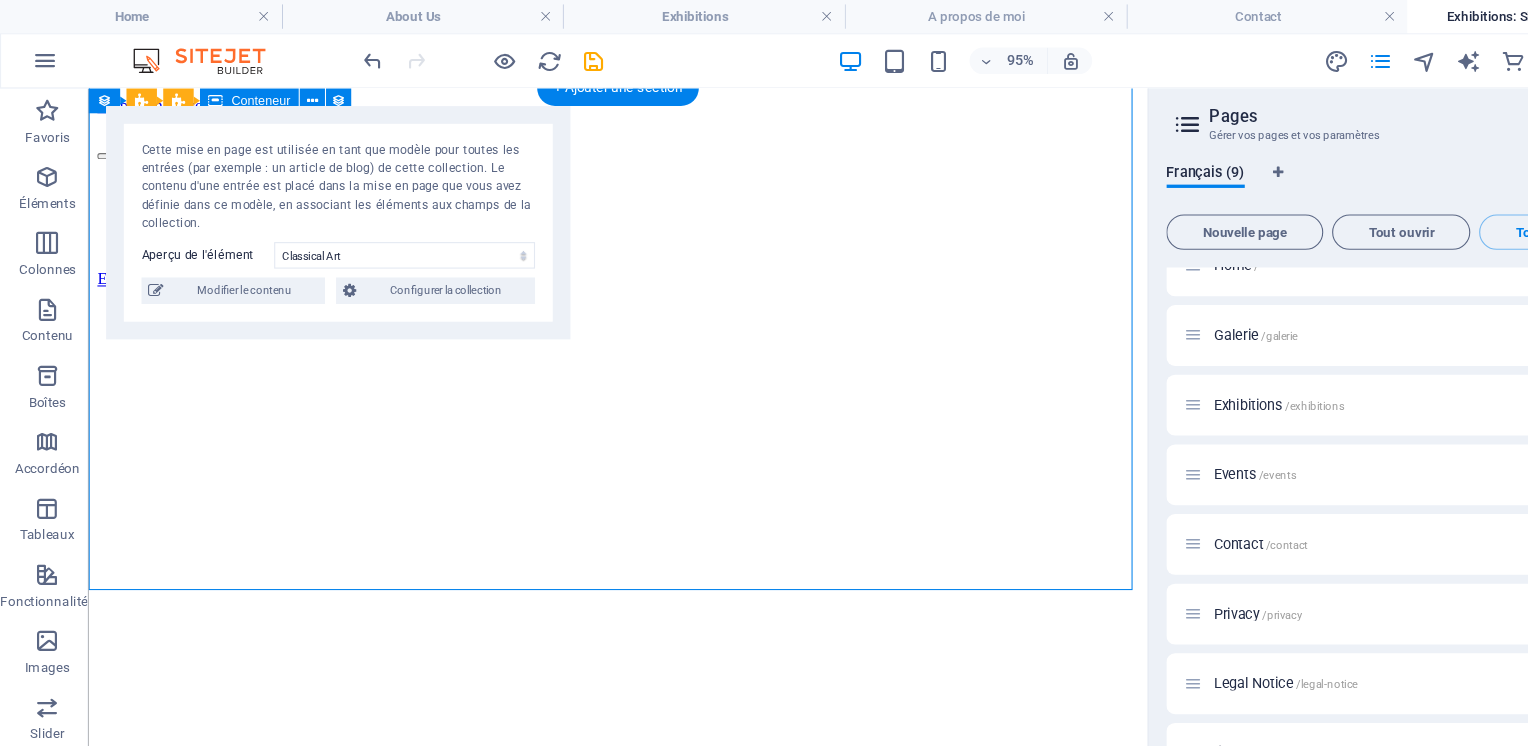 click on "Galerie Services A propos de moi Contact" at bounding box center (592, 209) 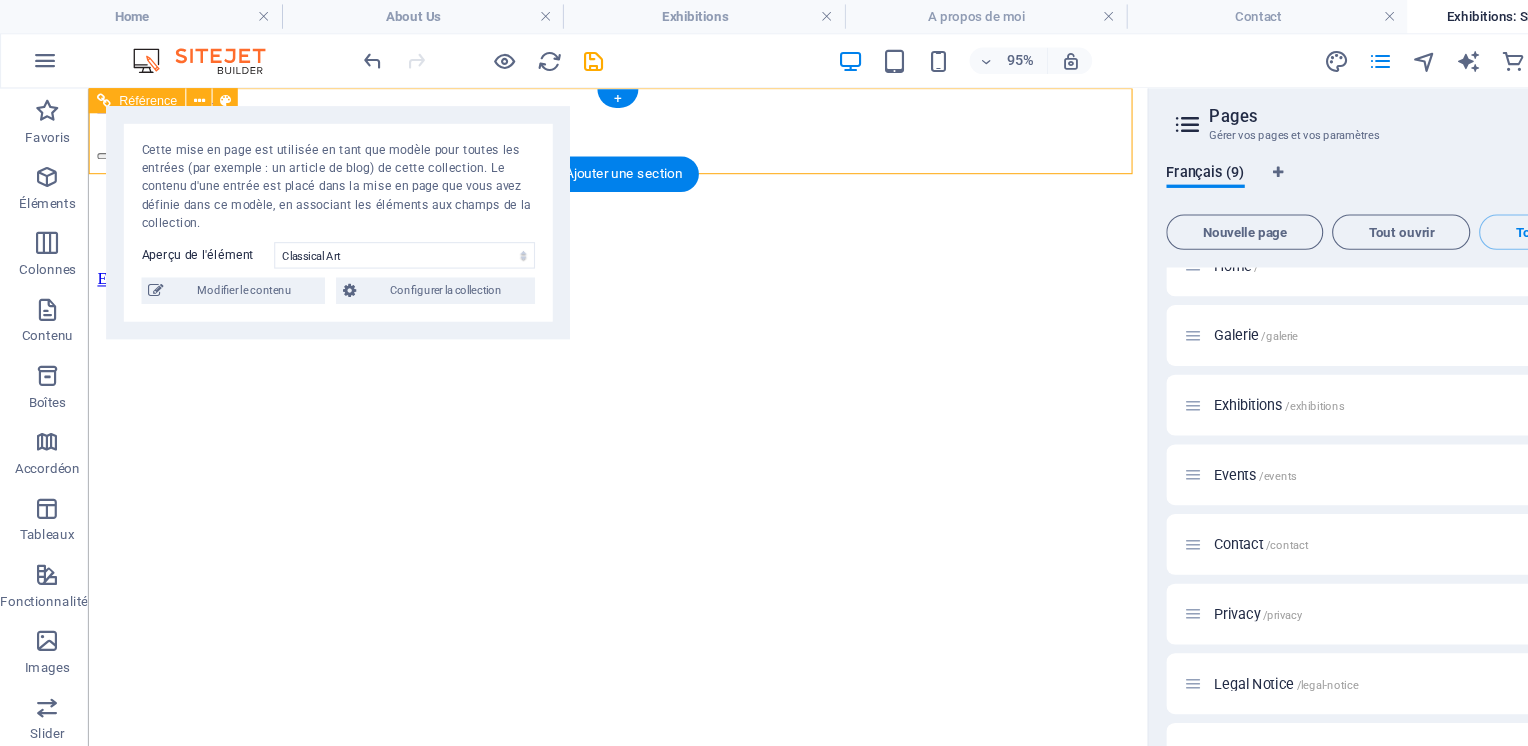 click at bounding box center [204, 91] 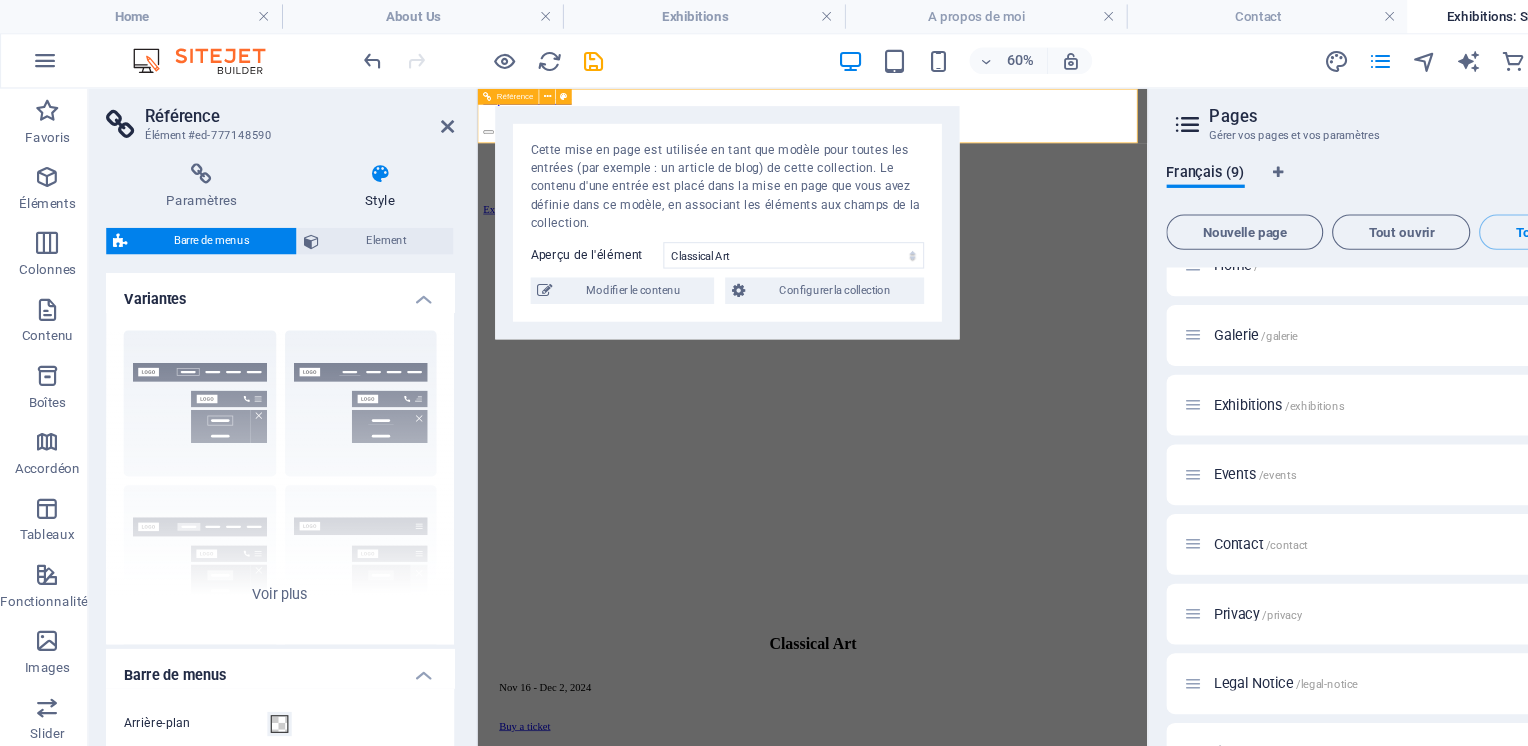 click on "Element" at bounding box center [349, 218] 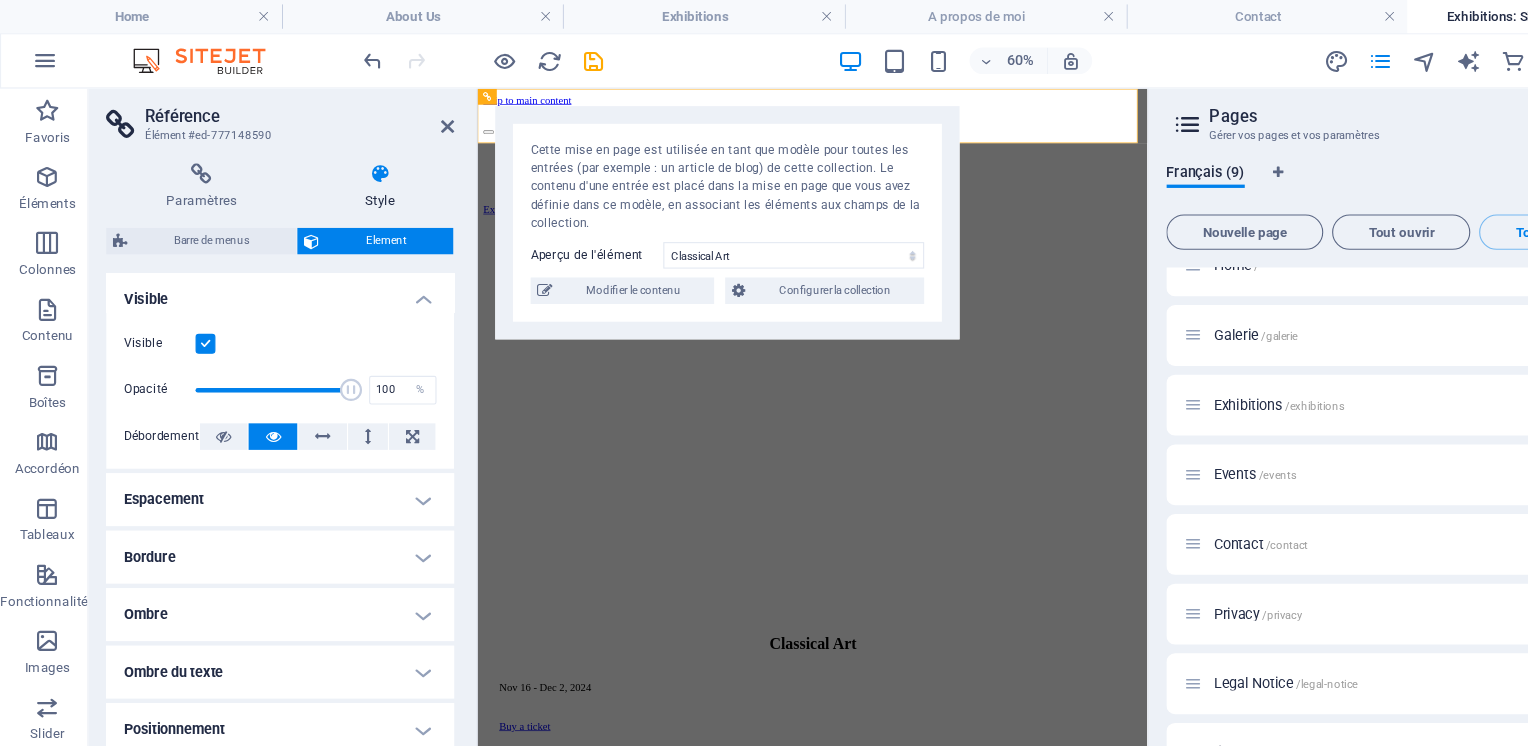 click at bounding box center (343, 158) 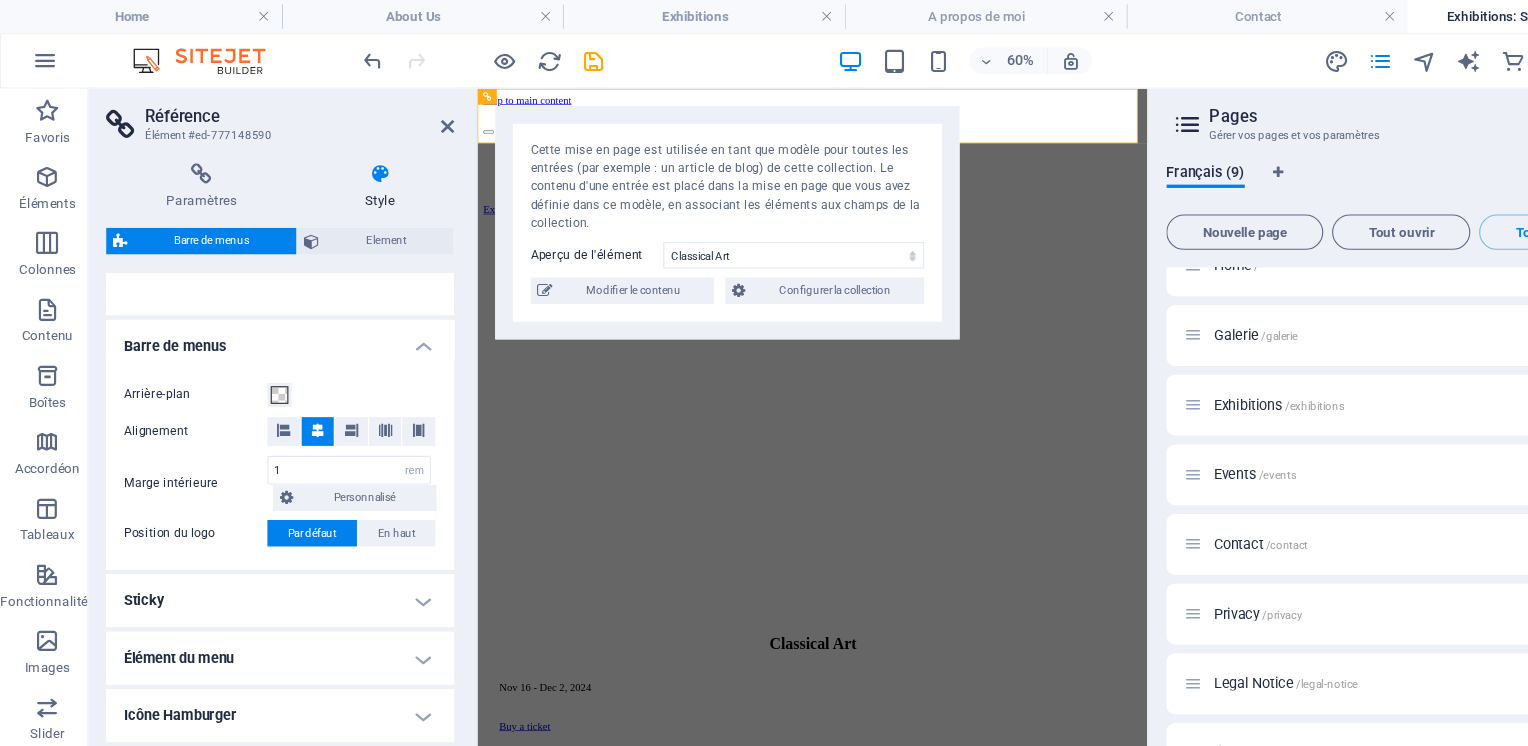 scroll, scrollTop: 299, scrollLeft: 0, axis: vertical 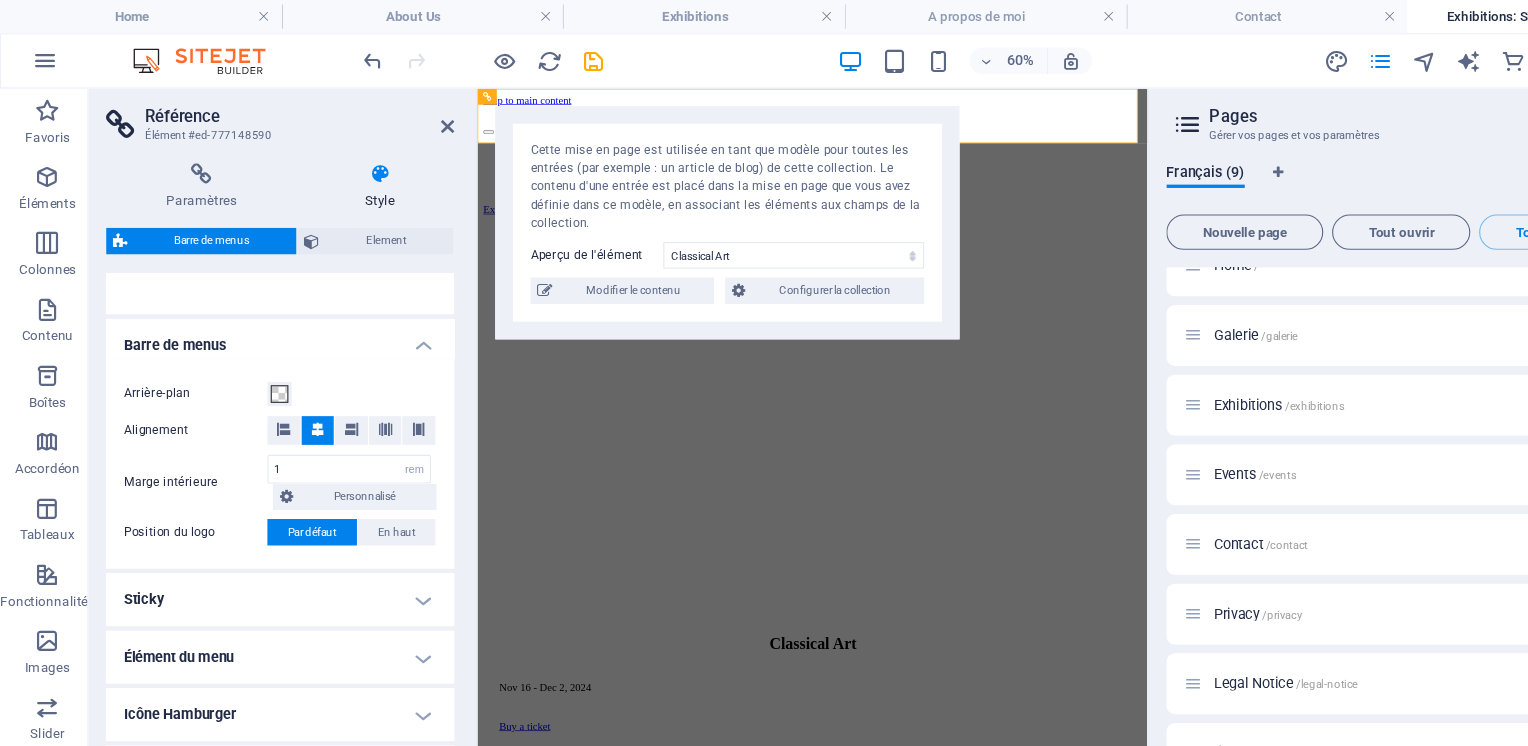 click on "Classical Art [TEXT]" at bounding box center (982, 1957) 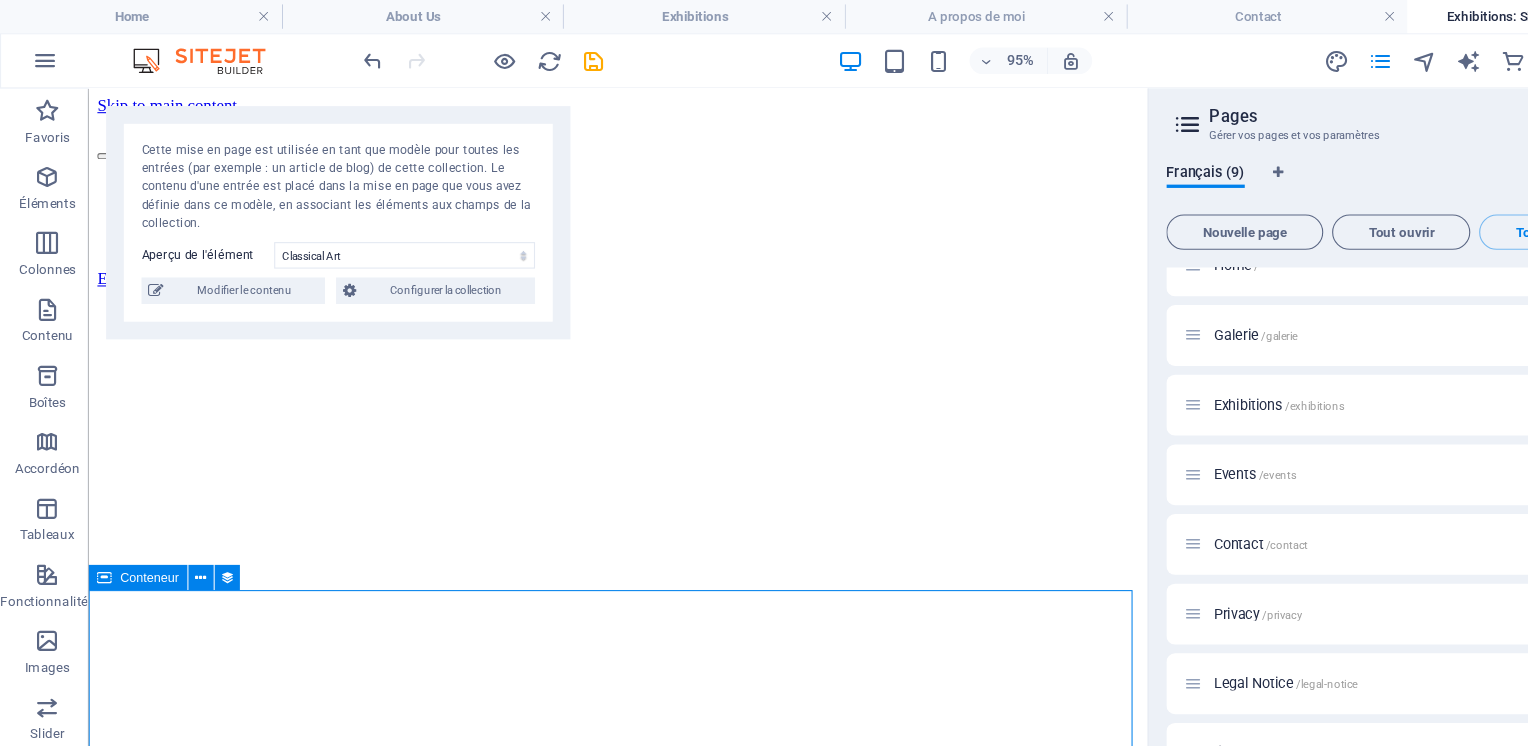 click at bounding box center [337, 55] 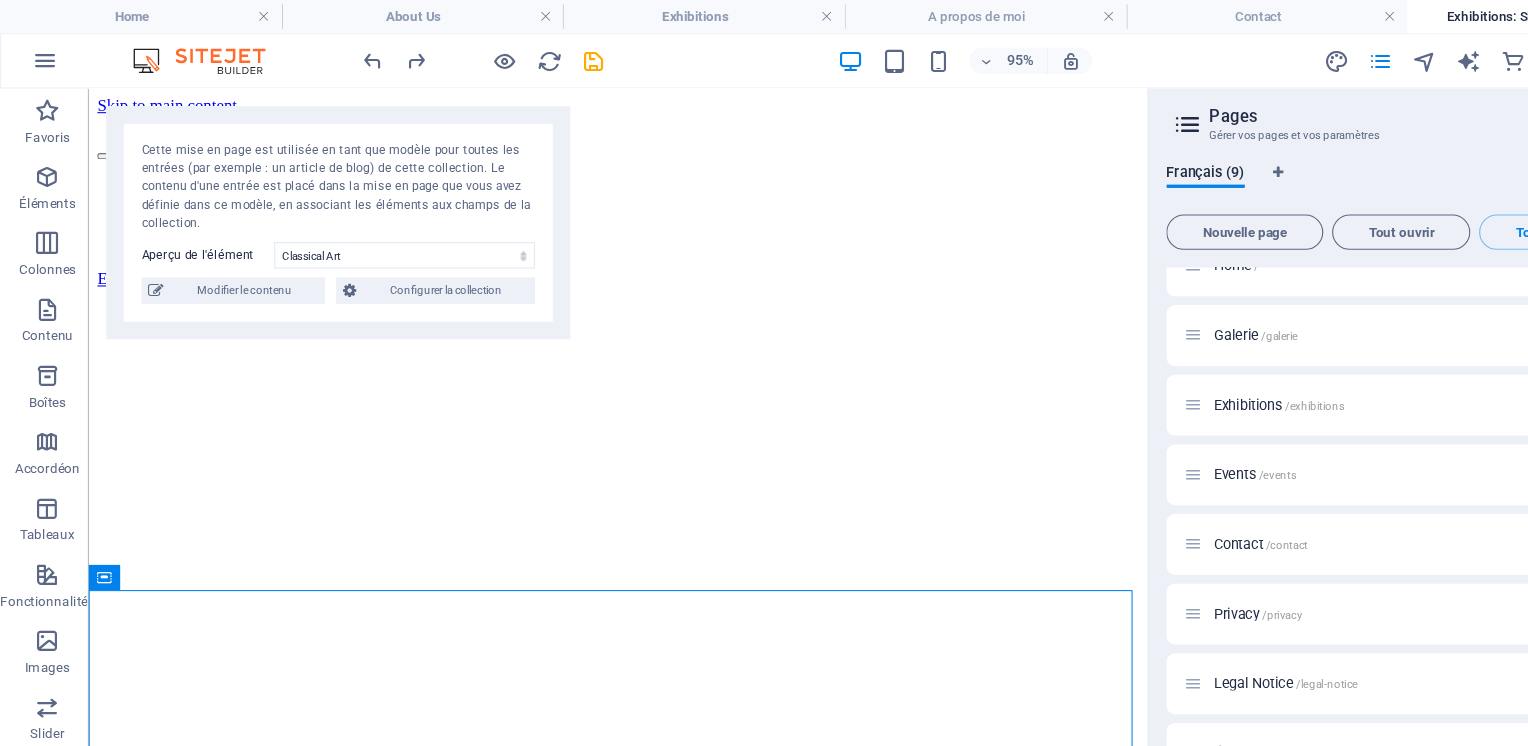 click at bounding box center (337, 55) 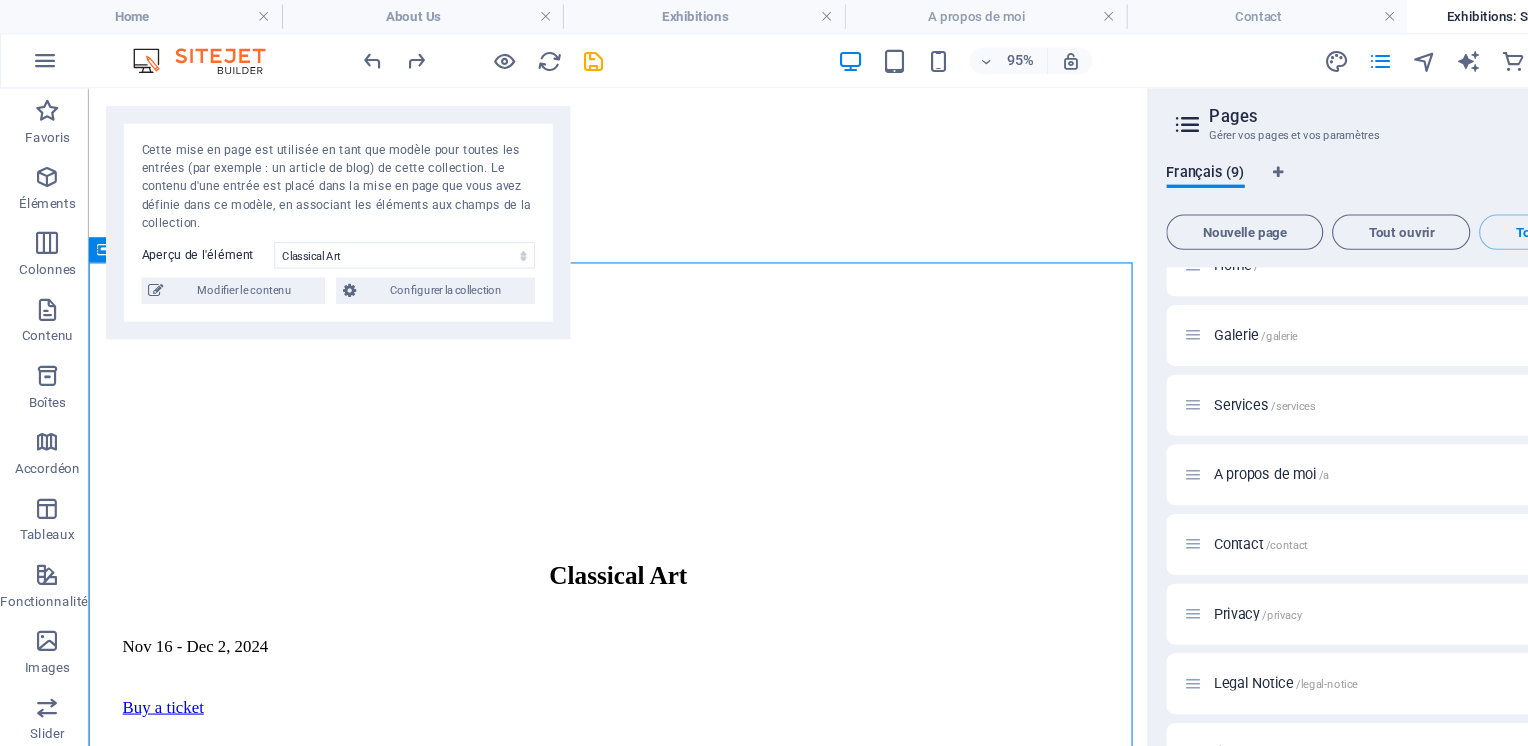 scroll, scrollTop: 424, scrollLeft: 0, axis: vertical 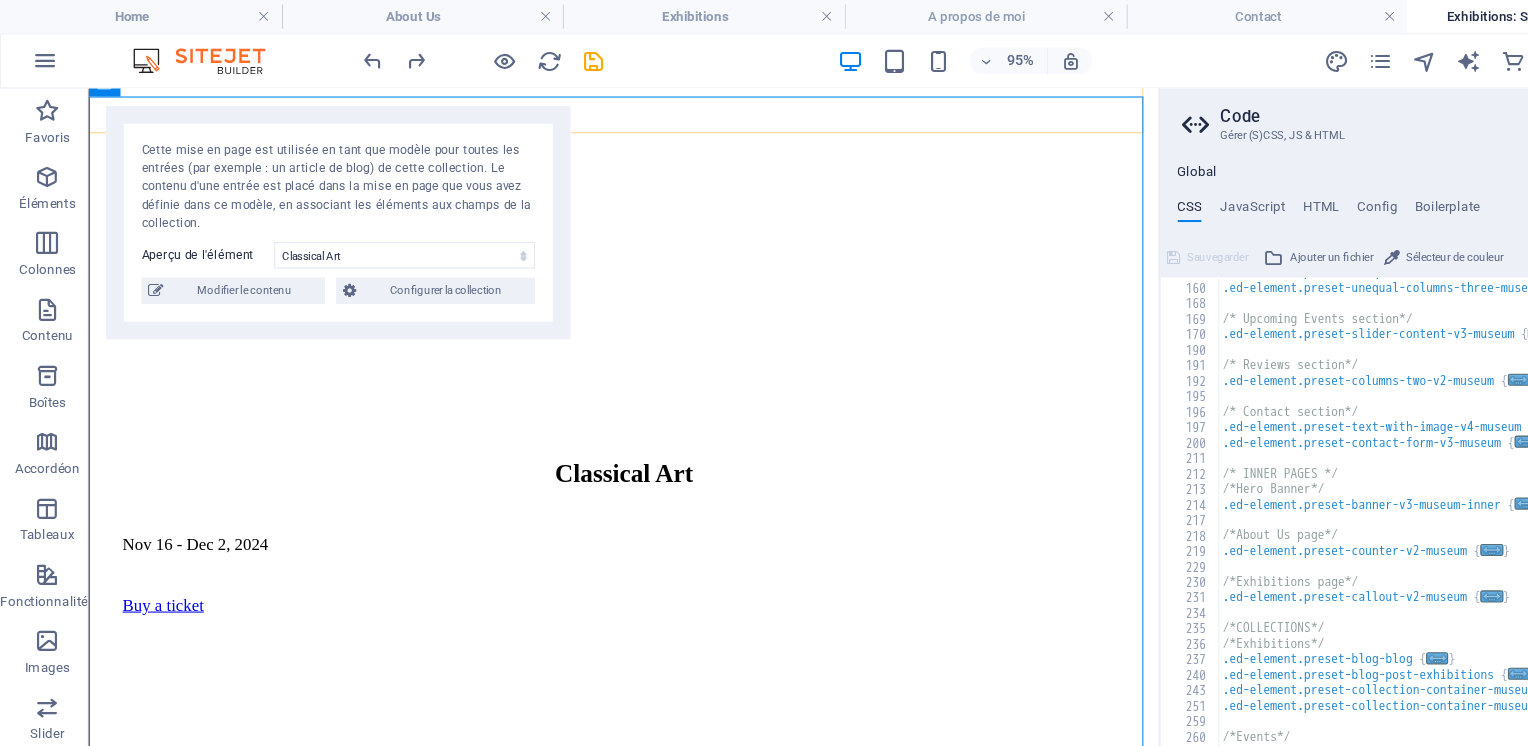 click on "Galerie Services A propos de moi Contact" at bounding box center (597, -260) 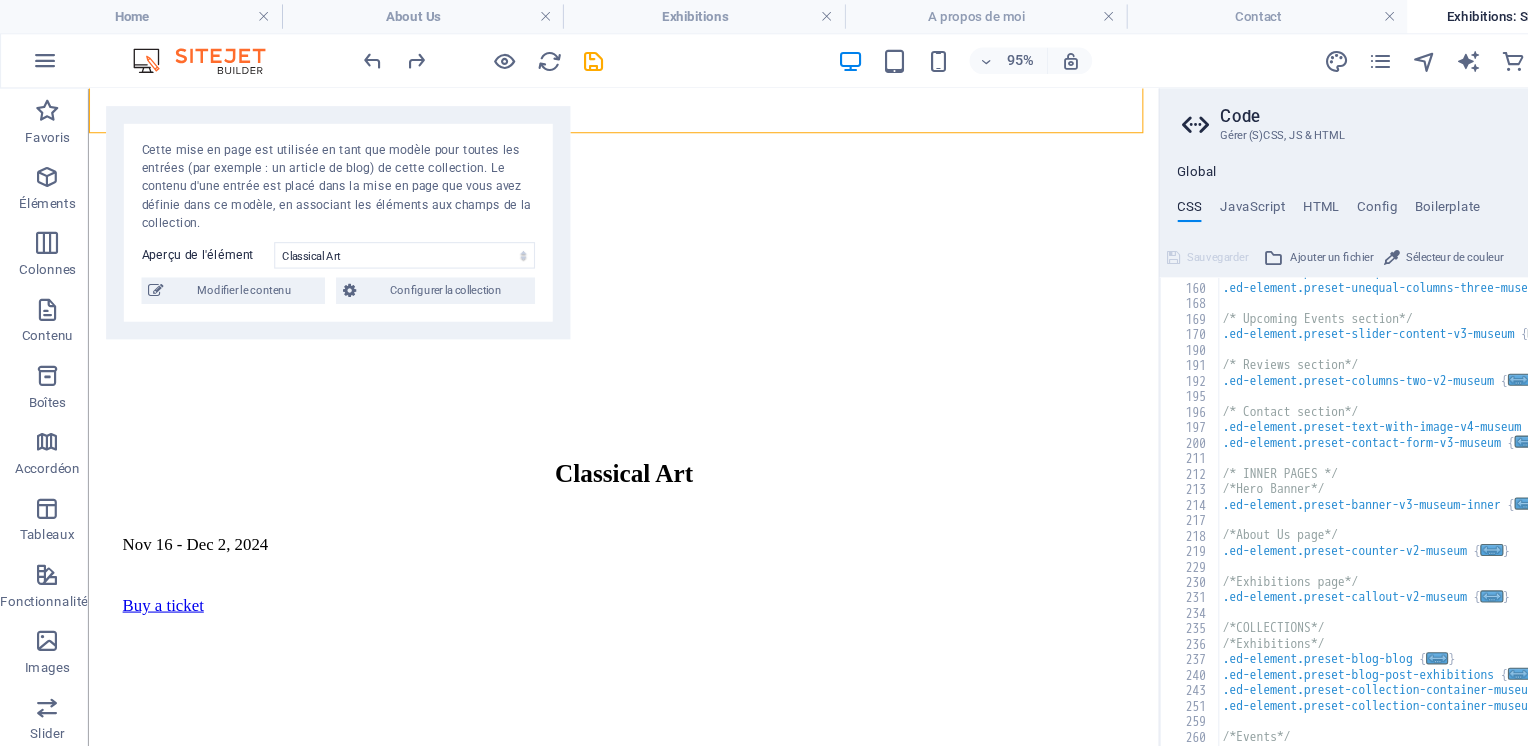 click on "Galerie Services A propos de moi Contact" at bounding box center [597, -260] 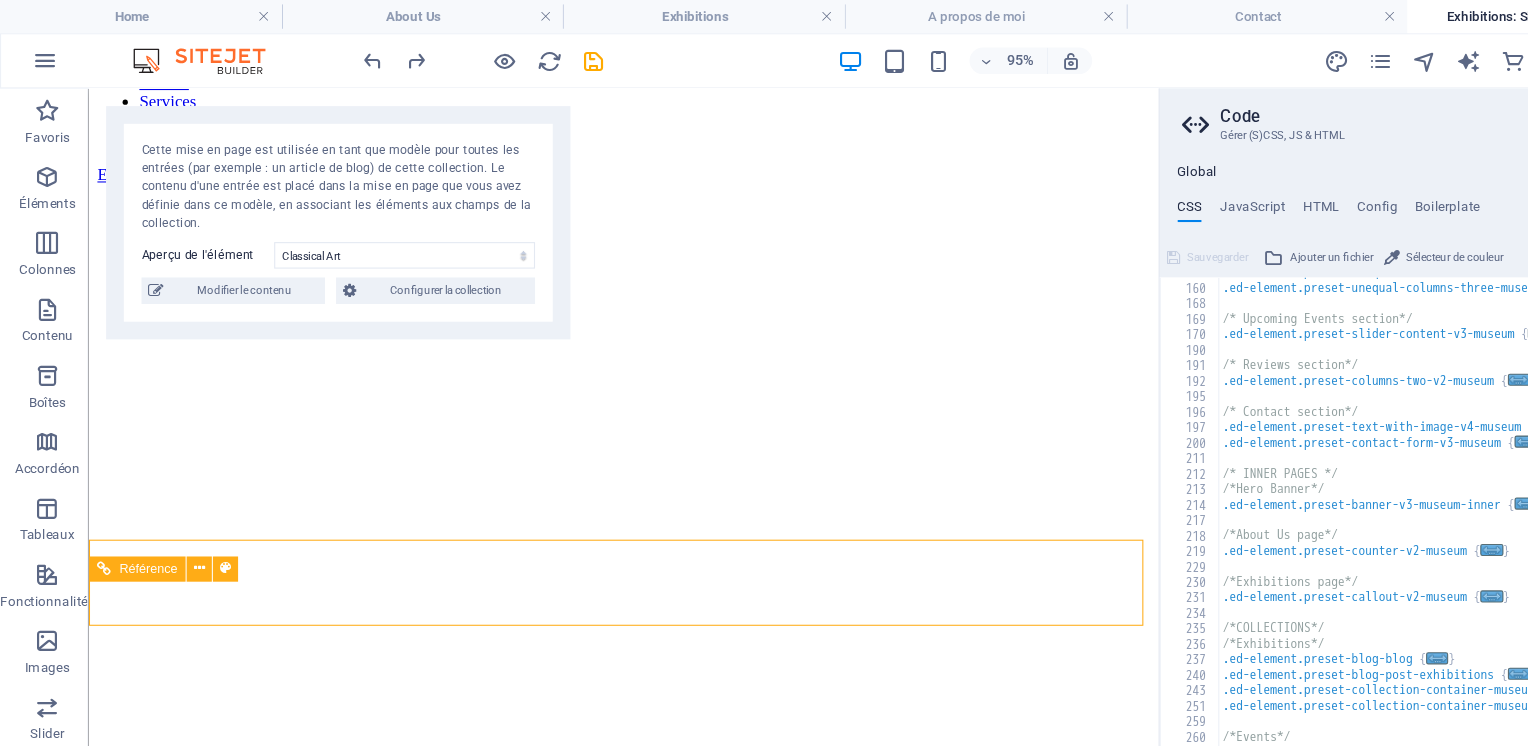 scroll, scrollTop: 0, scrollLeft: 0, axis: both 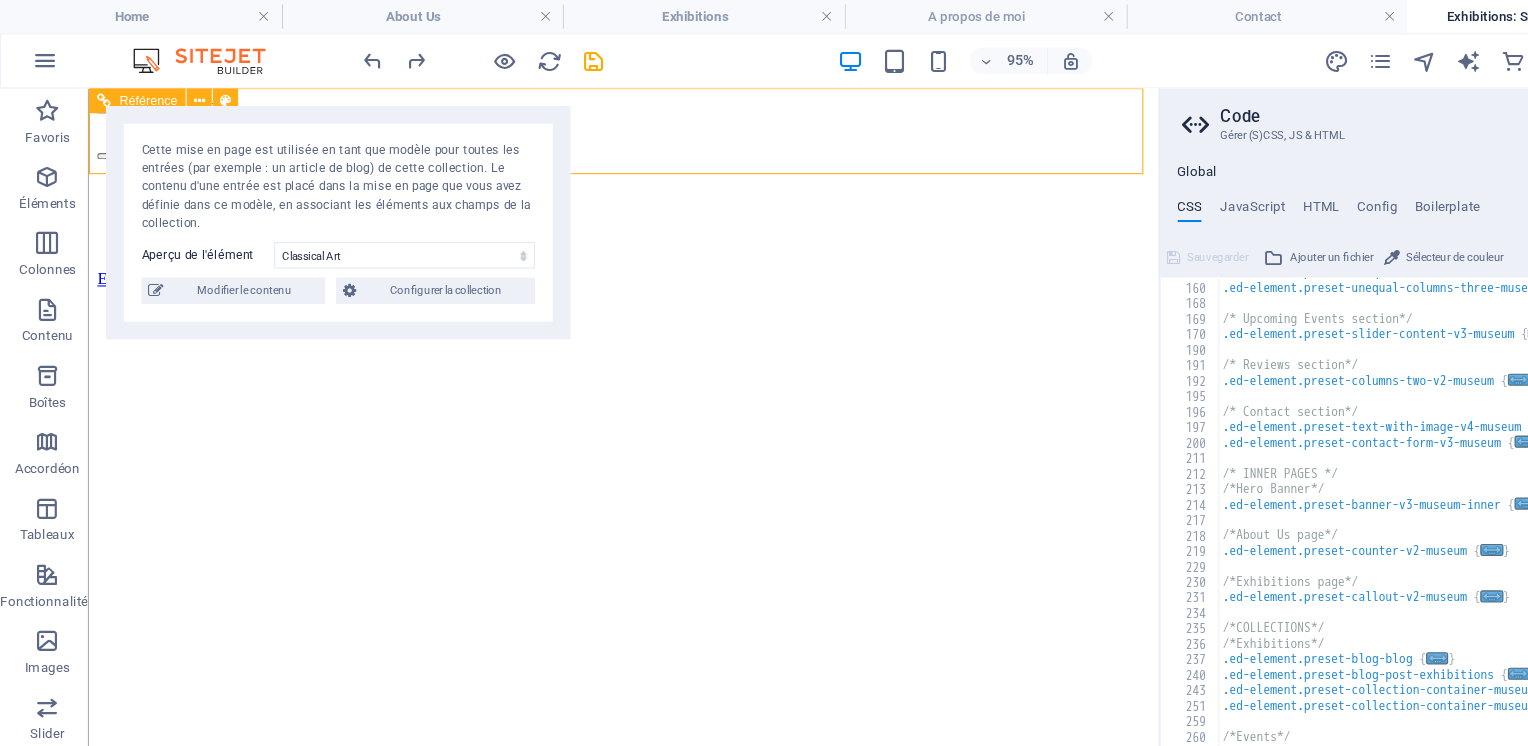 click on "Explore" at bounding box center (597, 270) 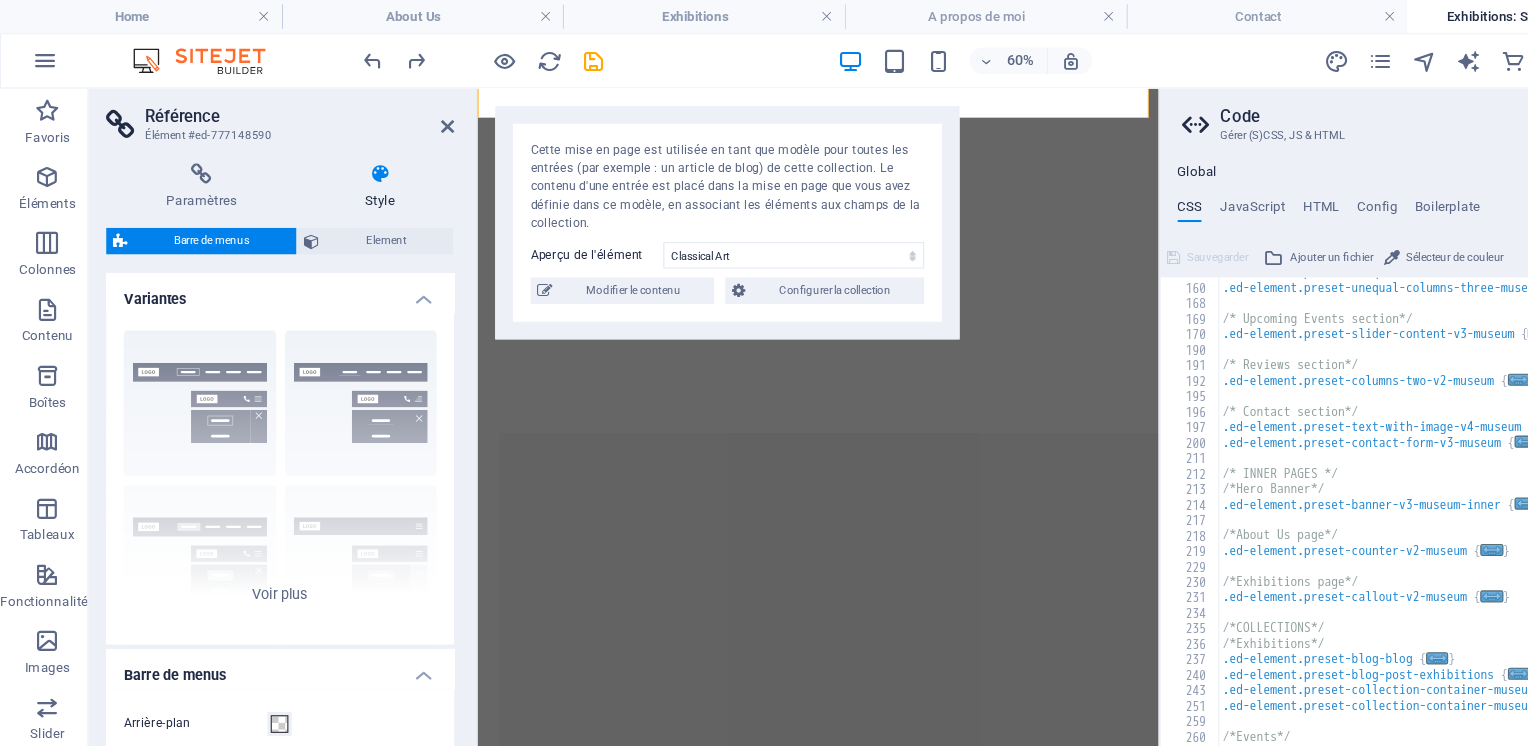 scroll, scrollTop: 660, scrollLeft: 0, axis: vertical 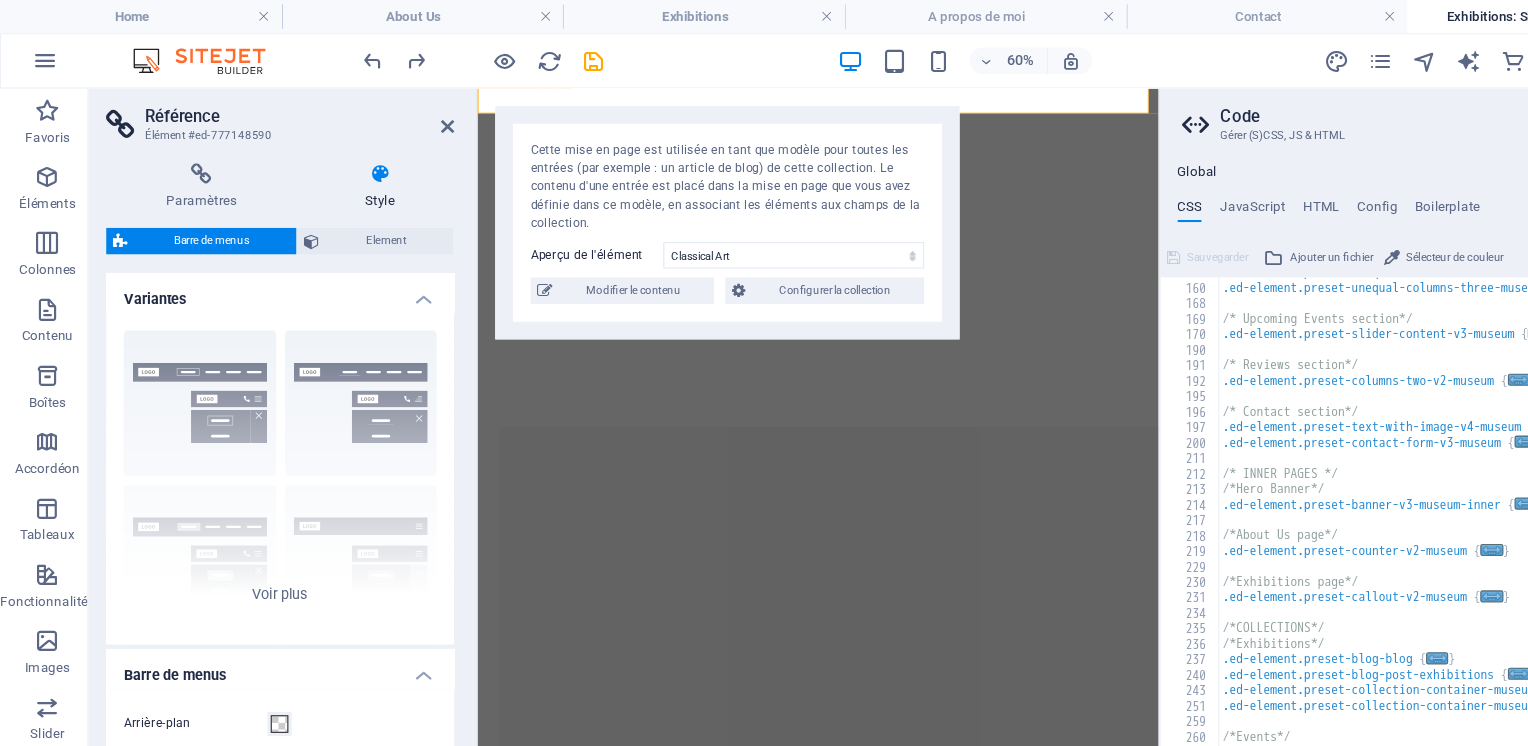 click on "Modifier le contenu" at bounding box center [573, 263] 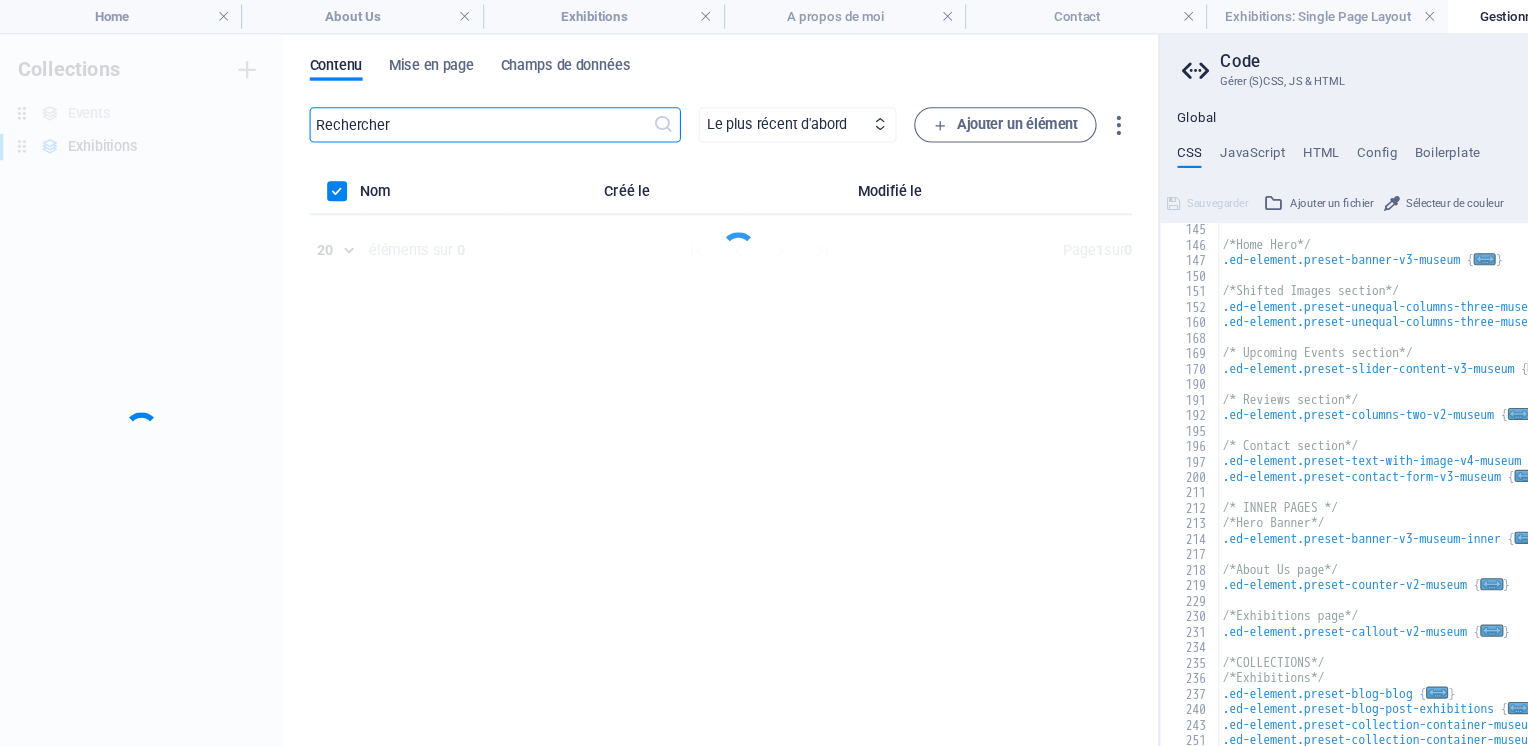 scroll, scrollTop: 169, scrollLeft: 0, axis: vertical 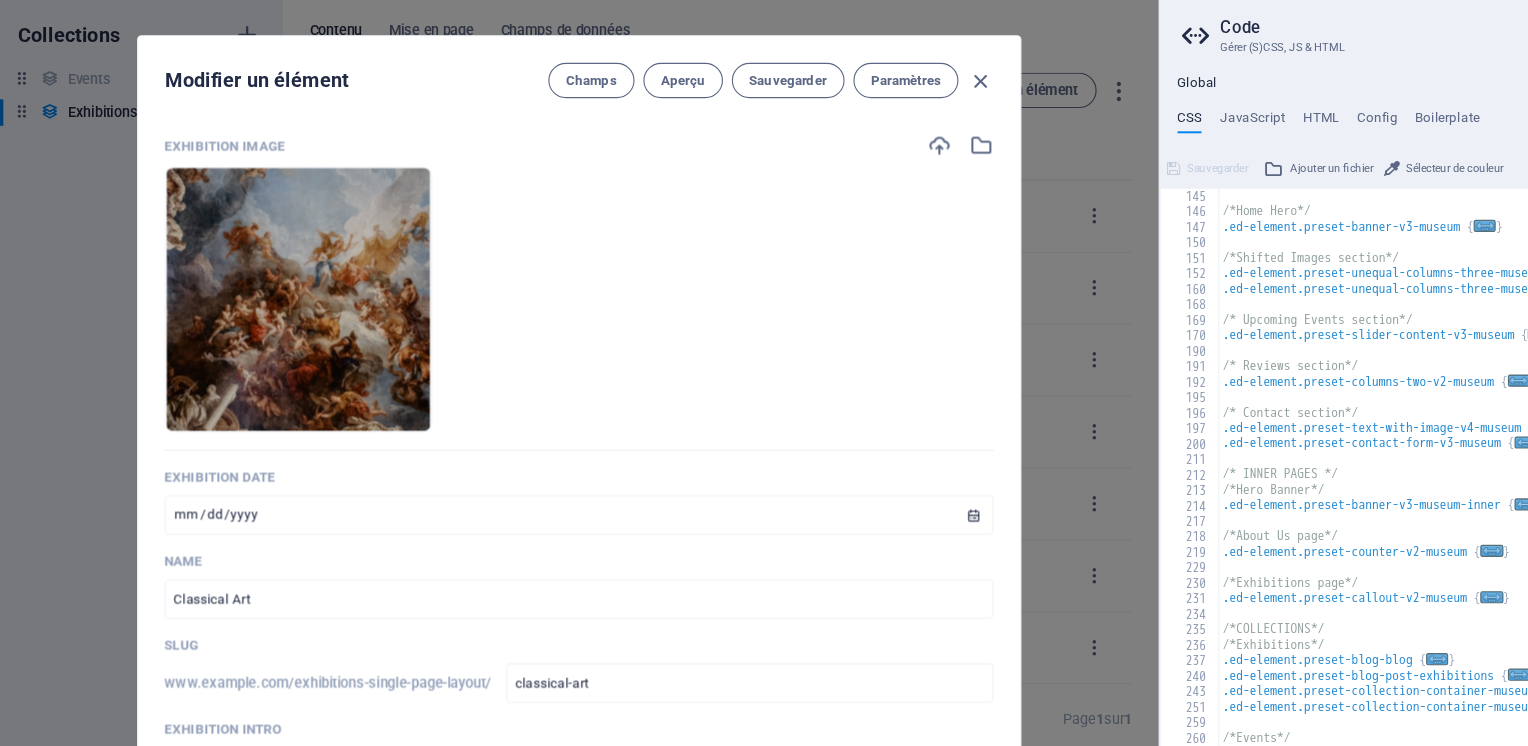 click at bounding box center [887, 104] 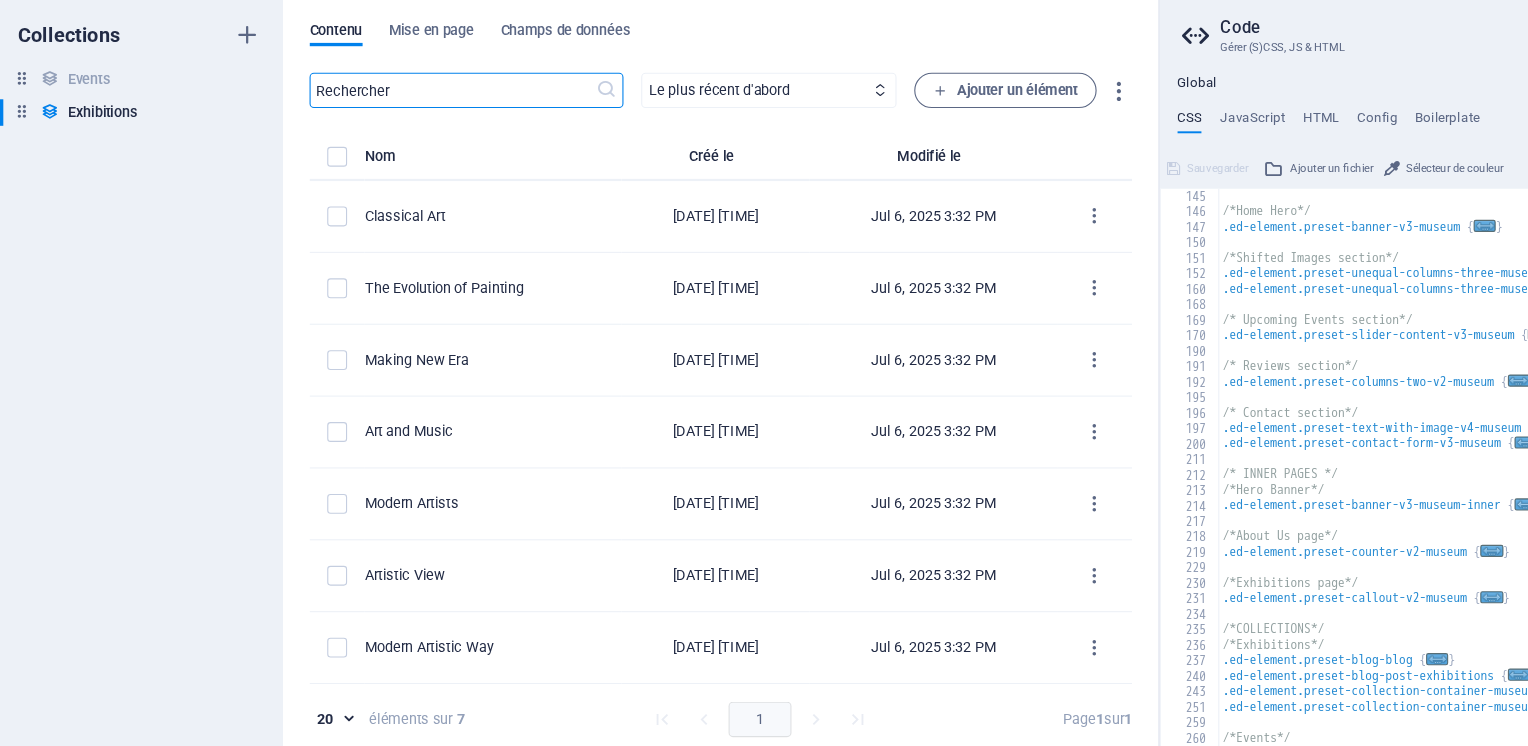 click on "Events Events" at bounding box center [118, 103] 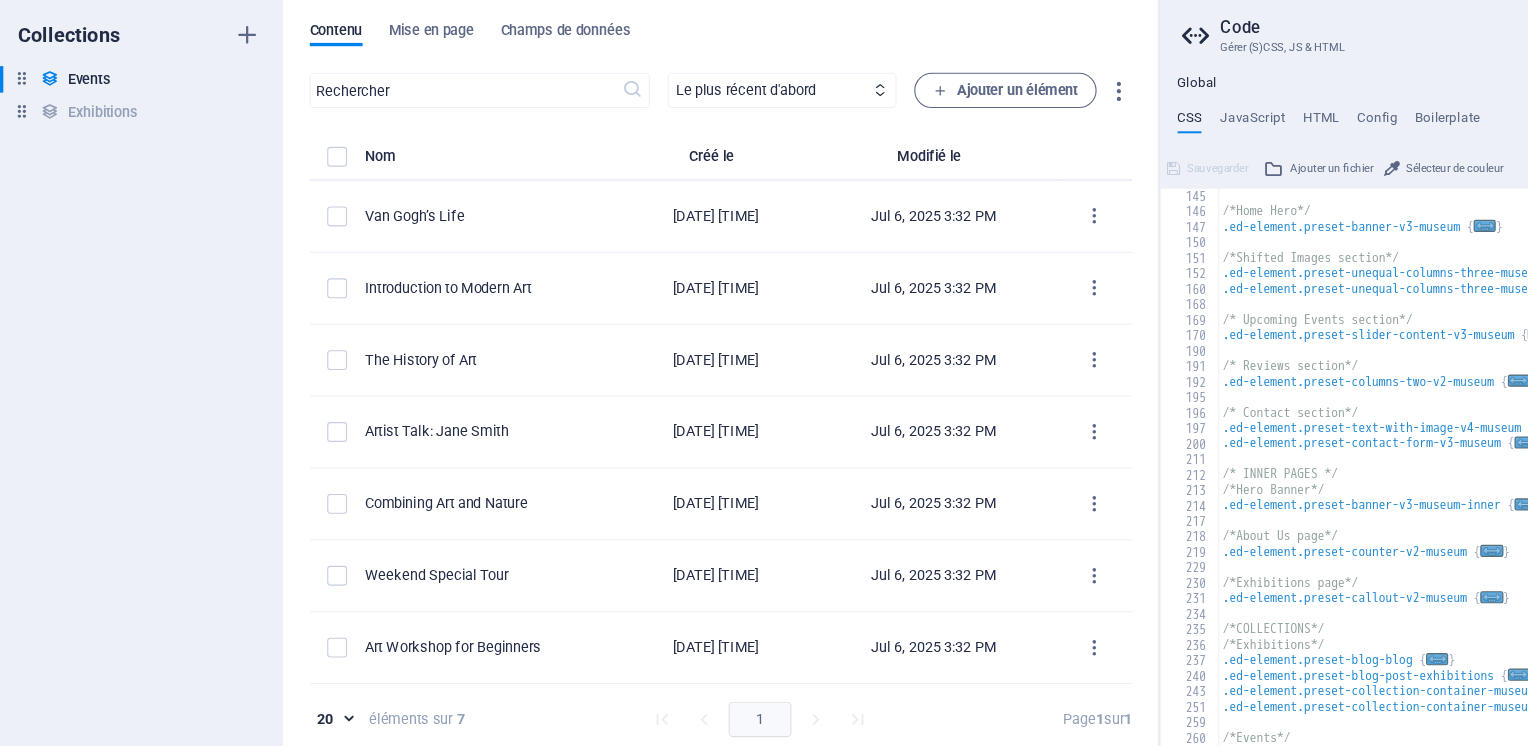 click on "Mise en page" at bounding box center (390, 61) 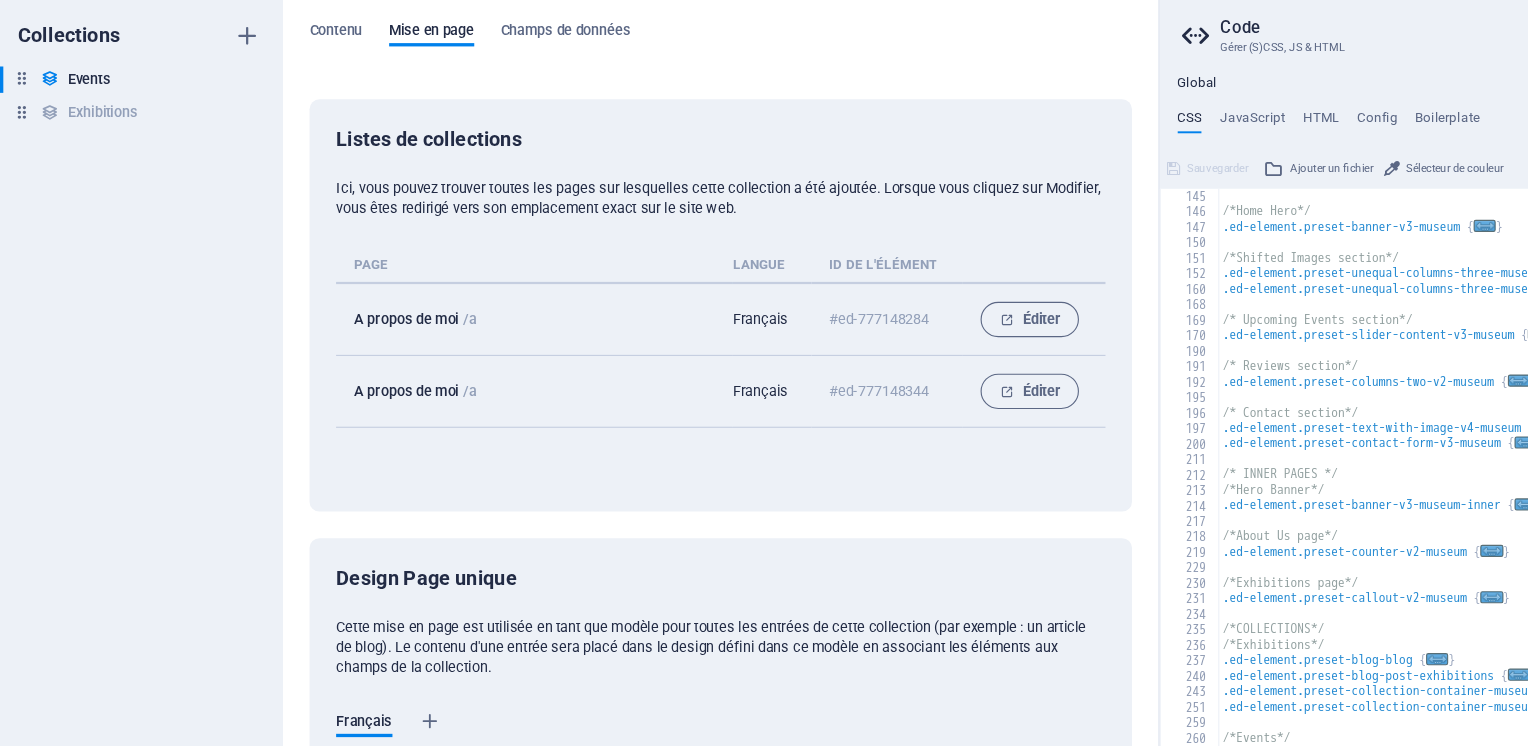 click on "Champs de données" at bounding box center (512, 61) 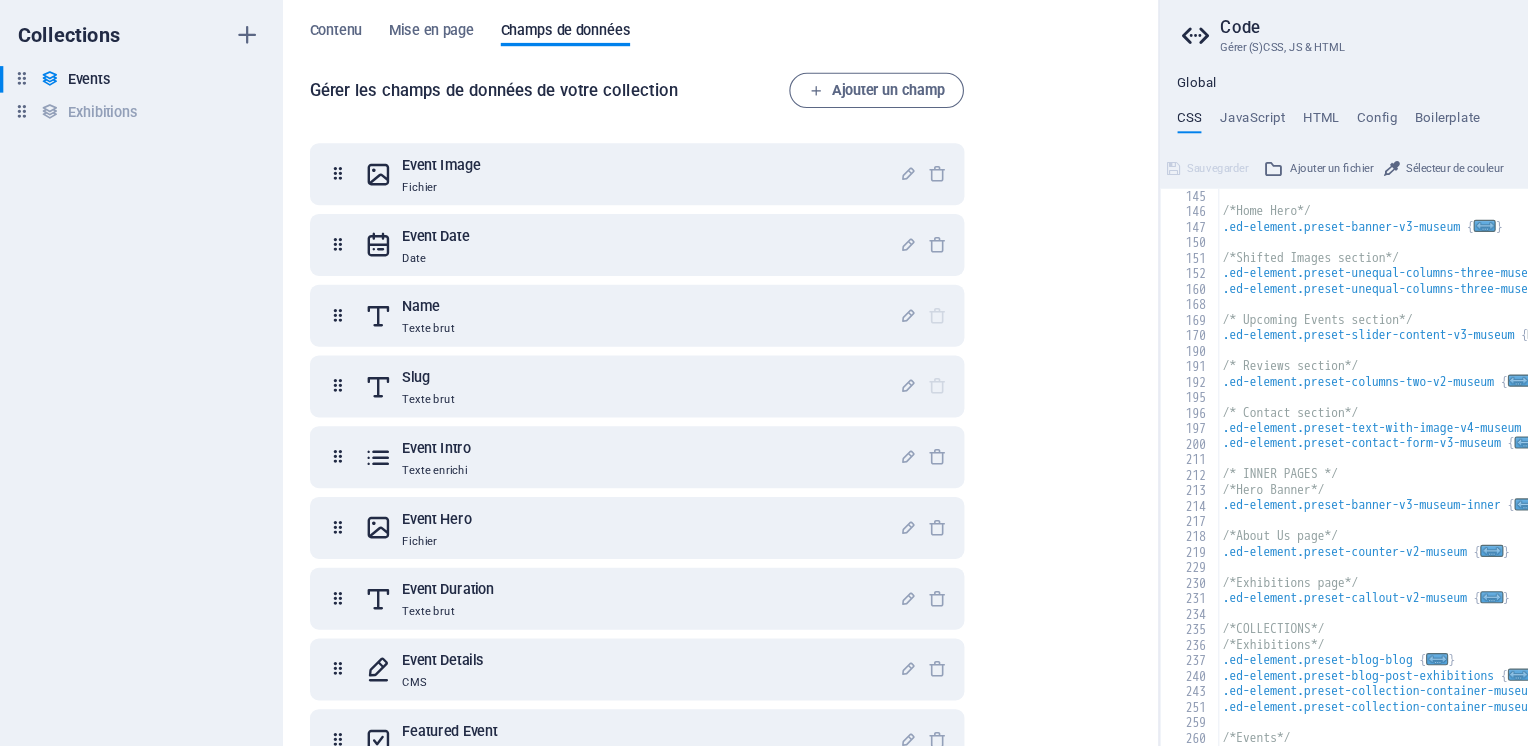 scroll, scrollTop: 0, scrollLeft: 0, axis: both 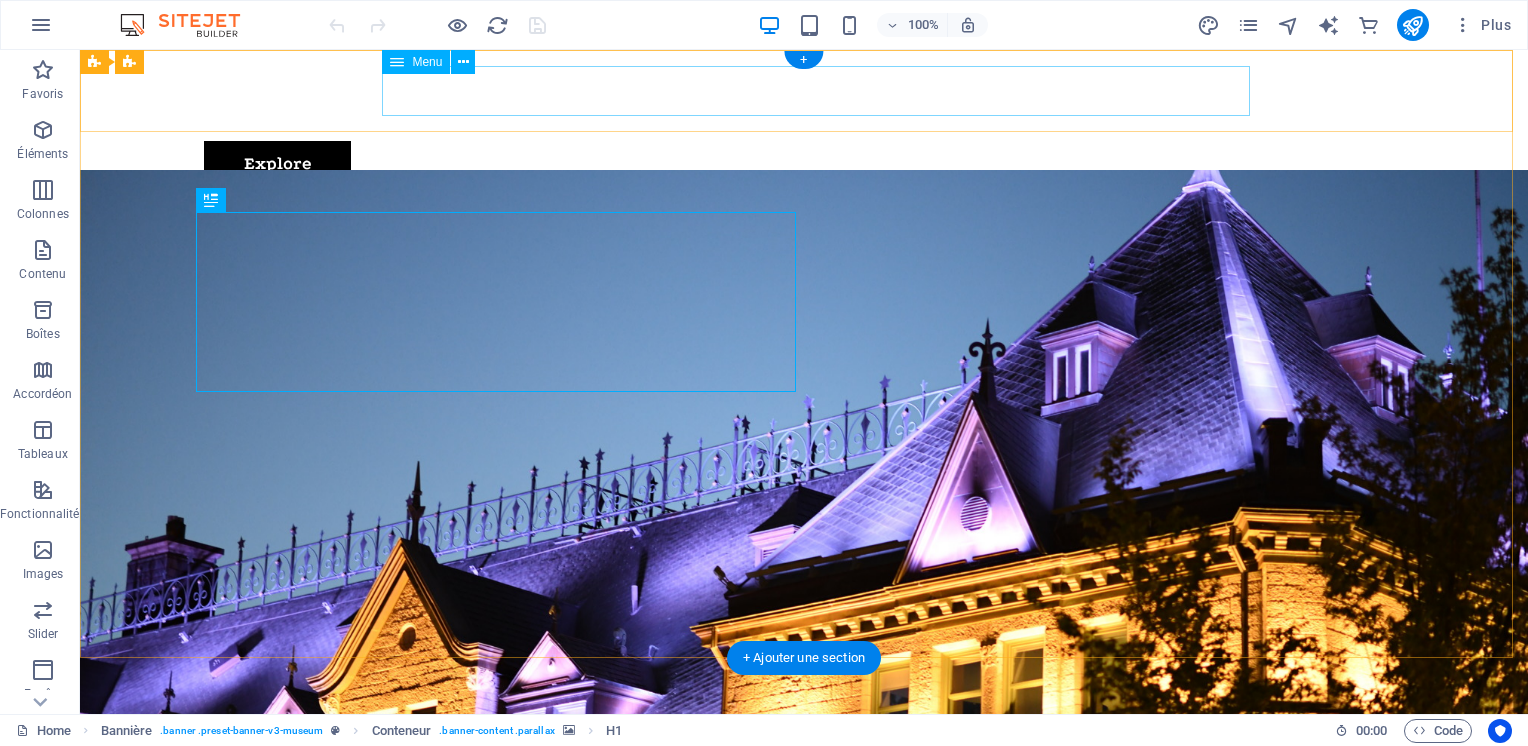 click on "About Us Exhibitions Events Contact Explore" at bounding box center (804, 126) 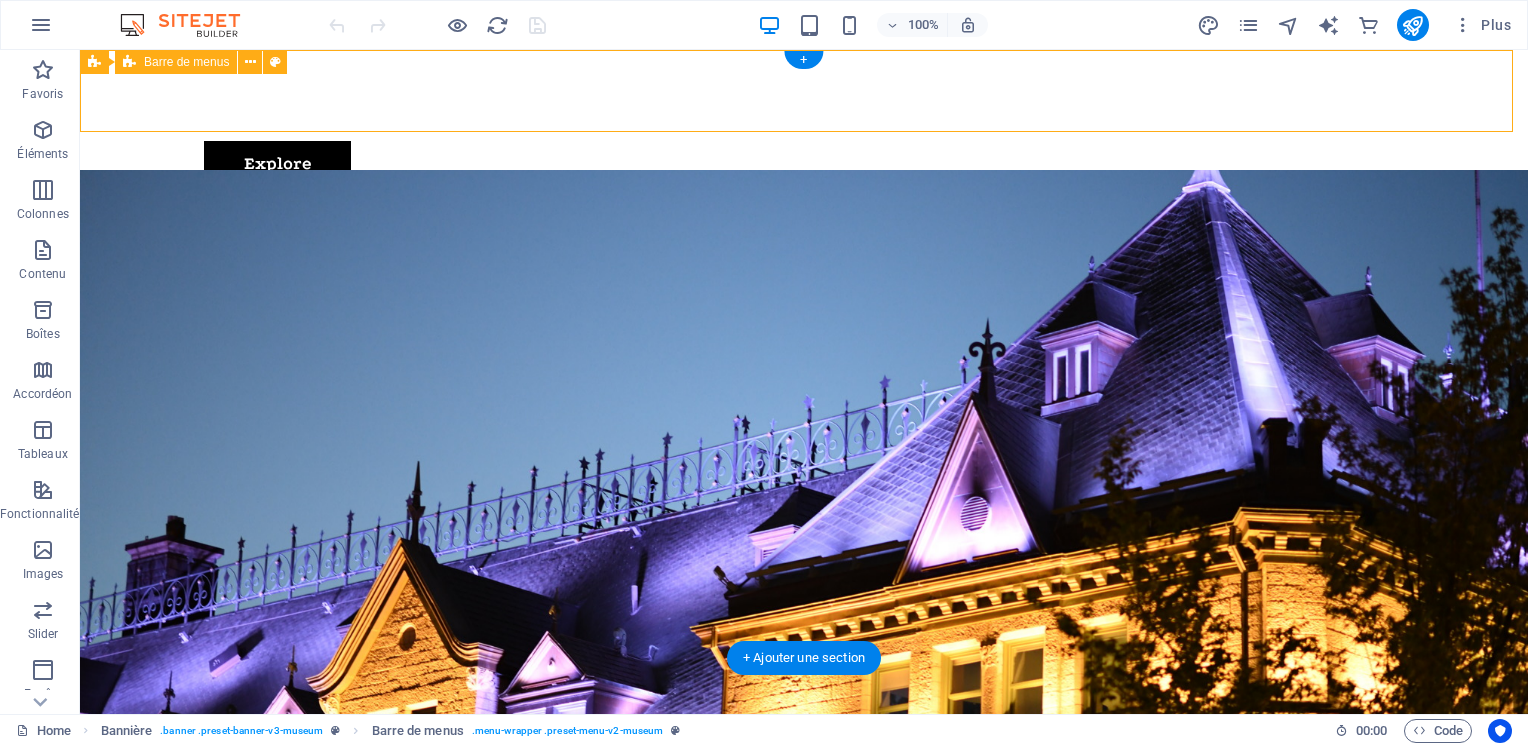 click at bounding box center [275, 62] 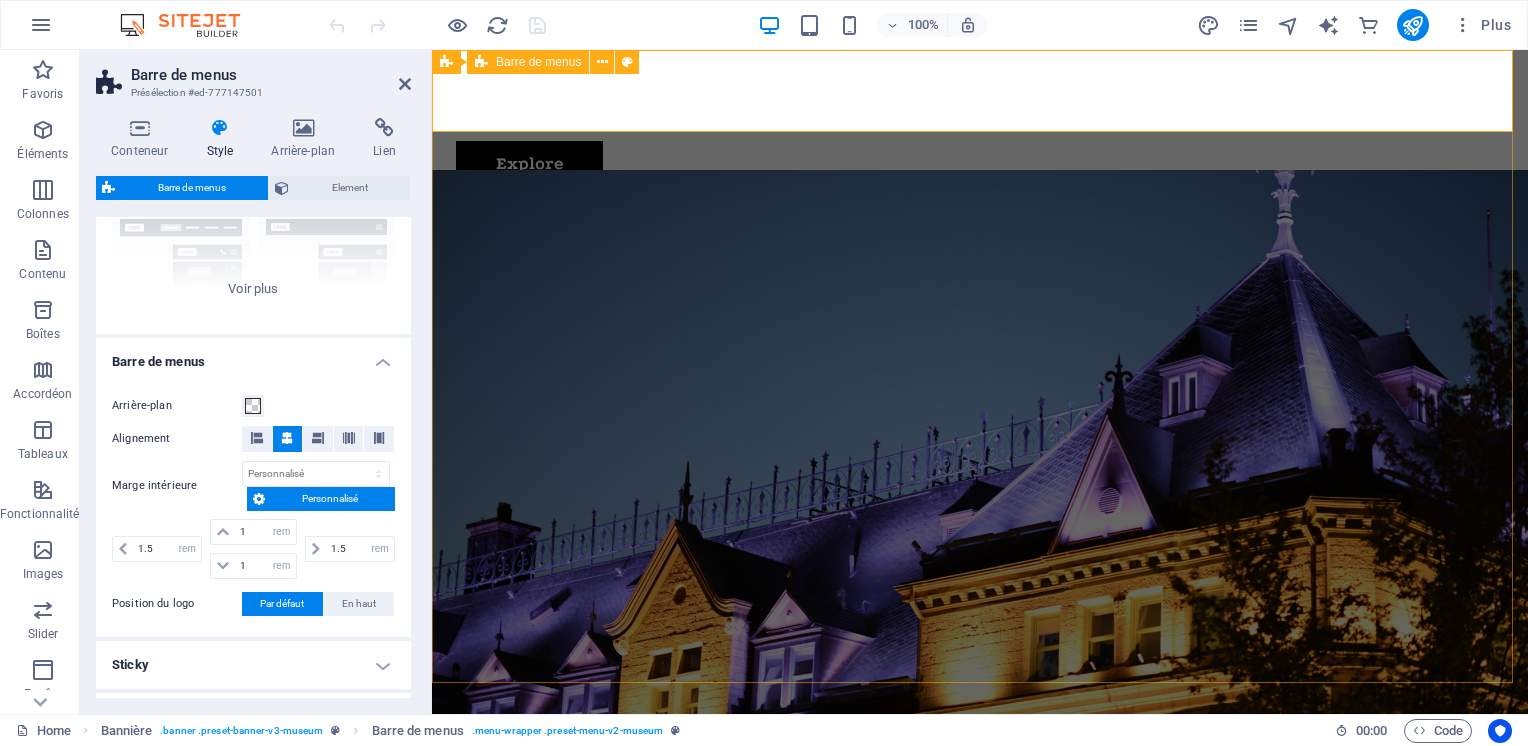 scroll, scrollTop: 222, scrollLeft: 0, axis: vertical 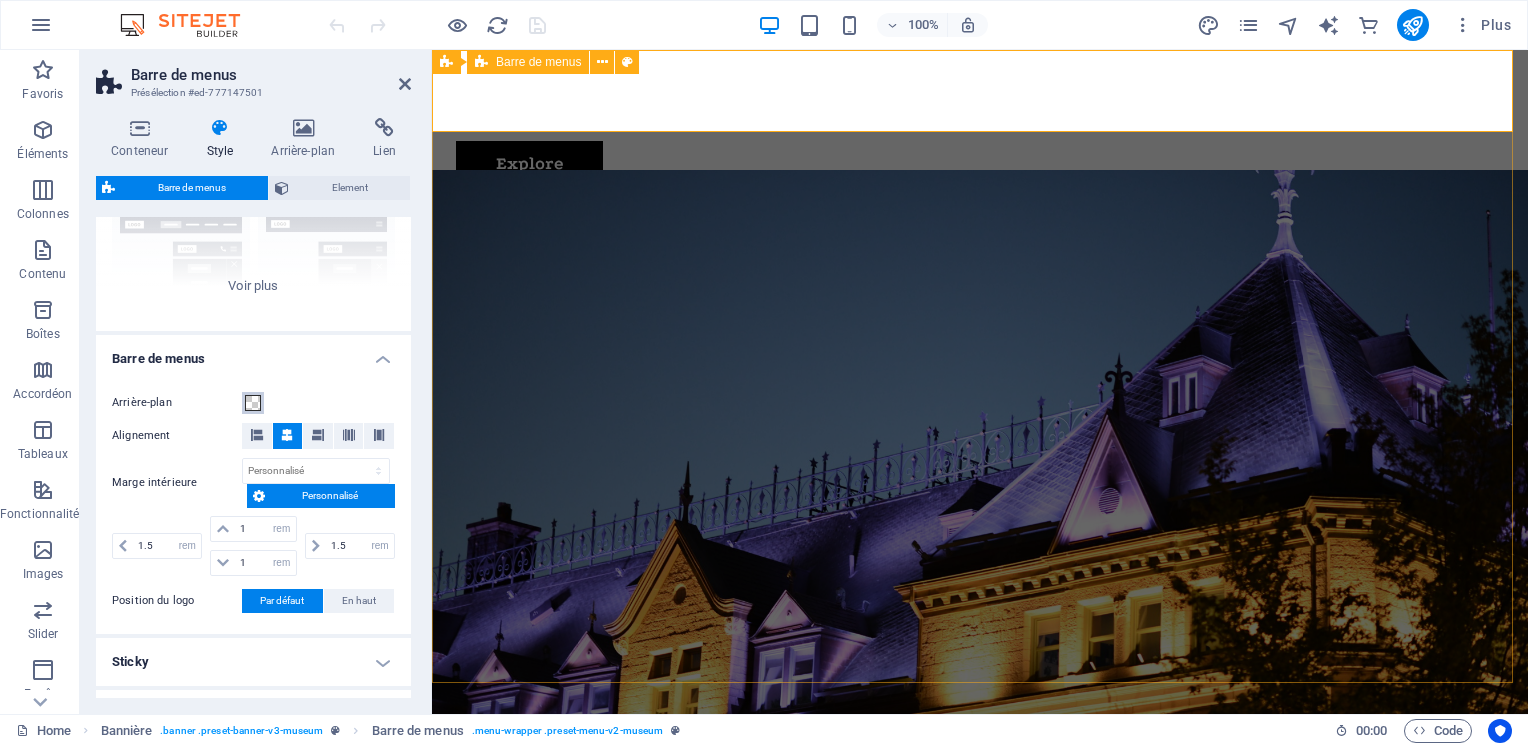 click at bounding box center [253, 403] 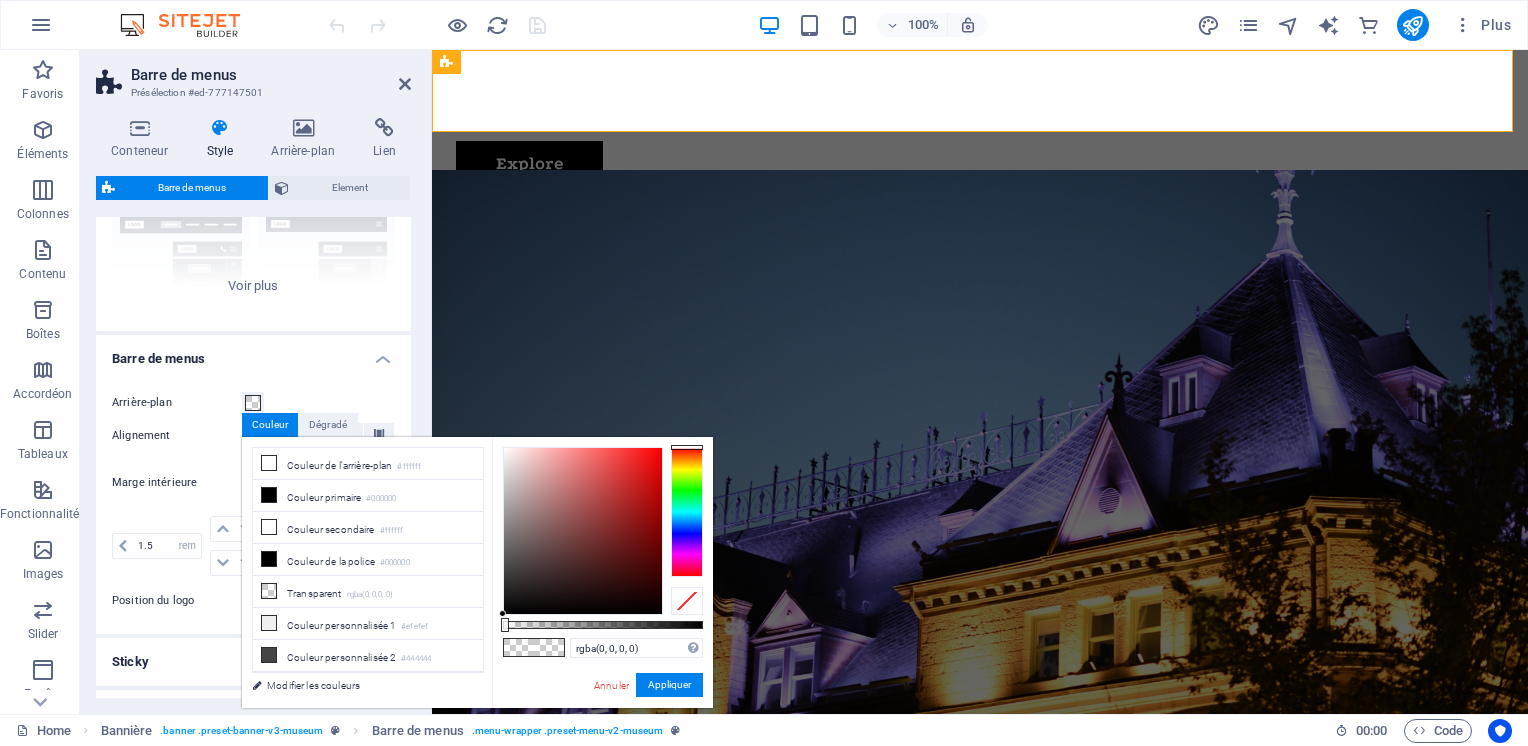 click on "Arrière-plan Alignement Marge intérieure px rem % vh vw Personnalisé Personnalisé 1.5 px rem % vh vw 1 px rem % vh vw 1 px rem % vh vw 1.5 px rem % vh vw Position du logo Par défaut En haut  -Marge intérieure 1 px rem % vh vw Personnalisé Personnalisé 1 px rem % vh vw 1 px rem % vh vw 1 px rem % vh vw 1 px rem % vh vw Largeur du menu Par défaut Large  -Marge intérieure 0 px rem % vh vw Personnalisé Personnalisé 0 px rem % vh vw 0 px rem % vh vw 0 px rem % vh vw 0 px rem % vh vw  - Arrière-plan" at bounding box center (253, 502) 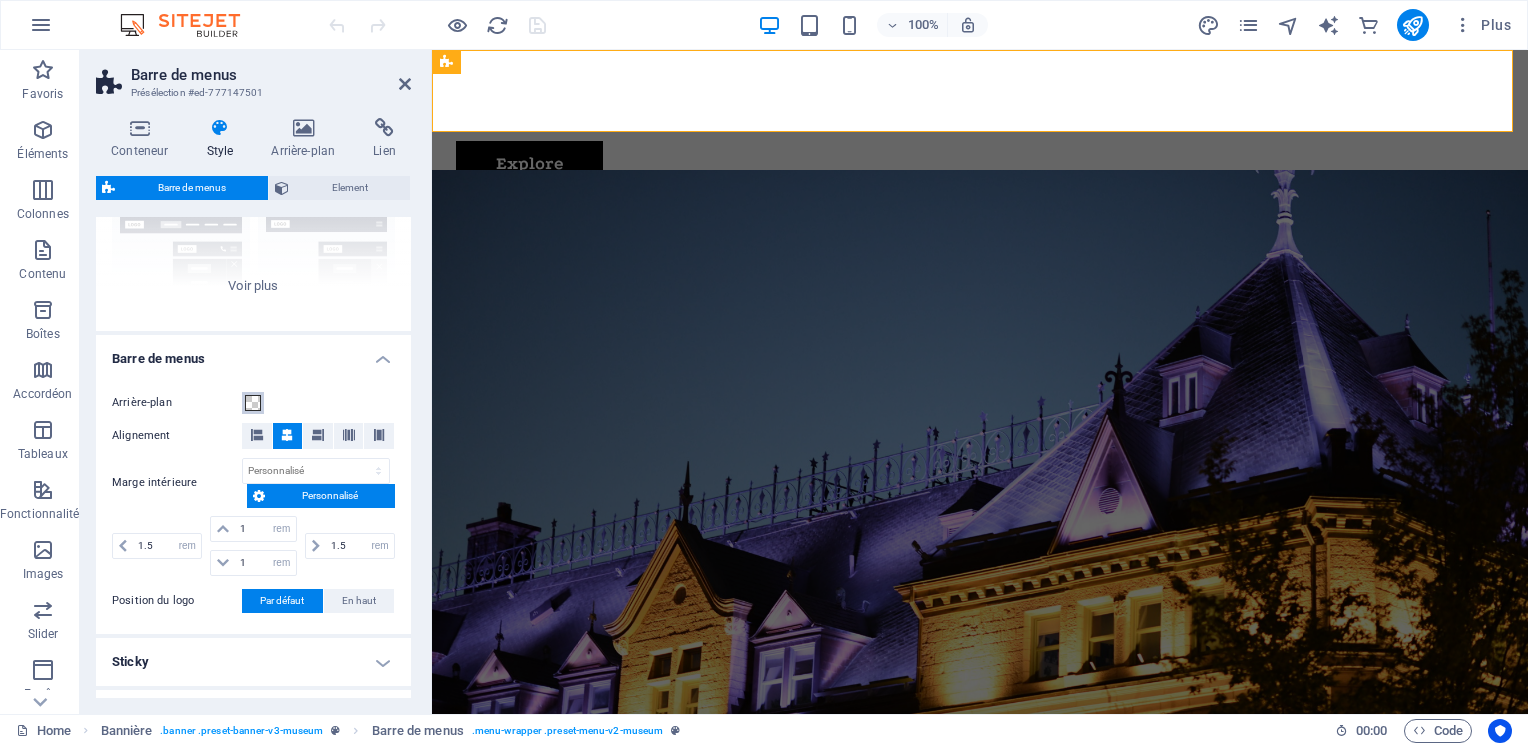 click at bounding box center (253, 403) 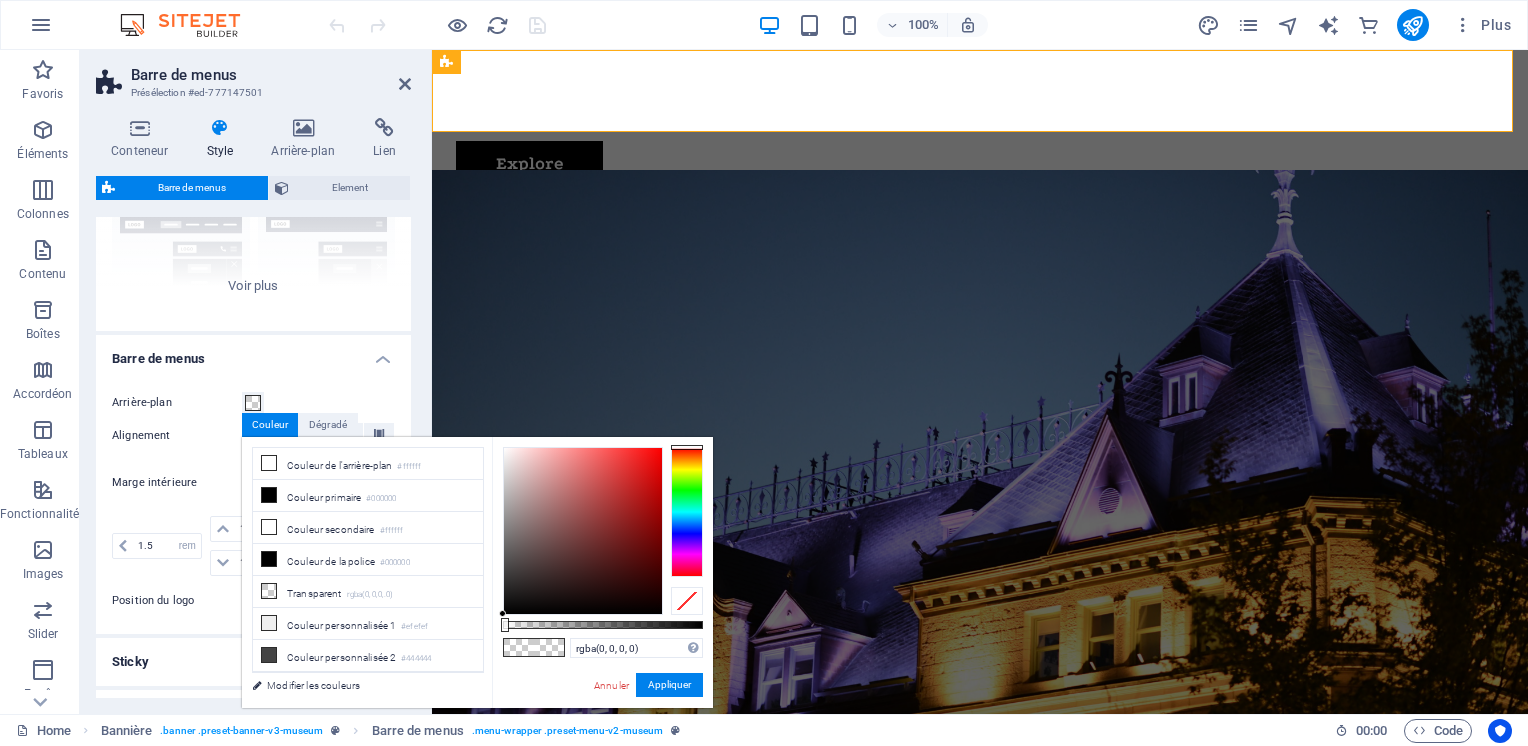 click on "Couleur primaire
#000000" at bounding box center [368, 496] 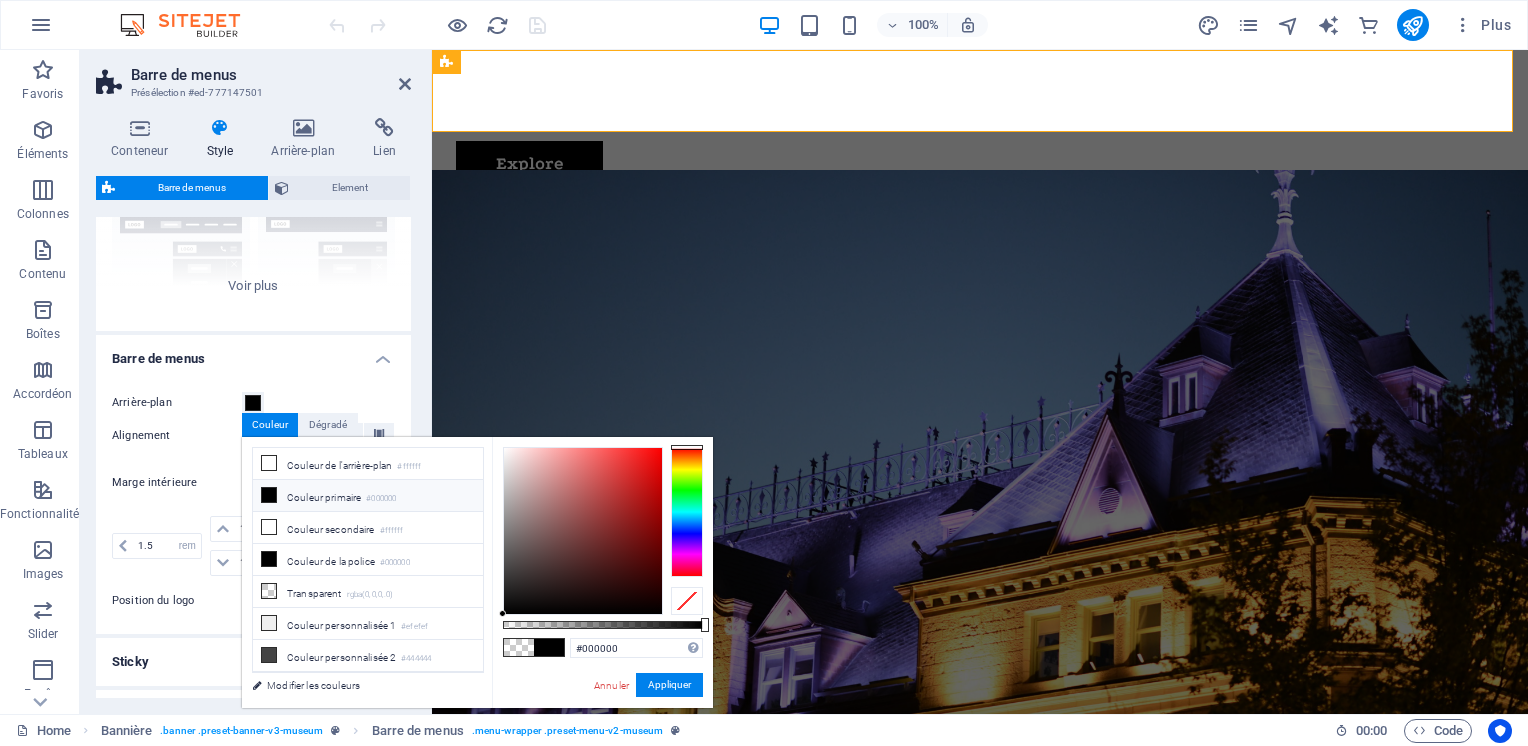 click on "Arrière-plan Alignement Marge intérieure px rem % vh vw Personnalisé Personnalisé 1.5 px rem % vh vw 1 px rem % vh vw 1 px rem % vh vw 1.5 px rem % vh vw Position du logo Par défaut En haut  -Marge intérieure 1 px rem % vh vw Personnalisé Personnalisé 1 px rem % vh vw 1 px rem % vh vw 1 px rem % vh vw 1 px rem % vh vw Largeur du menu Par défaut Large  -Marge intérieure 0 px rem % vh vw Personnalisé Personnalisé 0 px rem % vh vw 0 px rem % vh vw 0 px rem % vh vw 0 px rem % vh vw  - Arrière-plan" at bounding box center [253, 502] 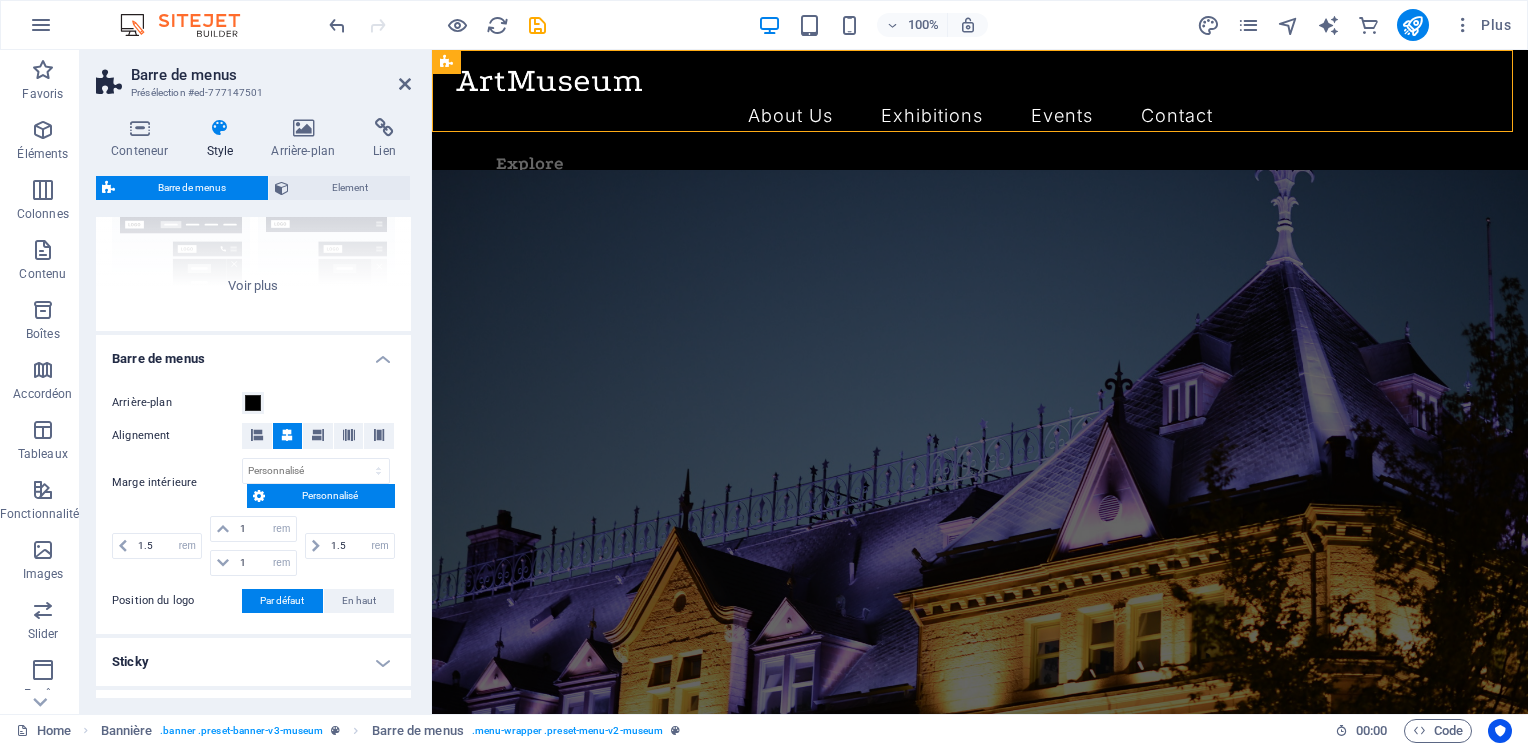 click at bounding box center (303, 128) 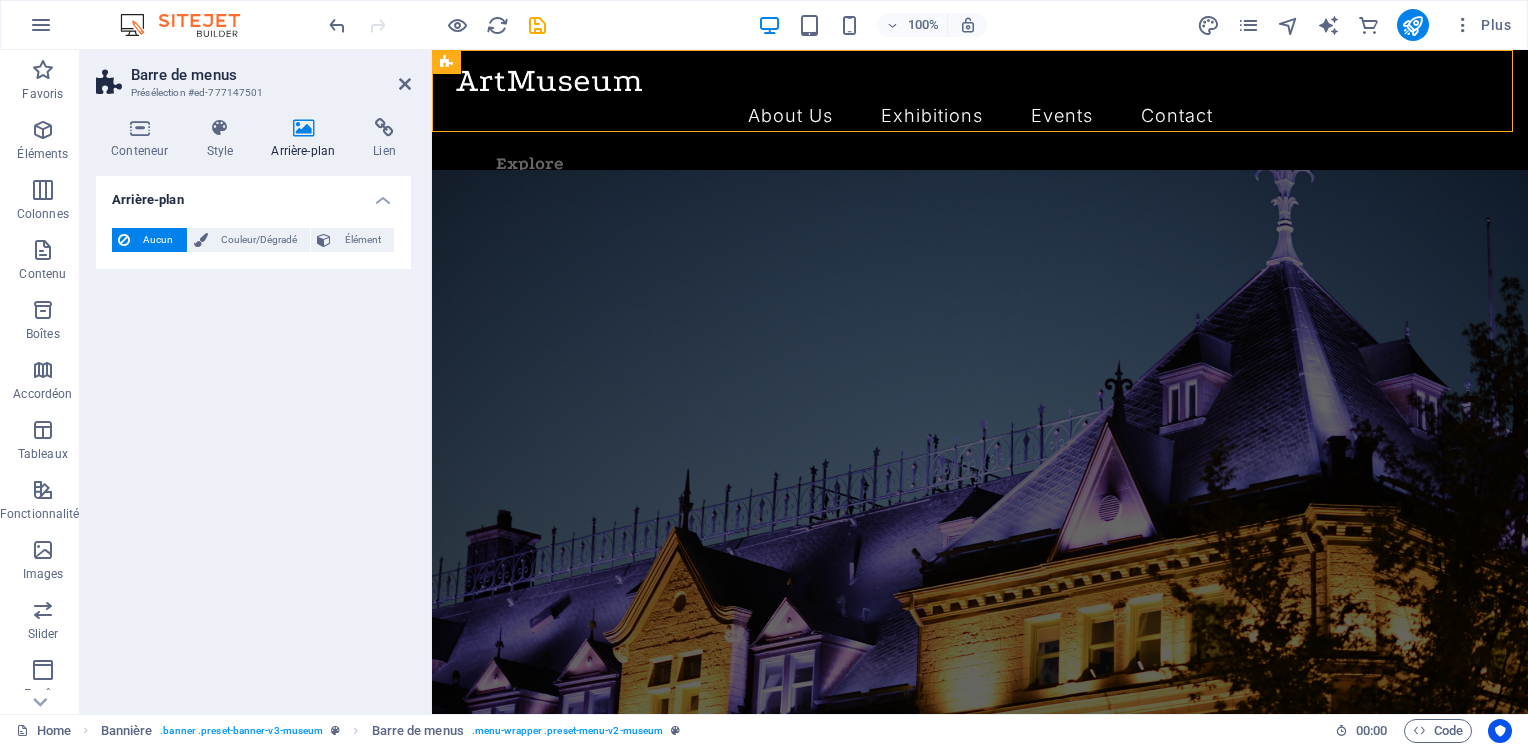 click on "Style" at bounding box center [223, 139] 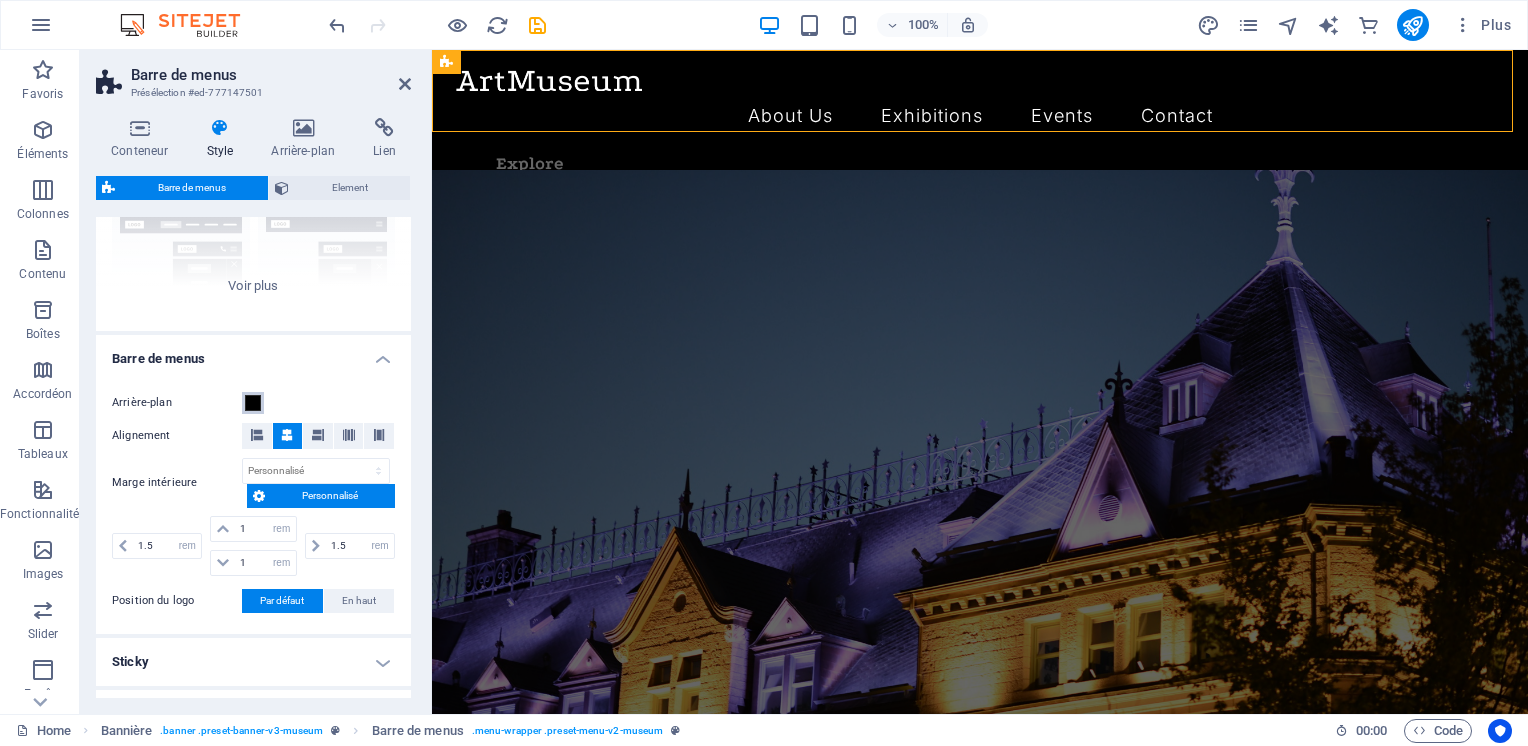 click at bounding box center (253, 403) 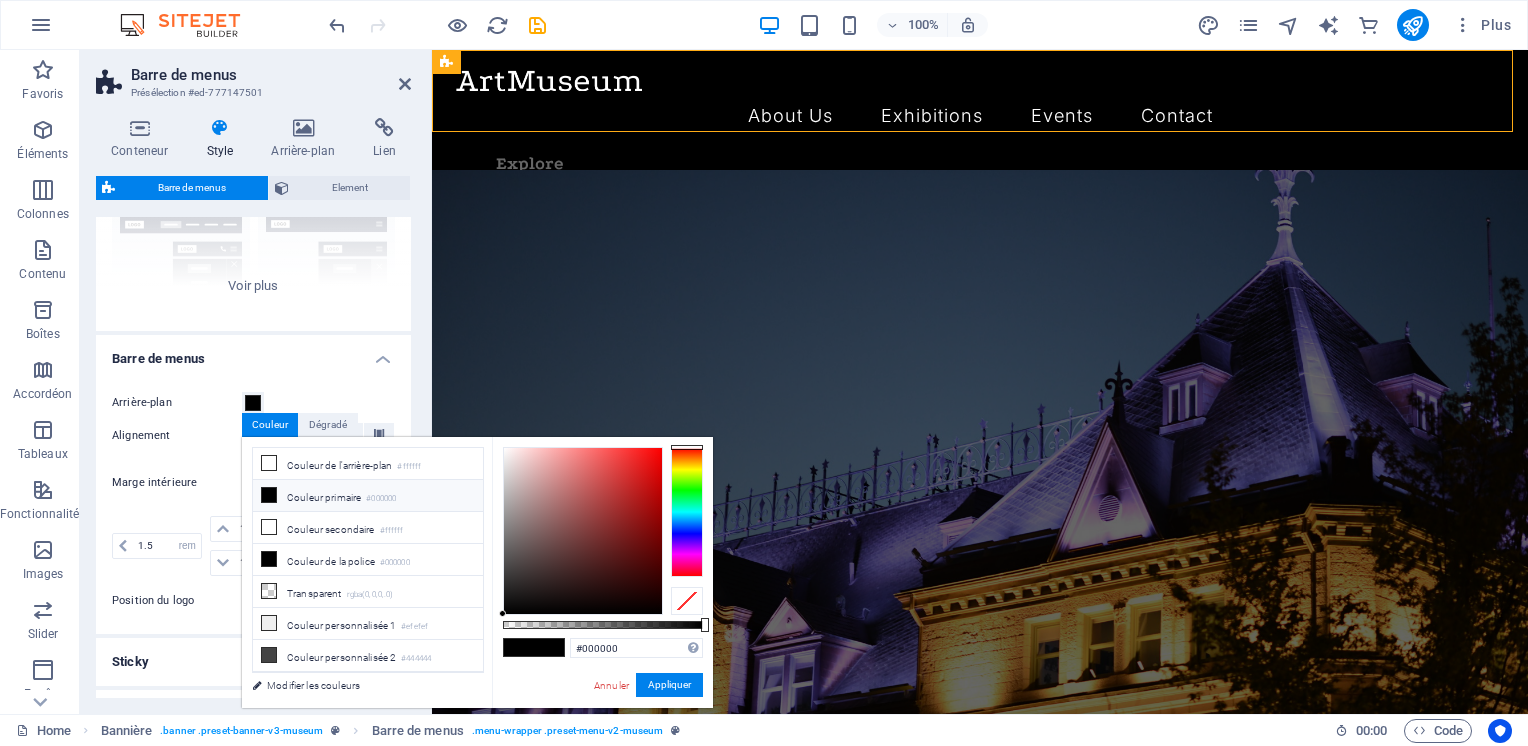 click on "Couleur secondaire
#ffffff" at bounding box center [368, 528] 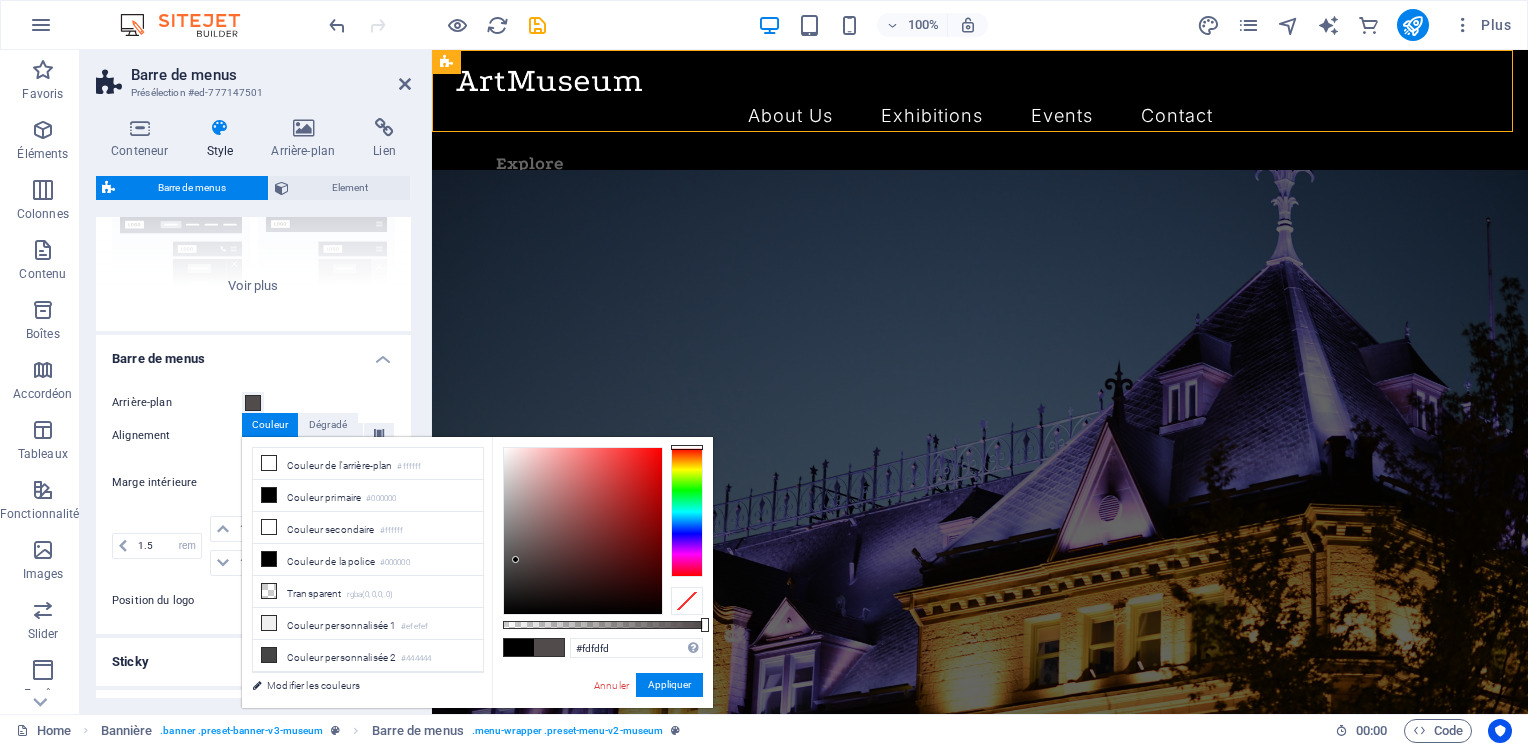 type on "#ffffff" 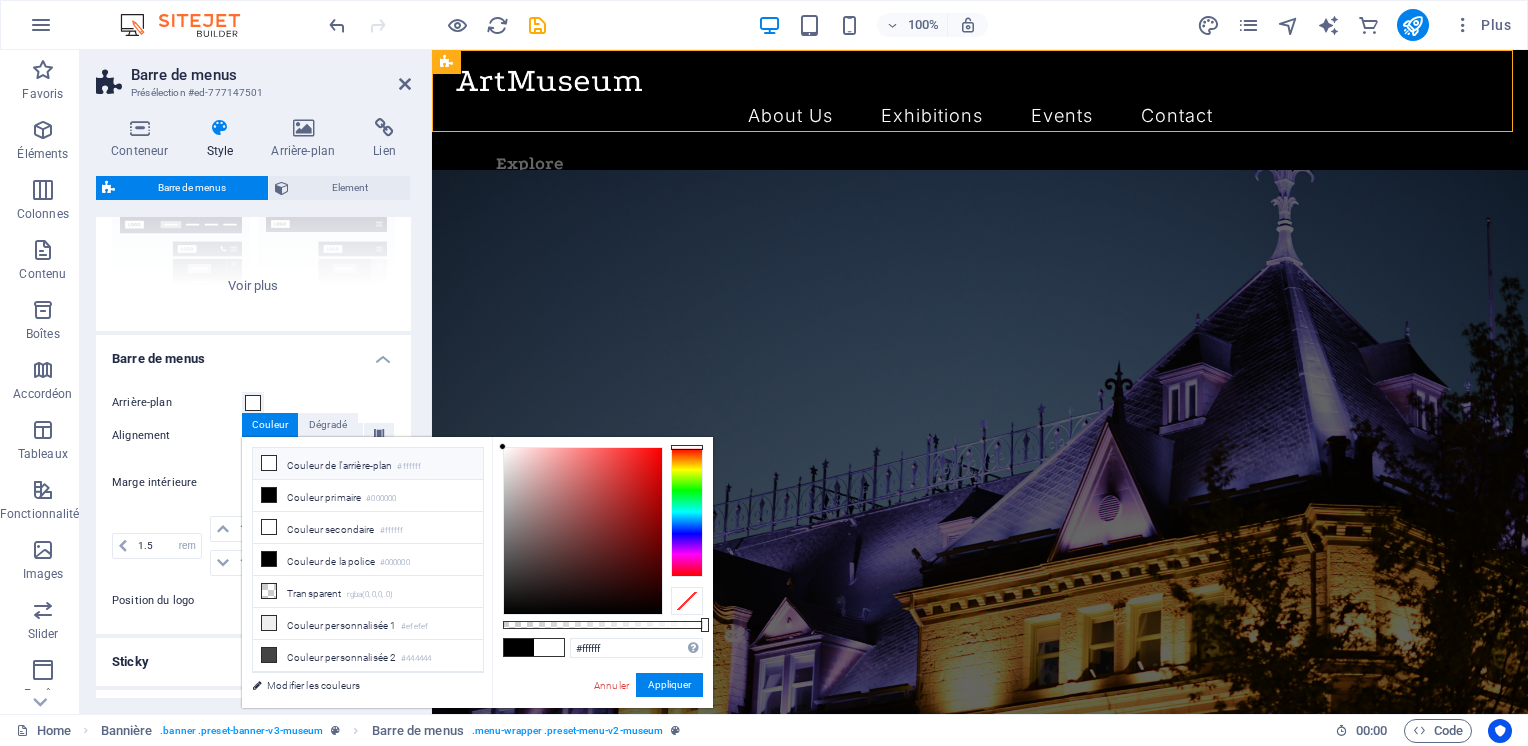 click on "Arrière-plan" at bounding box center [307, 139] 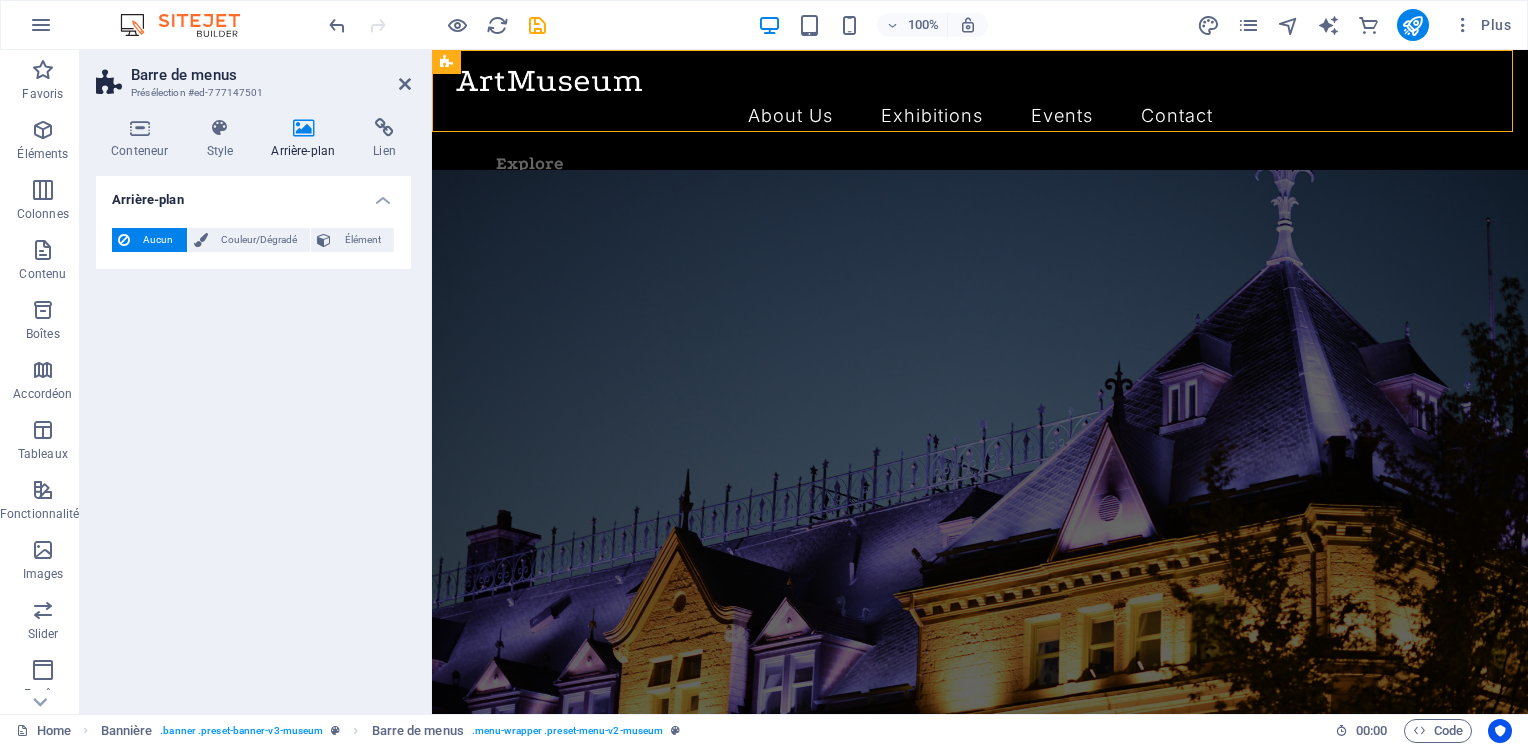 click on "Couleur/Dégradé" at bounding box center [259, 240] 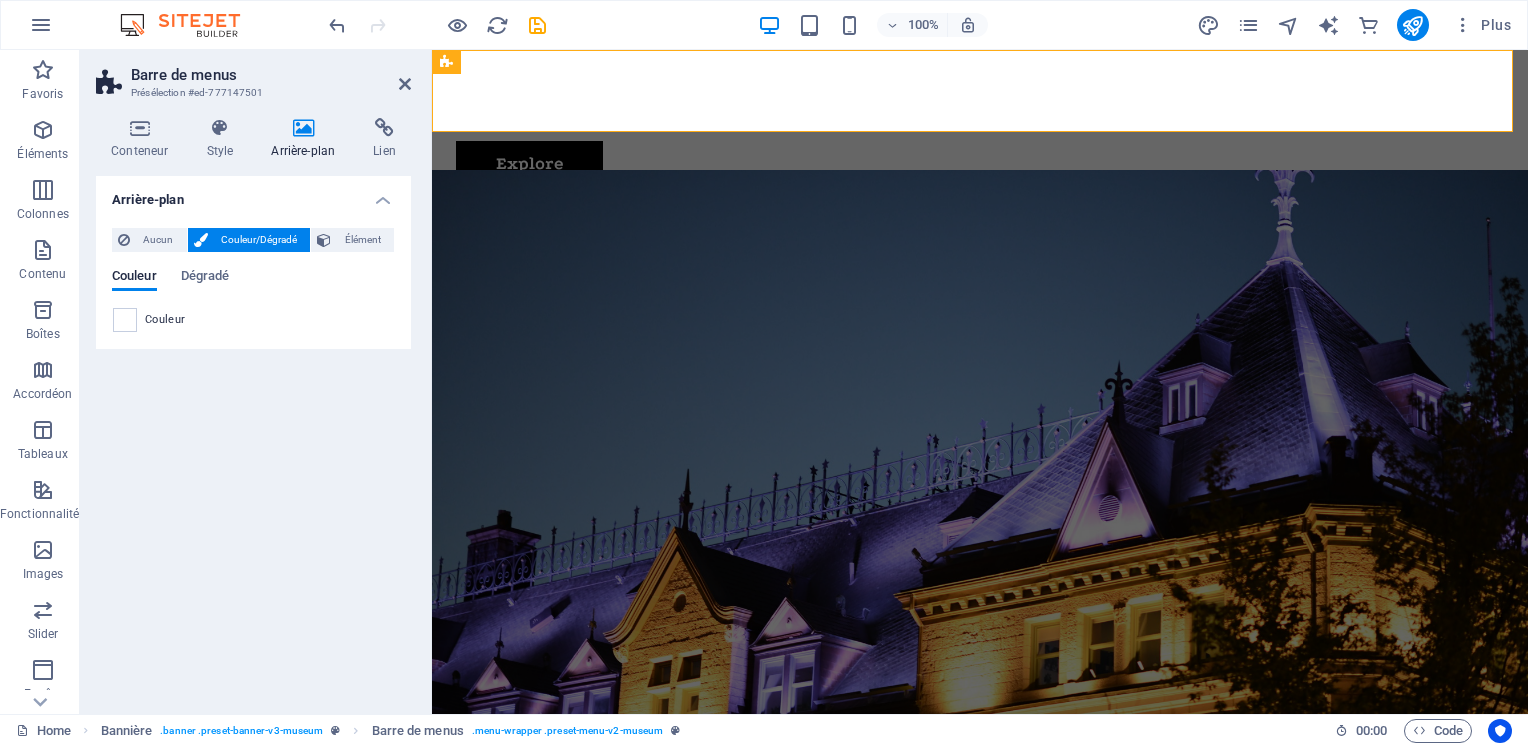 click on "Couleur" at bounding box center [165, 320] 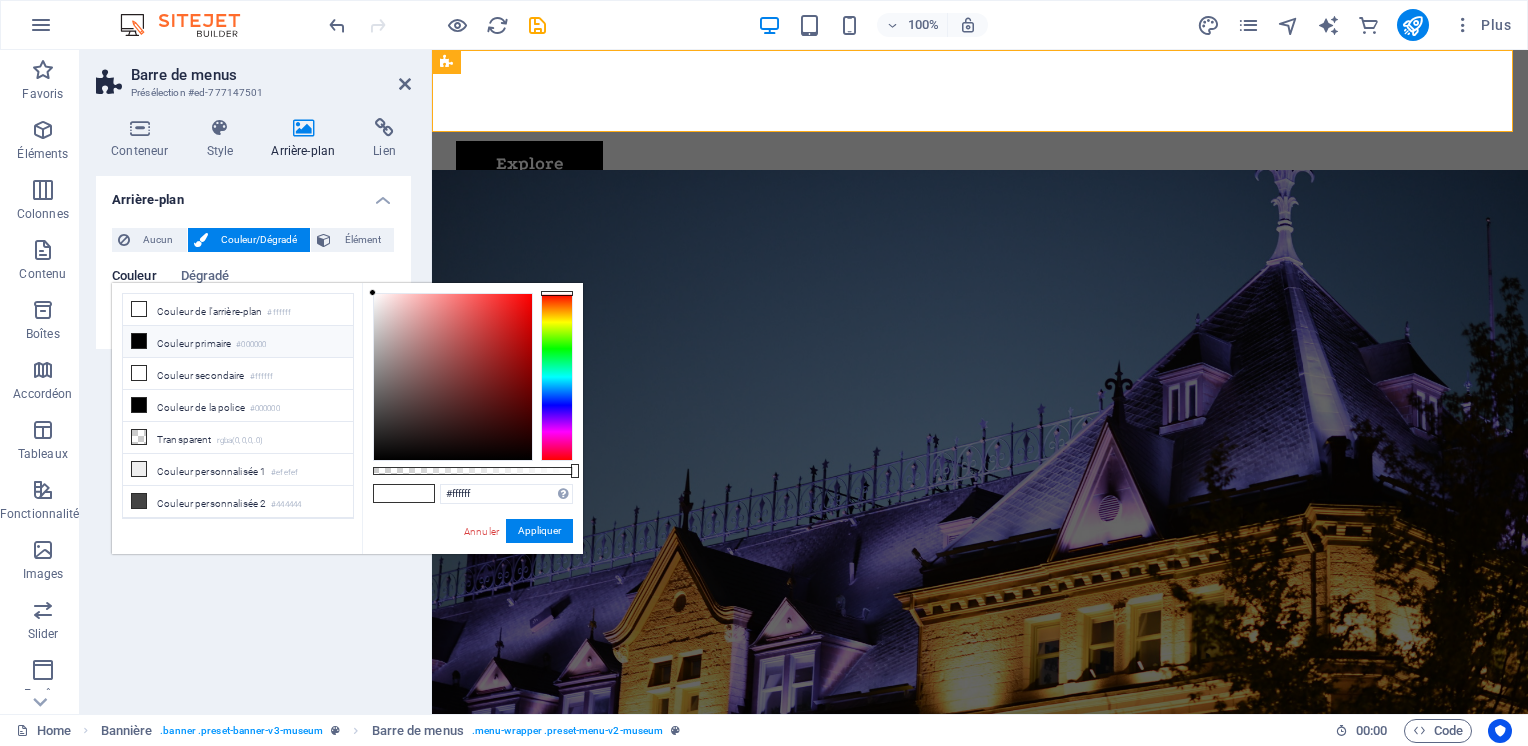 click on "Arrière-plan Aucun Couleur/Dégradé Élément Étendre l'arrière-plan pour occuper toute la largeur Superposition de couleurs Ajoute une superposition sur l'arrière-plan pour le colorer Parallaxe 0 % Image Slider d'images Carte VIdéo YouTube Vimeo HTML Couleur Dégradé Couleur Un élément parent contient un arrière-plan. Modifier l'arrière-plan sur l'élément parent" at bounding box center [253, 437] 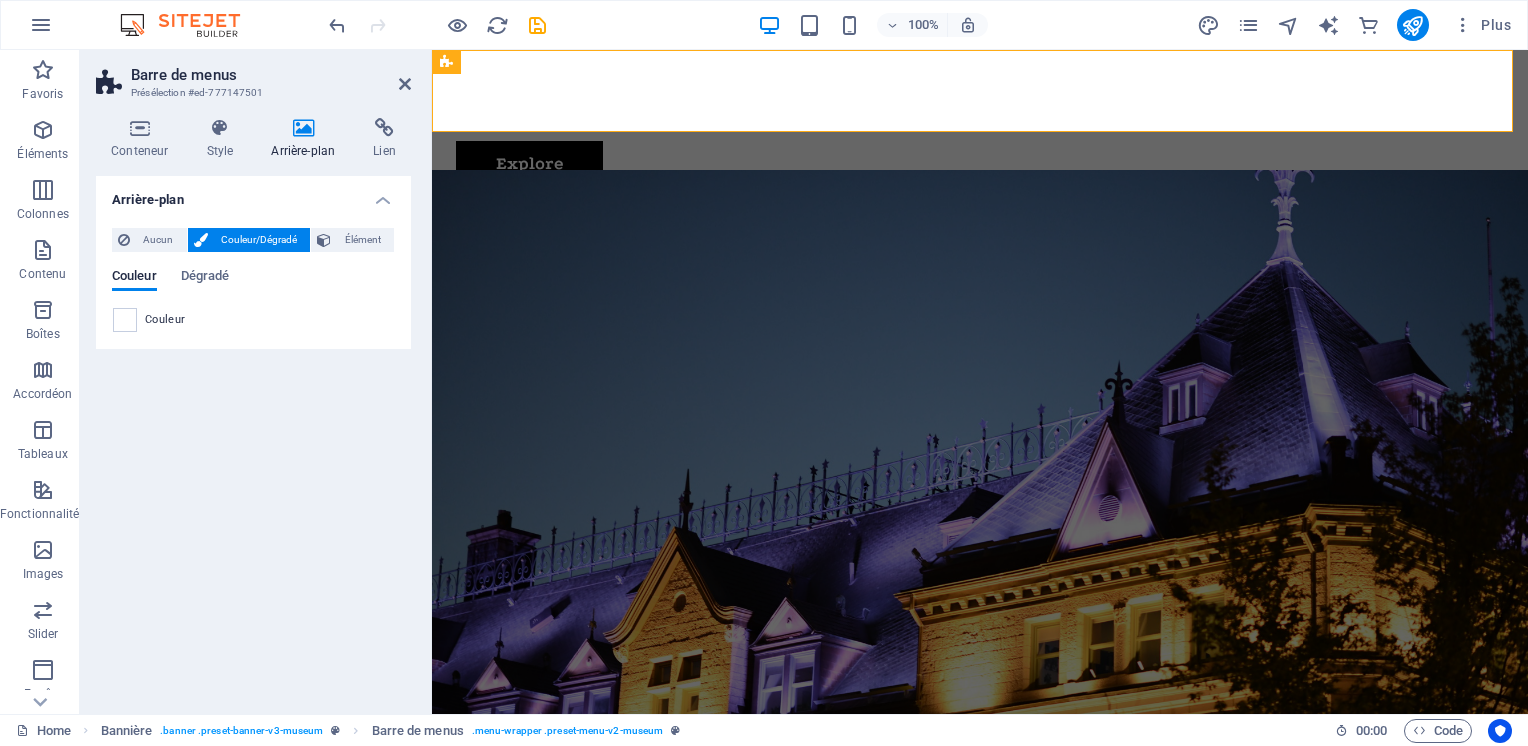 click on "Couleur/Dégradé" at bounding box center (259, 240) 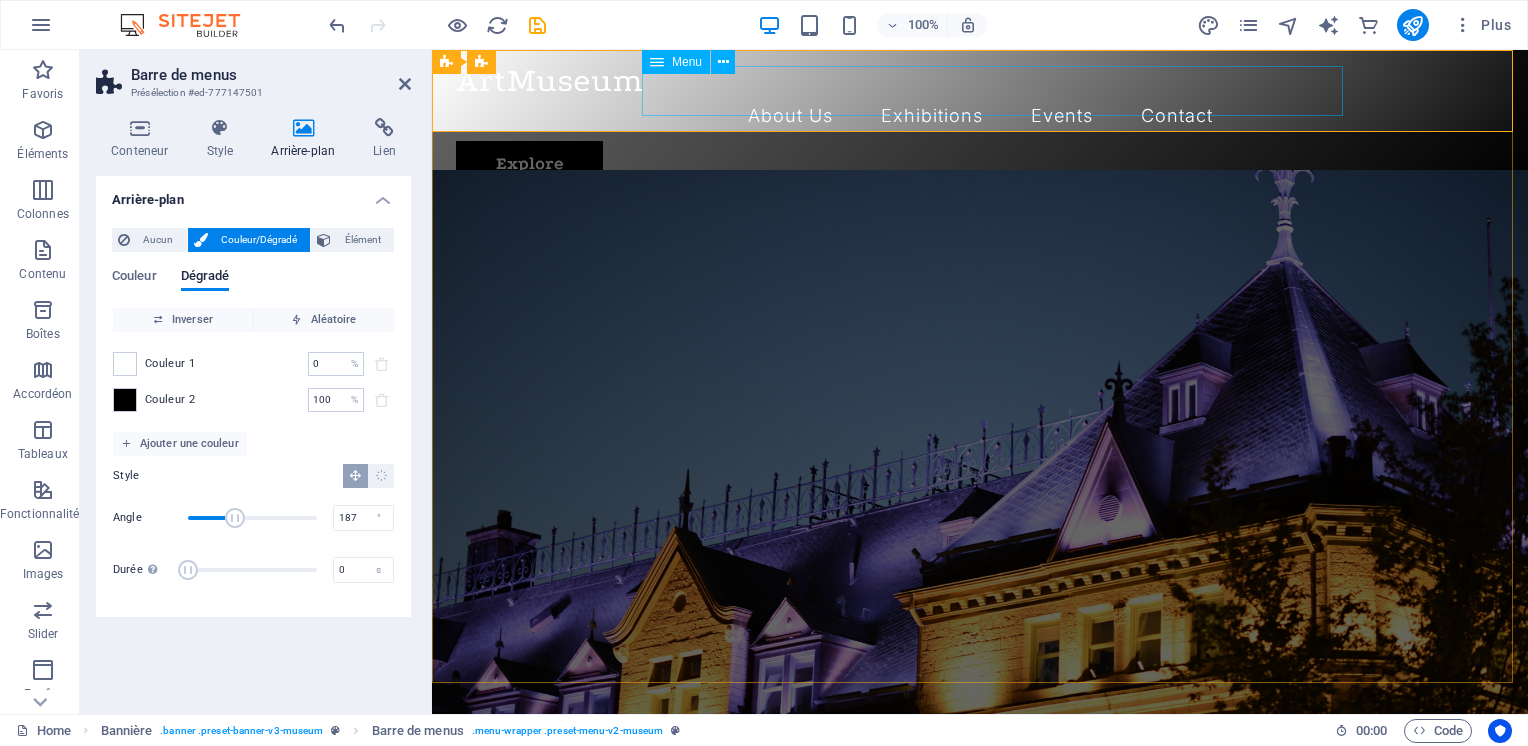 type on "189" 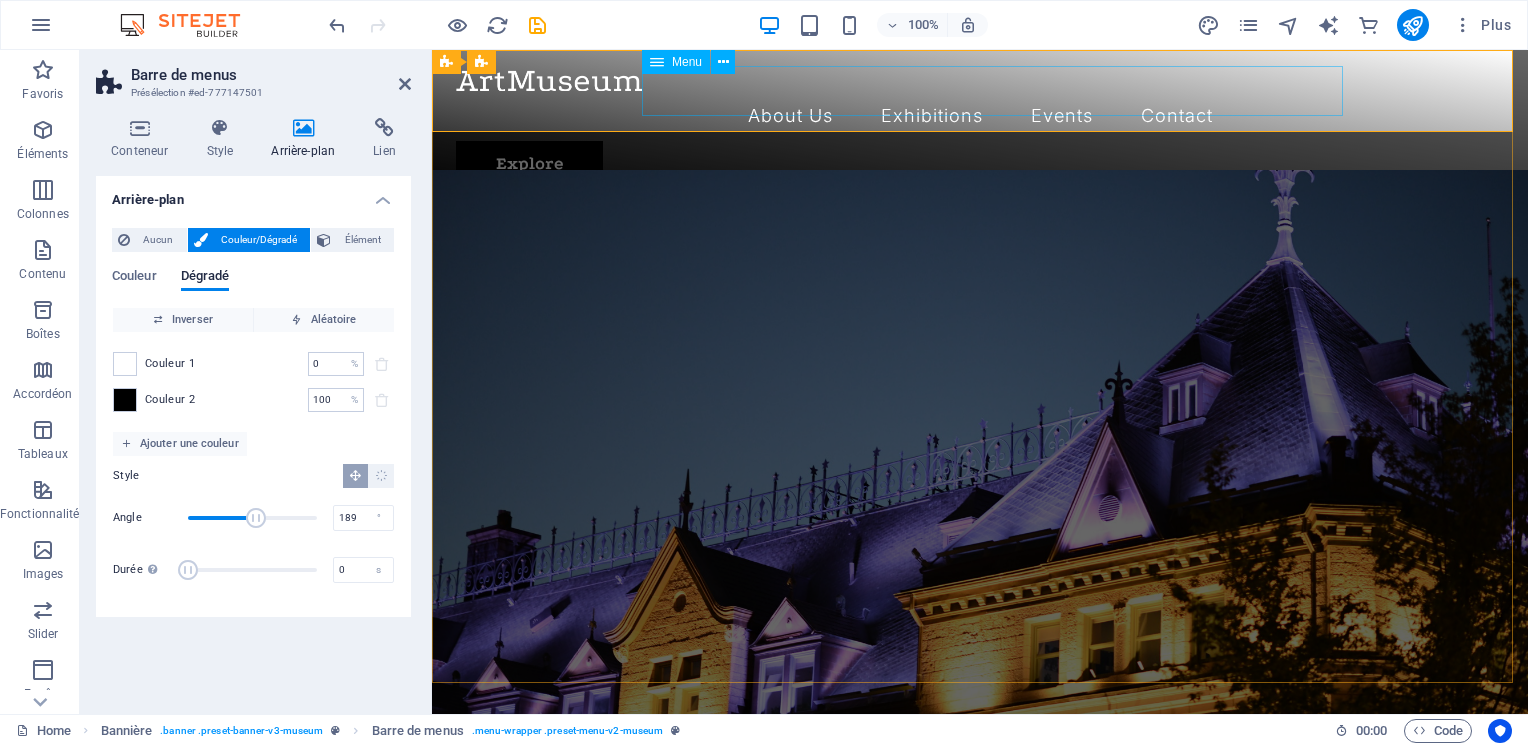 click at bounding box center (125, 364) 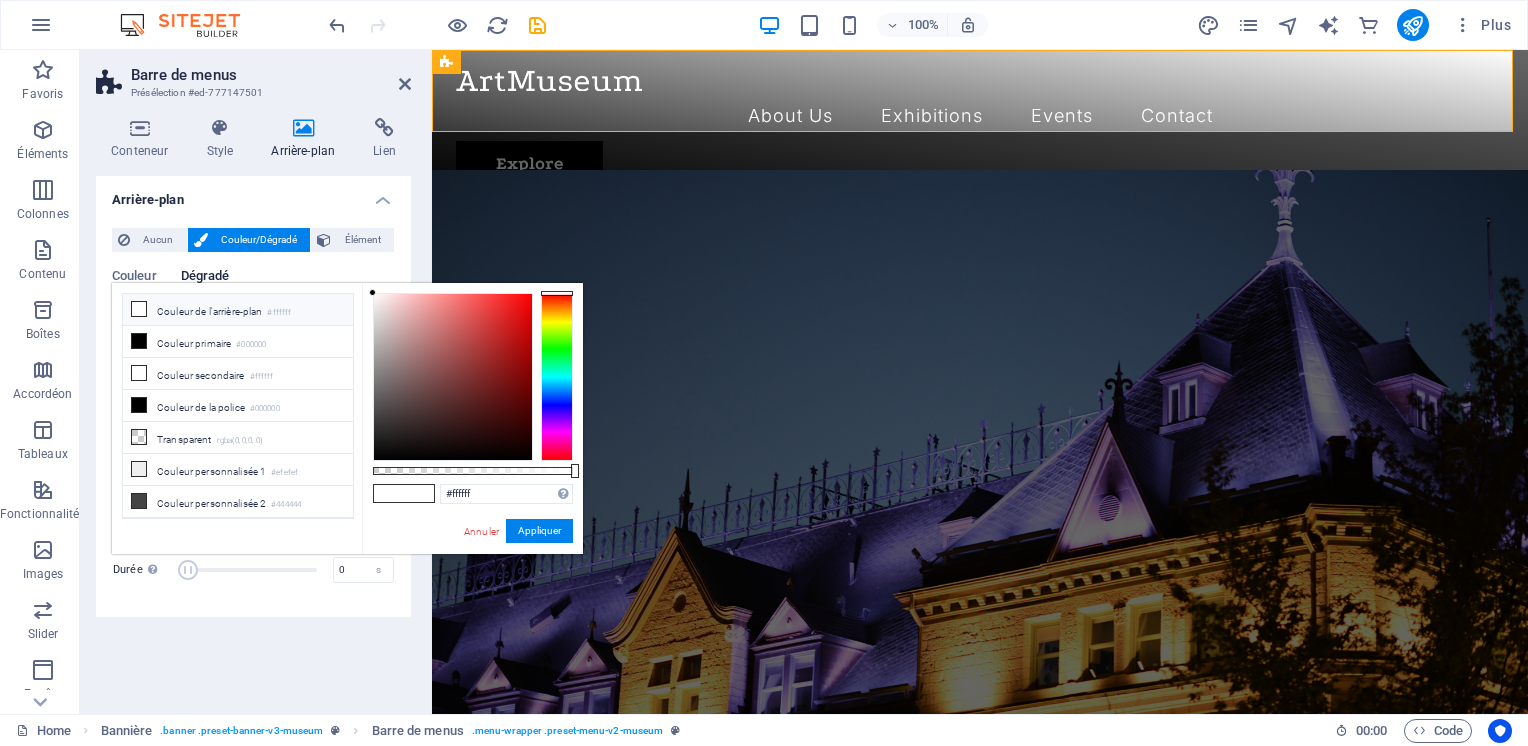 click on "Arrière-plan Aucun Couleur/Dégradé Élément Étendre l'arrière-plan pour occuper toute la largeur Superposition de couleurs Ajoute une superposition sur l'arrière-plan pour le colorer Parallaxe 0 % Image Slider d'images Carte VIdéo YouTube Vimeo HTML Couleur Dégradé Couleur Inverser Aléatoire Couleur 1 0 % ​ Couleur 2 100 % ​ Ajouter une couleur Style Angle 189 ° Durée Durée de l'animation en arrière-plan. Si la valeur est définie sur "0", l'animation est désactivée. 0 s Un élément parent contient un arrière-plan. Modifier l'arrière-plan sur l'élément parent" at bounding box center [253, 437] 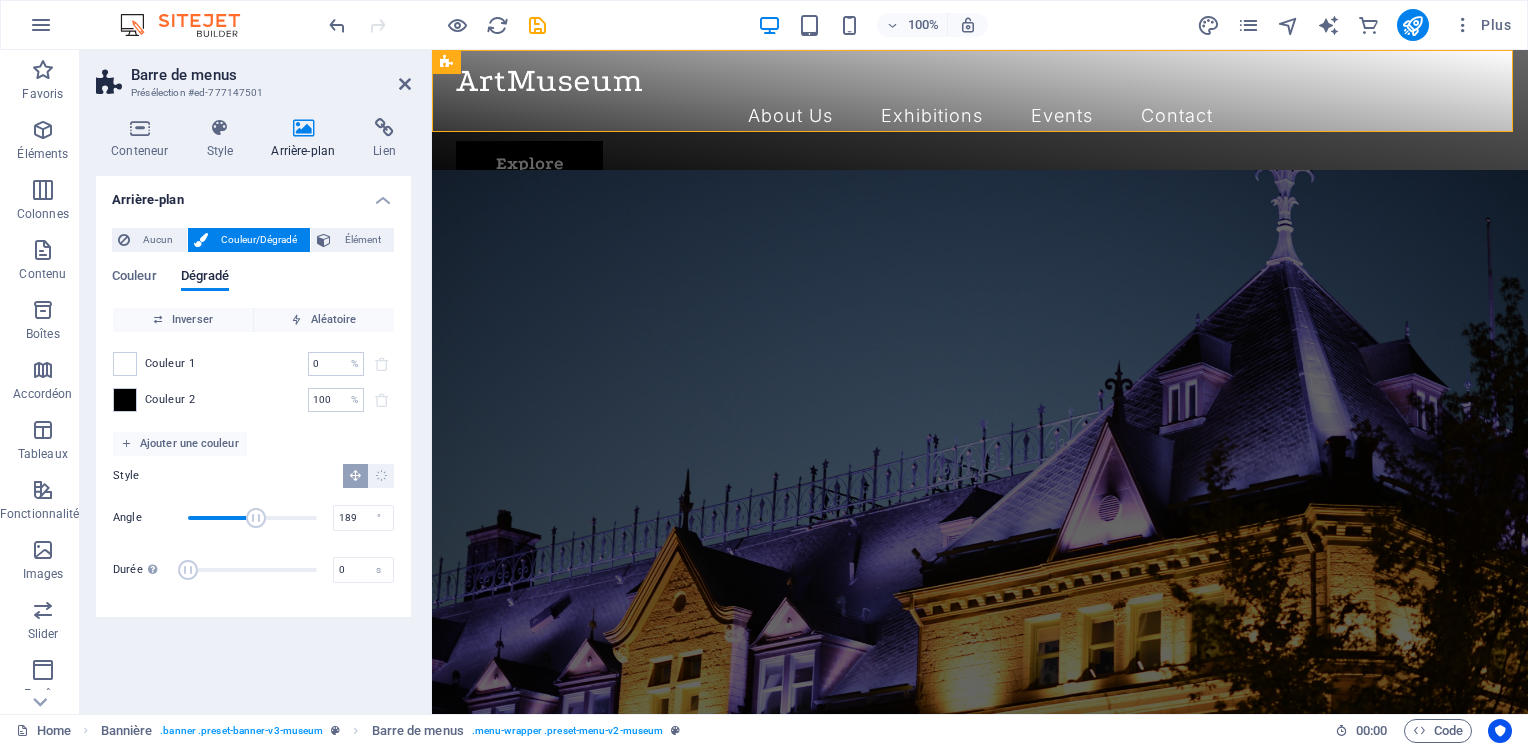 click on "Couleur 1 0 % ​" at bounding box center [253, 364] 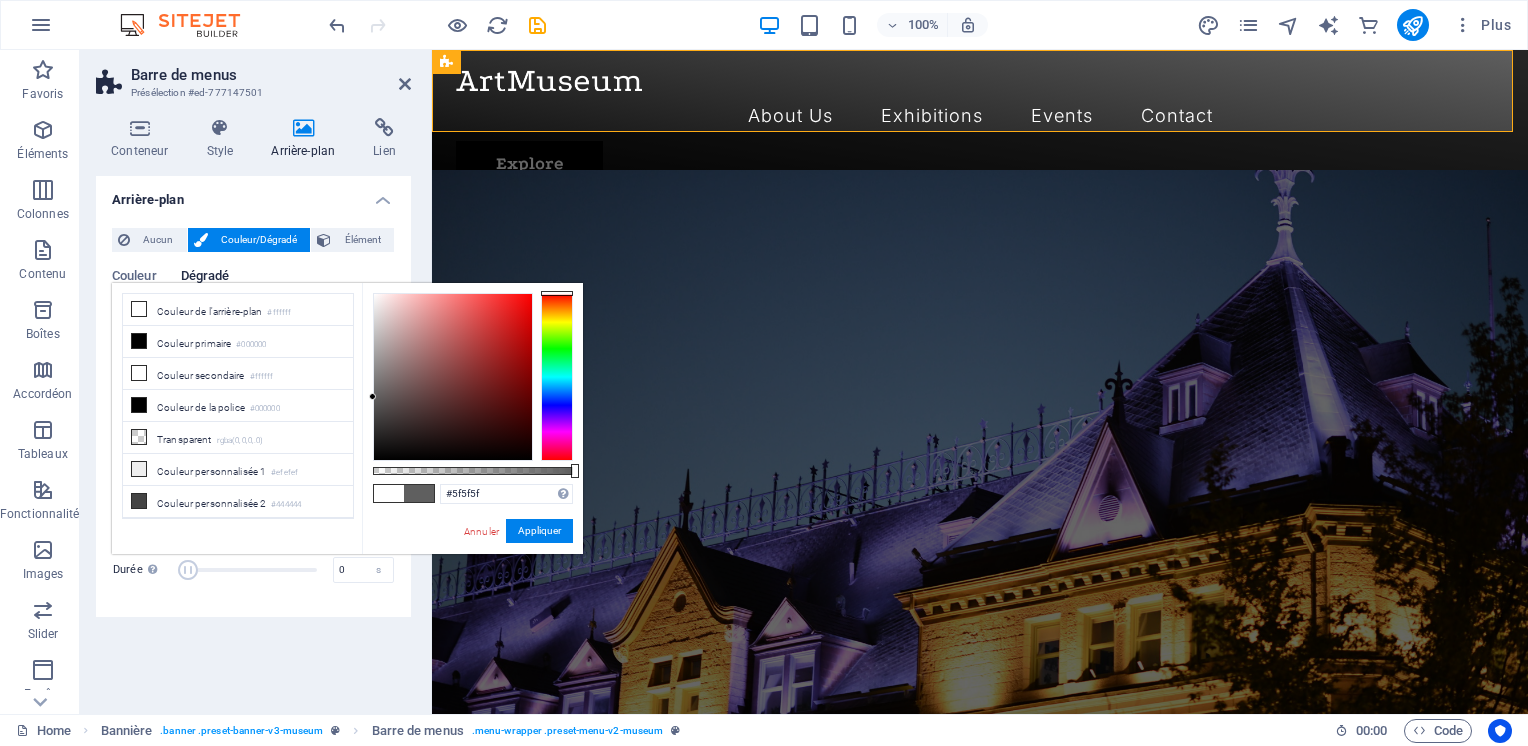type on "#5d5d5d" 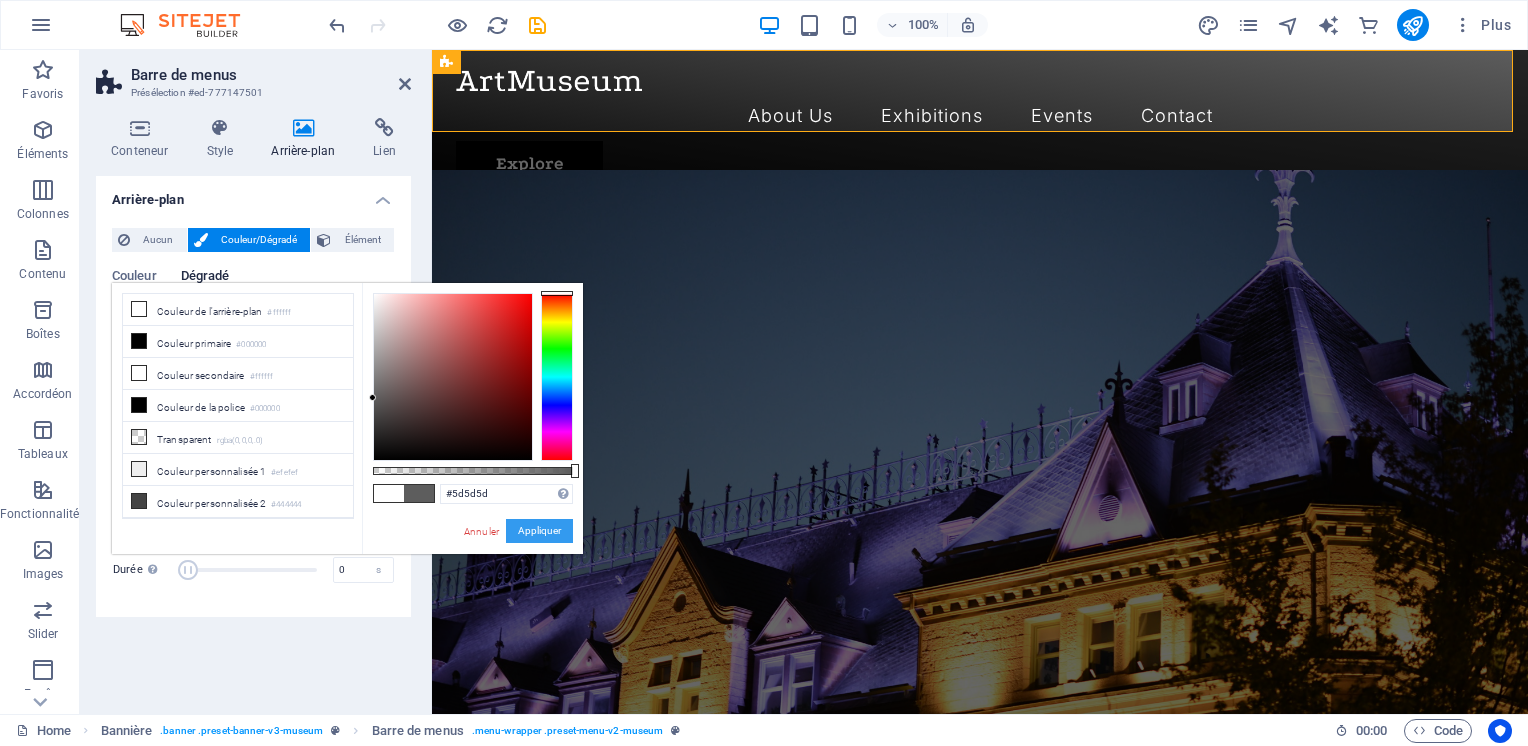 click on "Appliquer" at bounding box center (539, 531) 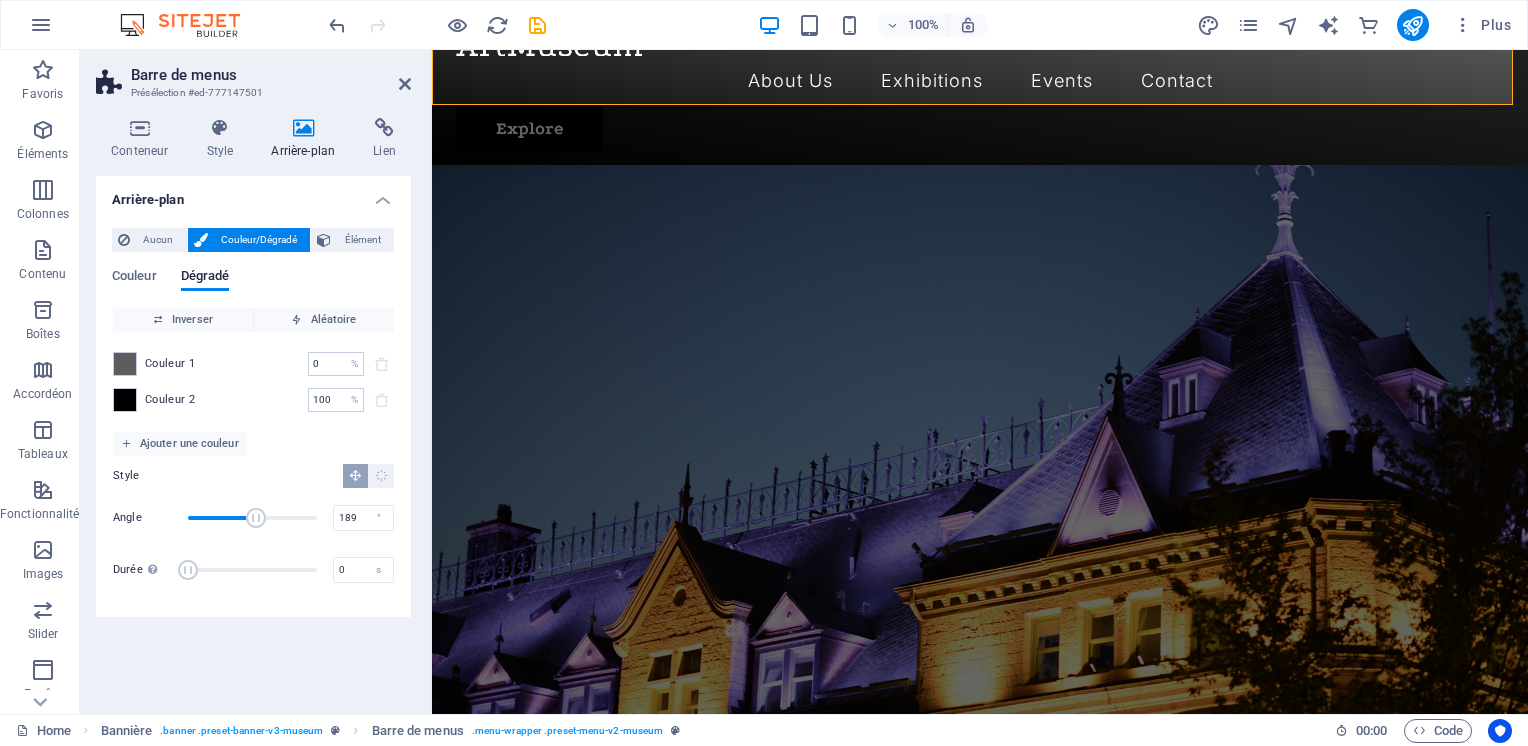 scroll, scrollTop: 0, scrollLeft: 0, axis: both 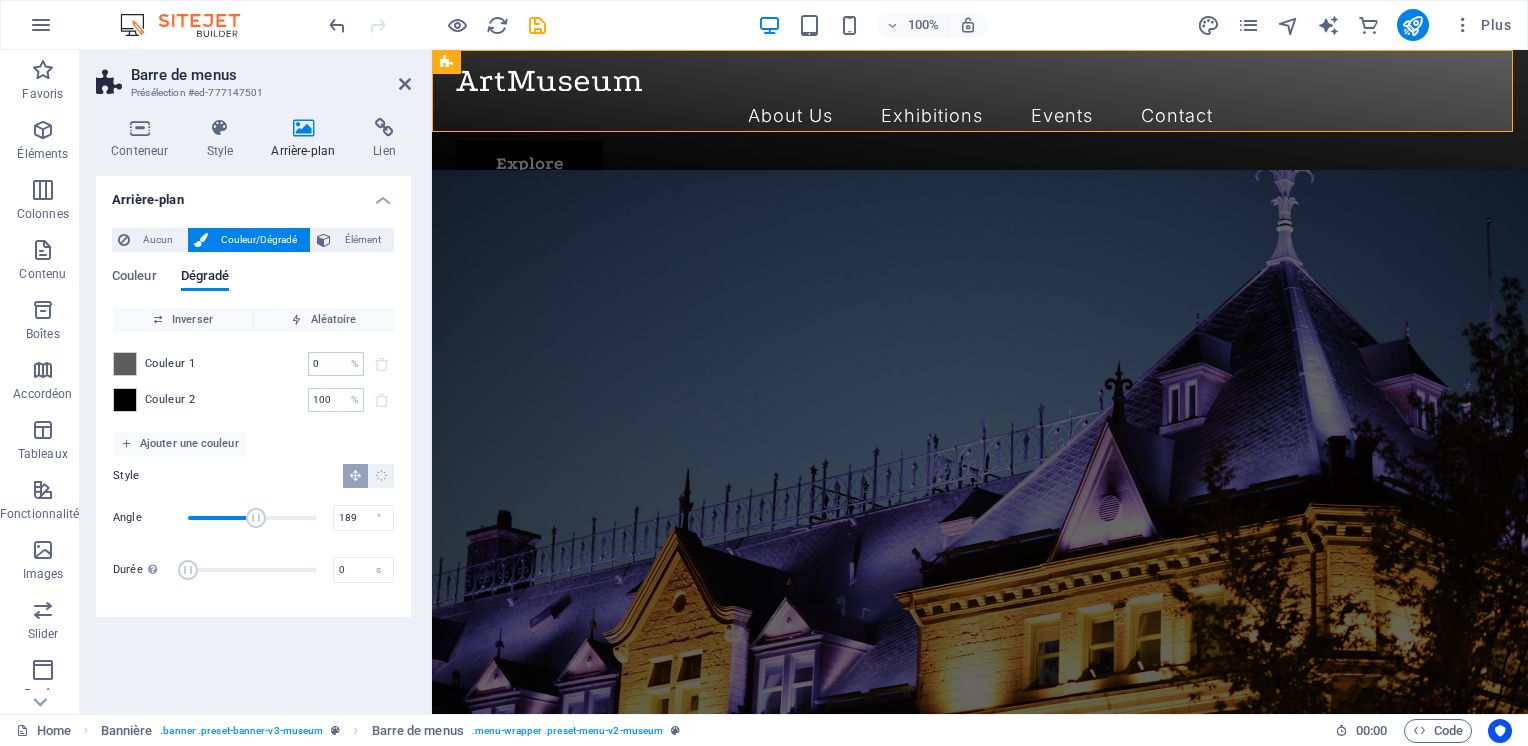 click on "About Us Exhibitions Events Contact" at bounding box center (980, 116) 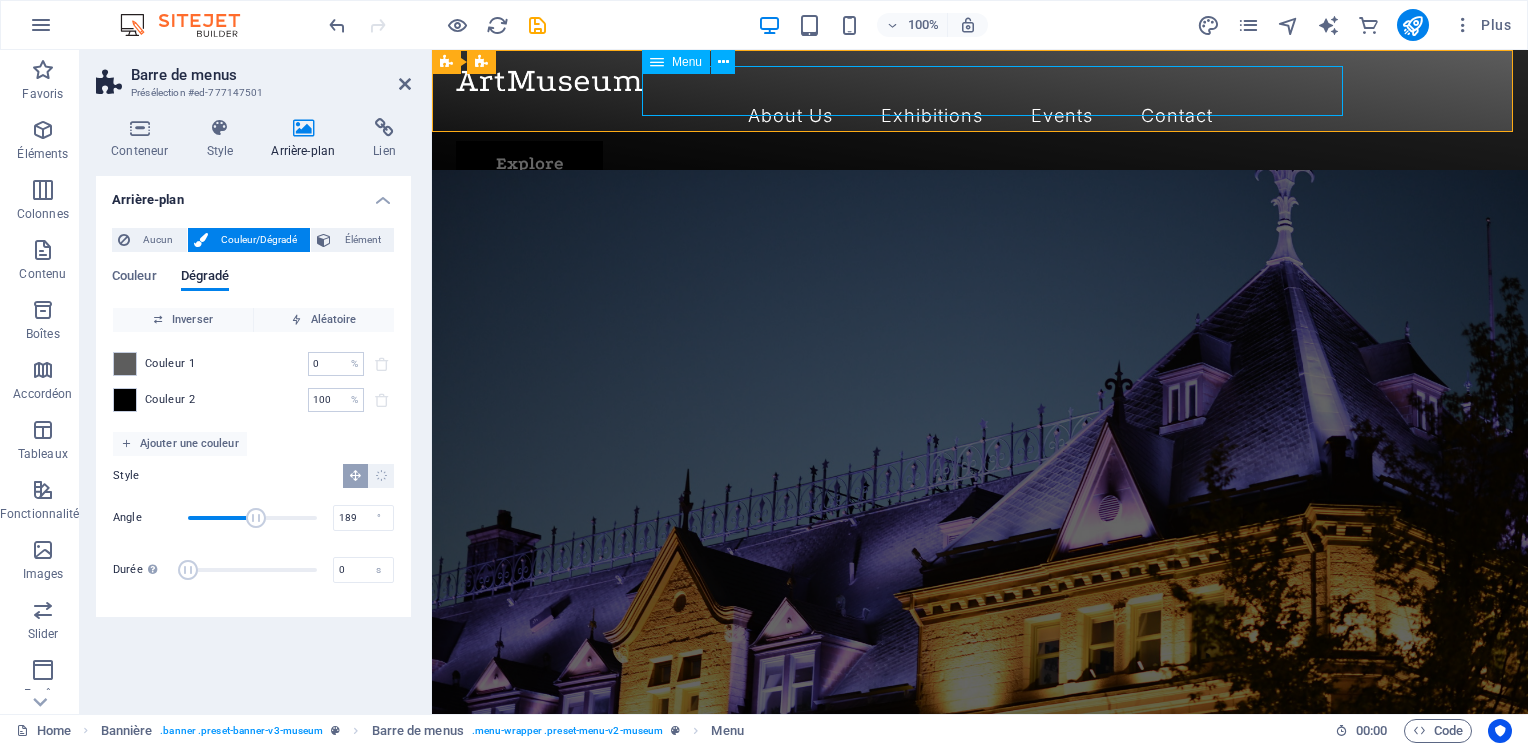 click on "Menu" at bounding box center [687, 62] 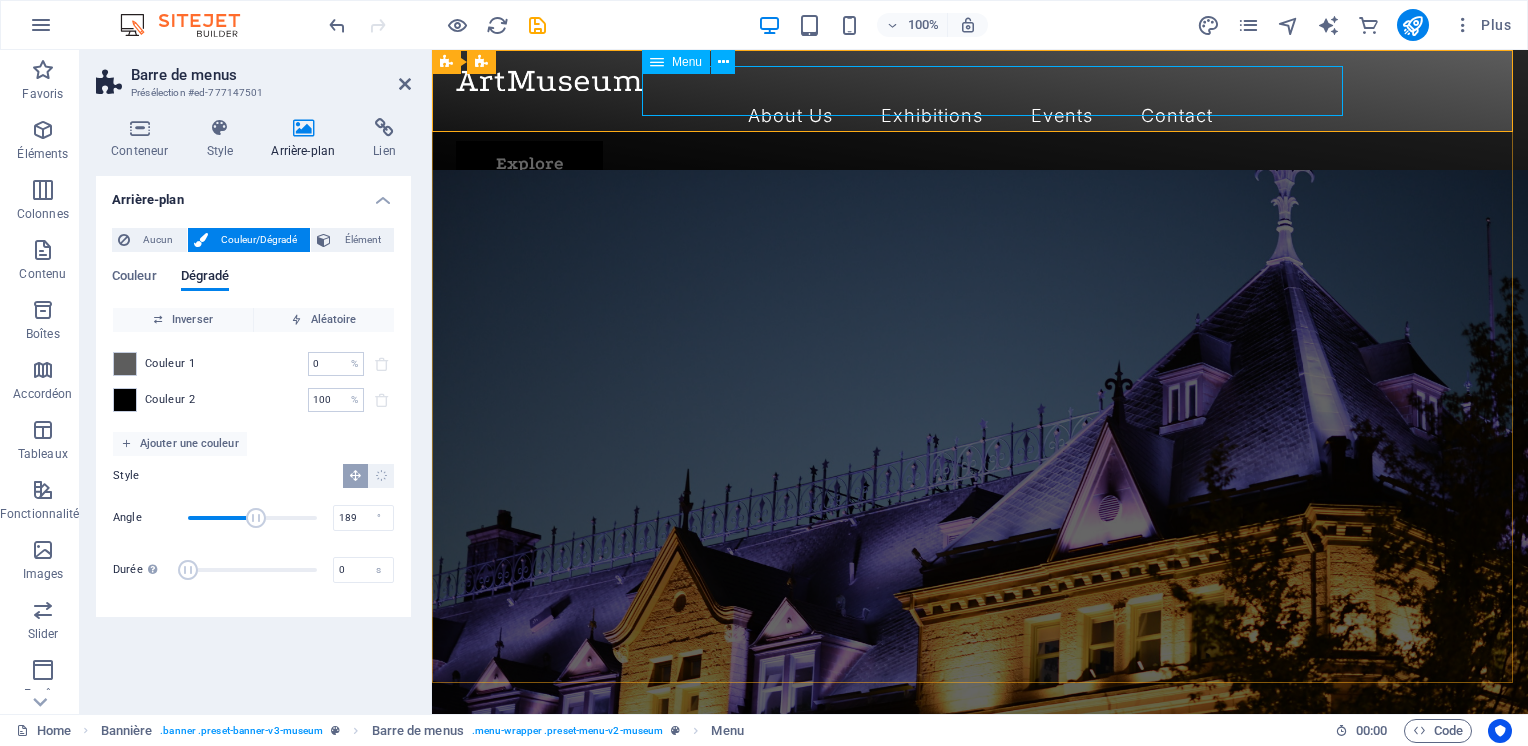 click on "Menu" at bounding box center [676, 62] 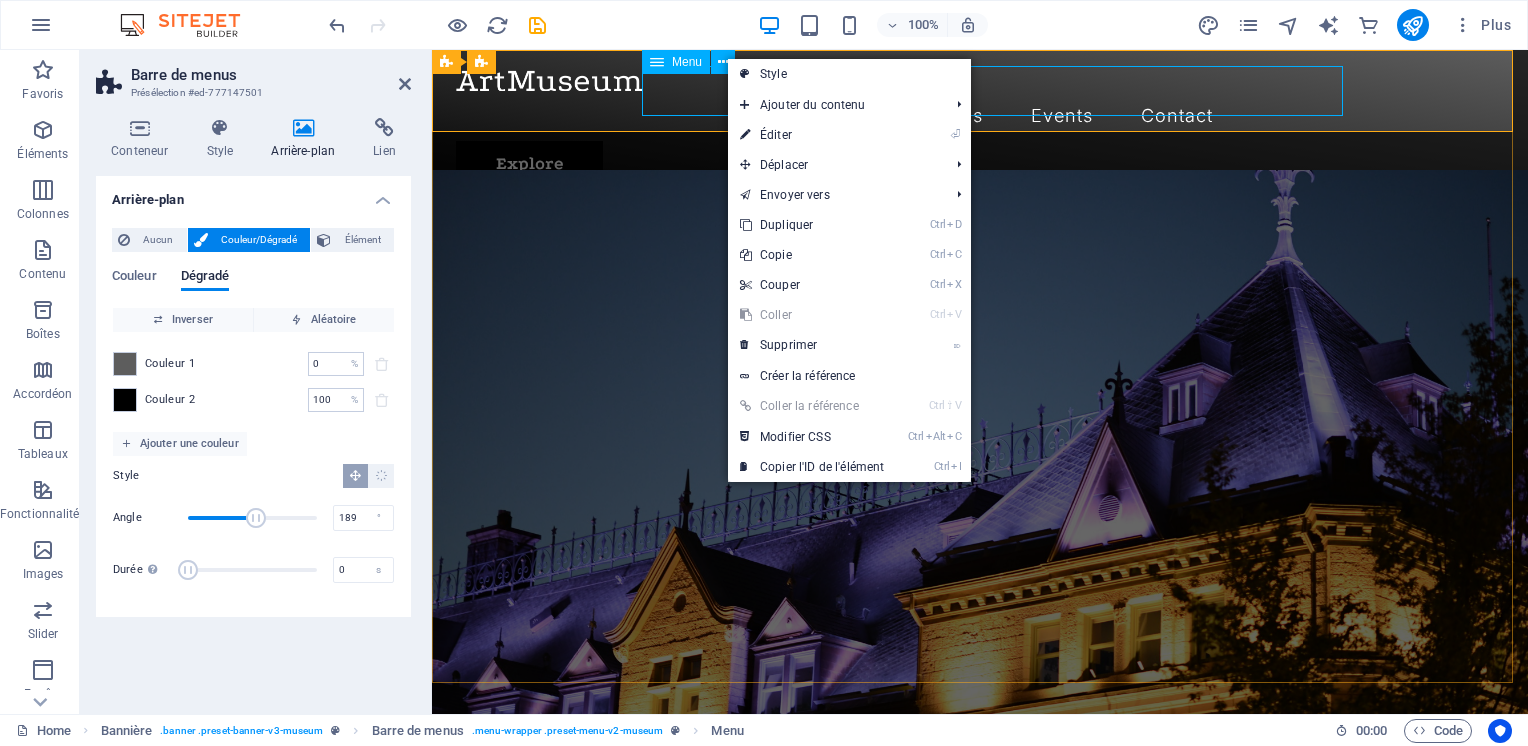 click on "⏎  Éditer" at bounding box center [812, 135] 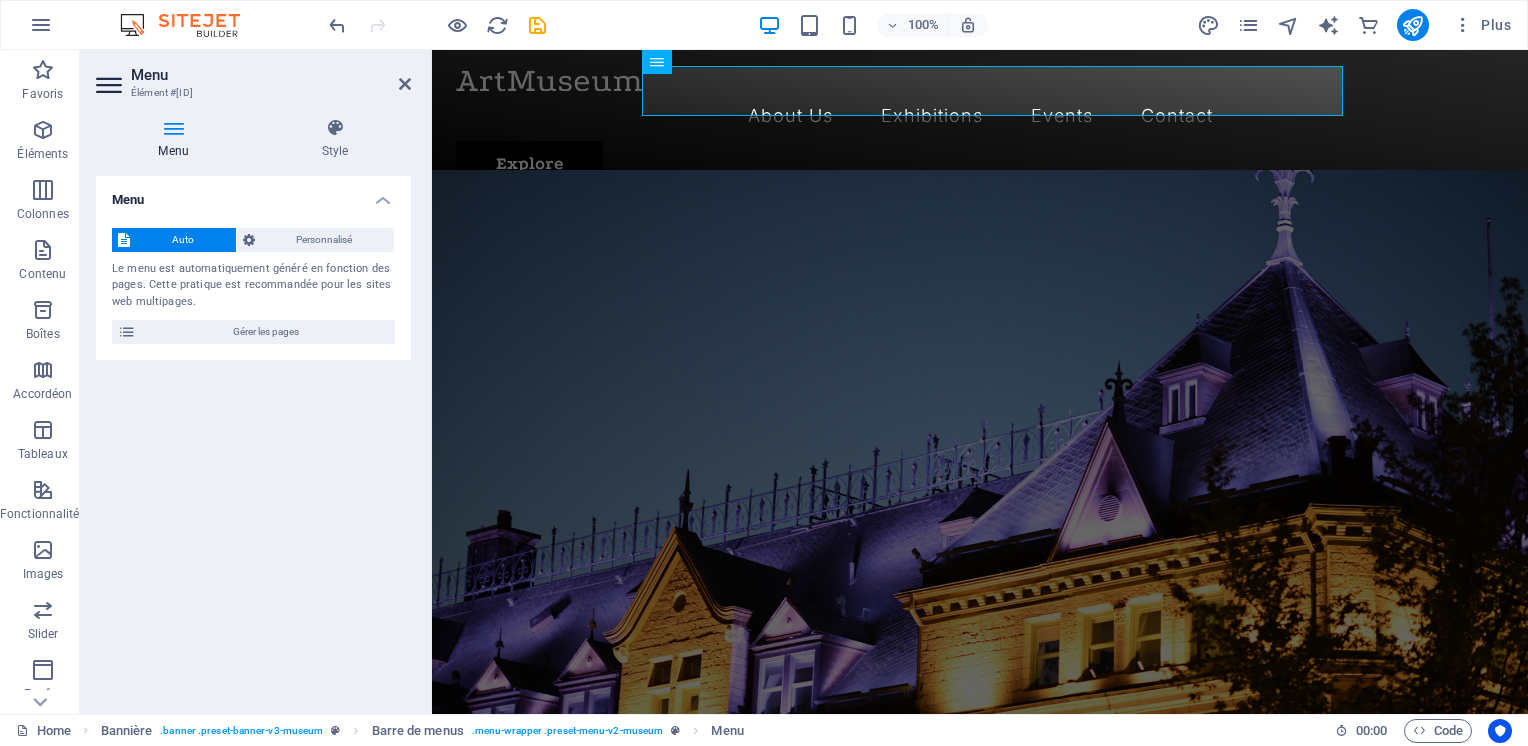 click on "Gérer les pages" at bounding box center [265, 332] 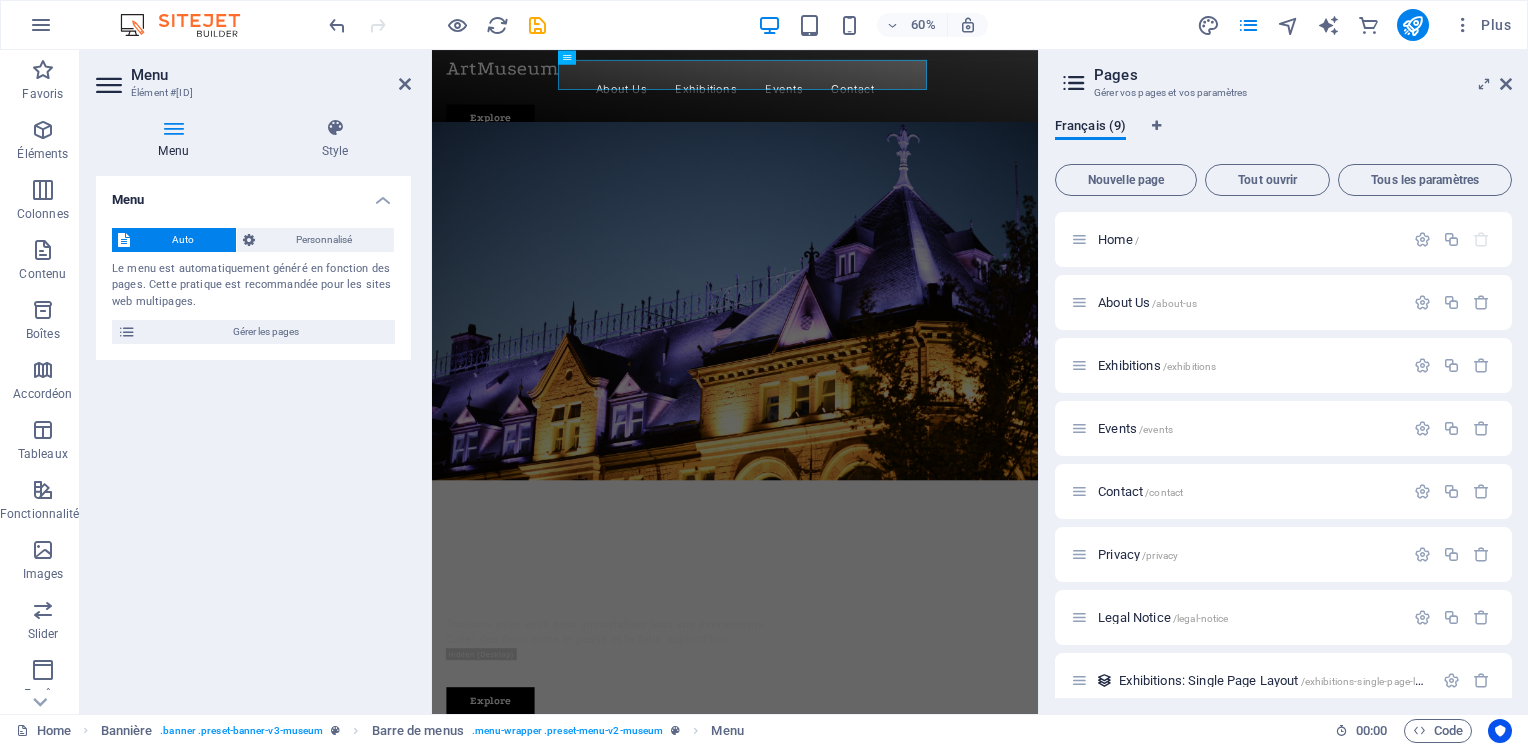 click on "About Us /about-us" at bounding box center [1283, 302] 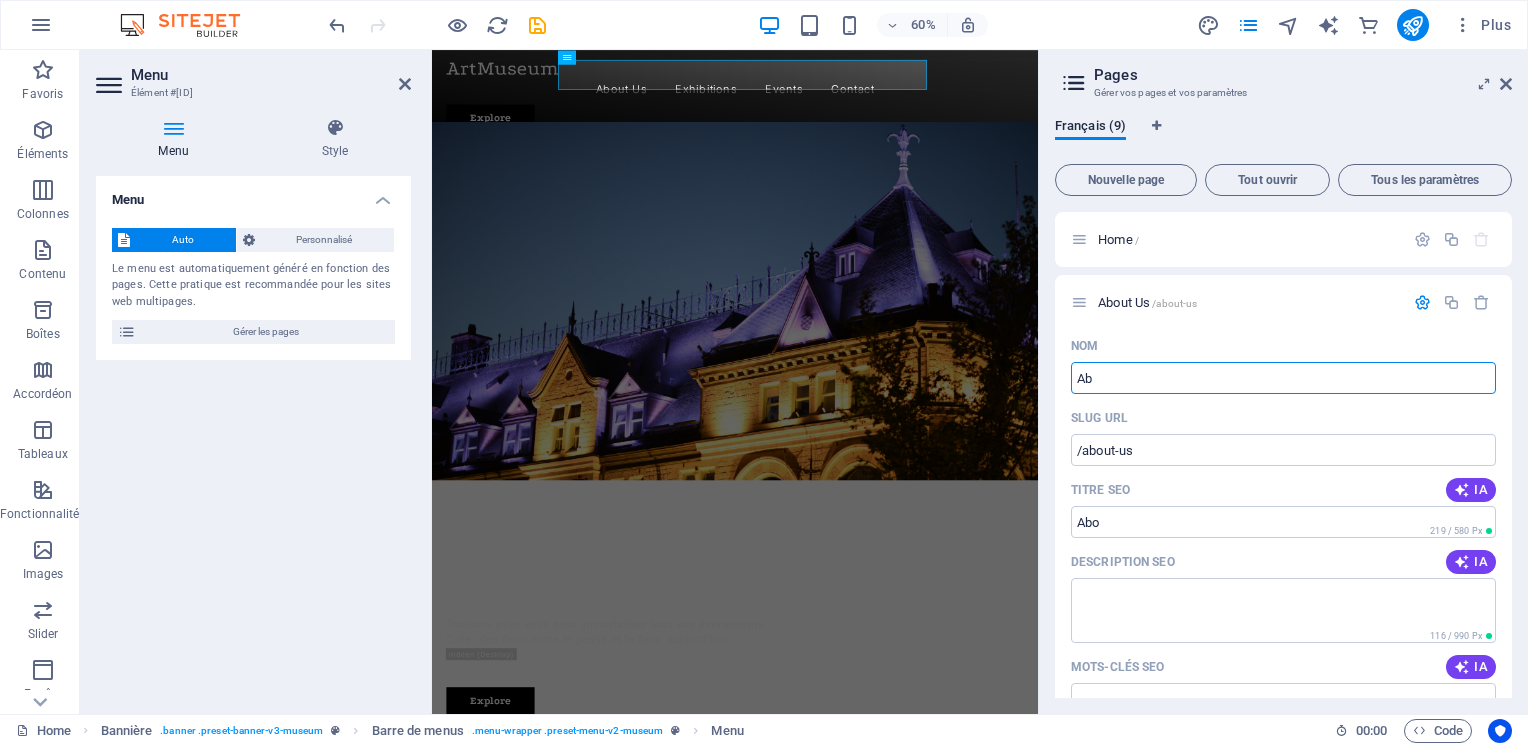type on "A" 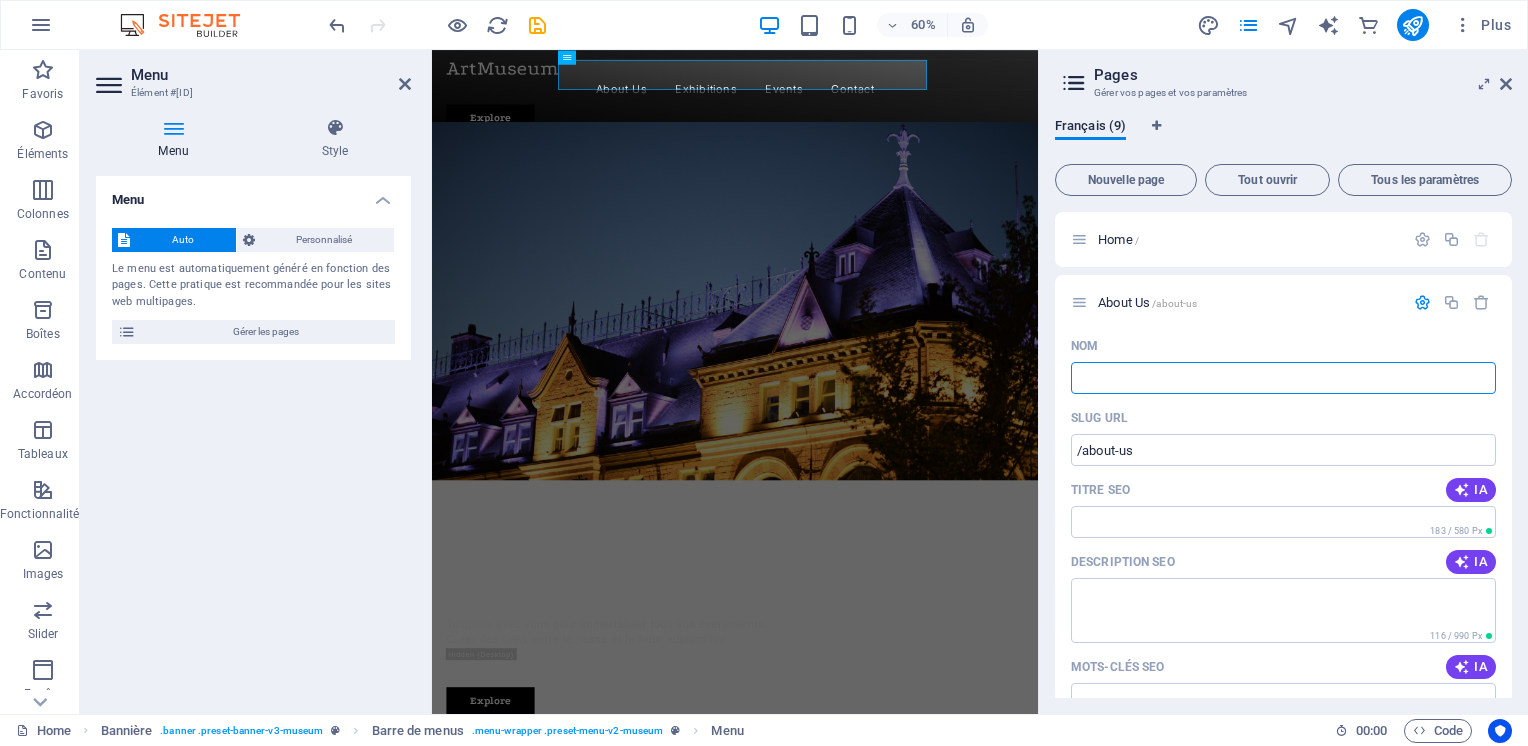 type 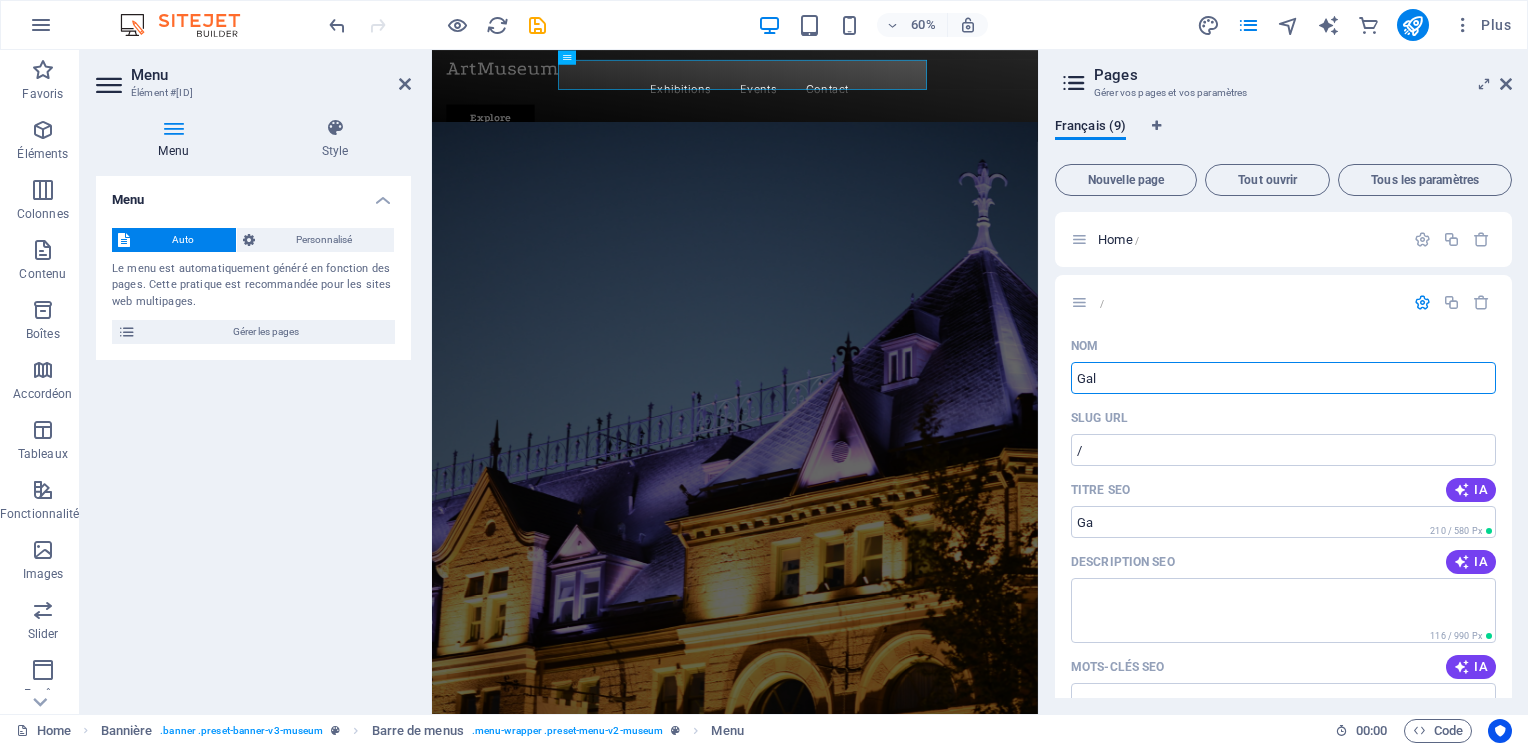 type on "Gale" 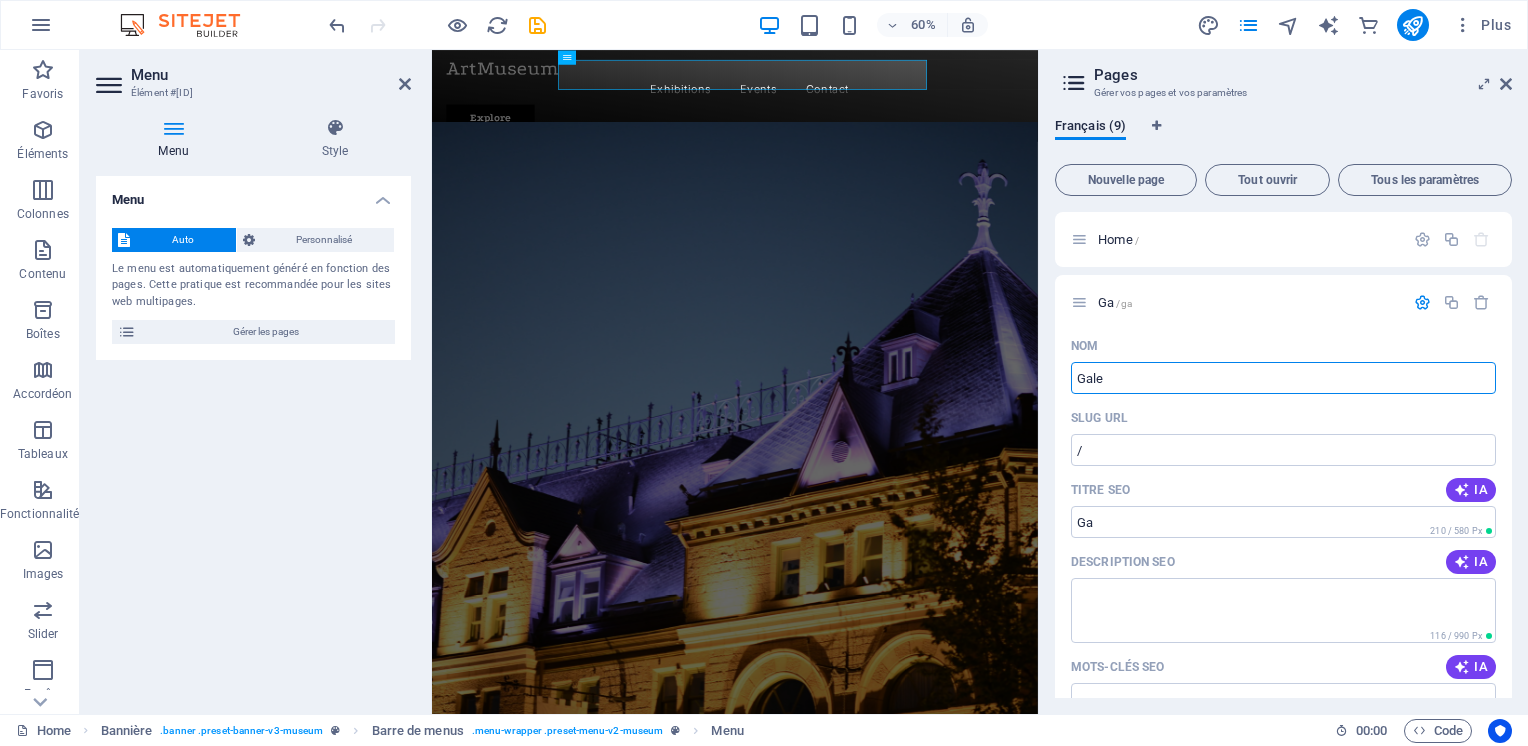 type on "/ga" 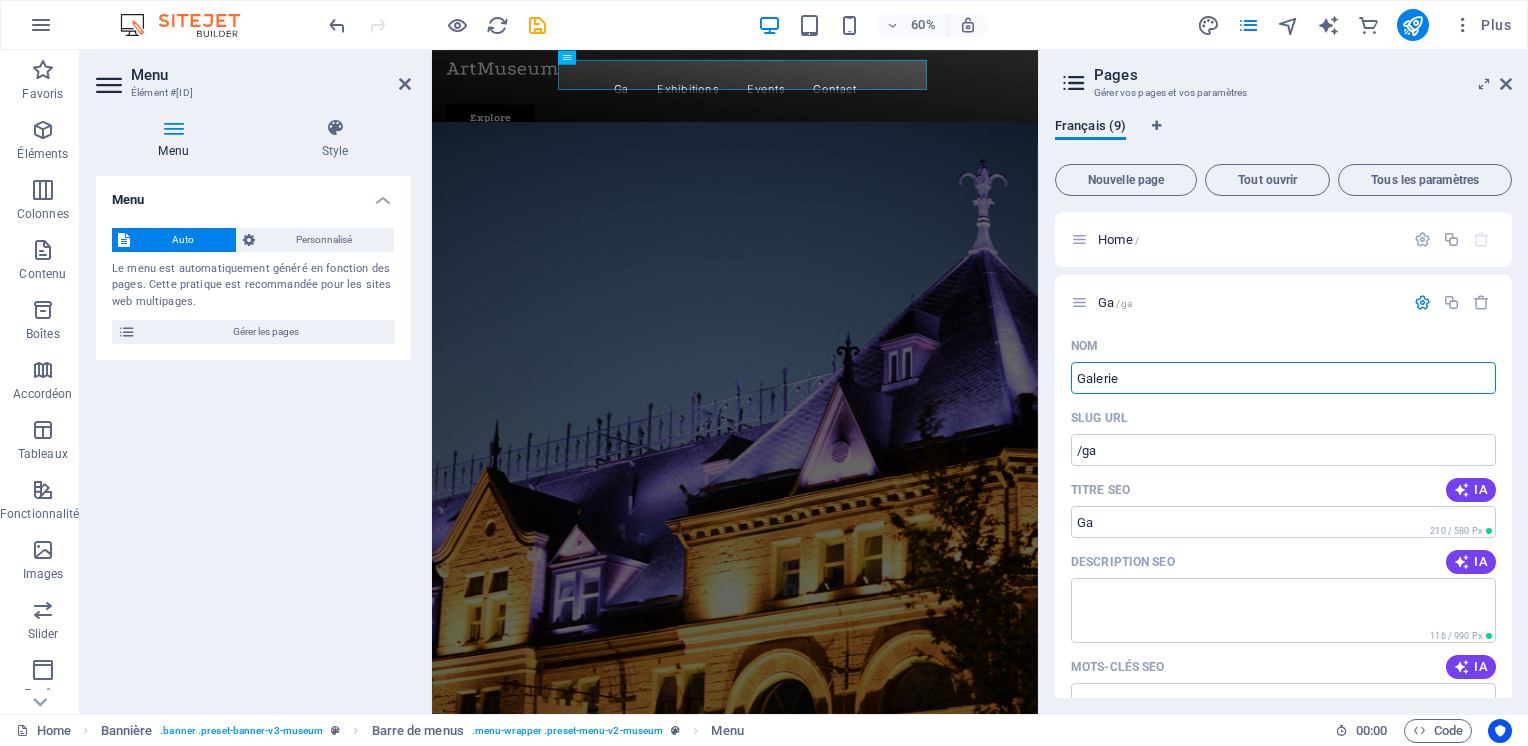 type on "Galerie" 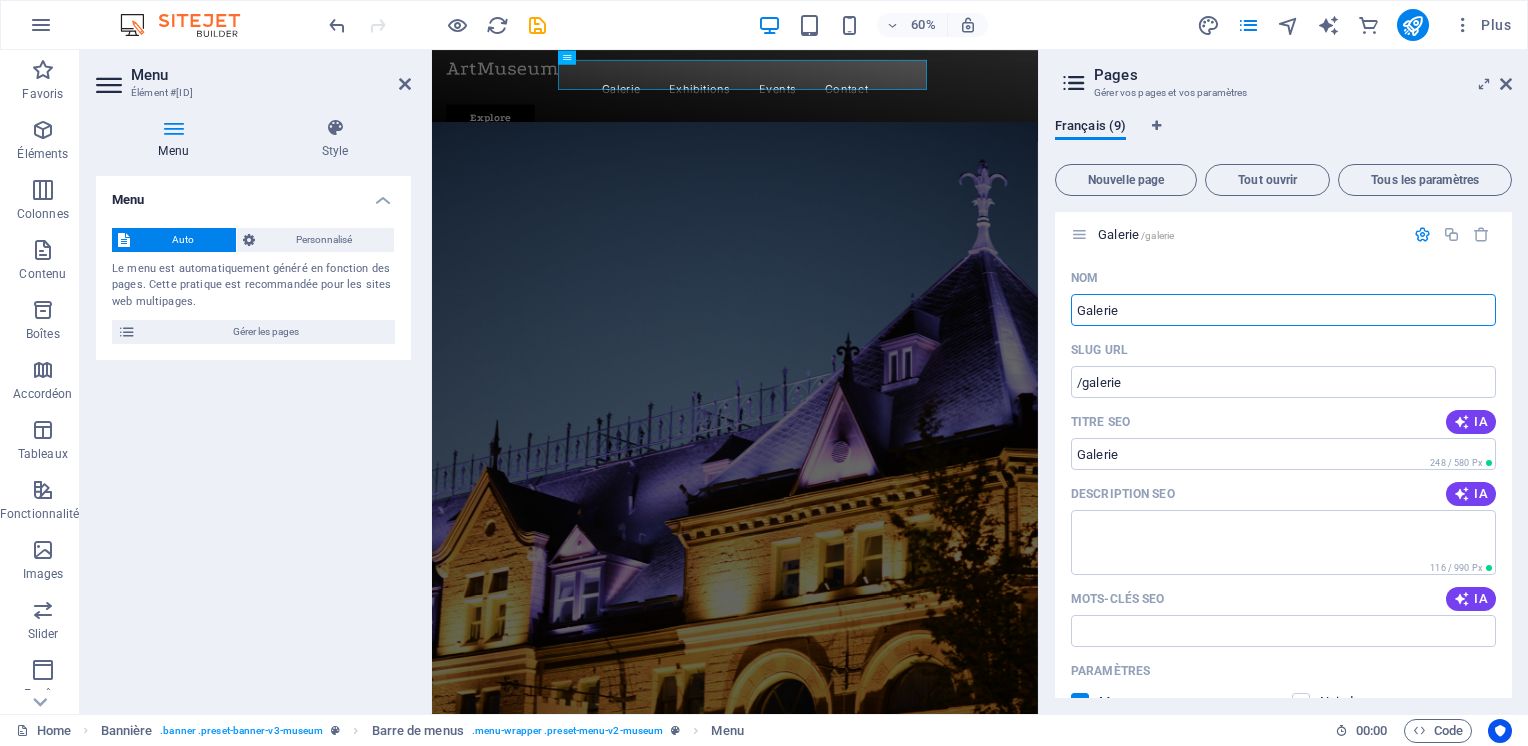 scroll, scrollTop: 50, scrollLeft: 0, axis: vertical 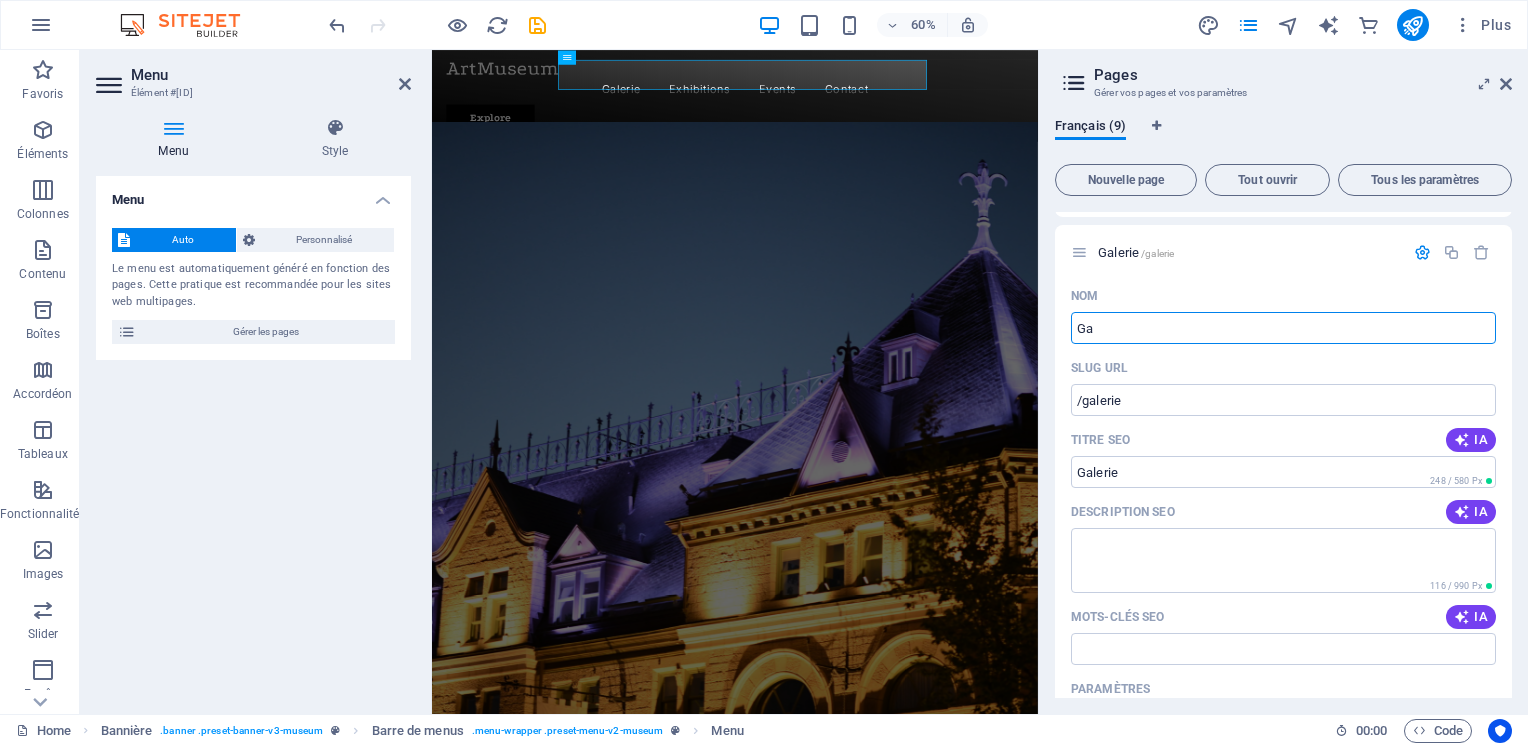 type on "G" 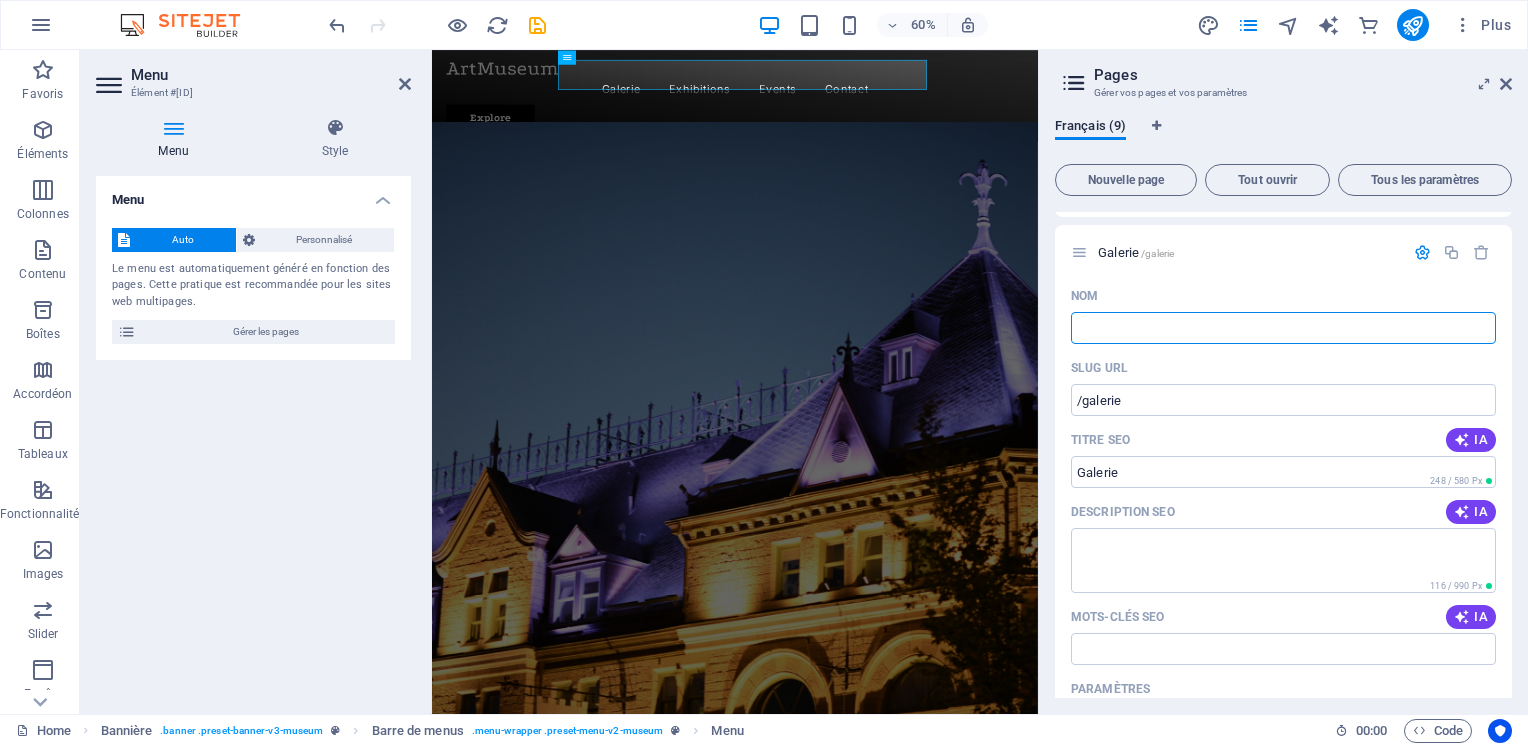 type on "S" 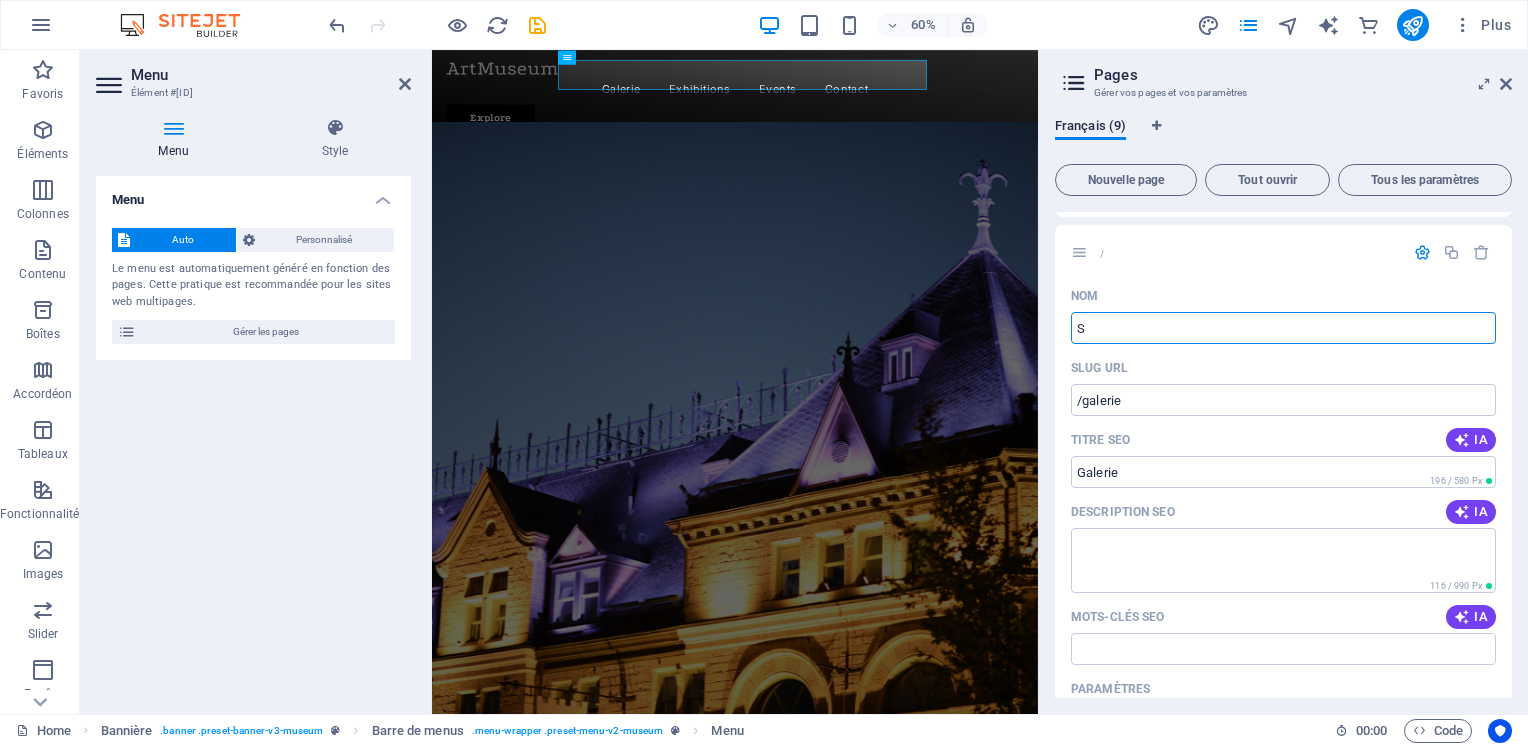 type on "/" 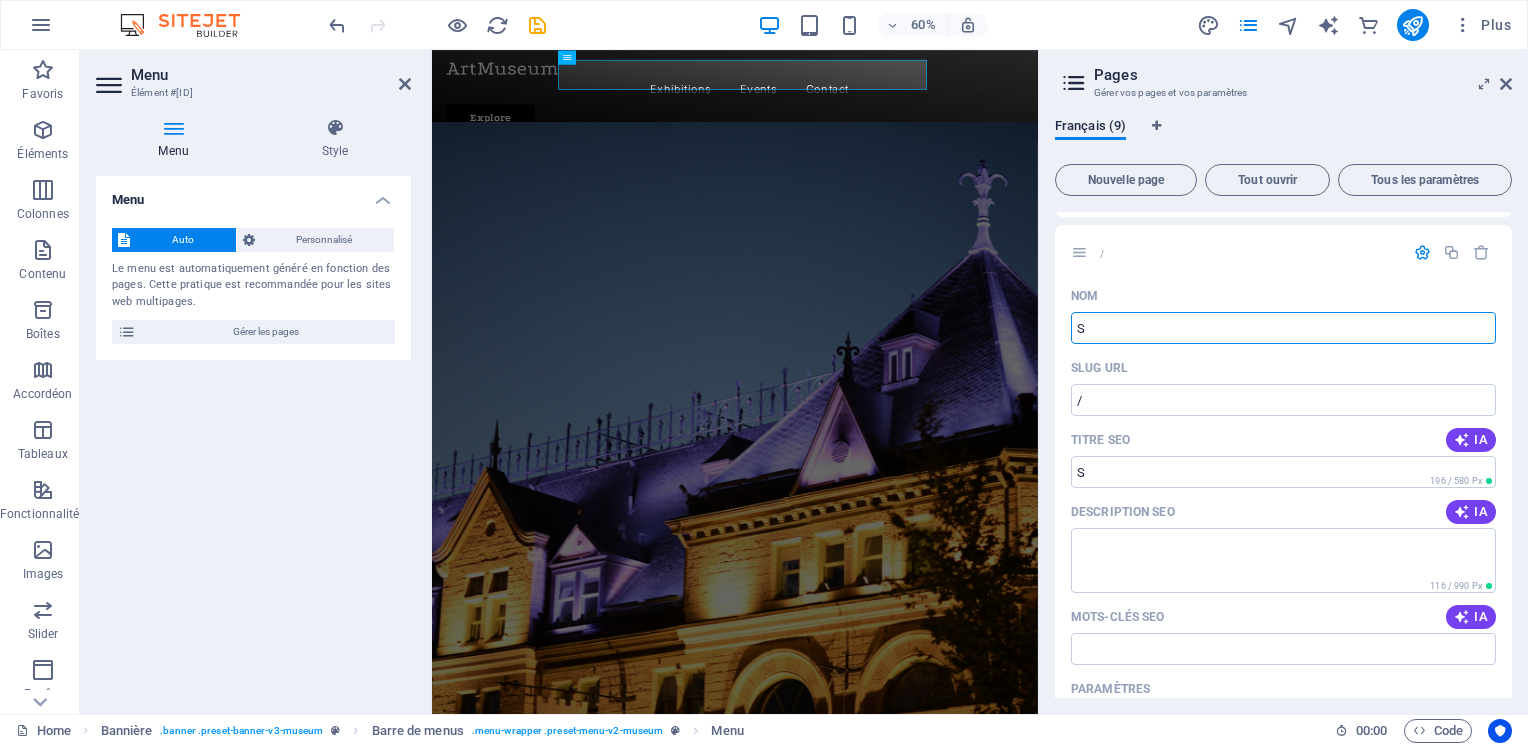 type on "Se" 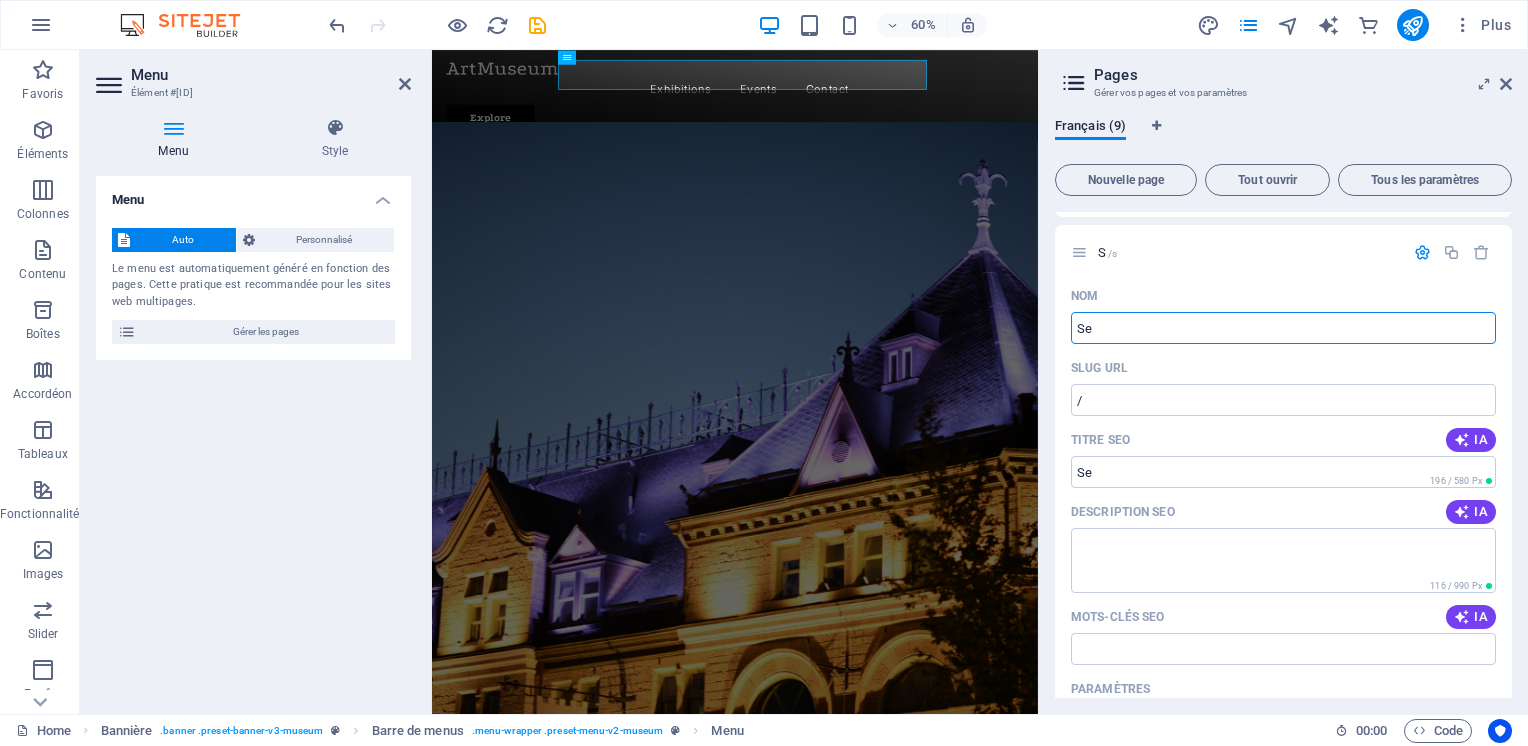 type on "/s" 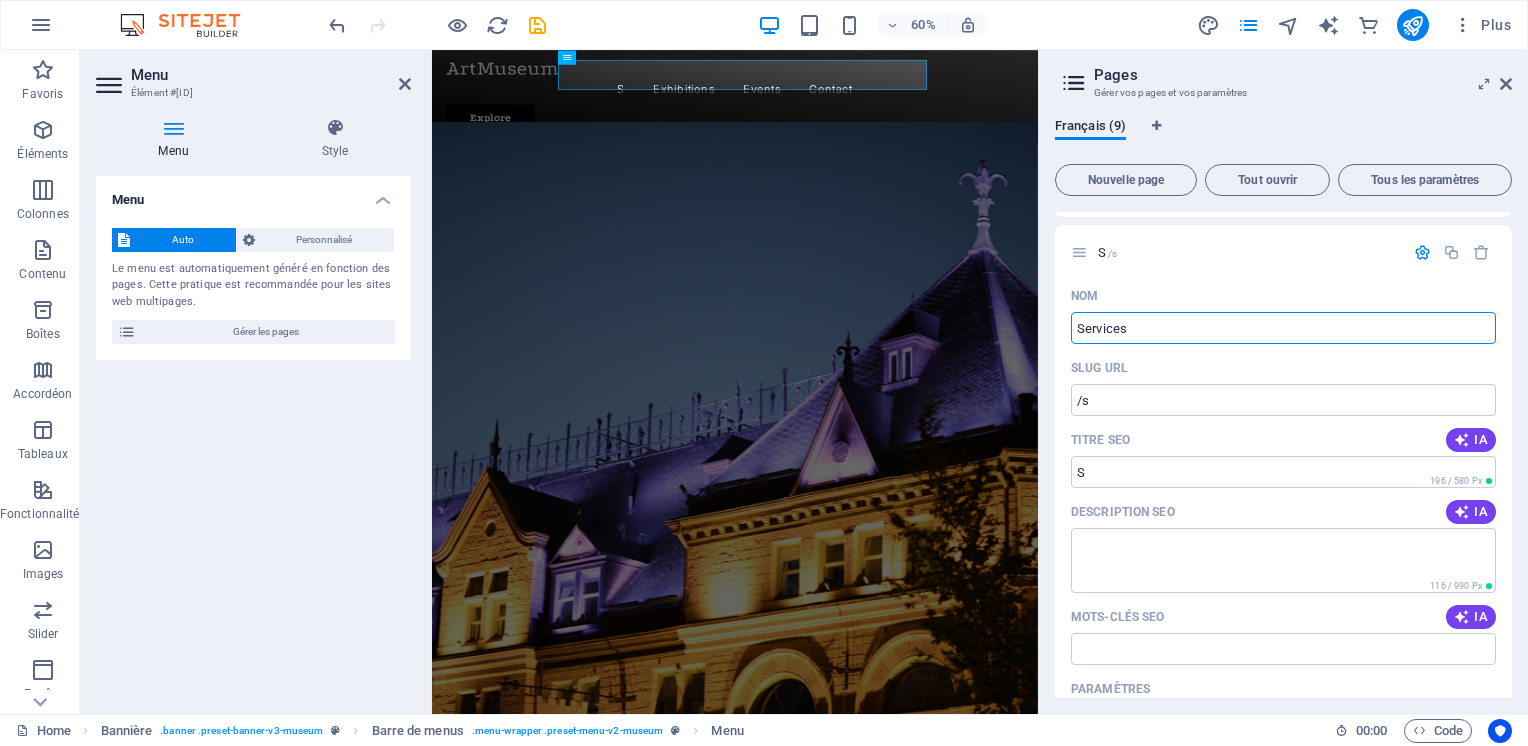 type on "Services" 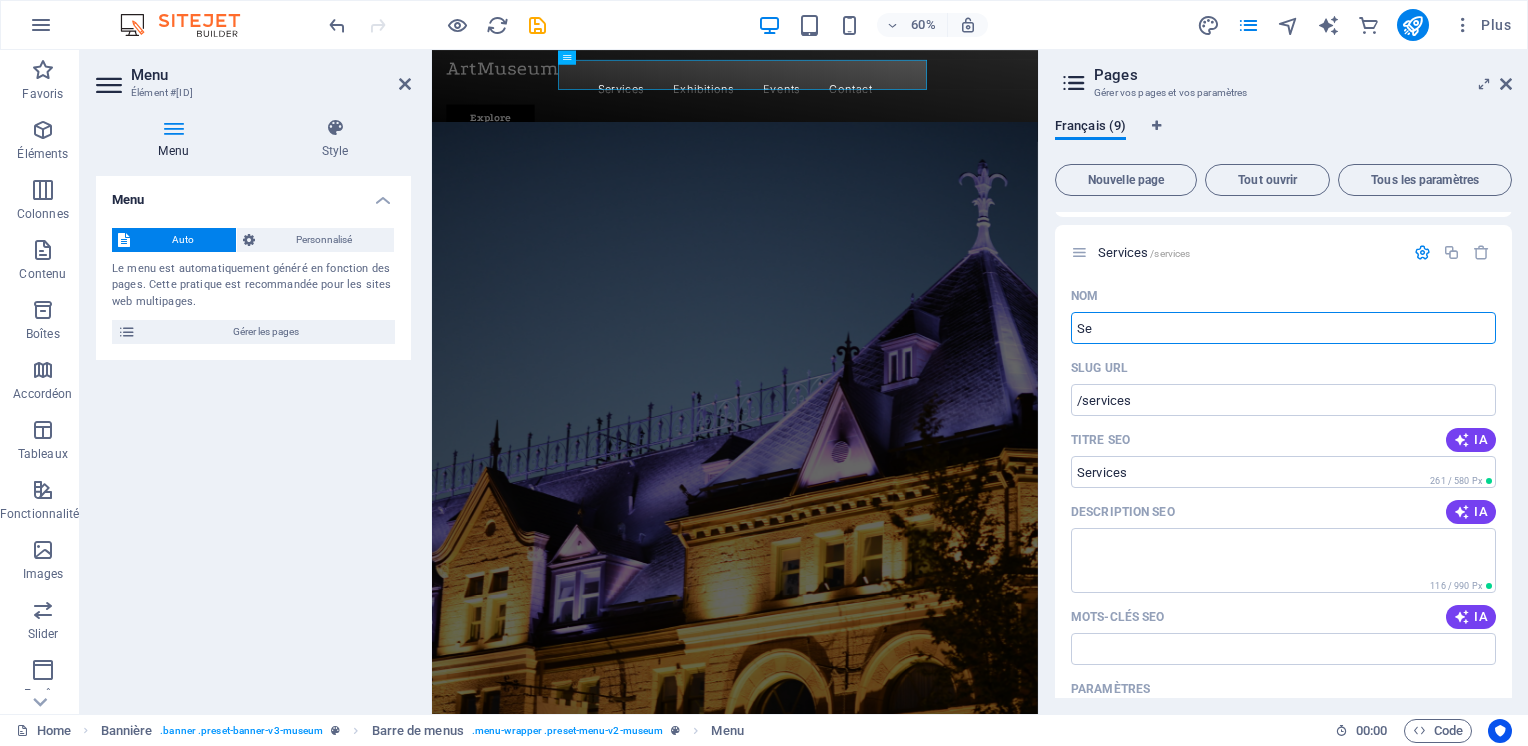 type on "S" 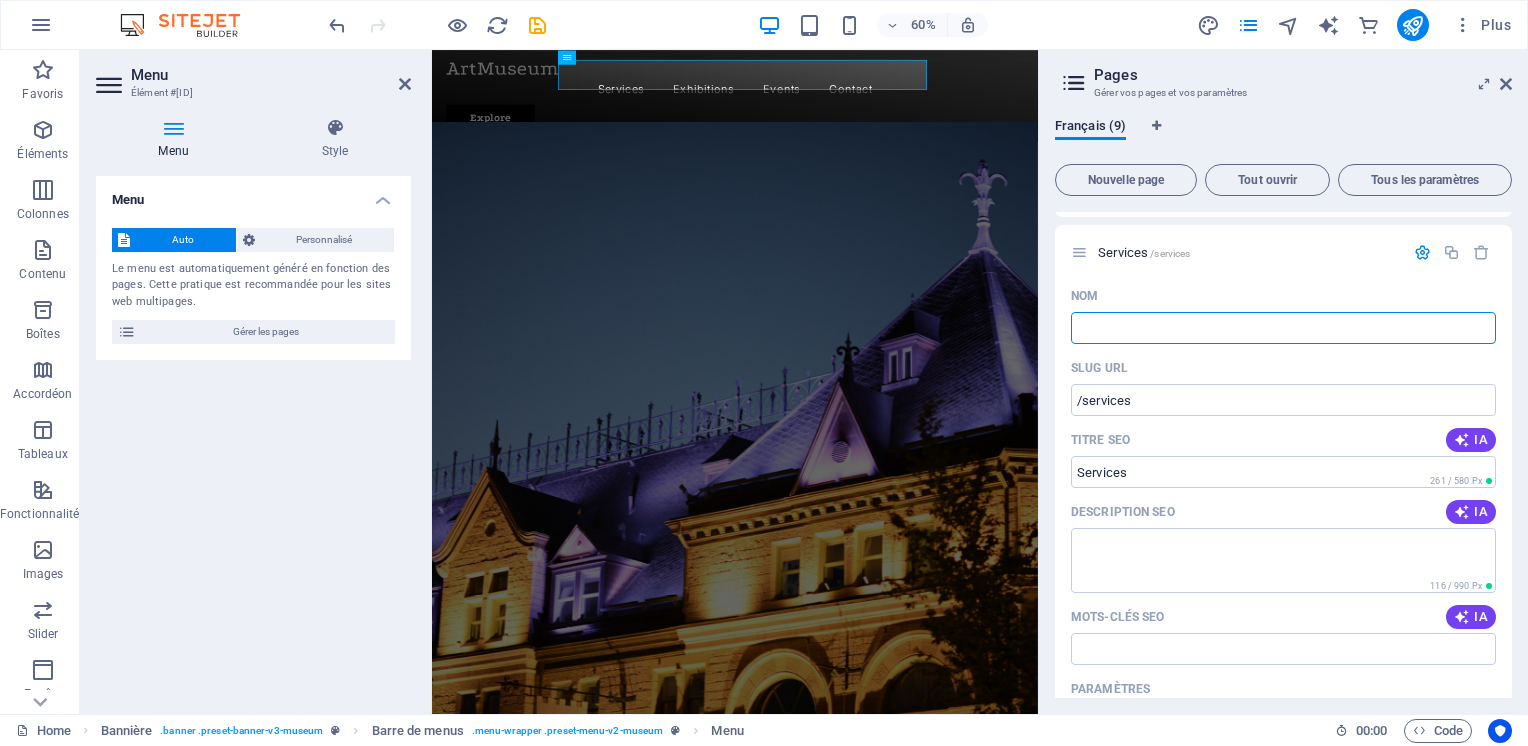 type on "G" 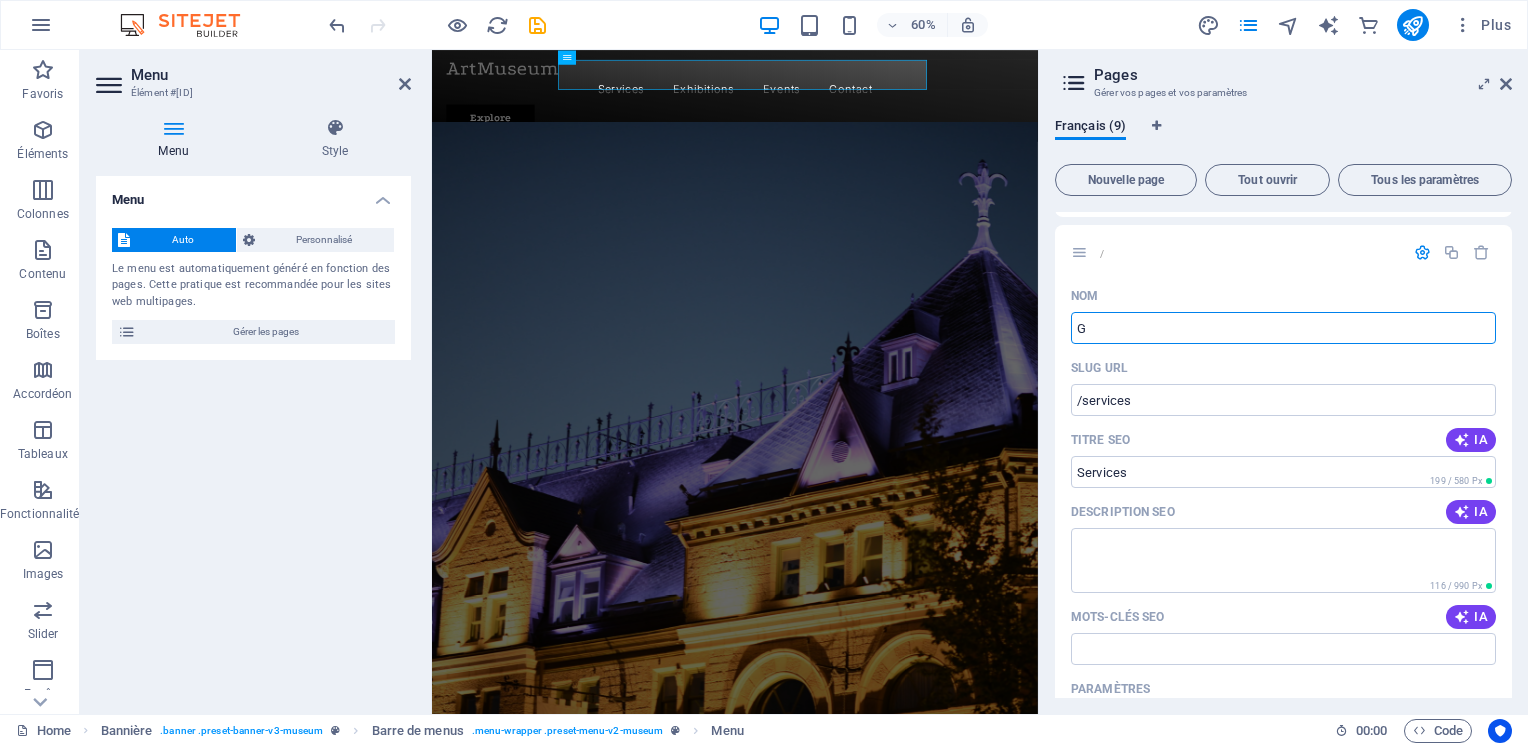 type on "/" 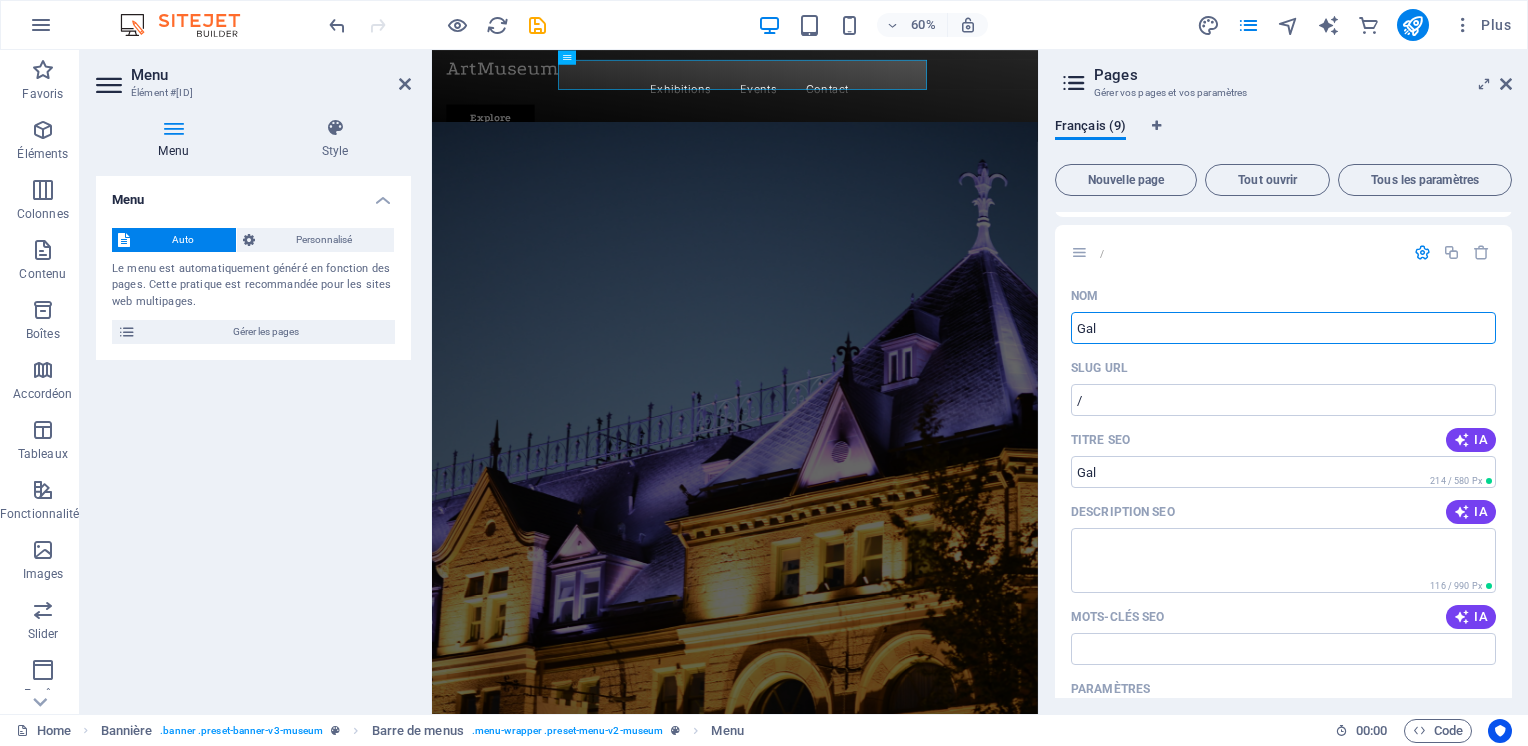 type on "Gale" 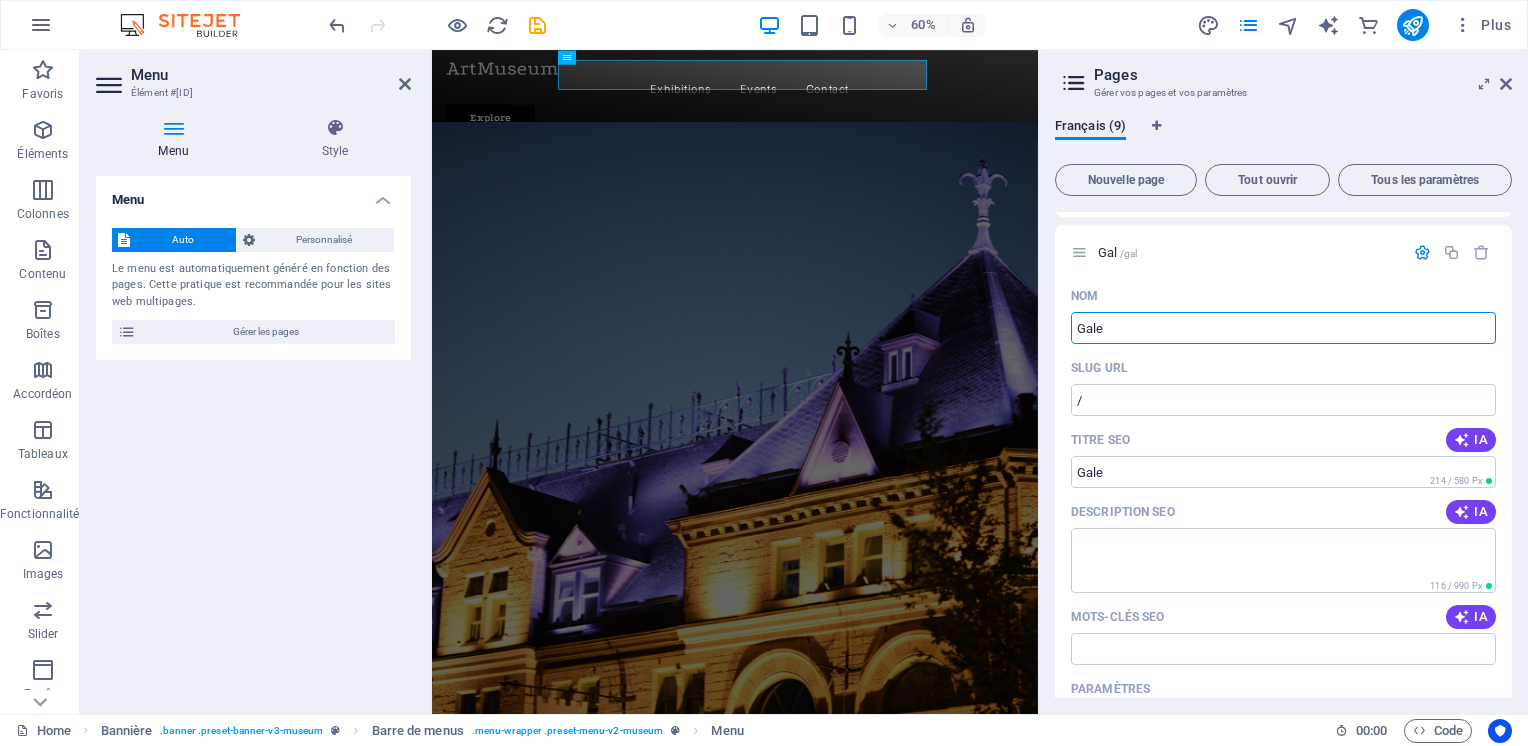 type on "/gal" 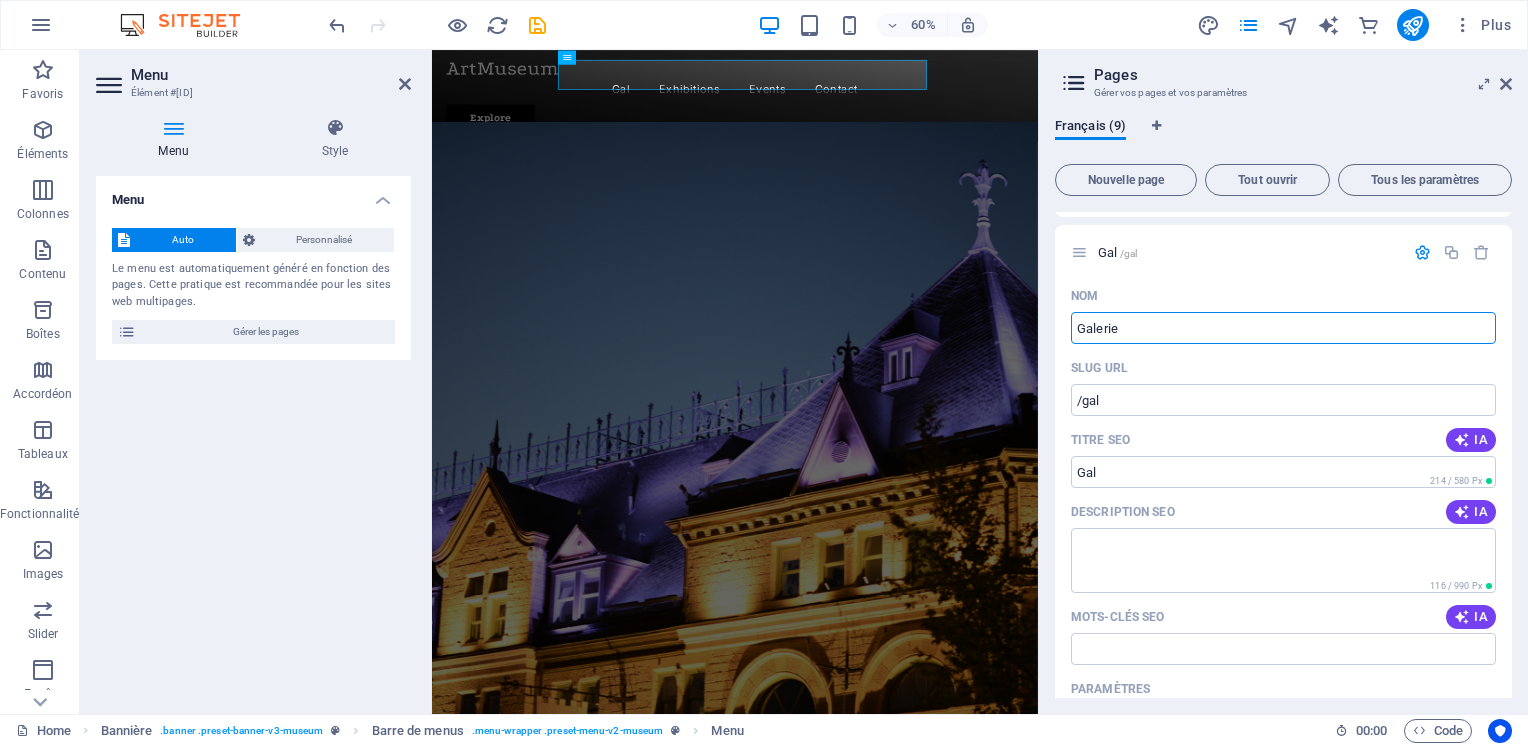 type on "Galerie" 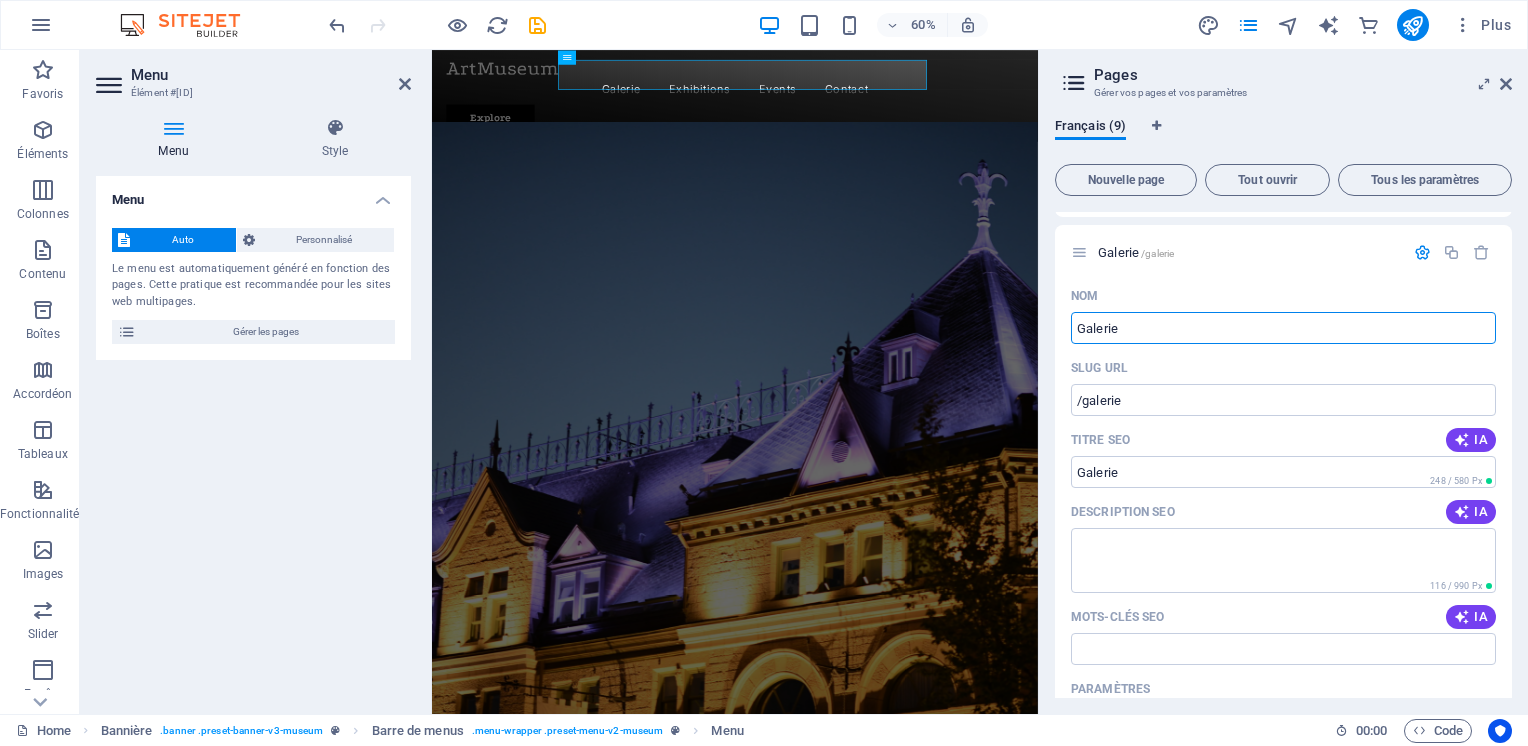 type on "Galerie" 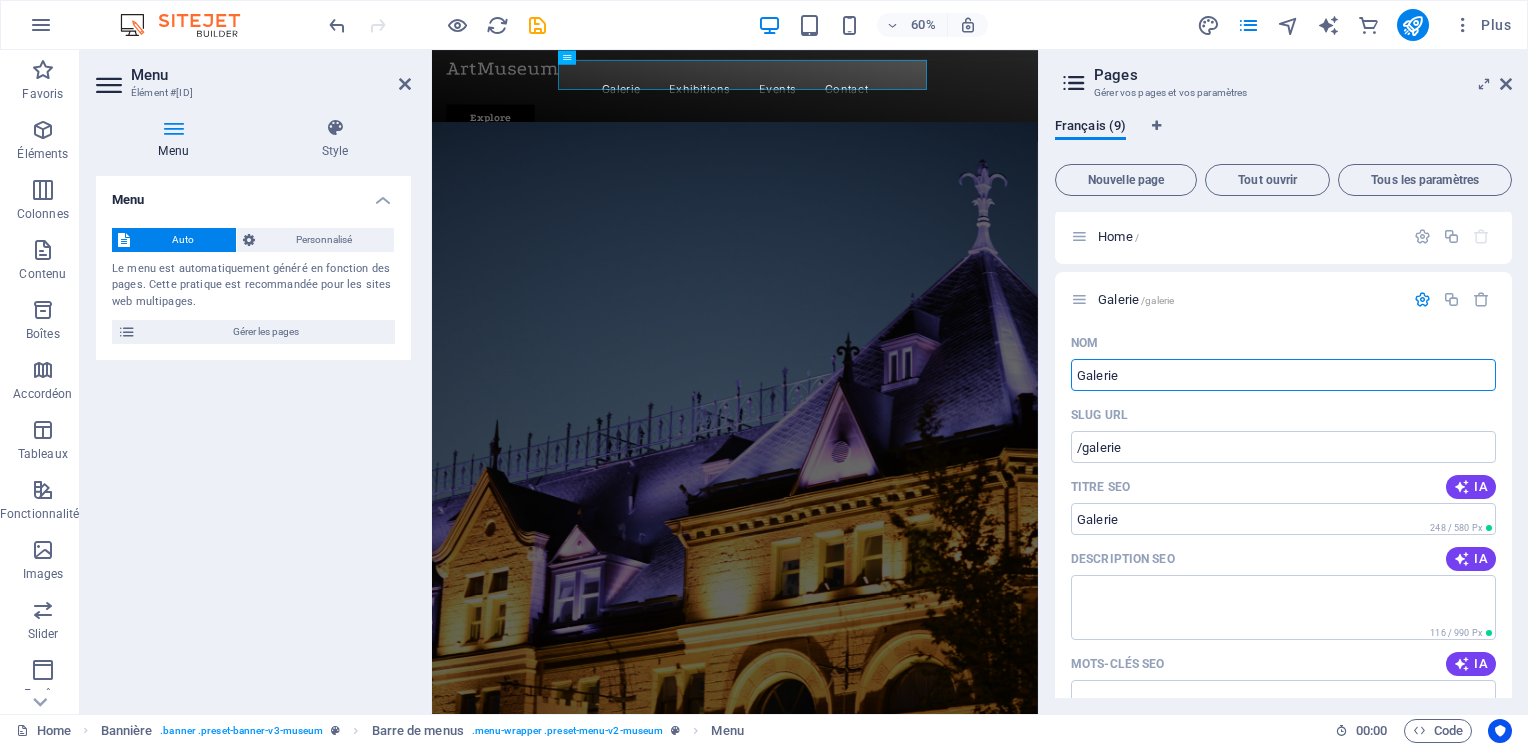 scroll, scrollTop: 0, scrollLeft: 0, axis: both 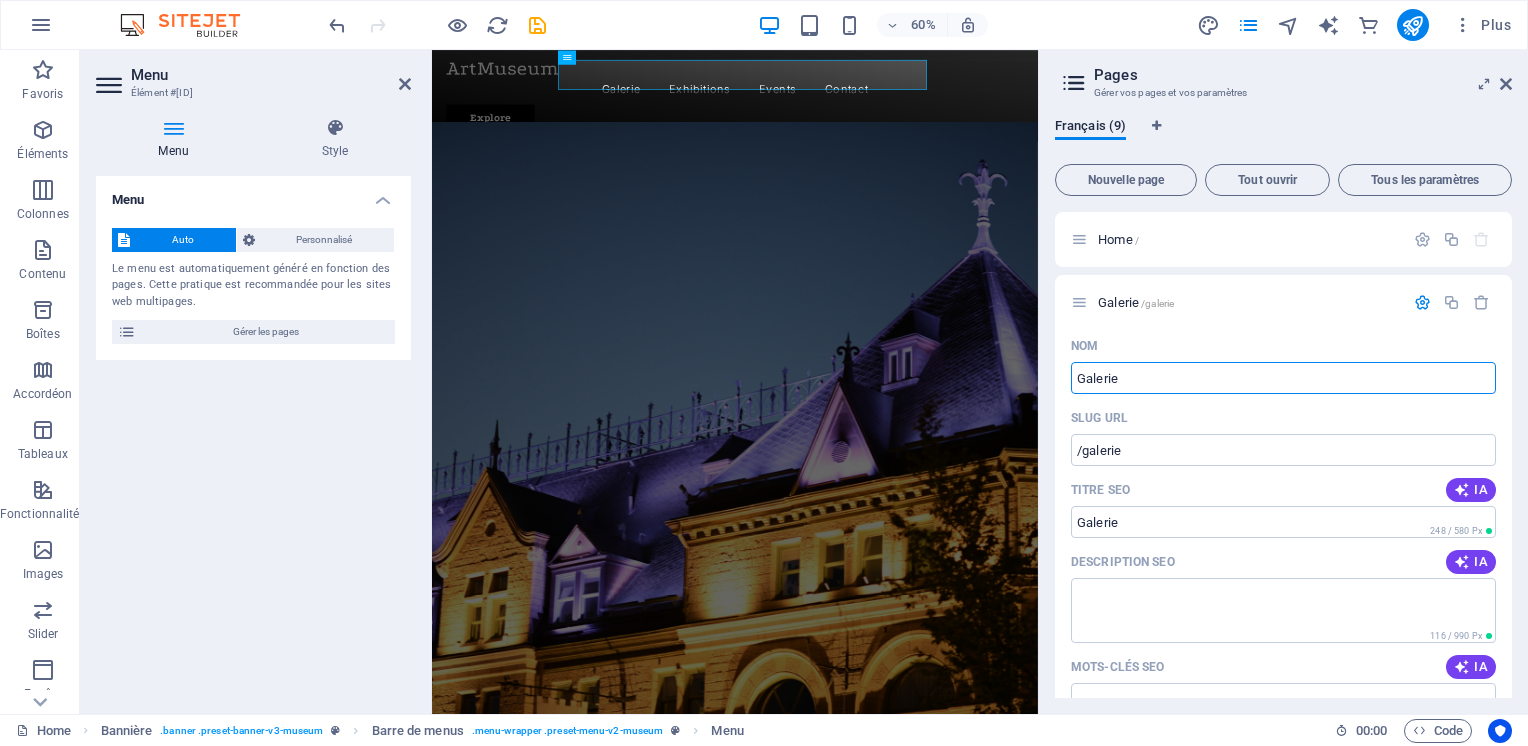 click at bounding box center (1422, 302) 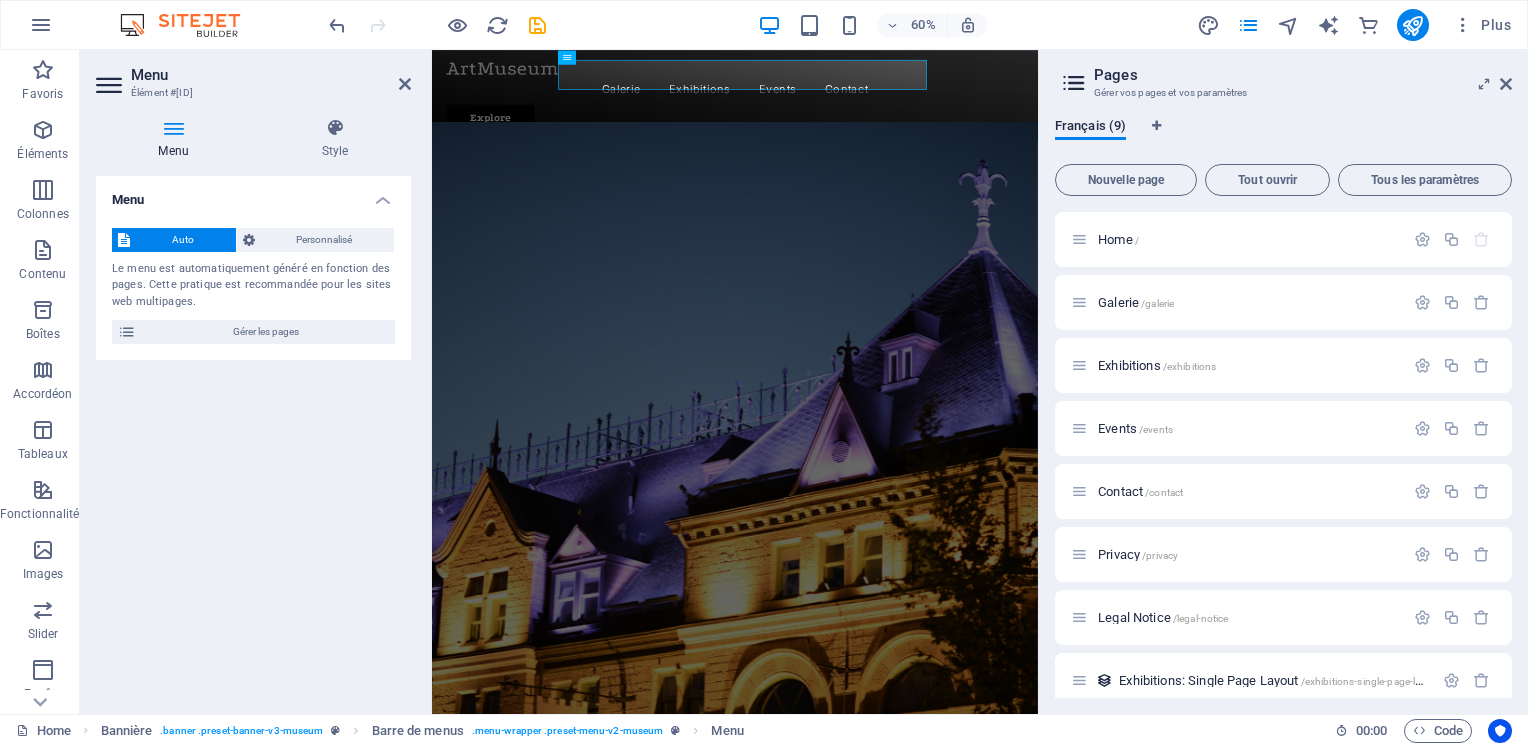 click on "Exhibitions /exhibitions" at bounding box center [1248, 365] 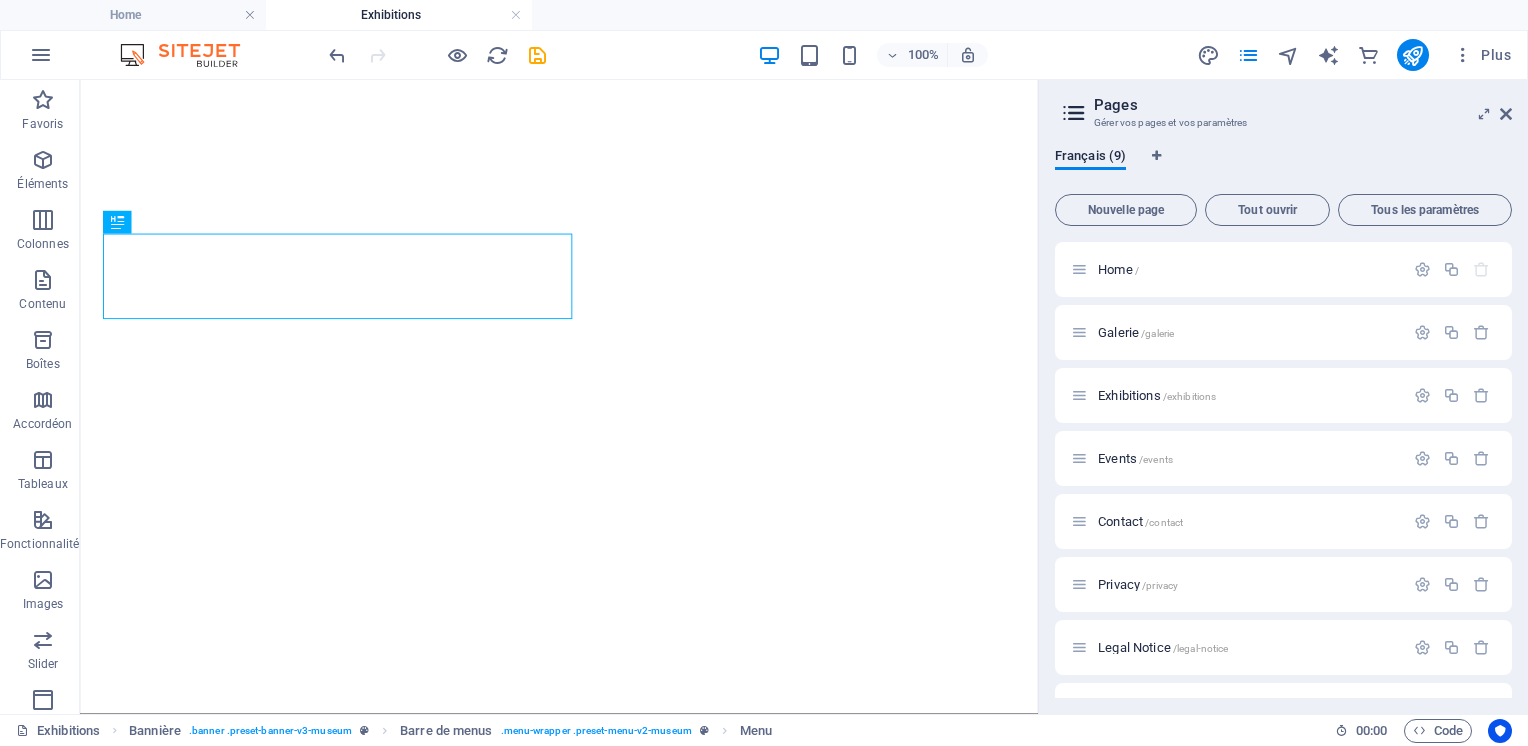 click on "Galerie /galerie" at bounding box center (1283, 332) 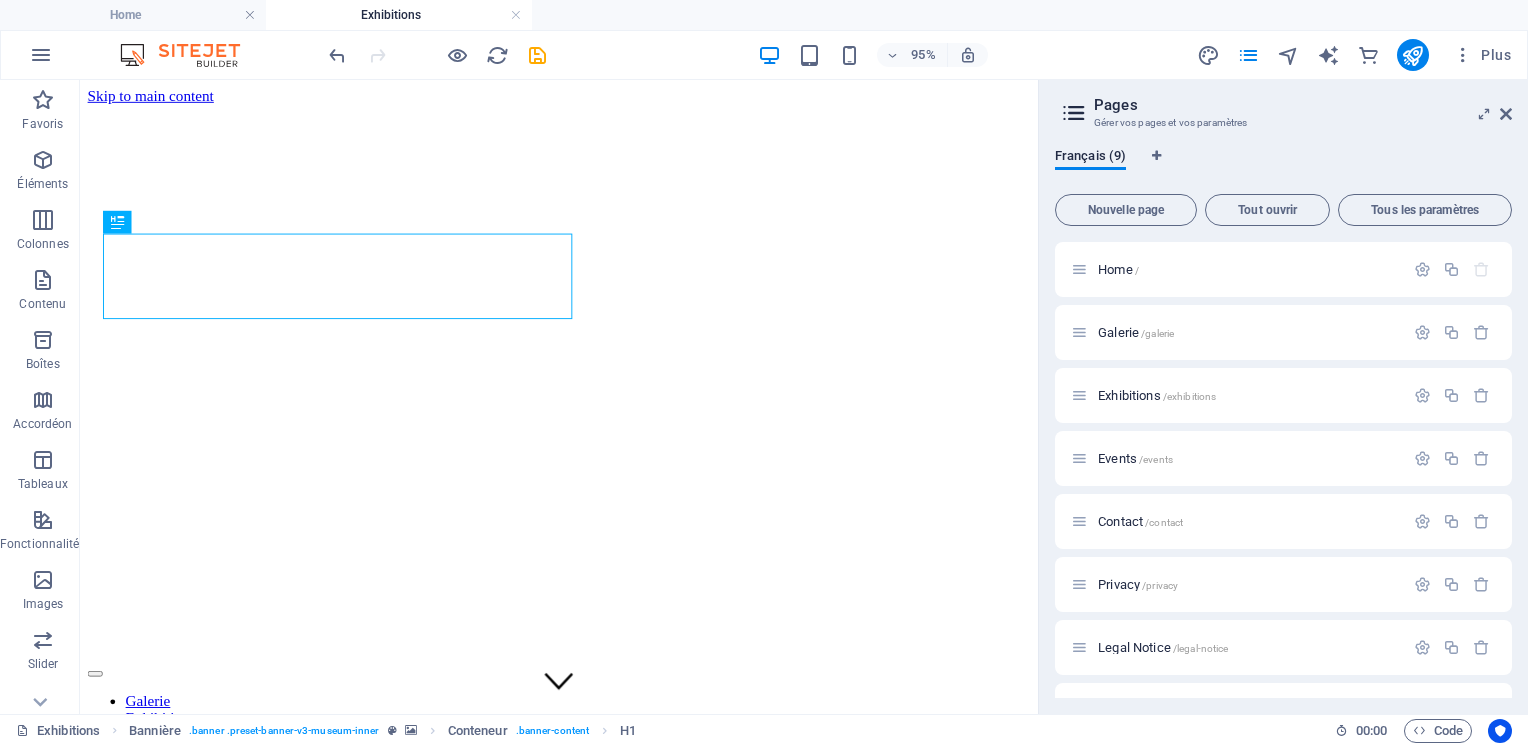 scroll, scrollTop: 0, scrollLeft: 0, axis: both 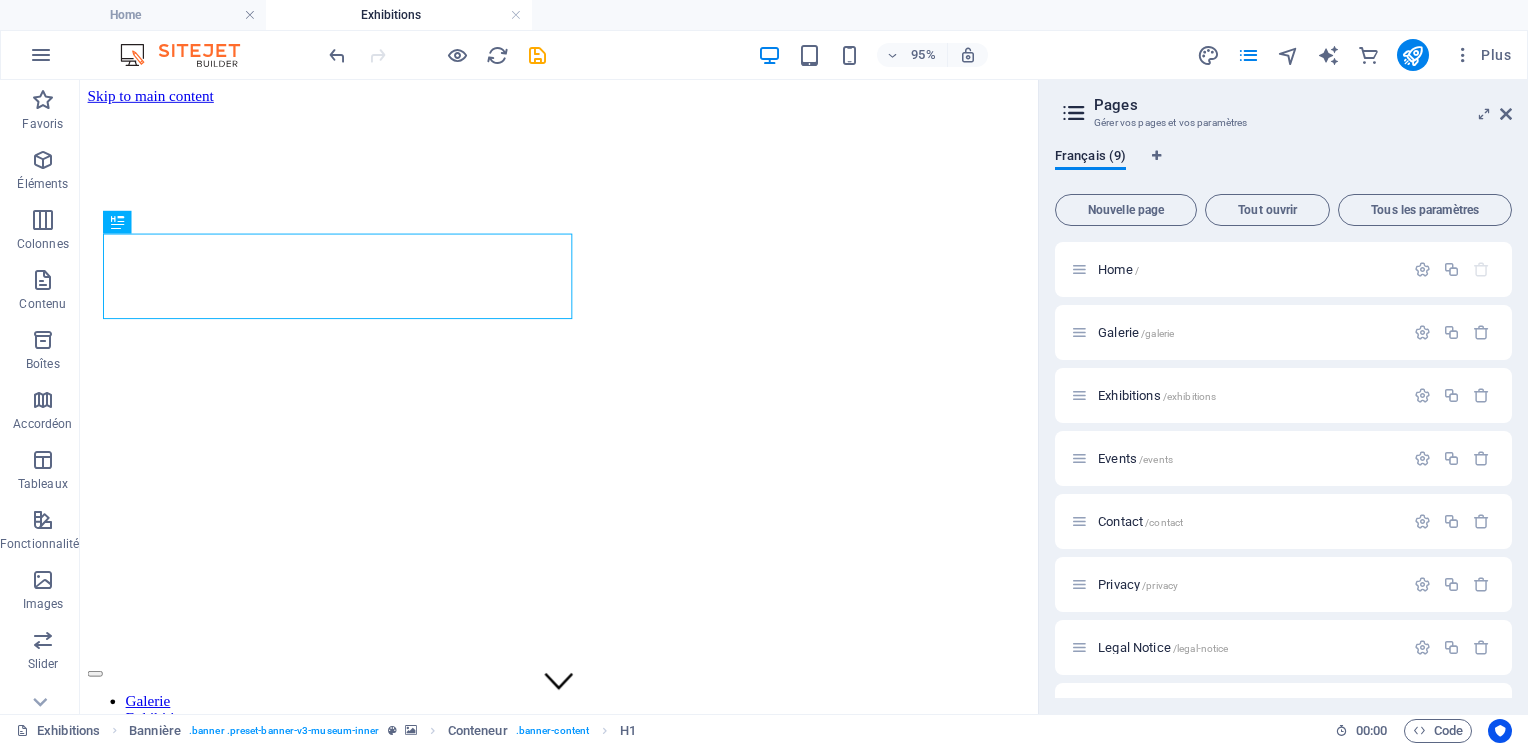 click at bounding box center [1422, 395] 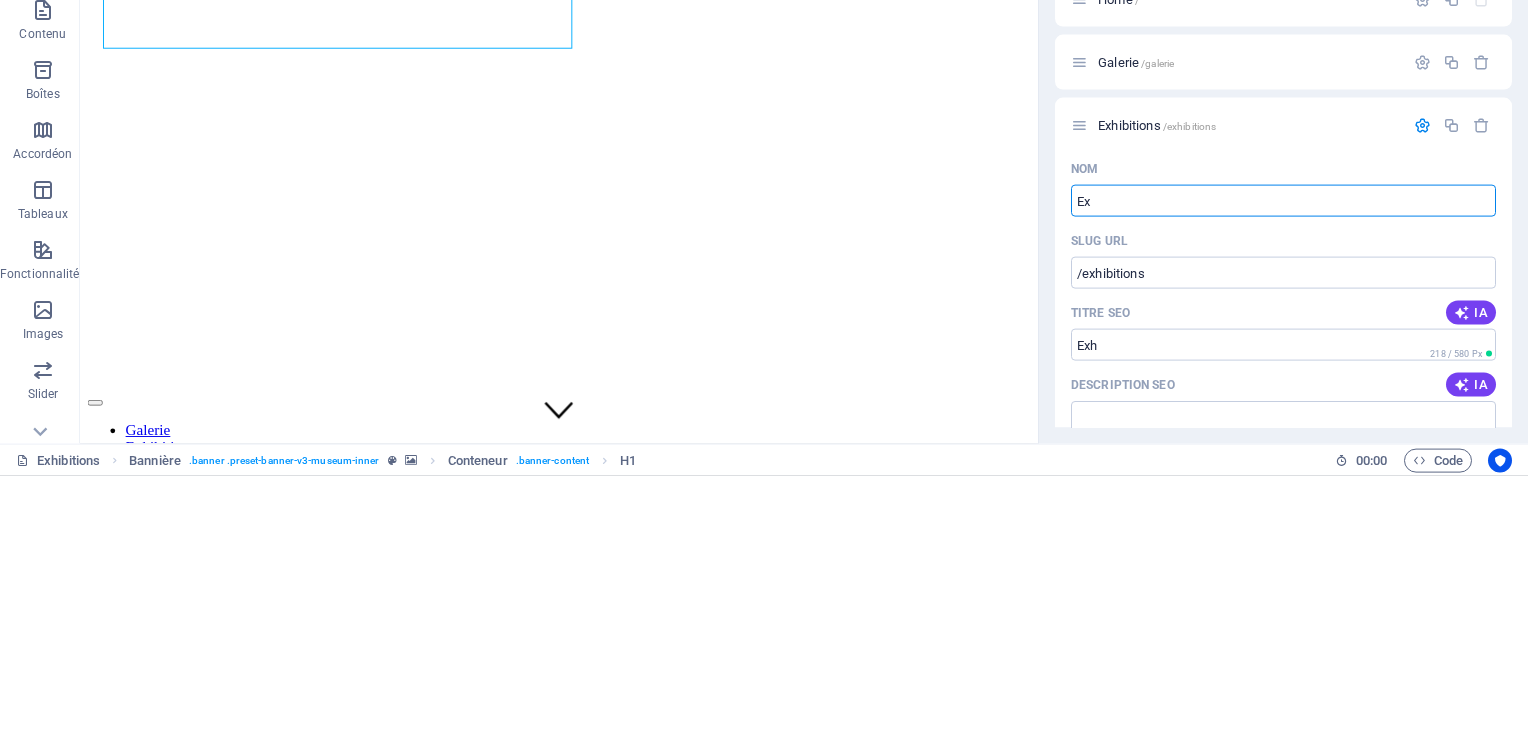 type on "E" 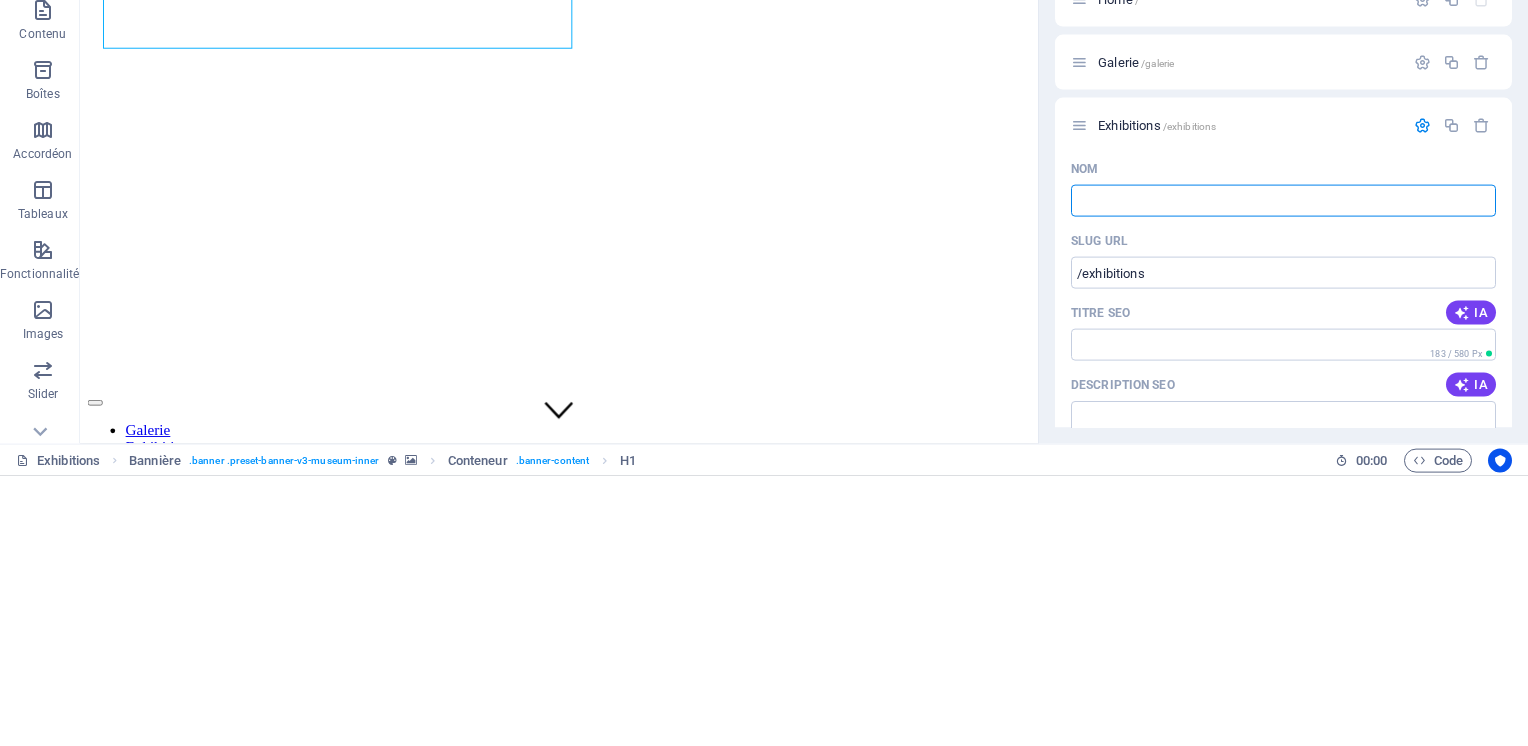 type on "S" 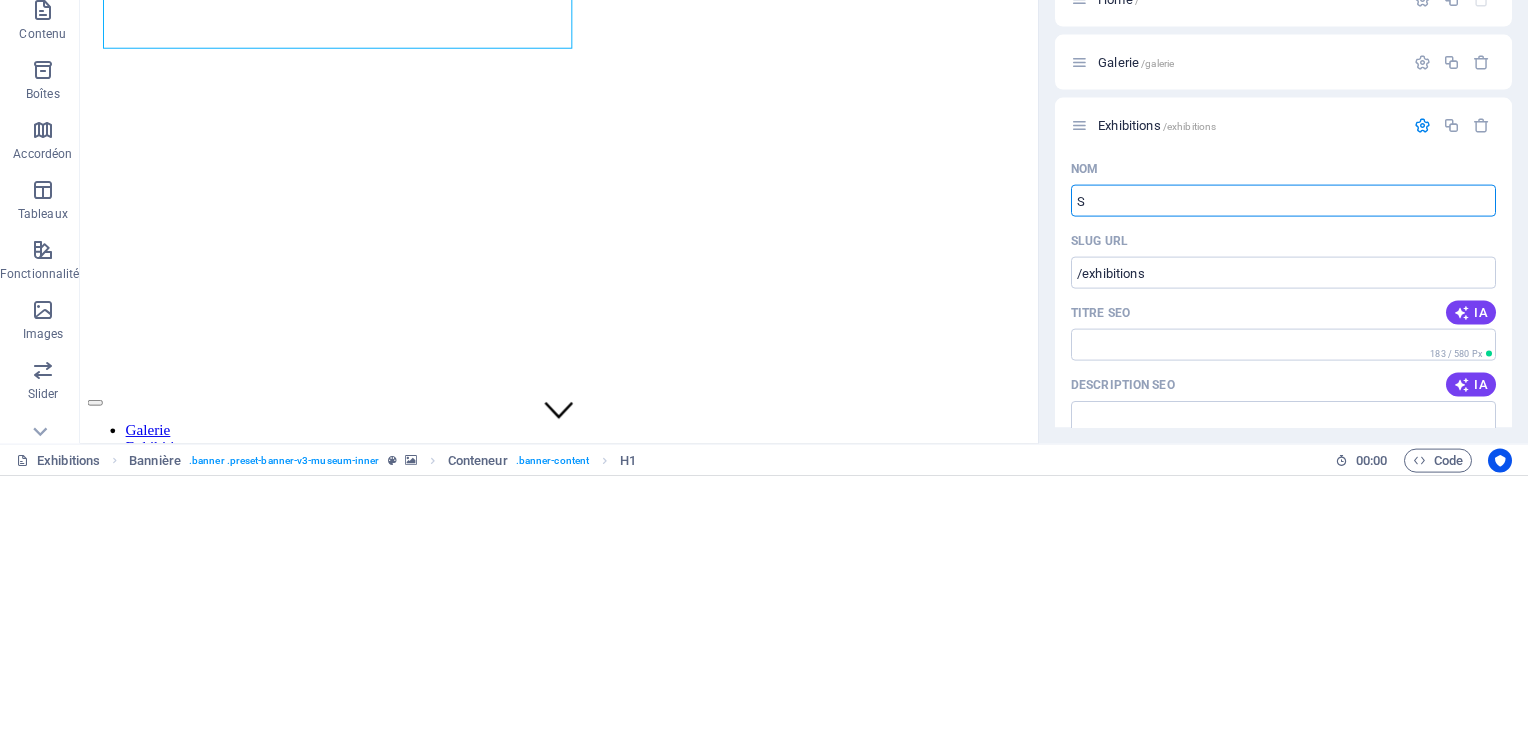 type on "/" 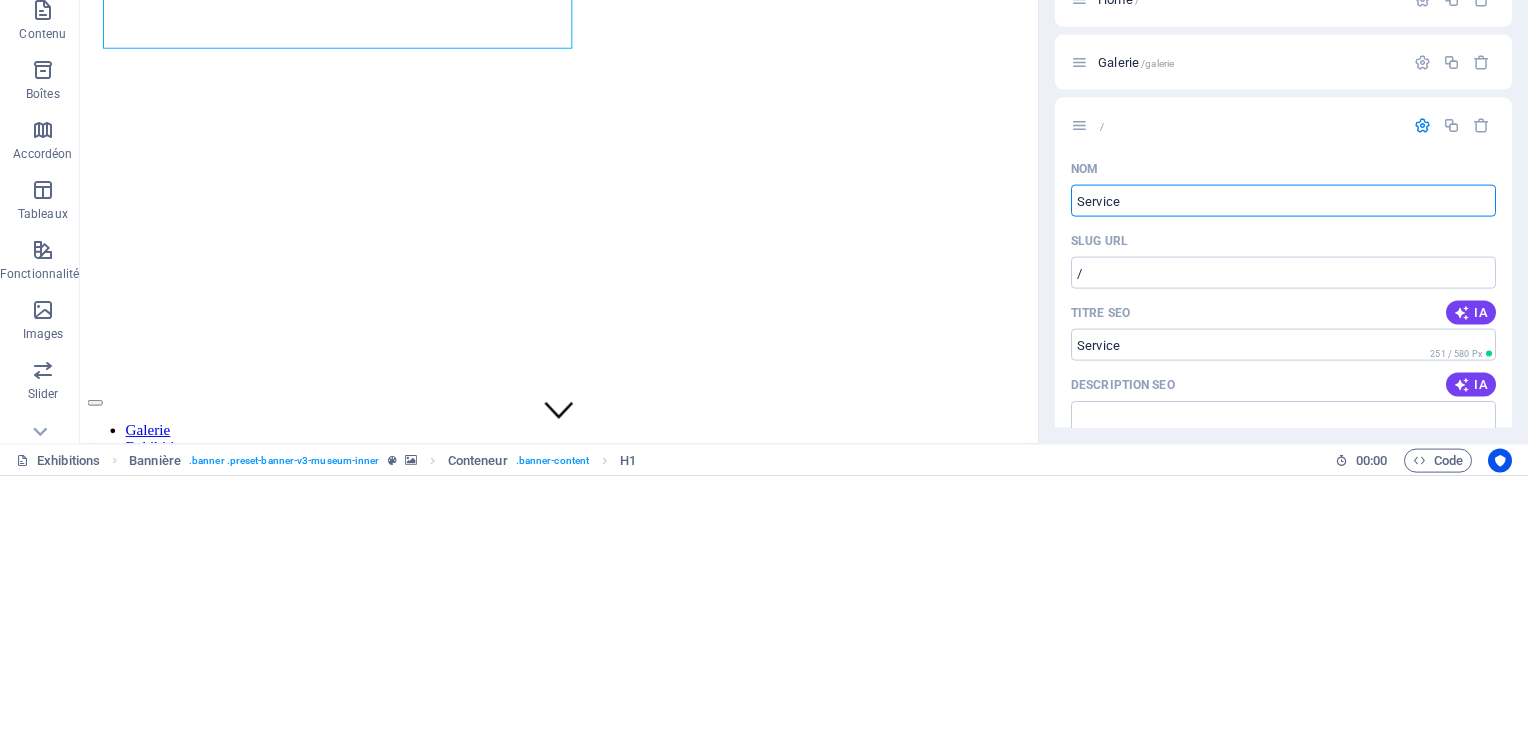 type on "Service" 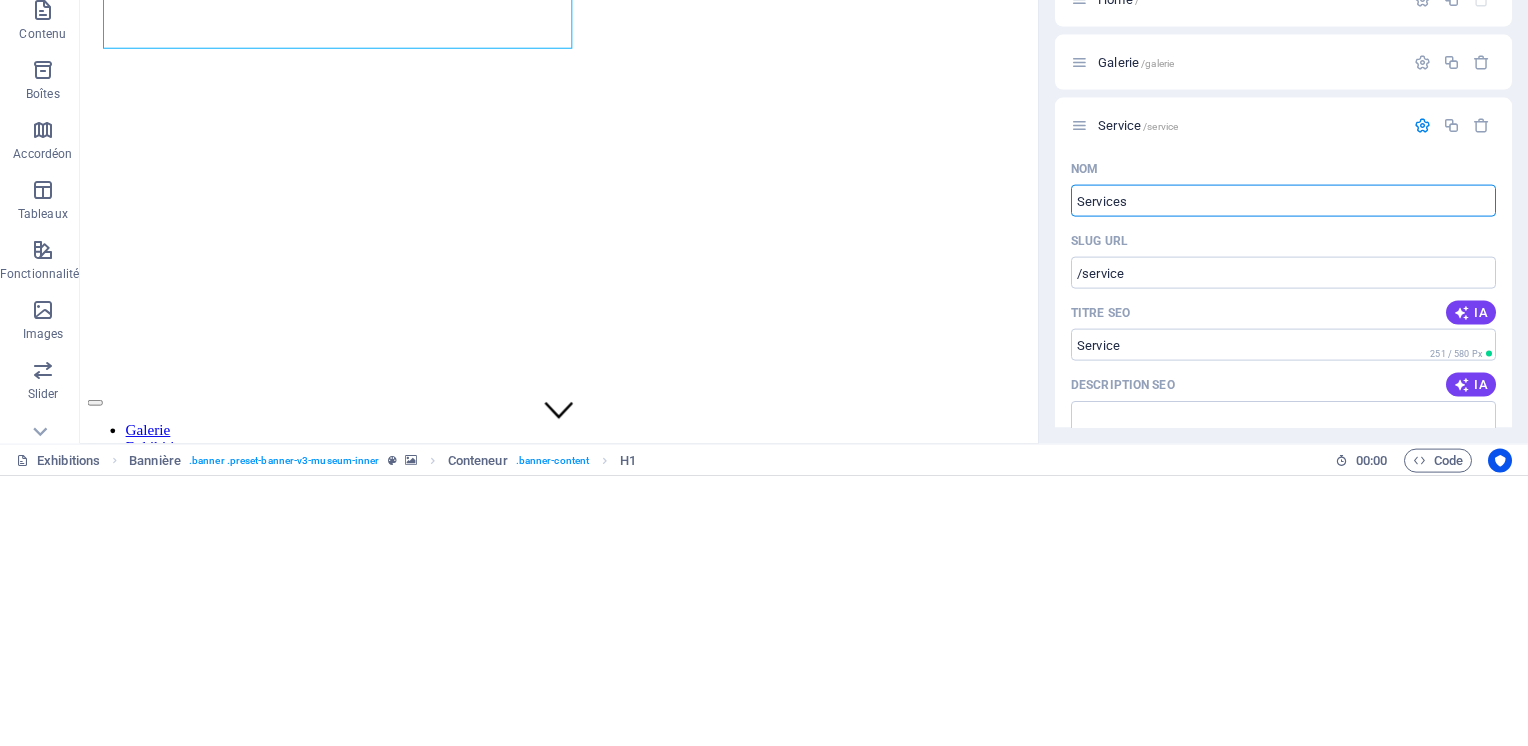 type on "Services" 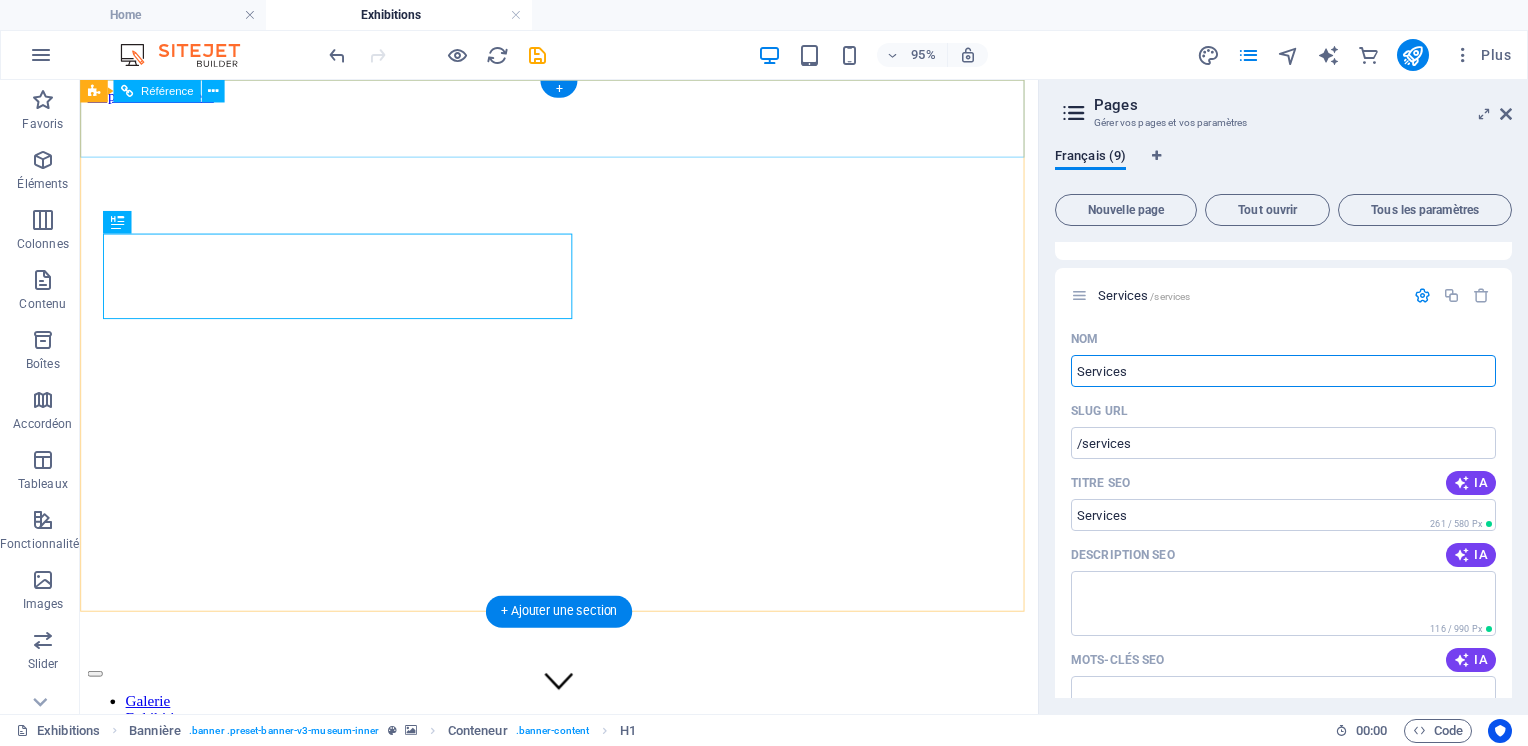 scroll, scrollTop: 0, scrollLeft: 0, axis: both 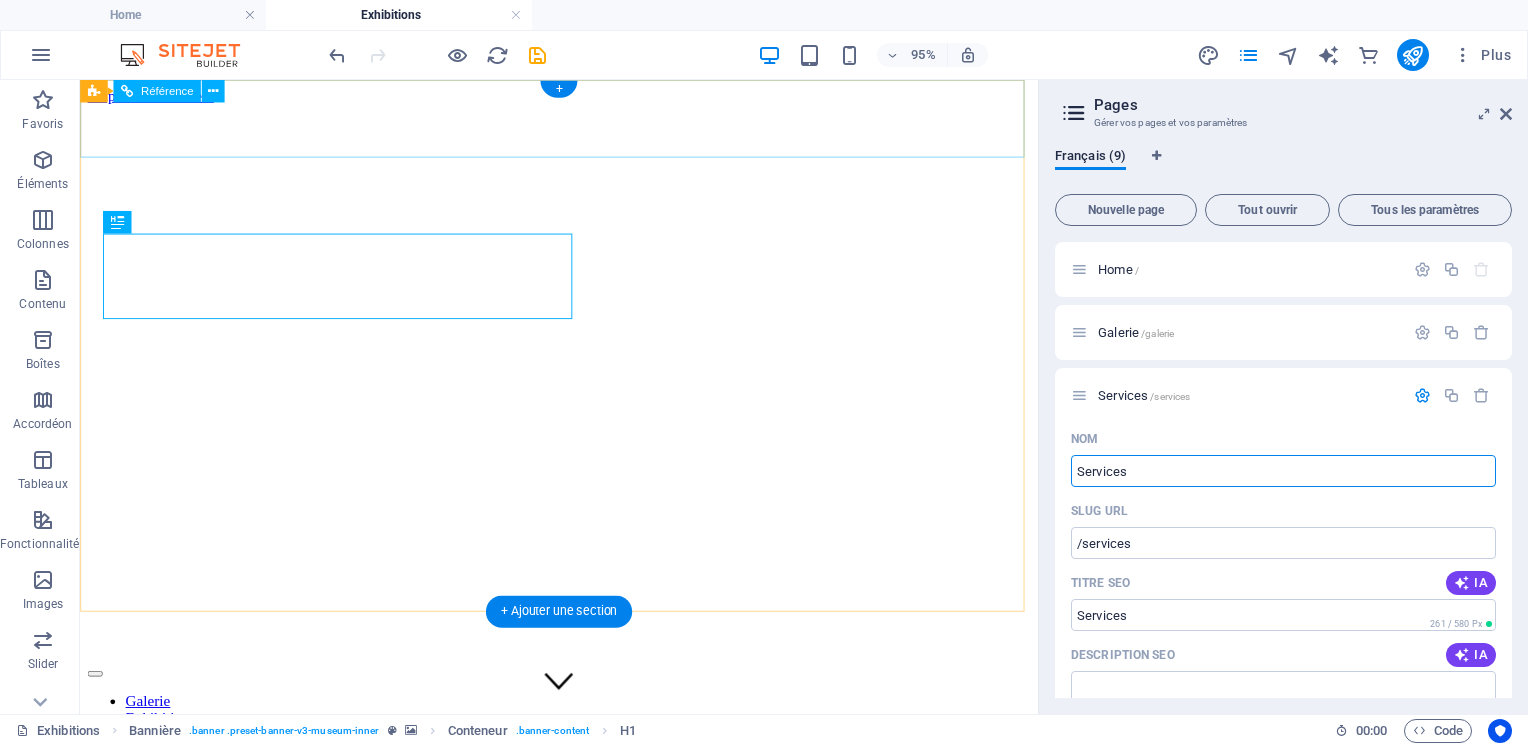 type on "Services" 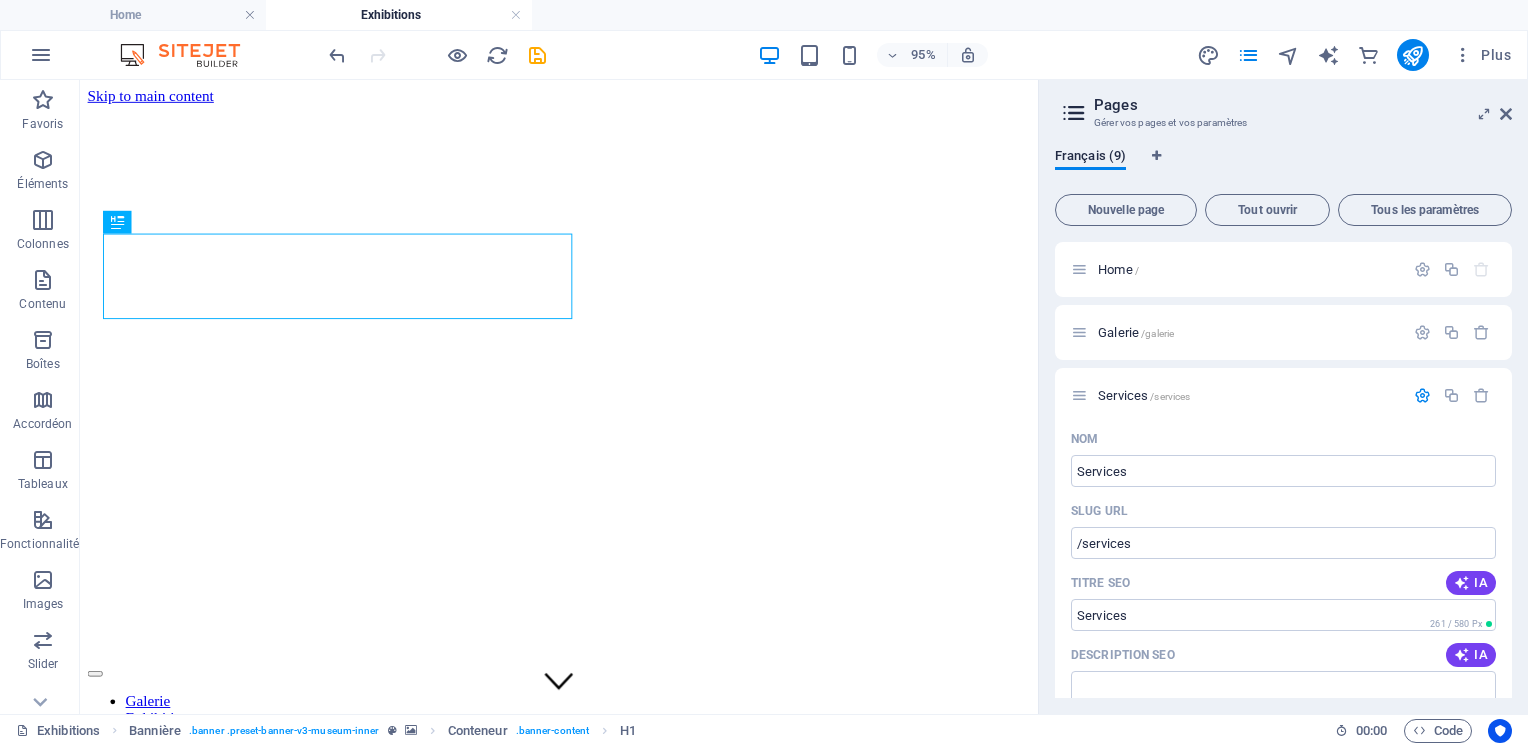 click on "Services /services" at bounding box center [1144, 395] 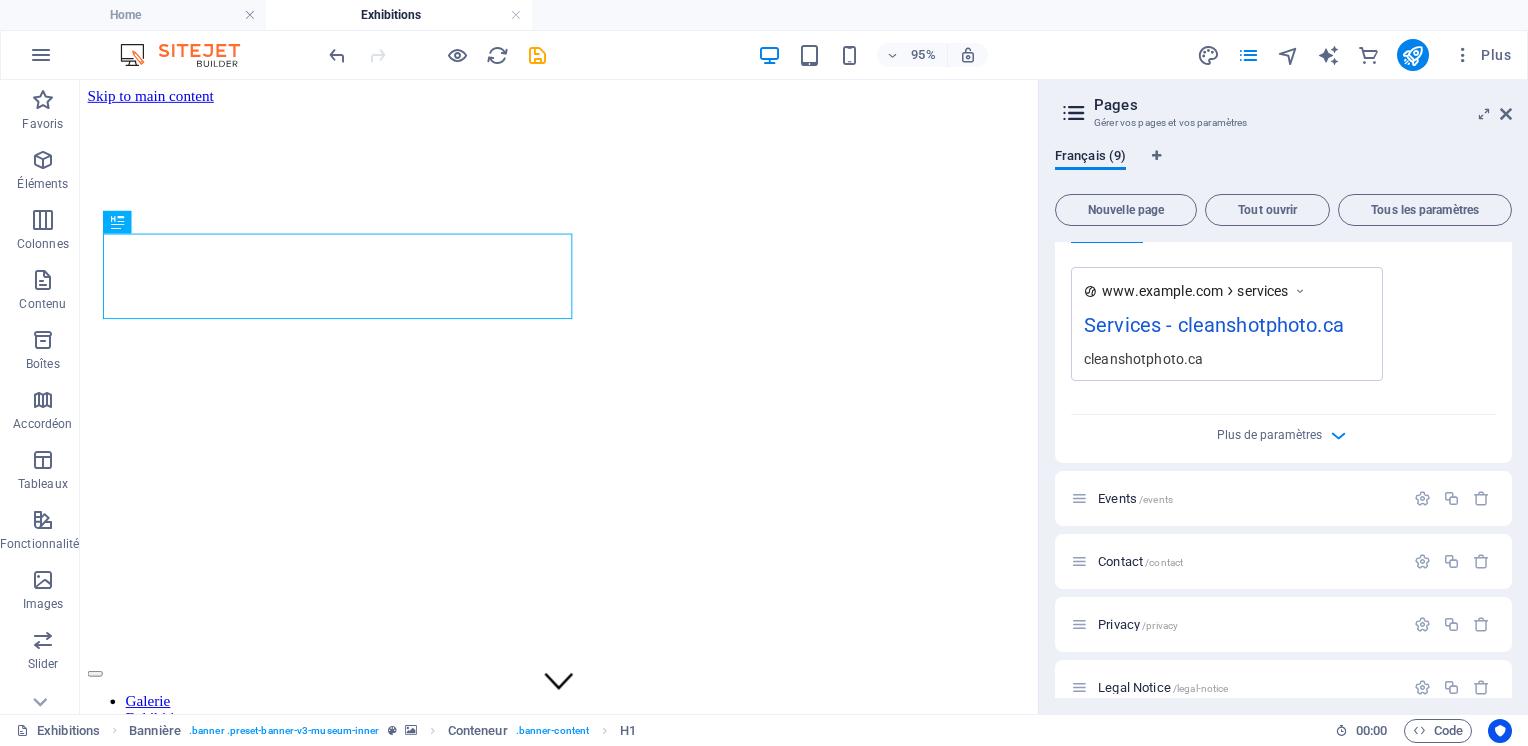 scroll, scrollTop: 710, scrollLeft: 0, axis: vertical 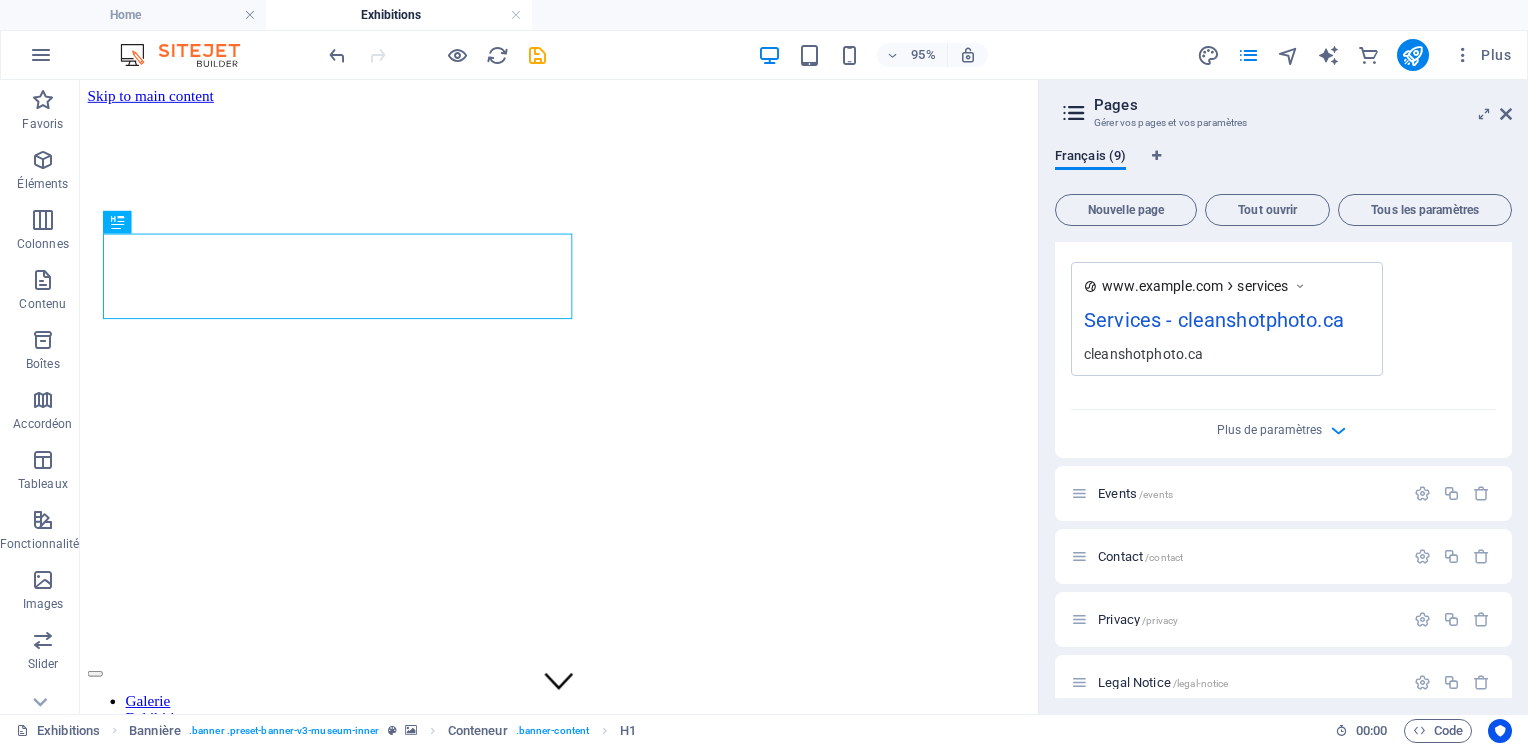 click on "Events /events" at bounding box center (1248, 493) 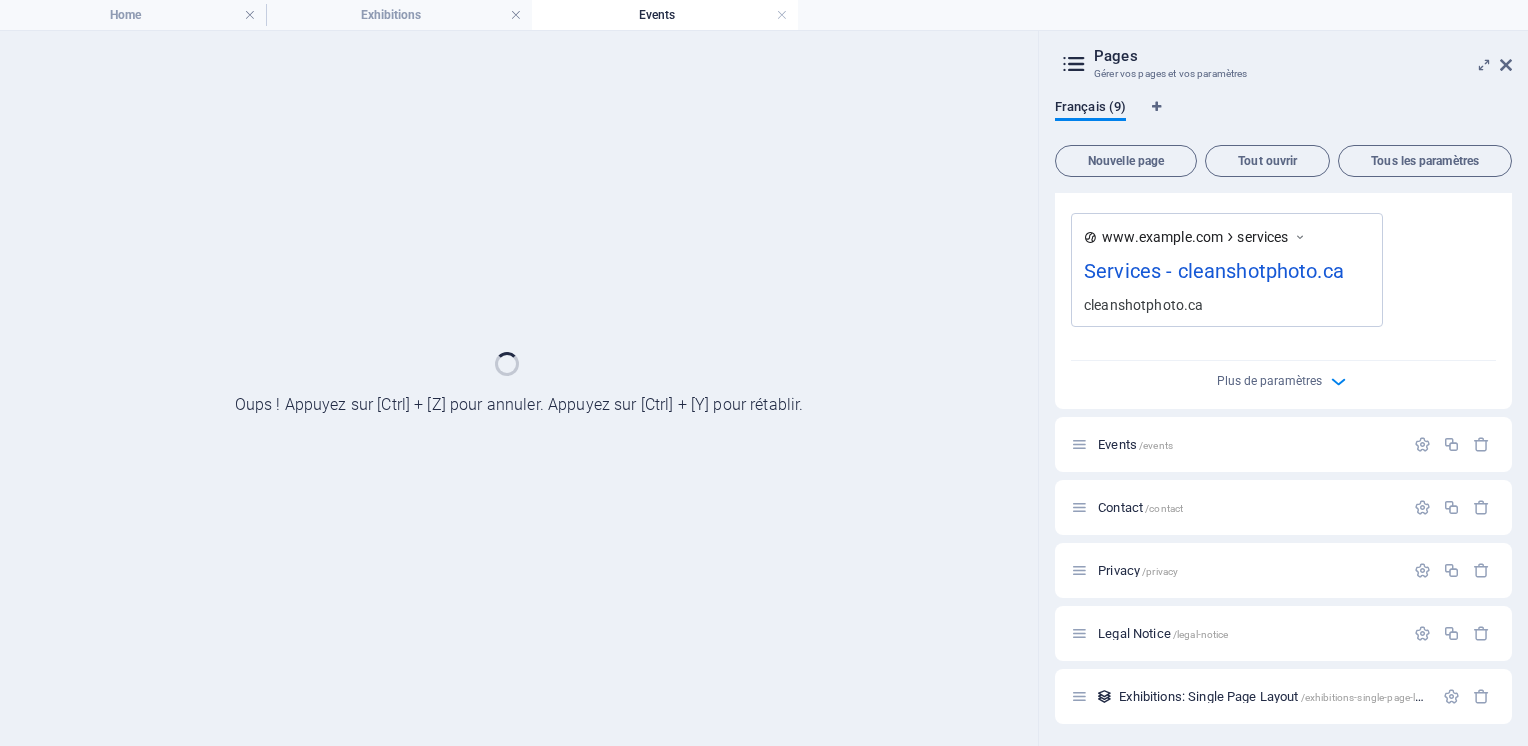 click on "Nom Services ​ SLUG URL /services ​ Titre SEO IA Services ​ 261 / 580 Px Description SEO IA ​ 116 / 990 Px Mots-clés SEO IA ​ Paramètres Menu Noindex Aperçu Tél. portable Bureau www.example.com services Services - cleanshotphoto.ca cleanshotphoto.ca Balises Meta ​ Prévisualiser l'image (Ouvrir le graphique) Glissez les fichiers ici, cliquez pour choisir les fichiers ou sélectionner les fichiers depuis Fichiers ou depuis notre stock de photos et de vidéos Plus de paramètres" at bounding box center [1283, 36] 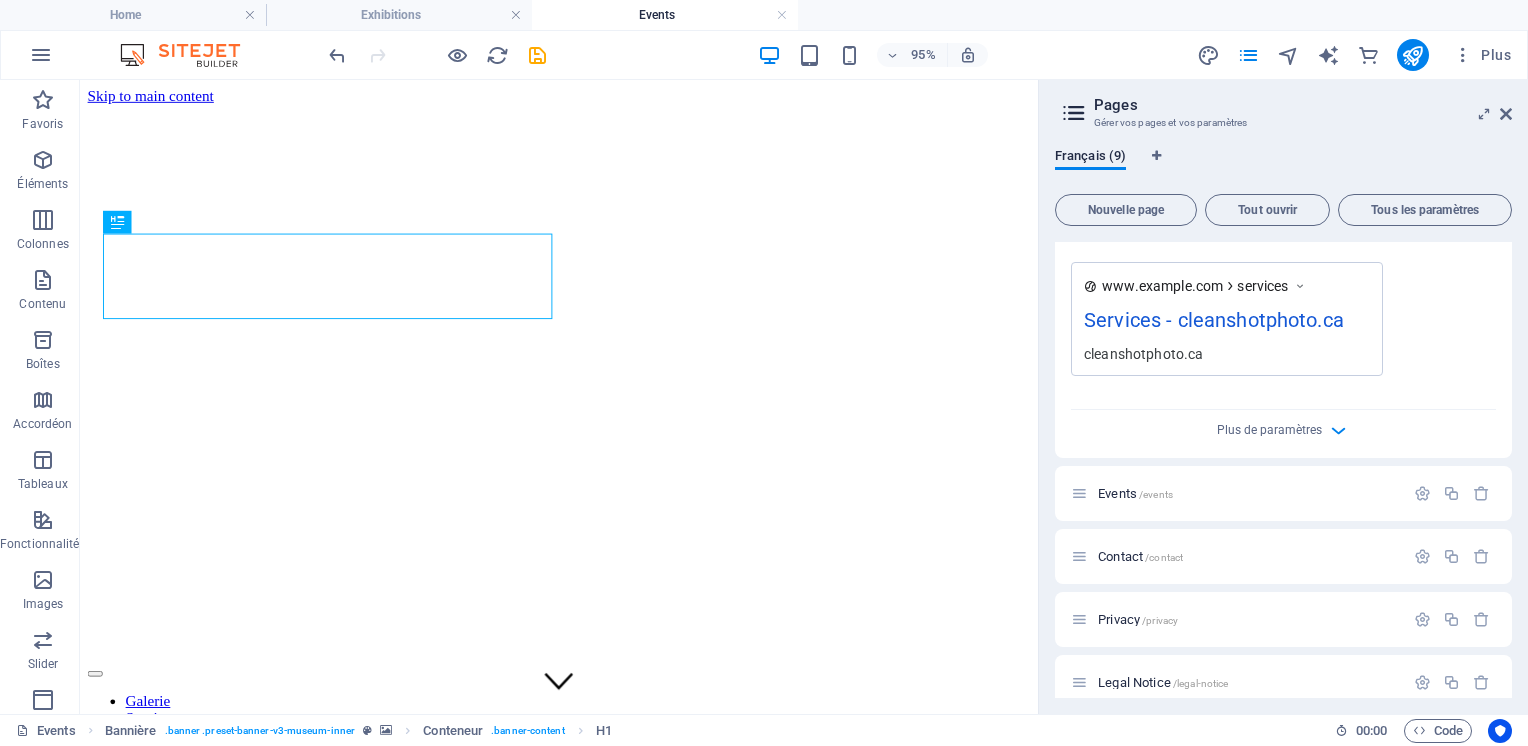 scroll, scrollTop: 0, scrollLeft: 0, axis: both 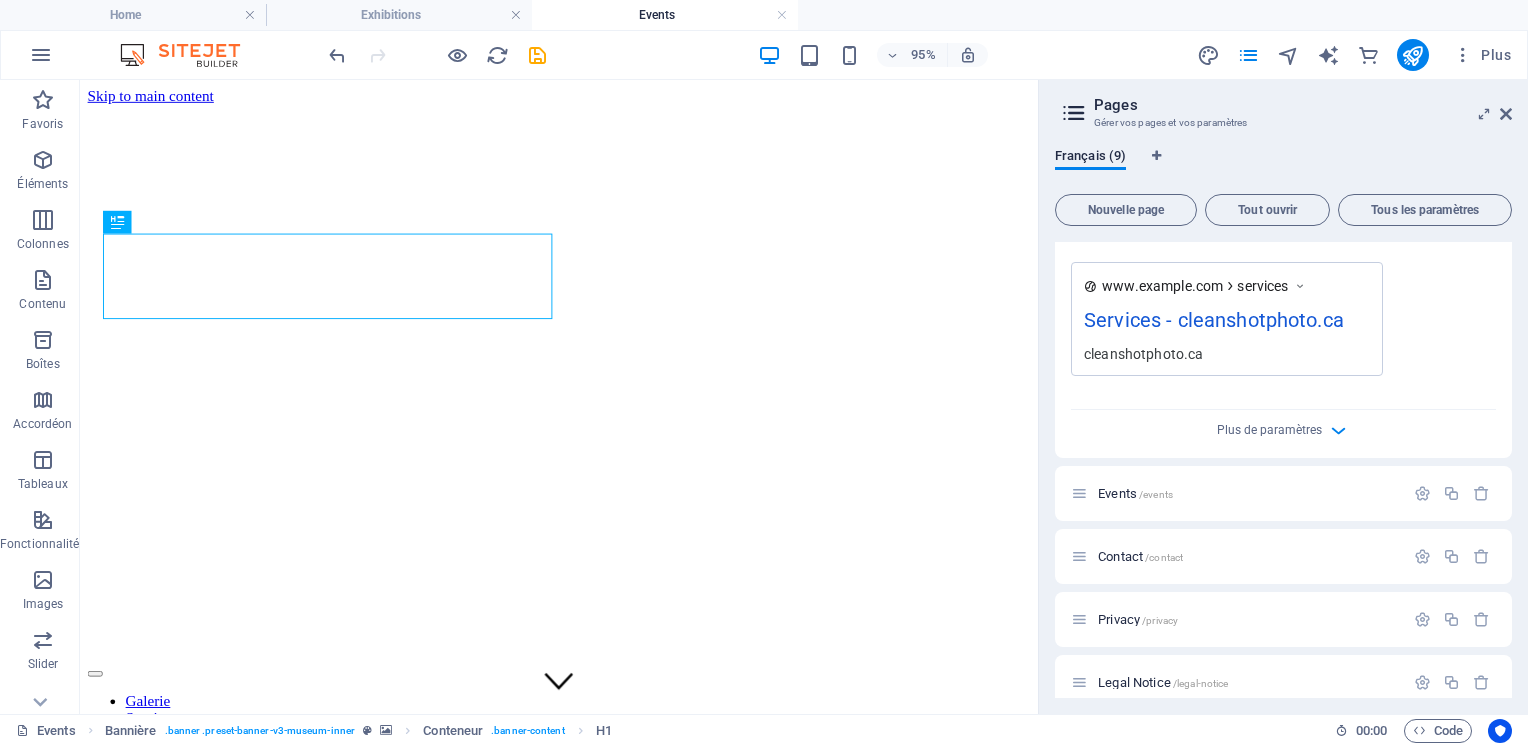 click at bounding box center [1422, 493] 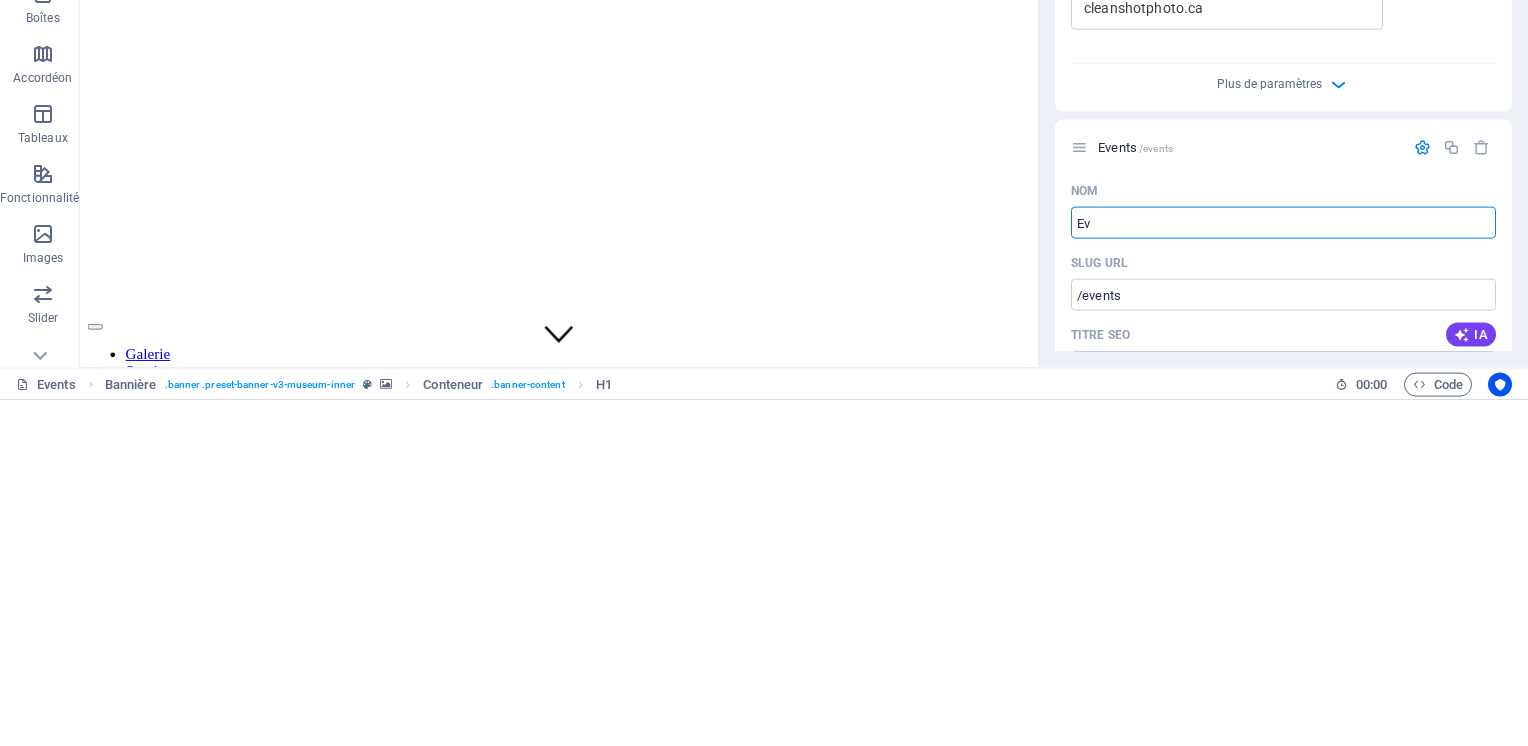 type on "E" 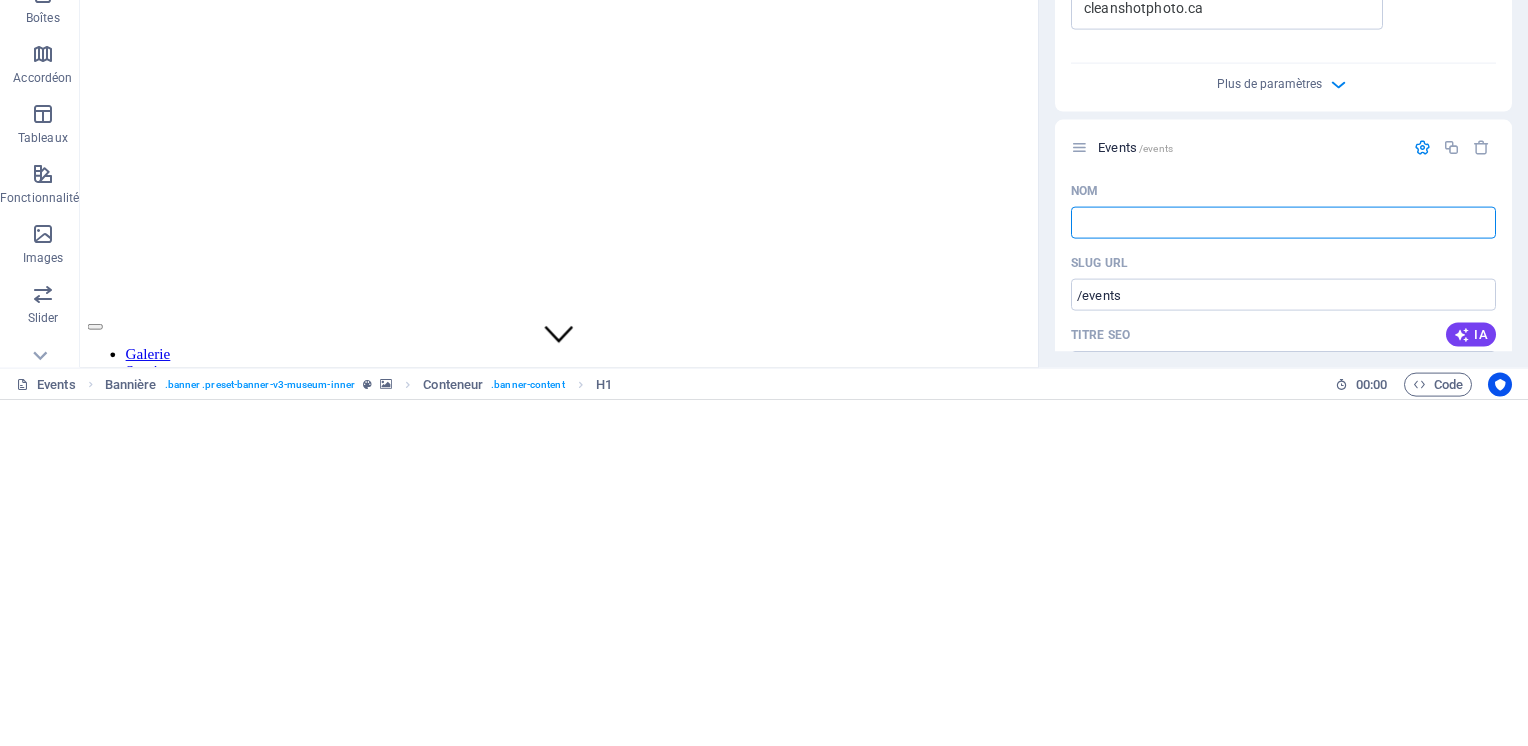 type 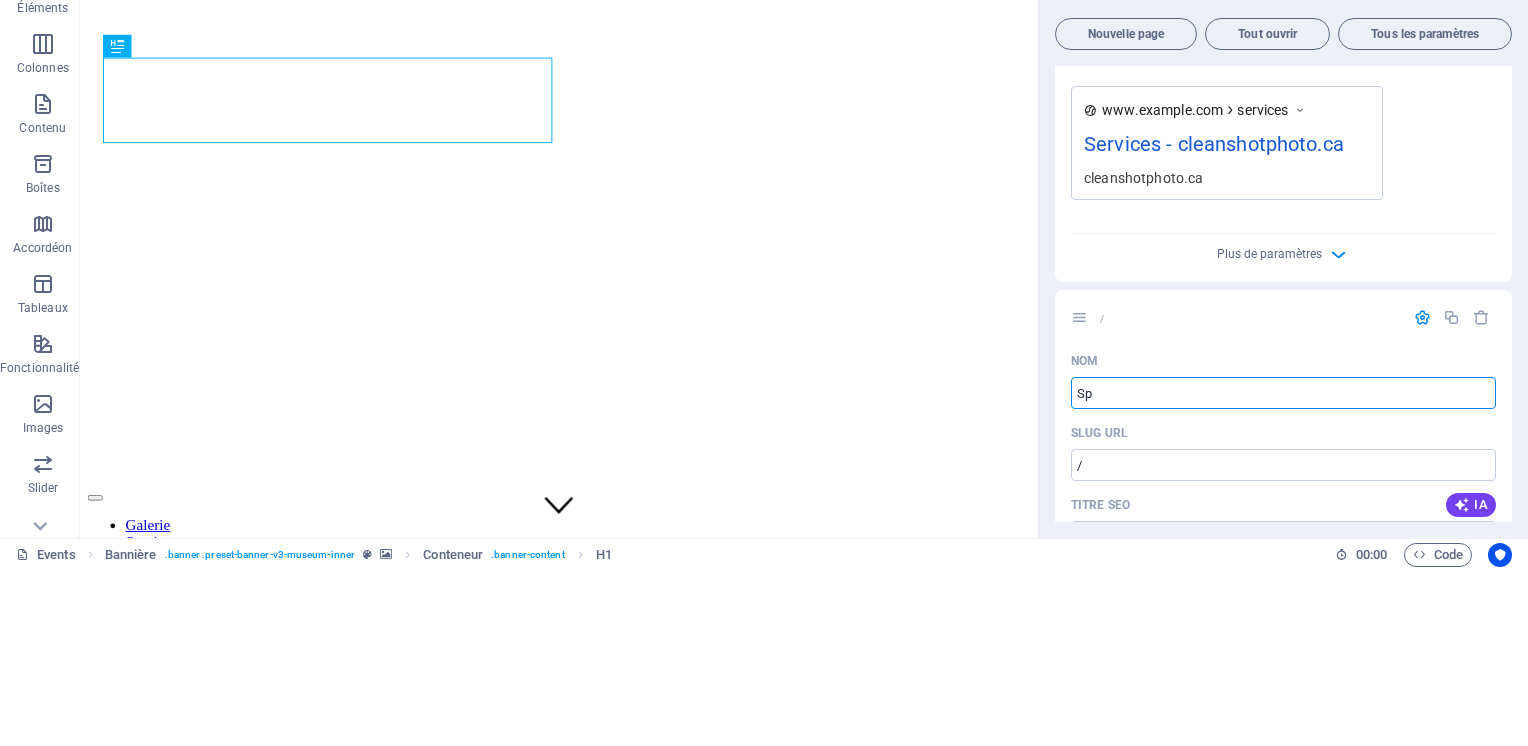 type on "Sp" 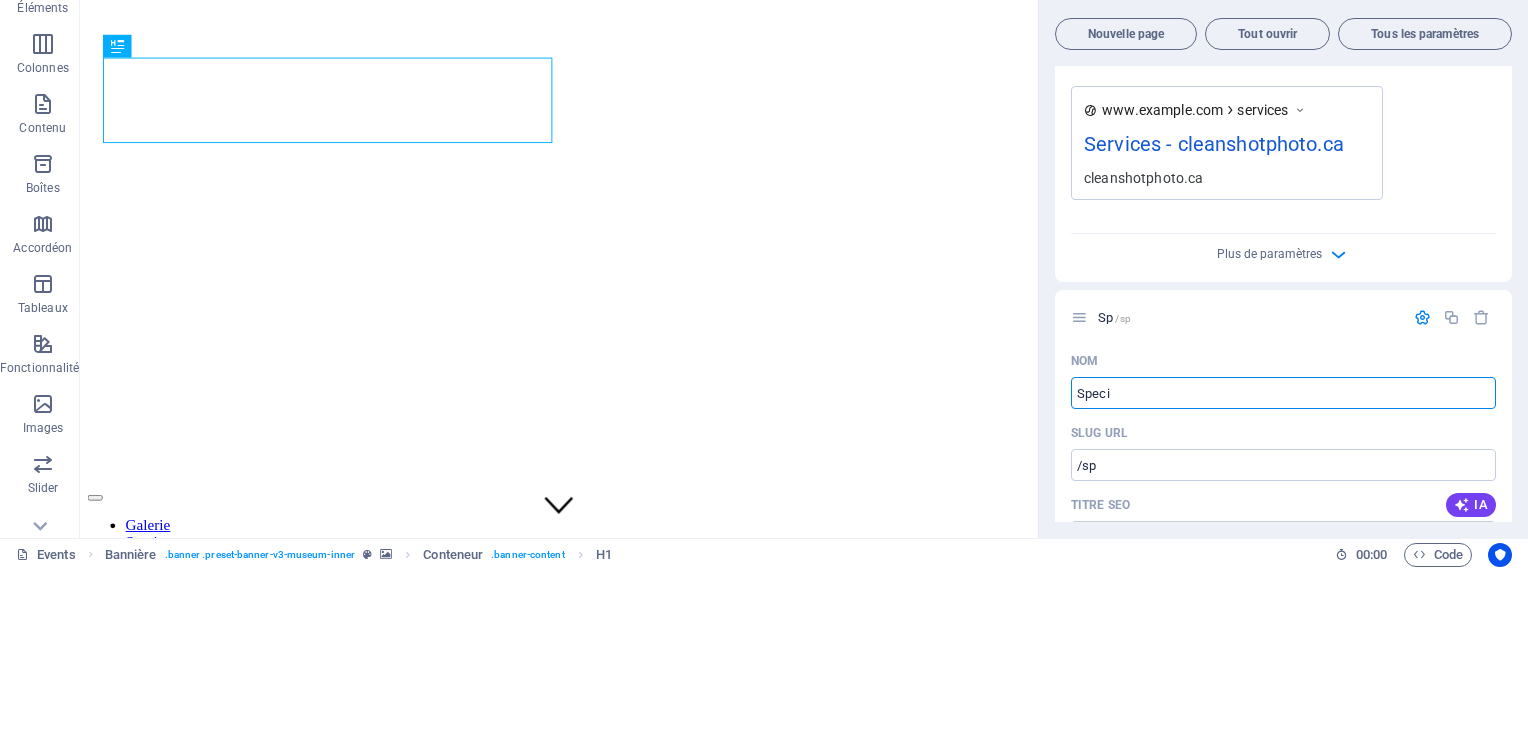 type on "Speci" 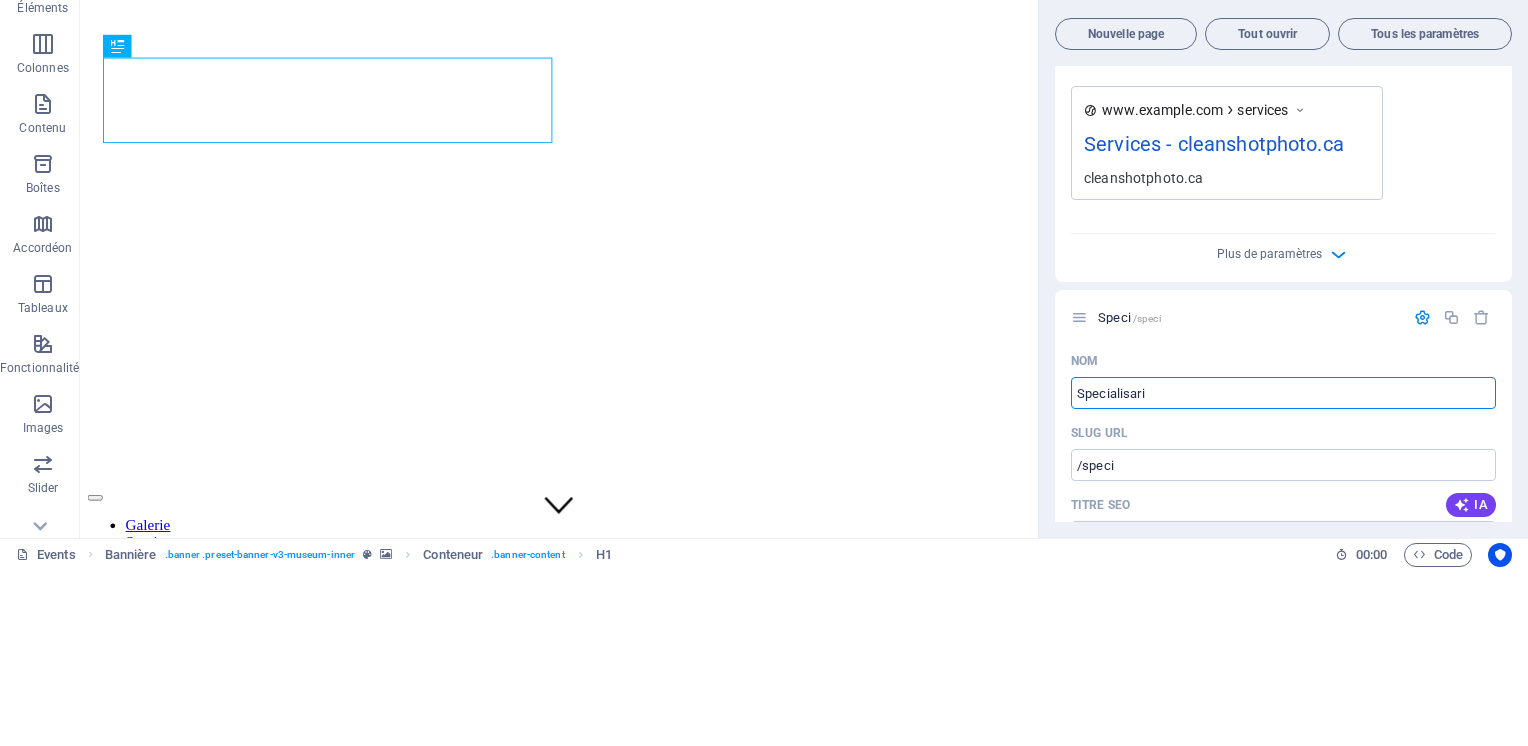 type on "Specialisari" 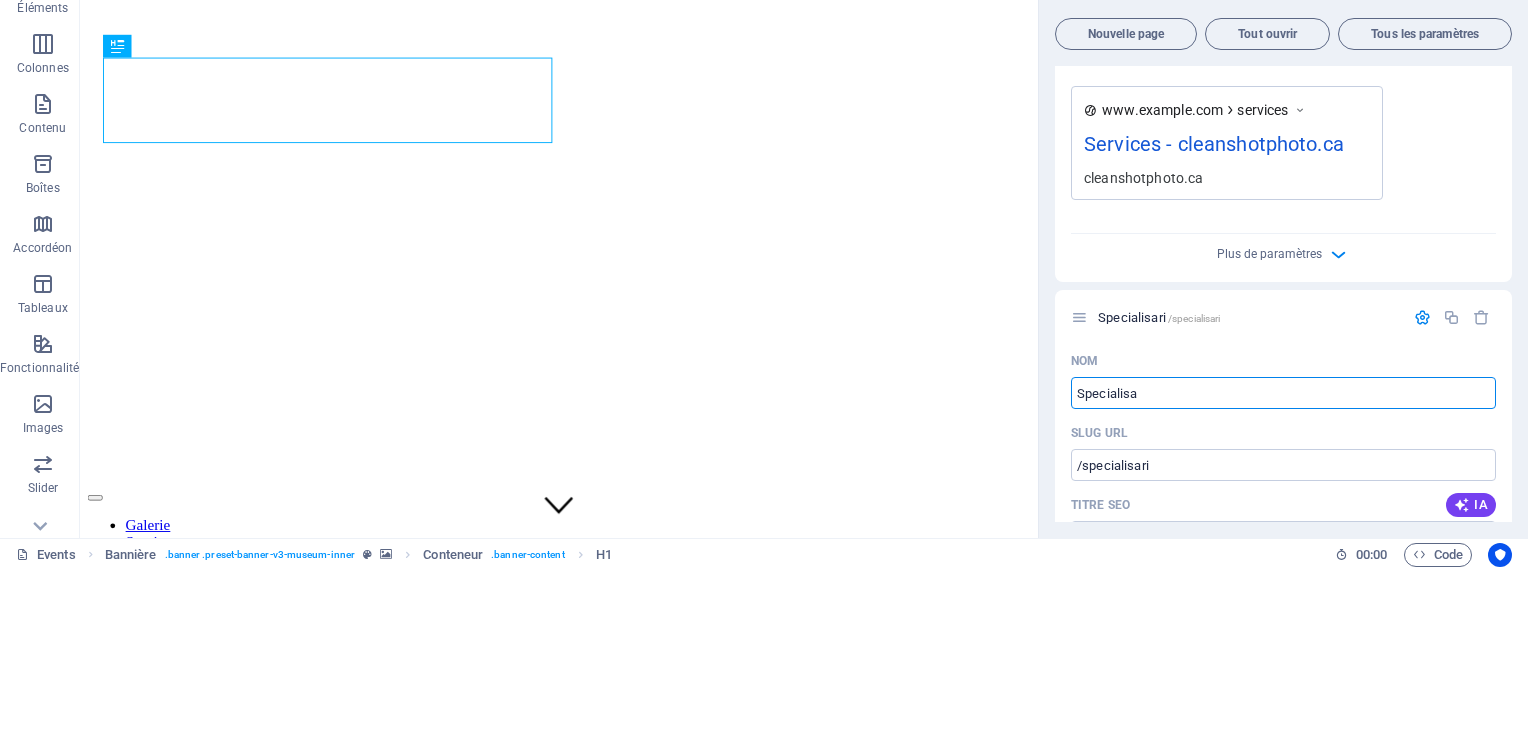 type on "Specialisa" 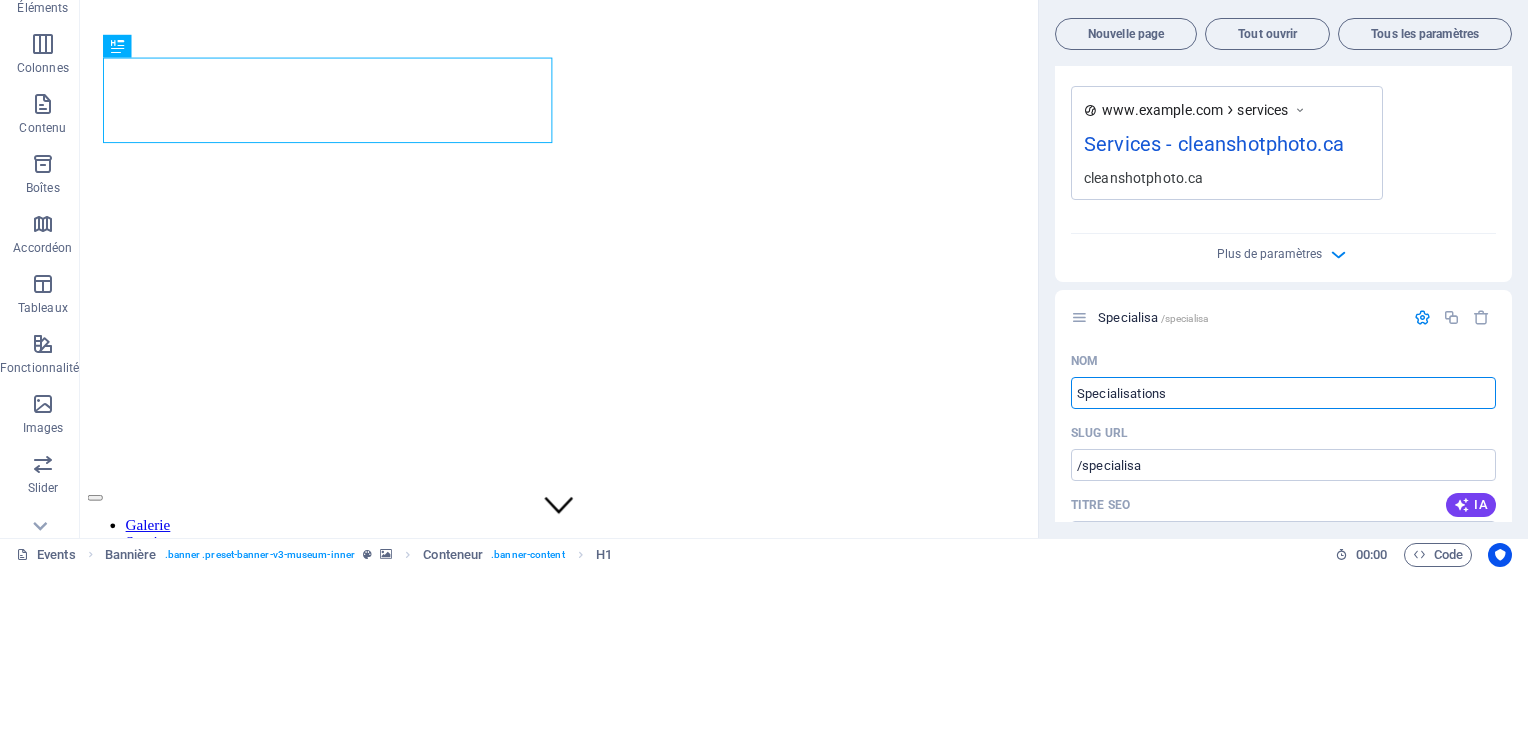 type on "Specialisations" 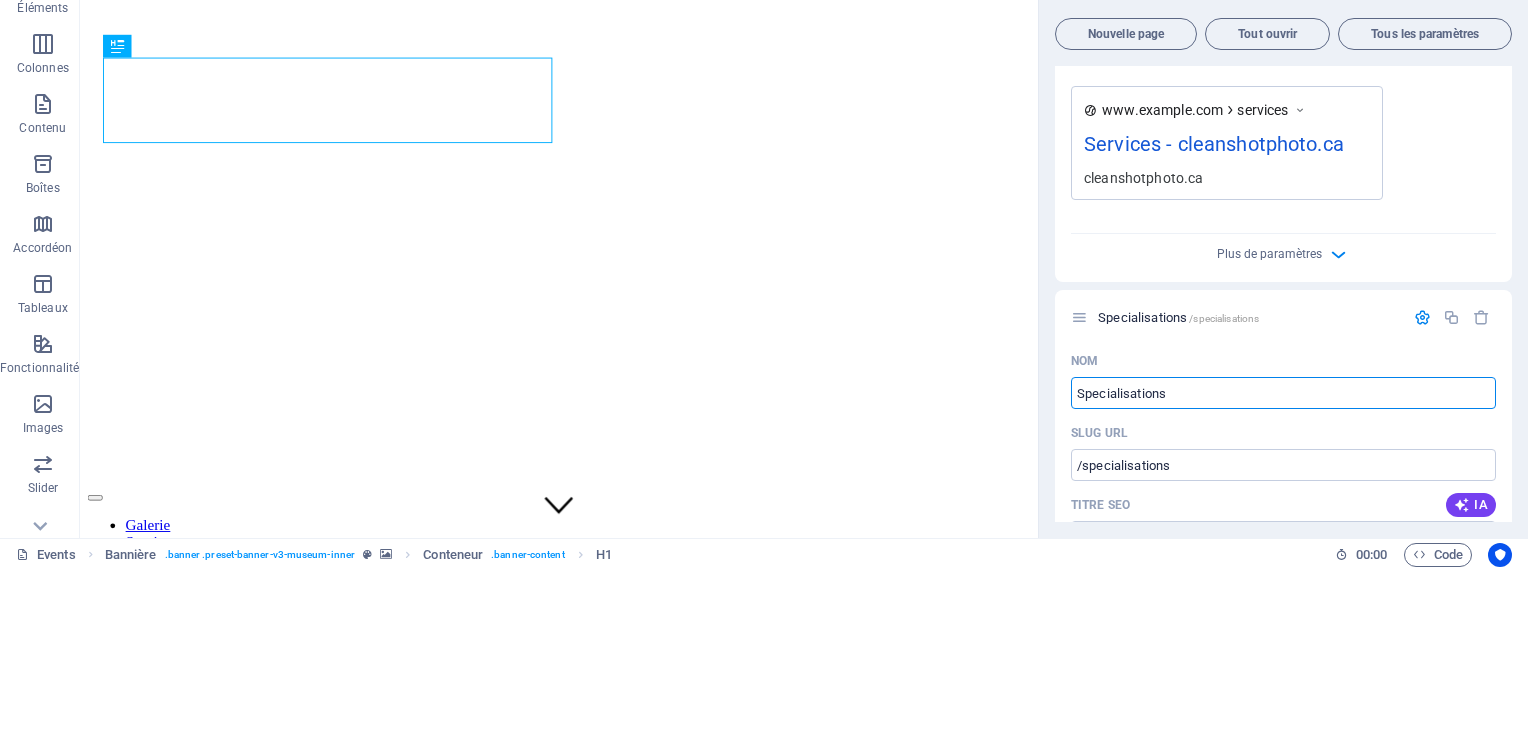 type on "Specialisations" 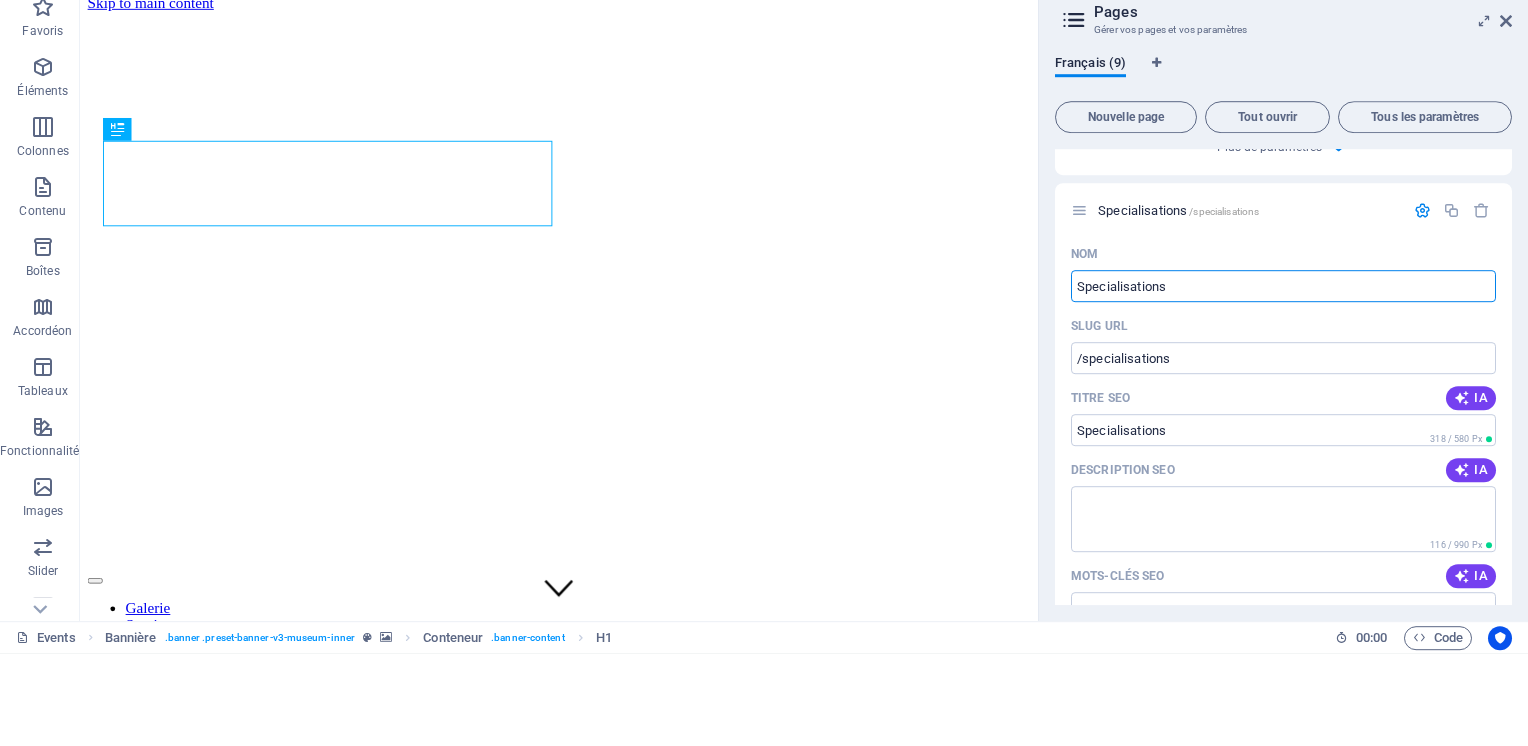 scroll, scrollTop: 899, scrollLeft: 0, axis: vertical 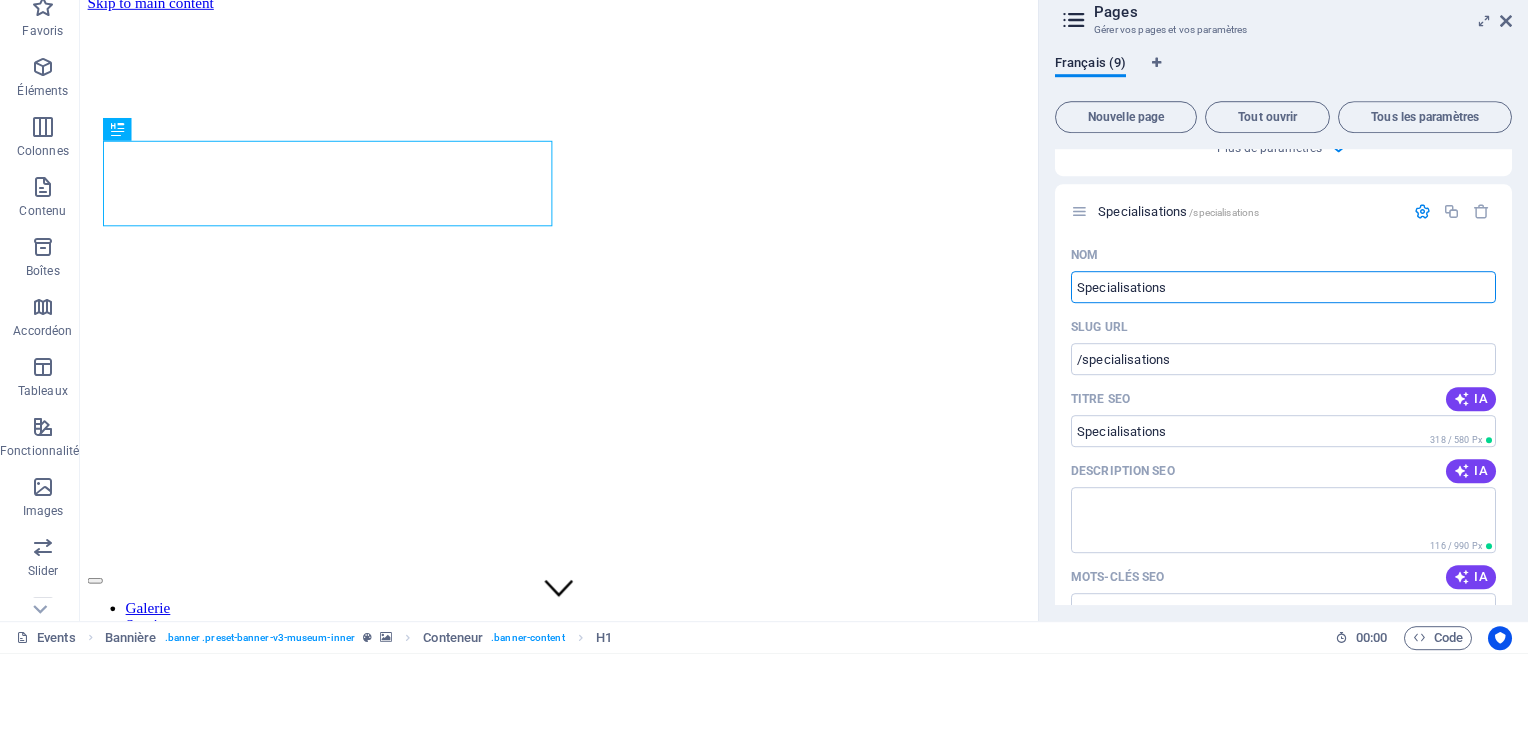 click on "Specialisations /specialisations" at bounding box center [1283, 304] 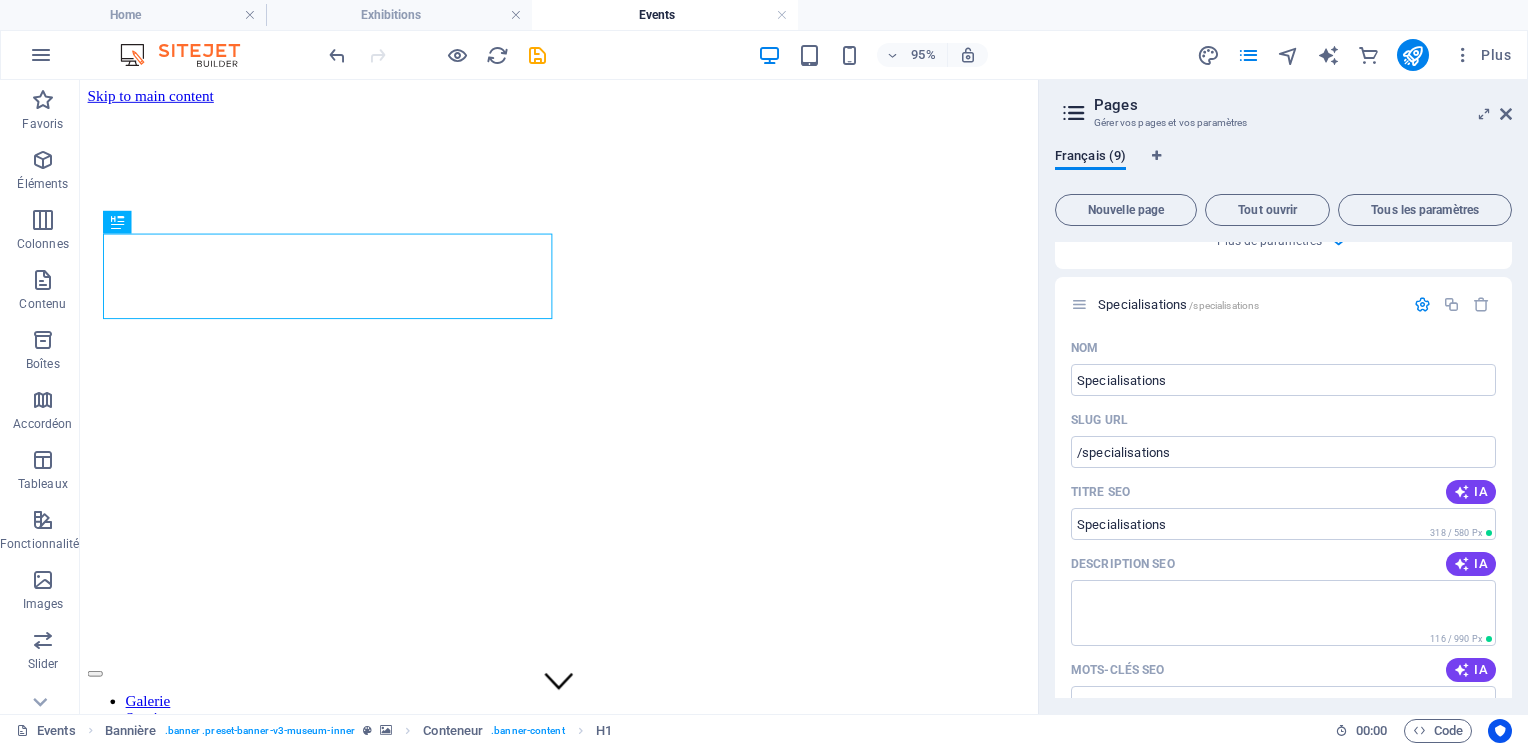 click at bounding box center [1422, 304] 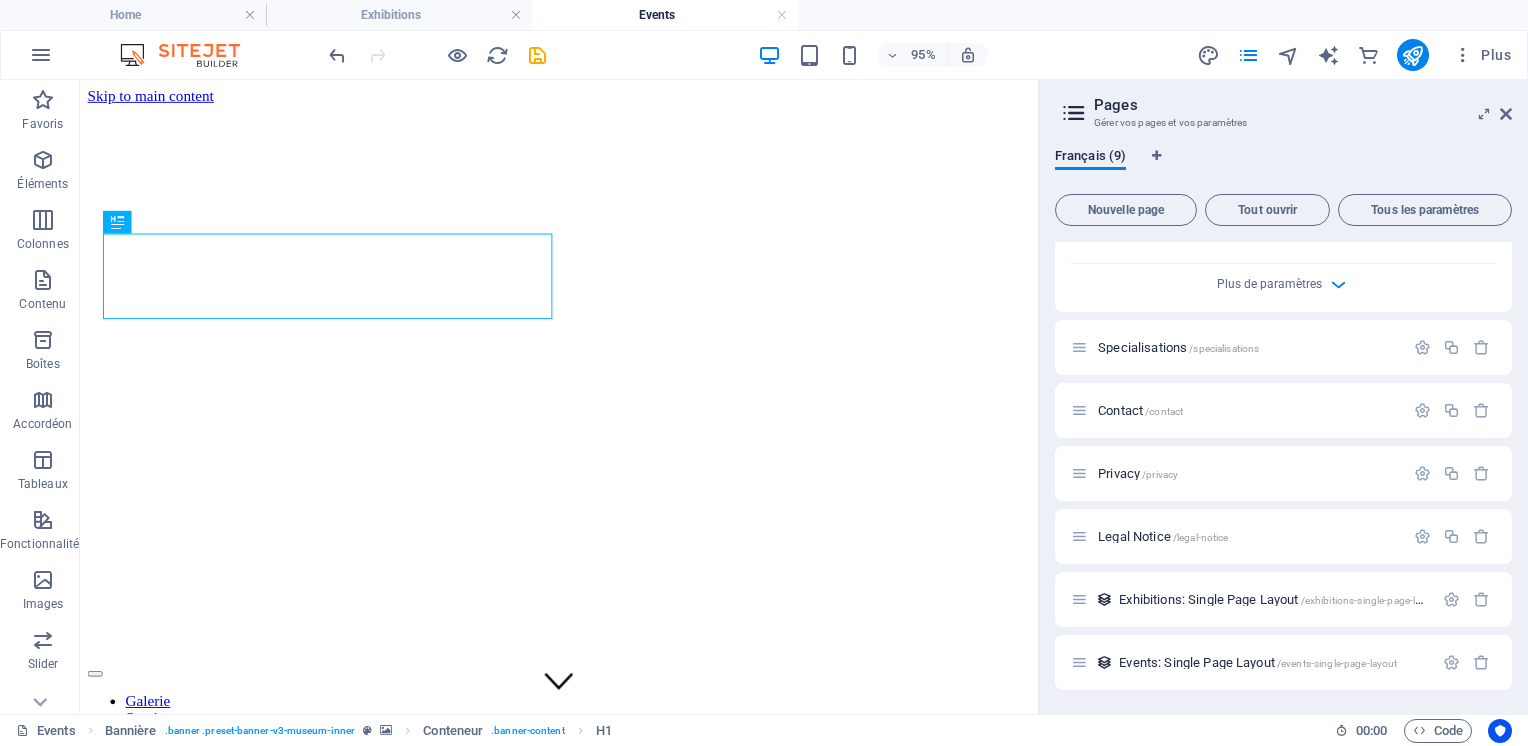 scroll, scrollTop: 855, scrollLeft: 0, axis: vertical 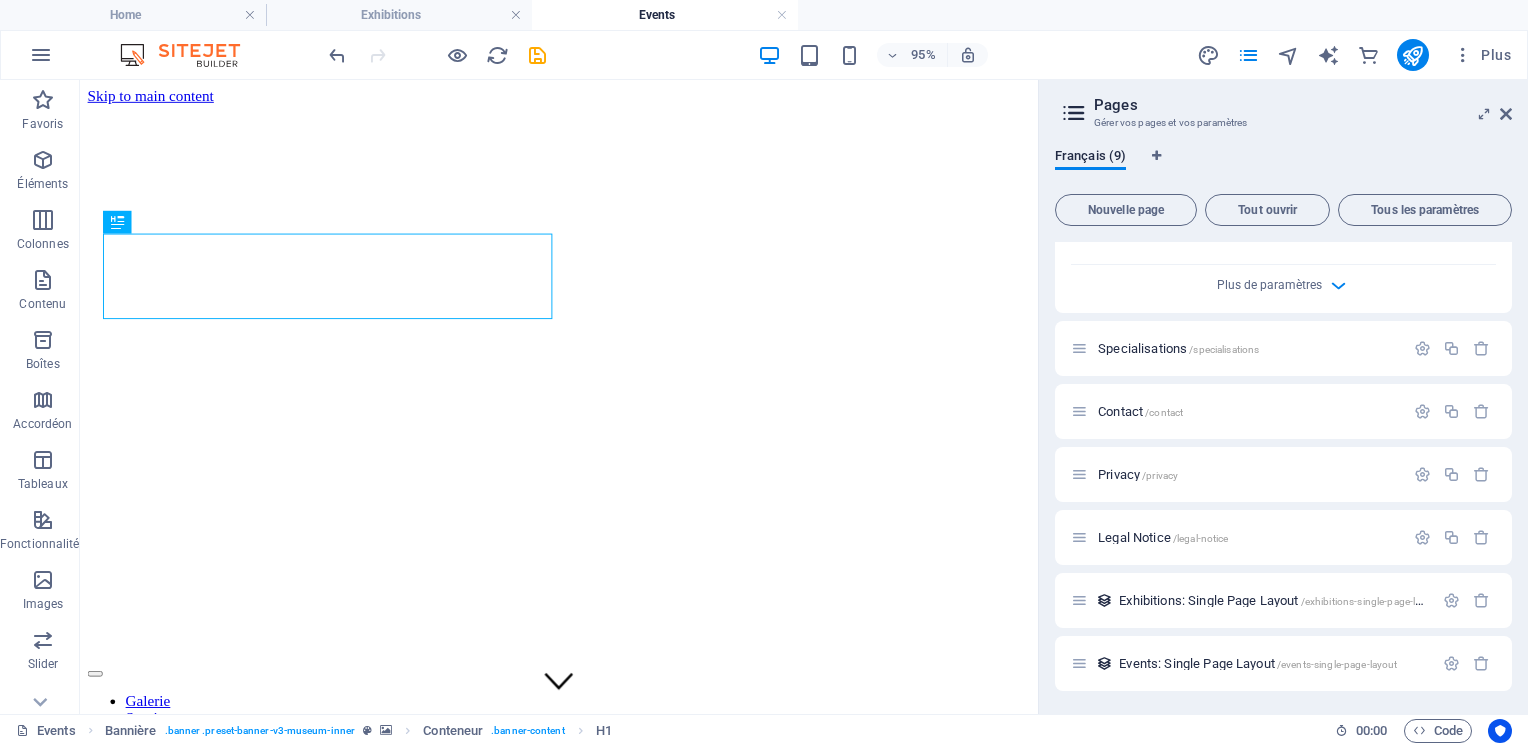 click on "Contact /contact" at bounding box center [1248, 411] 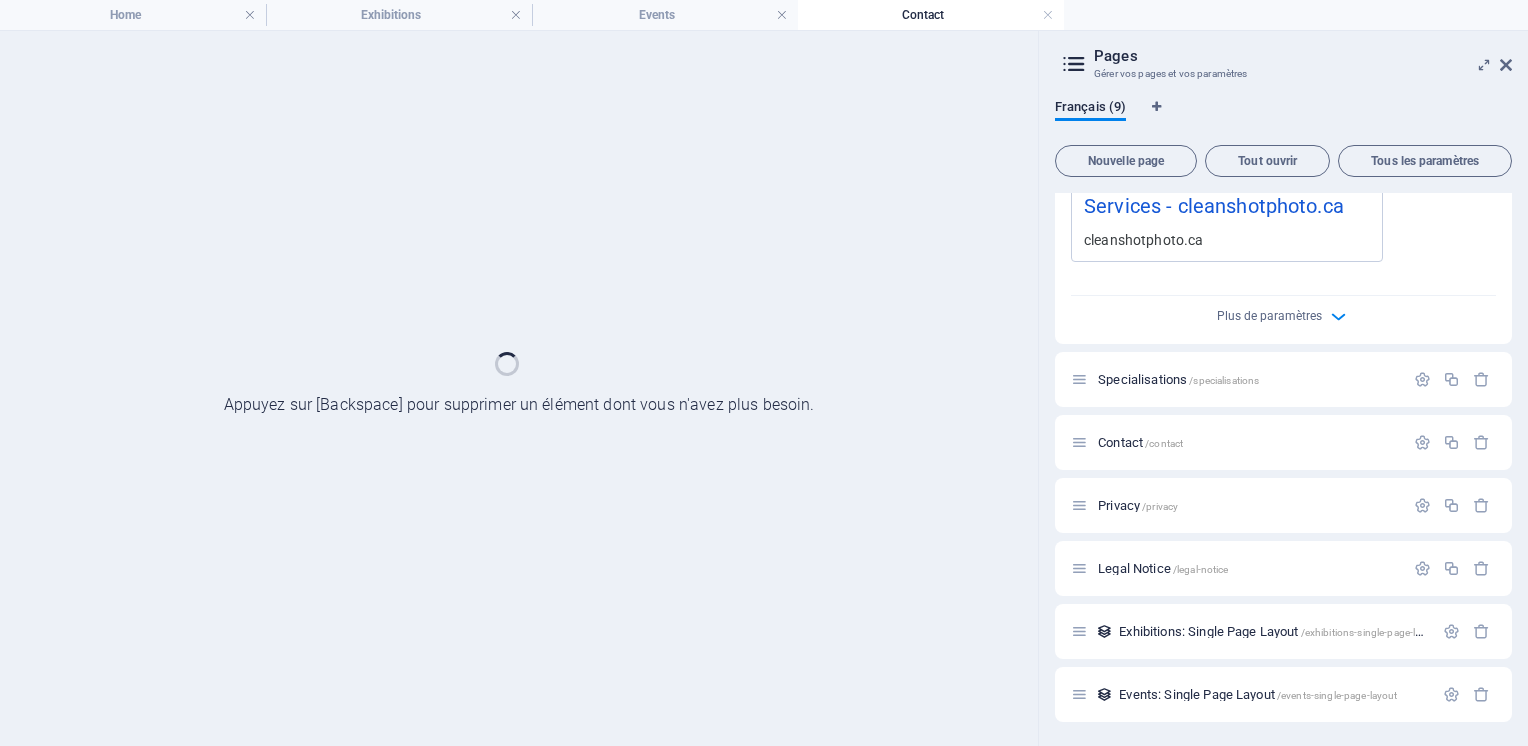 scroll, scrollTop: 774, scrollLeft: 0, axis: vertical 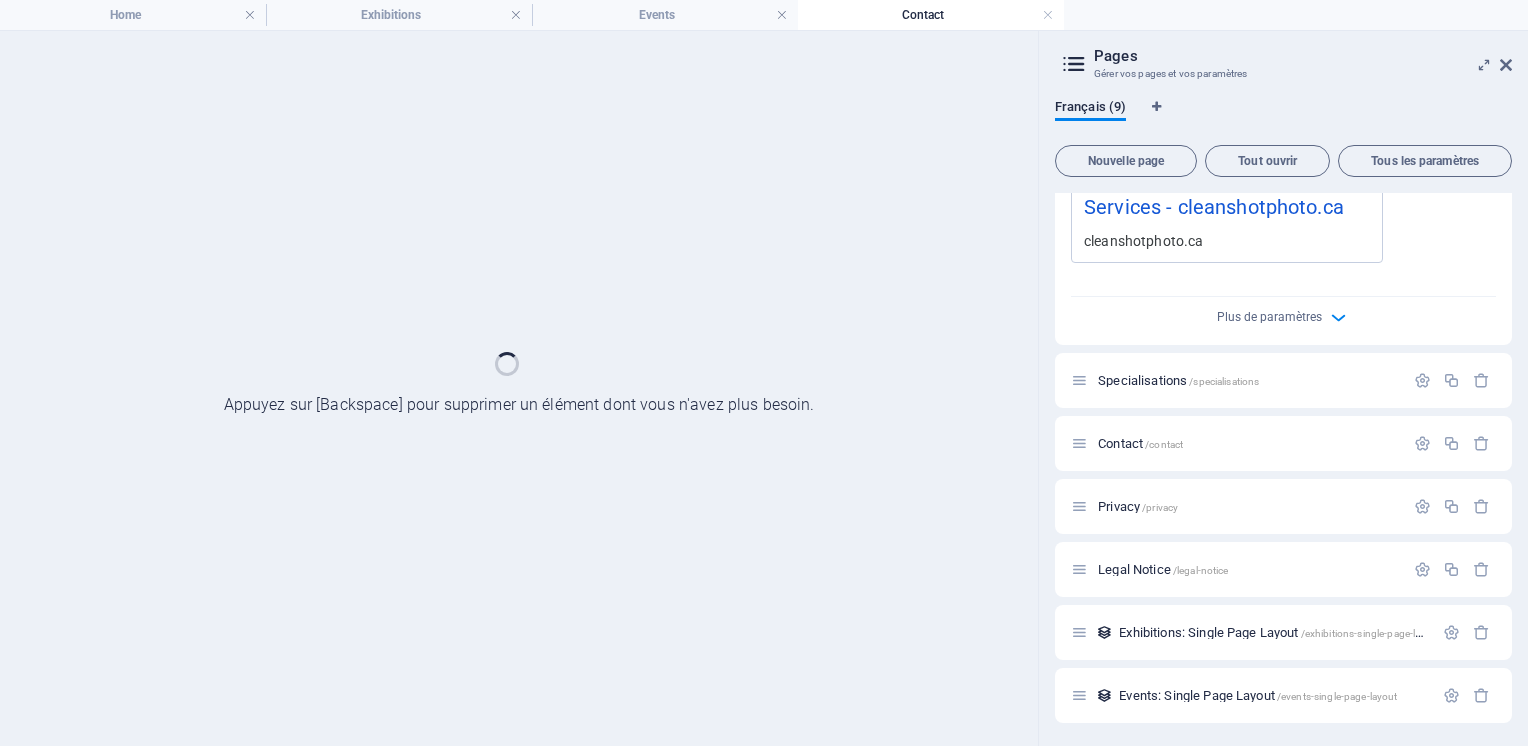 click on "Specialisations /specialisations" at bounding box center [1283, 380] 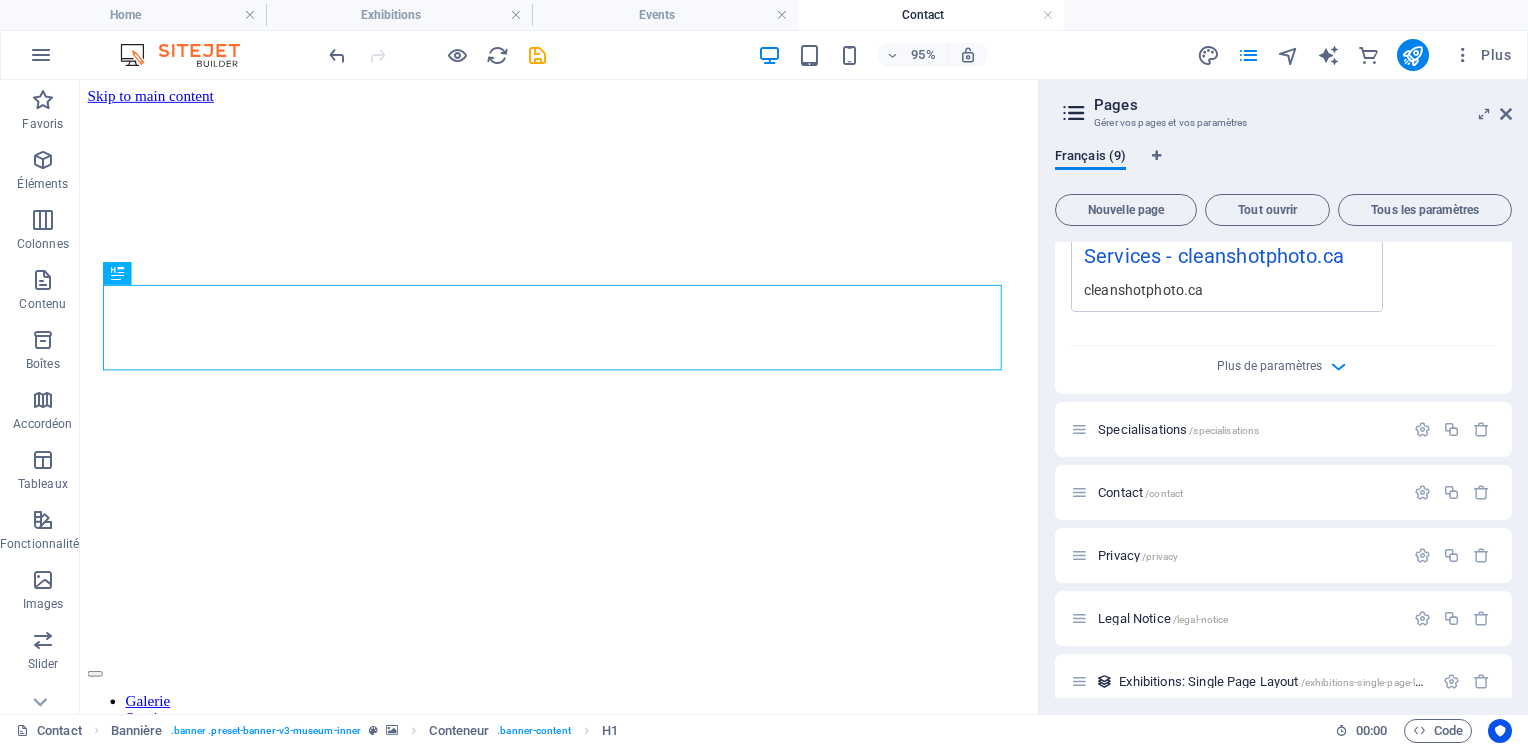 scroll, scrollTop: 0, scrollLeft: 0, axis: both 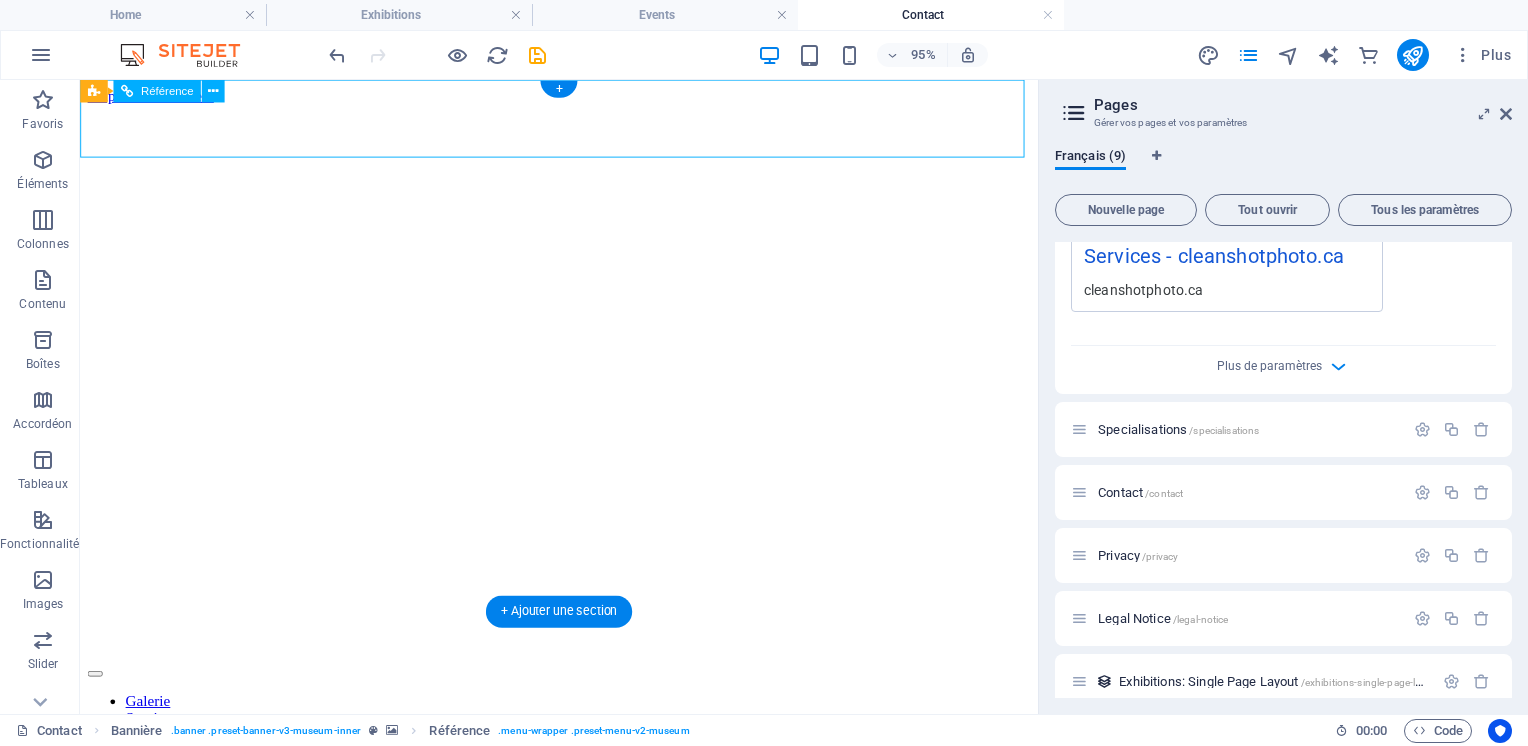 click on "Explore" at bounding box center (584, 822) 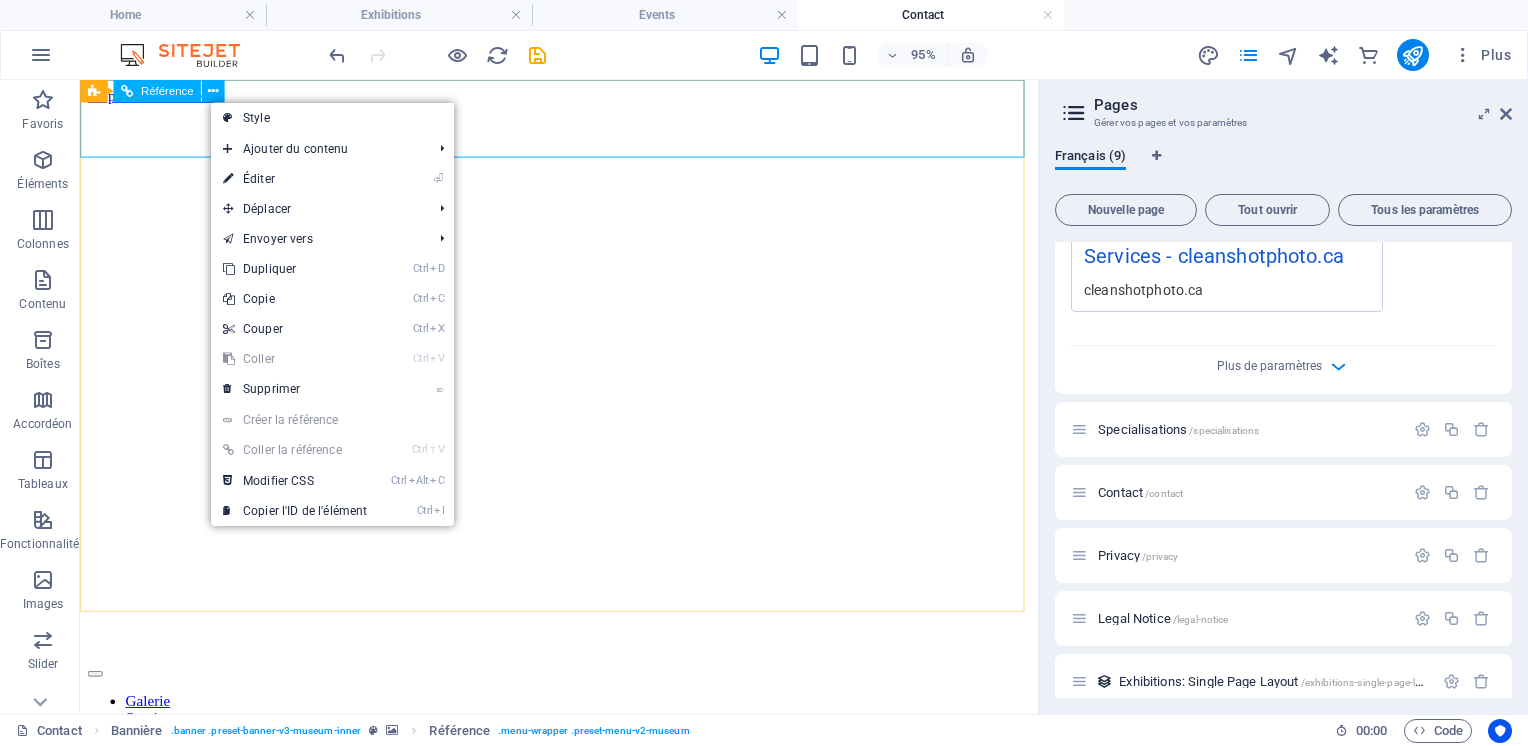 click on "Explore" at bounding box center (584, 822) 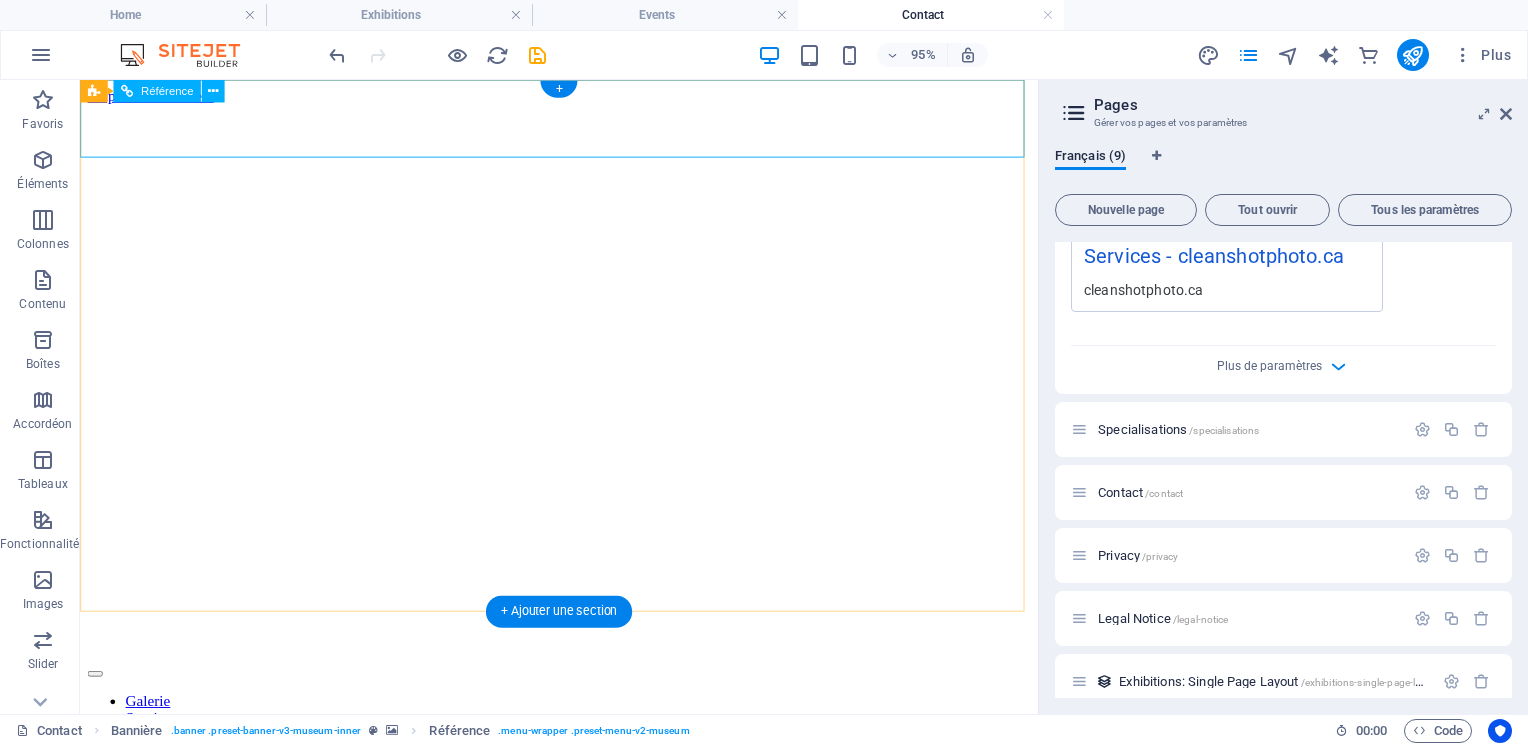 click on "Explore" at bounding box center (584, 822) 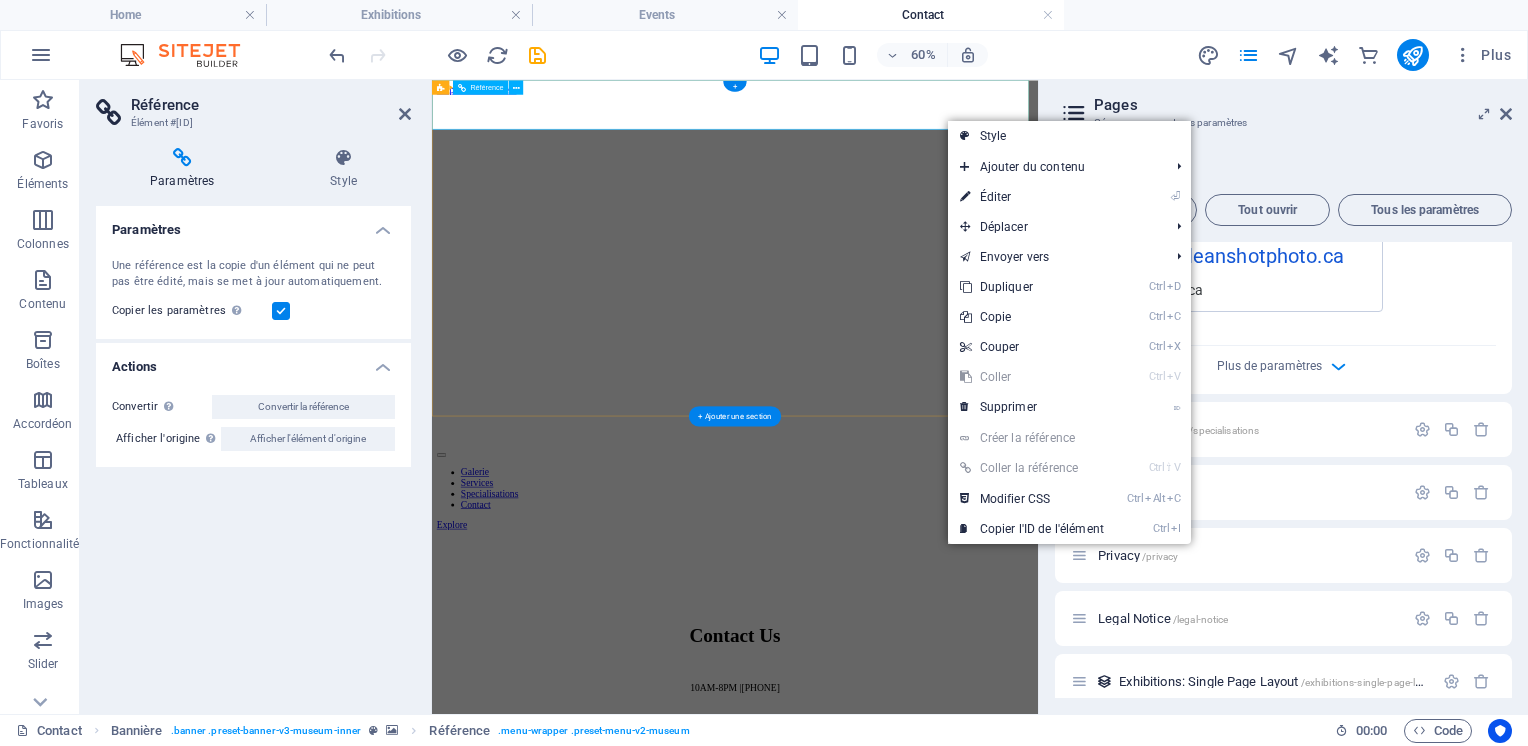 click on "Afficher l'élément d'origine" at bounding box center (308, 439) 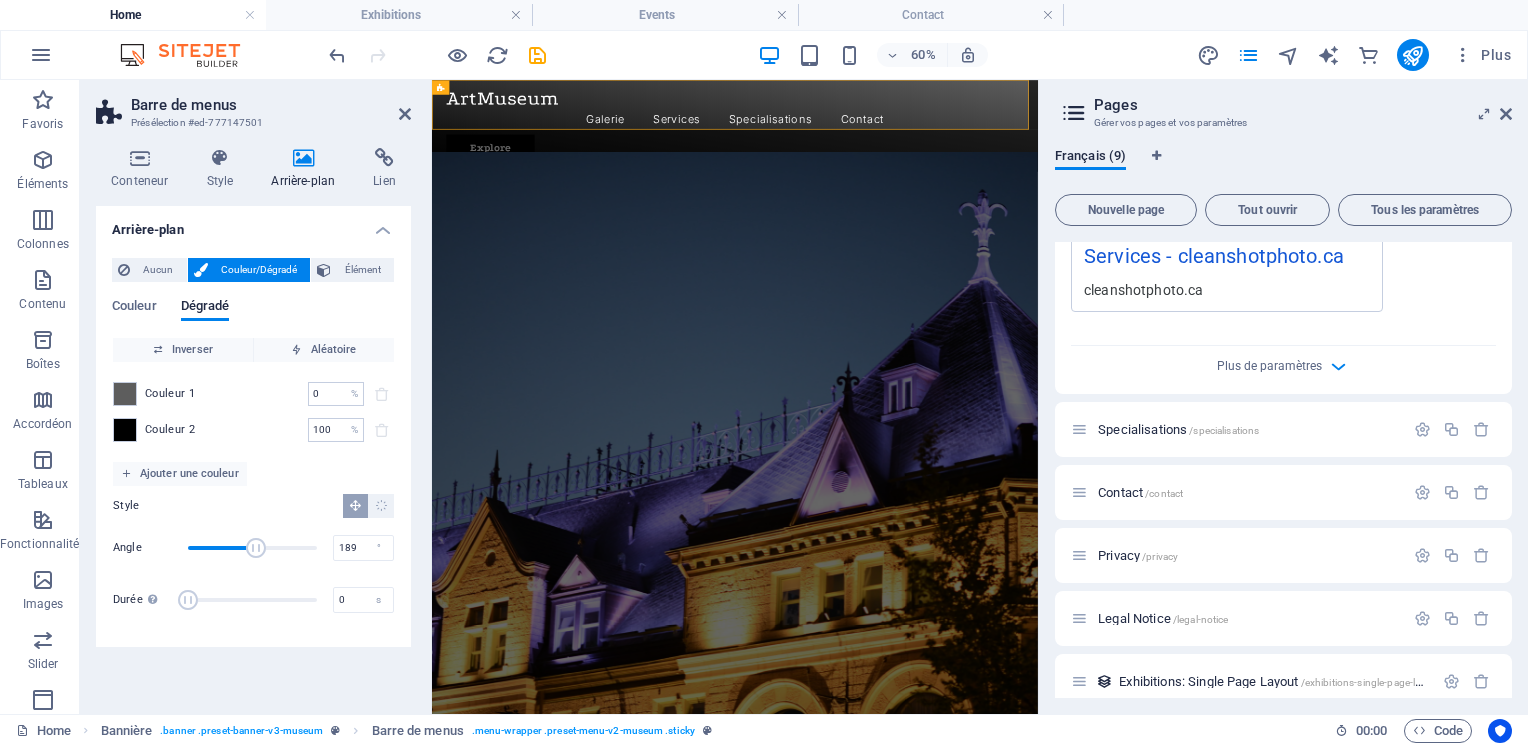click on "Conteneur" at bounding box center [143, 169] 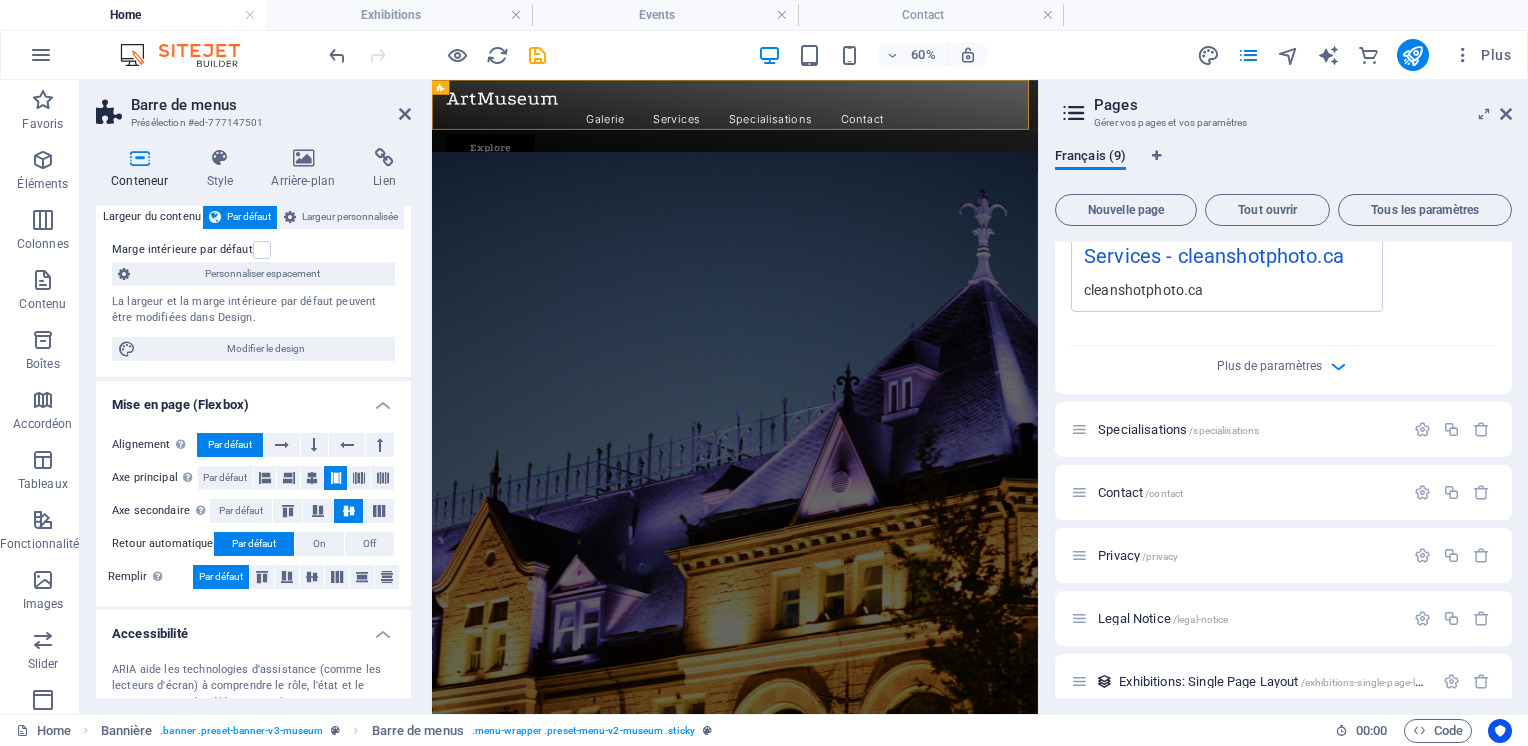 scroll, scrollTop: 0, scrollLeft: 0, axis: both 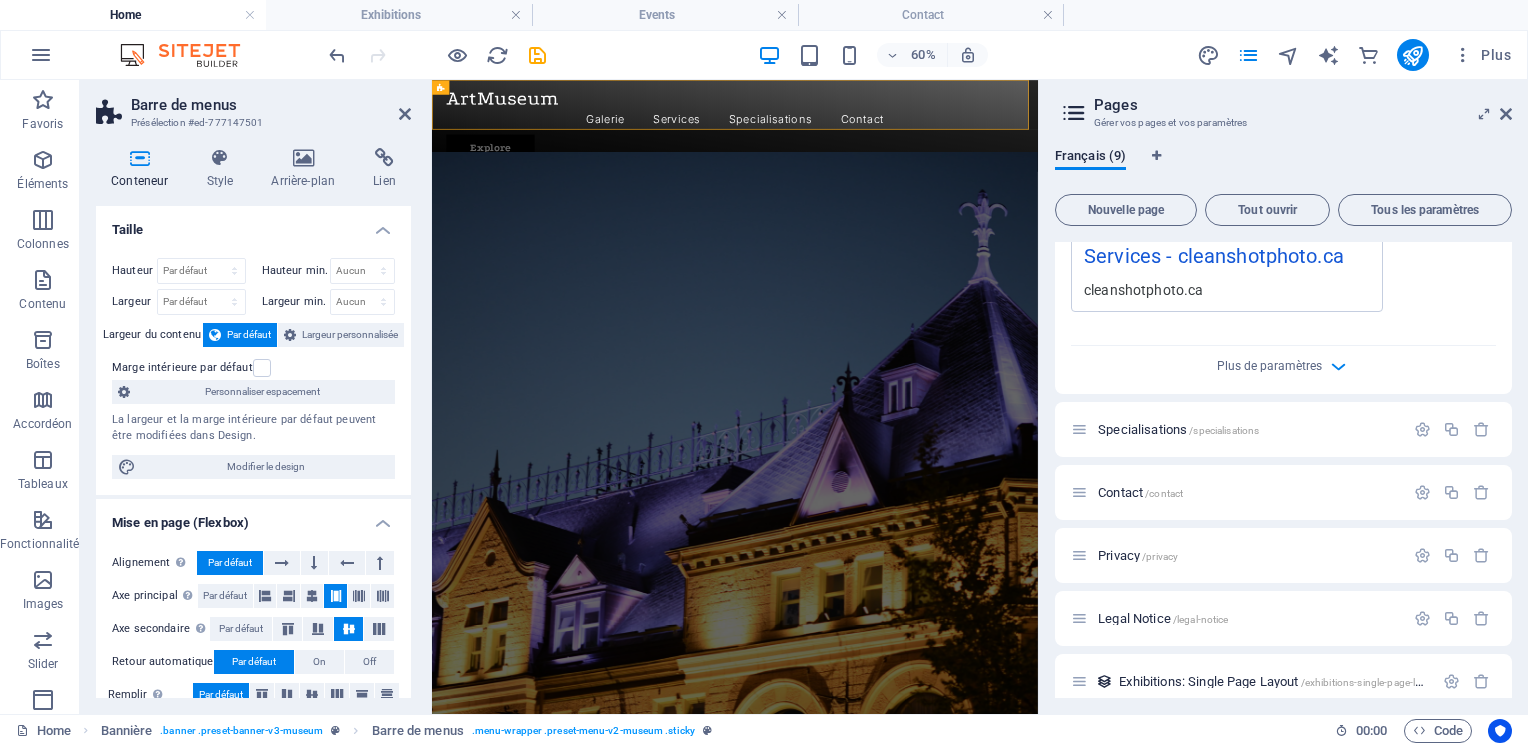click on "Explore" at bounding box center (937, 194) 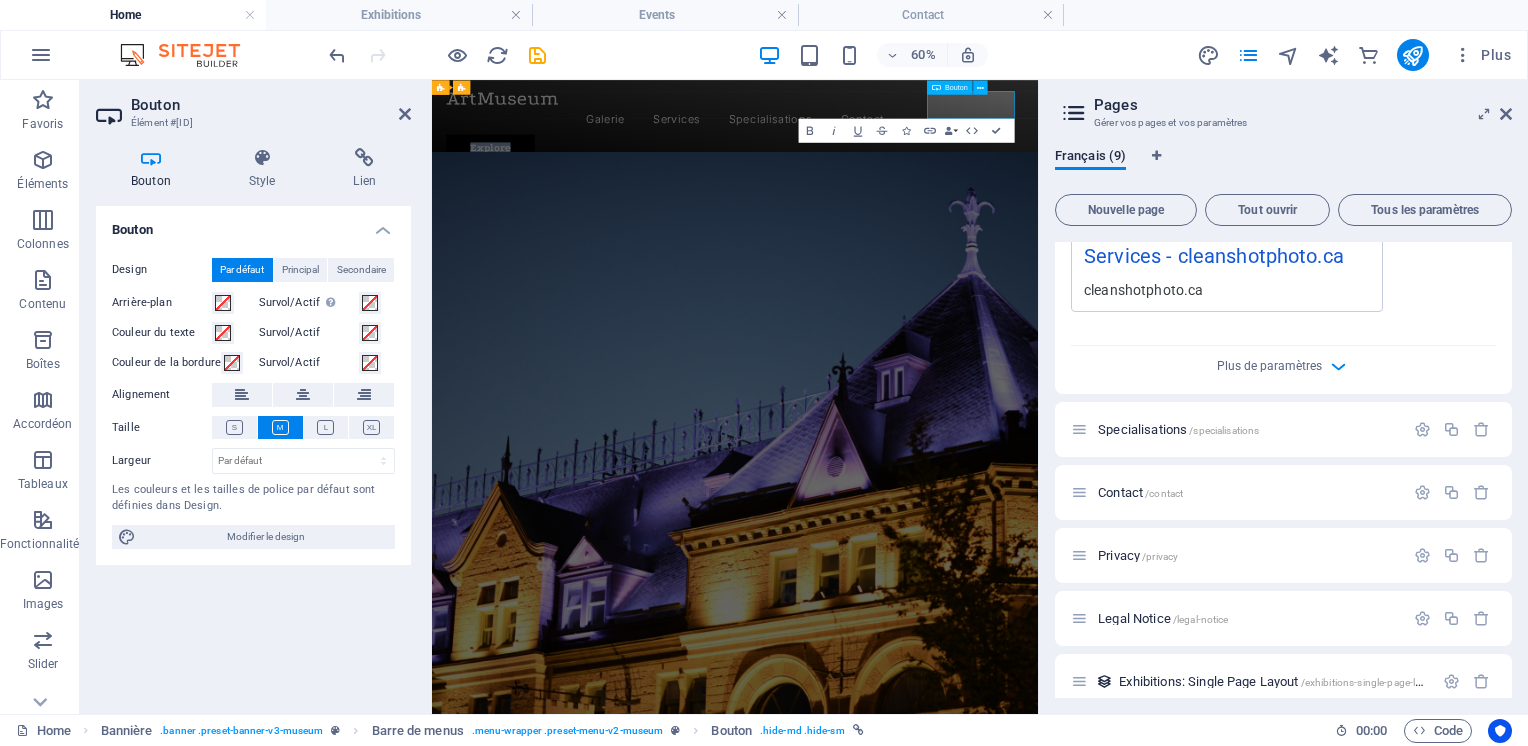 type 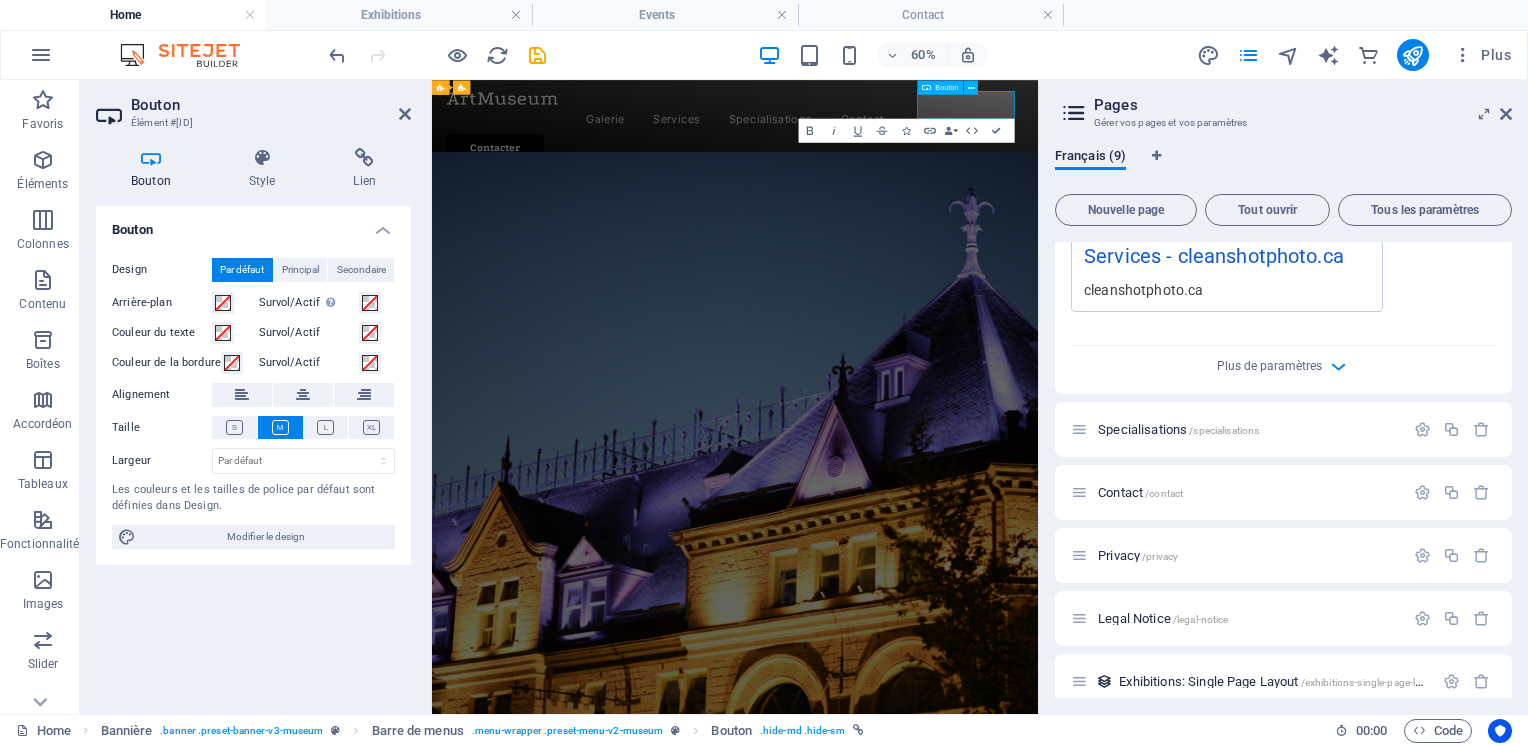 click at bounding box center (971, 87) 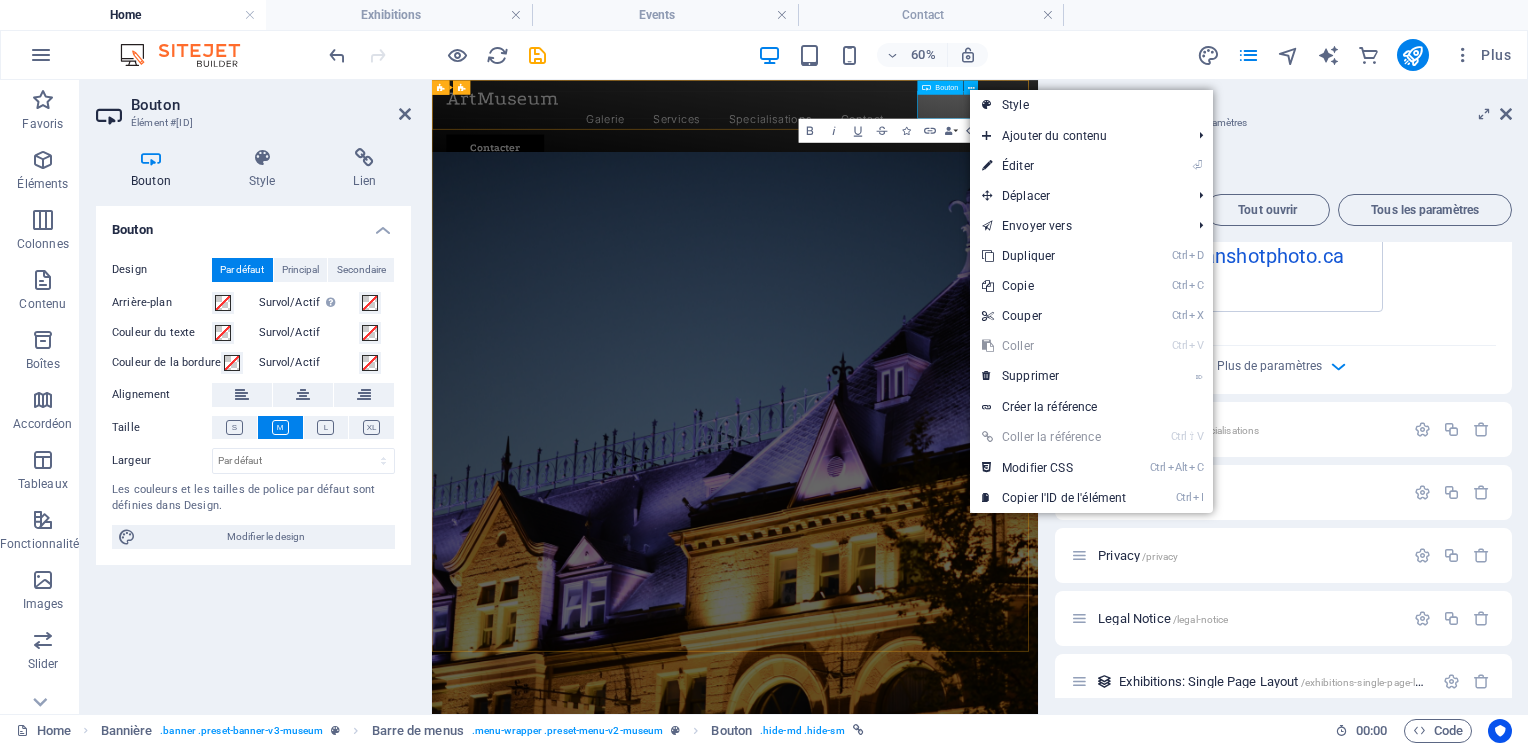 click on "Bouton" at bounding box center [946, 87] 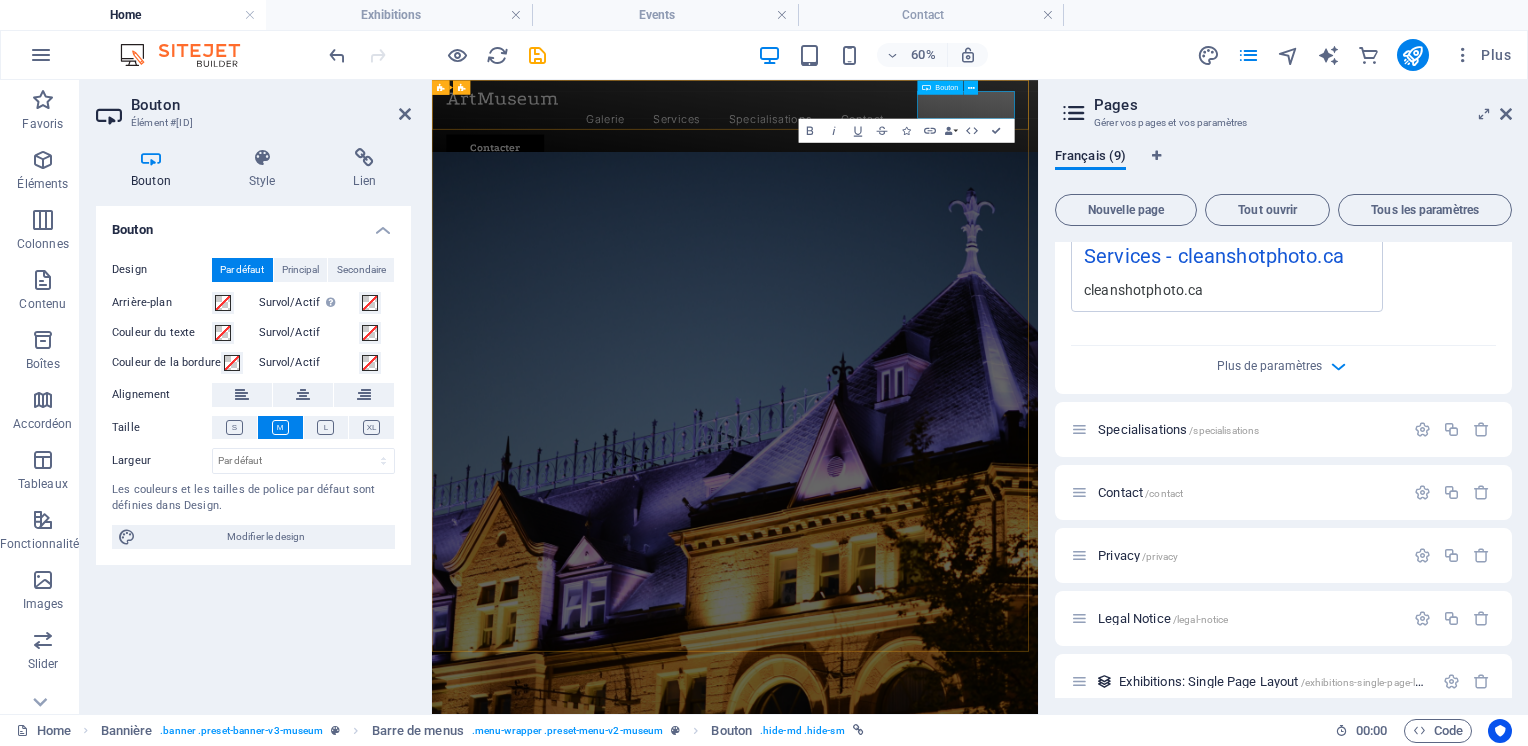 click on "Contacter" at bounding box center [537, 194] 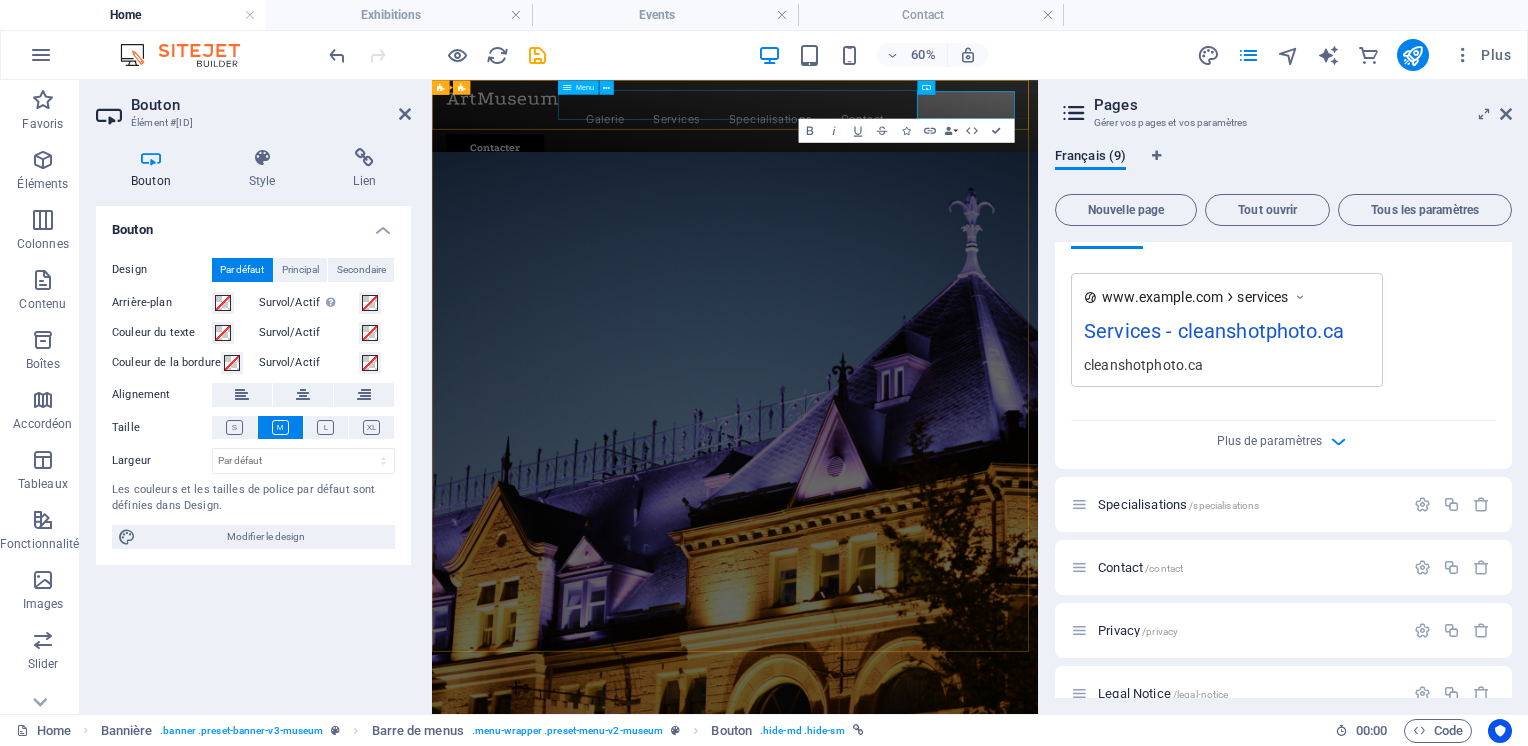 scroll, scrollTop: 704, scrollLeft: 0, axis: vertical 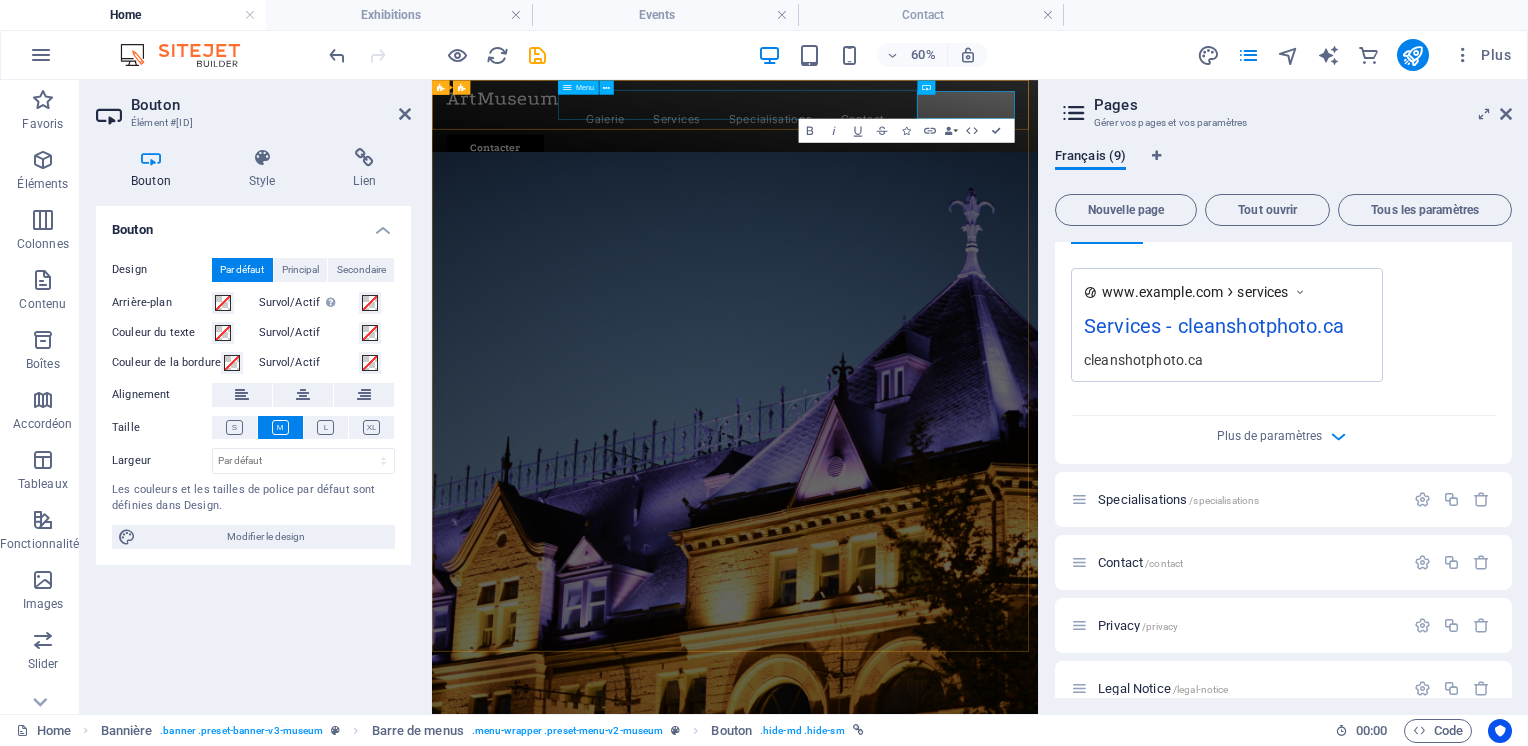 click at bounding box center (1506, 114) 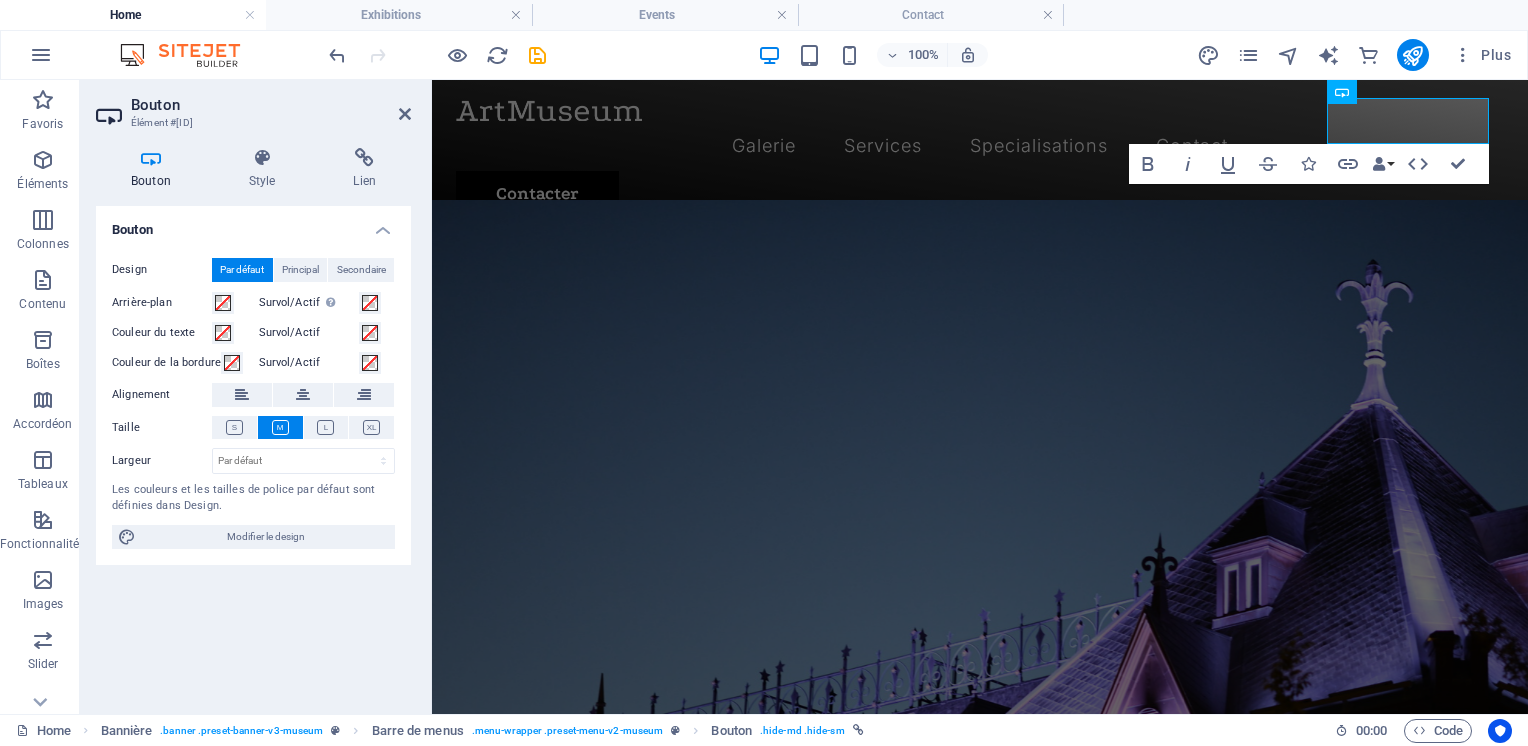 click at bounding box center (980, 673) 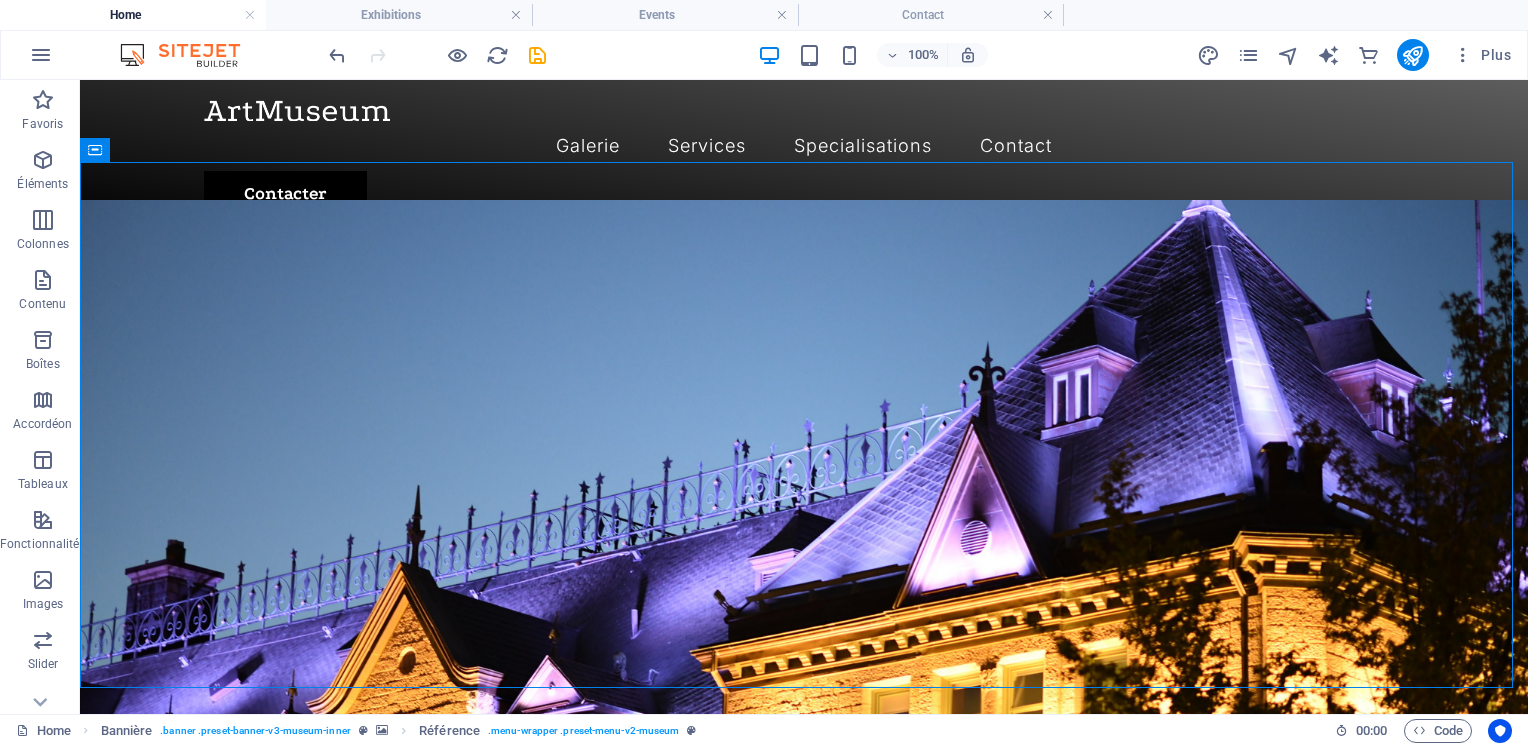 click at bounding box center [1463, 55] 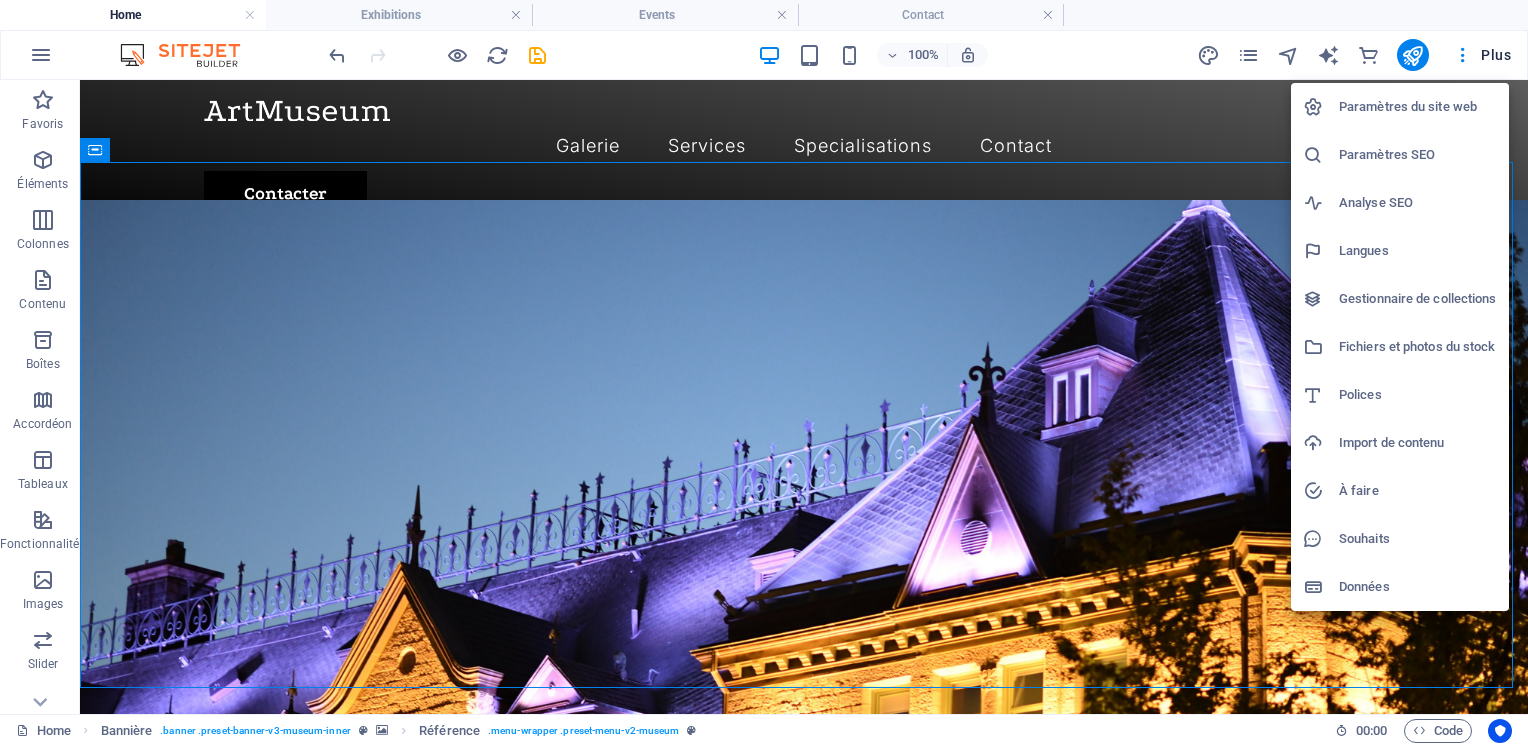 click at bounding box center [764, 373] 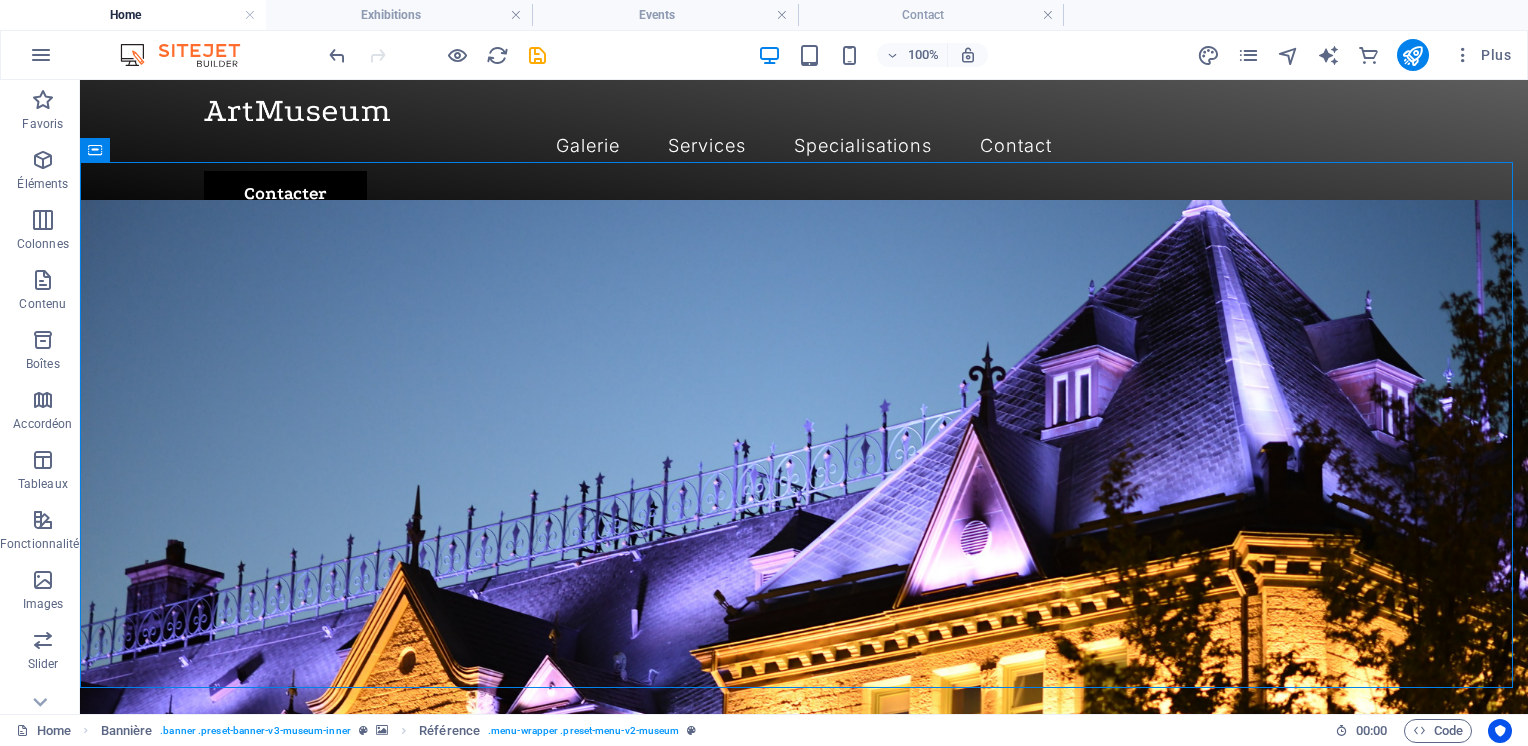 click at bounding box center (537, 55) 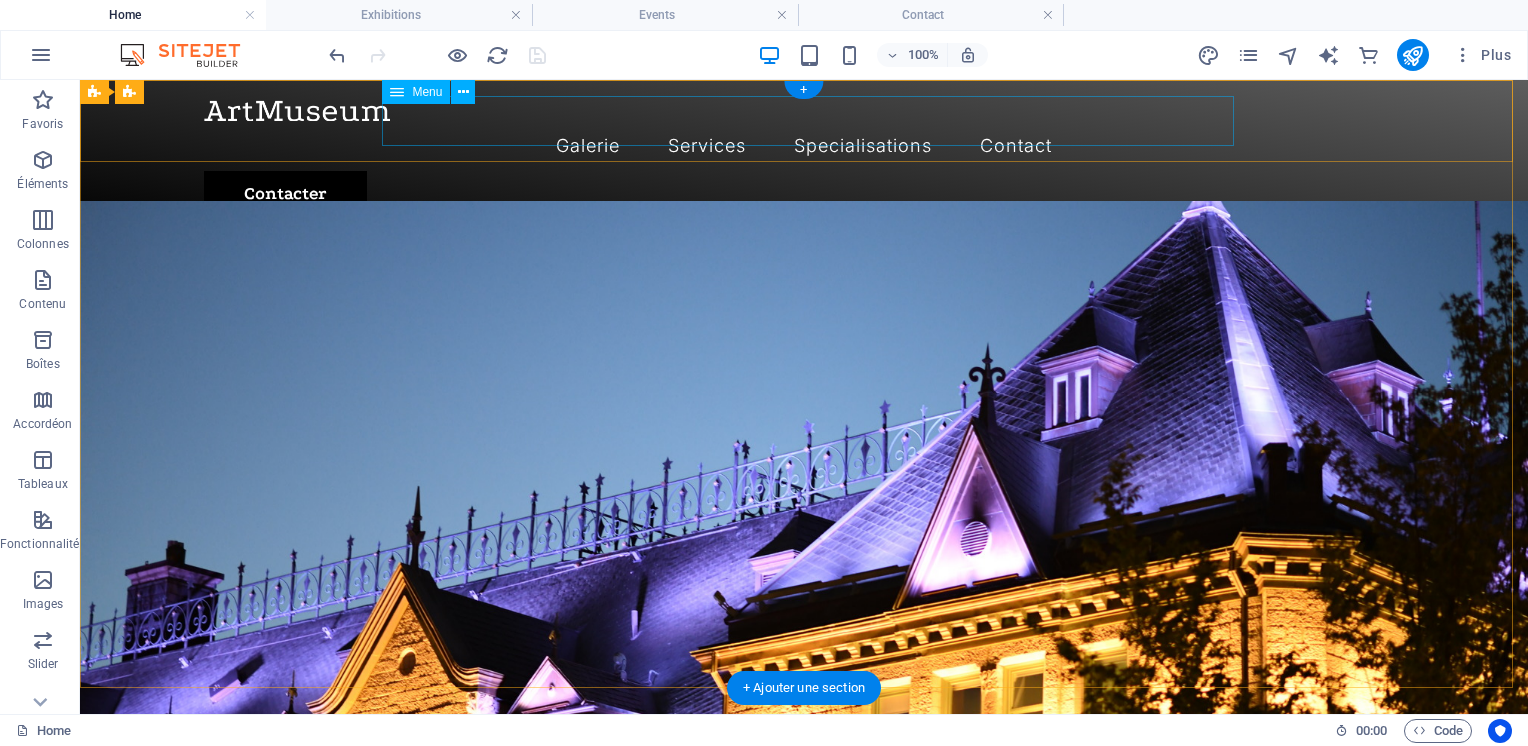 scroll, scrollTop: 4, scrollLeft: 0, axis: vertical 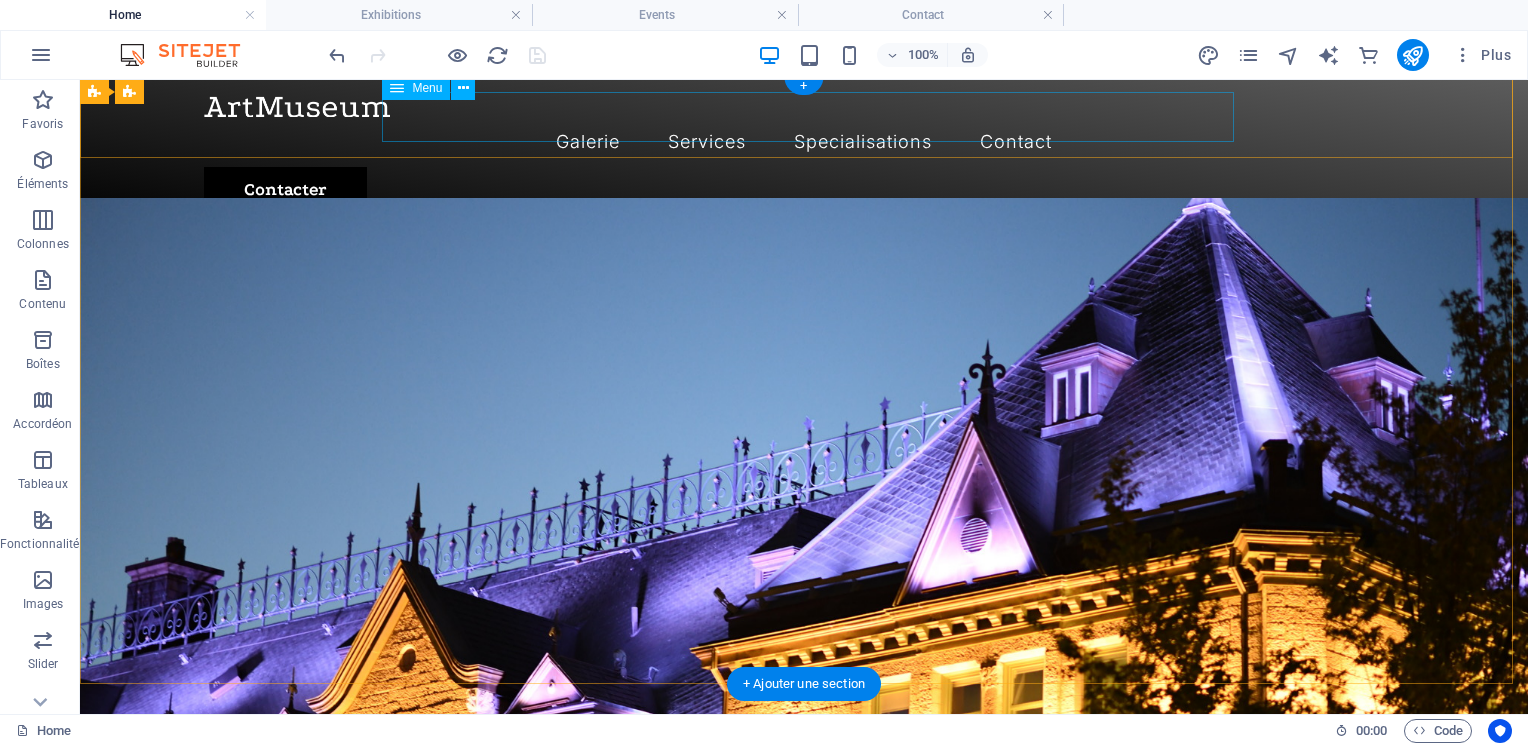 click at bounding box center [1412, 55] 